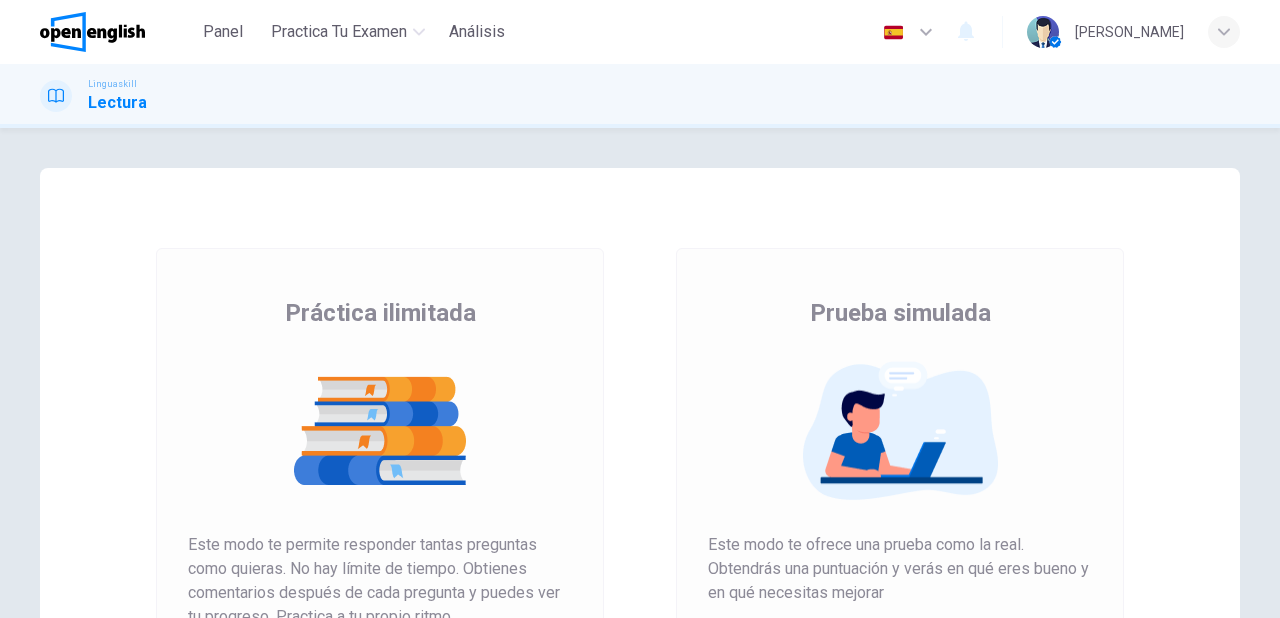 scroll, scrollTop: 0, scrollLeft: 0, axis: both 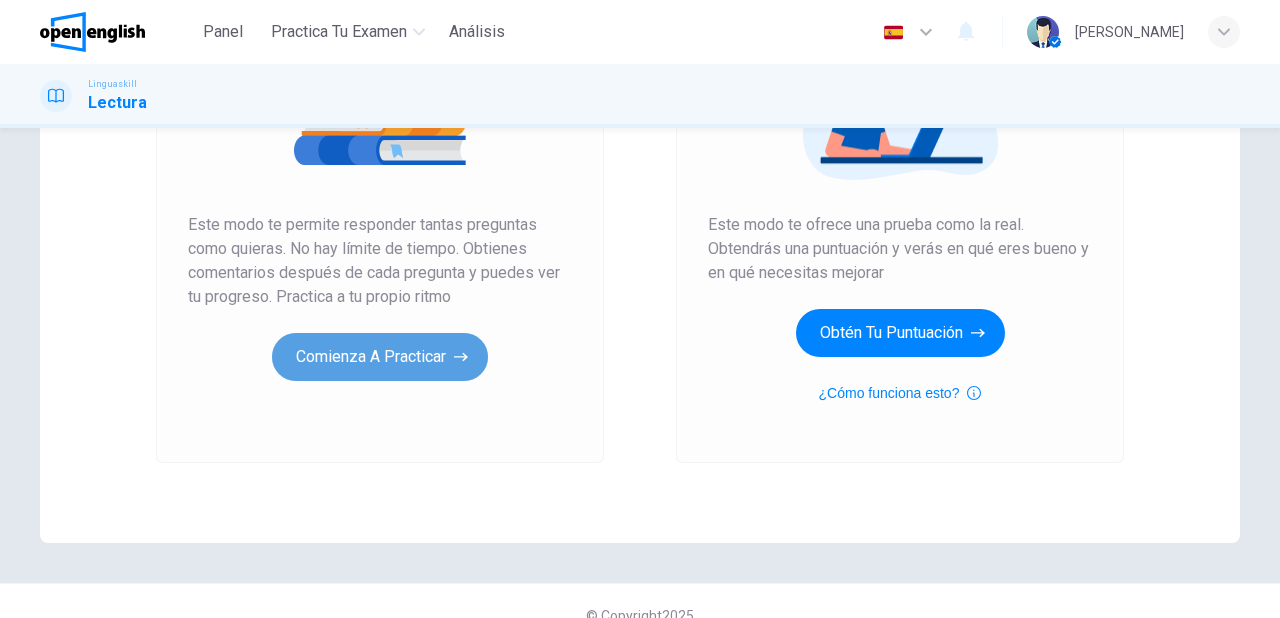 click on "Comienza a practicar" at bounding box center (380, 357) 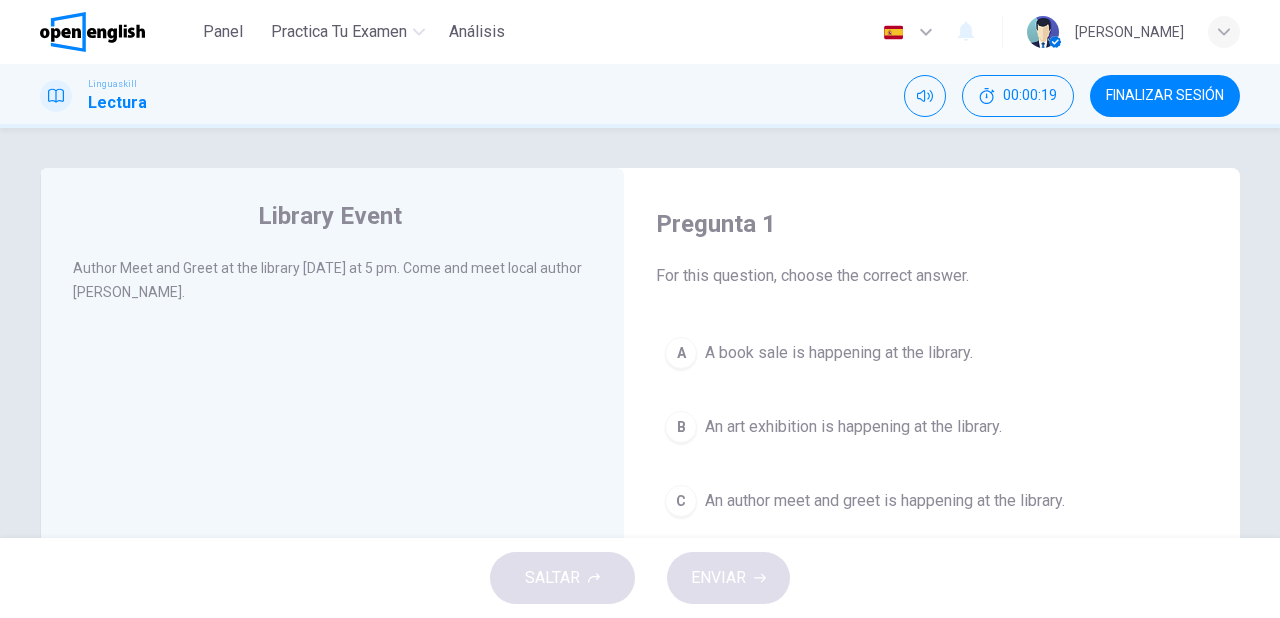 drag, startPoint x: 718, startPoint y: 500, endPoint x: 716, endPoint y: 515, distance: 15.132746 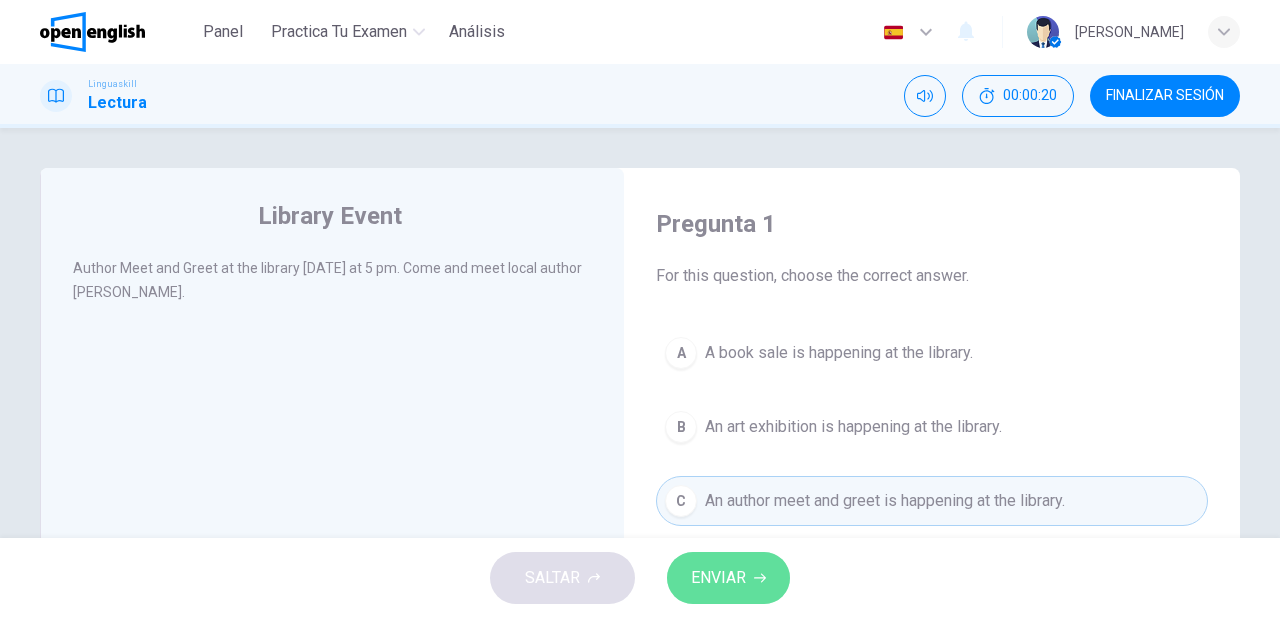 click on "ENVIAR" at bounding box center [718, 578] 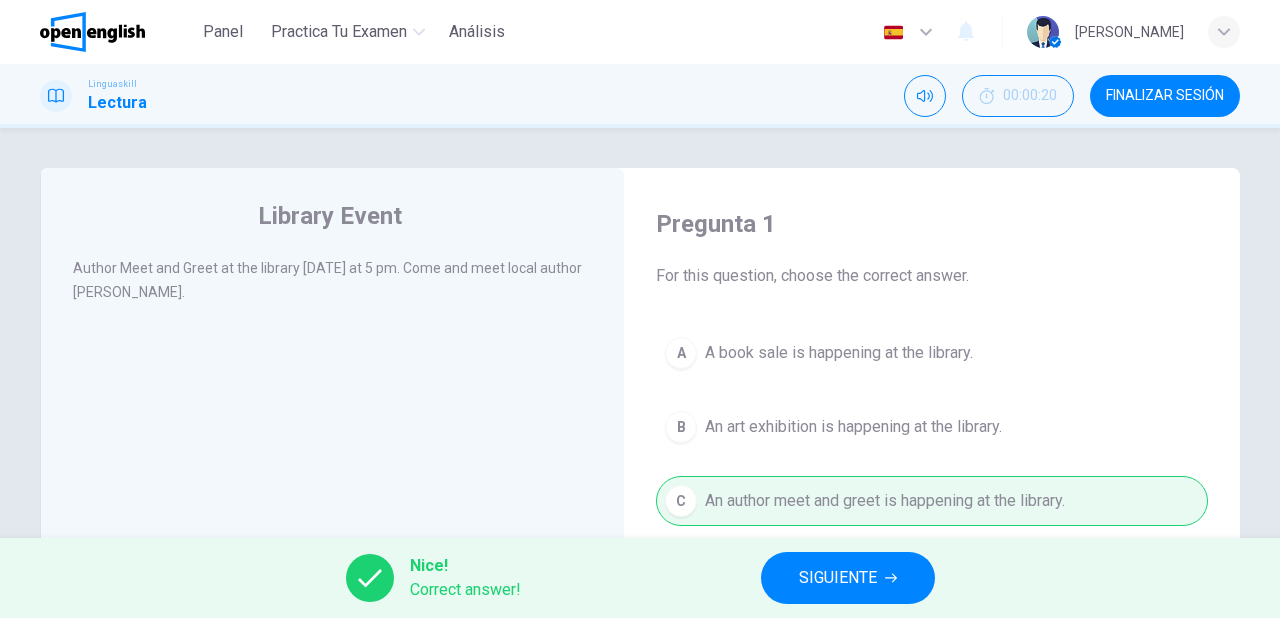 click on "SIGUIENTE" at bounding box center (848, 578) 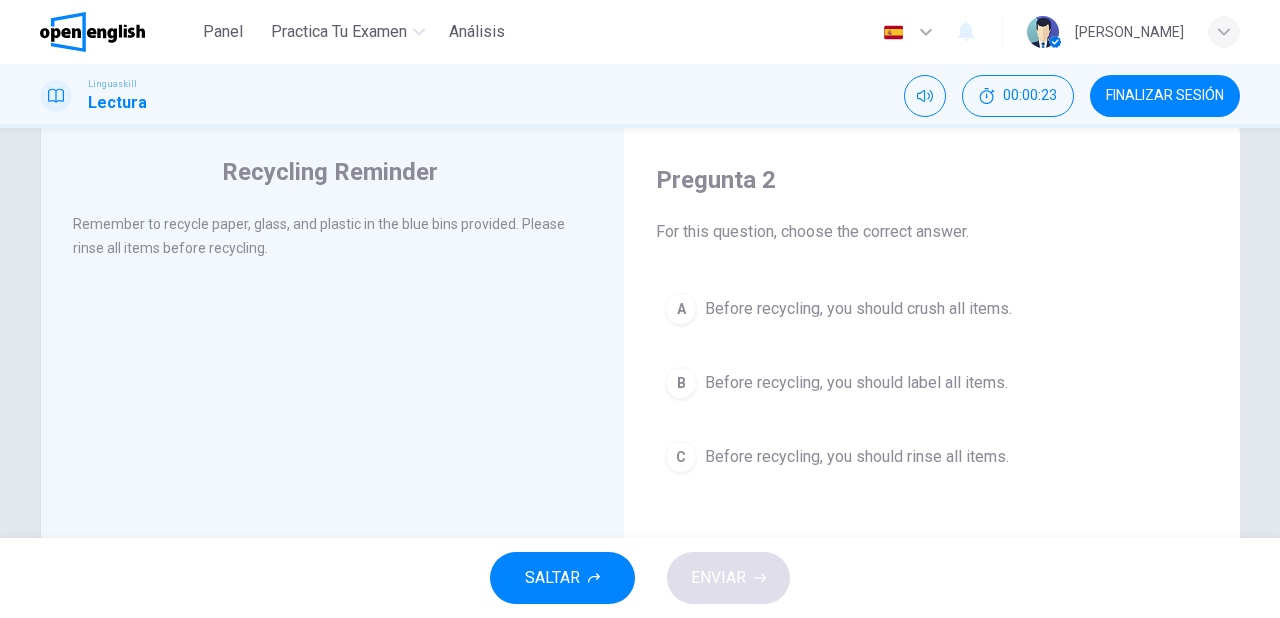 scroll, scrollTop: 80, scrollLeft: 0, axis: vertical 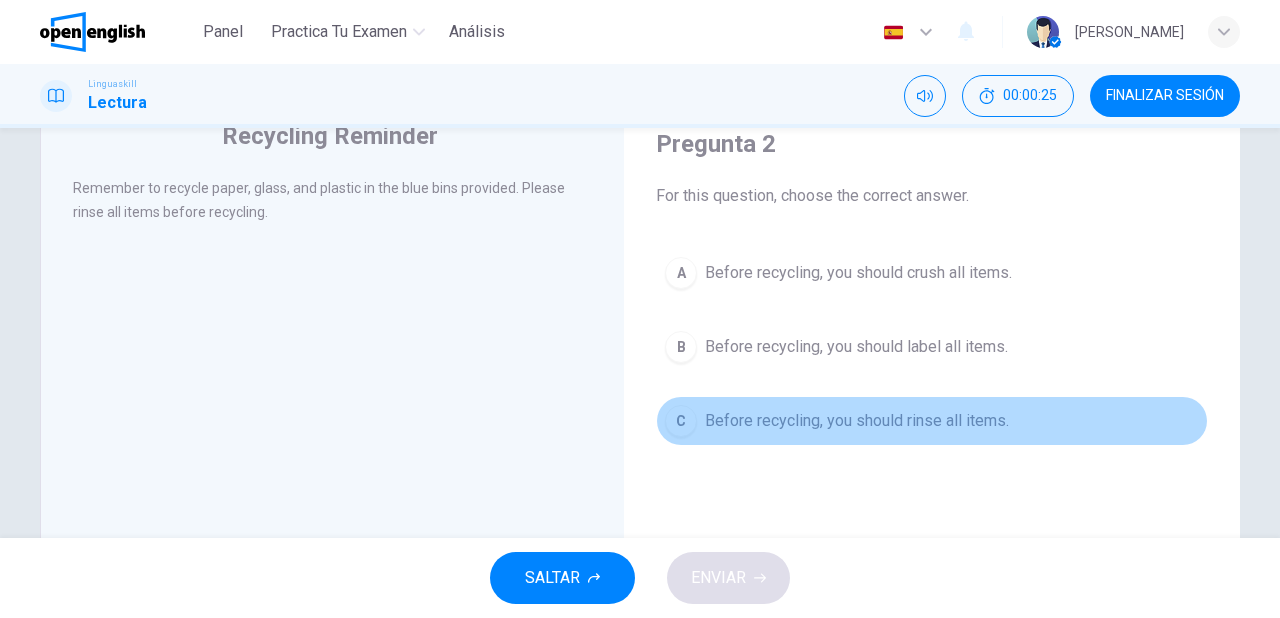 click on "Before recycling, you should rinse all items." at bounding box center (857, 421) 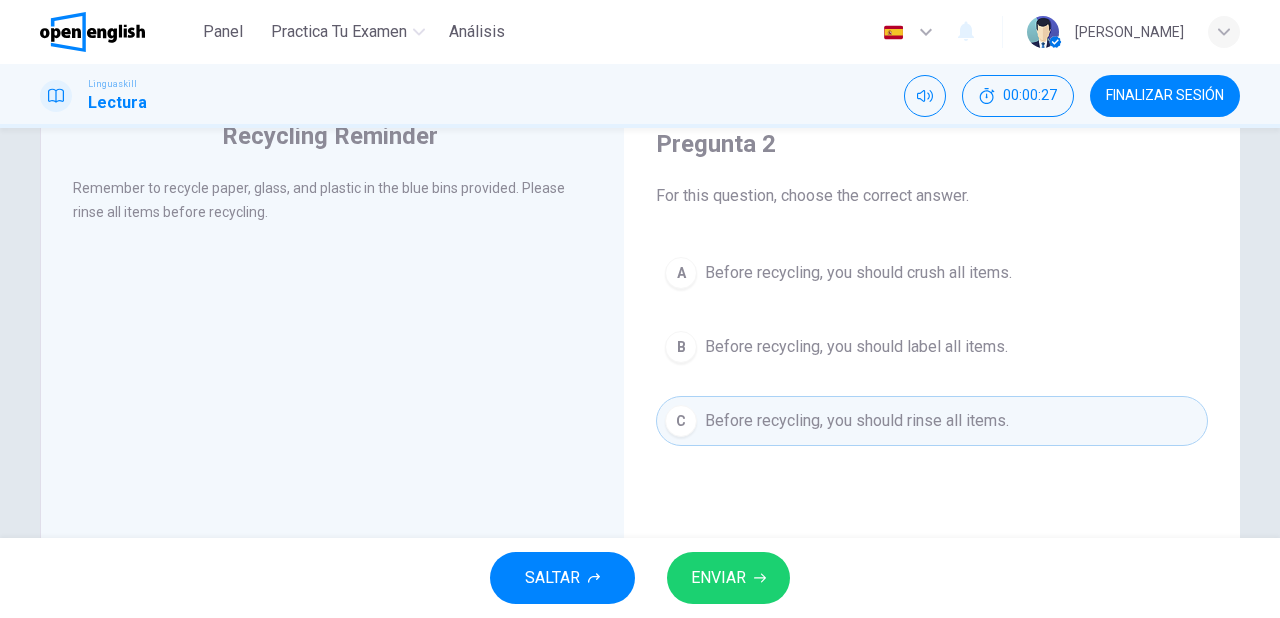 click on "ENVIAR" at bounding box center [728, 578] 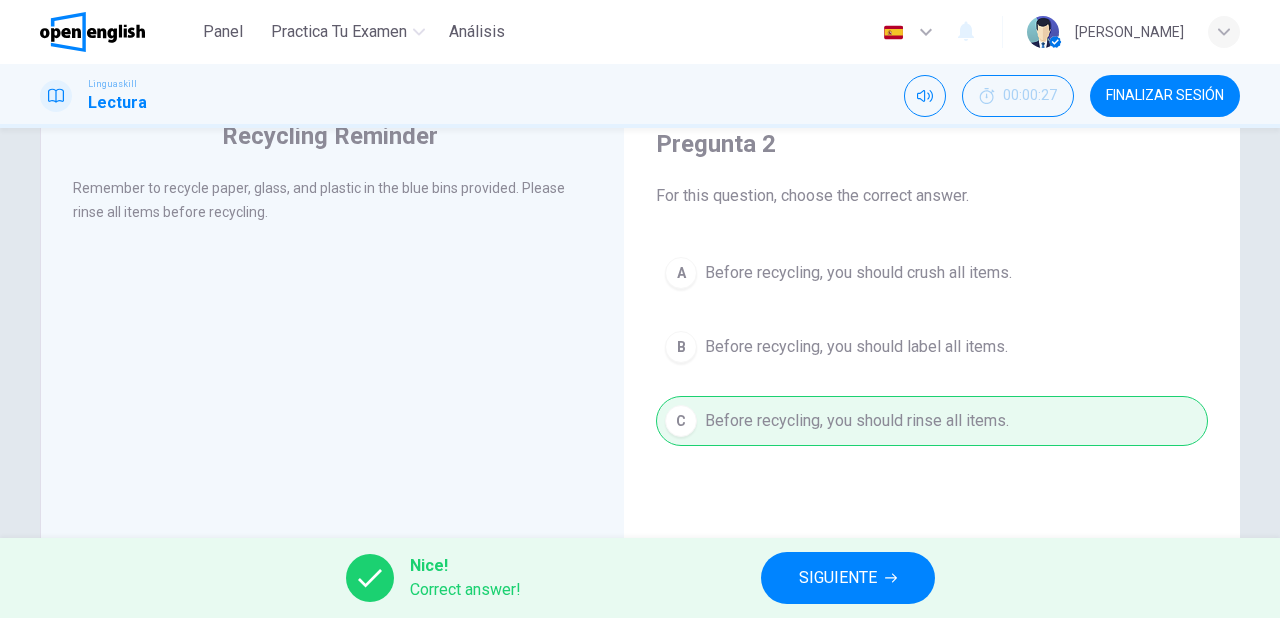 click on "SIGUIENTE" at bounding box center [838, 578] 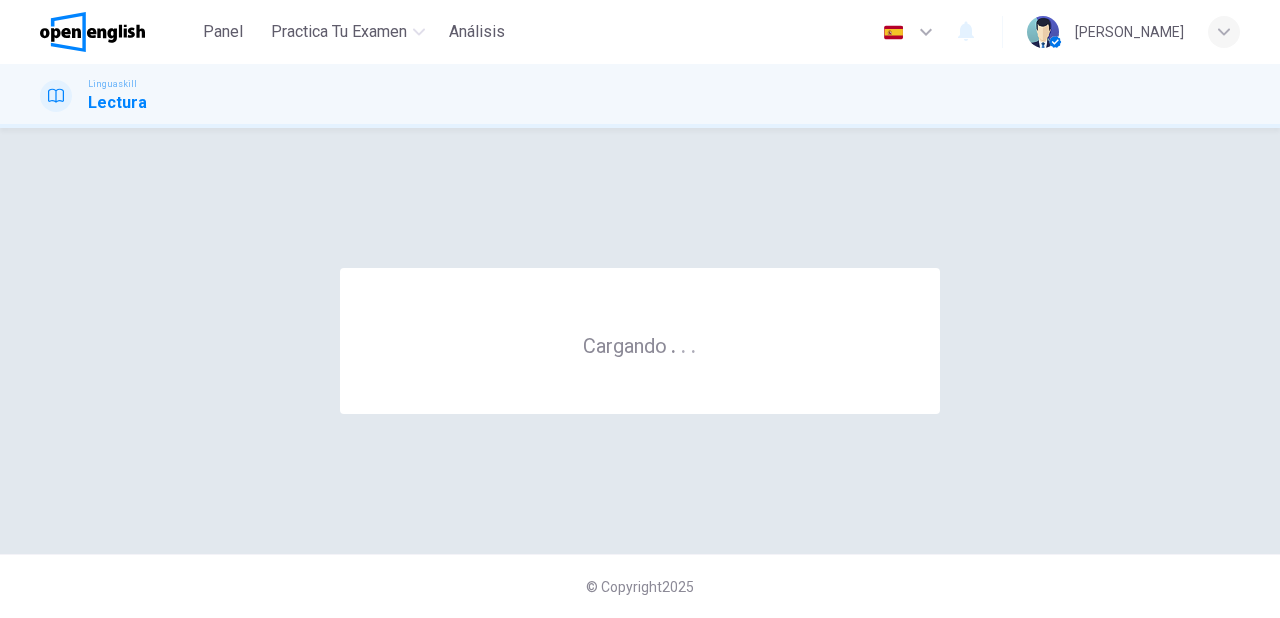 scroll, scrollTop: 0, scrollLeft: 0, axis: both 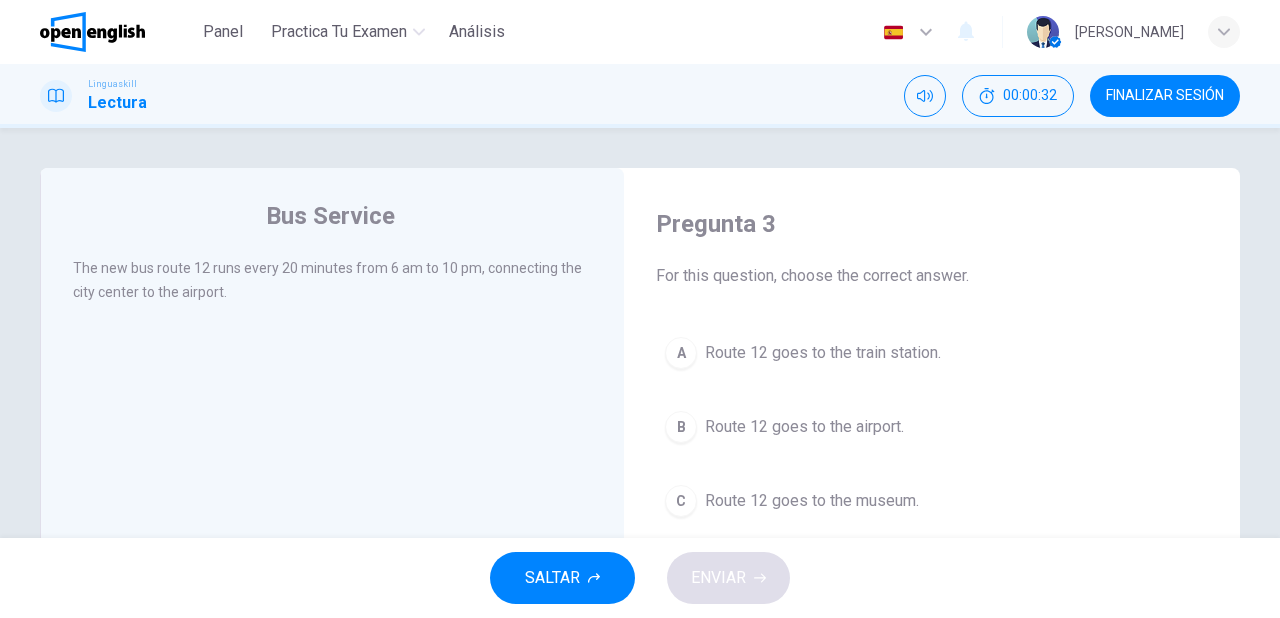 click on "Route 12 goes to the airport." at bounding box center [804, 427] 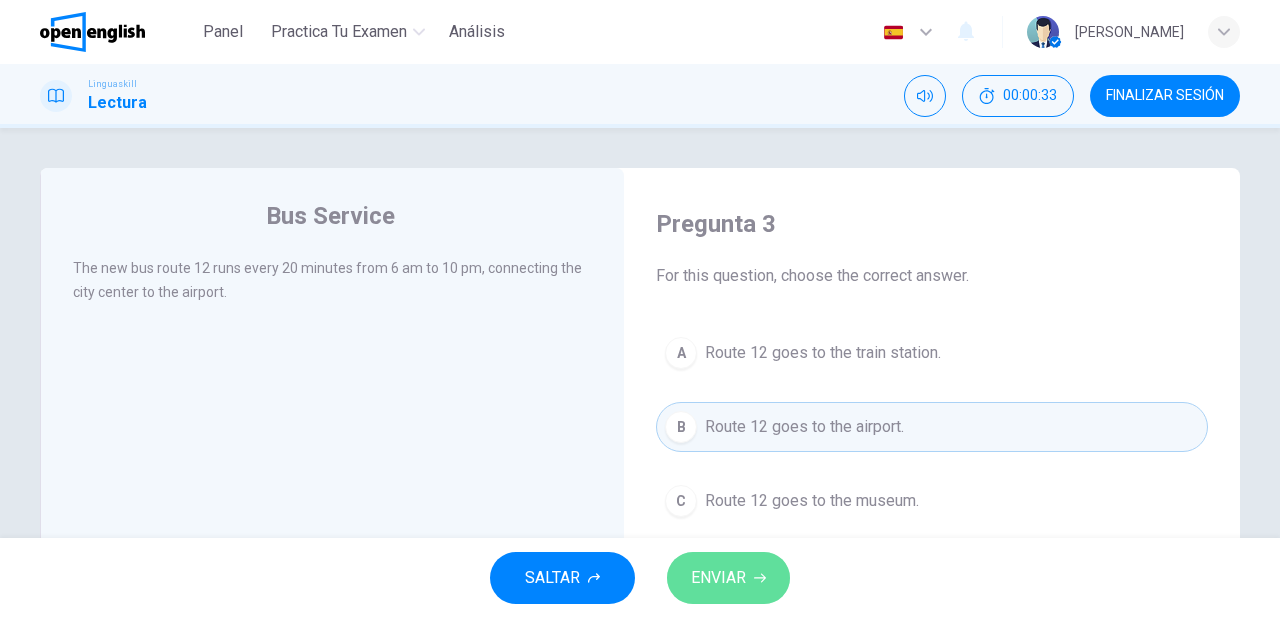 click on "ENVIAR" at bounding box center [718, 578] 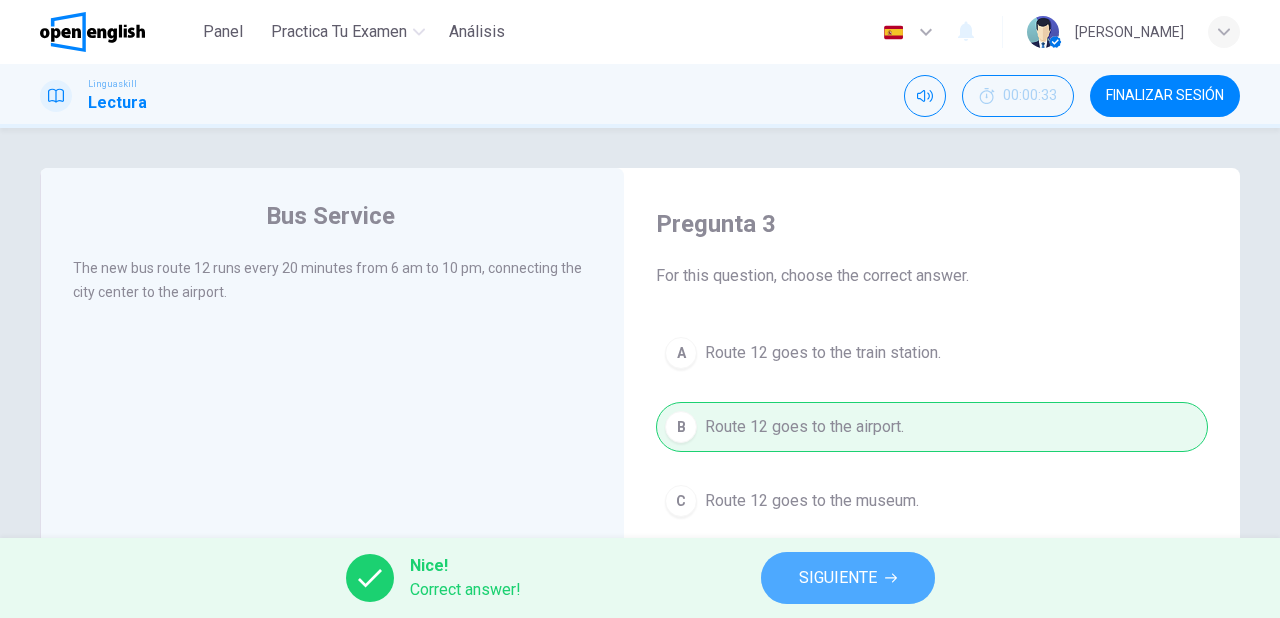 click on "SIGUIENTE" at bounding box center (838, 578) 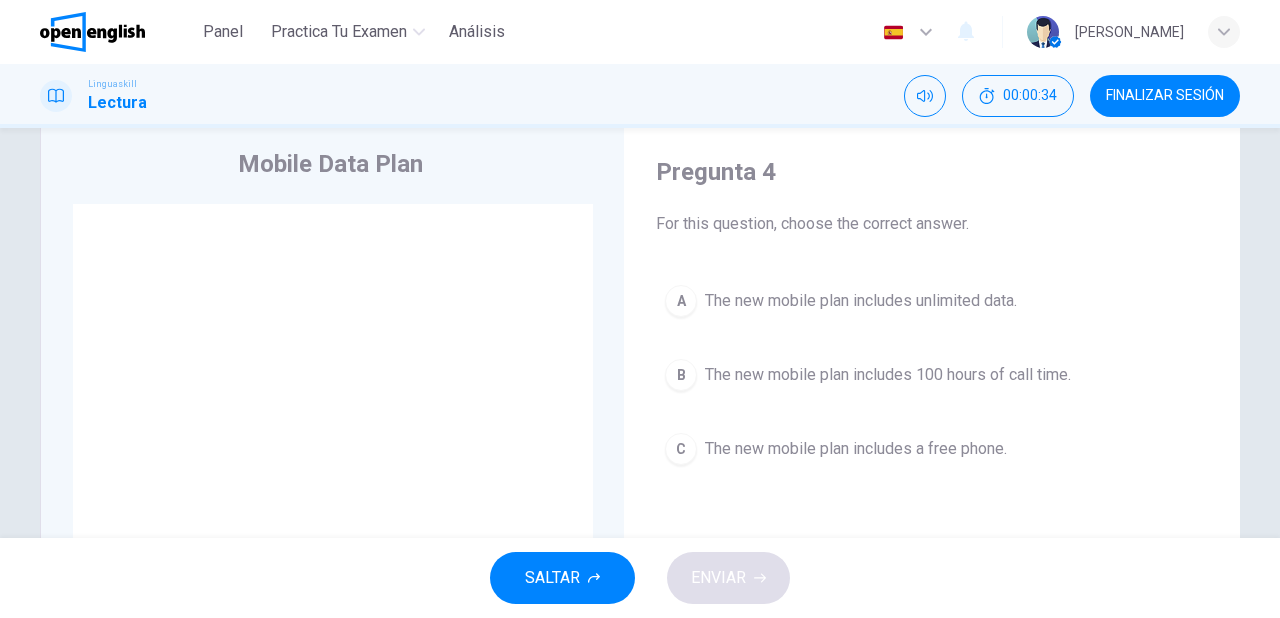 scroll, scrollTop: 80, scrollLeft: 0, axis: vertical 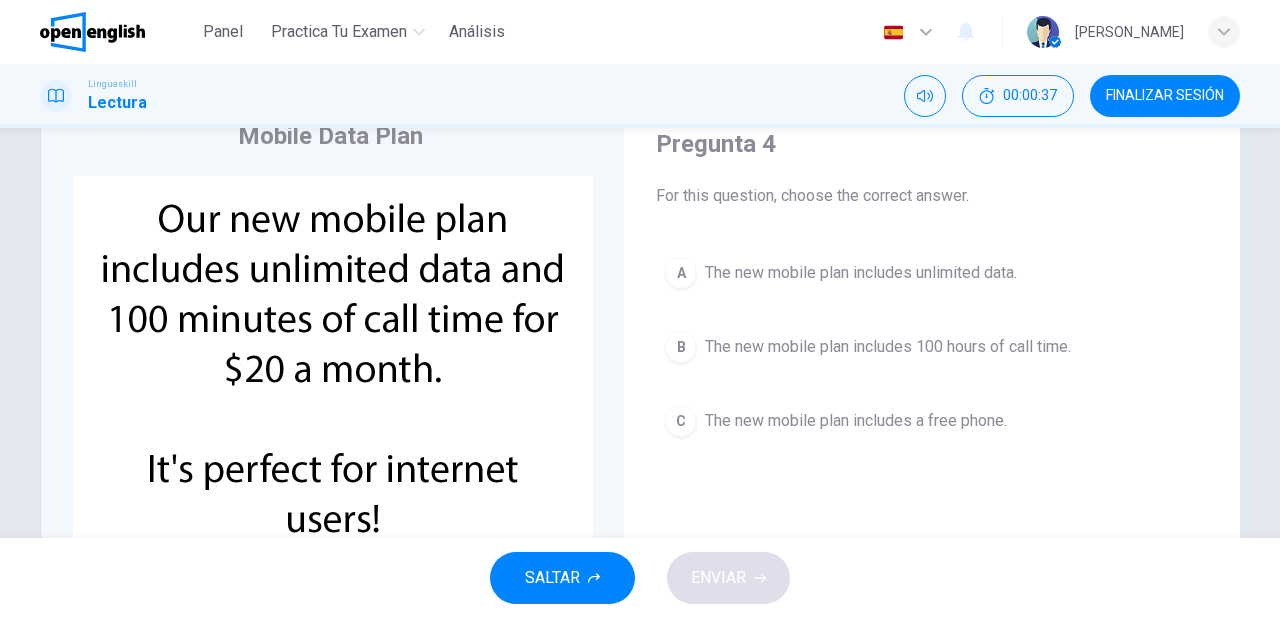 click on "The new mobile plan includes unlimited data." at bounding box center [861, 273] 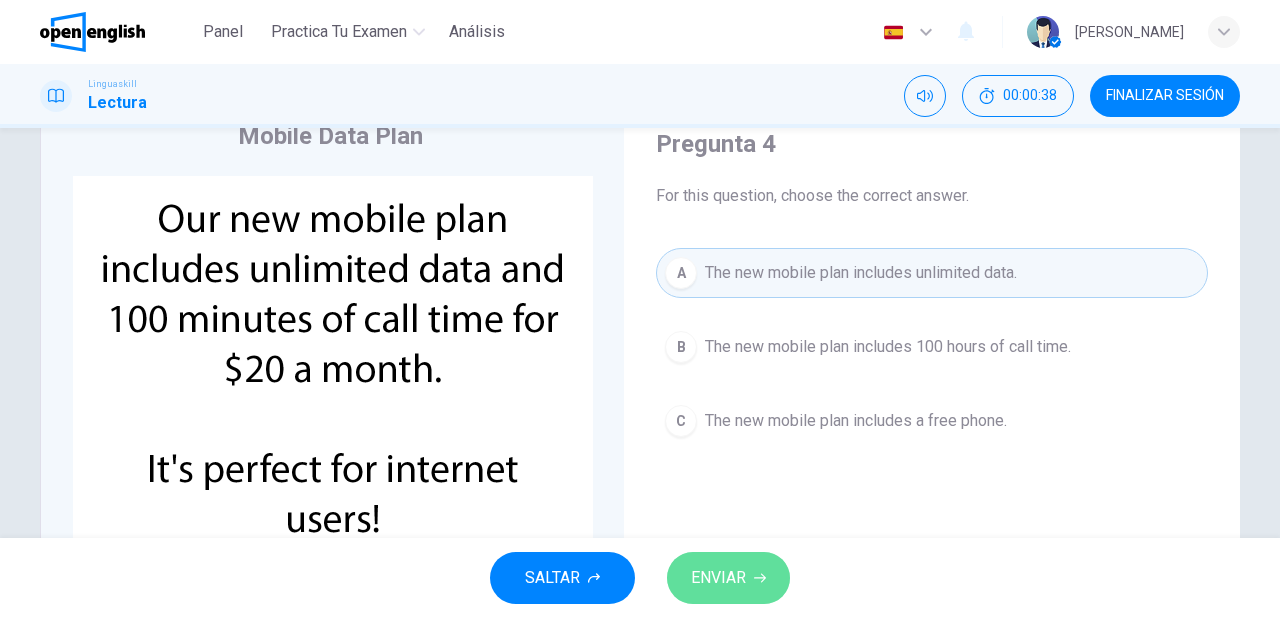 click on "ENVIAR" at bounding box center (728, 578) 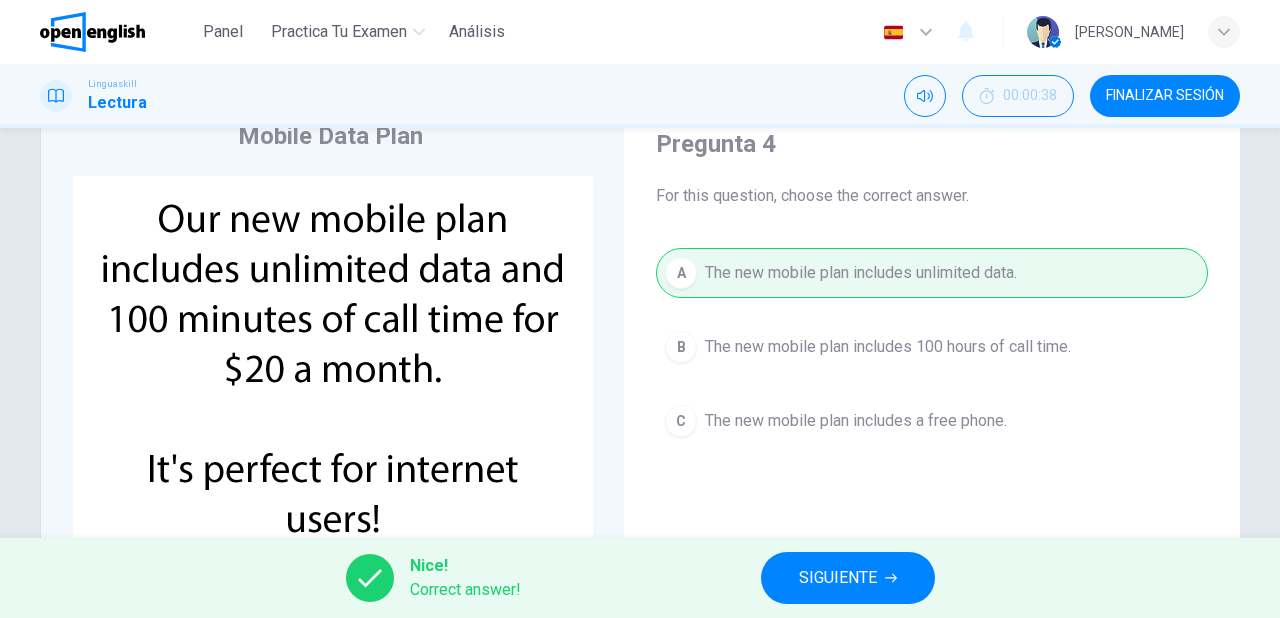 click on "SIGUIENTE" at bounding box center (848, 578) 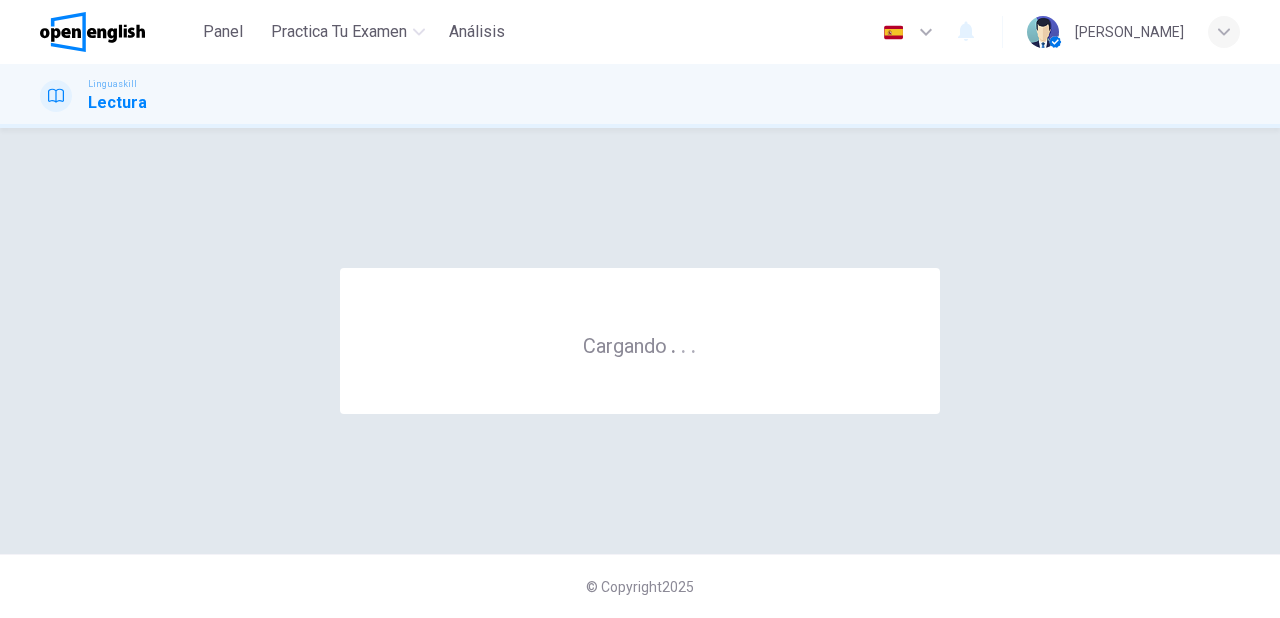 scroll, scrollTop: 0, scrollLeft: 0, axis: both 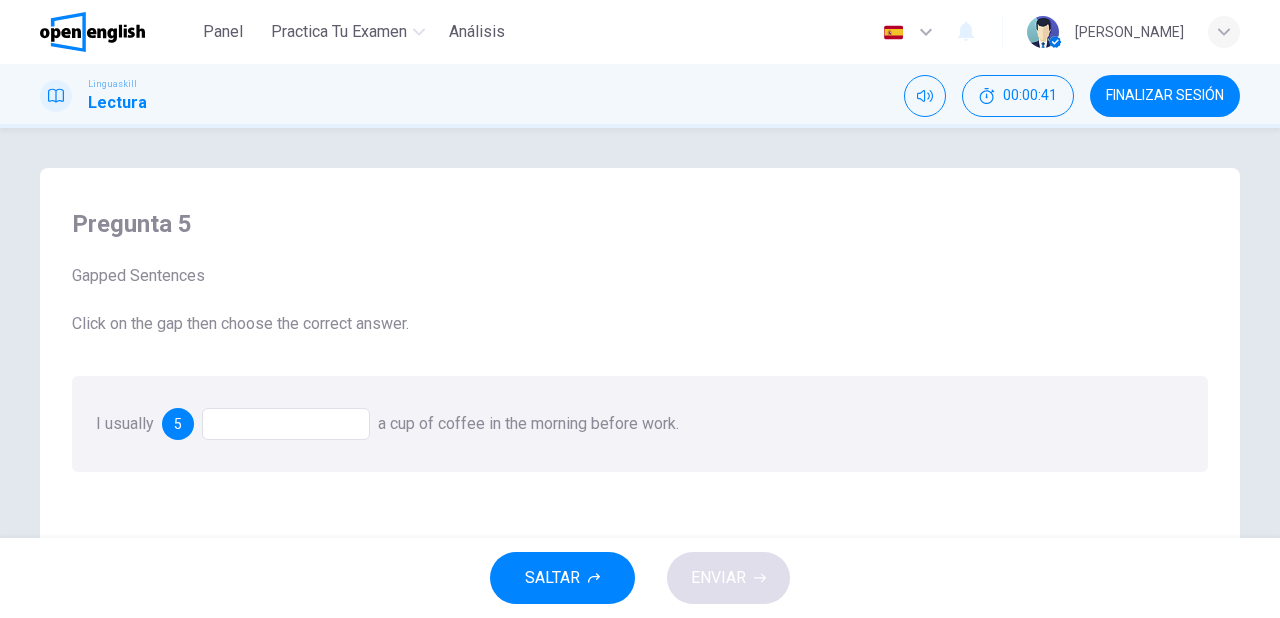 click at bounding box center [286, 424] 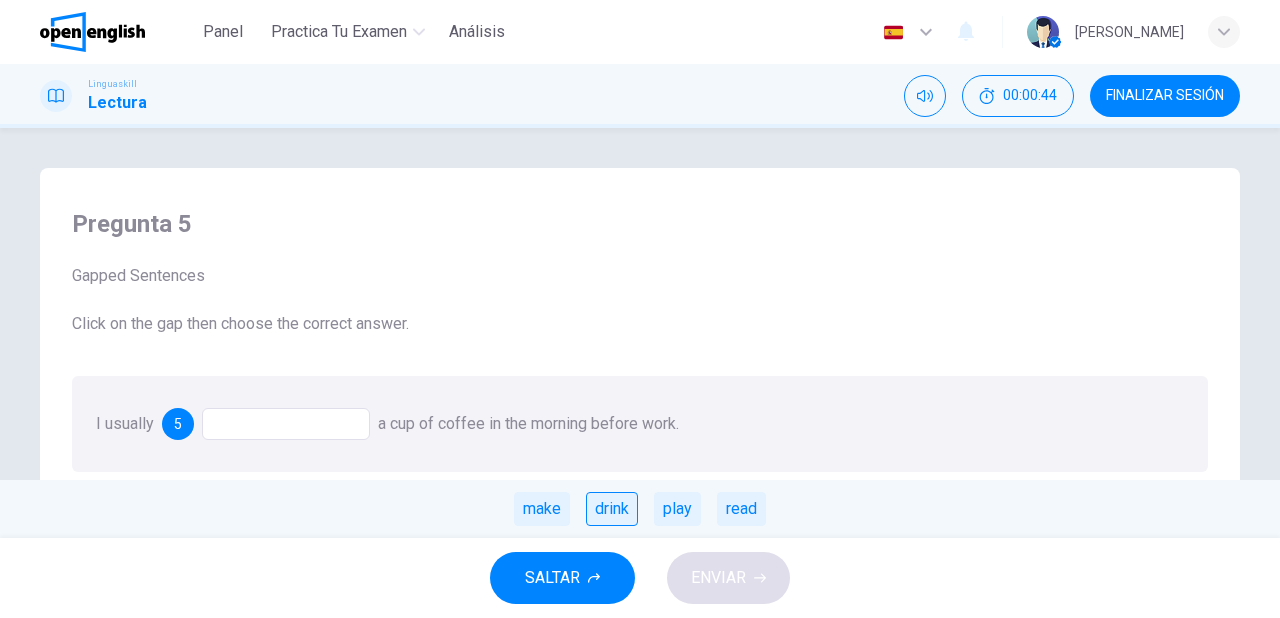 click on "drink" at bounding box center [612, 509] 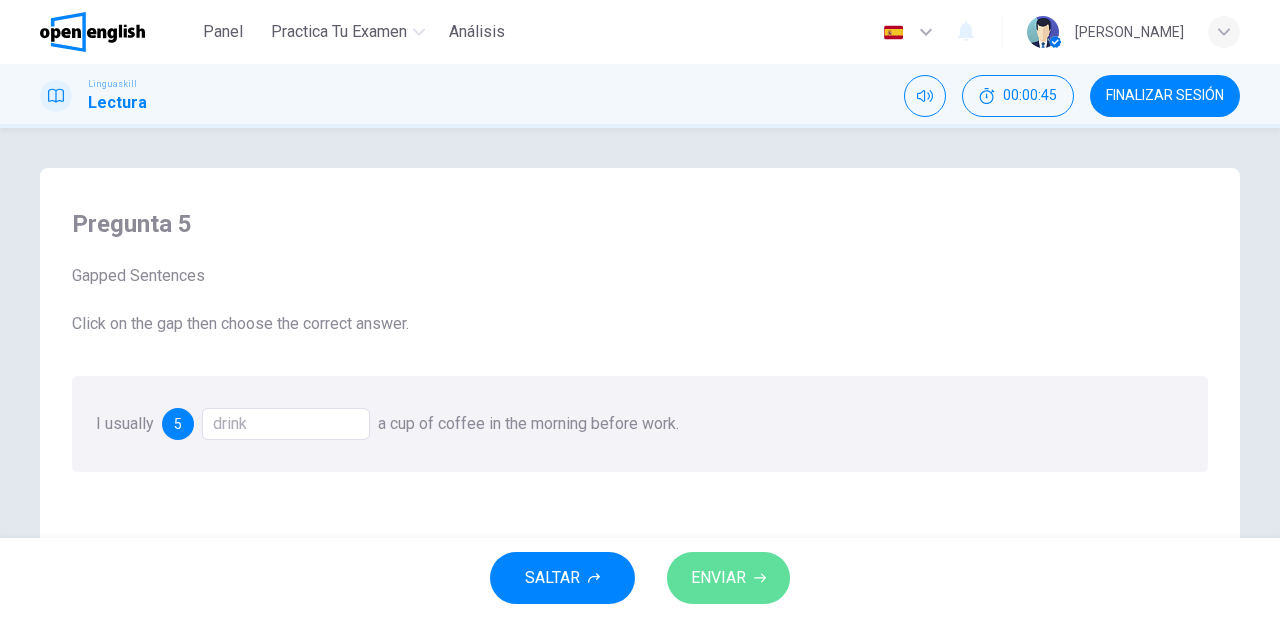 click on "ENVIAR" at bounding box center [718, 578] 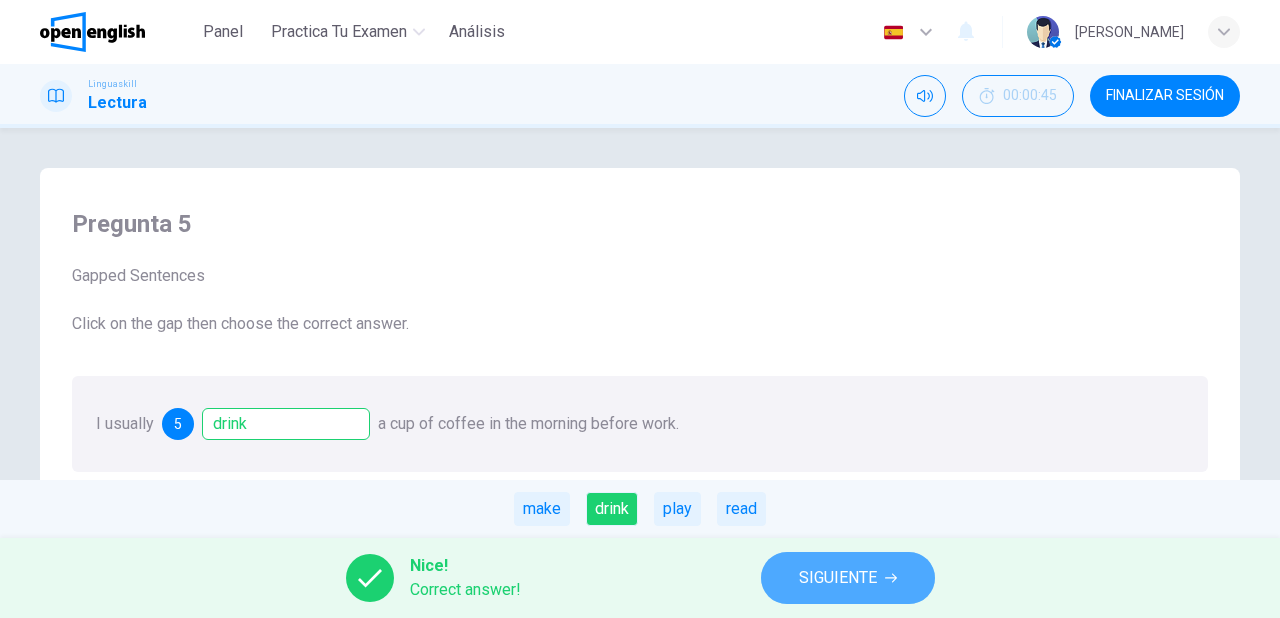 click on "SIGUIENTE" at bounding box center (848, 578) 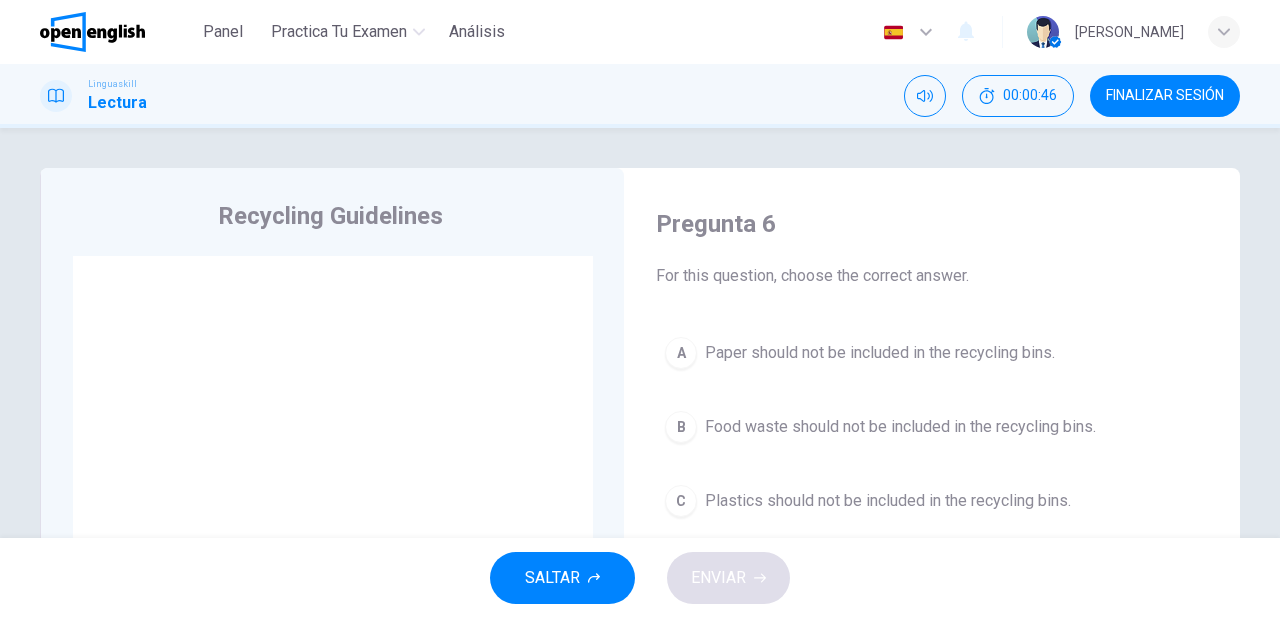 scroll, scrollTop: 80, scrollLeft: 0, axis: vertical 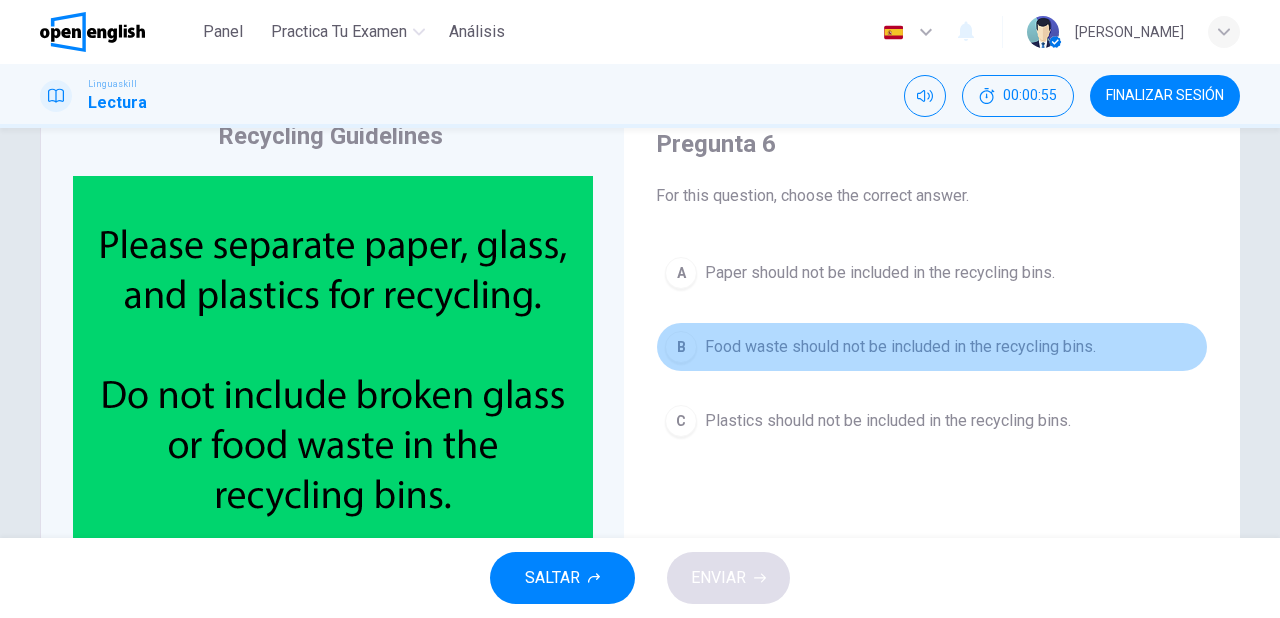 click on "Food waste should not be included in the recycling bins." at bounding box center [900, 347] 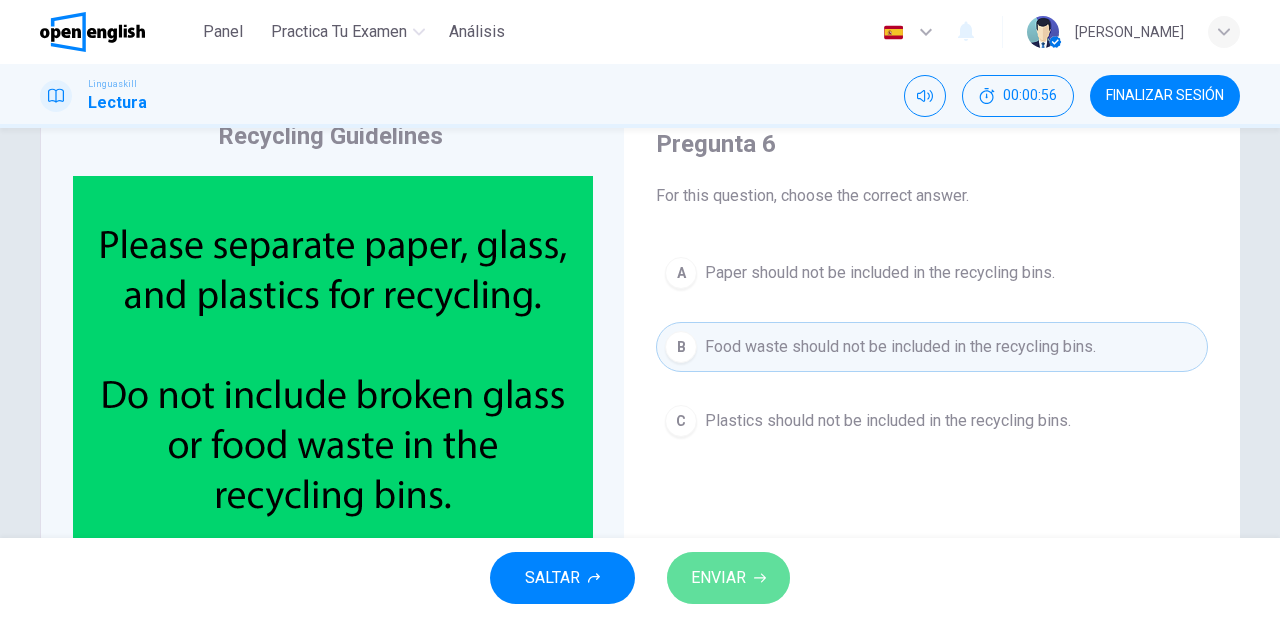 click on "ENVIAR" at bounding box center (718, 578) 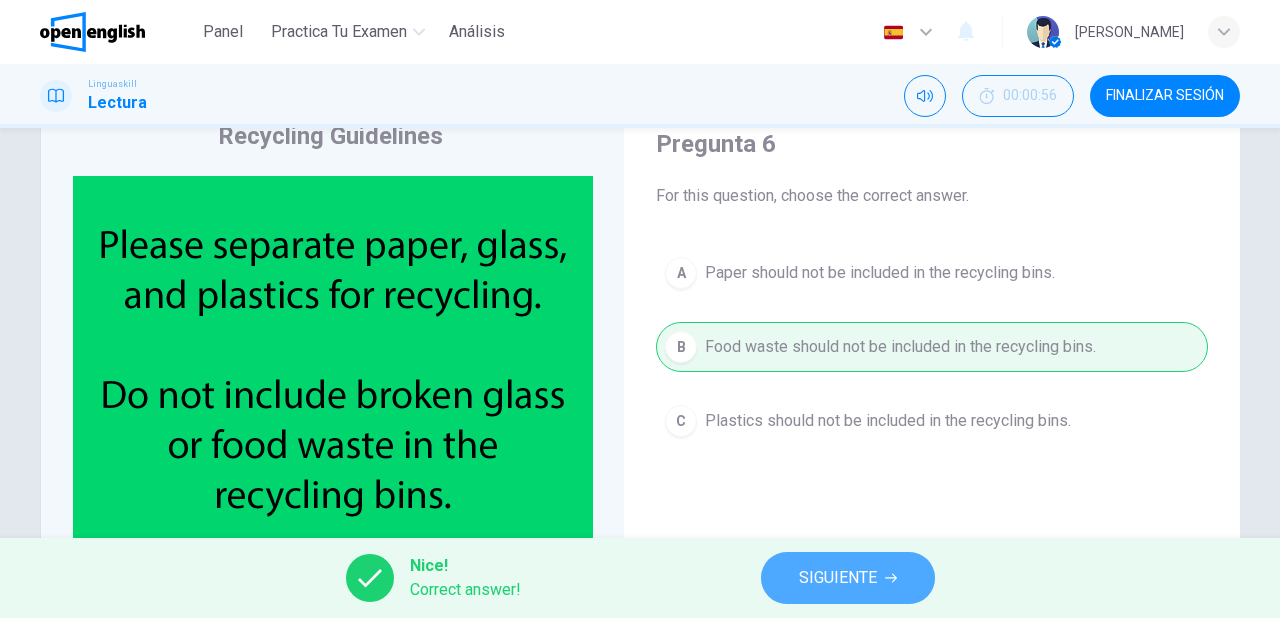 click on "SIGUIENTE" at bounding box center [838, 578] 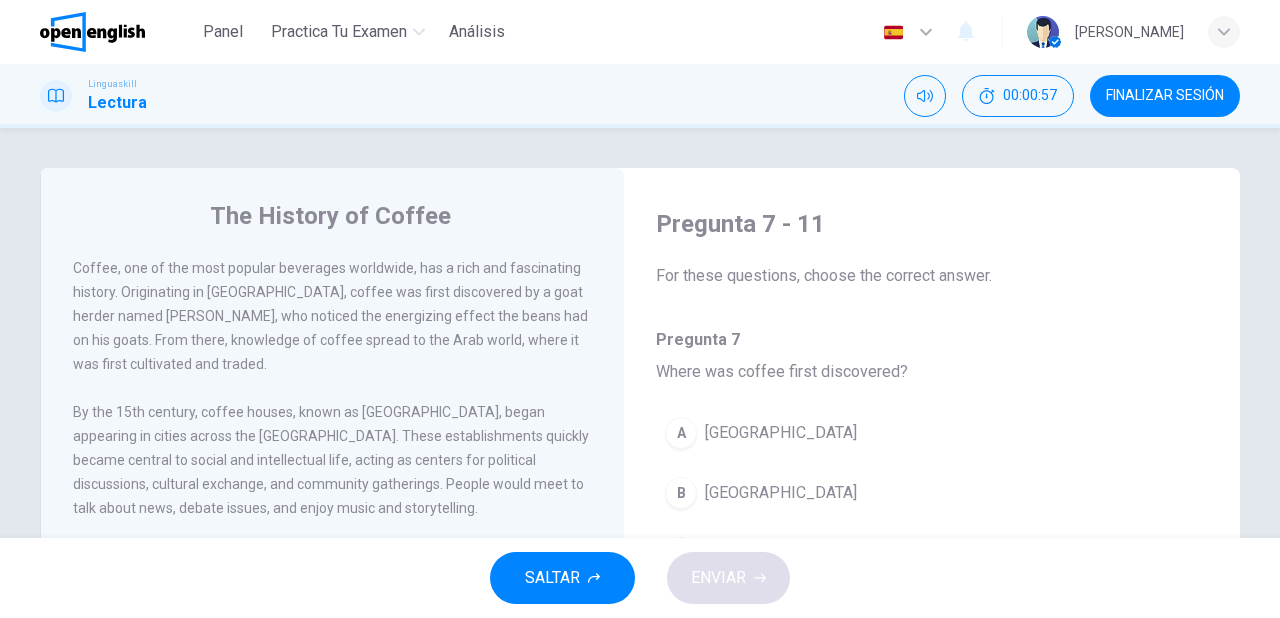 scroll, scrollTop: 80, scrollLeft: 0, axis: vertical 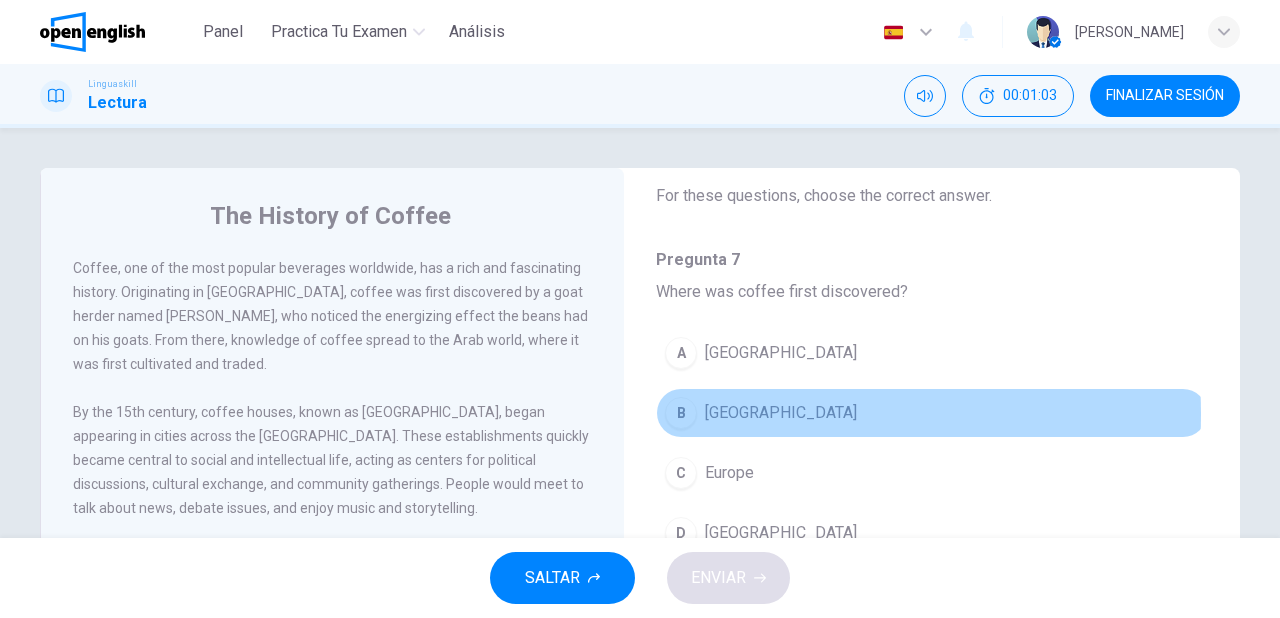click on "[GEOGRAPHIC_DATA]" at bounding box center (781, 413) 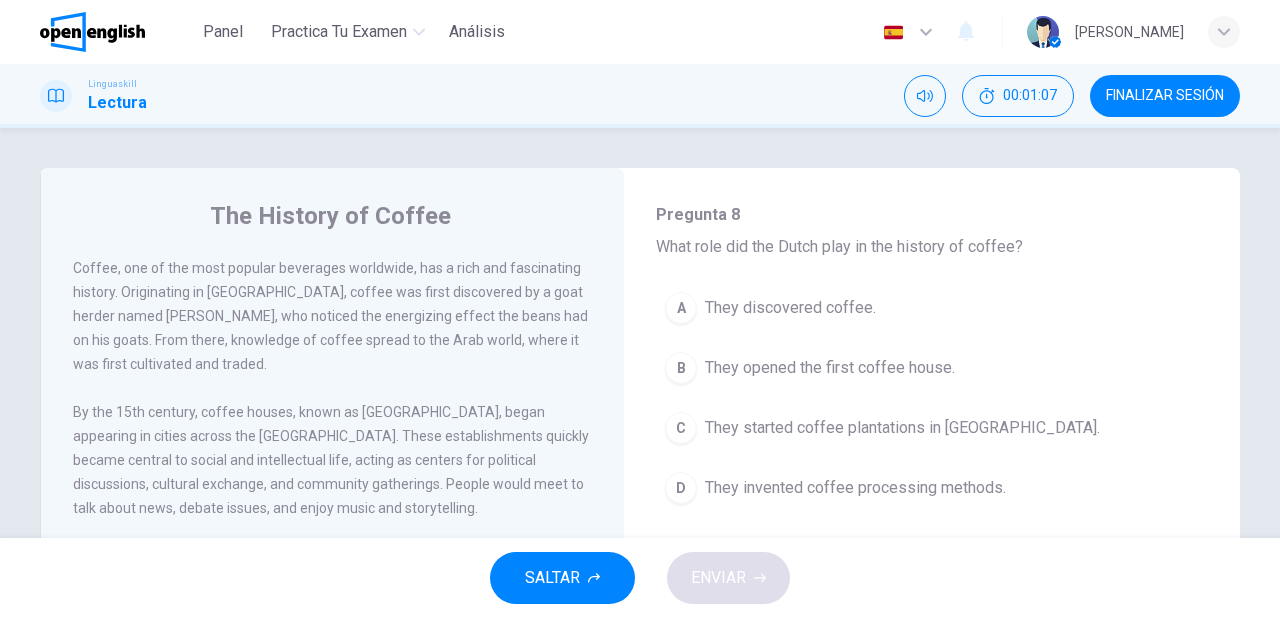 scroll, scrollTop: 480, scrollLeft: 0, axis: vertical 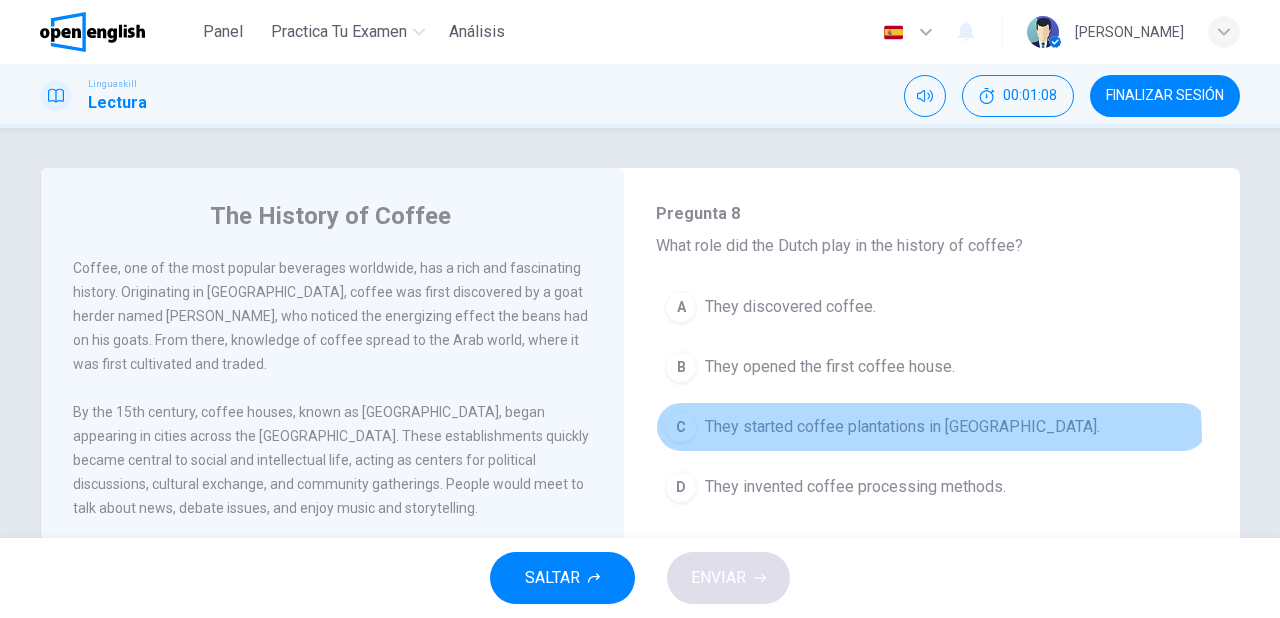 click on "C They started coffee plantations in [GEOGRAPHIC_DATA]." at bounding box center (932, 427) 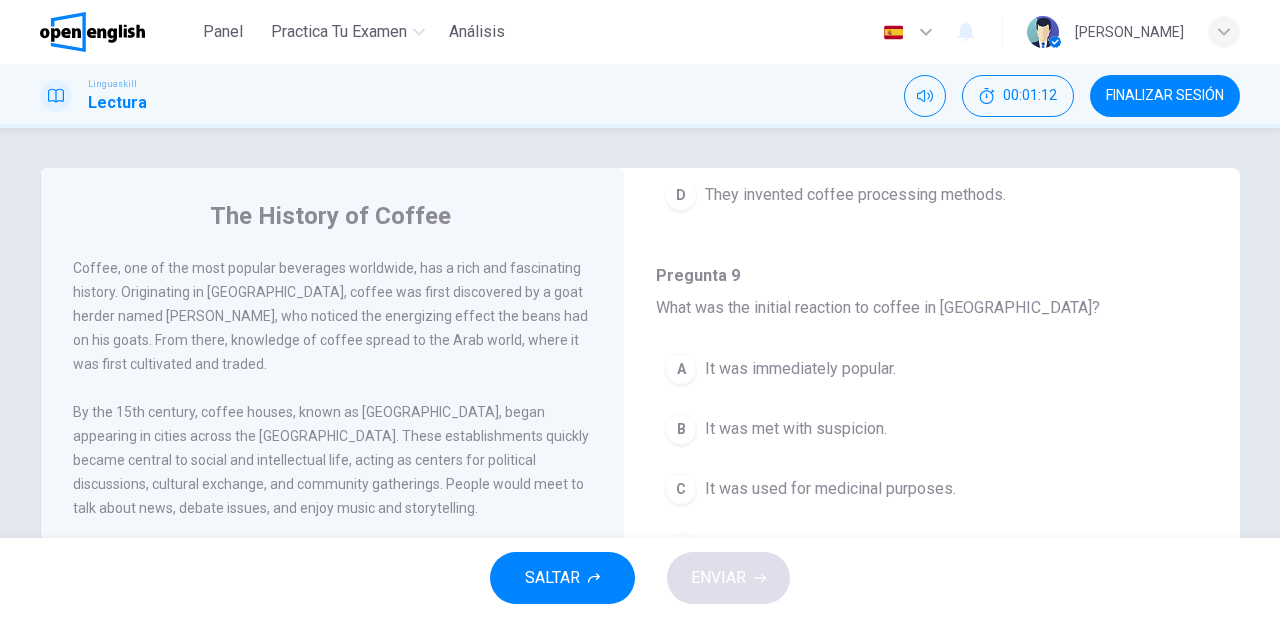 scroll, scrollTop: 800, scrollLeft: 0, axis: vertical 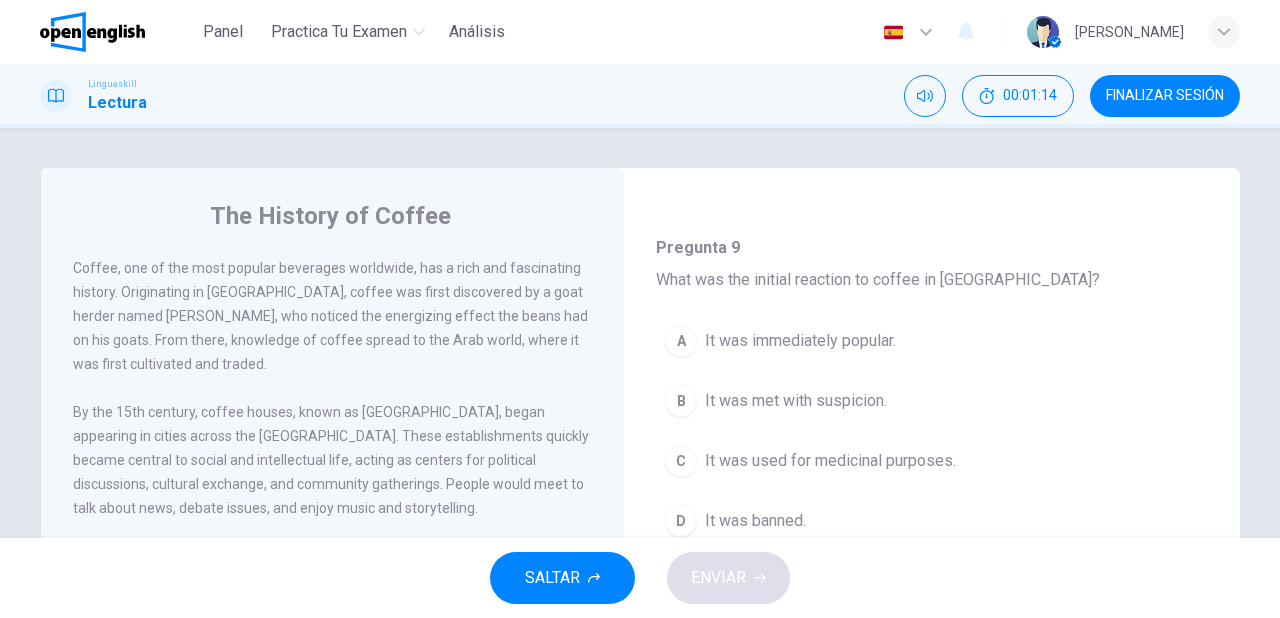 click on "It was immediately popular." at bounding box center (800, 341) 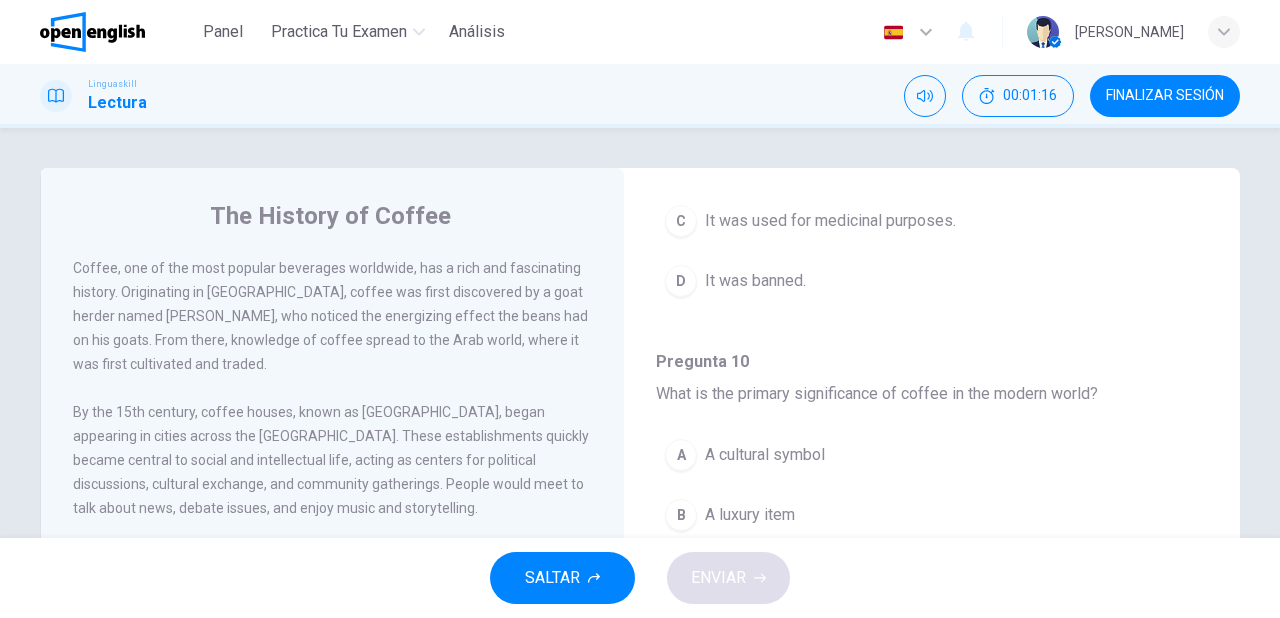 scroll, scrollTop: 1120, scrollLeft: 0, axis: vertical 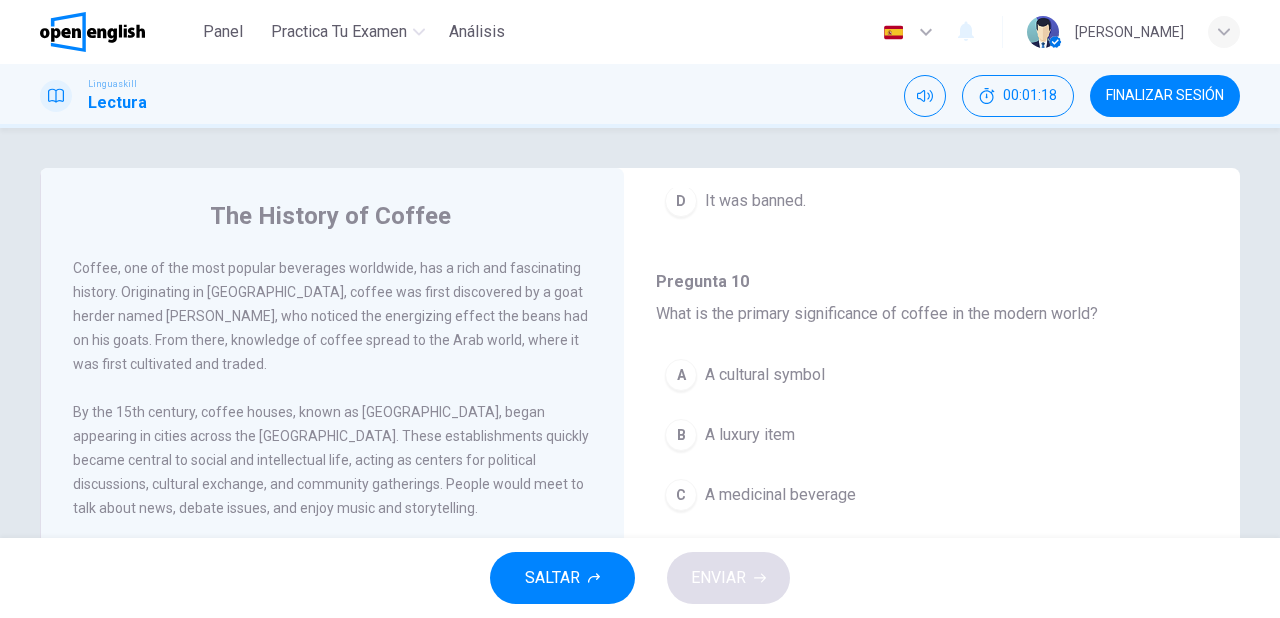 click on "A cultural symbol" at bounding box center (765, 375) 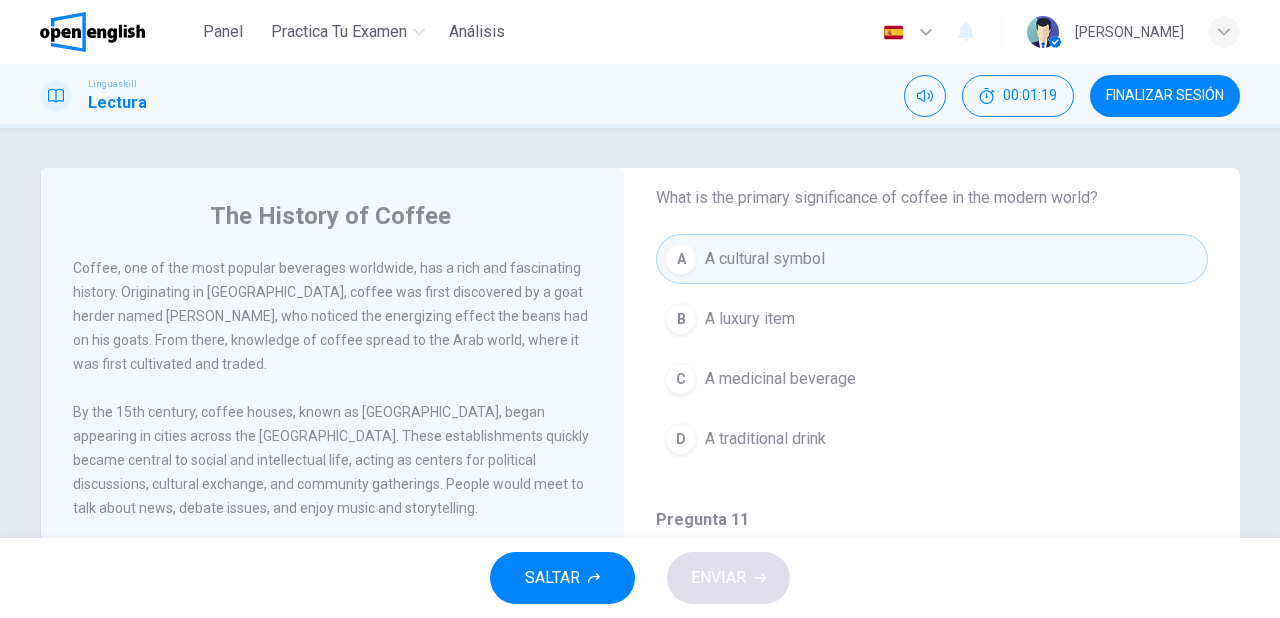 scroll, scrollTop: 1243, scrollLeft: 0, axis: vertical 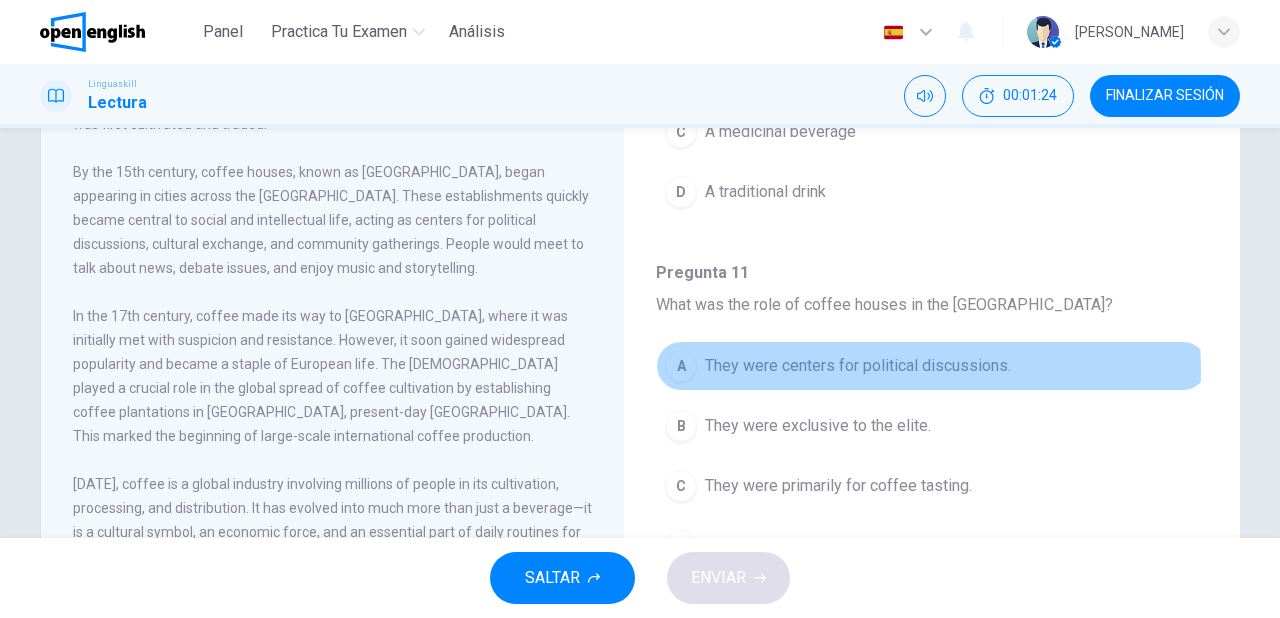 click on "They were centers for political discussions." at bounding box center (858, 366) 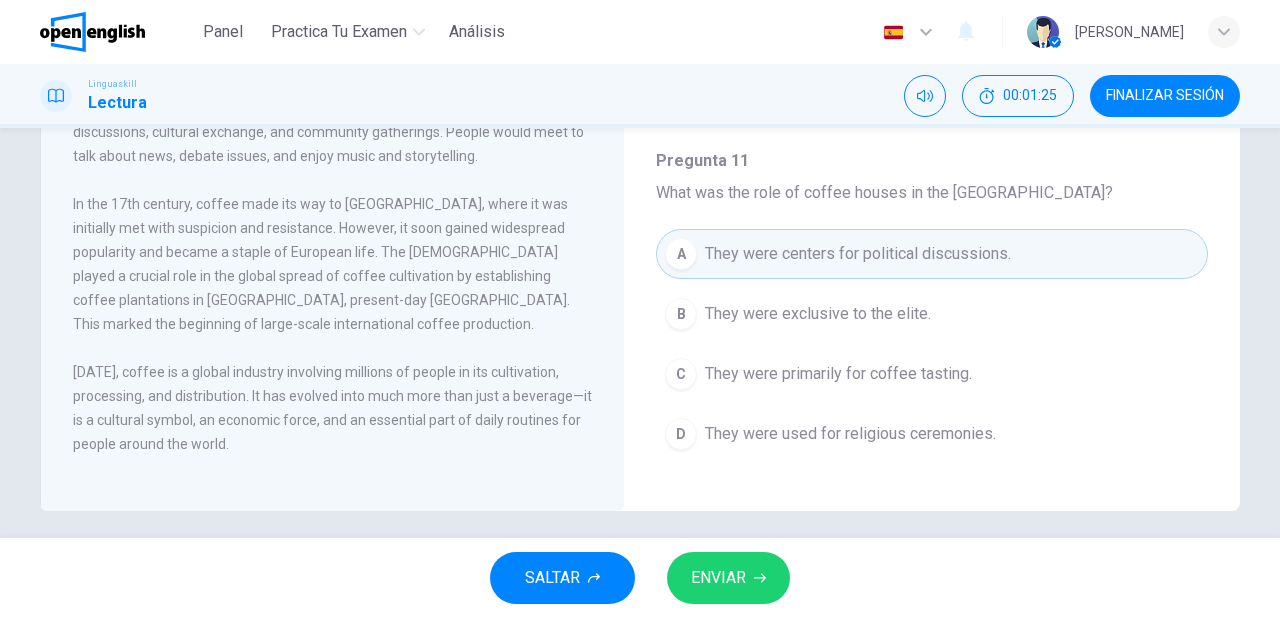 scroll, scrollTop: 364, scrollLeft: 0, axis: vertical 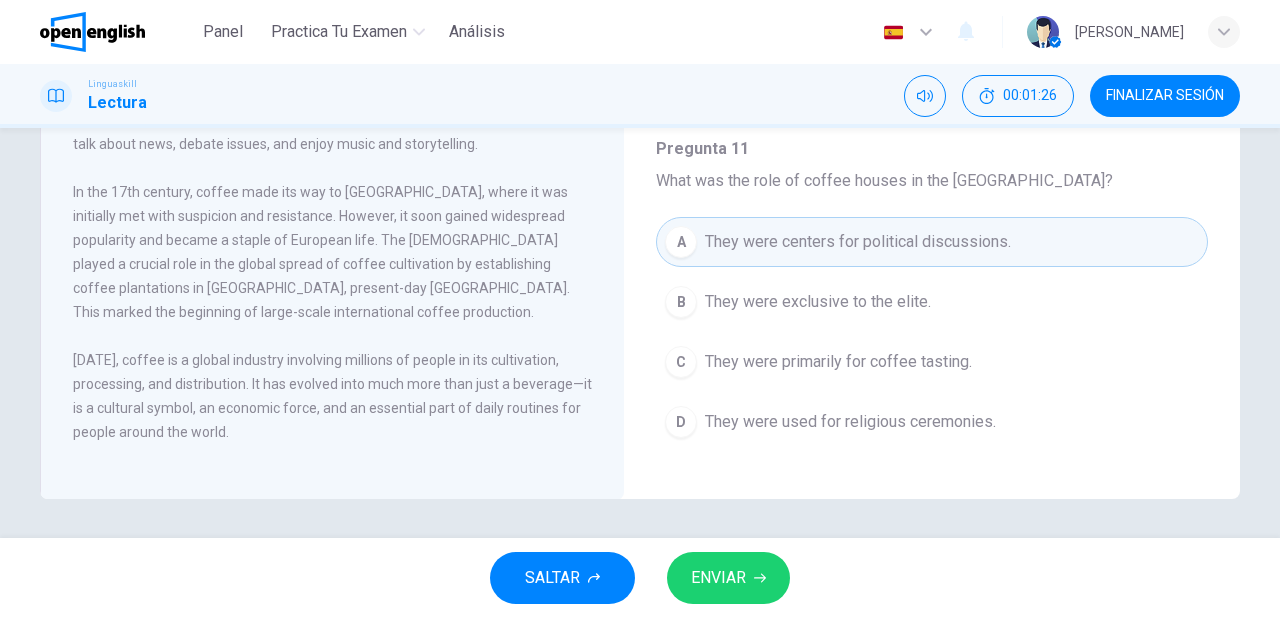 click on "ENVIAR" at bounding box center (718, 578) 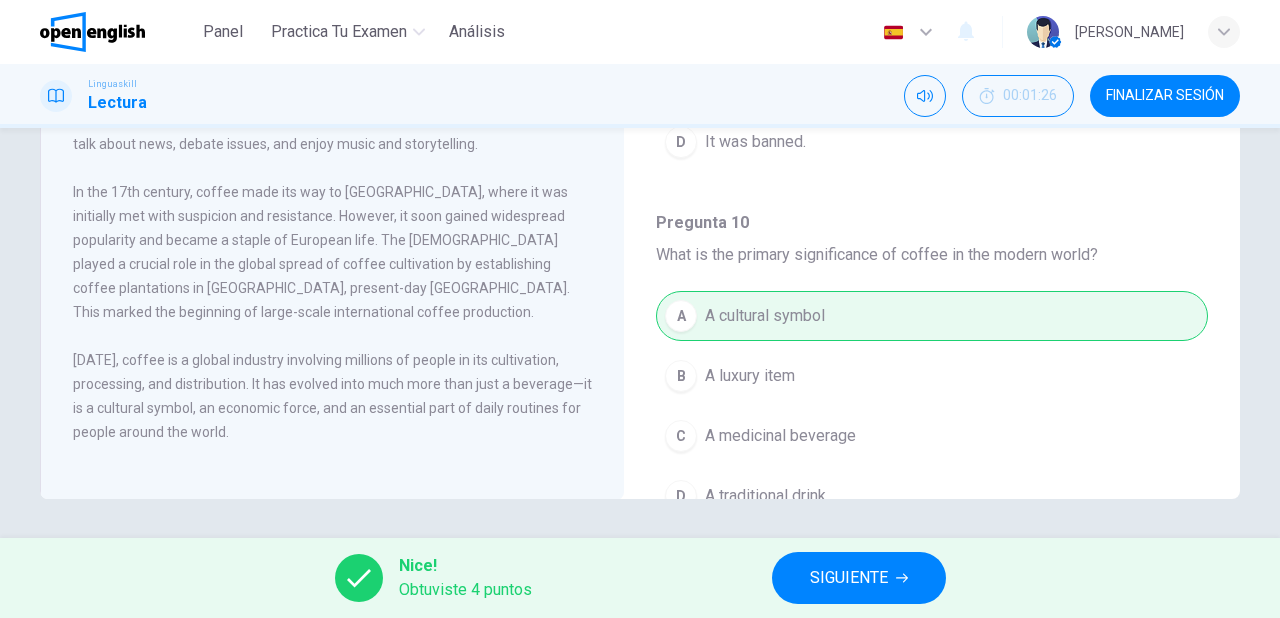 scroll, scrollTop: 843, scrollLeft: 0, axis: vertical 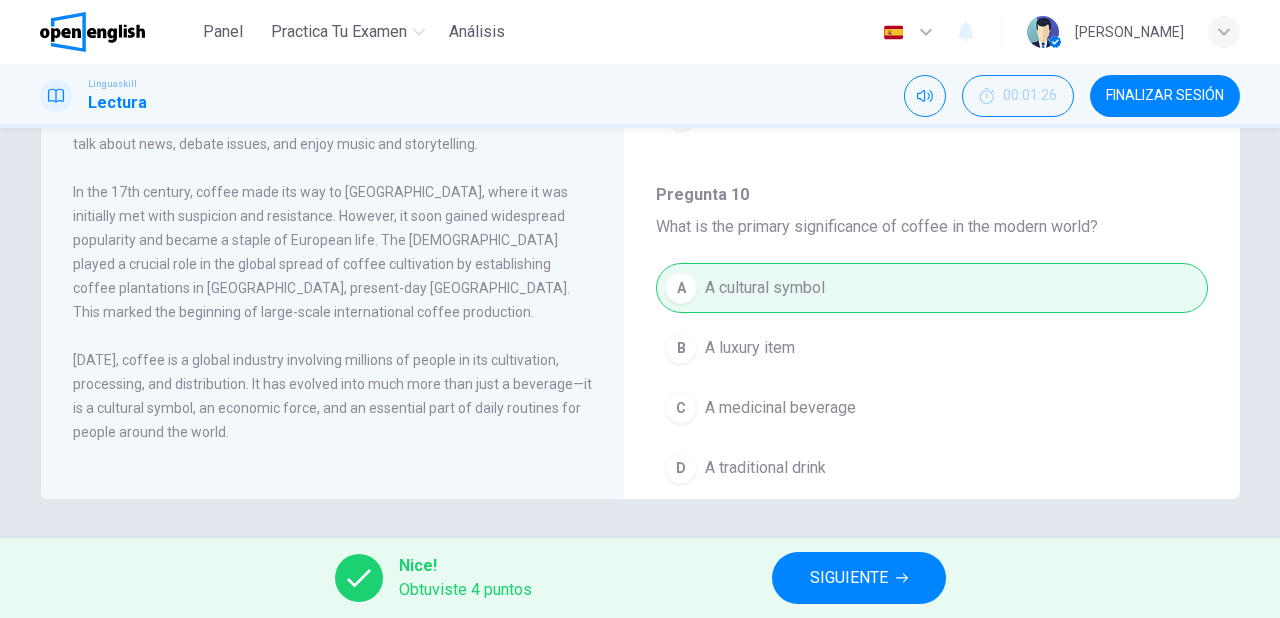 click on "SIGUIENTE" at bounding box center (849, 578) 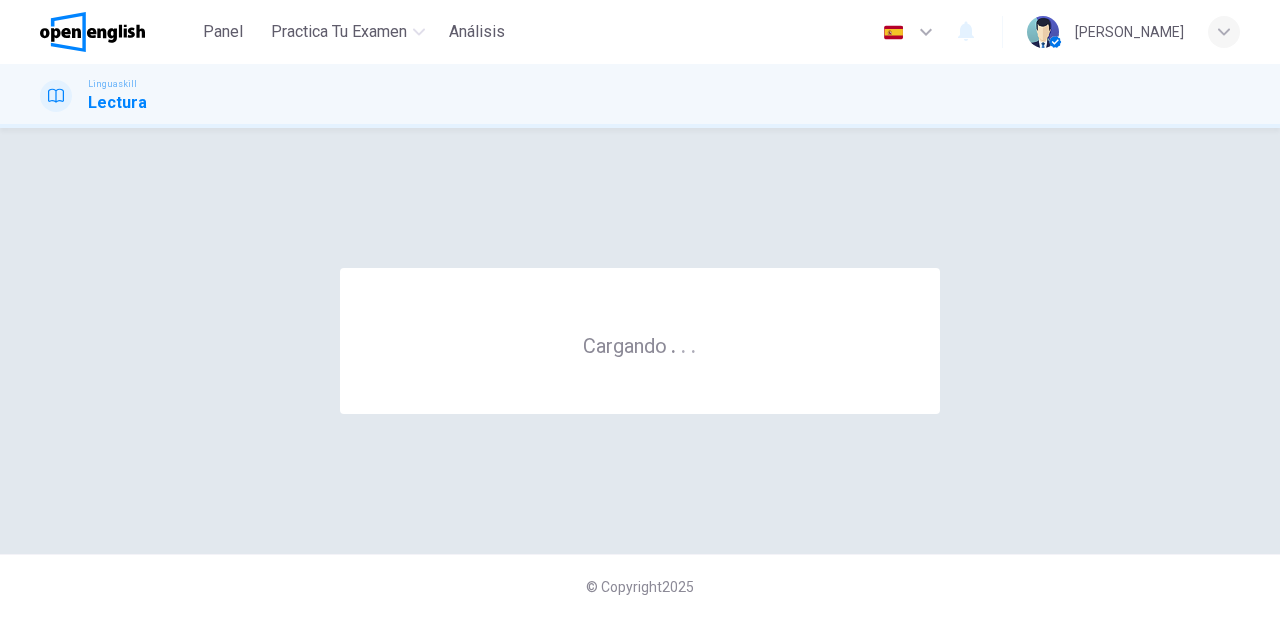 scroll, scrollTop: 0, scrollLeft: 0, axis: both 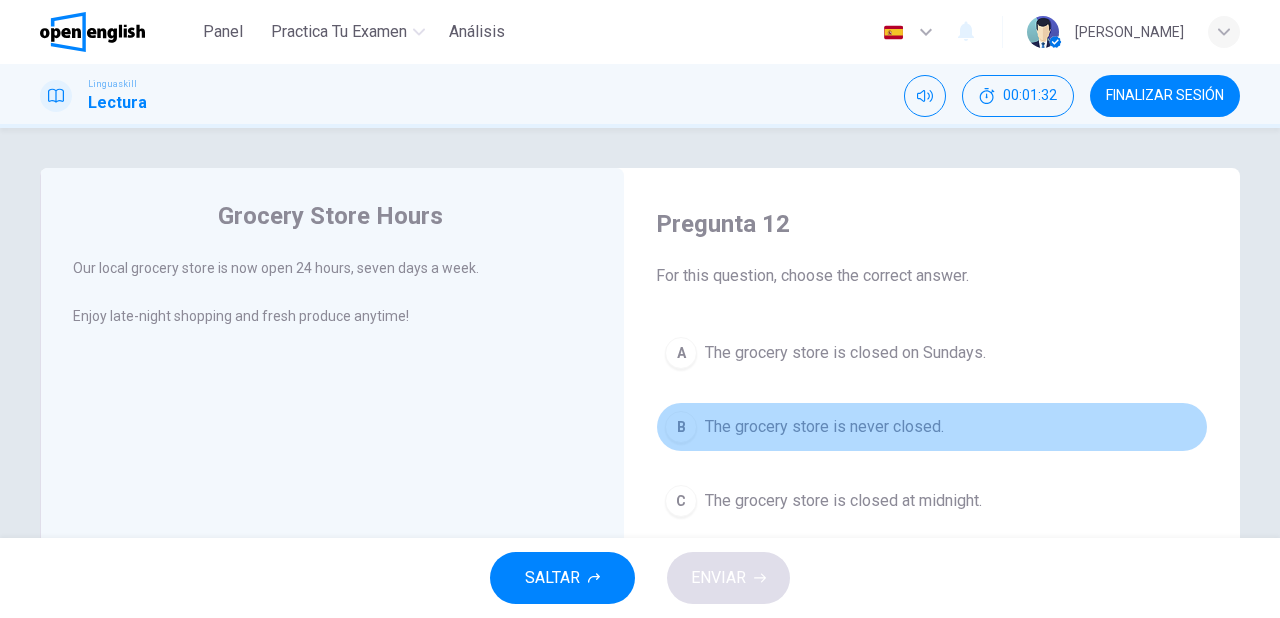 click on "B The grocery store is never closed." at bounding box center [932, 427] 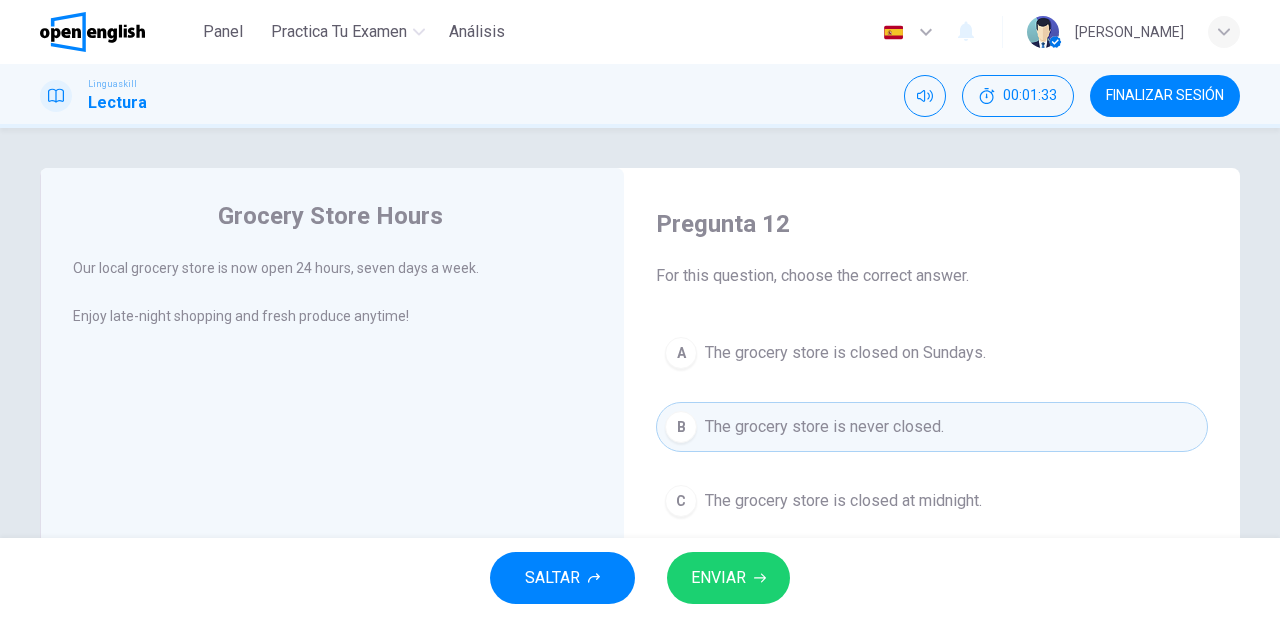 click on "ENVIAR" at bounding box center (728, 578) 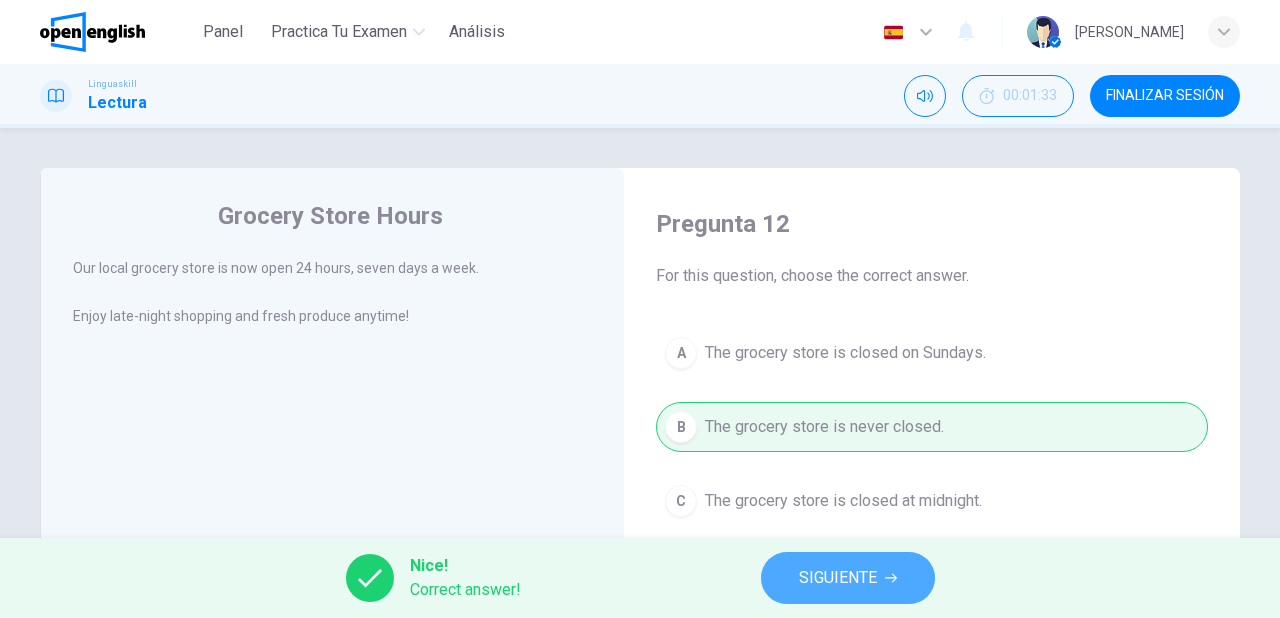click on "SIGUIENTE" at bounding box center [838, 578] 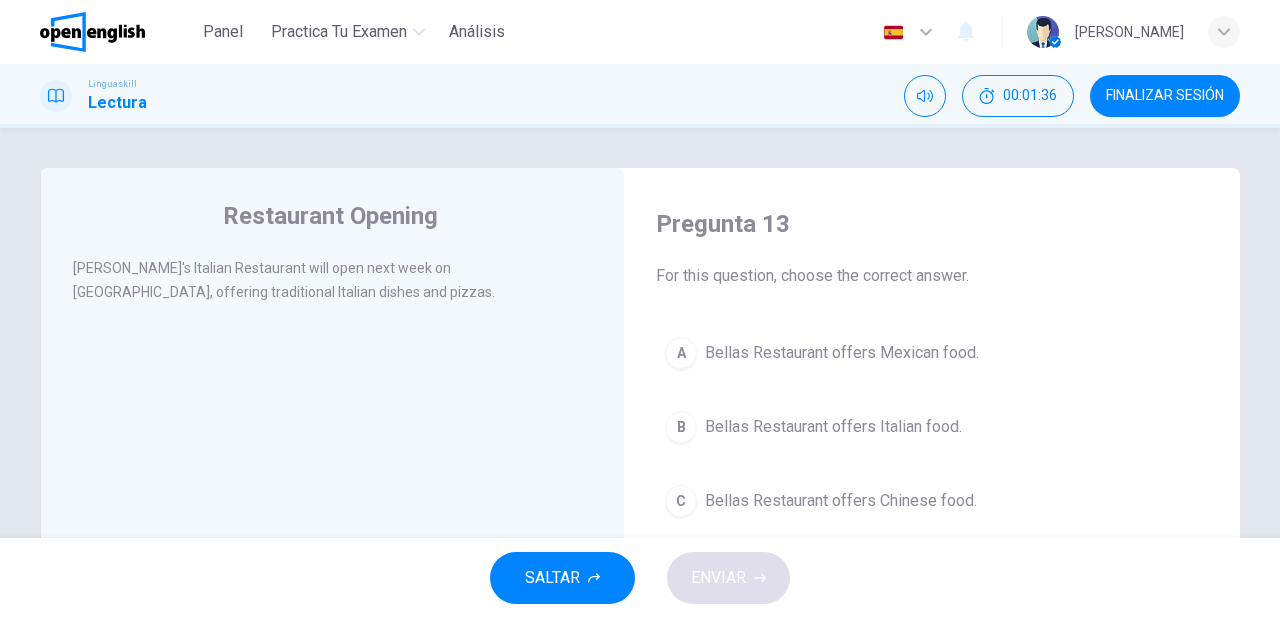 click on "Bellas Restaurant offers Italian food." at bounding box center (833, 427) 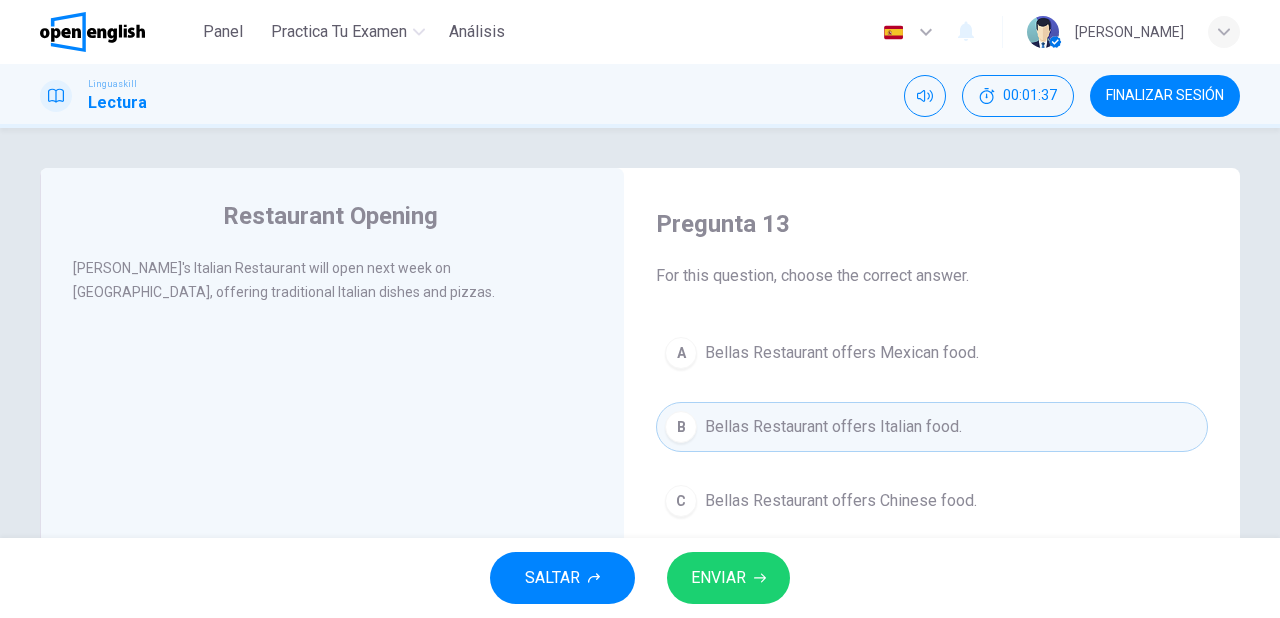 click 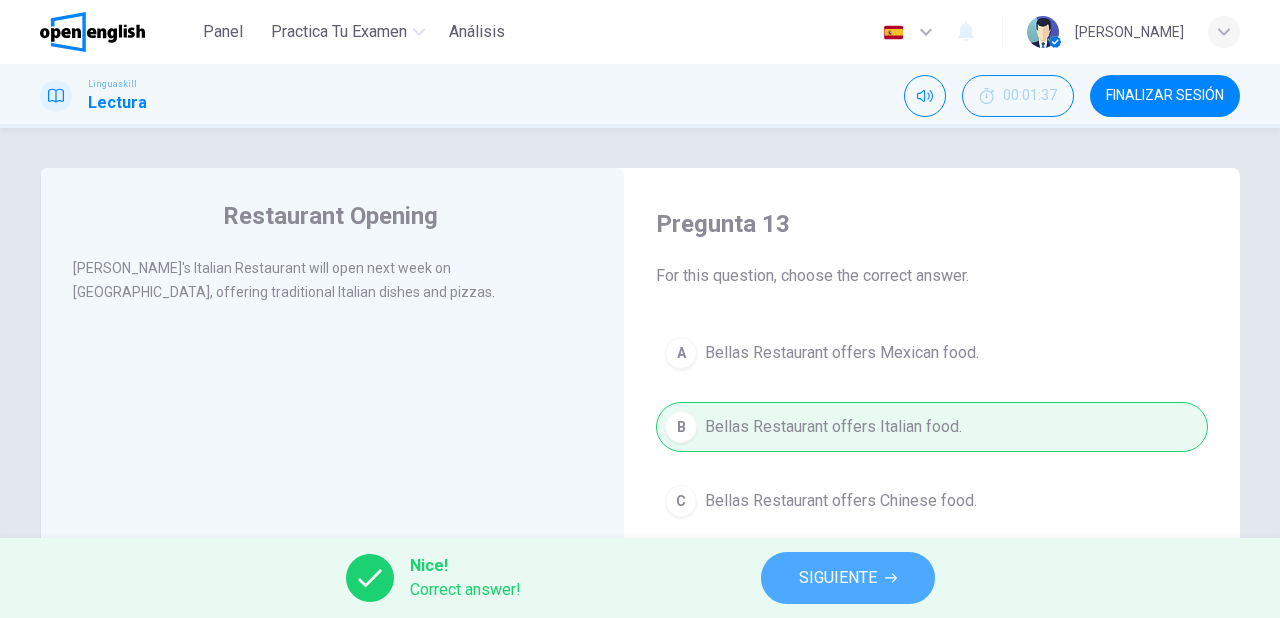 click on "SIGUIENTE" at bounding box center [838, 578] 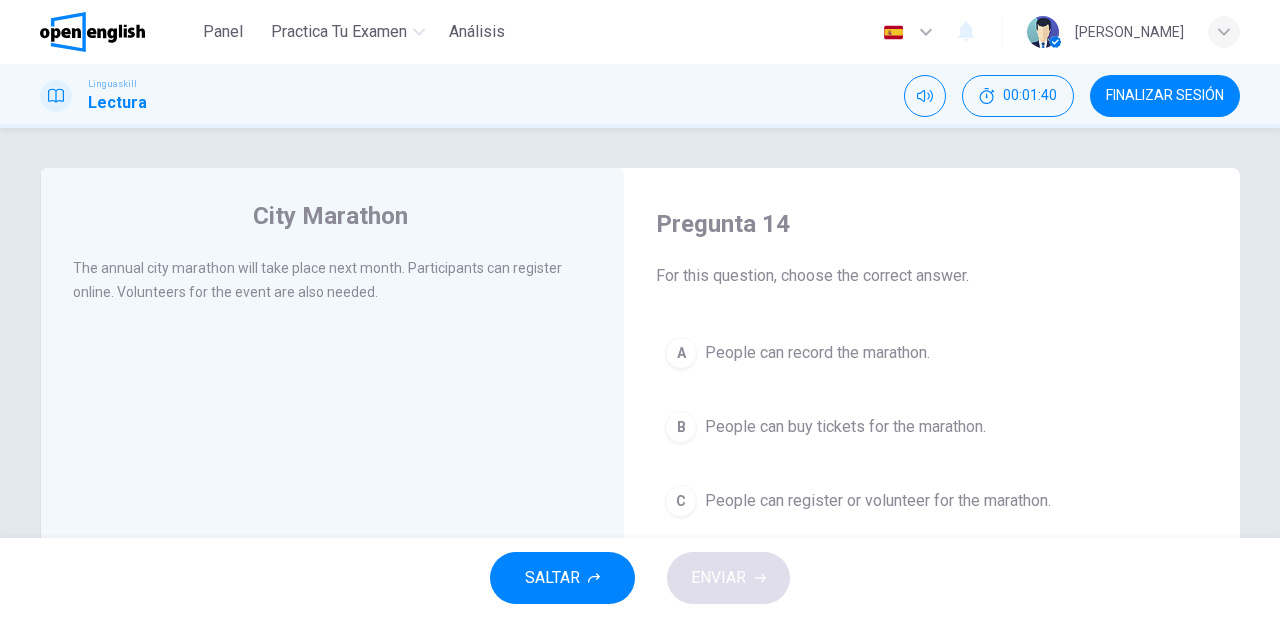 click on "People can register or volunteer for the marathon." at bounding box center (878, 501) 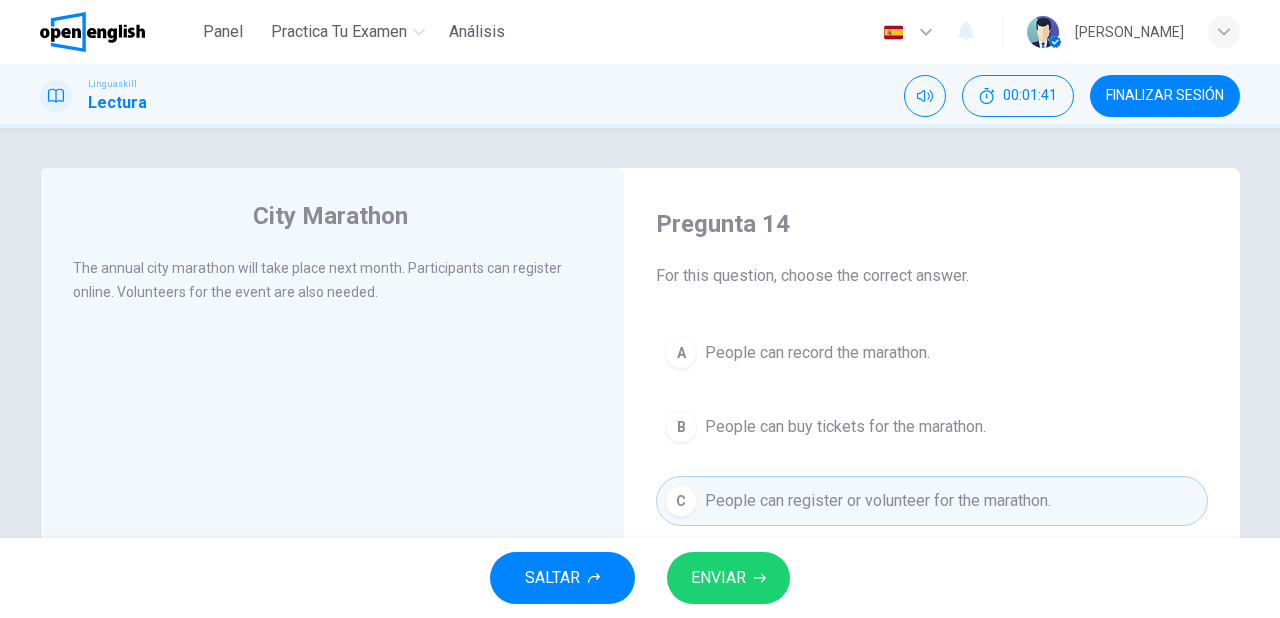 click on "ENVIAR" at bounding box center [728, 578] 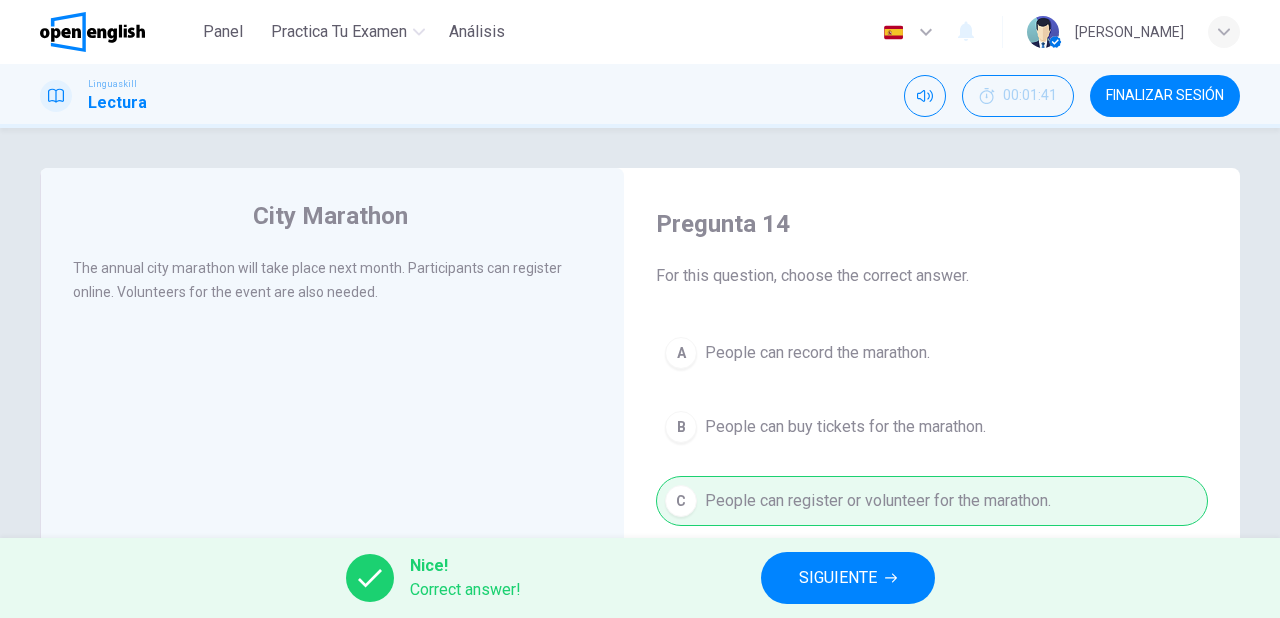 click on "SIGUIENTE" at bounding box center (838, 578) 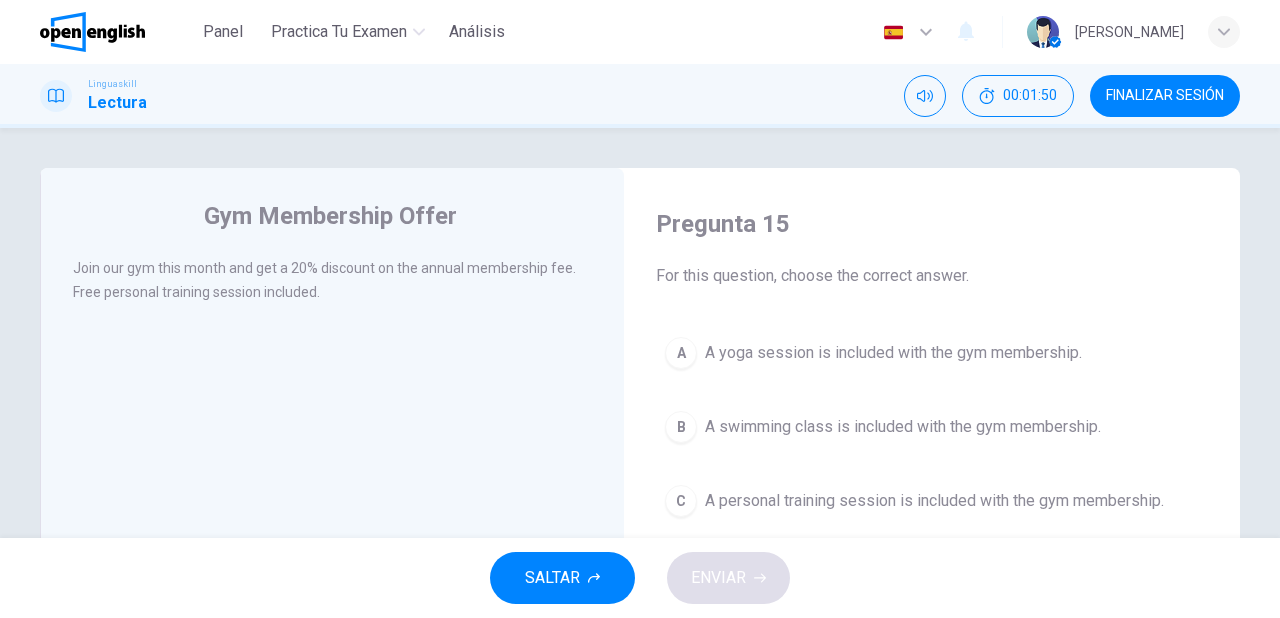 click on "A personal training session is included with the gym membership." at bounding box center [934, 501] 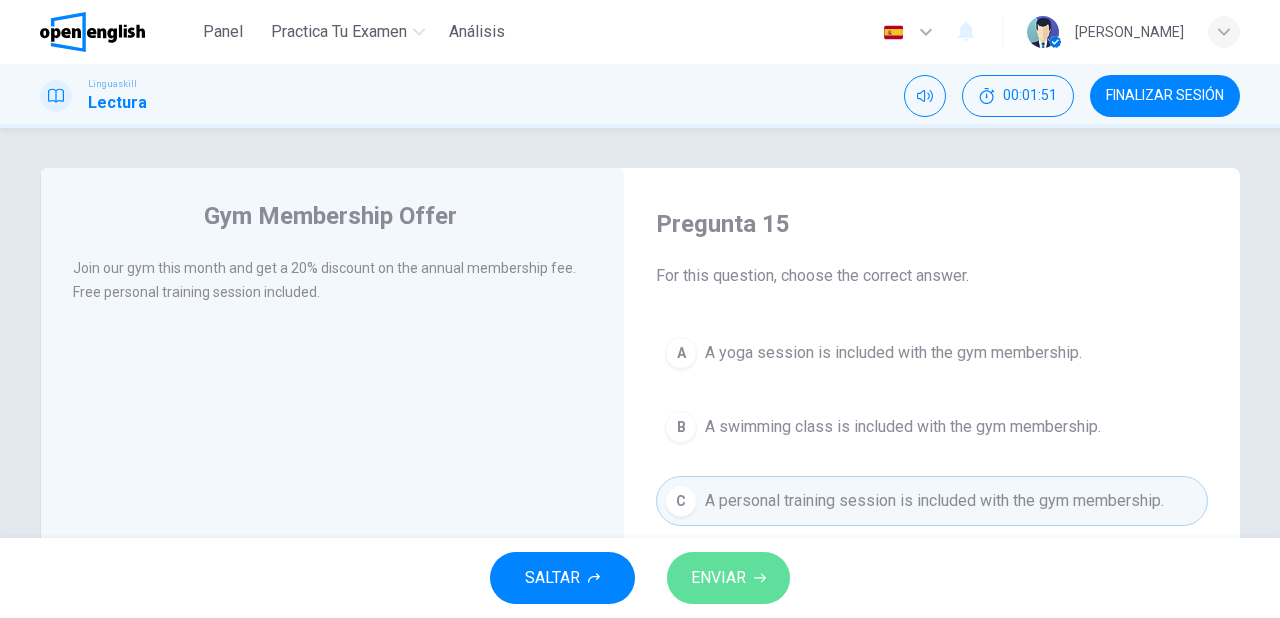 click 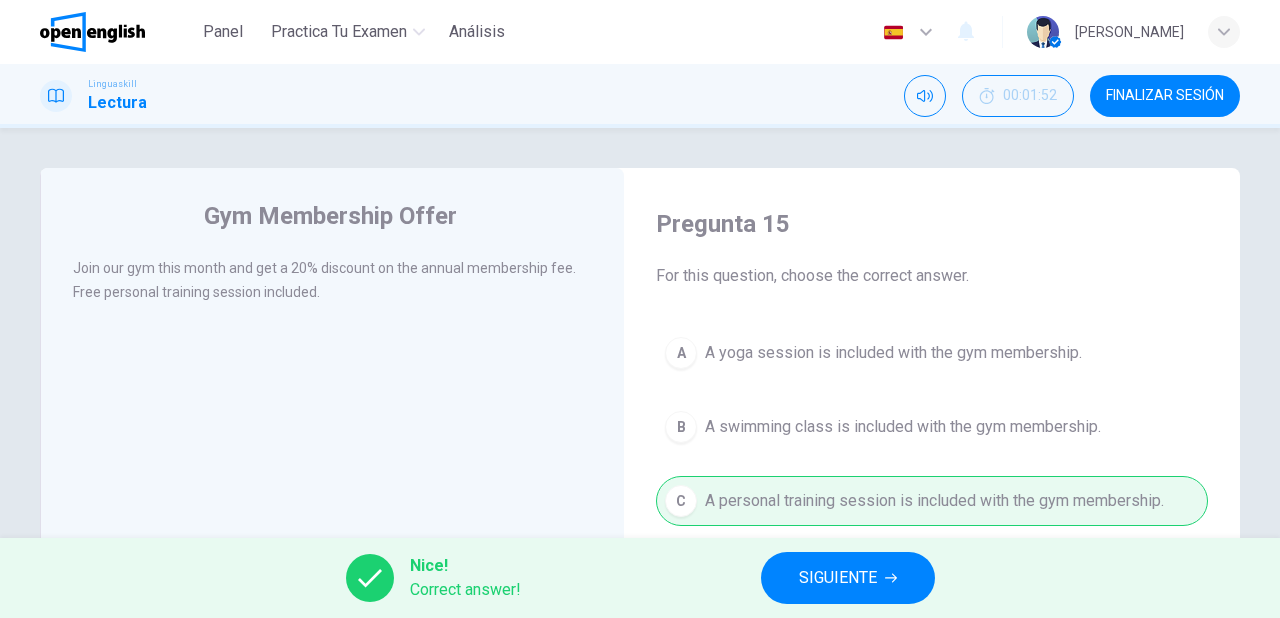 click on "SIGUIENTE" at bounding box center [838, 578] 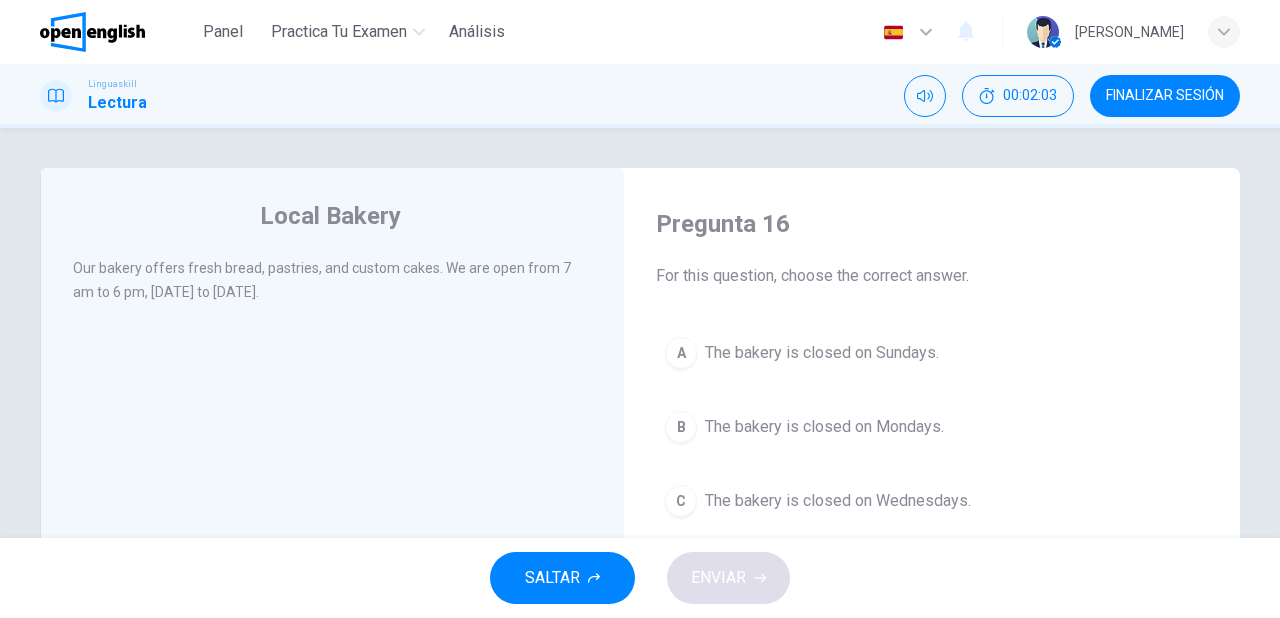 click on "The bakery is closed on Sundays." at bounding box center [822, 353] 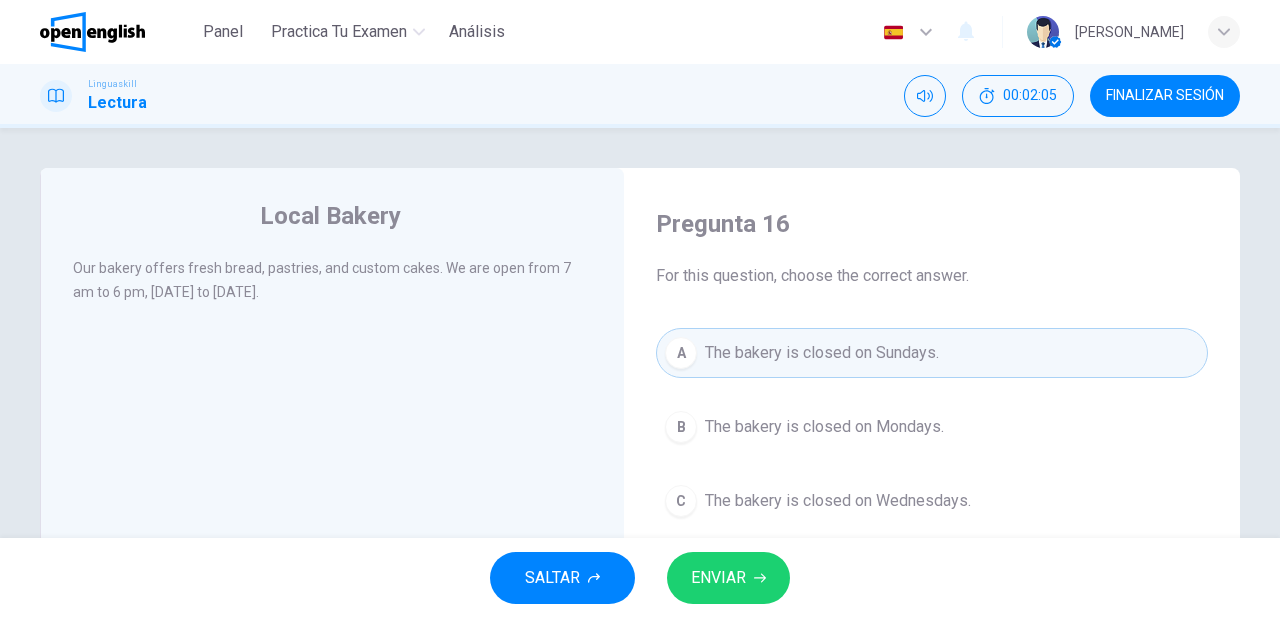 click on "ENVIAR" at bounding box center (728, 578) 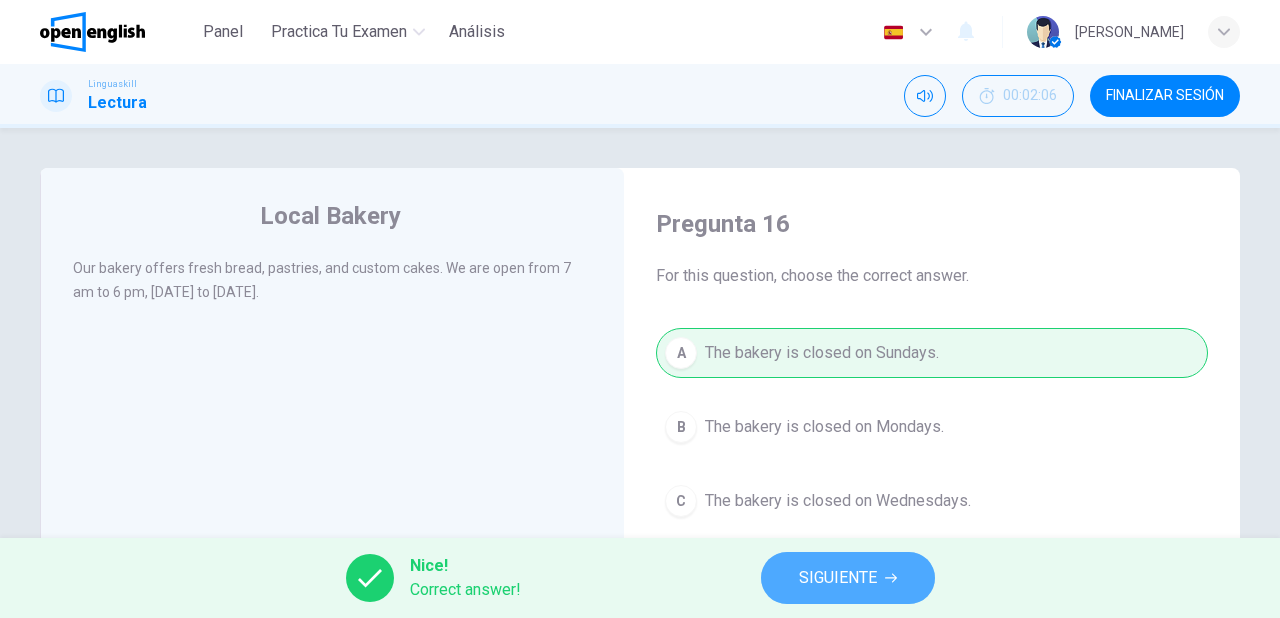 click on "SIGUIENTE" at bounding box center (848, 578) 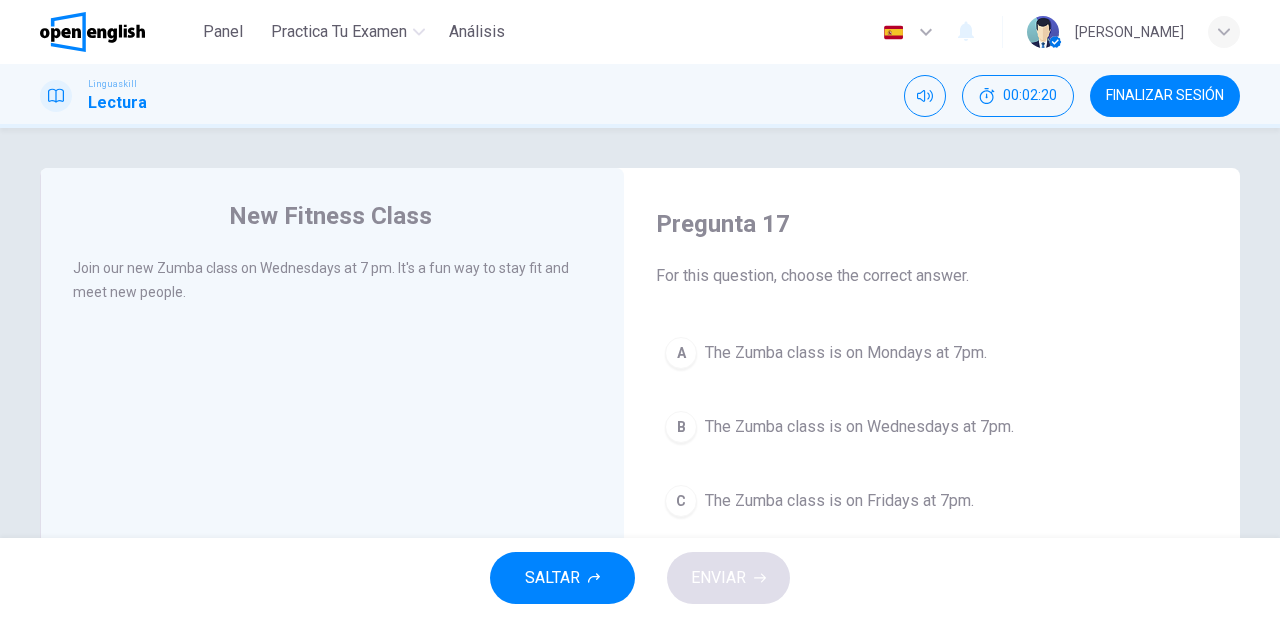 click on "The Zumba class is on Wednesdays at 7pm." at bounding box center [859, 427] 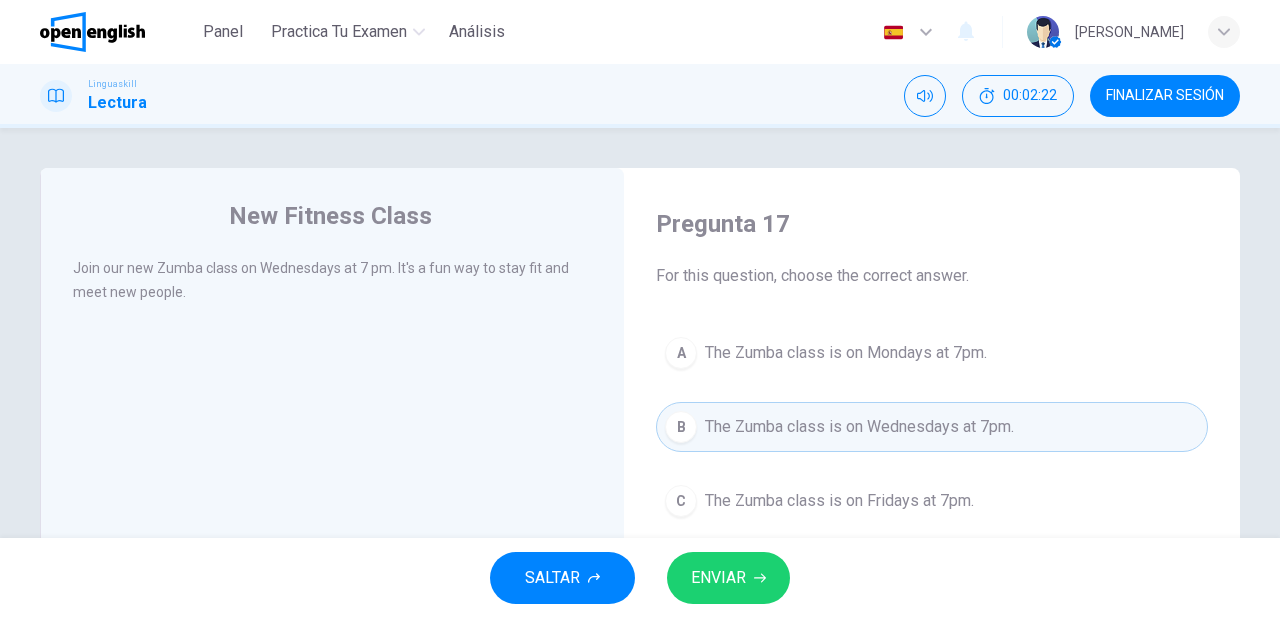 click on "ENVIAR" at bounding box center [728, 578] 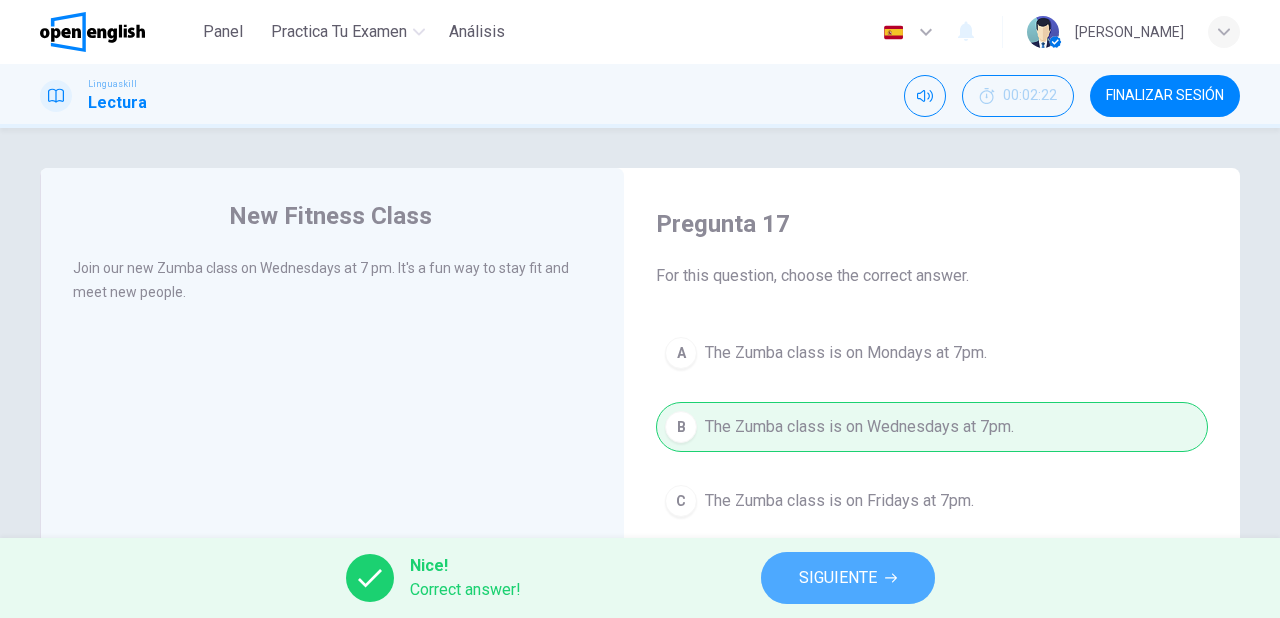 click on "SIGUIENTE" at bounding box center [838, 578] 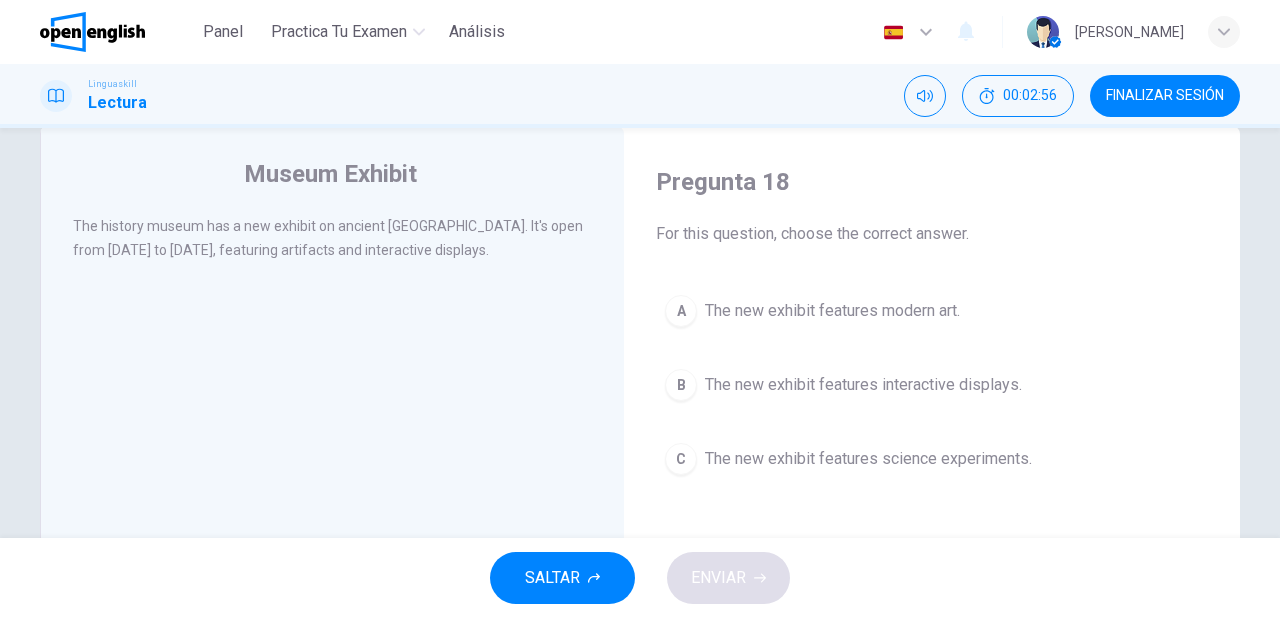 scroll, scrollTop: 80, scrollLeft: 0, axis: vertical 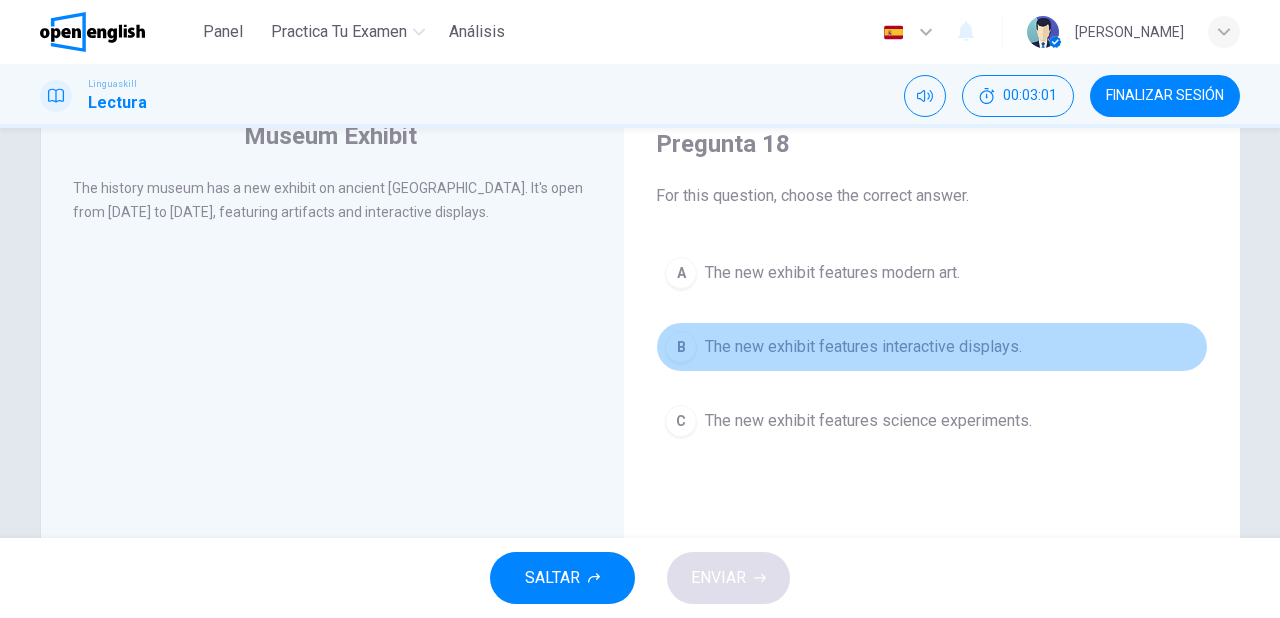 drag, startPoint x: 922, startPoint y: 349, endPoint x: 983, endPoint y: 457, distance: 124.036285 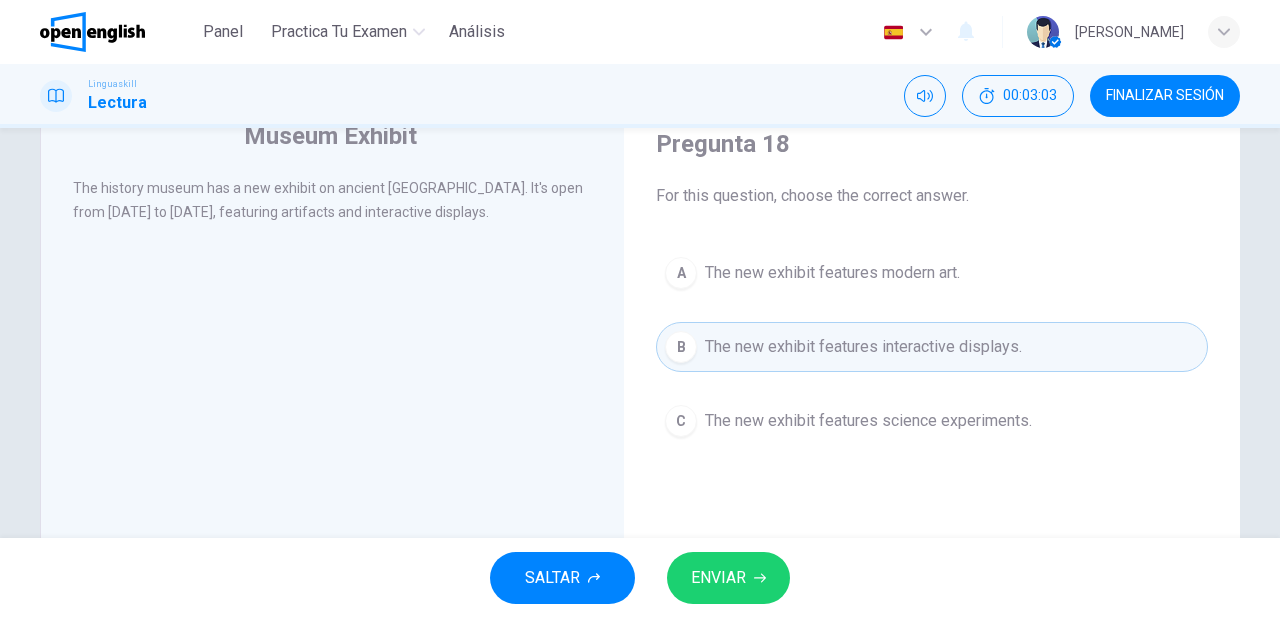 click 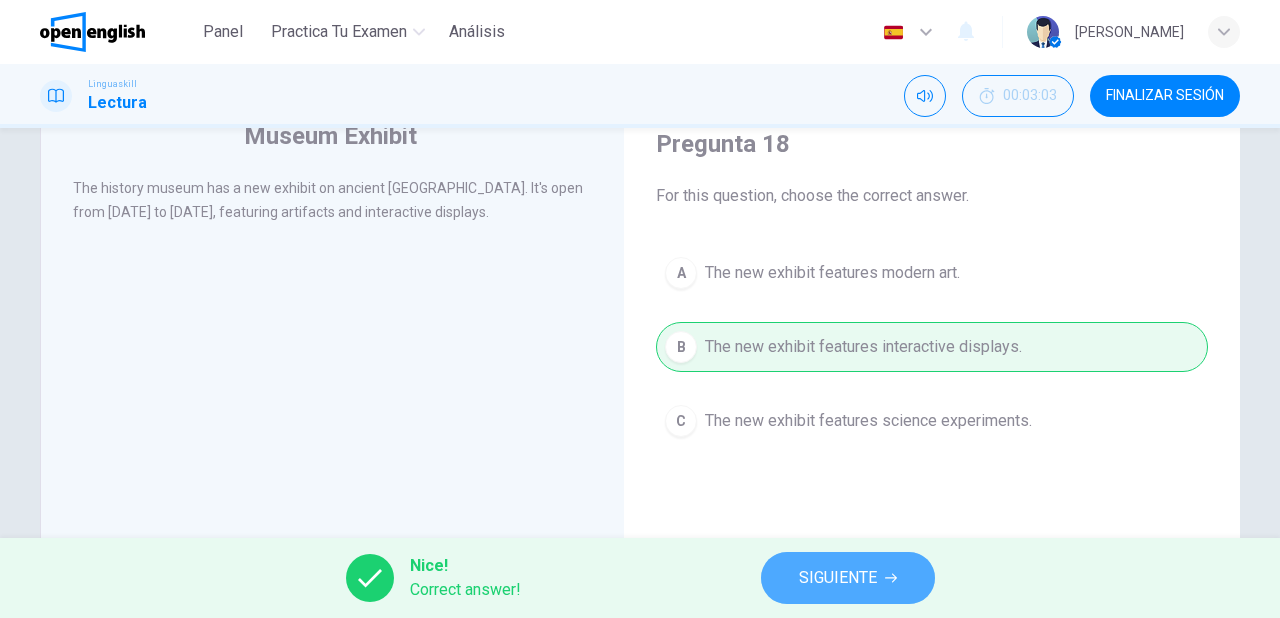 click on "SIGUIENTE" at bounding box center (838, 578) 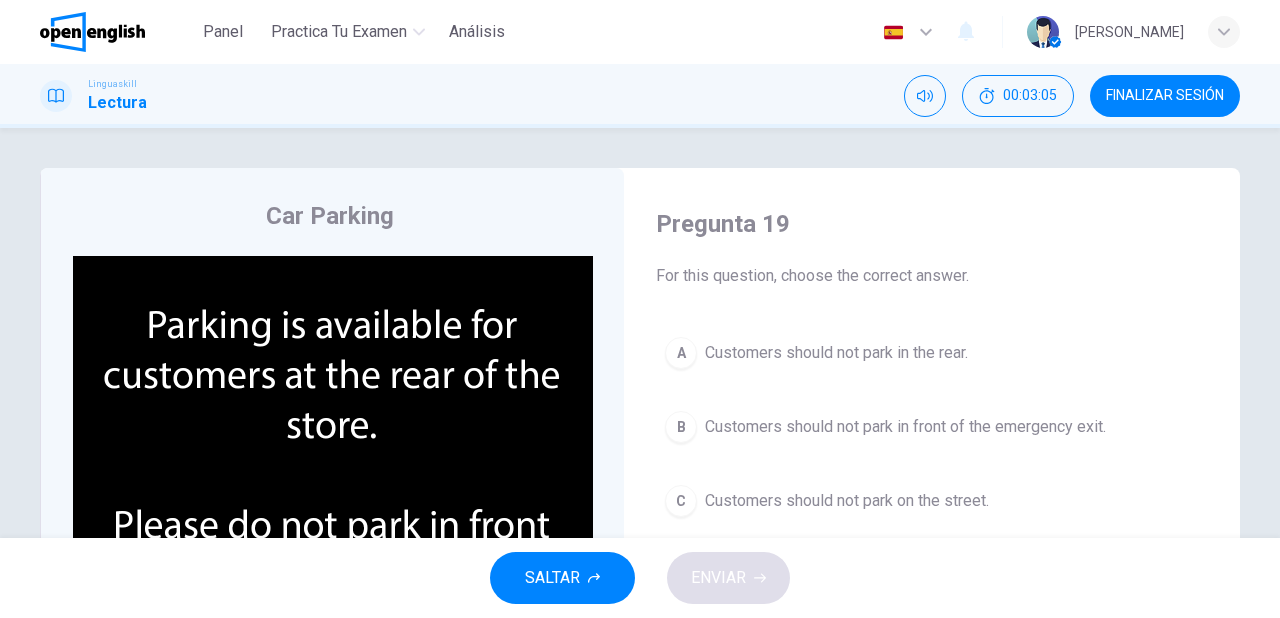 click on "B Customers should not park in front of the emergency exit." at bounding box center [932, 427] 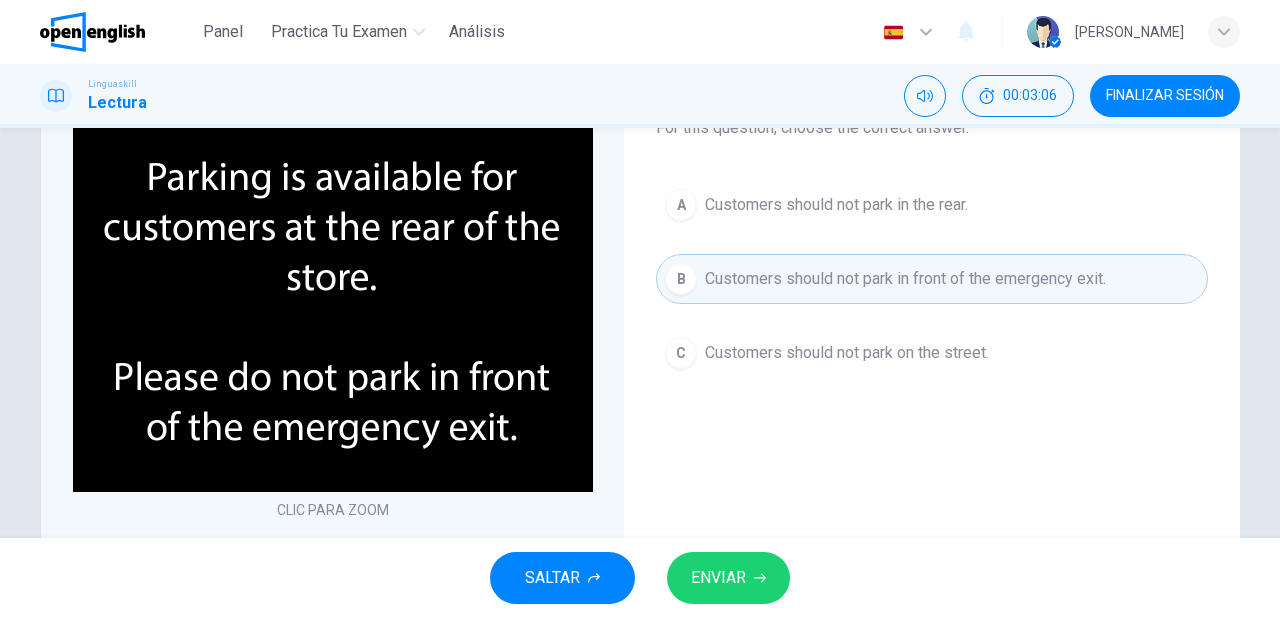 scroll, scrollTop: 160, scrollLeft: 0, axis: vertical 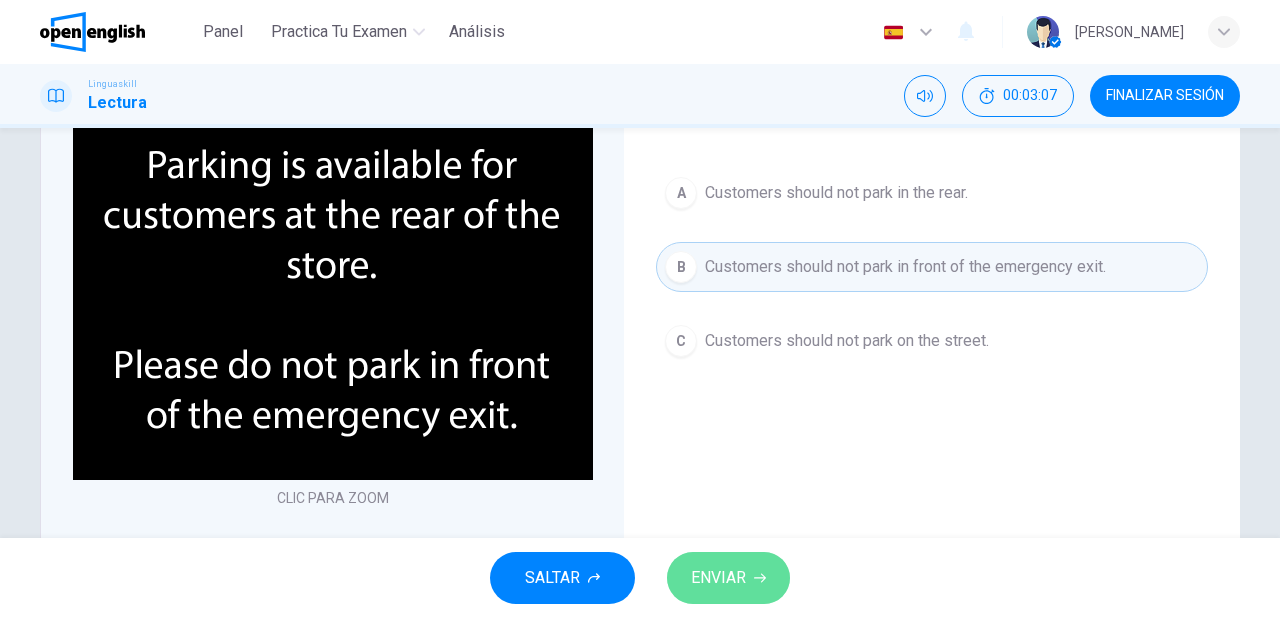 click on "ENVIAR" at bounding box center (718, 578) 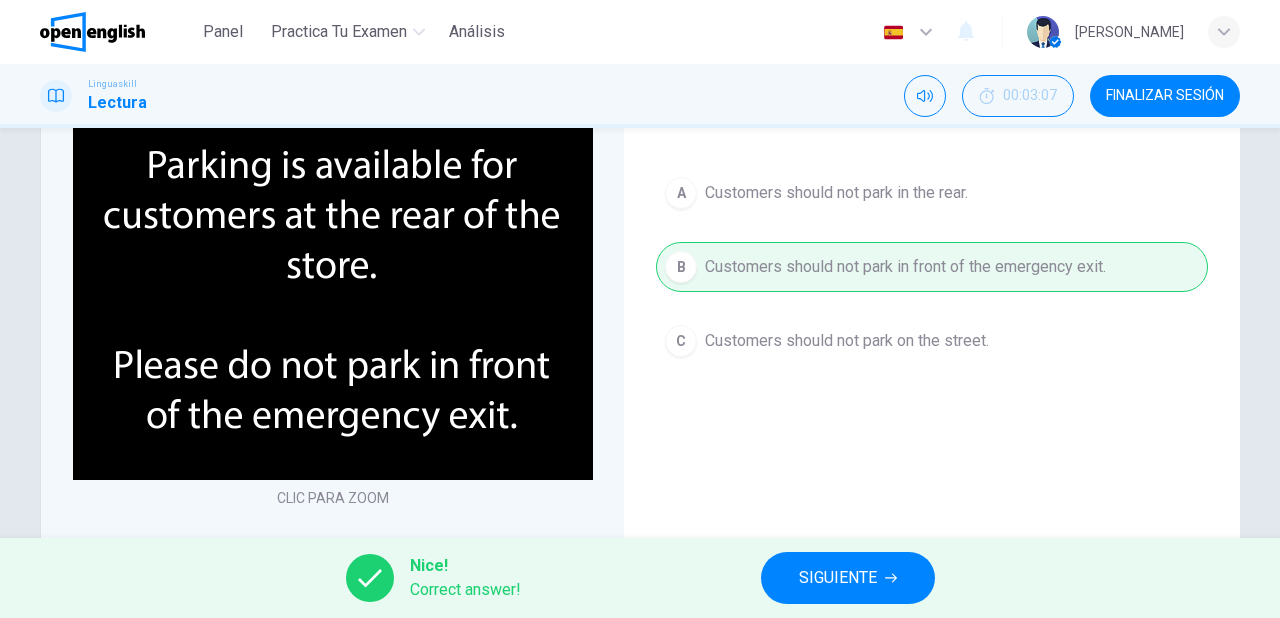 click on "SIGUIENTE" at bounding box center (848, 578) 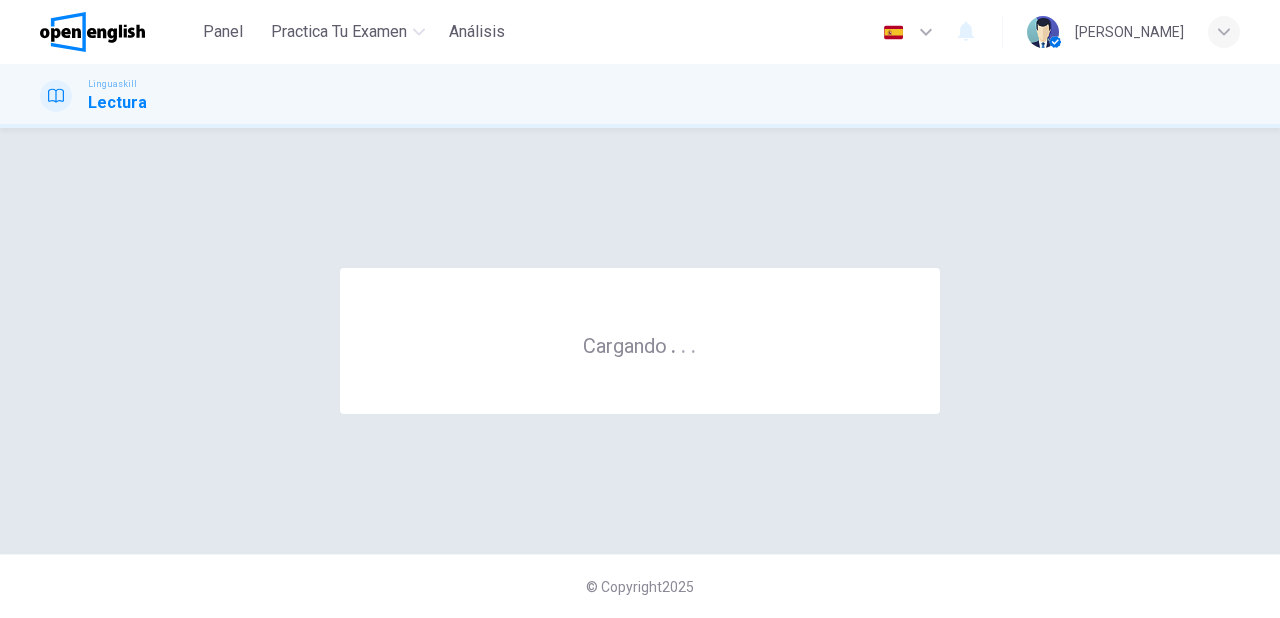 scroll, scrollTop: 0, scrollLeft: 0, axis: both 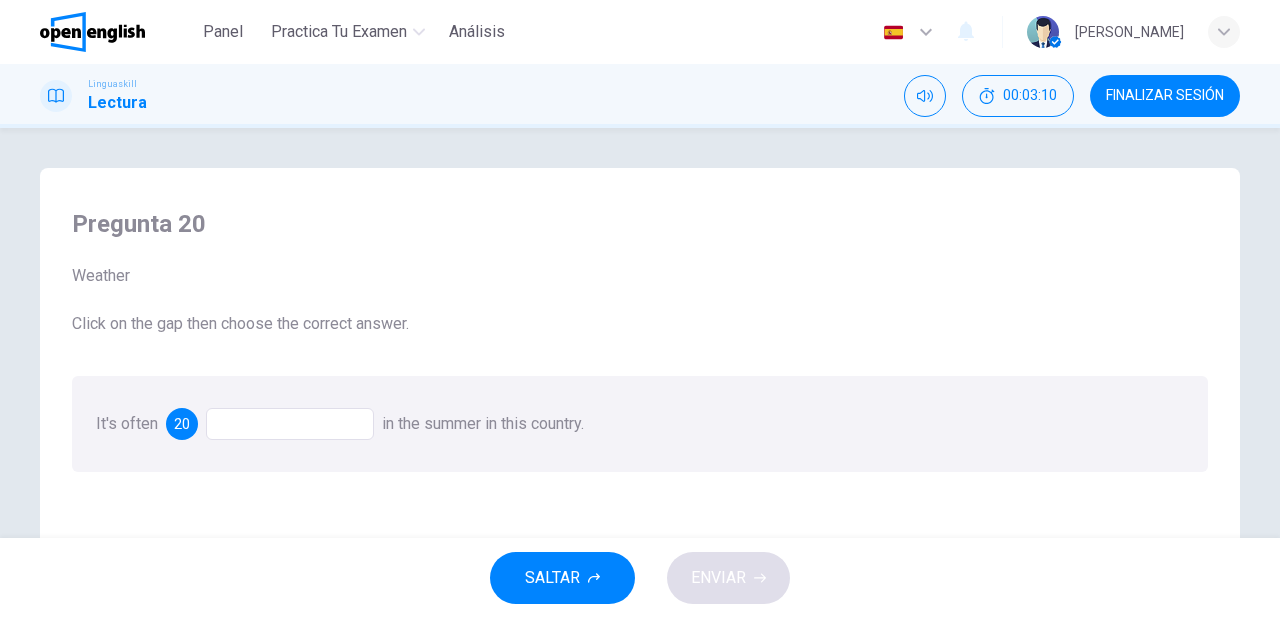 click at bounding box center [290, 424] 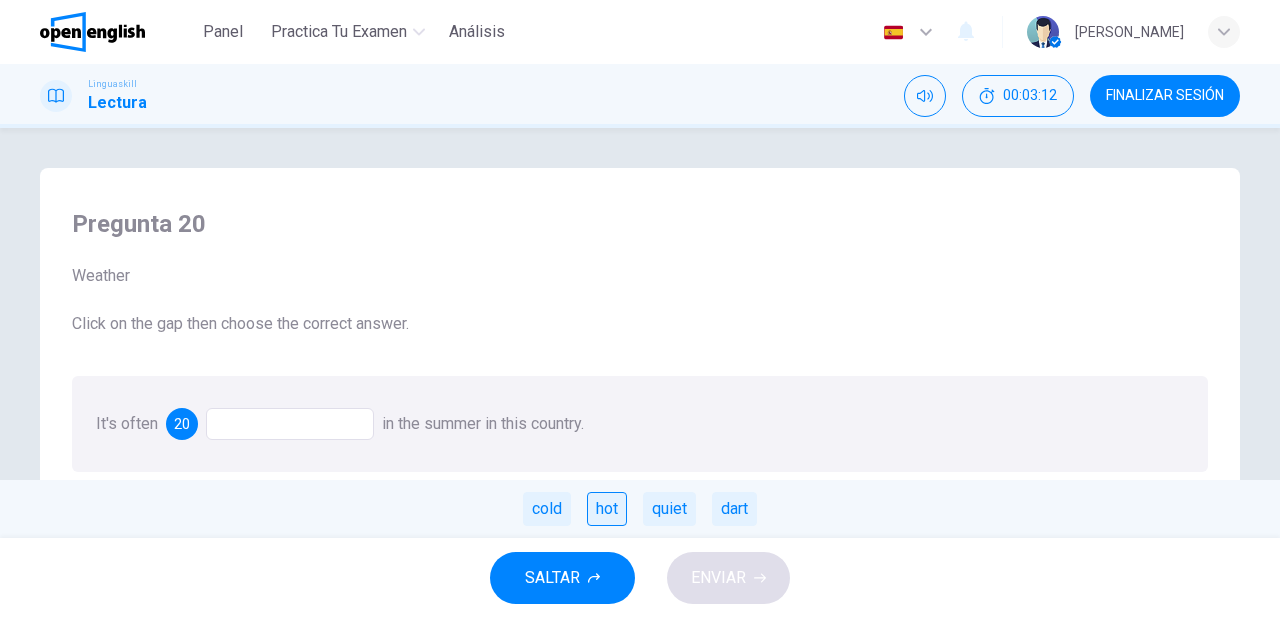 click on "hot" at bounding box center (607, 509) 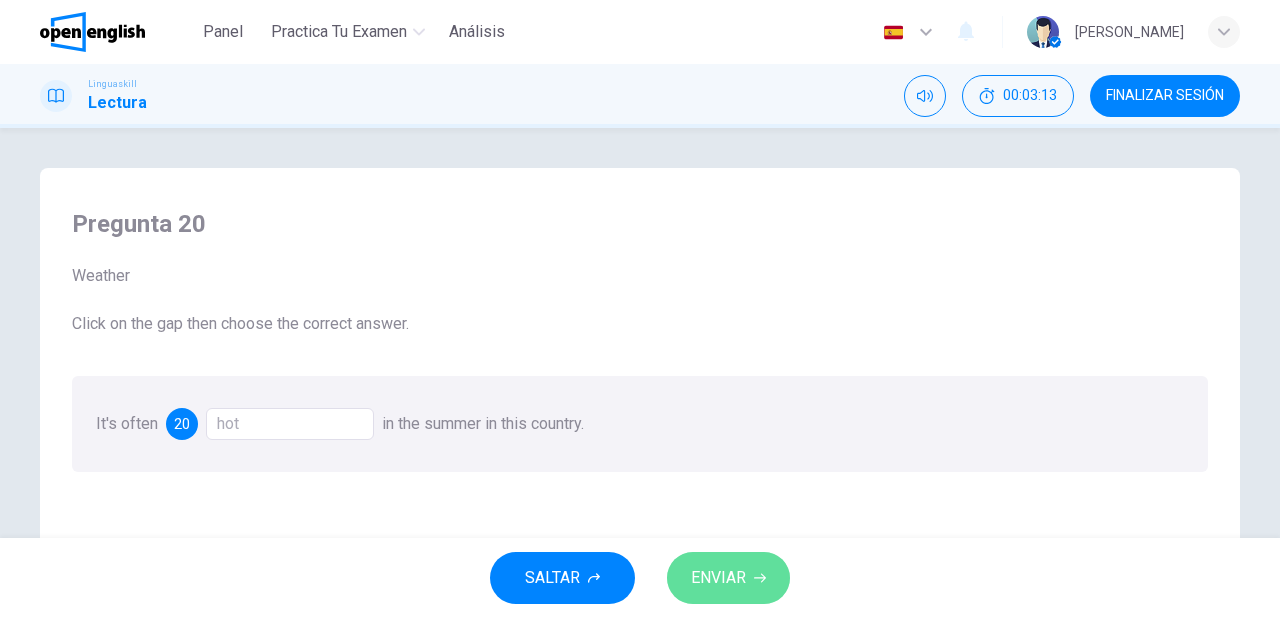 click on "ENVIAR" at bounding box center (718, 578) 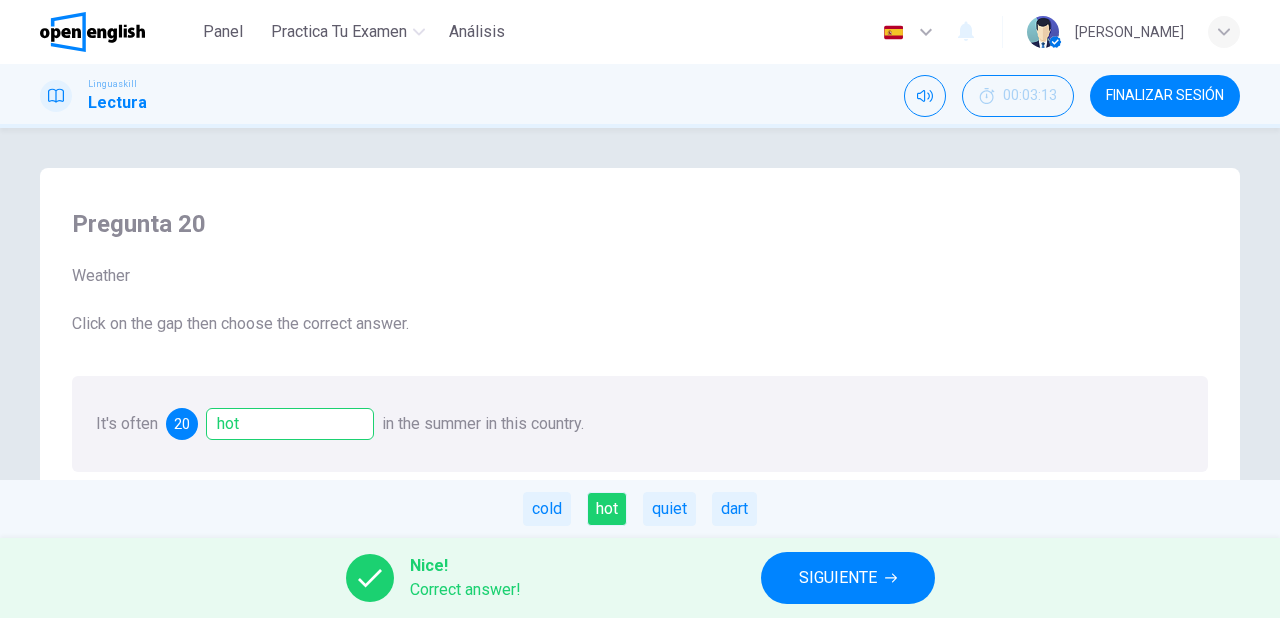 click on "SIGUIENTE" at bounding box center (848, 578) 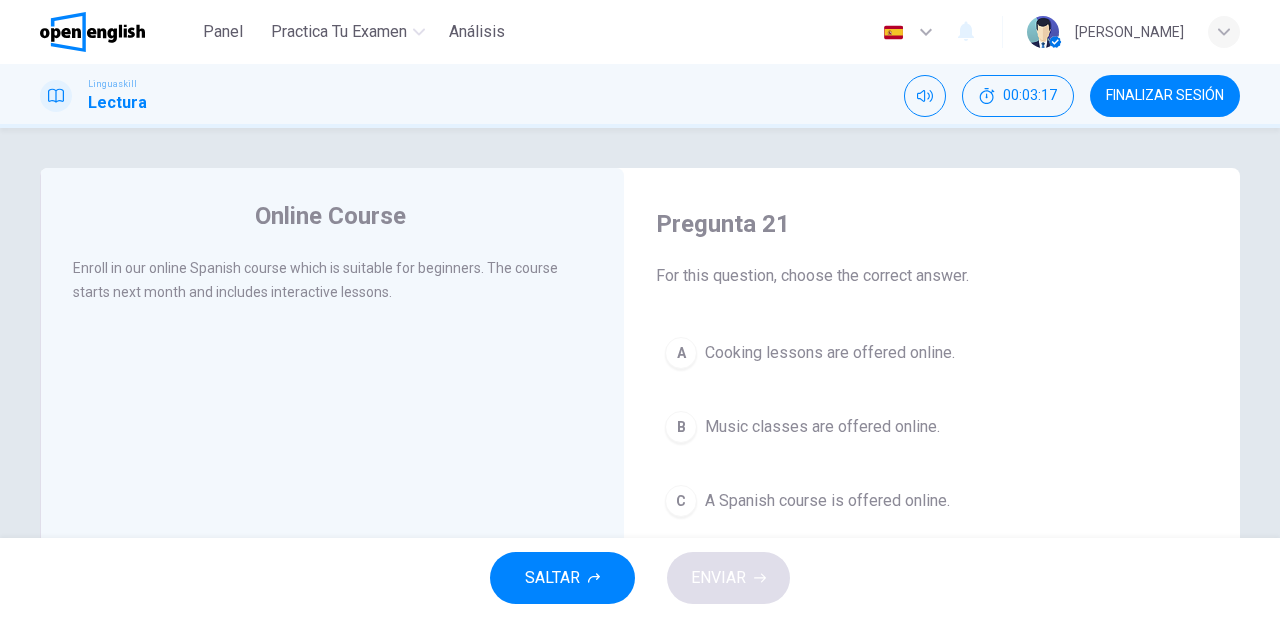 click on "A Spanish course is offered online." at bounding box center [827, 501] 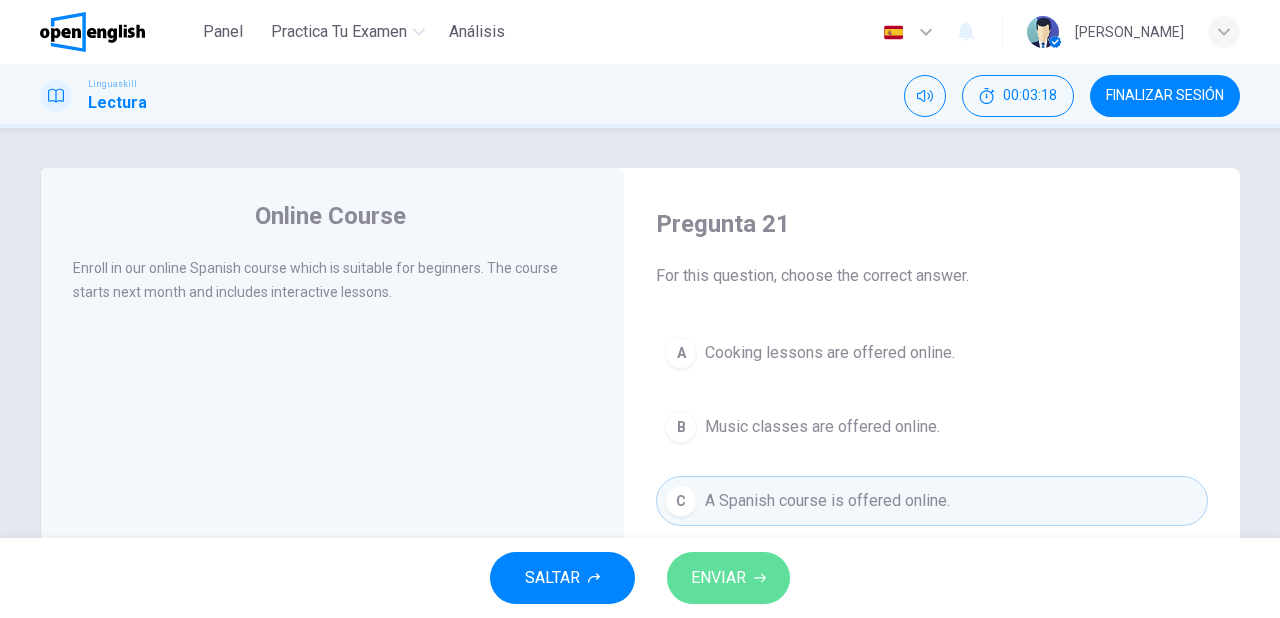 click on "ENVIAR" at bounding box center [718, 578] 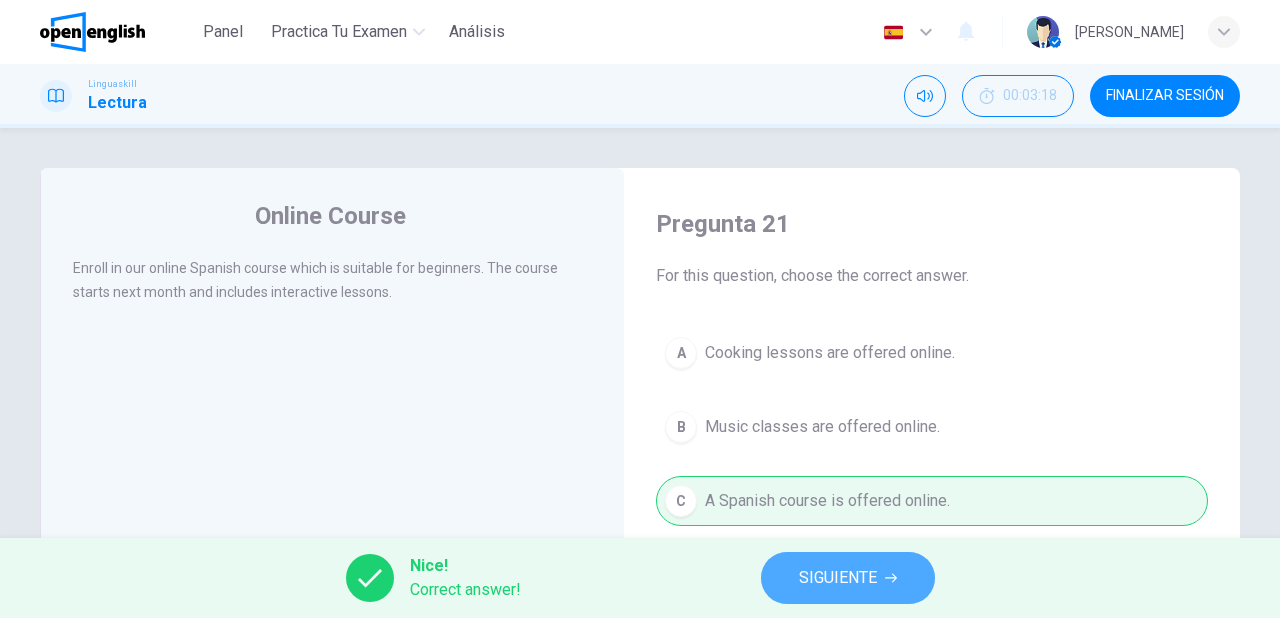 click on "SIGUIENTE" at bounding box center (838, 578) 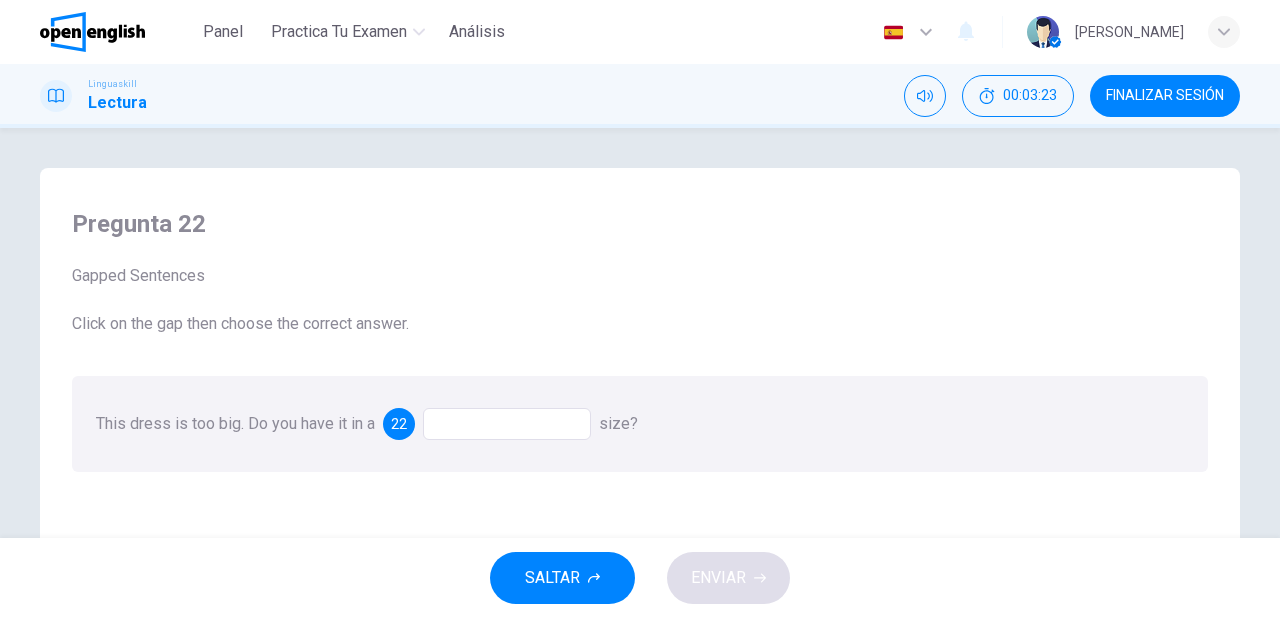 click at bounding box center (507, 424) 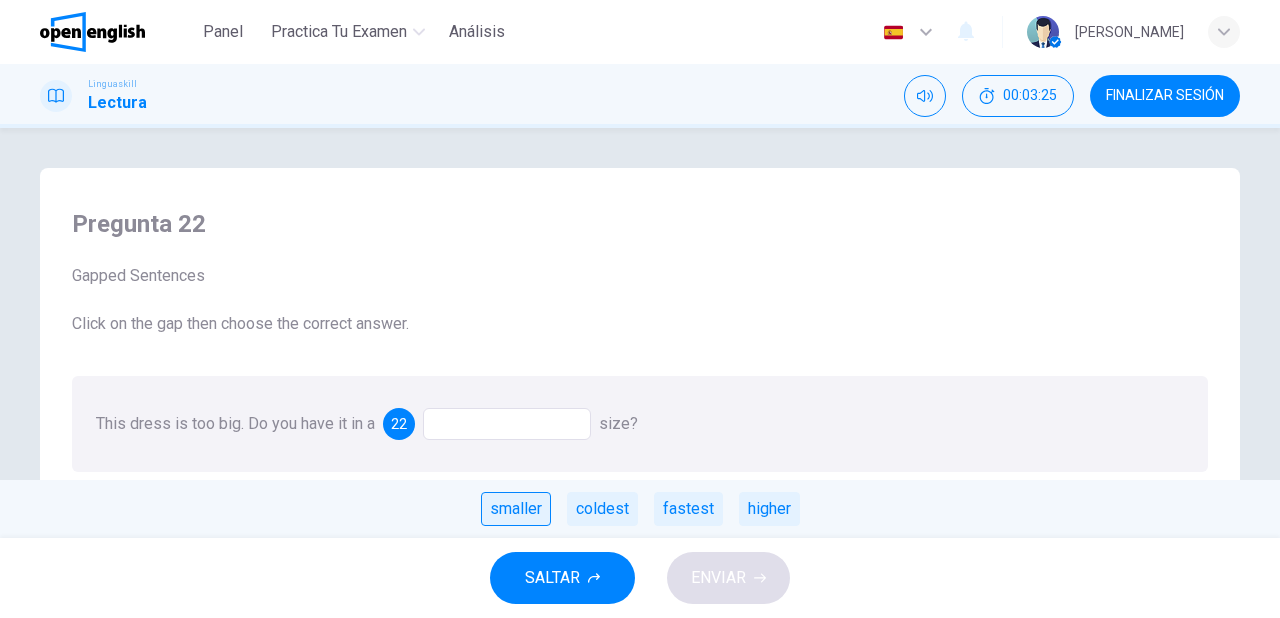 click on "smaller" at bounding box center [516, 509] 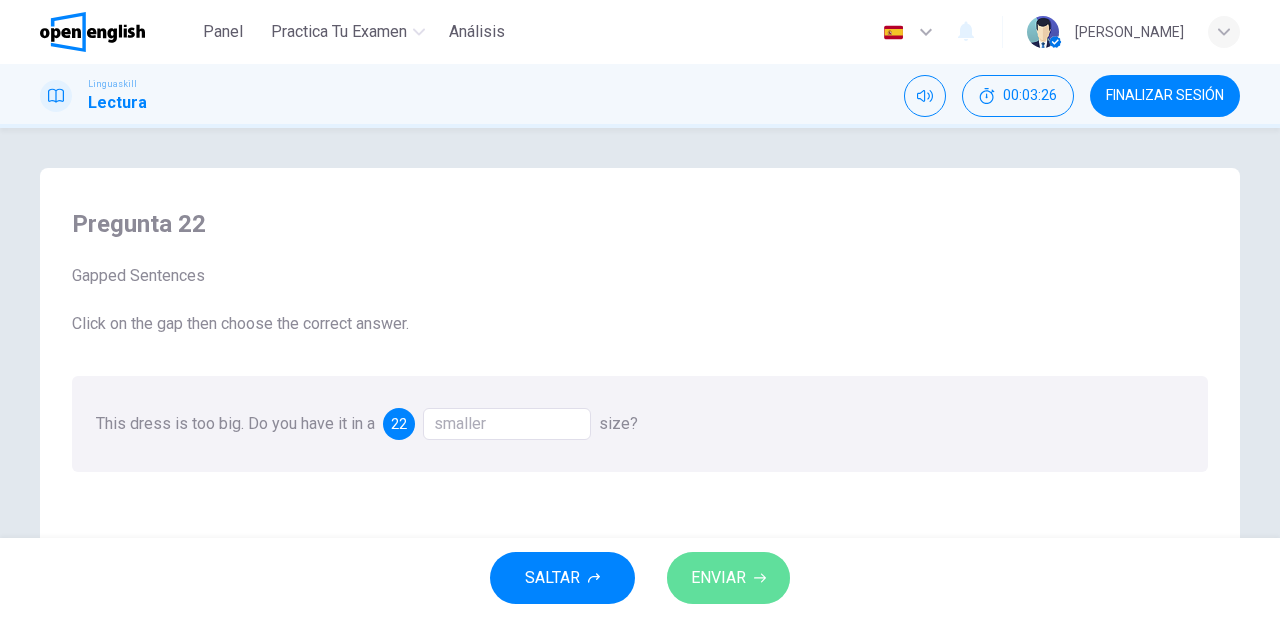 click on "ENVIAR" at bounding box center [718, 578] 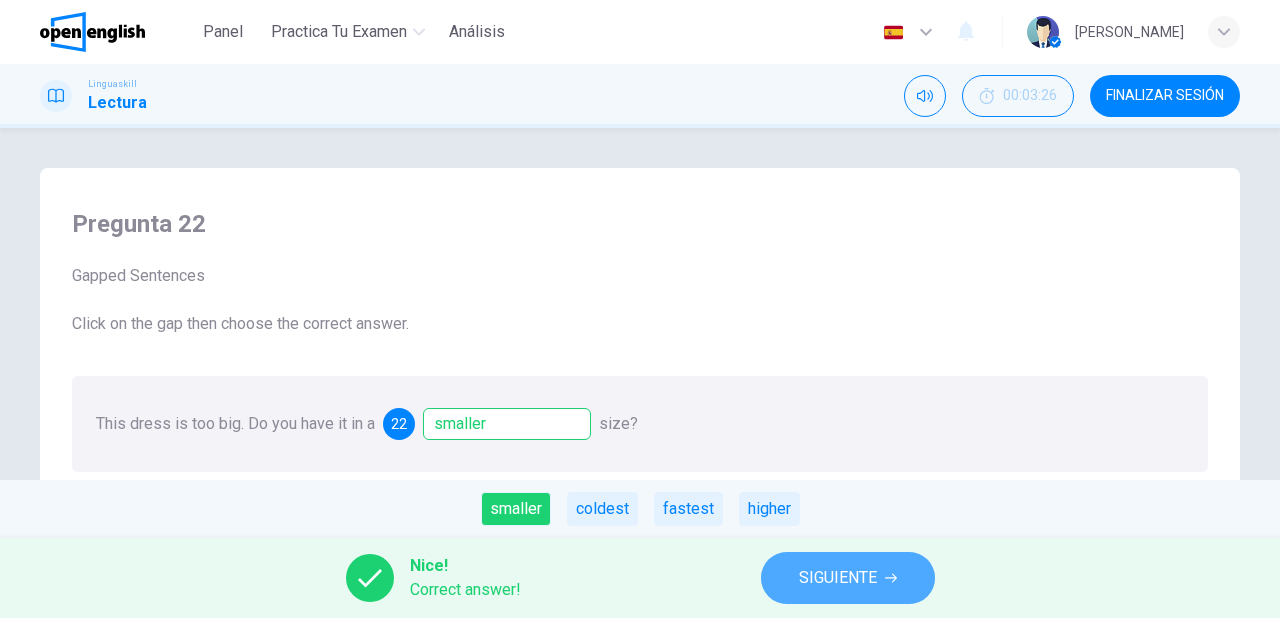 click on "SIGUIENTE" at bounding box center [838, 578] 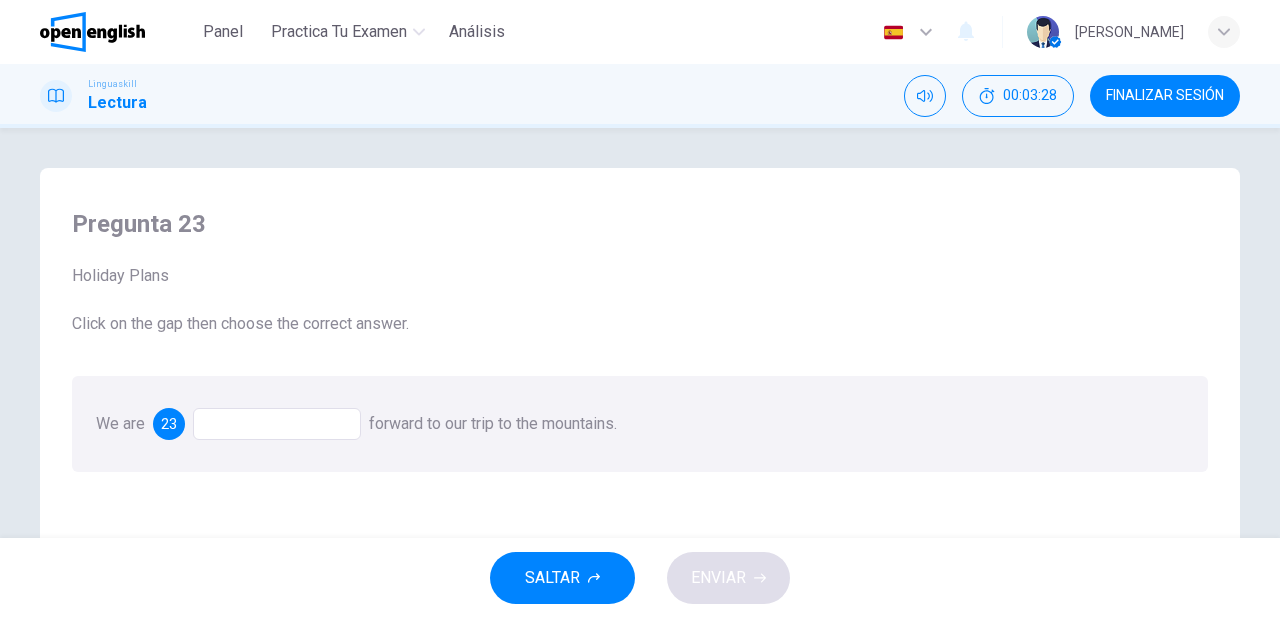 click at bounding box center [277, 424] 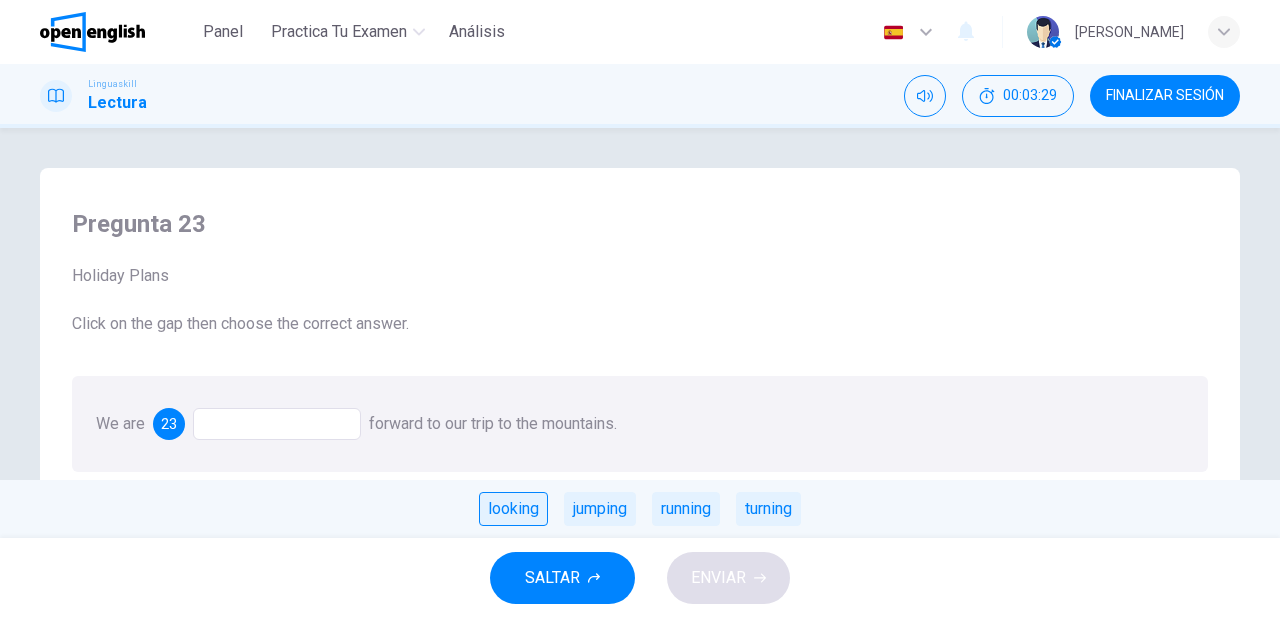 click on "looking" at bounding box center (513, 509) 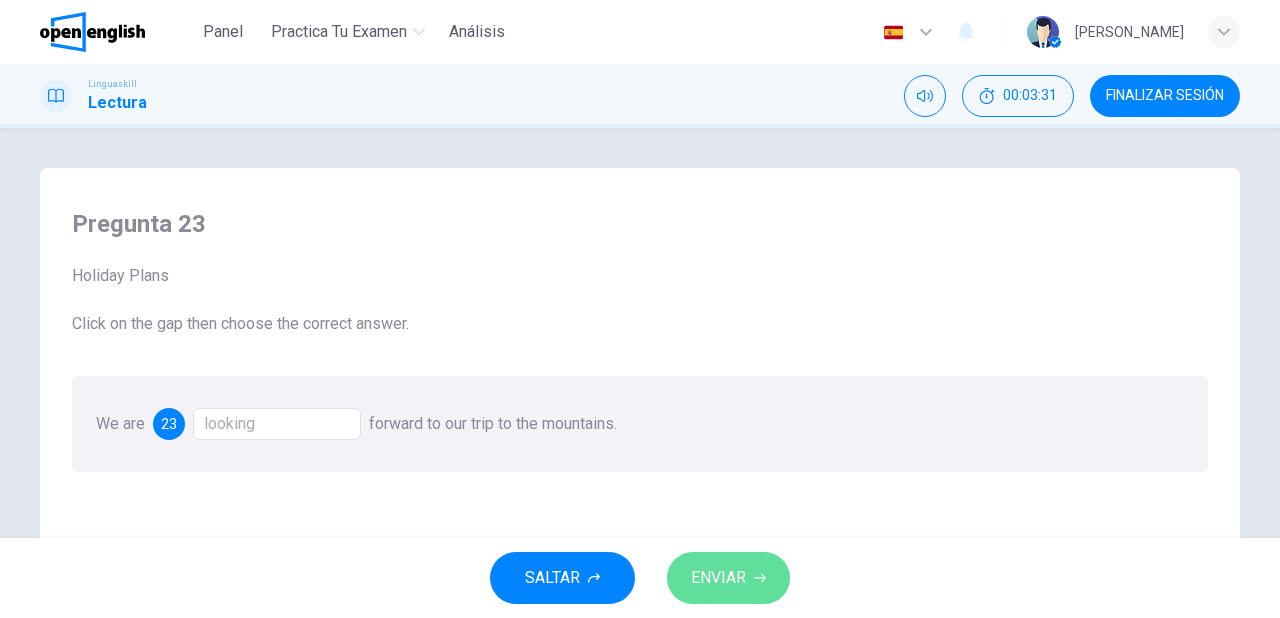 click on "ENVIAR" at bounding box center (718, 578) 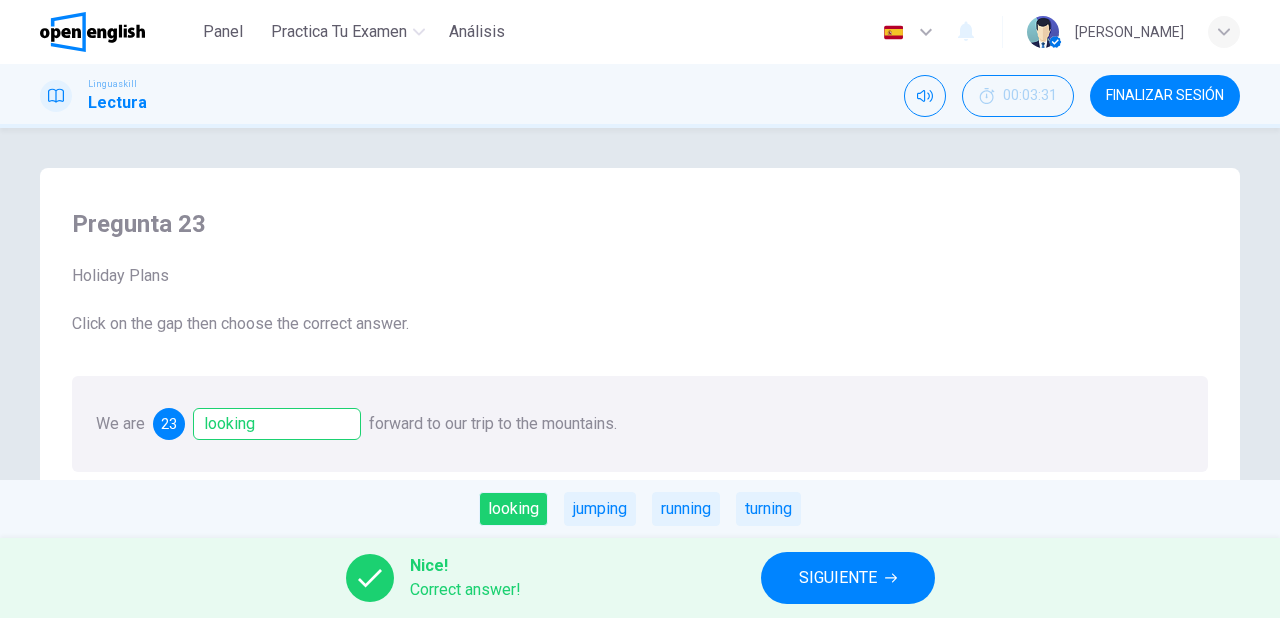 click on "SIGUIENTE" at bounding box center [838, 578] 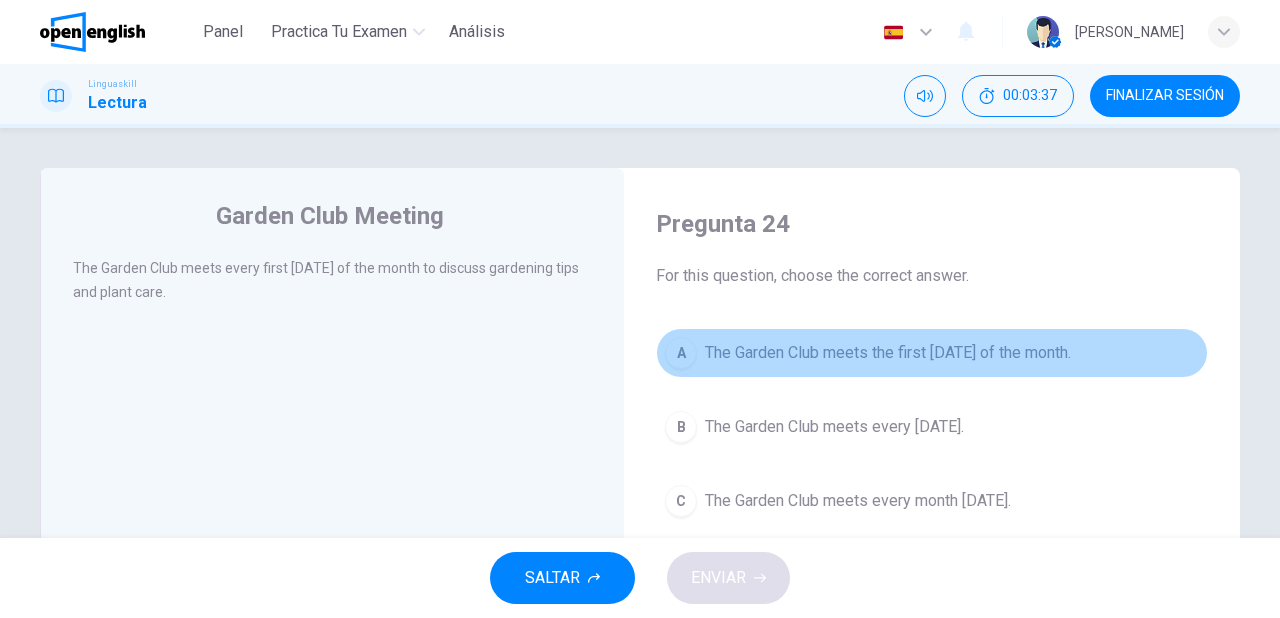 click on "The Garden Club meets the first [DATE] of the month." at bounding box center (888, 353) 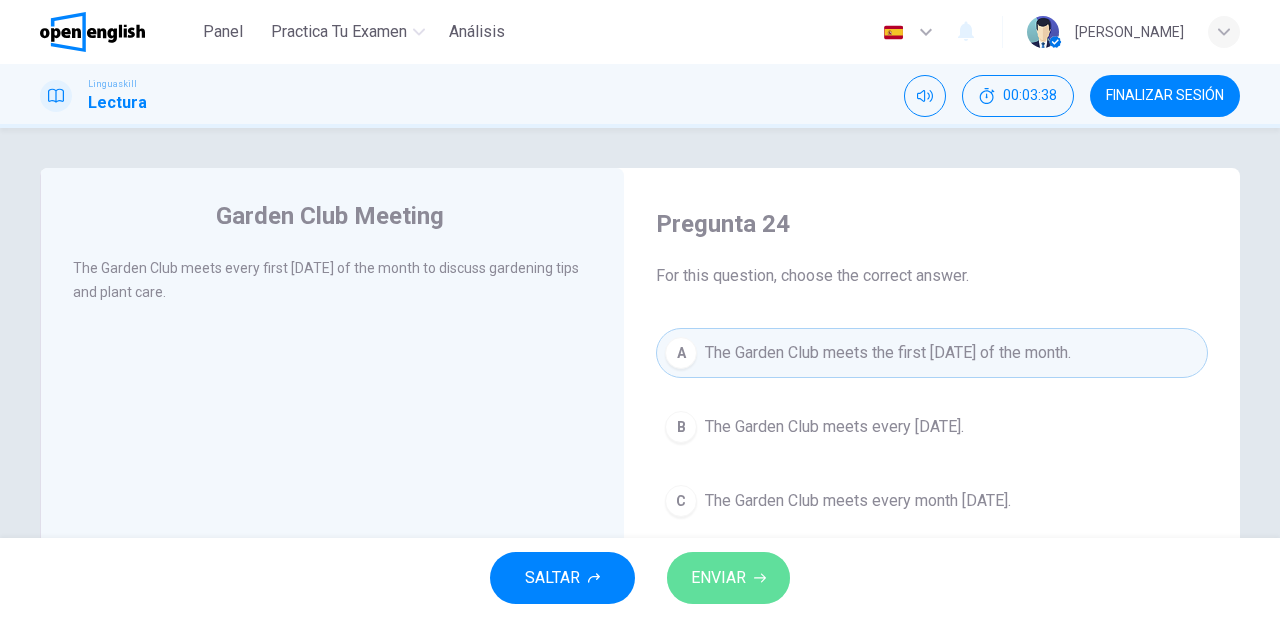 click on "ENVIAR" at bounding box center [718, 578] 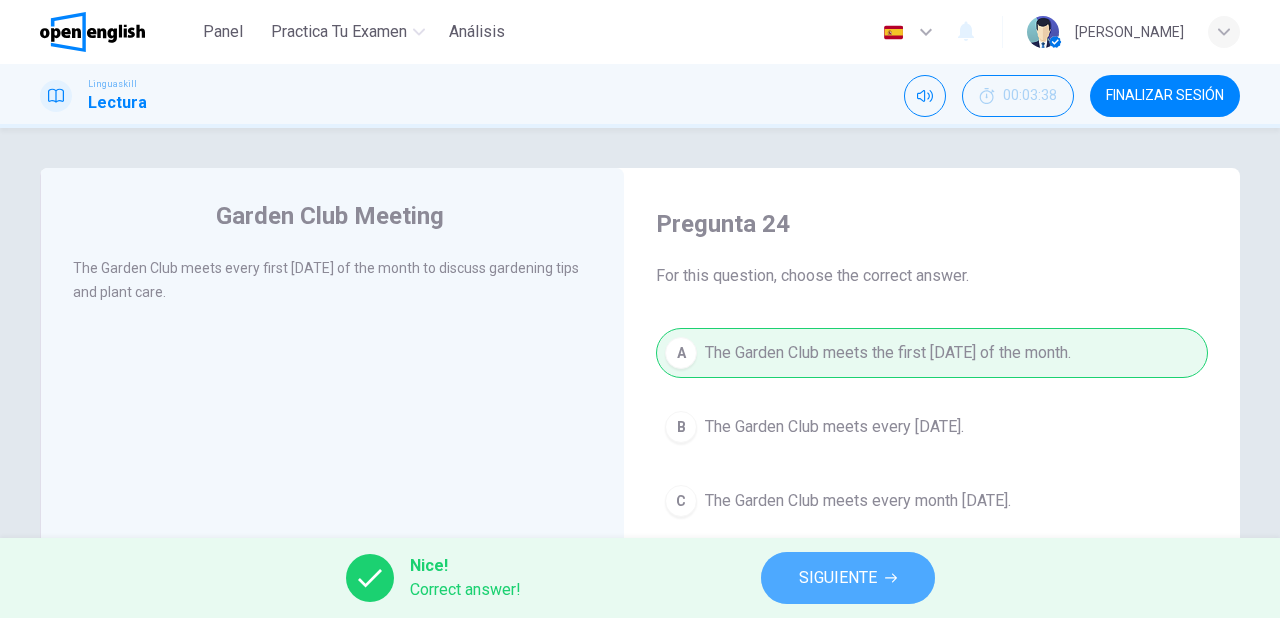 click on "SIGUIENTE" at bounding box center [848, 578] 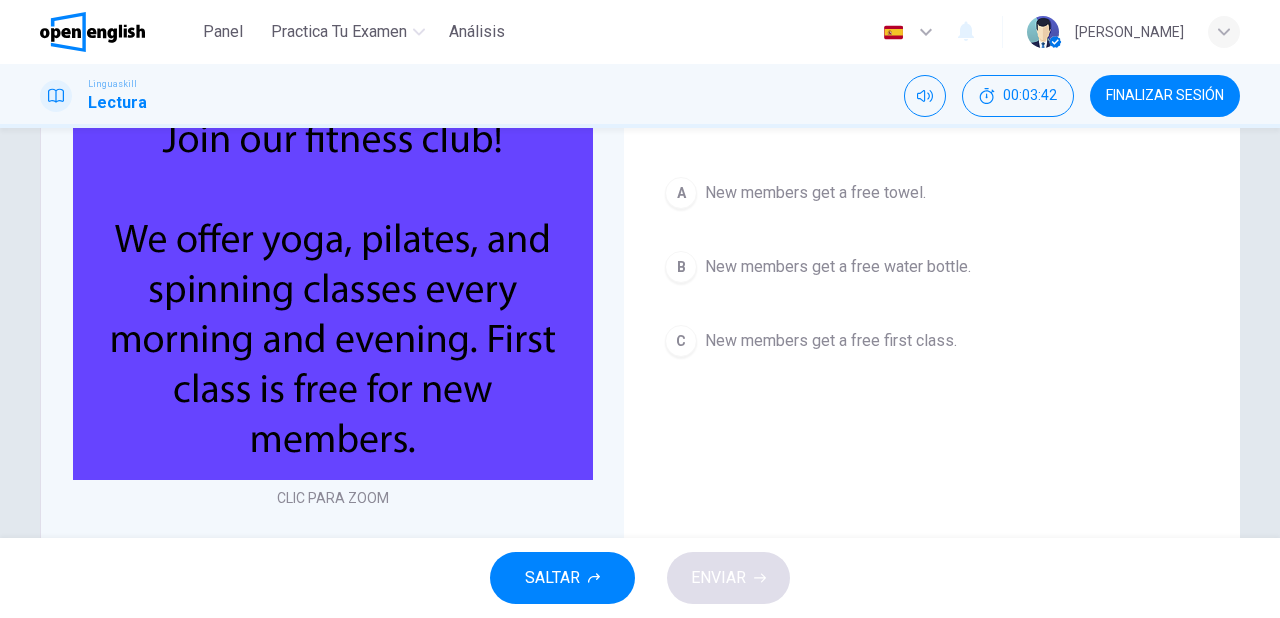 scroll, scrollTop: 80, scrollLeft: 0, axis: vertical 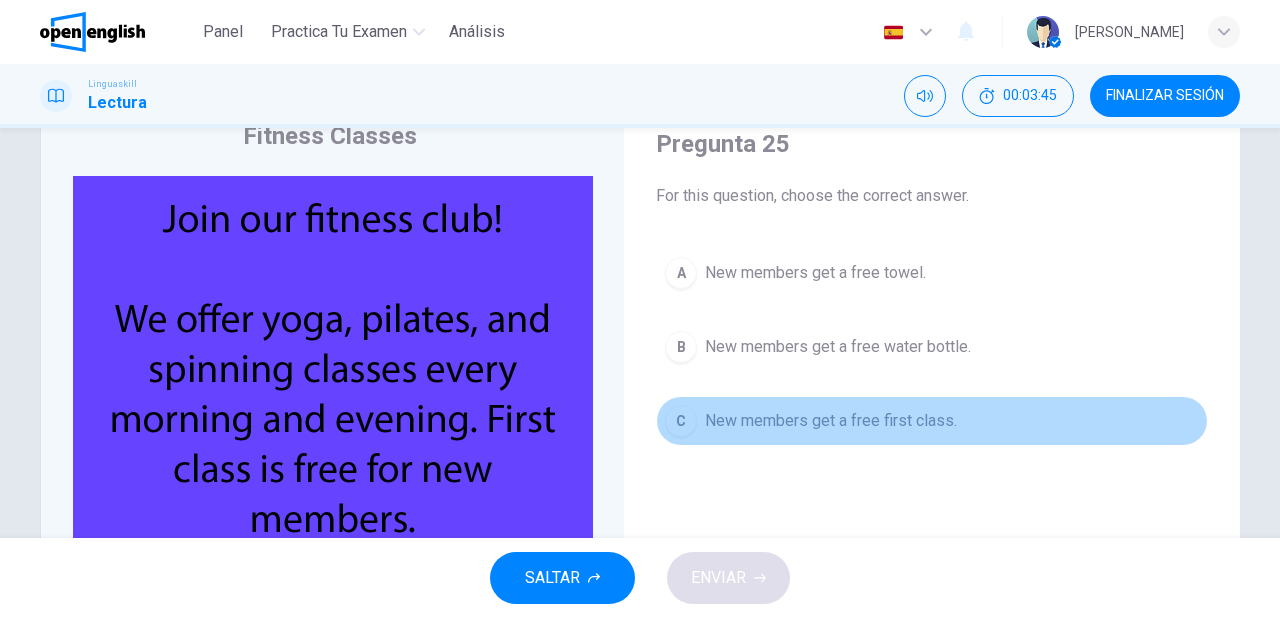 click on "New members get a free first class." at bounding box center [831, 421] 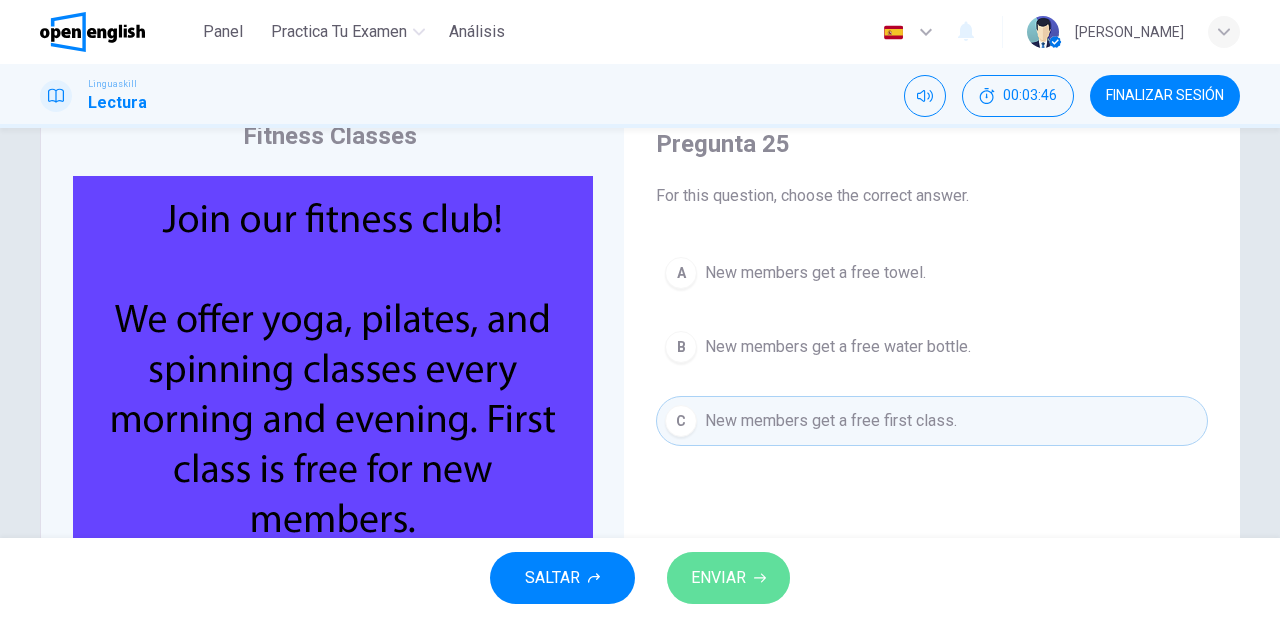 click on "ENVIAR" at bounding box center (718, 578) 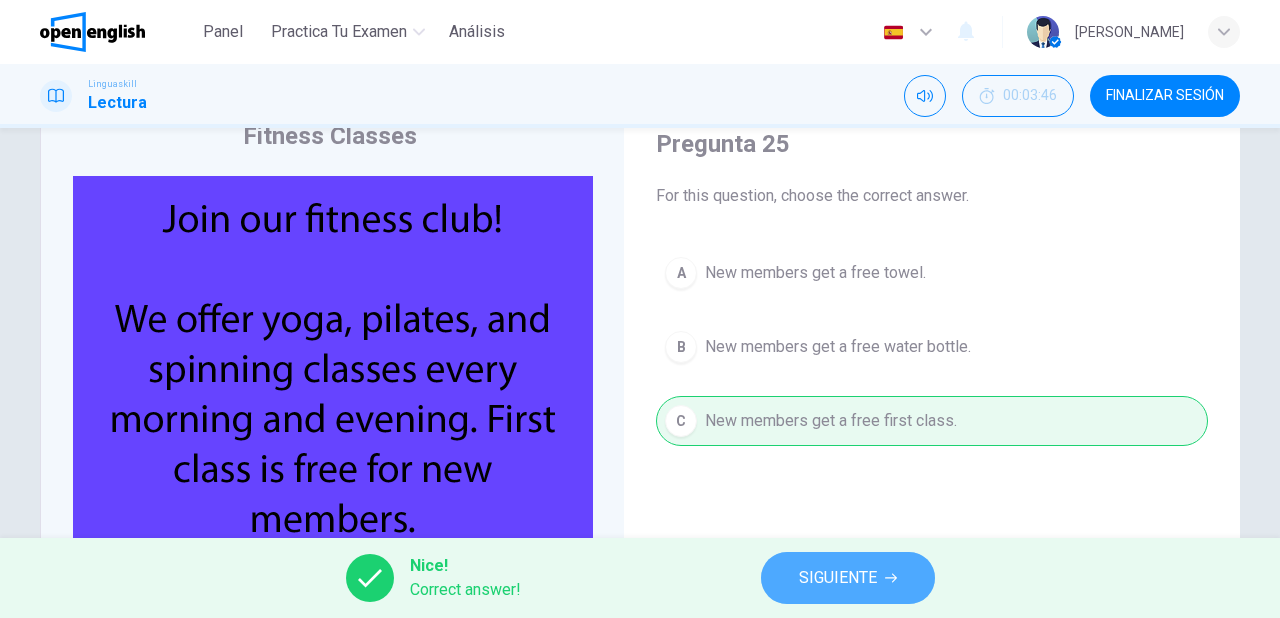 click on "SIGUIENTE" at bounding box center (838, 578) 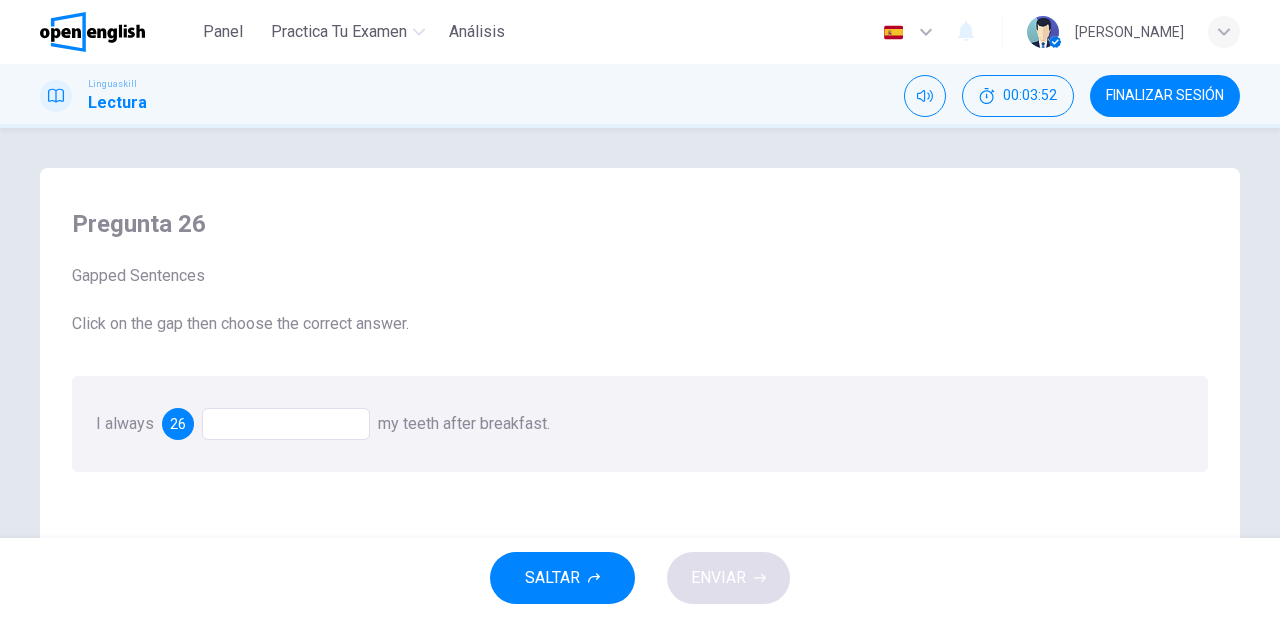 click at bounding box center [286, 424] 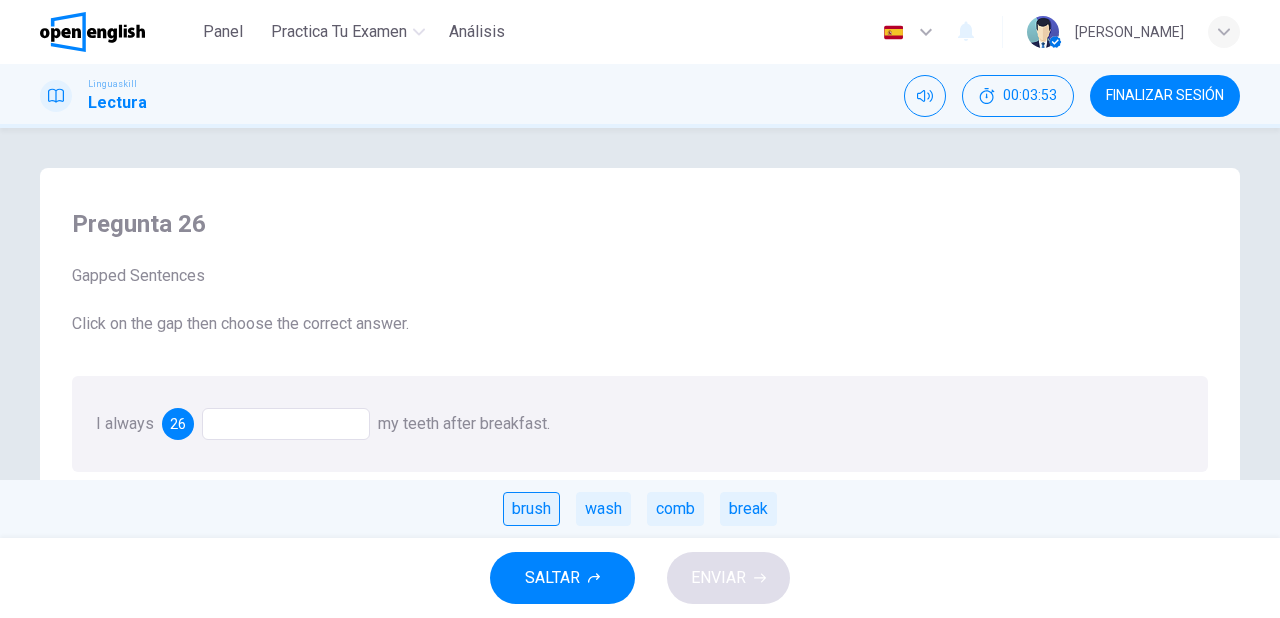 click on "brush" at bounding box center (531, 509) 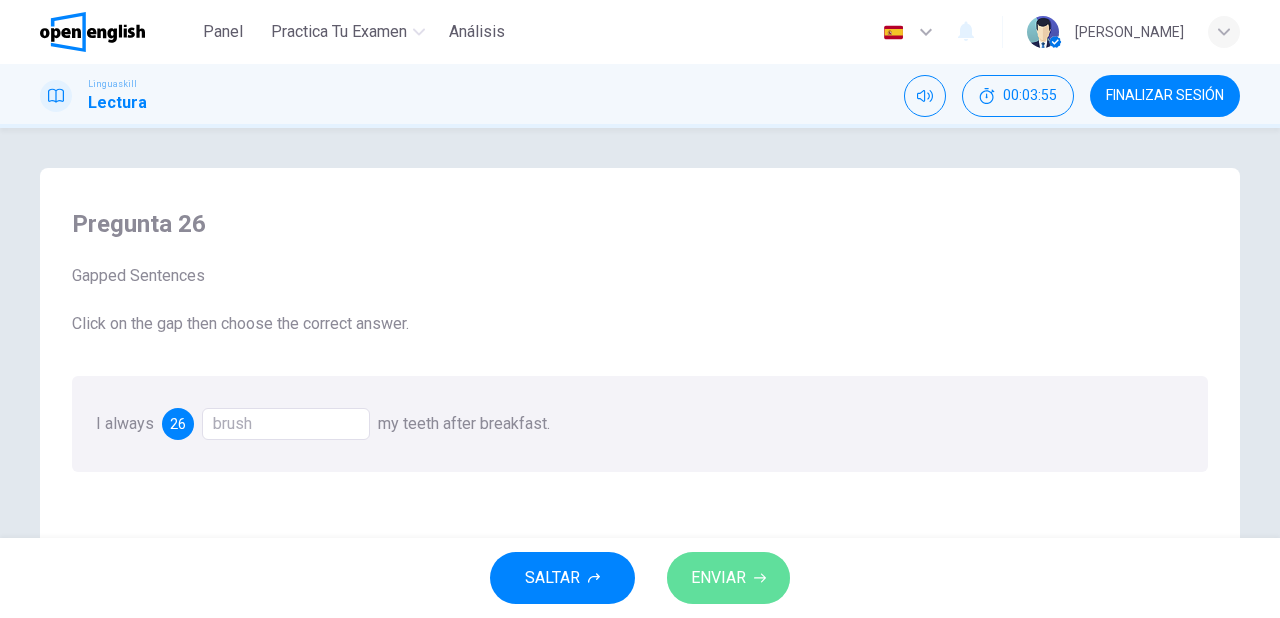 click on "ENVIAR" at bounding box center [718, 578] 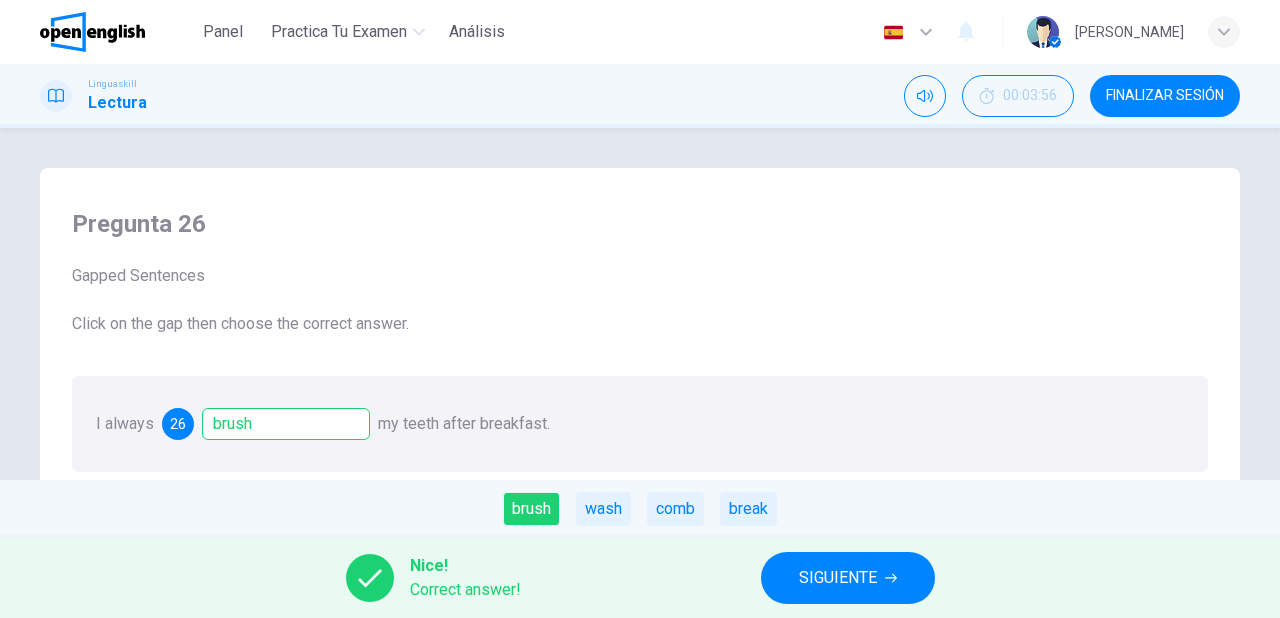 click on "SIGUIENTE" at bounding box center (838, 578) 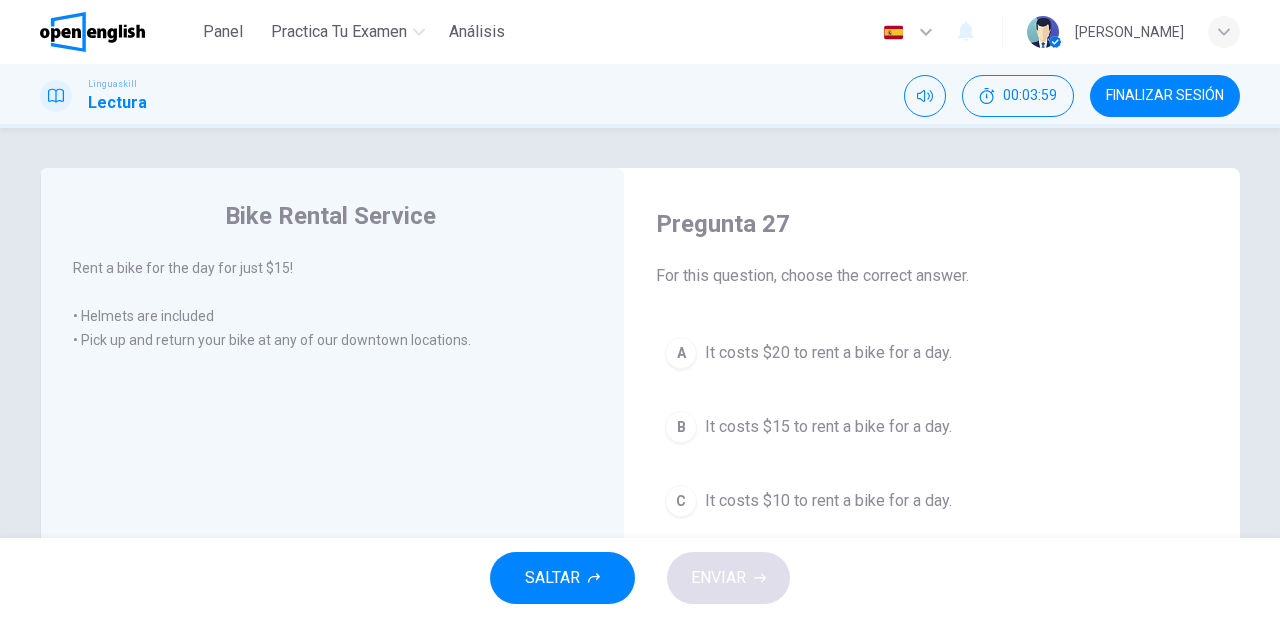 click on "It costs $15 to rent a bike for a day." at bounding box center (828, 427) 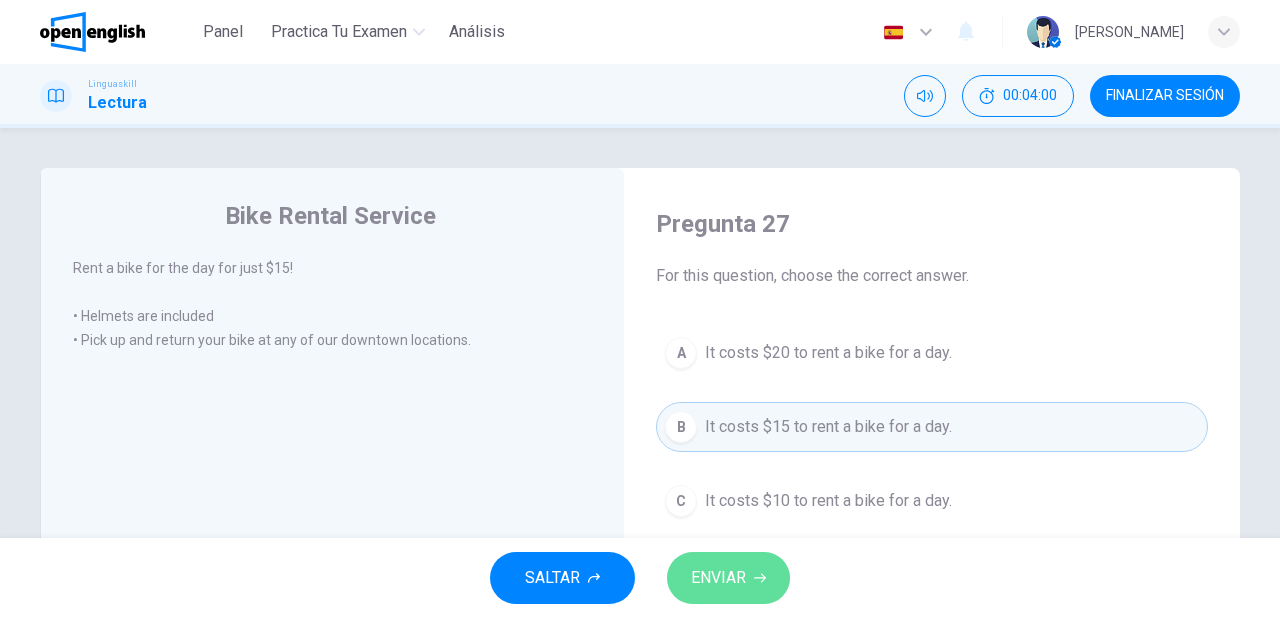 click on "ENVIAR" at bounding box center [718, 578] 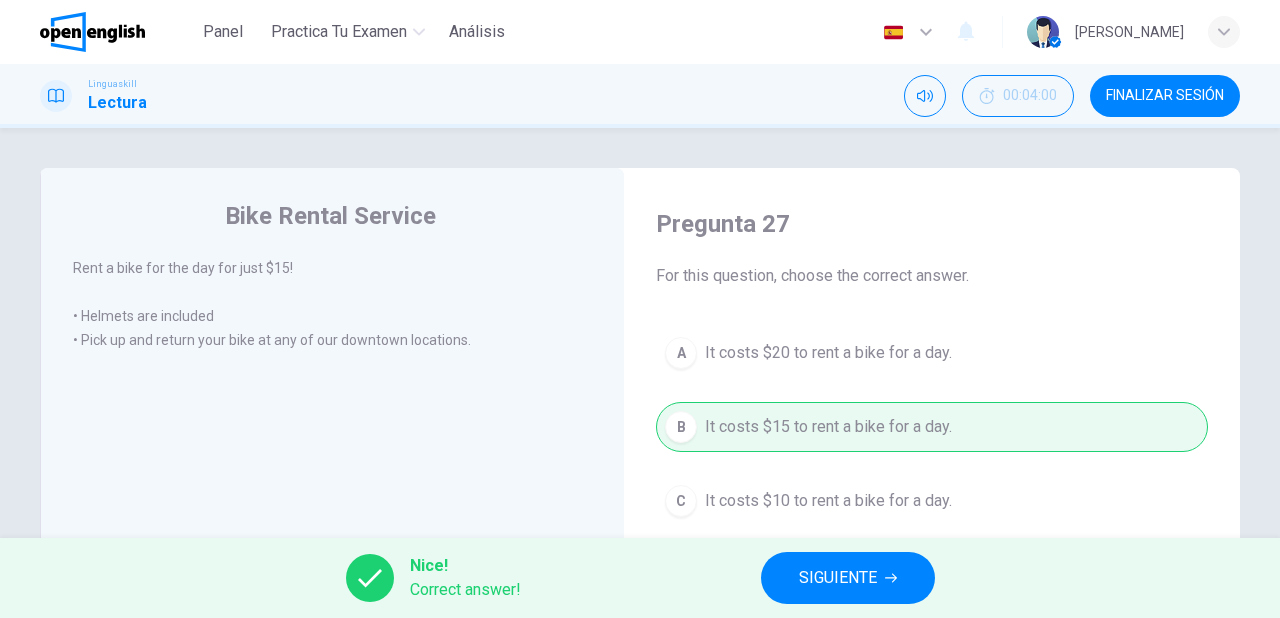 click on "SIGUIENTE" at bounding box center [838, 578] 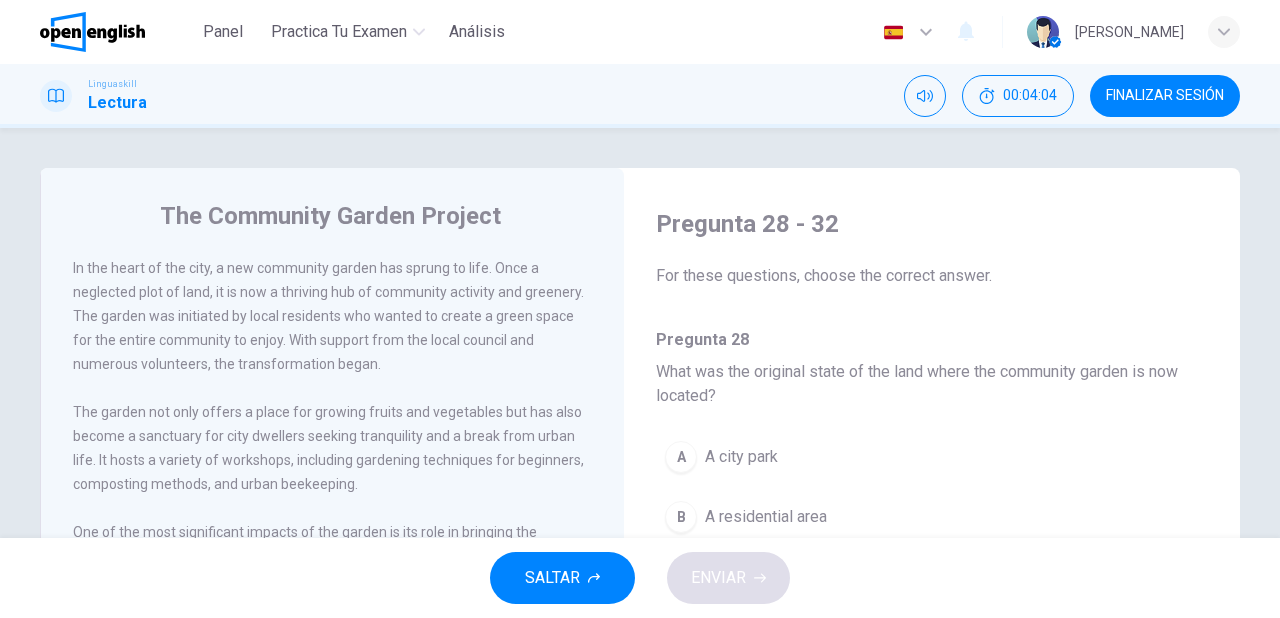 scroll, scrollTop: 80, scrollLeft: 0, axis: vertical 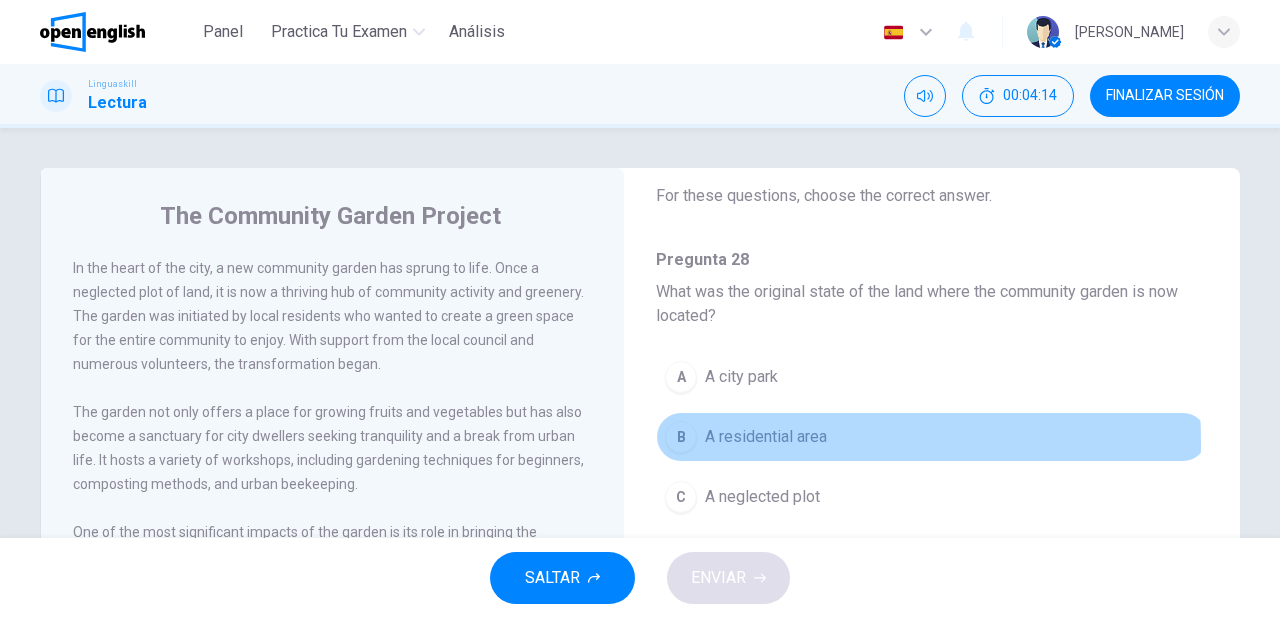 click on "A residential area" at bounding box center [766, 437] 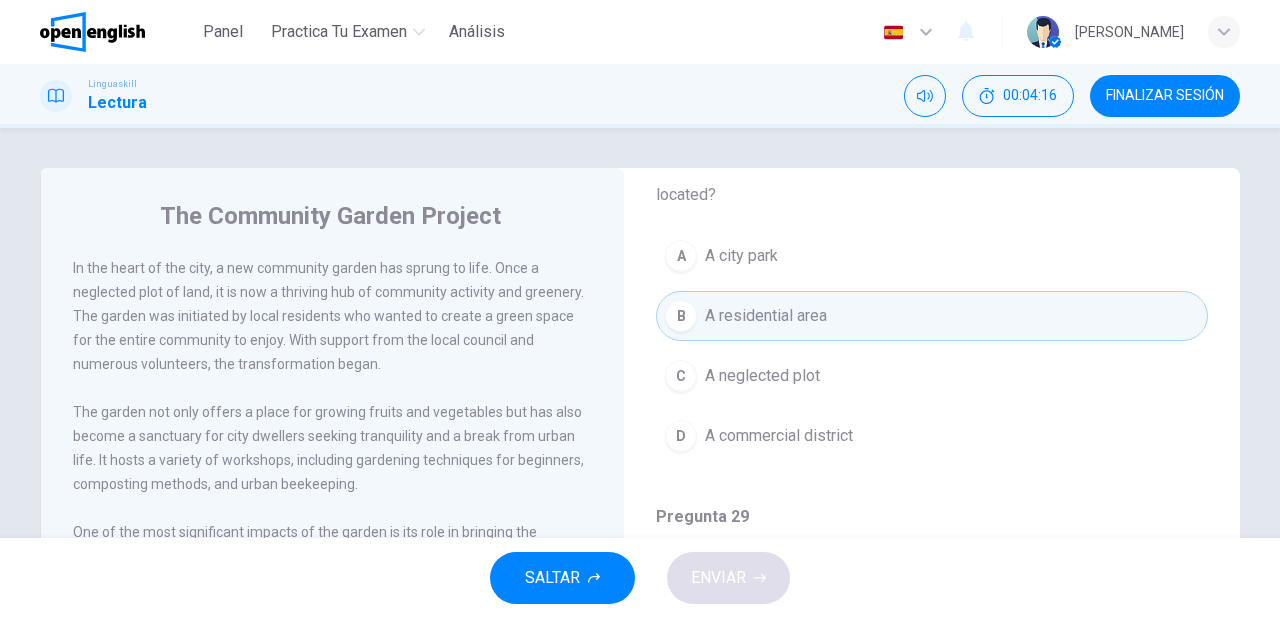 scroll, scrollTop: 240, scrollLeft: 0, axis: vertical 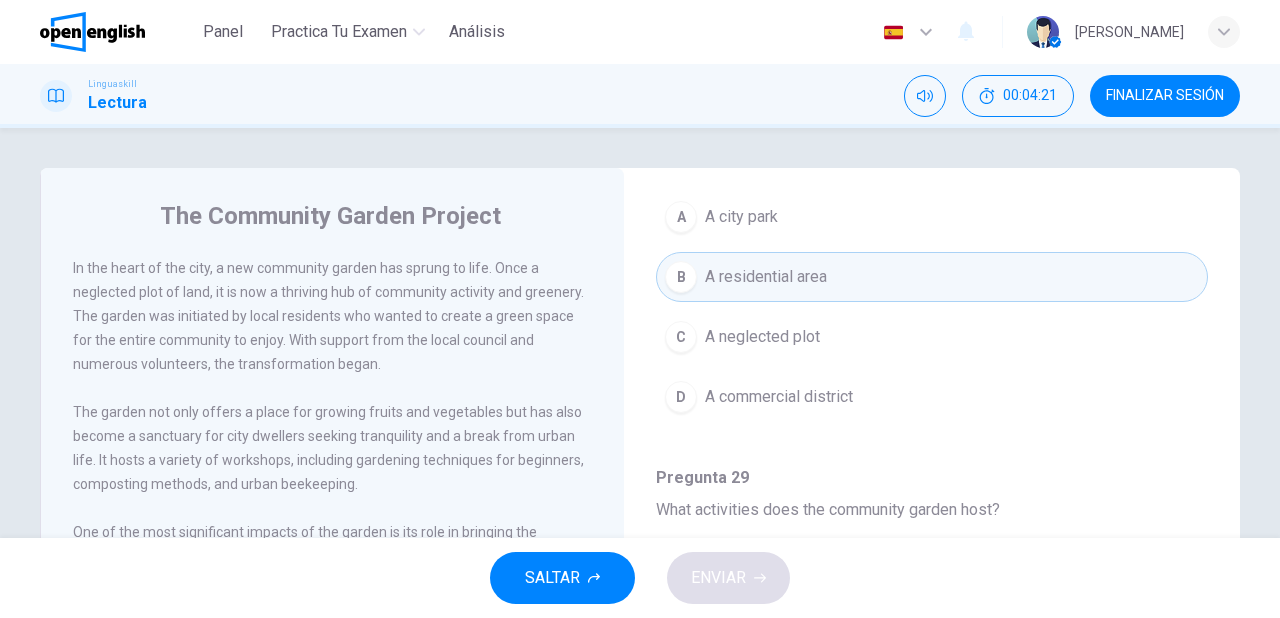click on "A neglected plot" at bounding box center [762, 337] 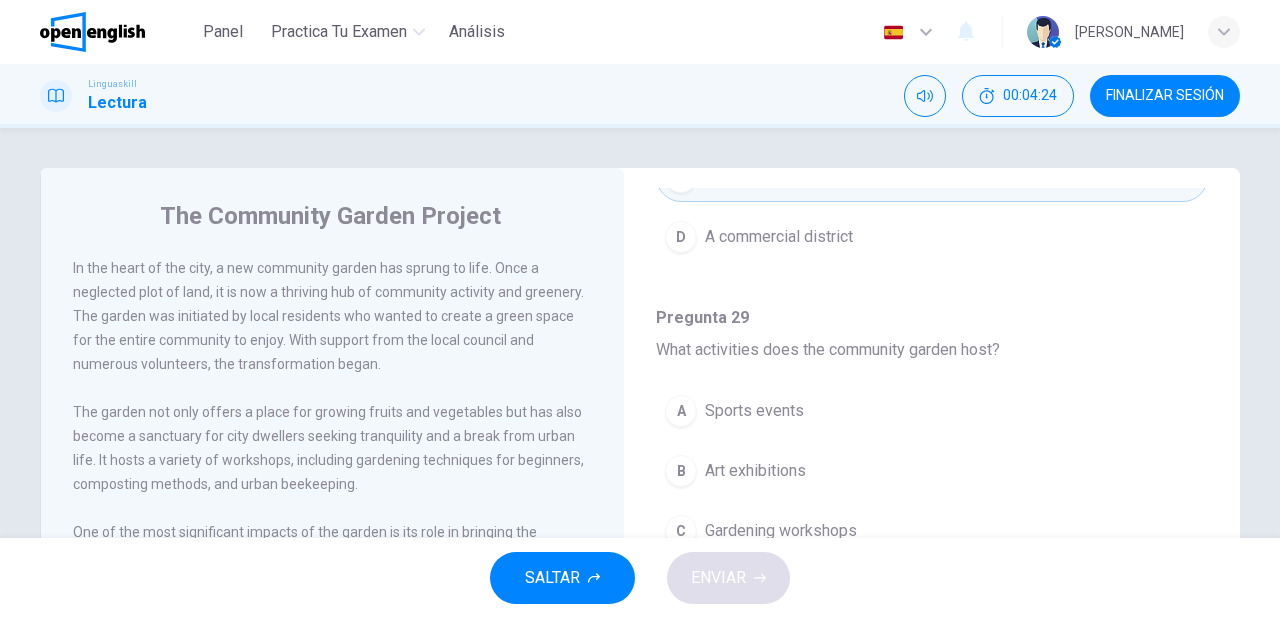 scroll, scrollTop: 480, scrollLeft: 0, axis: vertical 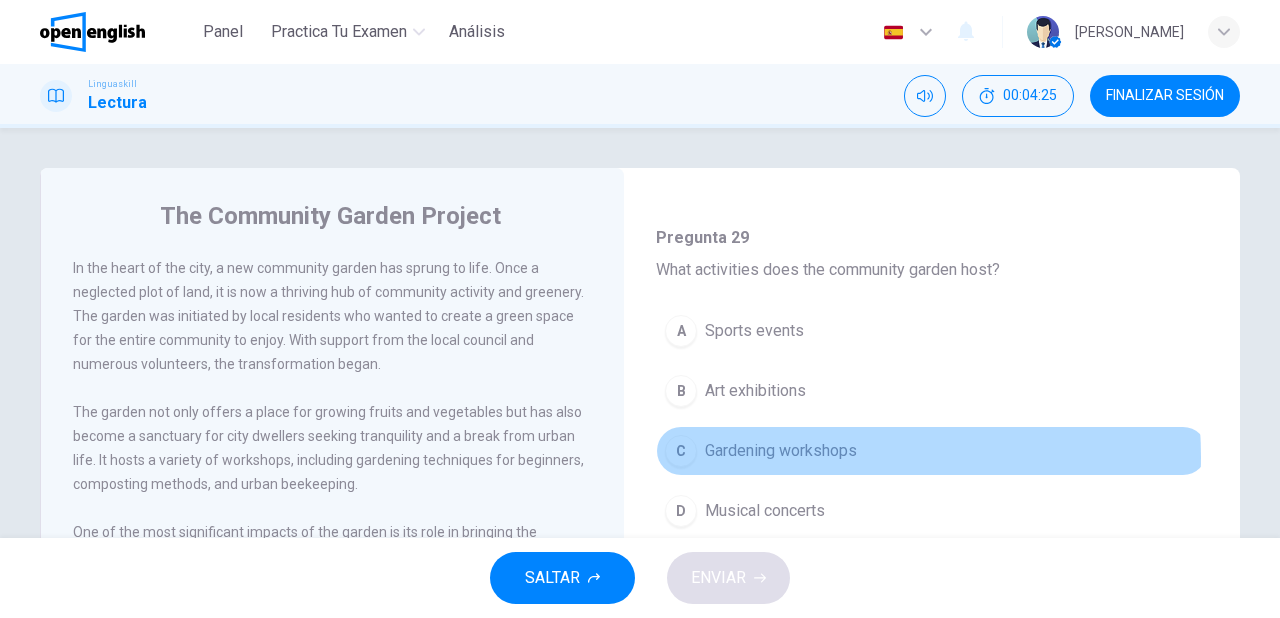 click on "Gardening workshops" at bounding box center (781, 451) 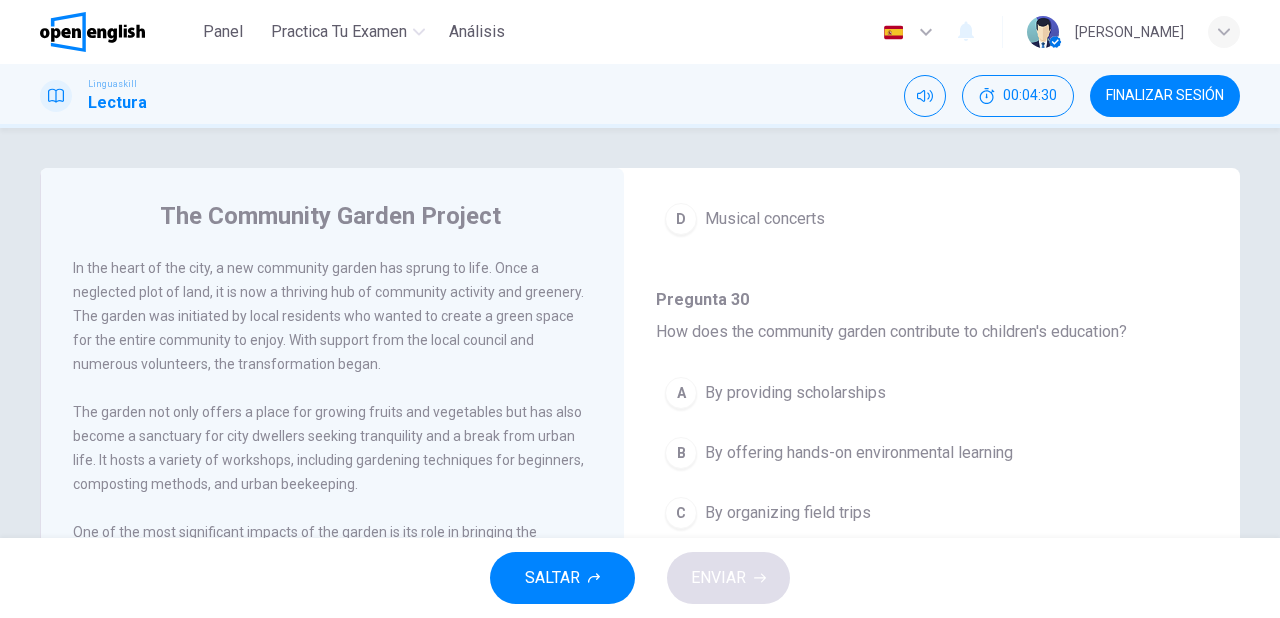 scroll, scrollTop: 800, scrollLeft: 0, axis: vertical 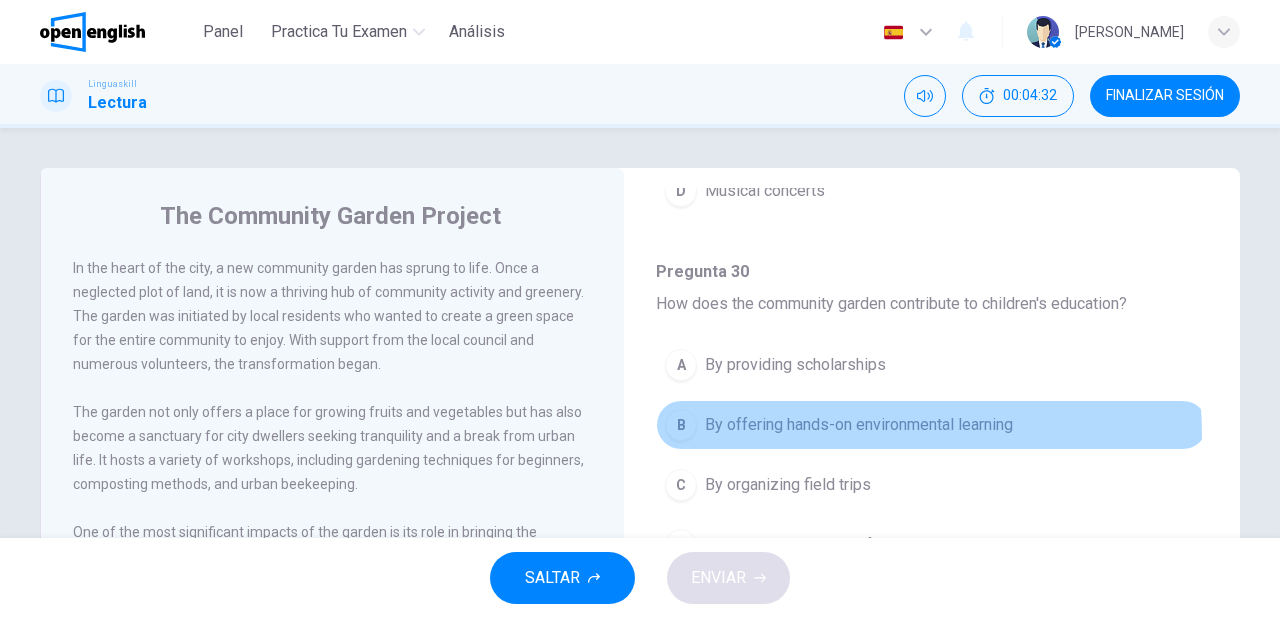 drag, startPoint x: 768, startPoint y: 432, endPoint x: 765, endPoint y: 462, distance: 30.149628 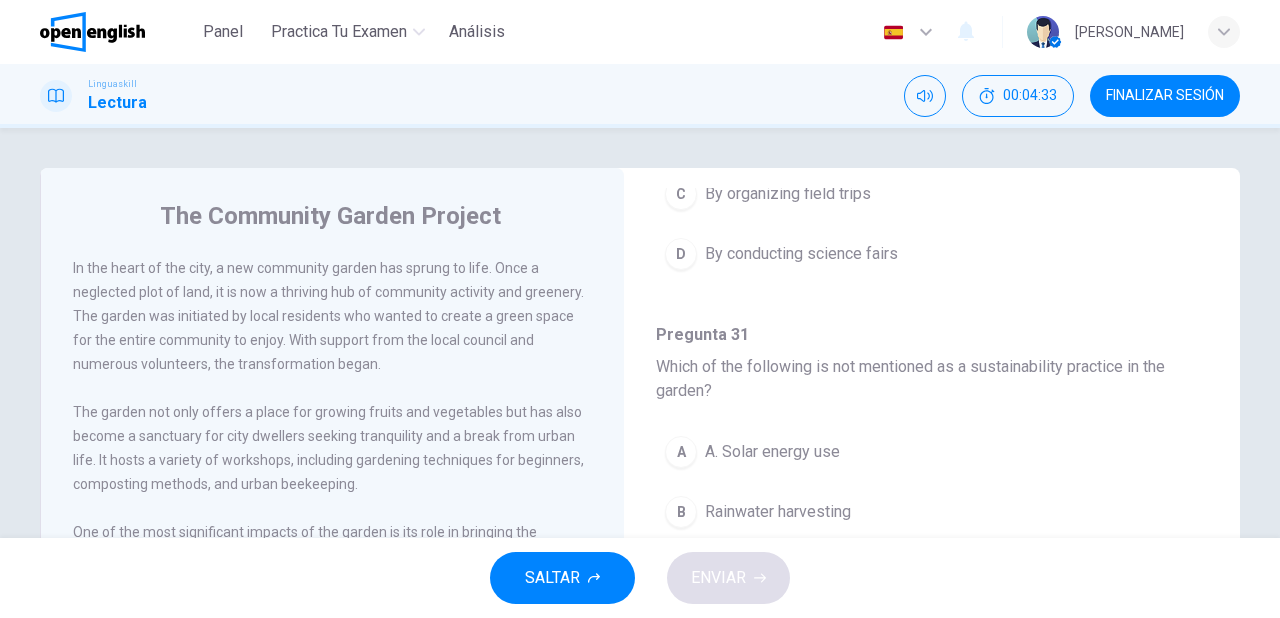 scroll, scrollTop: 1120, scrollLeft: 0, axis: vertical 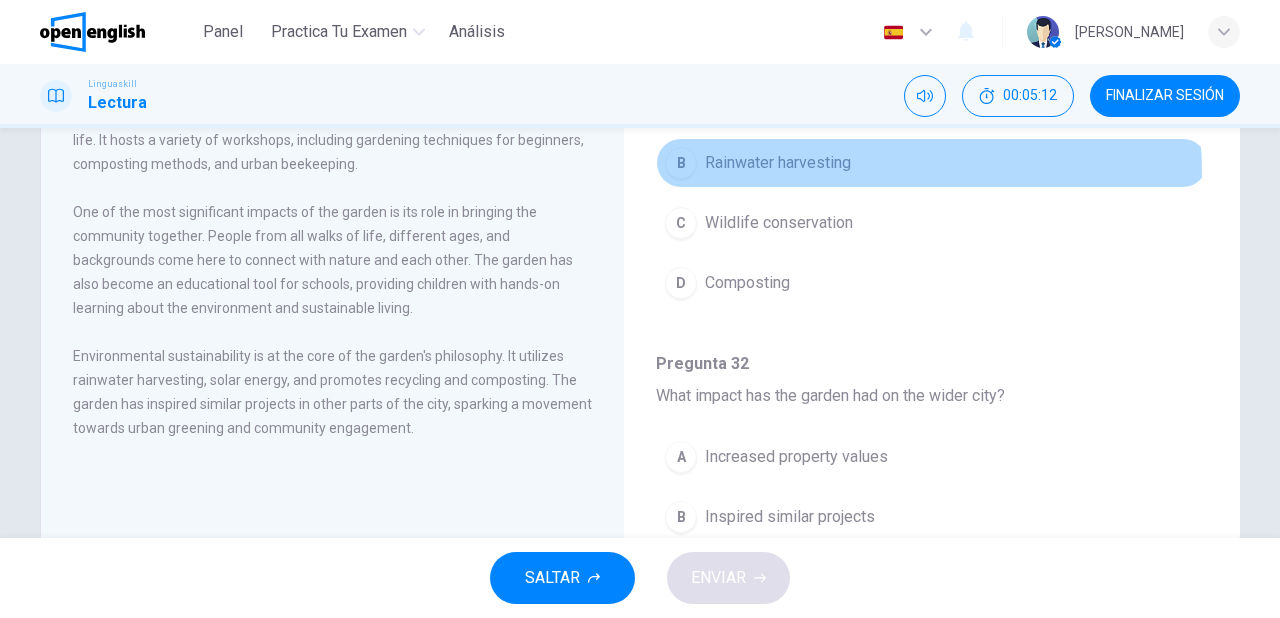click on "B Rainwater harvesting" at bounding box center [932, 163] 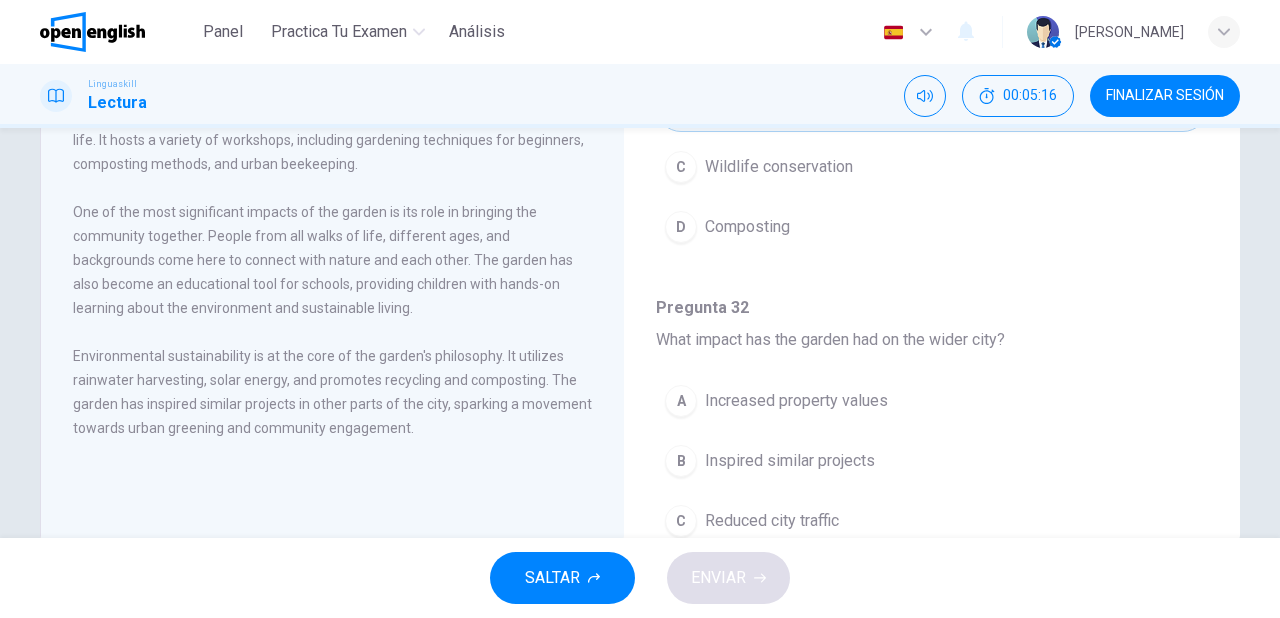 scroll, scrollTop: 1200, scrollLeft: 0, axis: vertical 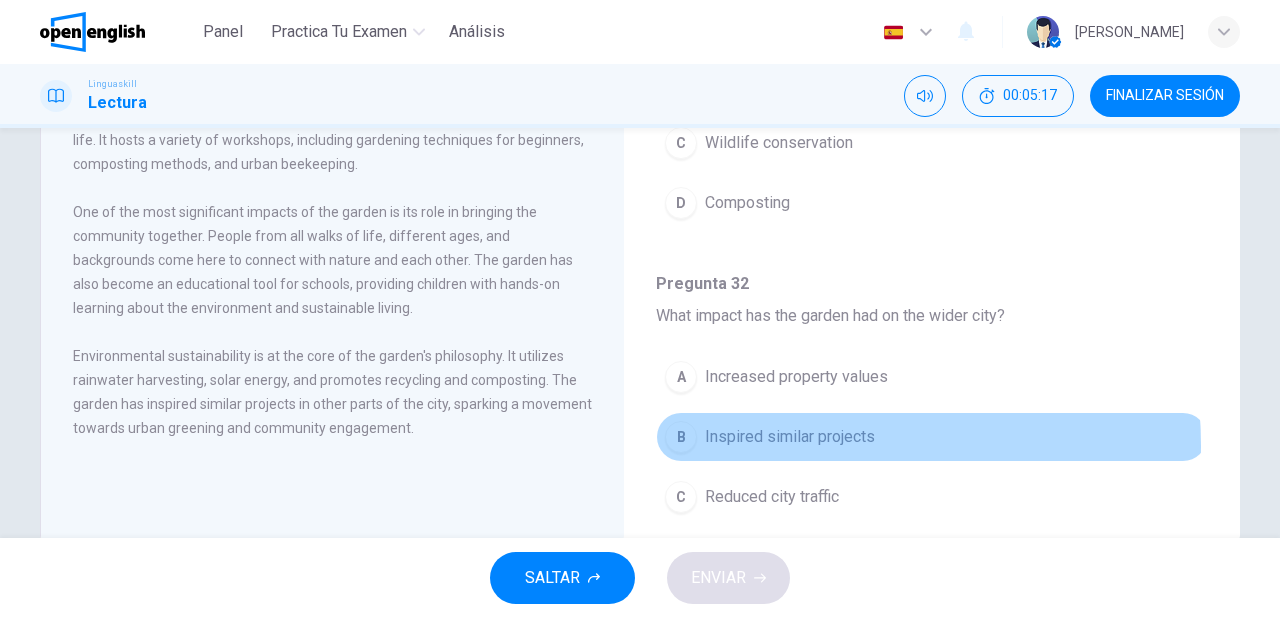 click on "Inspired similar projects" at bounding box center [790, 437] 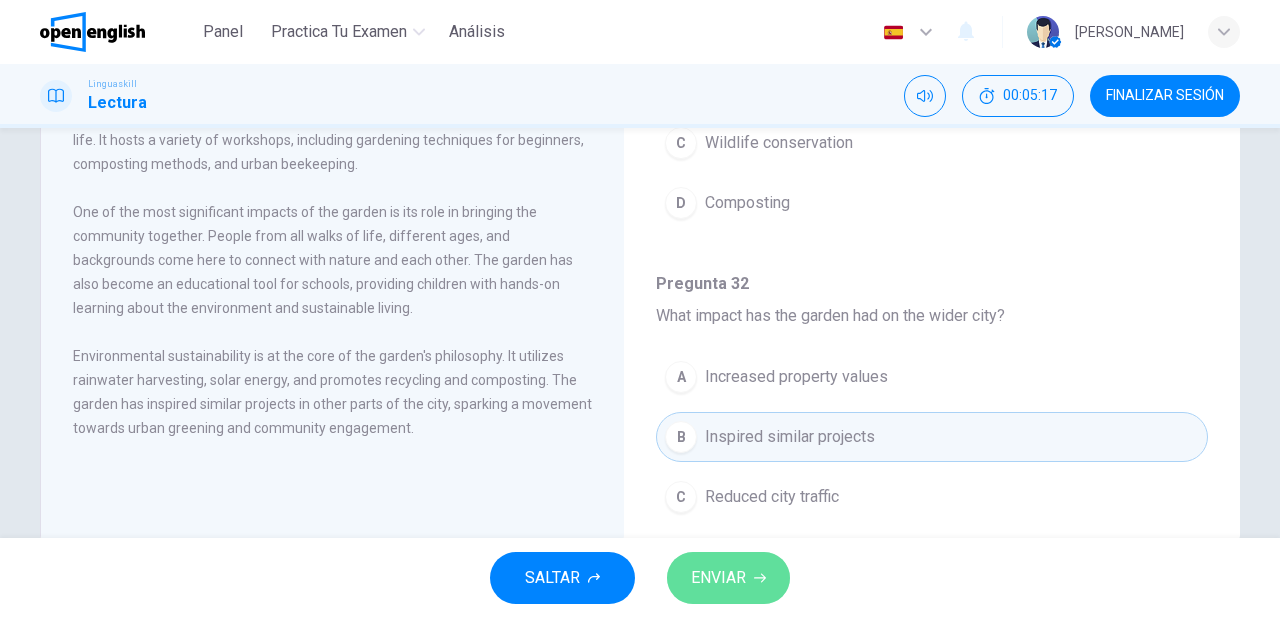 click on "ENVIAR" at bounding box center [728, 578] 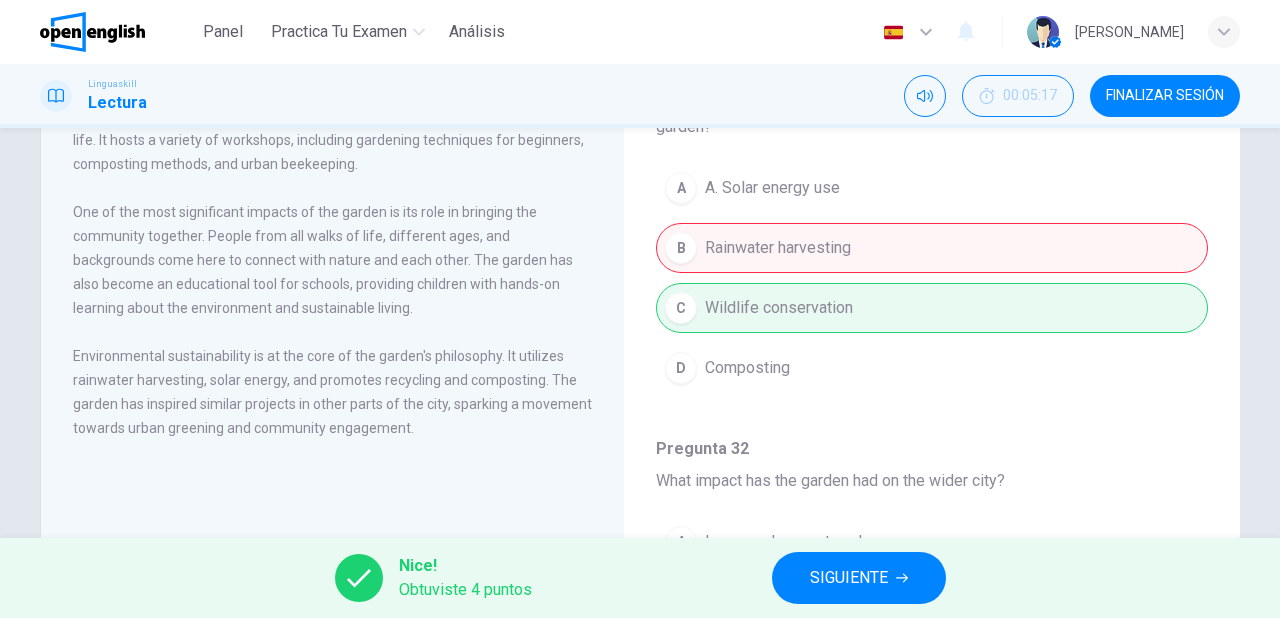 scroll, scrollTop: 1040, scrollLeft: 0, axis: vertical 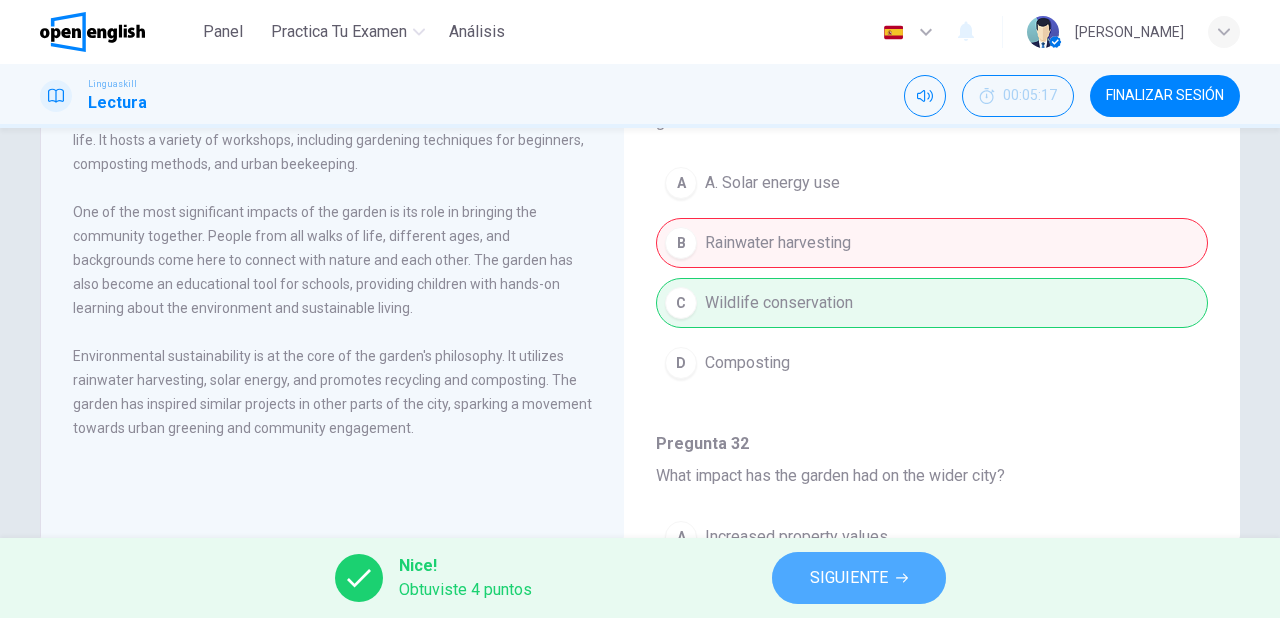 click on "SIGUIENTE" at bounding box center [859, 578] 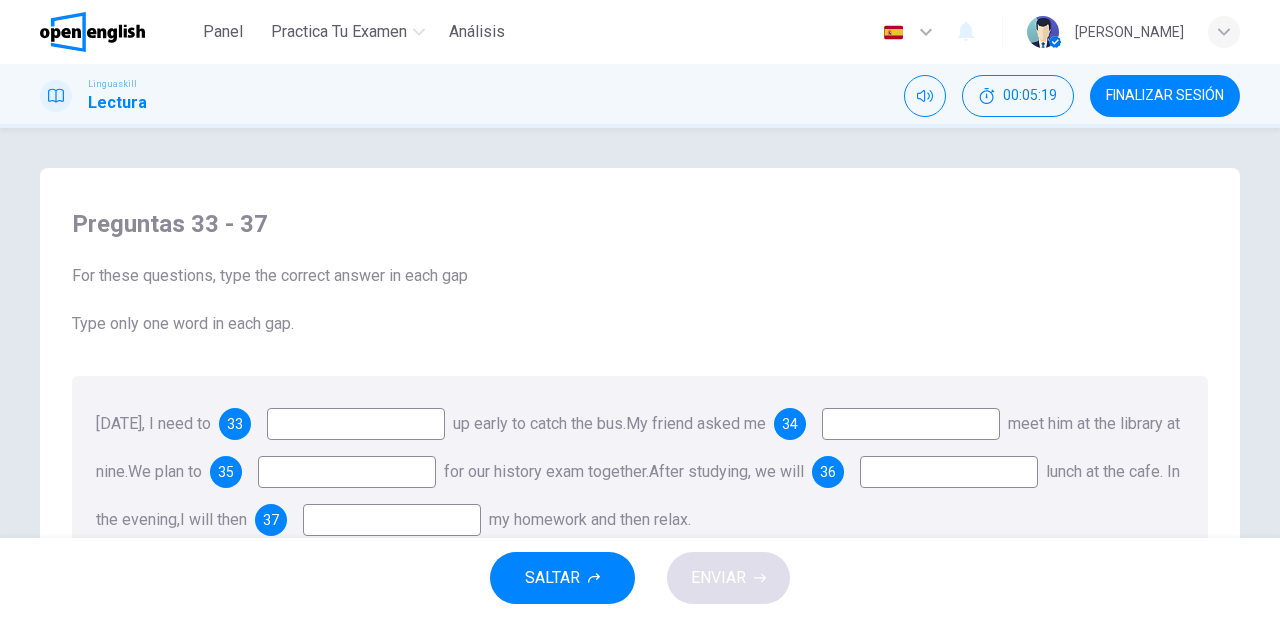 click at bounding box center (356, 424) 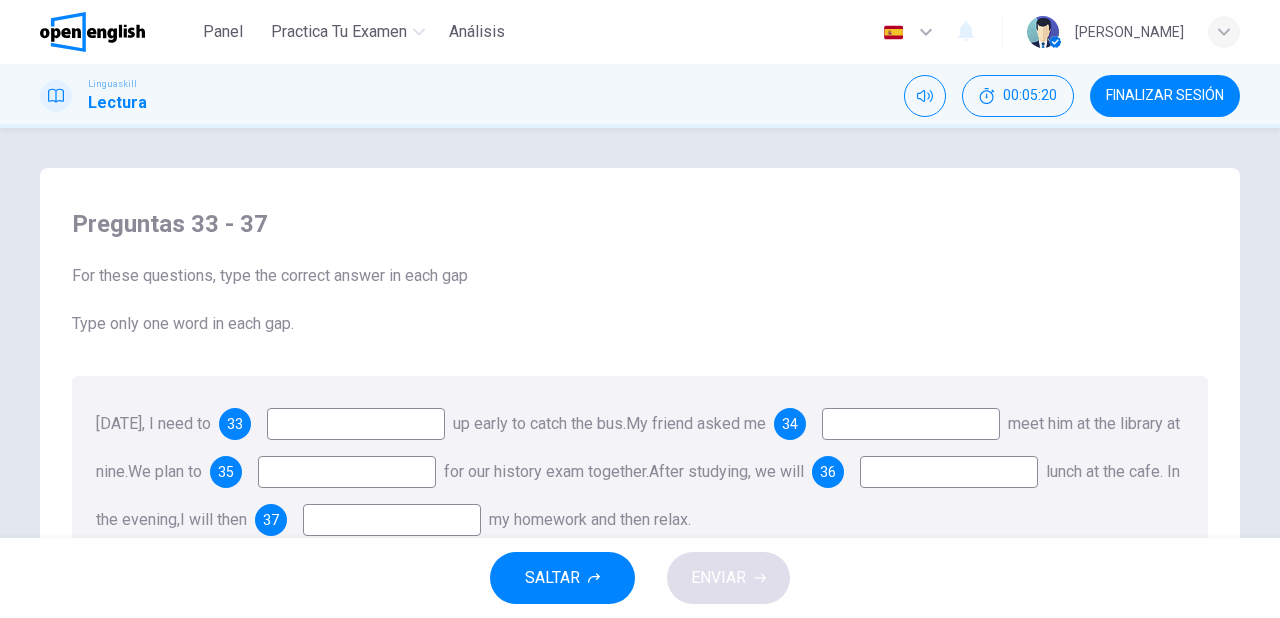 click at bounding box center (356, 424) 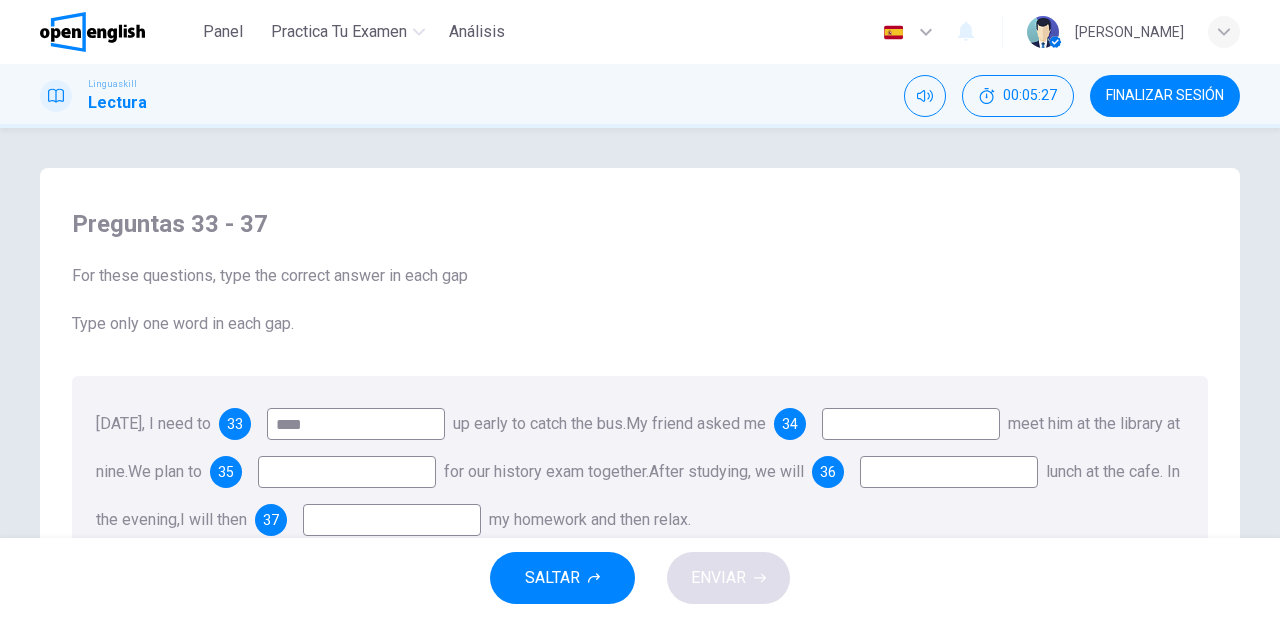 type on "****" 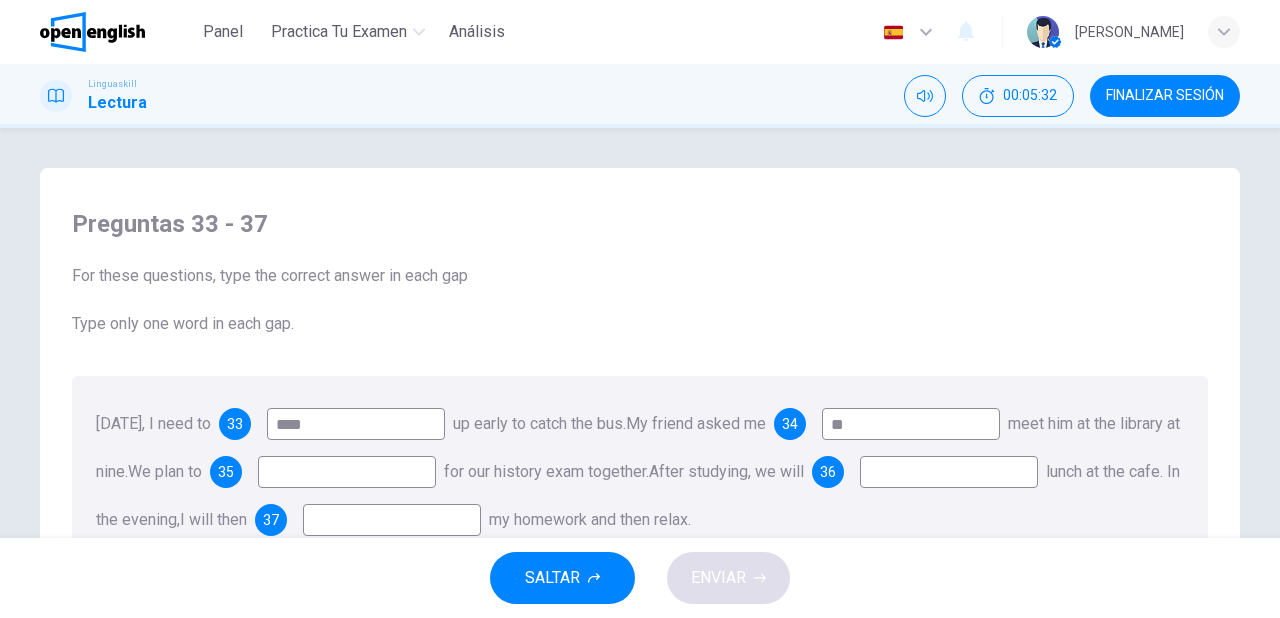 type on "**" 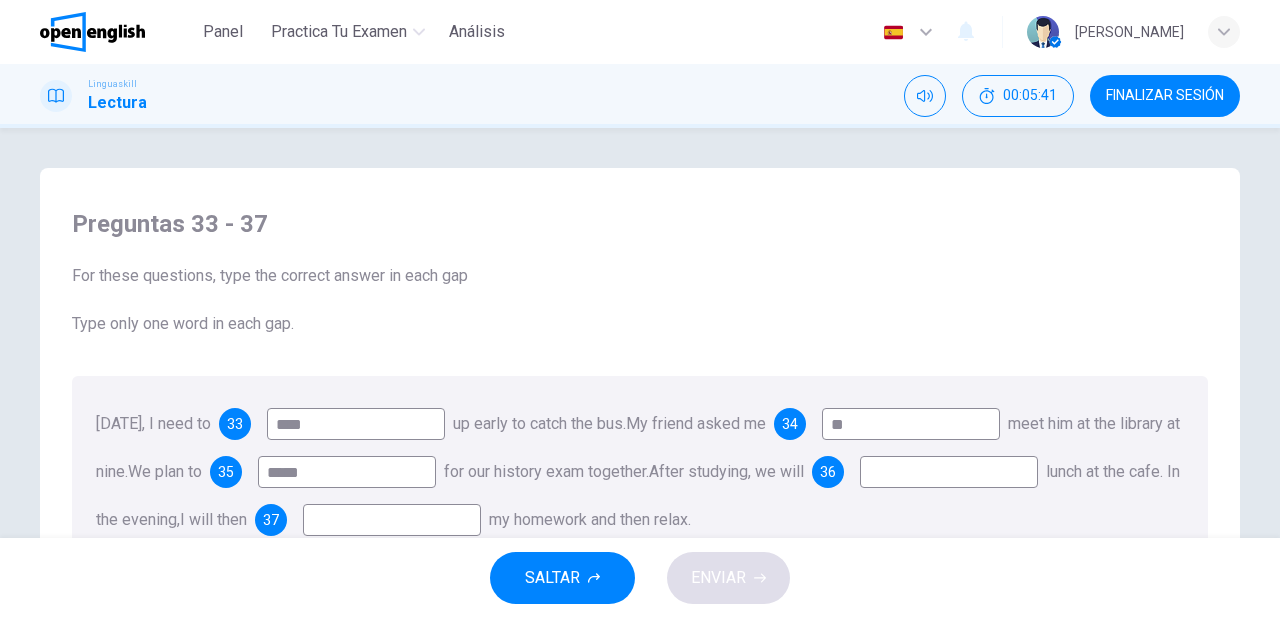 type on "*****" 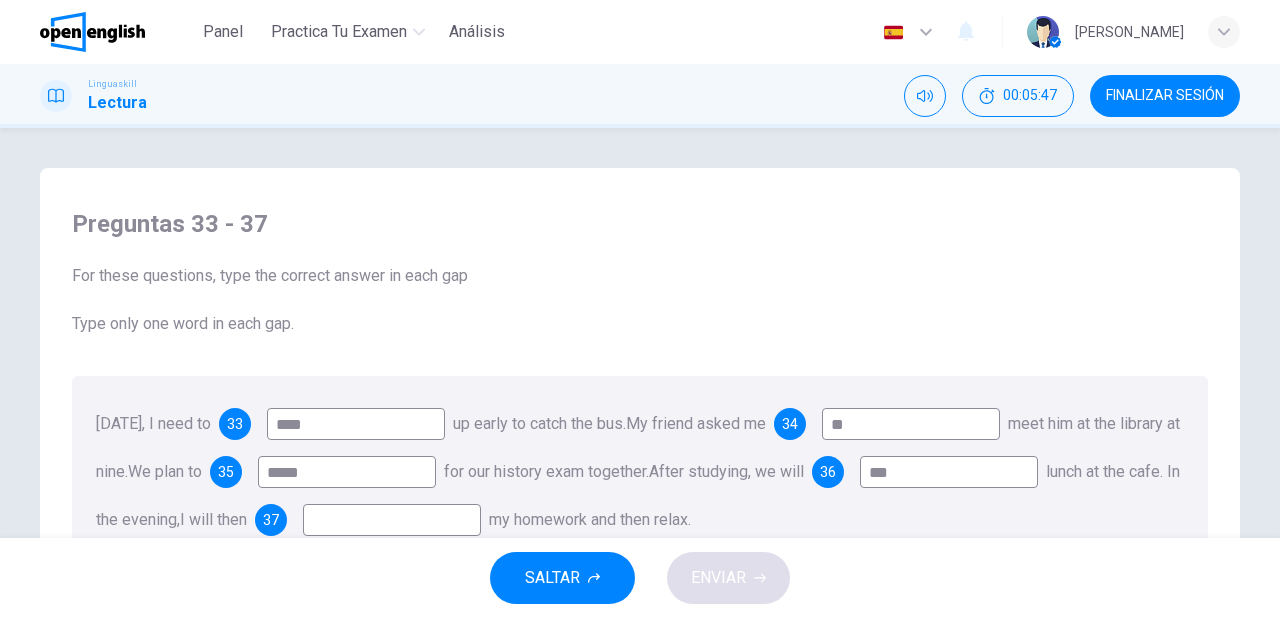 type on "***" 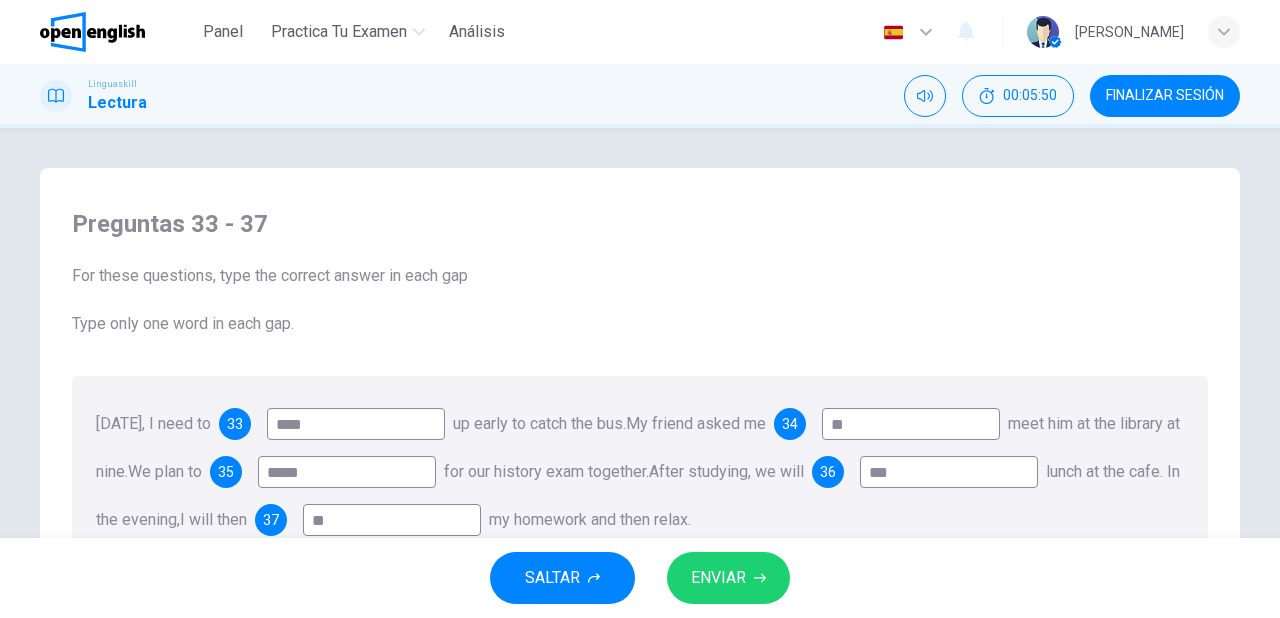 type on "**" 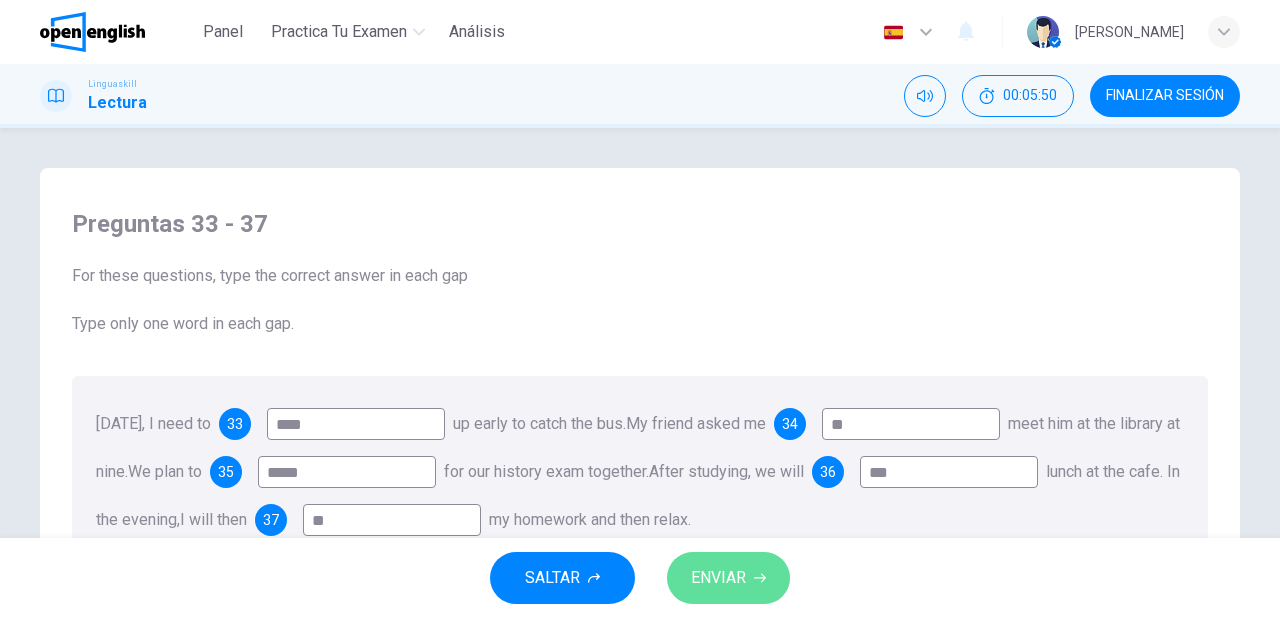 click on "ENVIAR" at bounding box center (718, 578) 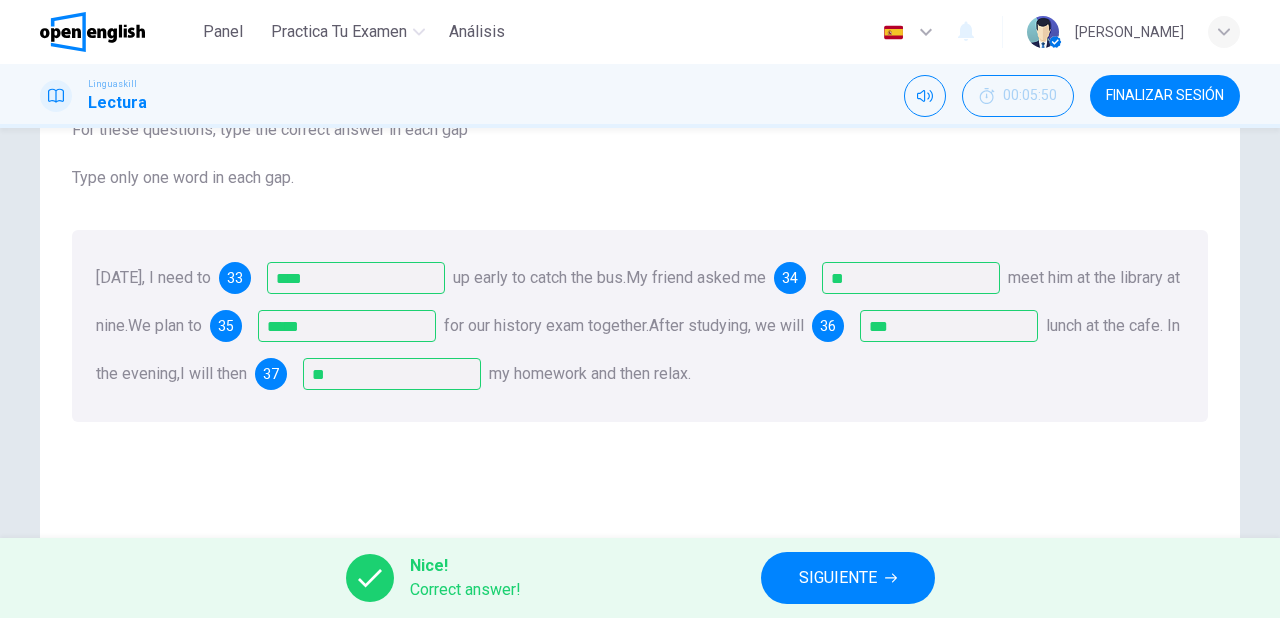 scroll, scrollTop: 160, scrollLeft: 0, axis: vertical 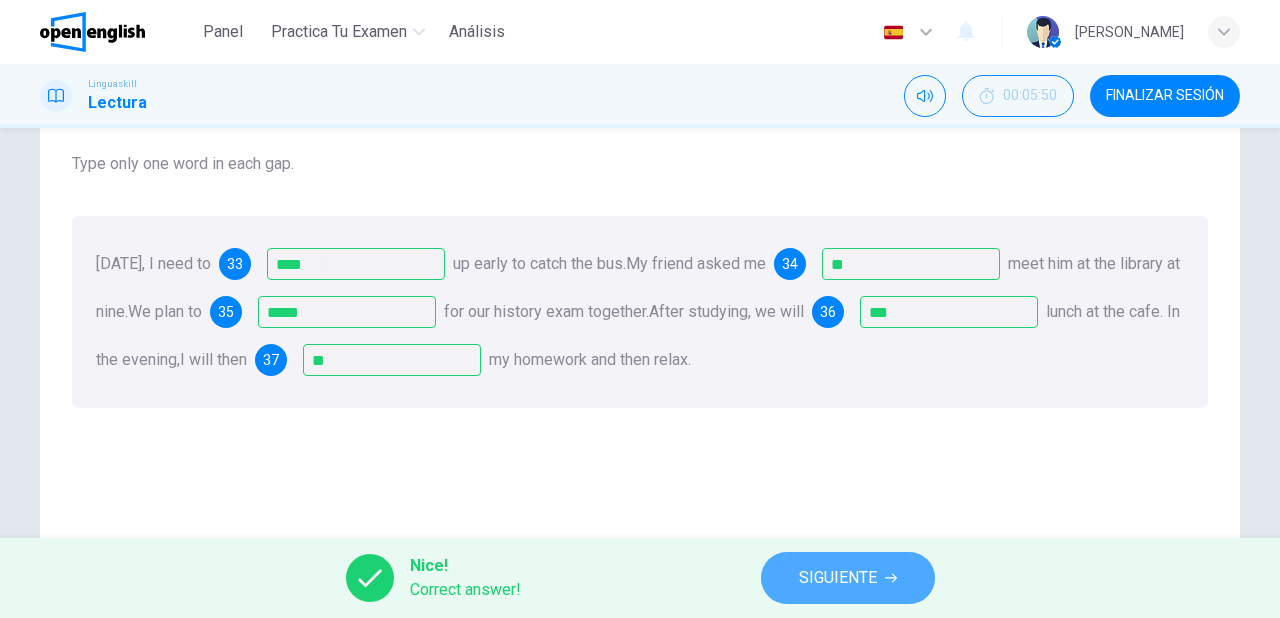 click on "SIGUIENTE" at bounding box center (838, 578) 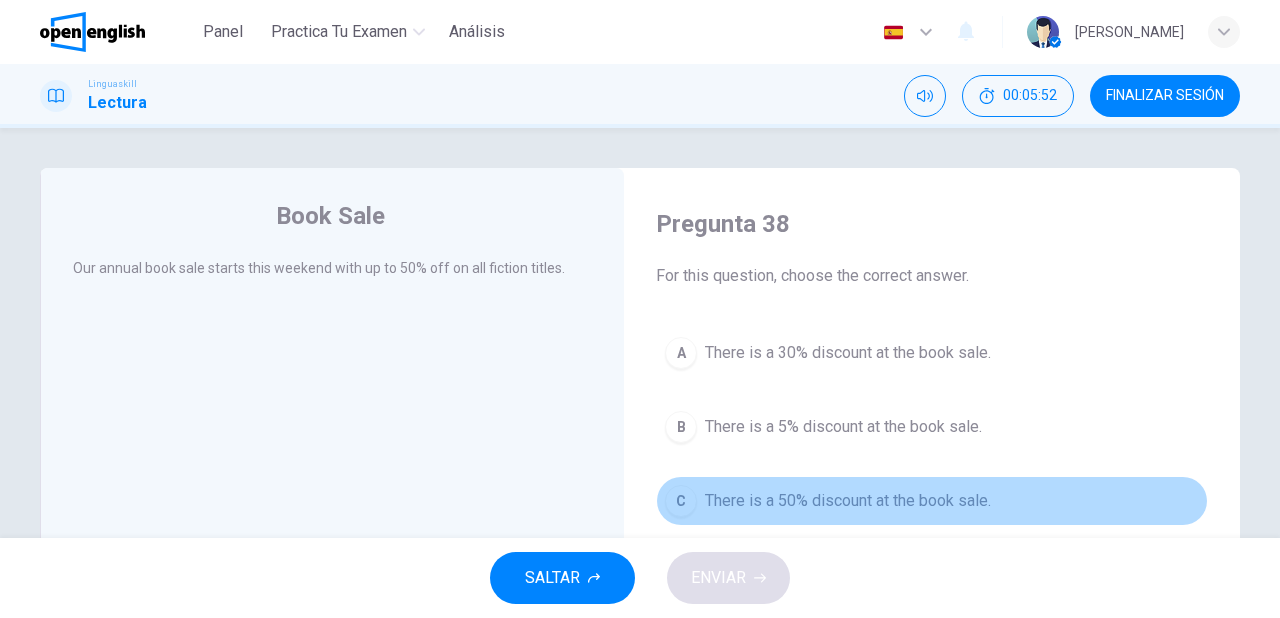 click on "There is a 50% discount at the book sale." at bounding box center [848, 501] 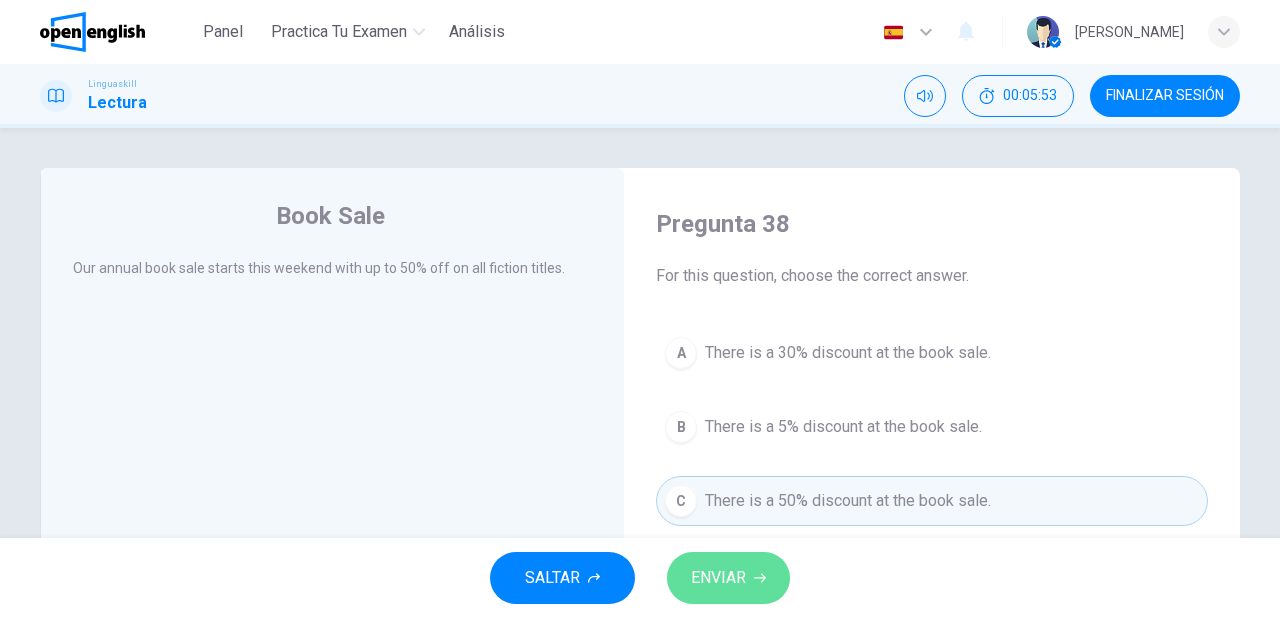 click on "ENVIAR" at bounding box center [718, 578] 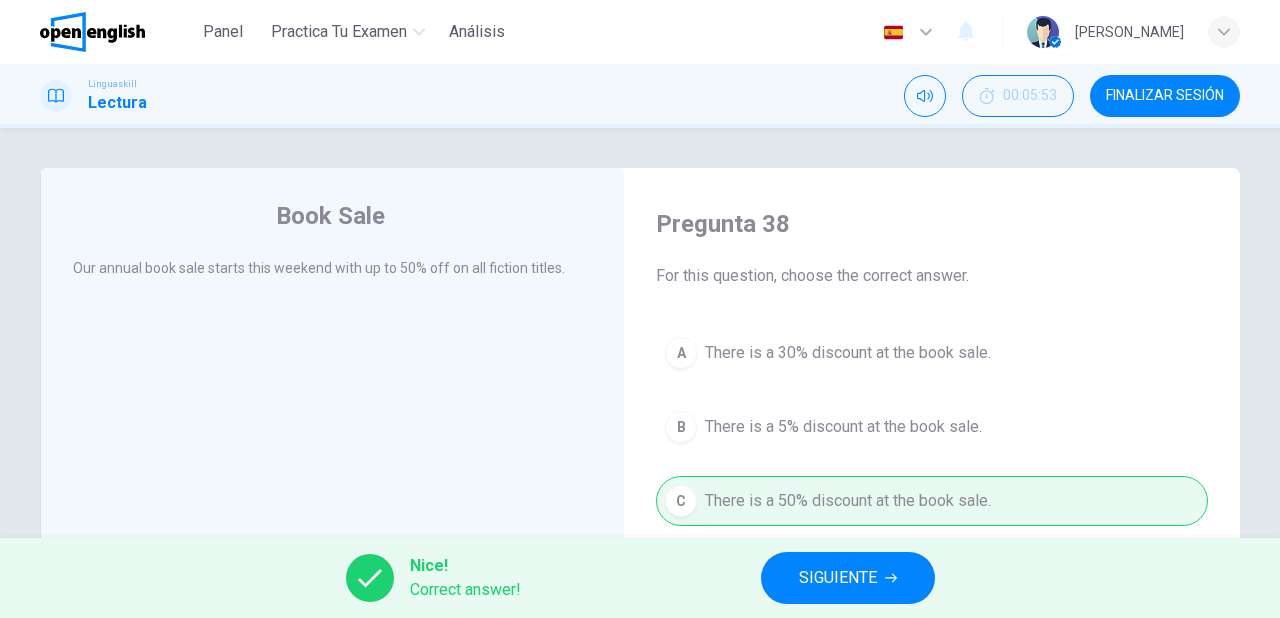 click on "SIGUIENTE" at bounding box center (838, 578) 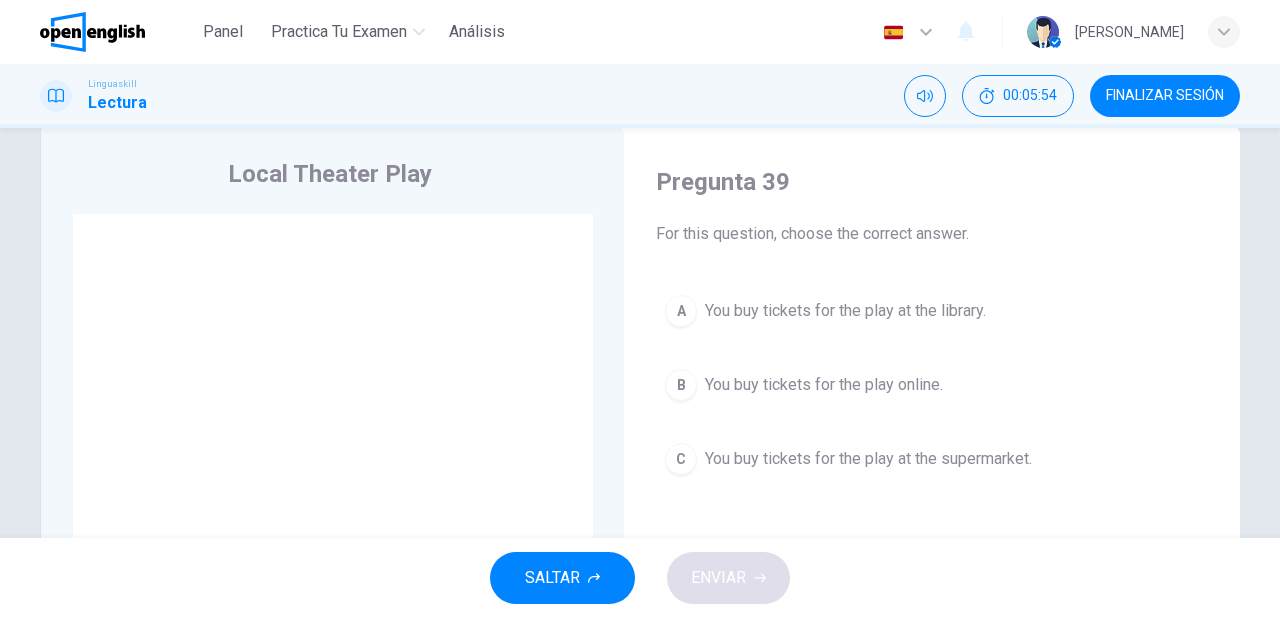 scroll, scrollTop: 80, scrollLeft: 0, axis: vertical 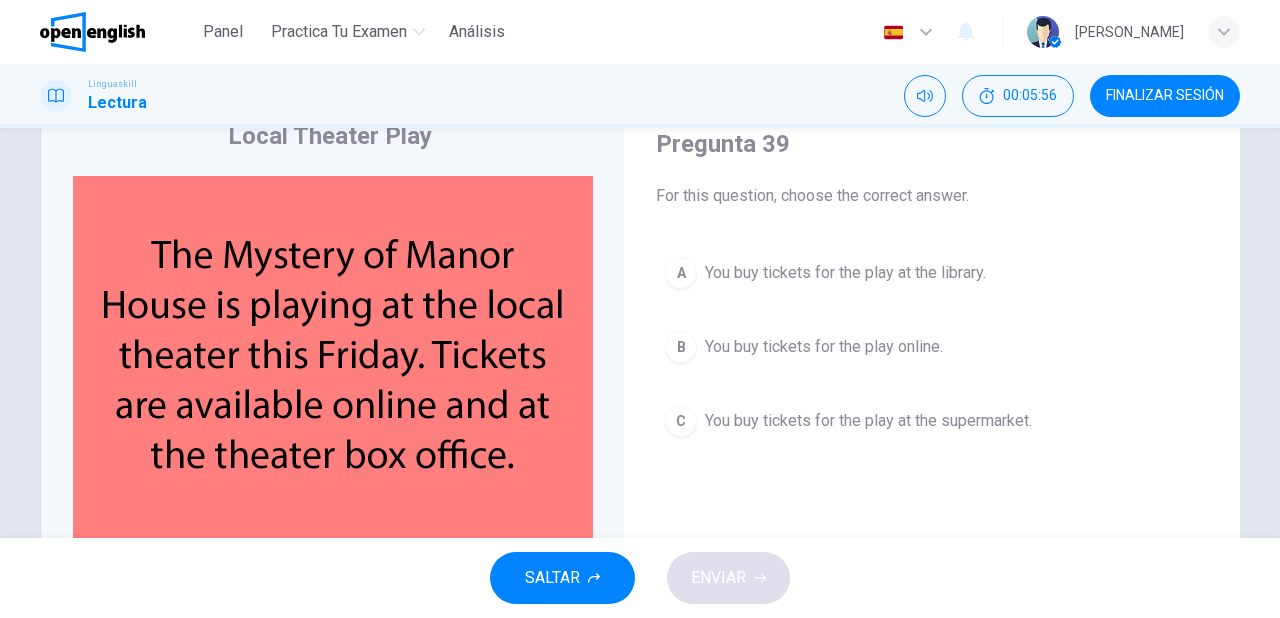 click on "You buy tickets for the play online." at bounding box center [824, 347] 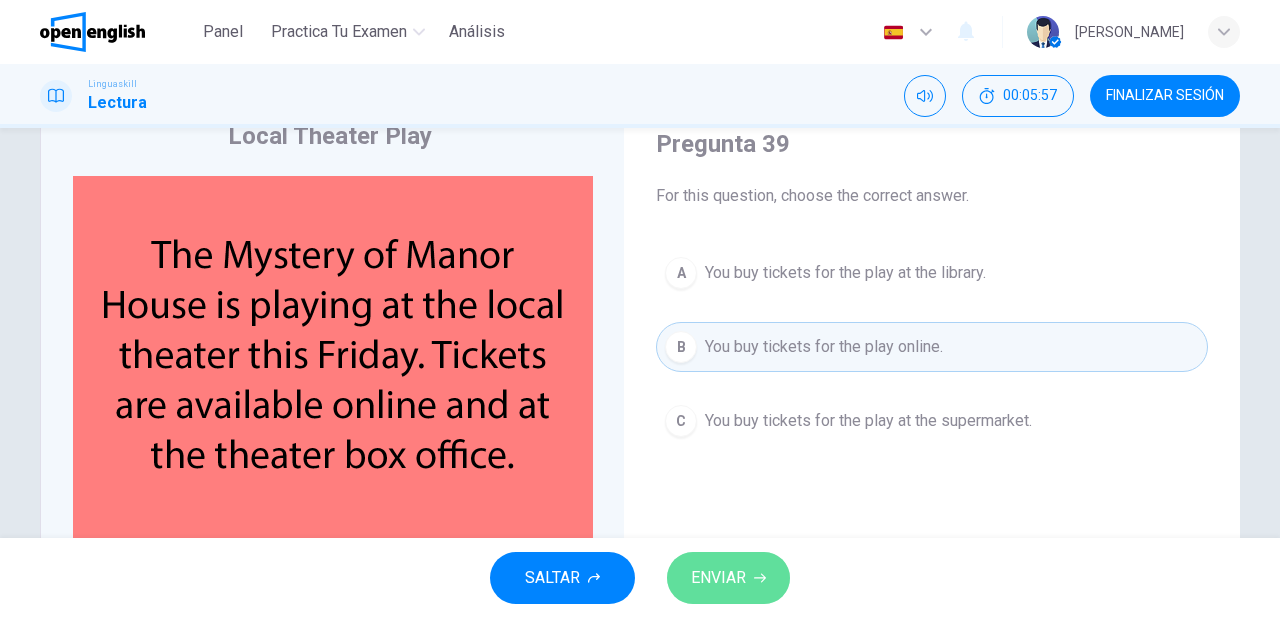 click on "ENVIAR" at bounding box center [718, 578] 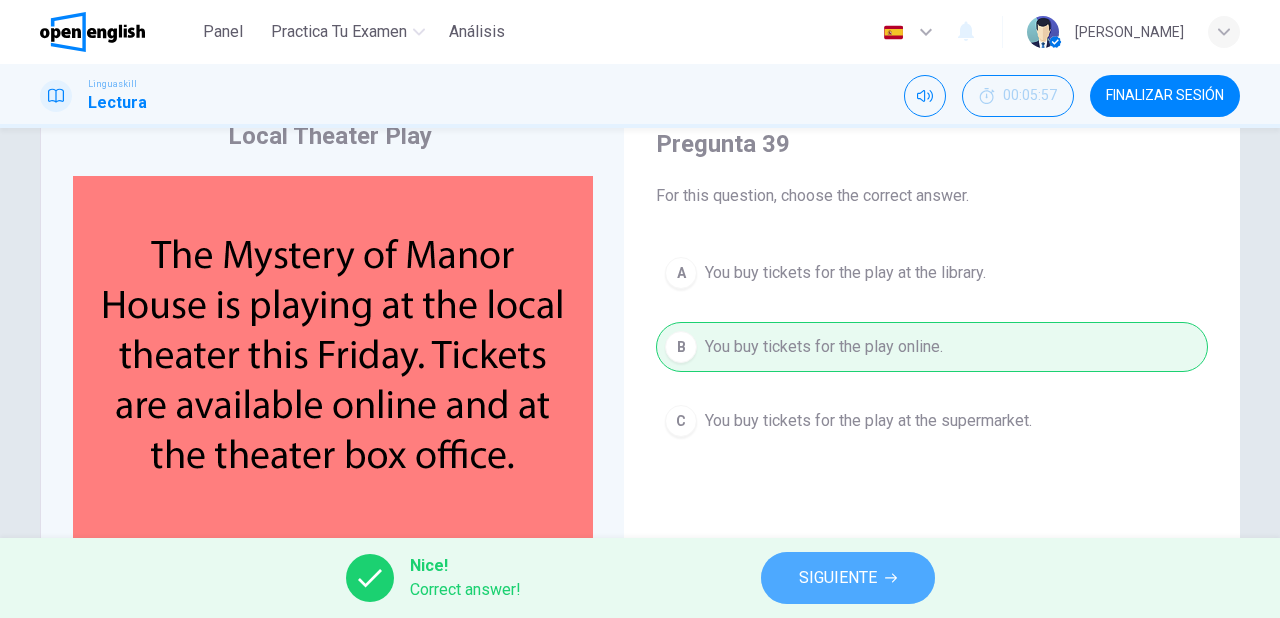 click on "SIGUIENTE" at bounding box center (838, 578) 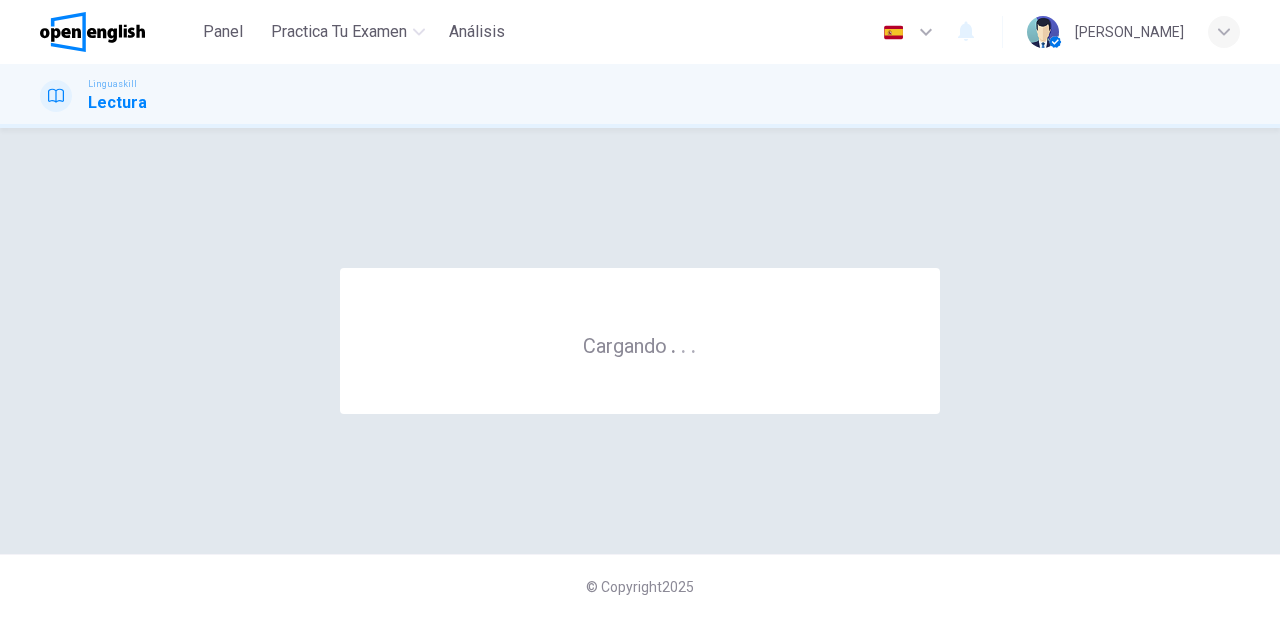 scroll, scrollTop: 0, scrollLeft: 0, axis: both 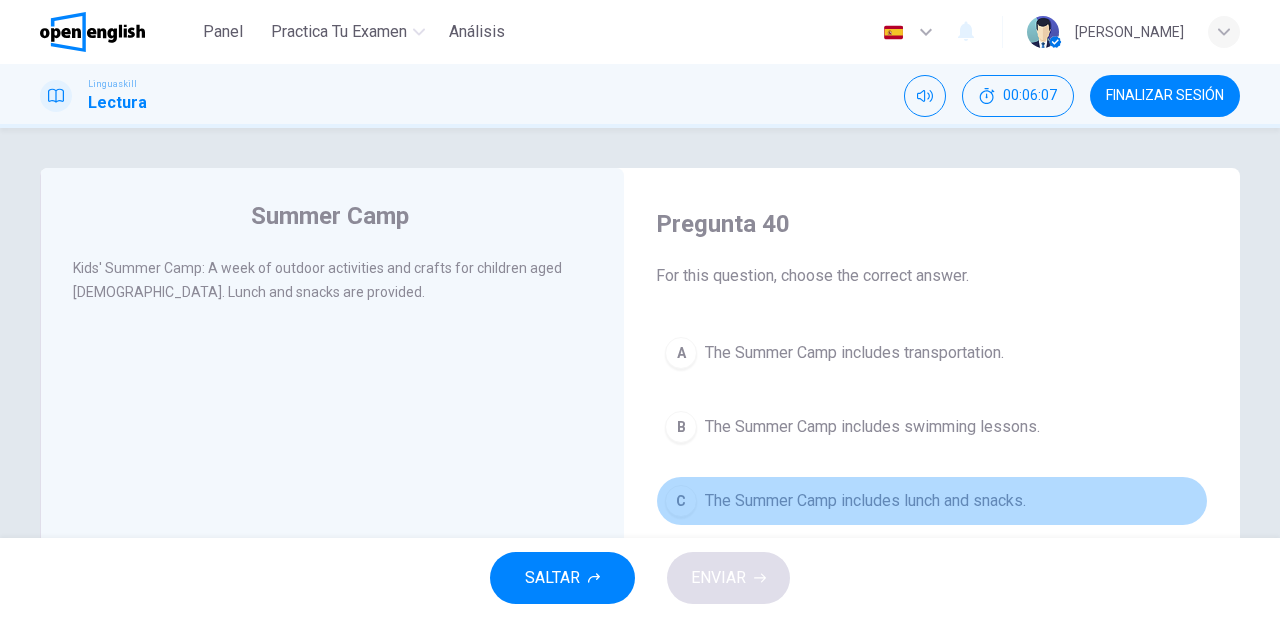 click on "The Summer Camp includes lunch and snacks." at bounding box center (865, 501) 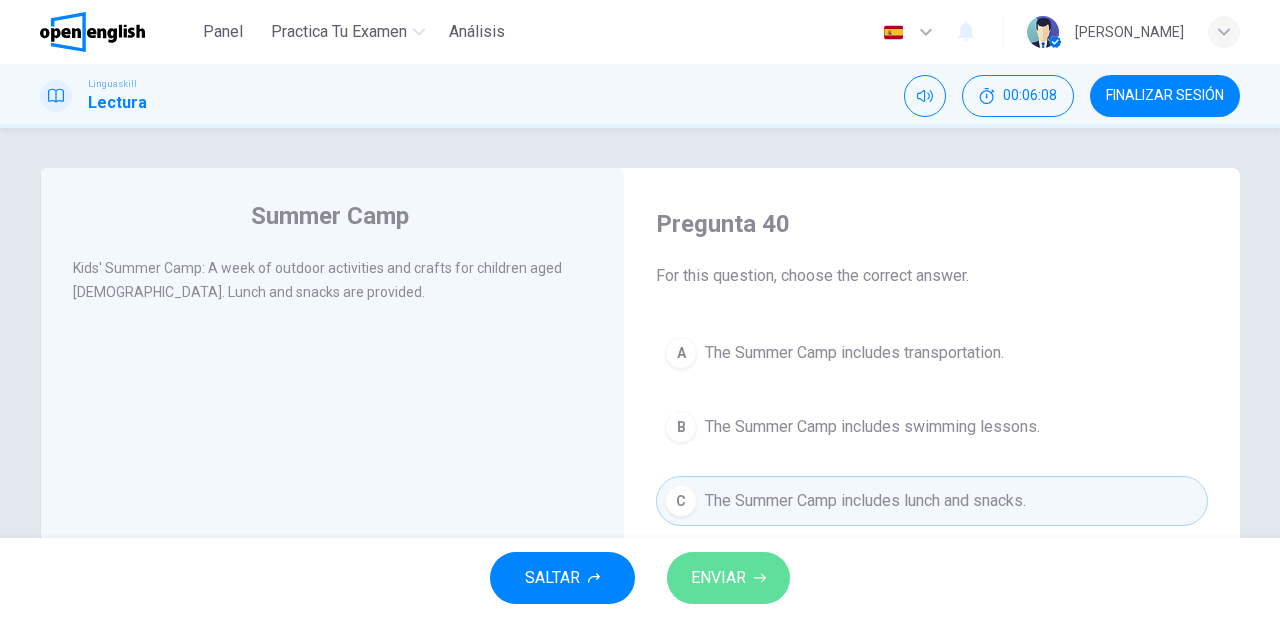 click on "ENVIAR" at bounding box center (718, 578) 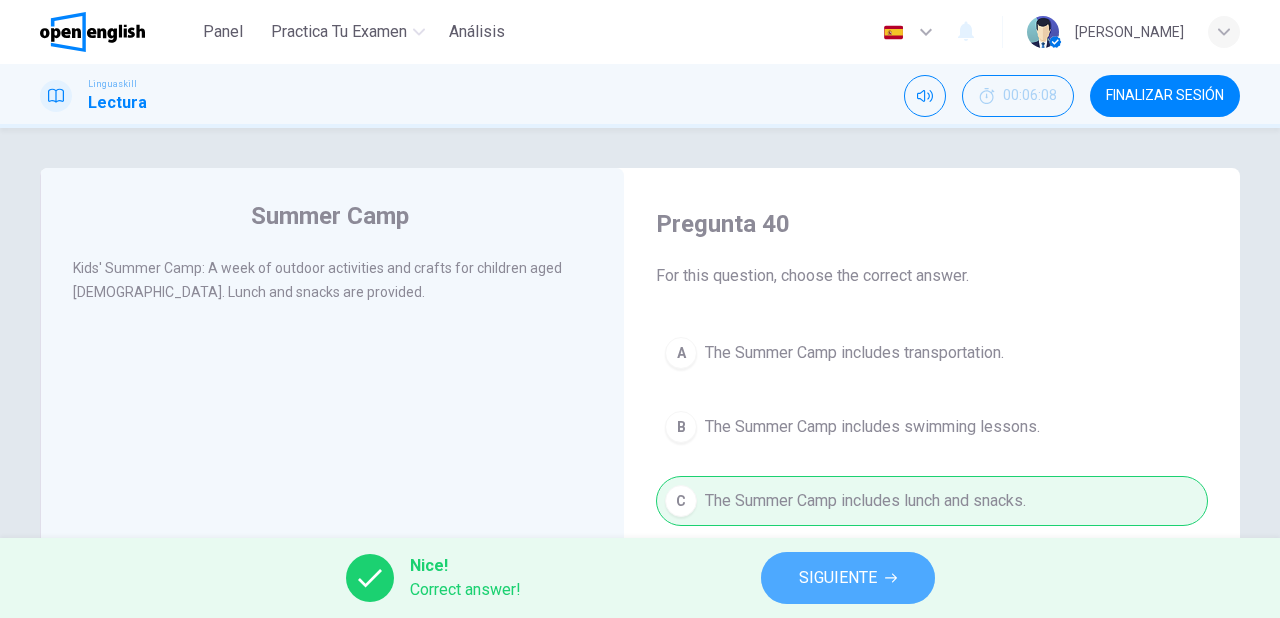 click on "SIGUIENTE" at bounding box center (838, 578) 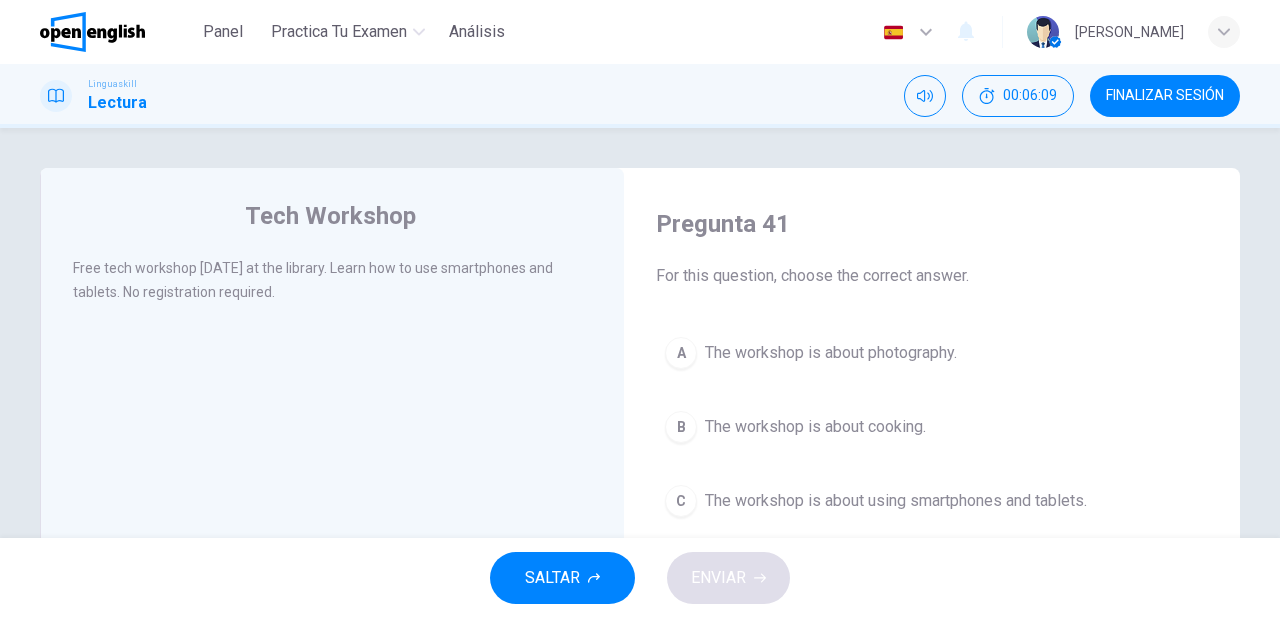 scroll, scrollTop: 80, scrollLeft: 0, axis: vertical 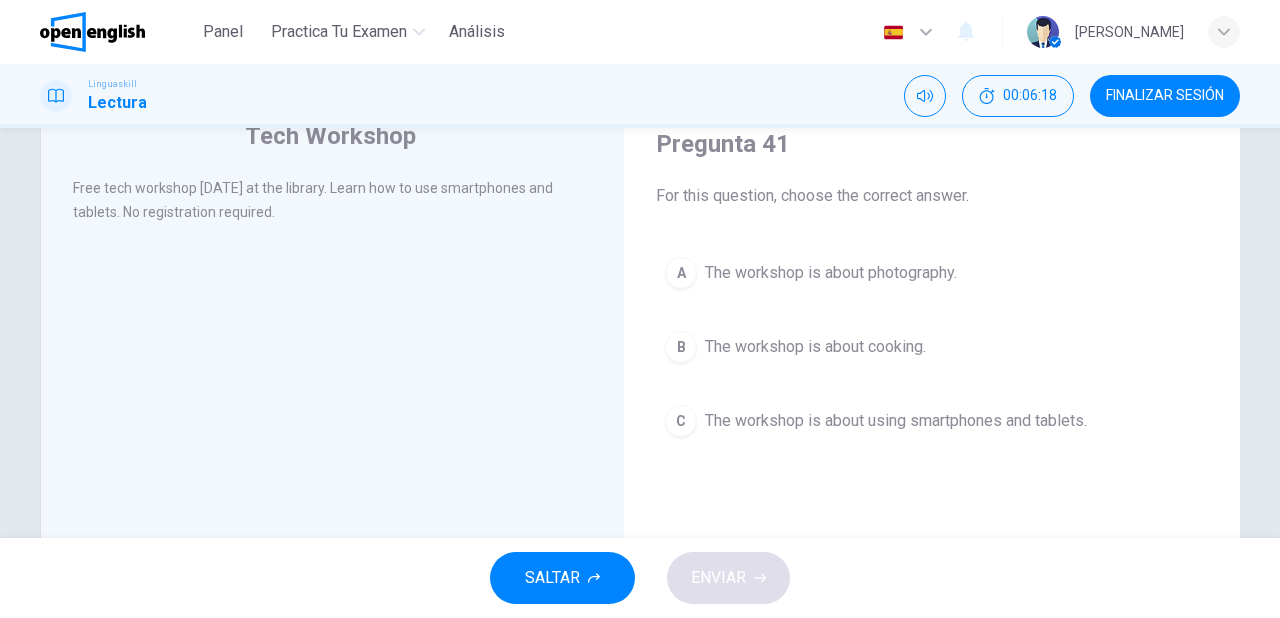 drag, startPoint x: 776, startPoint y: 417, endPoint x: 766, endPoint y: 436, distance: 21.470911 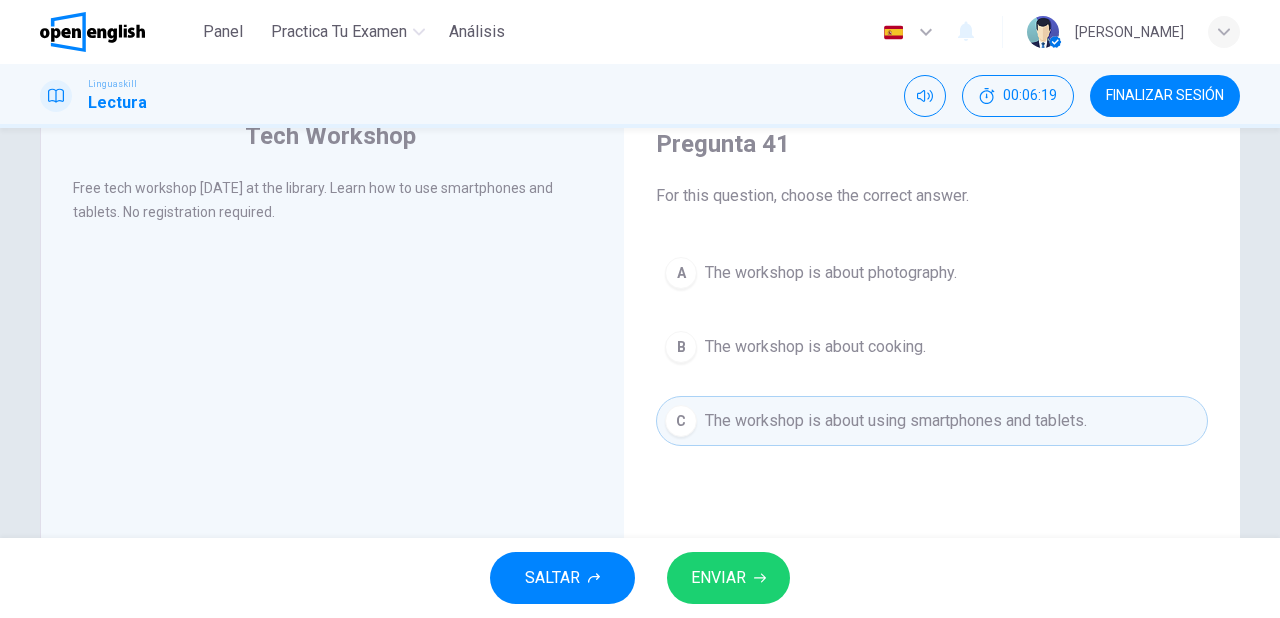 click on "ENVIAR" at bounding box center [718, 578] 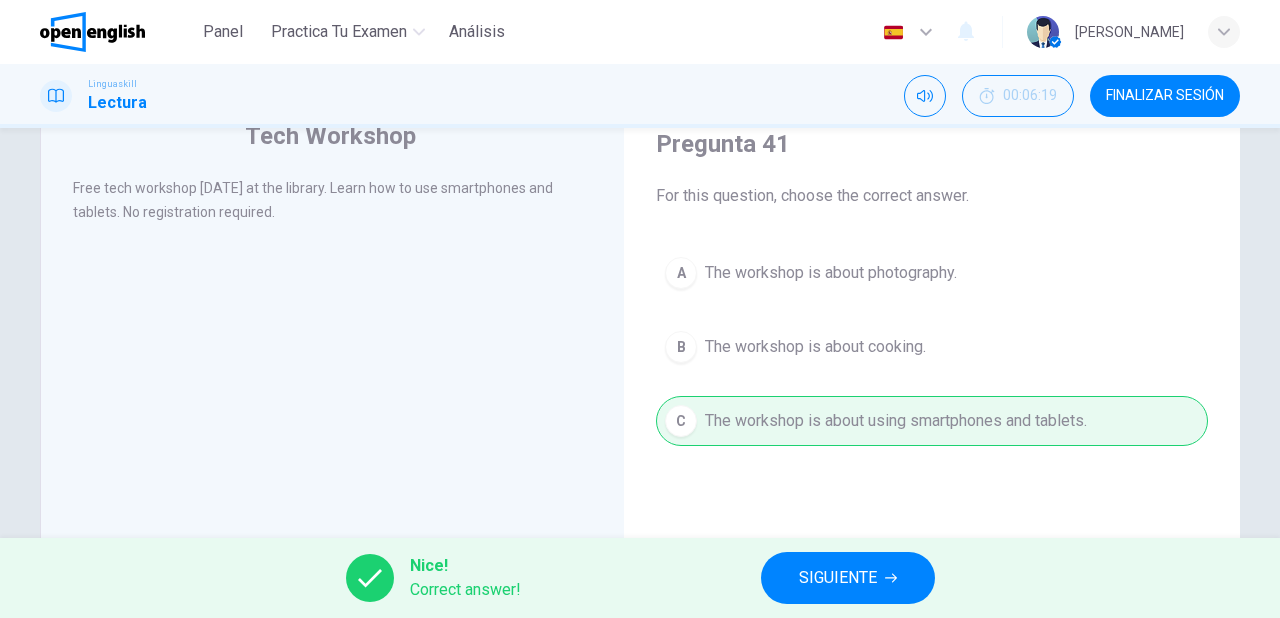 click on "SIGUIENTE" at bounding box center [838, 578] 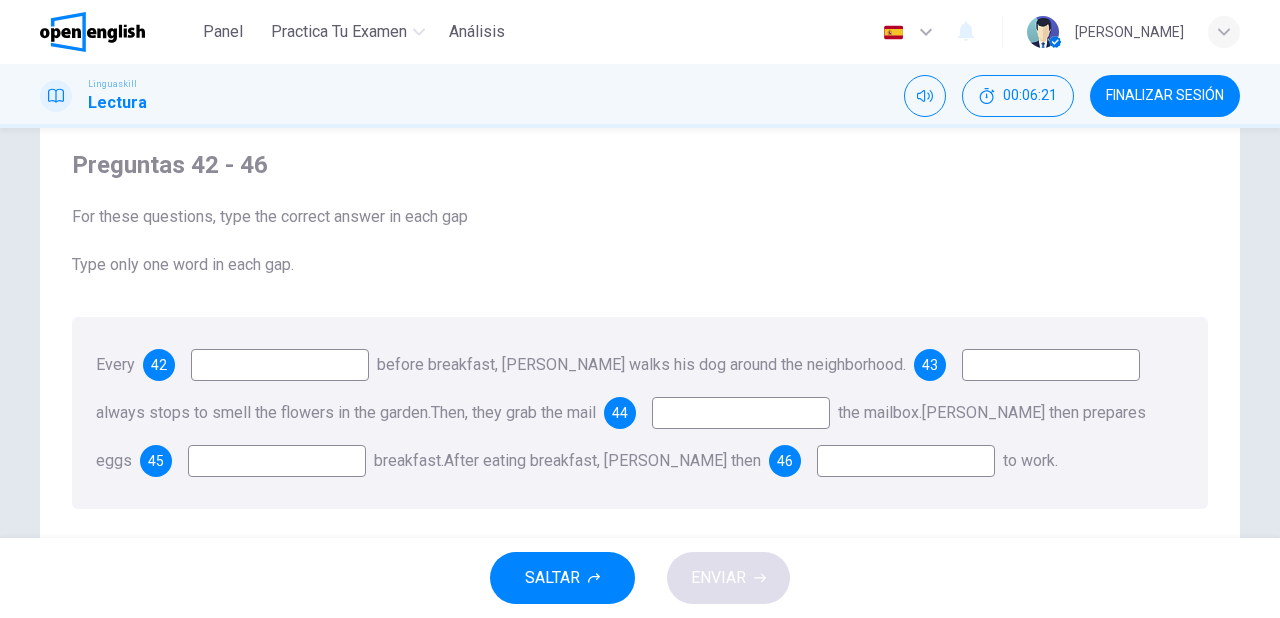 scroll, scrollTop: 160, scrollLeft: 0, axis: vertical 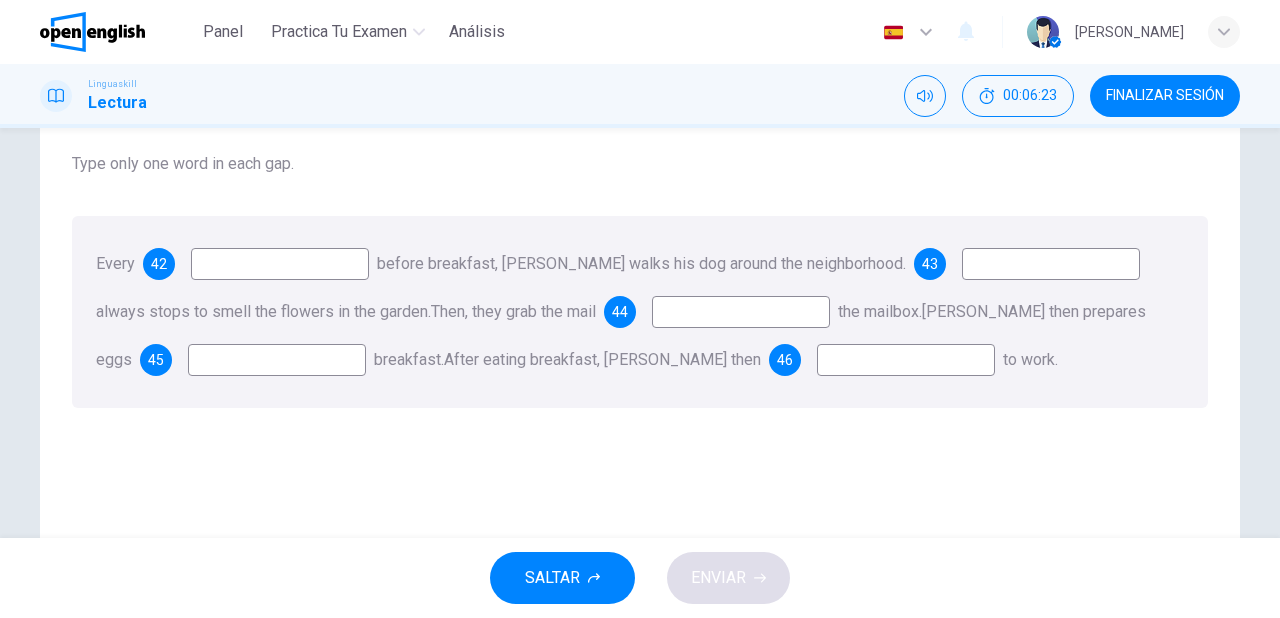 click at bounding box center [280, 264] 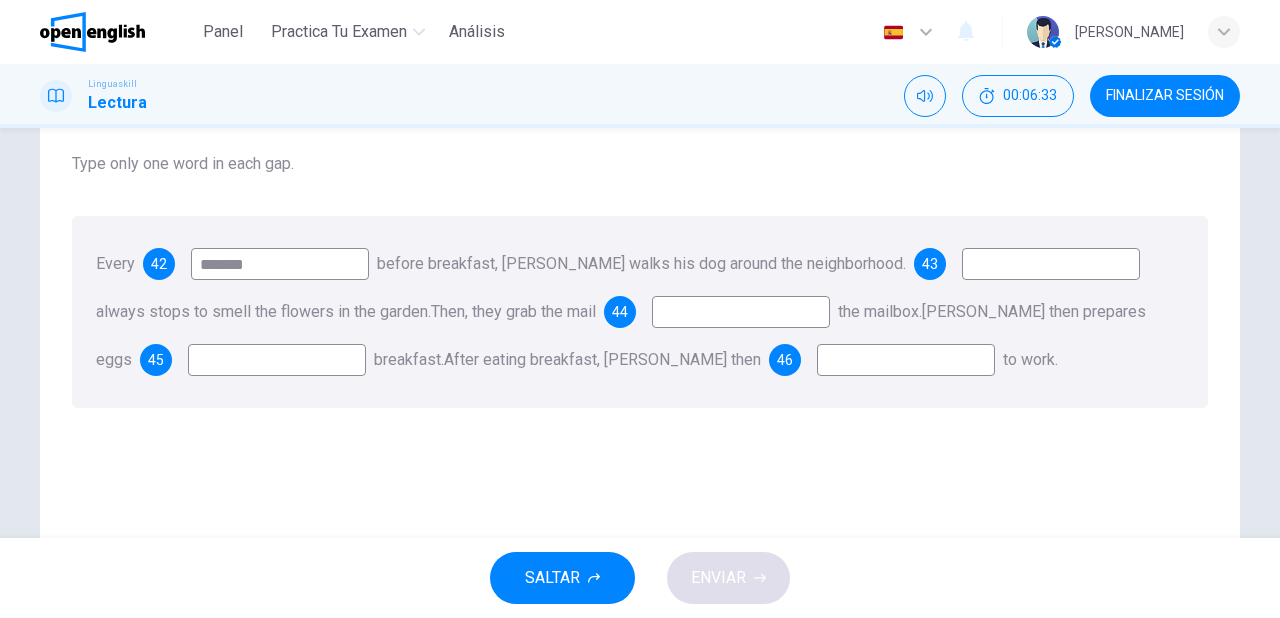 type on "*******" 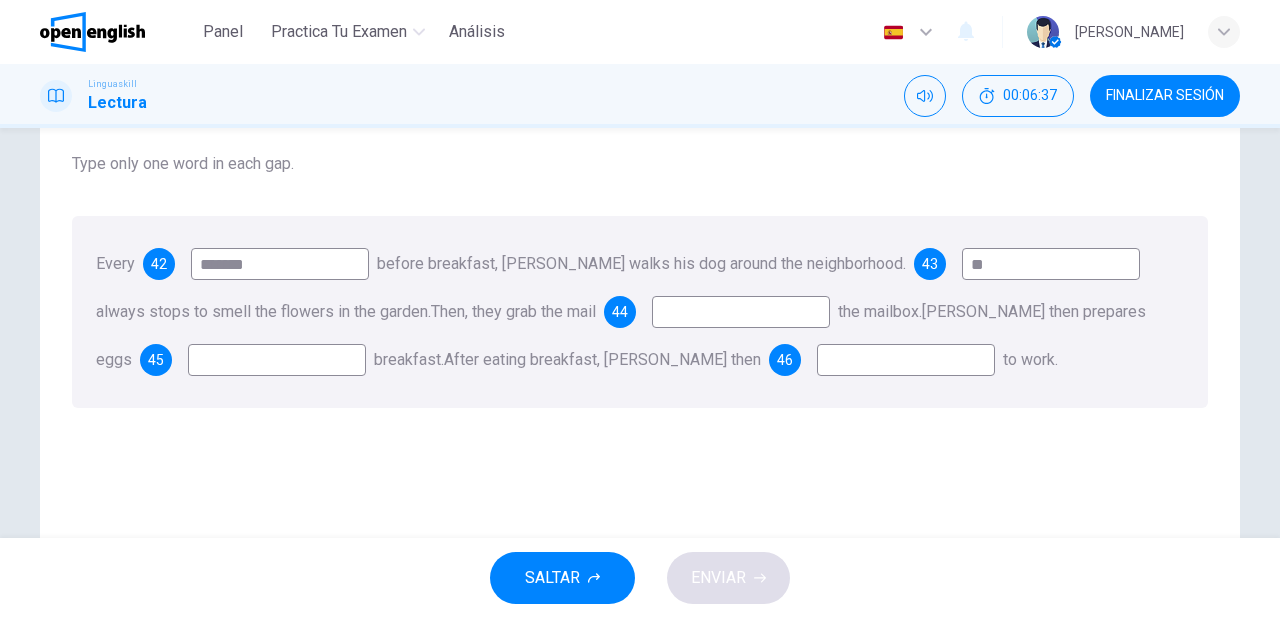 type on "**" 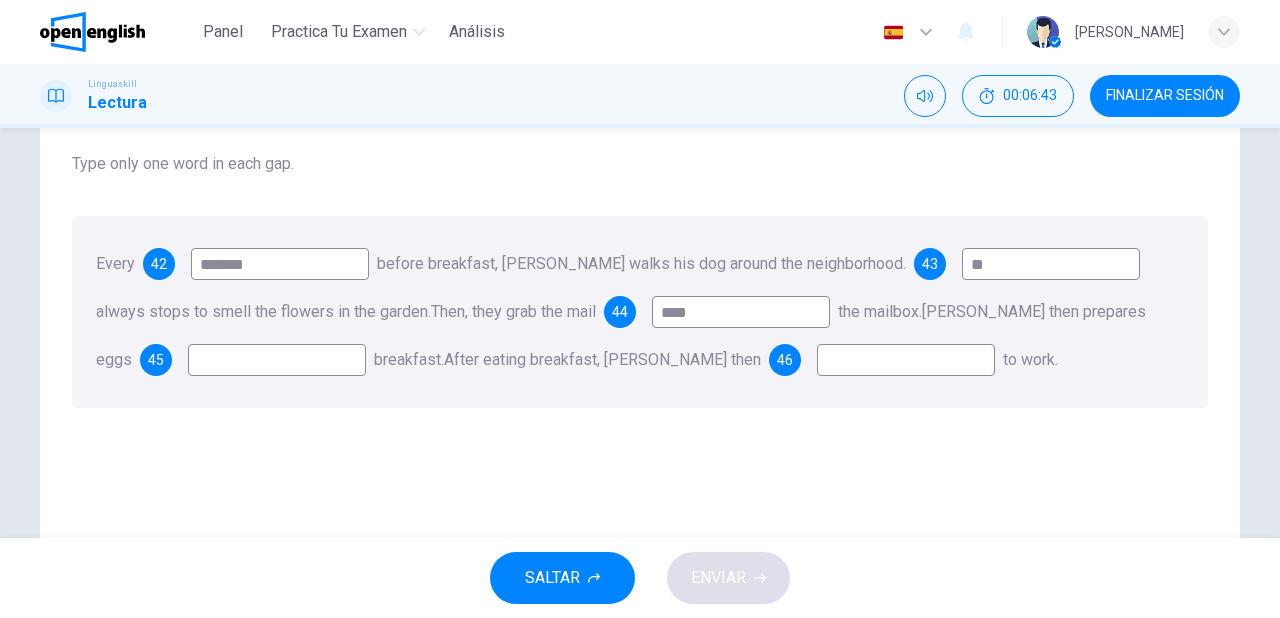 type on "****" 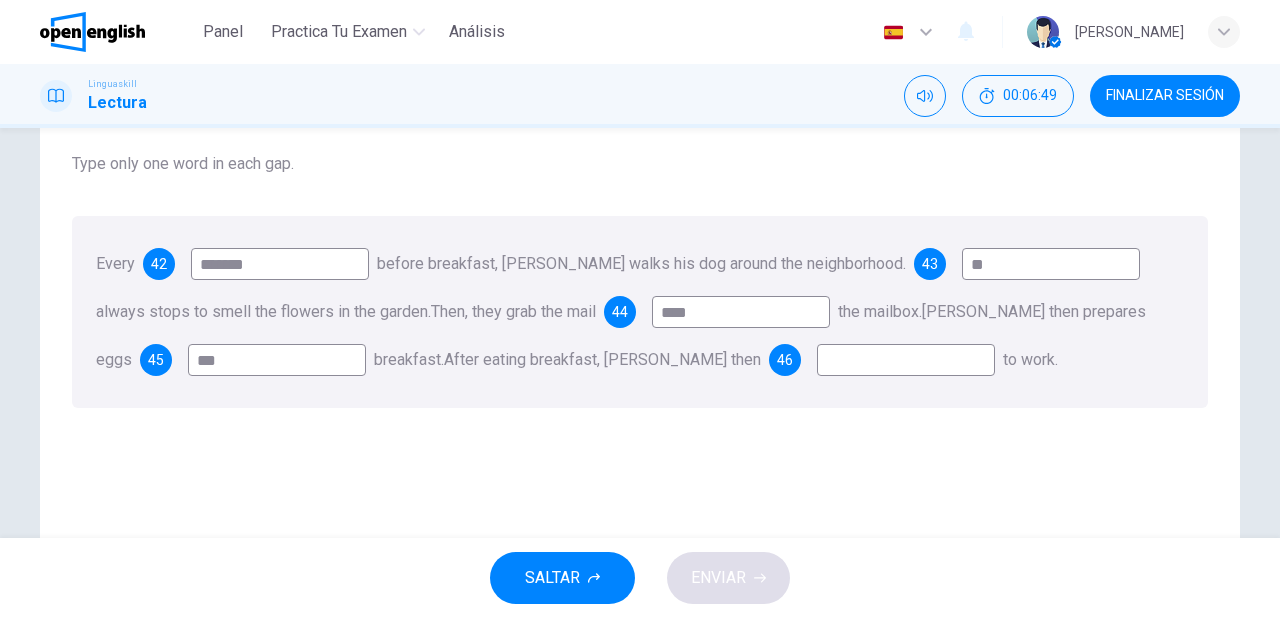 type on "***" 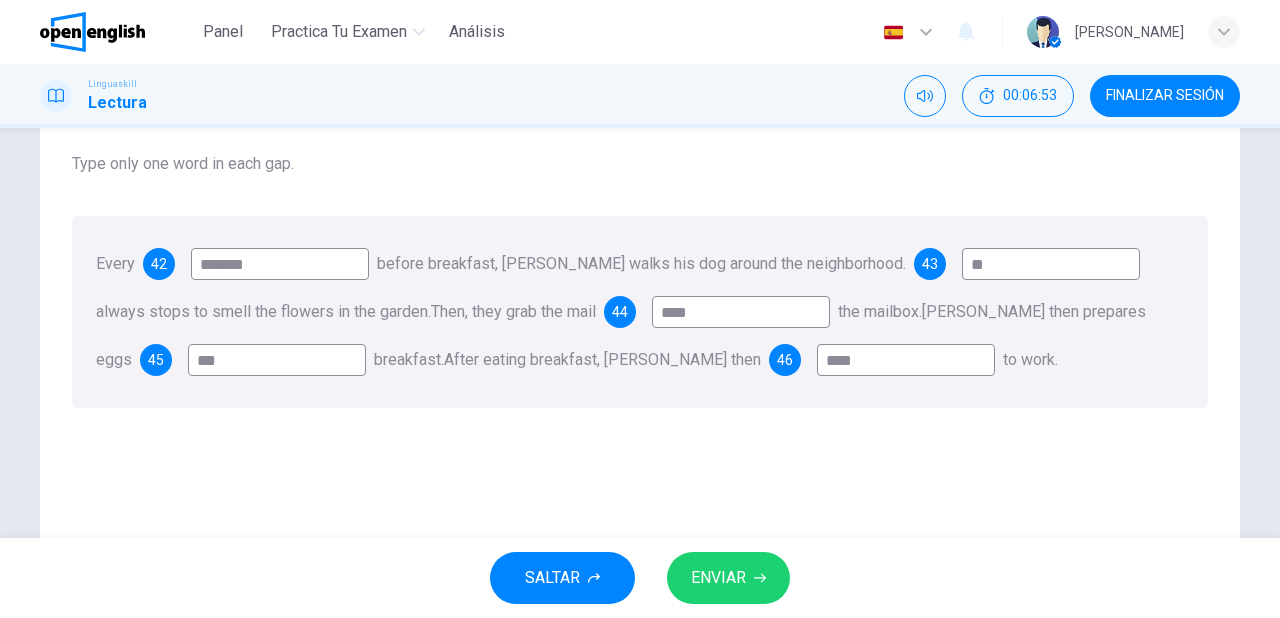 type on "****" 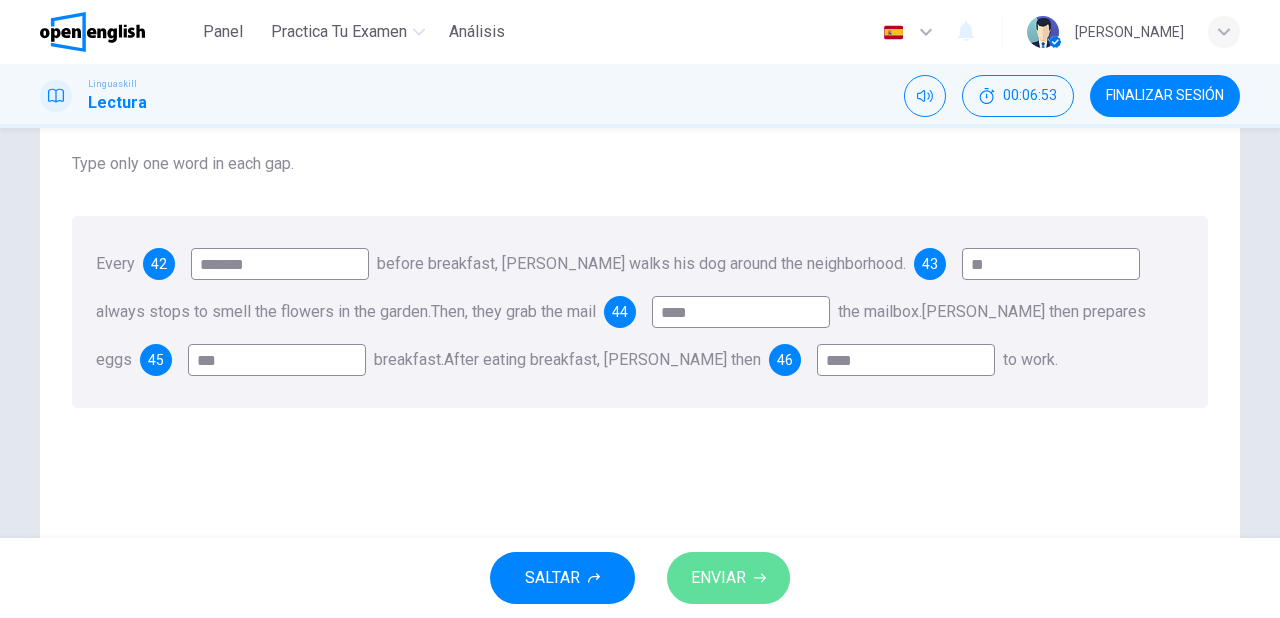 click on "ENVIAR" at bounding box center [718, 578] 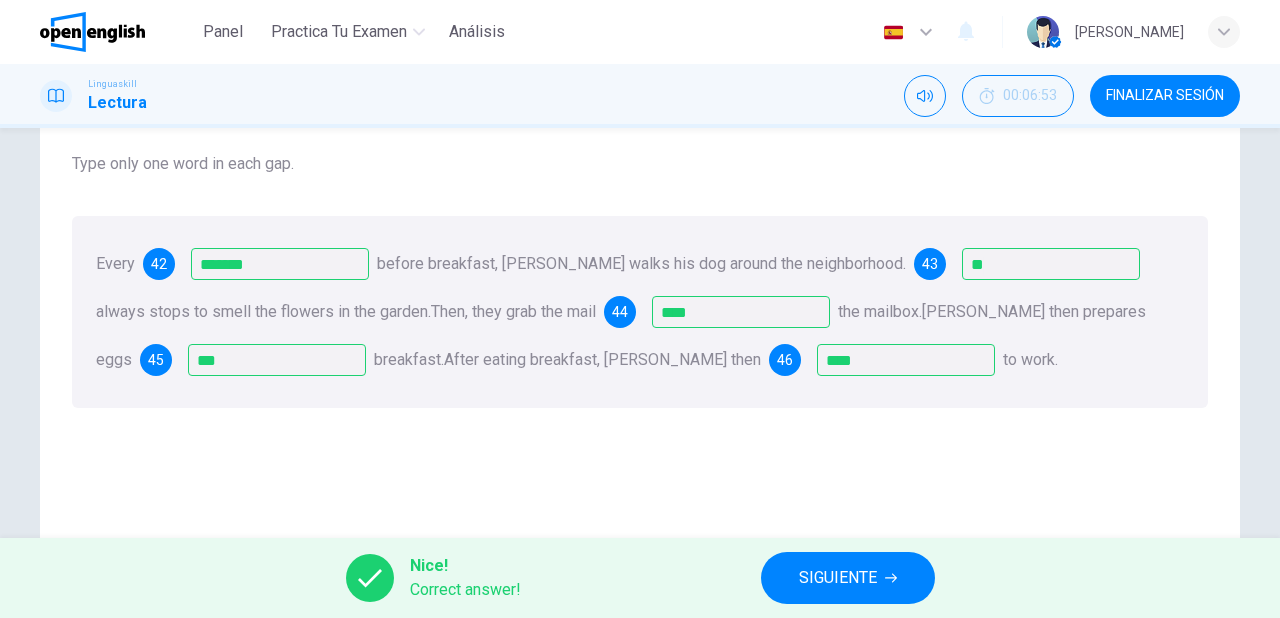 click on "Nice! Correct answer! SIGUIENTE" at bounding box center (640, 578) 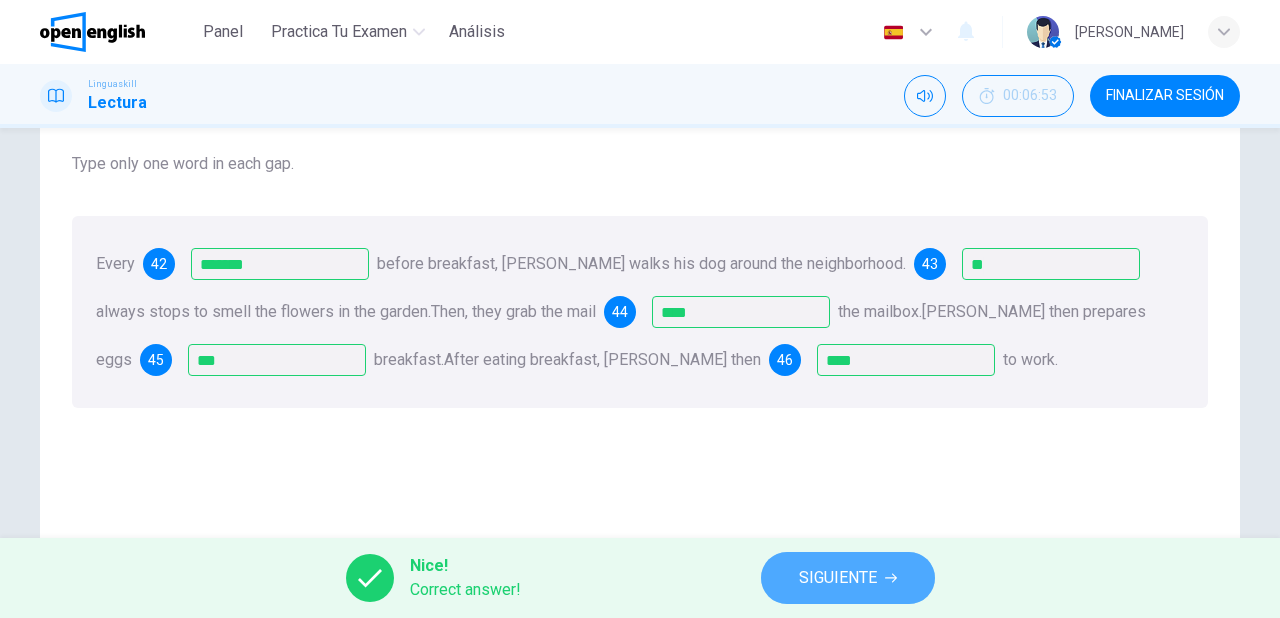click on "SIGUIENTE" at bounding box center [848, 578] 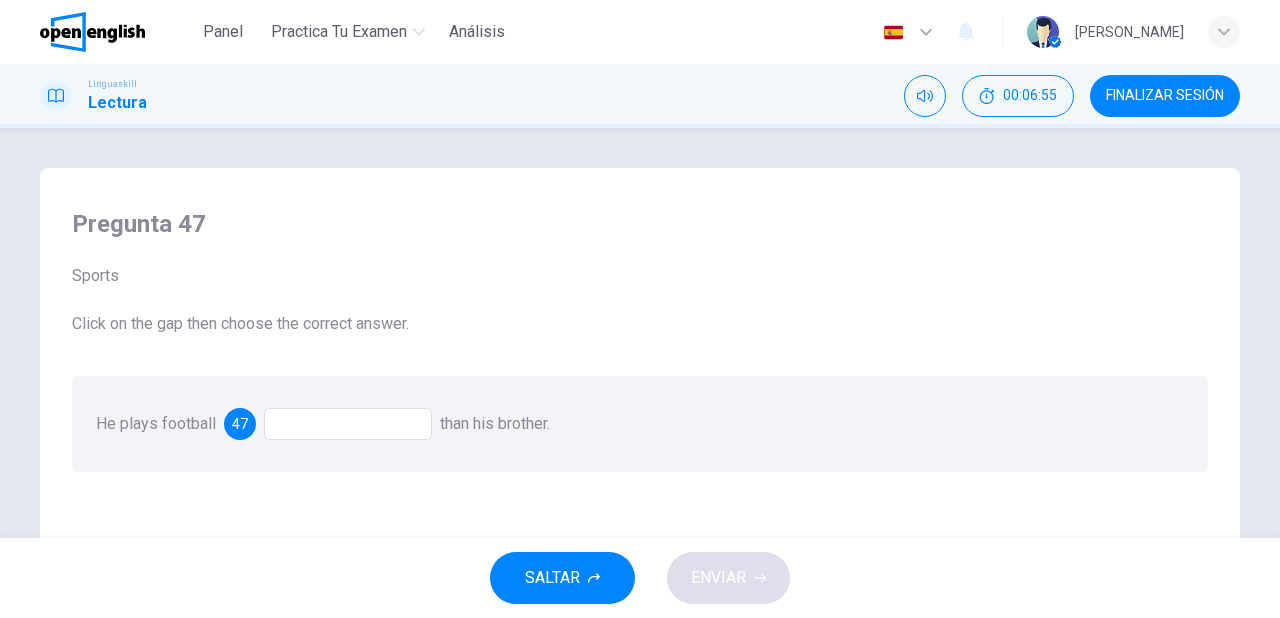 click at bounding box center (348, 424) 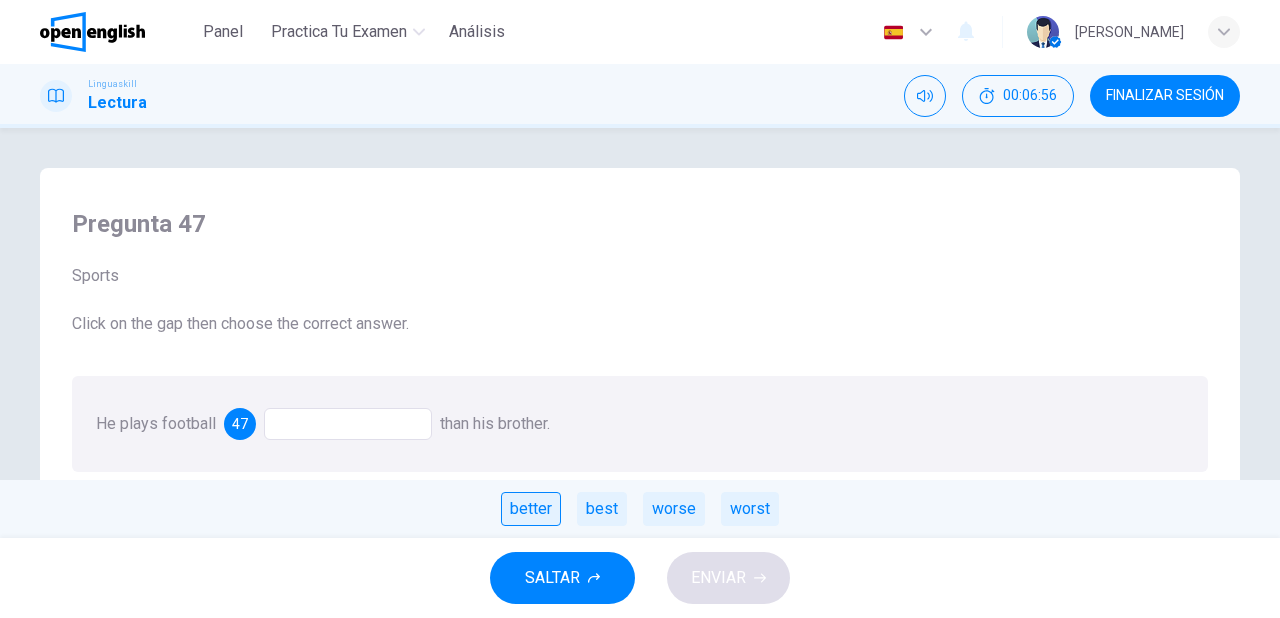 click on "better" at bounding box center (531, 509) 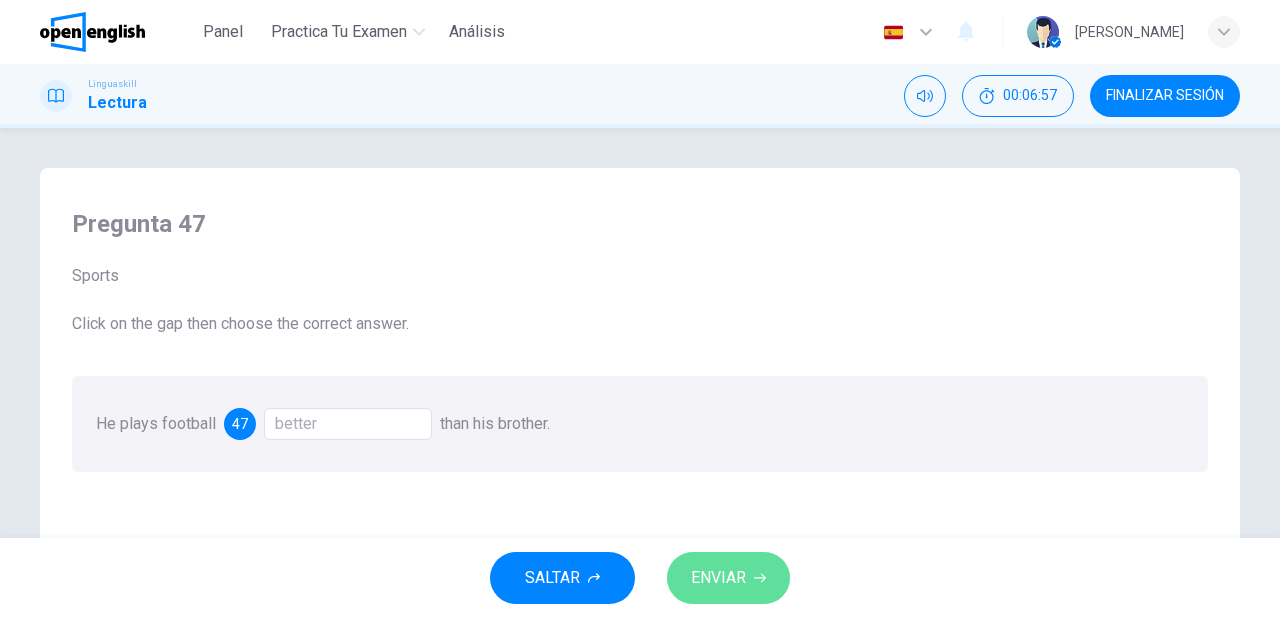 click on "ENVIAR" at bounding box center [718, 578] 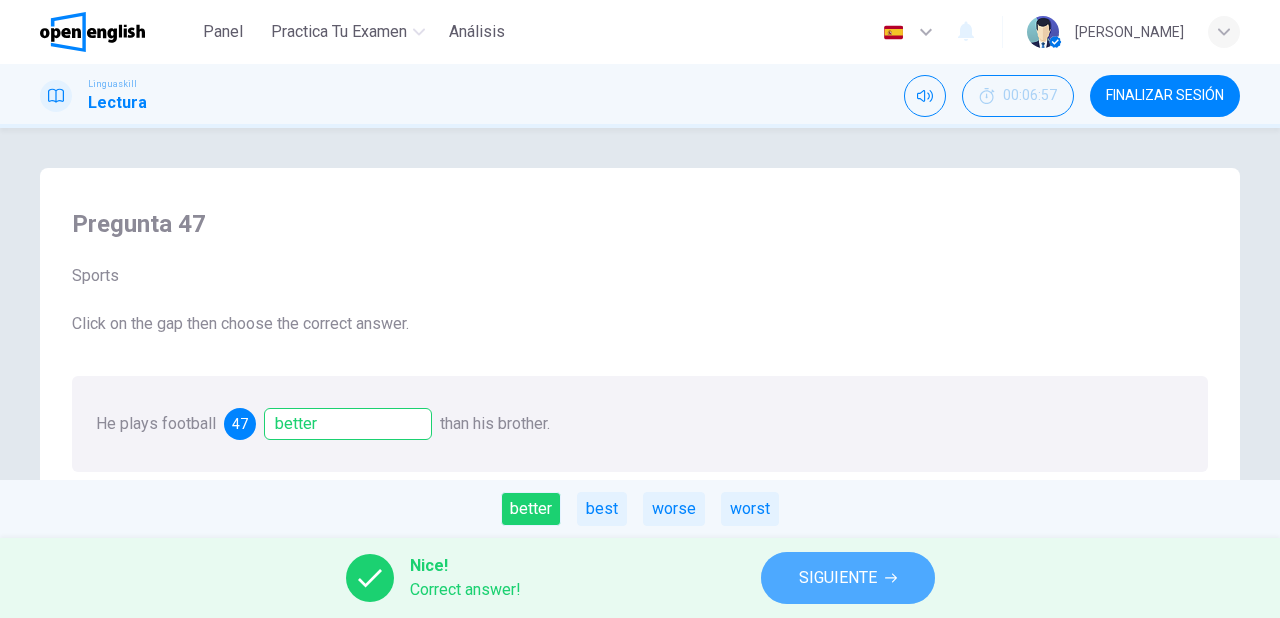 click on "SIGUIENTE" at bounding box center [838, 578] 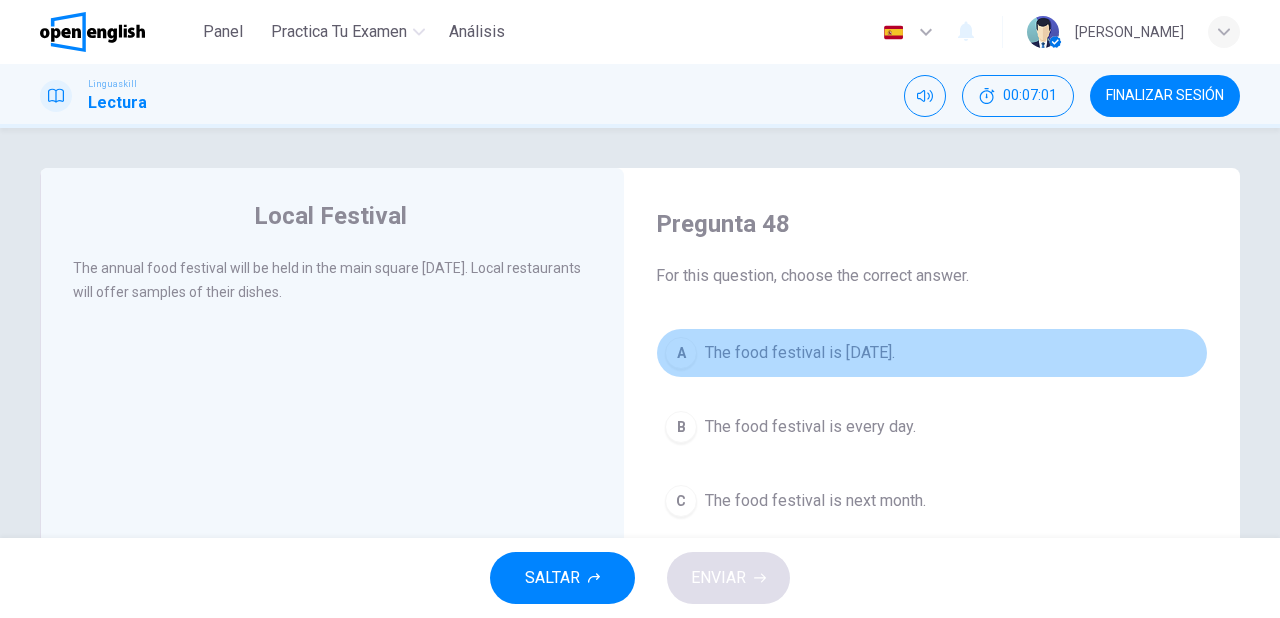 click on "The food festival is [DATE]." at bounding box center (800, 353) 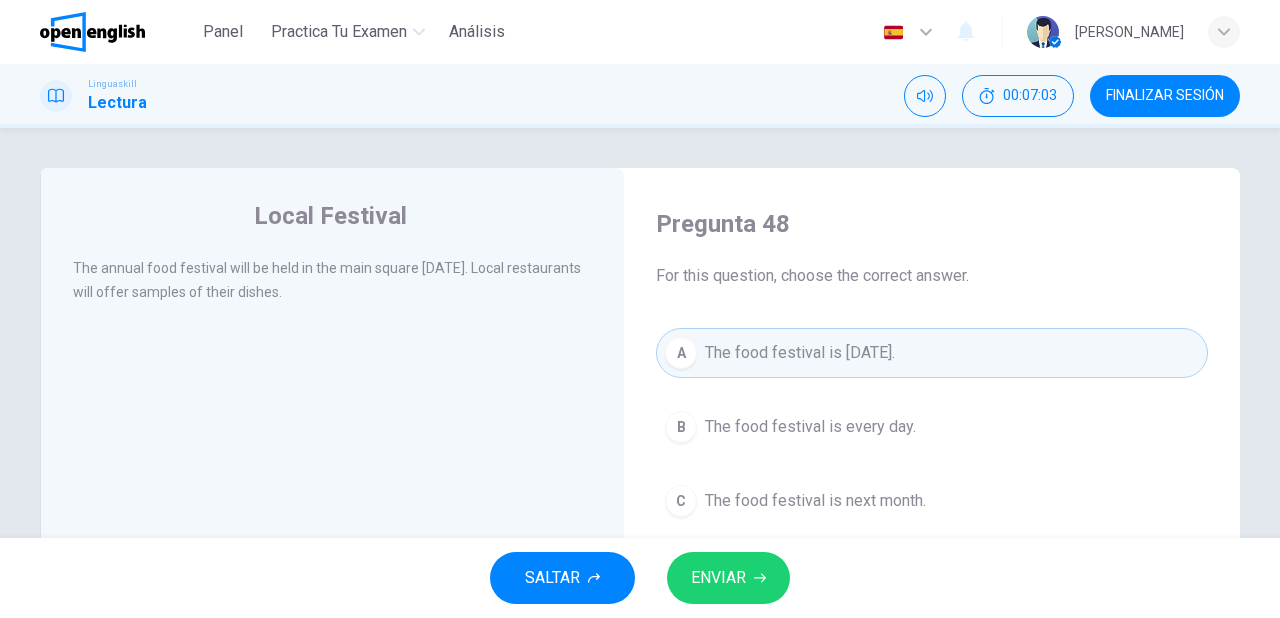 click on "ENVIAR" at bounding box center (728, 578) 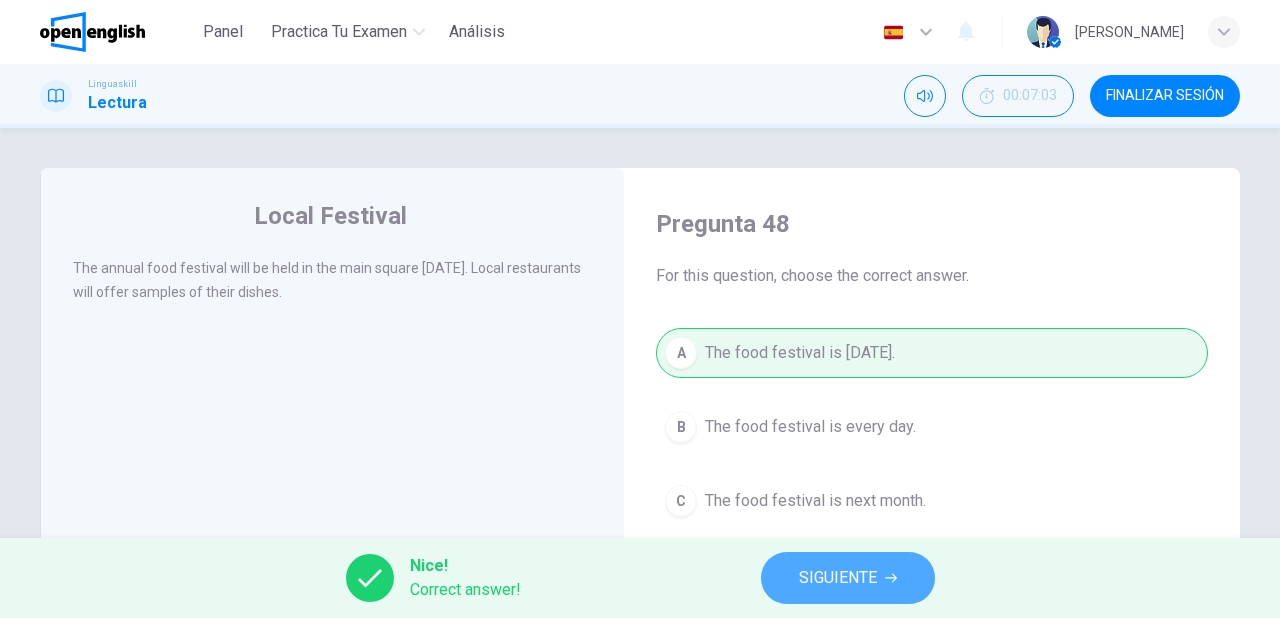 click on "SIGUIENTE" at bounding box center (848, 578) 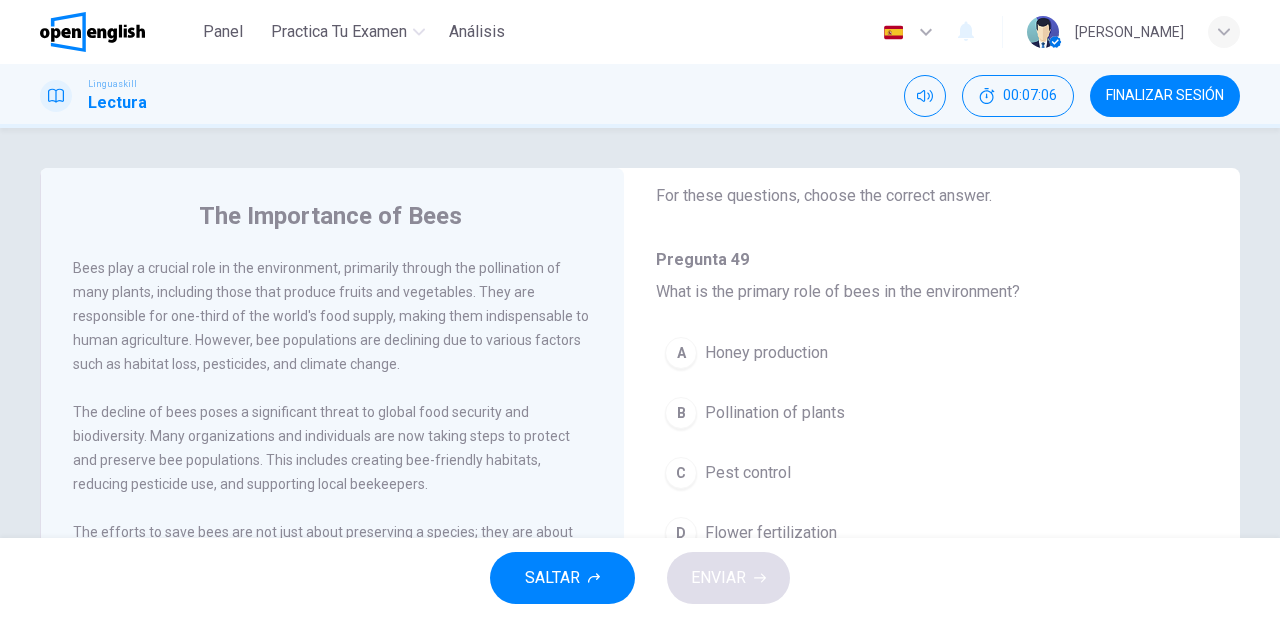 scroll, scrollTop: 160, scrollLeft: 0, axis: vertical 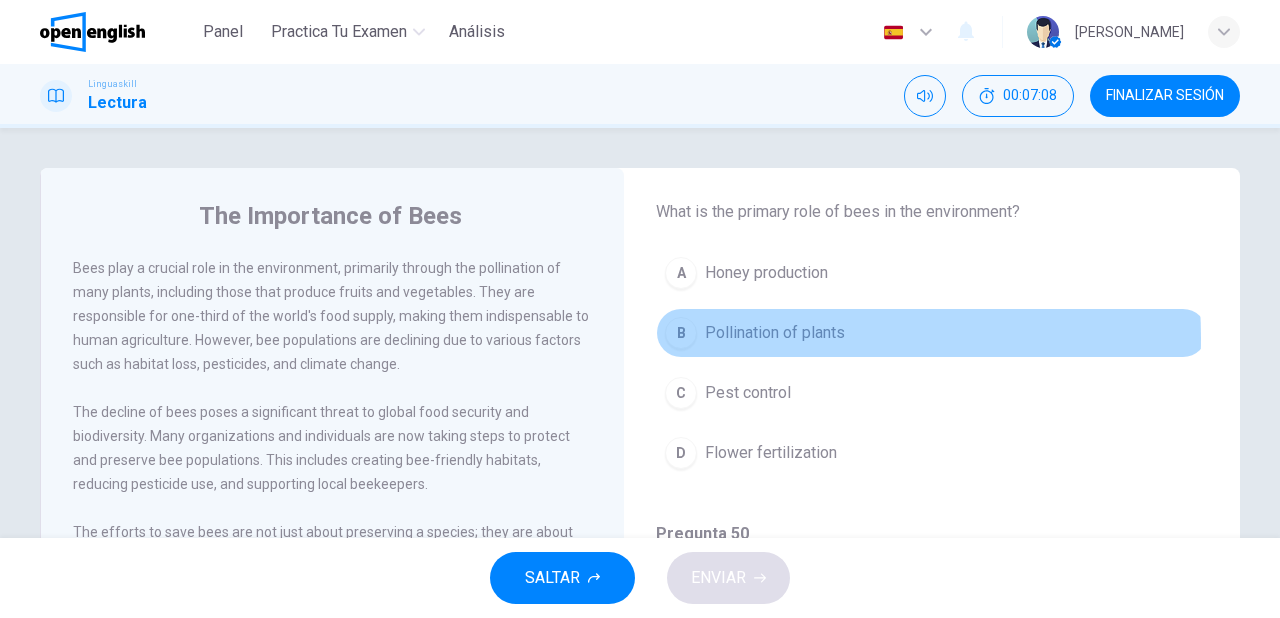 click on "Pollination of plants" at bounding box center (775, 333) 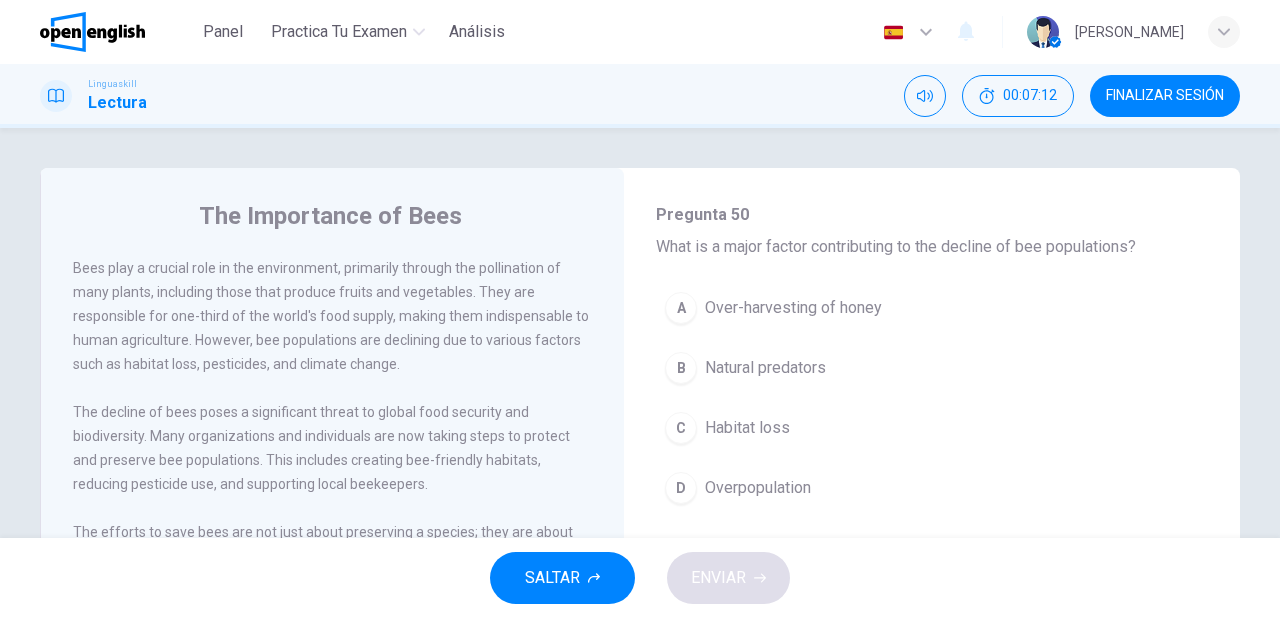 scroll, scrollTop: 480, scrollLeft: 0, axis: vertical 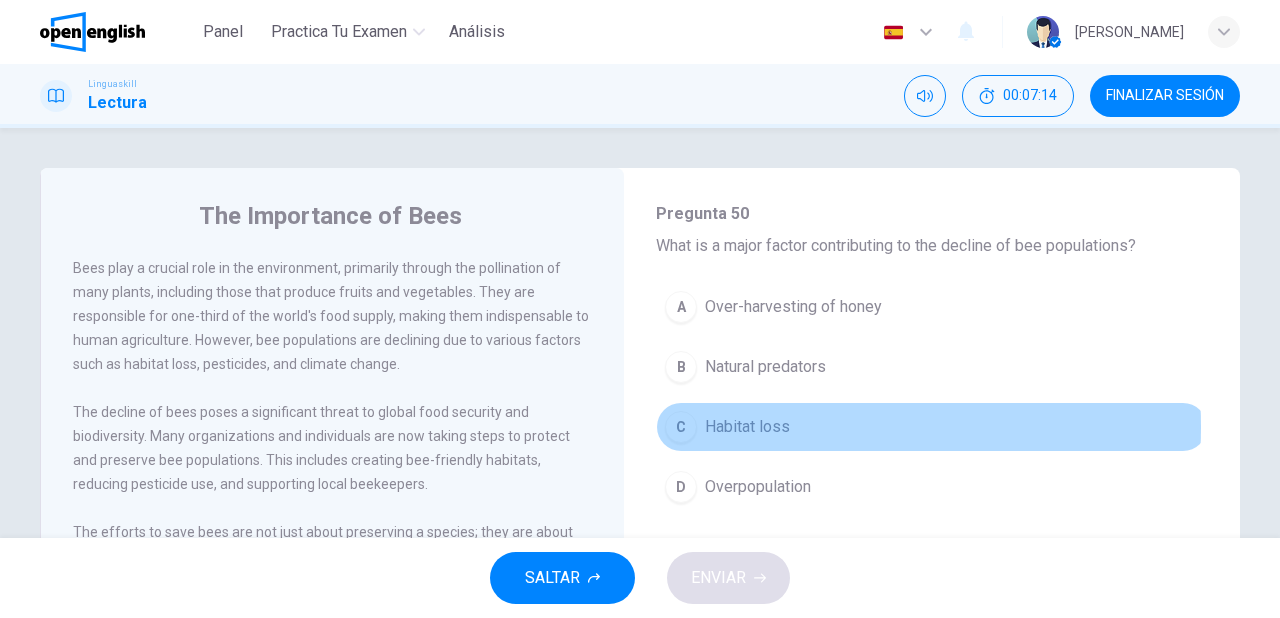 click on "Habitat loss" at bounding box center (747, 427) 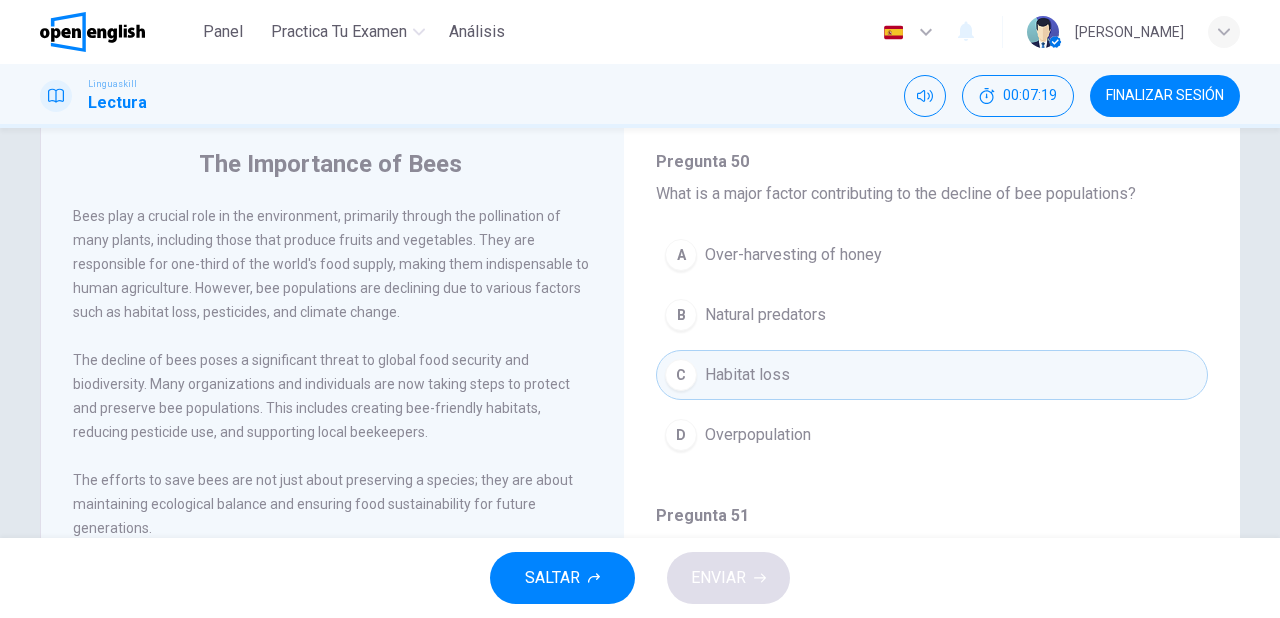 scroll, scrollTop: 80, scrollLeft: 0, axis: vertical 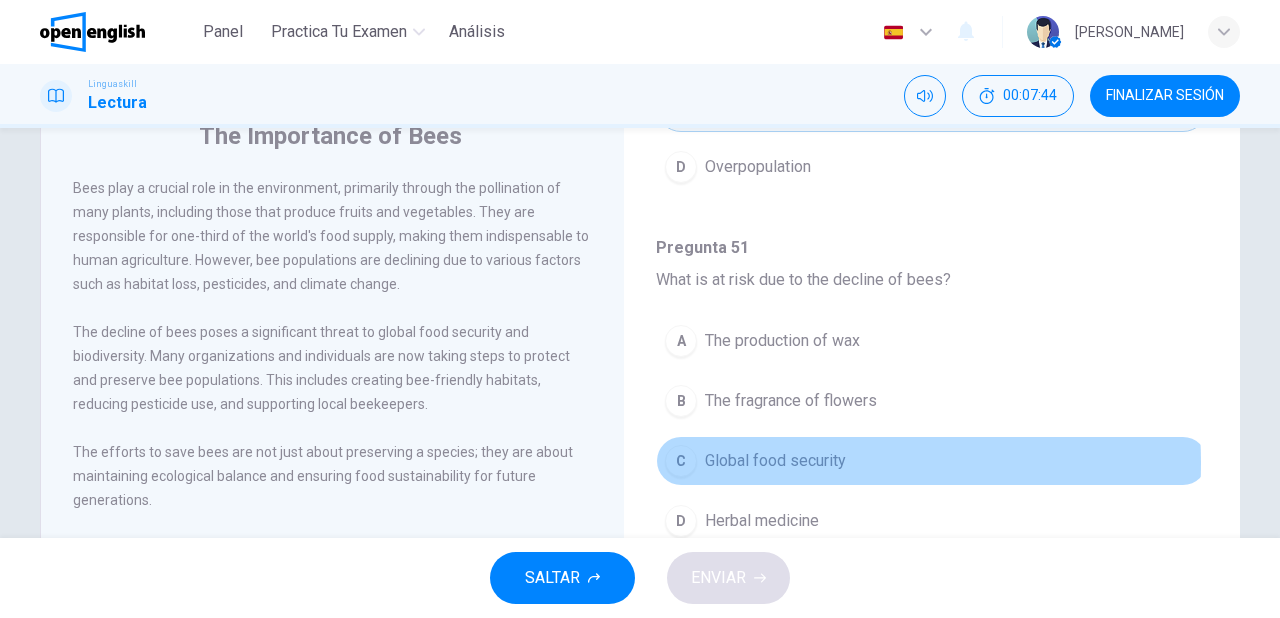click on "Global food security" at bounding box center [775, 461] 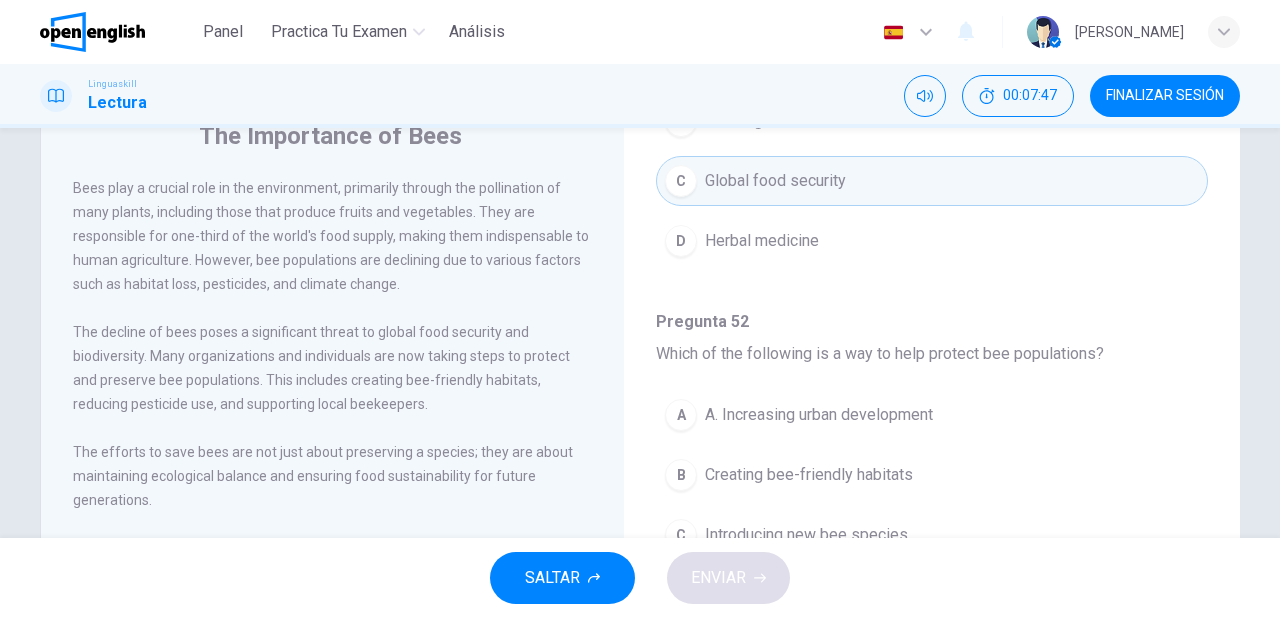 scroll, scrollTop: 1040, scrollLeft: 0, axis: vertical 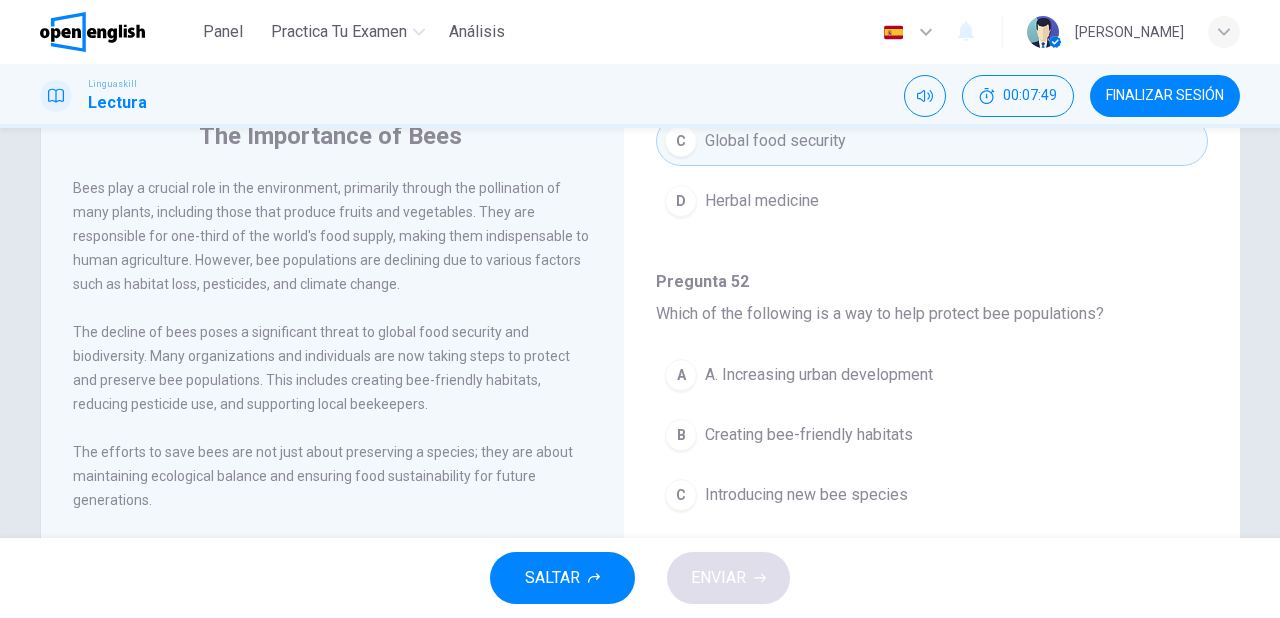 click on "Creating bee-friendly habitats" at bounding box center [809, 435] 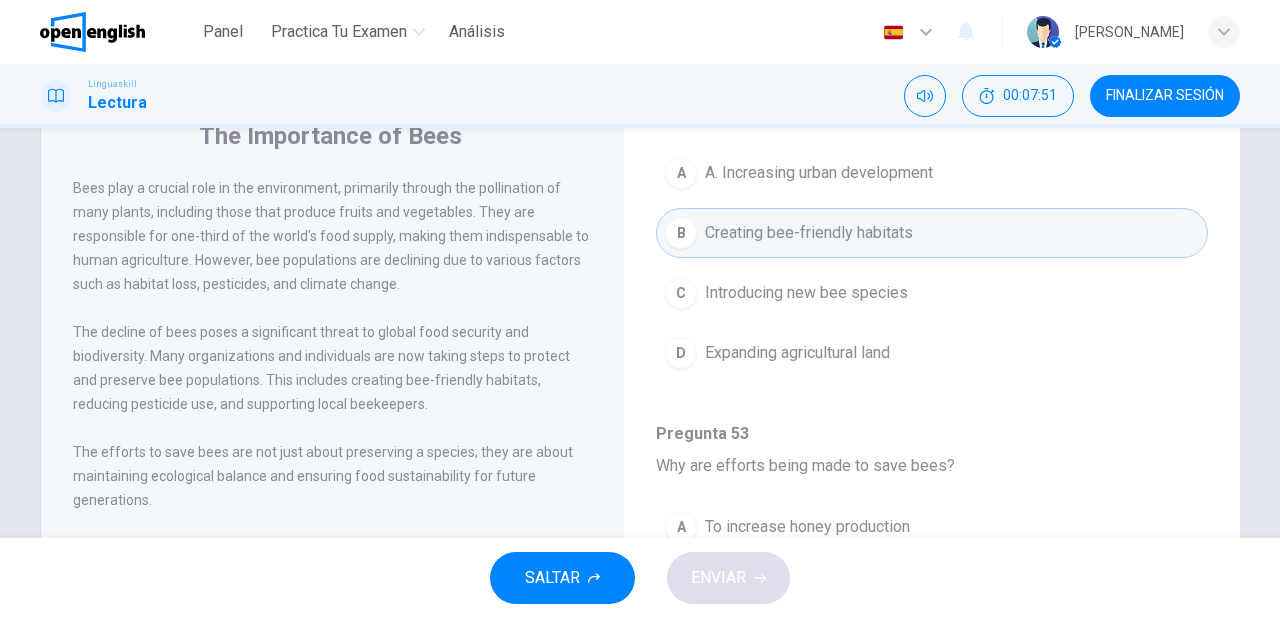 scroll, scrollTop: 1243, scrollLeft: 0, axis: vertical 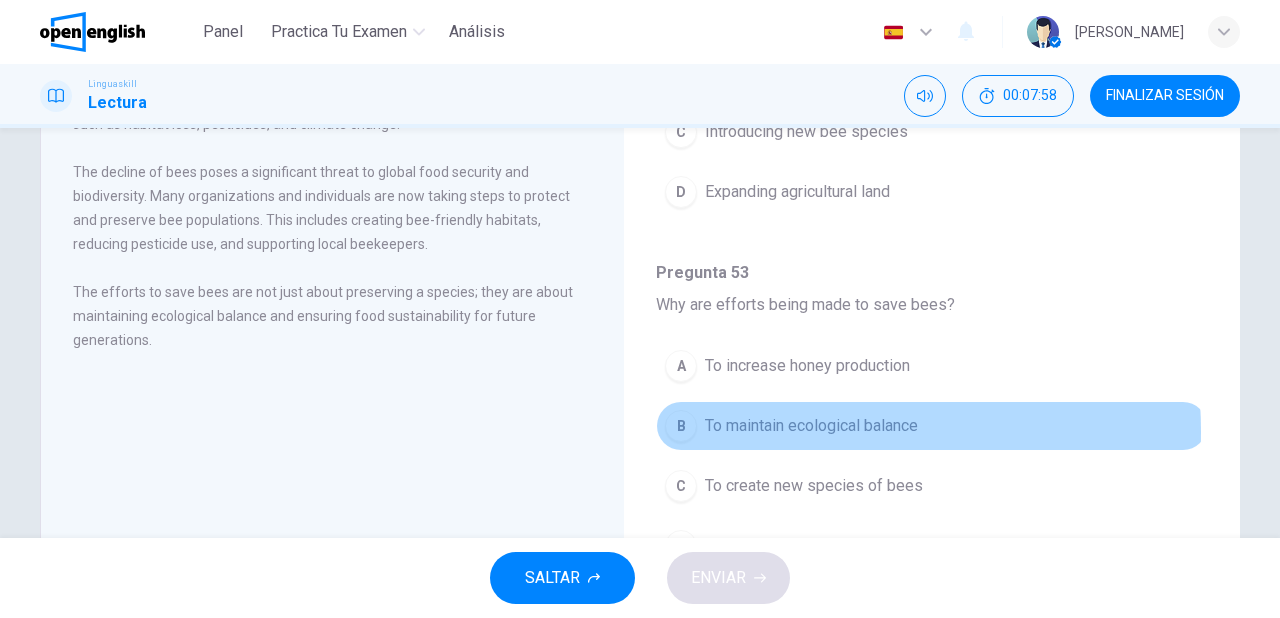 click on "To maintain ecological balance" at bounding box center [811, 426] 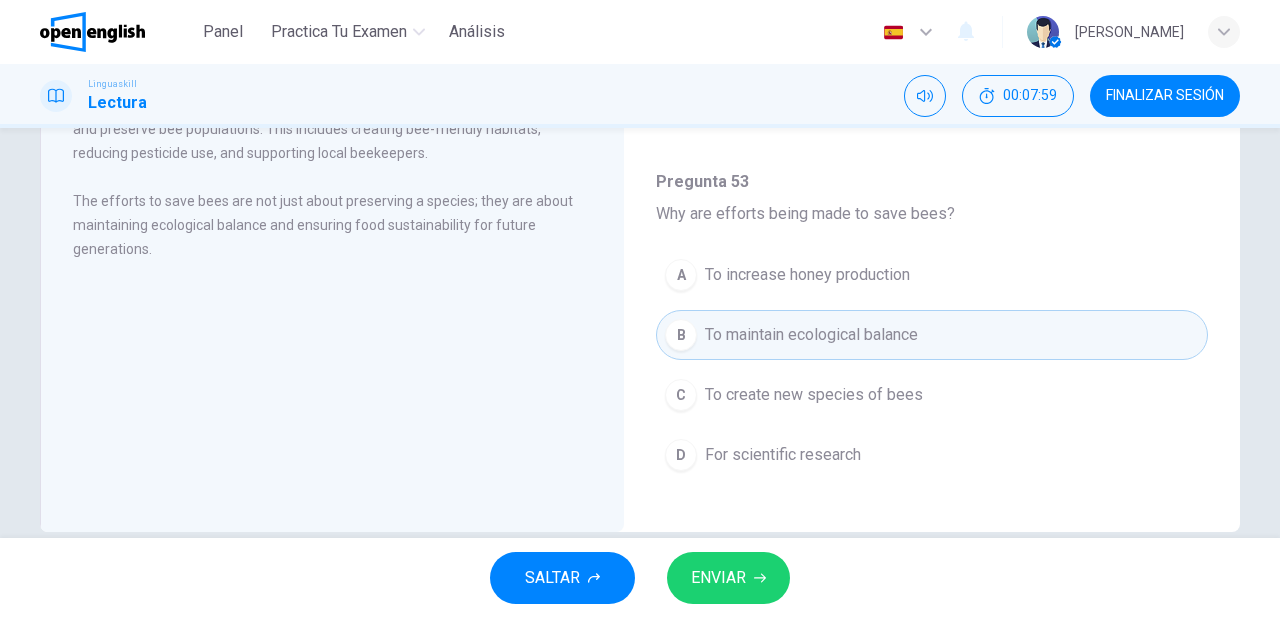 scroll, scrollTop: 364, scrollLeft: 0, axis: vertical 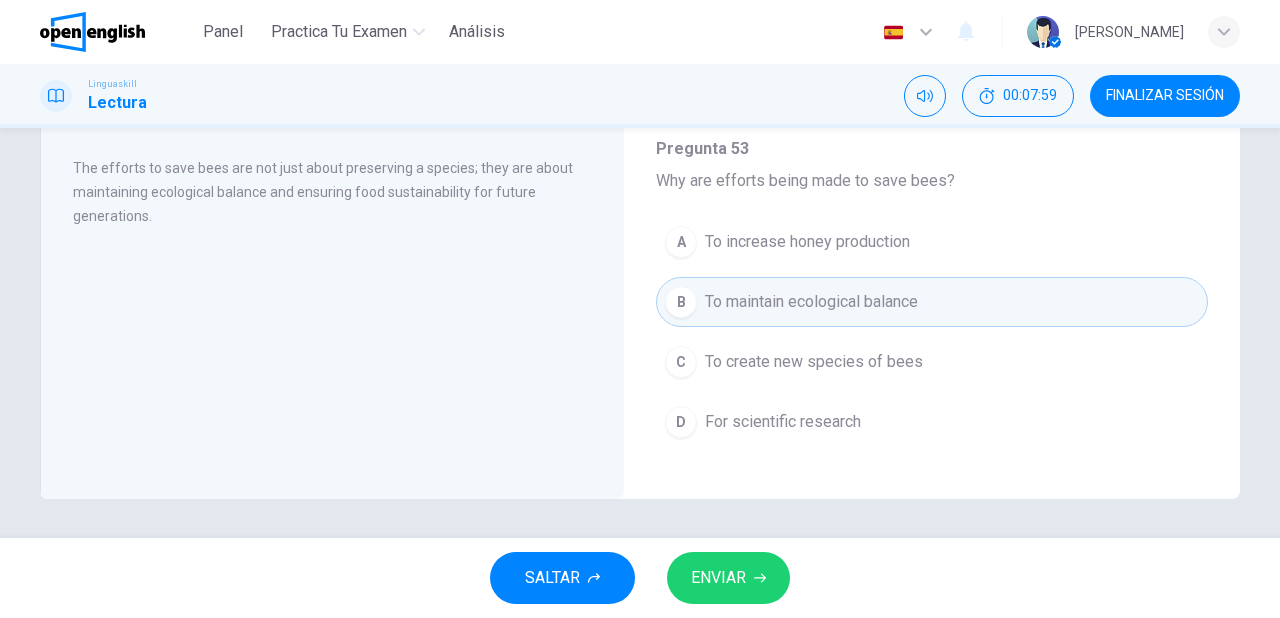 click on "ENVIAR" at bounding box center (718, 578) 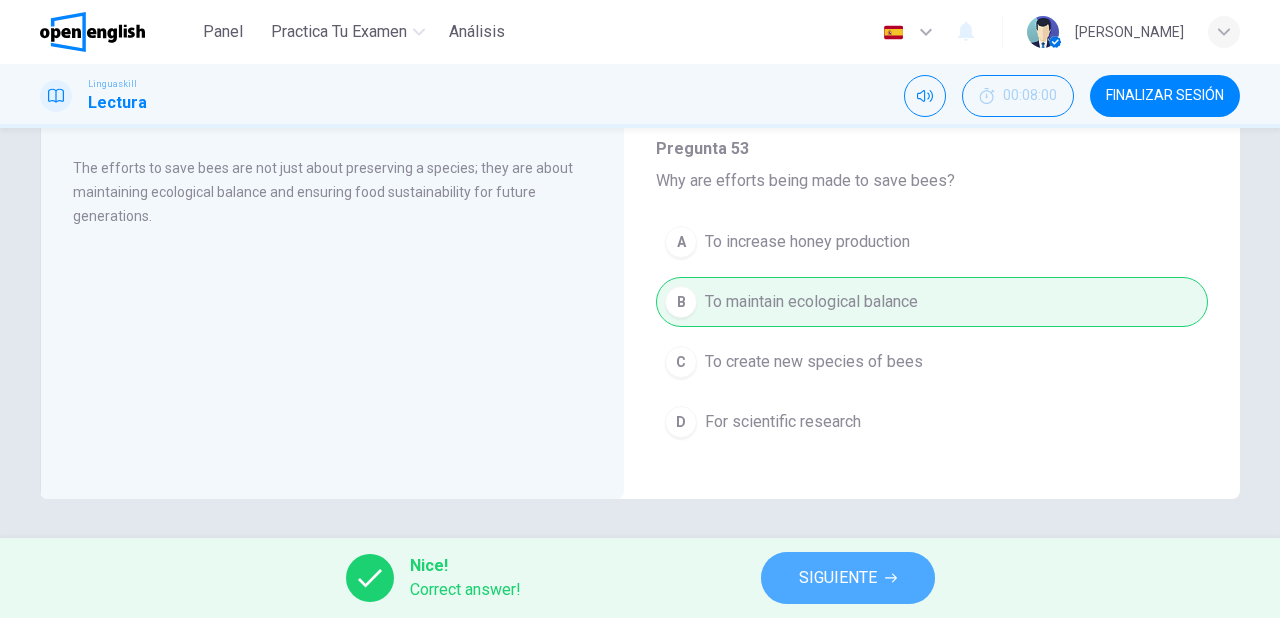 click on "SIGUIENTE" at bounding box center (838, 578) 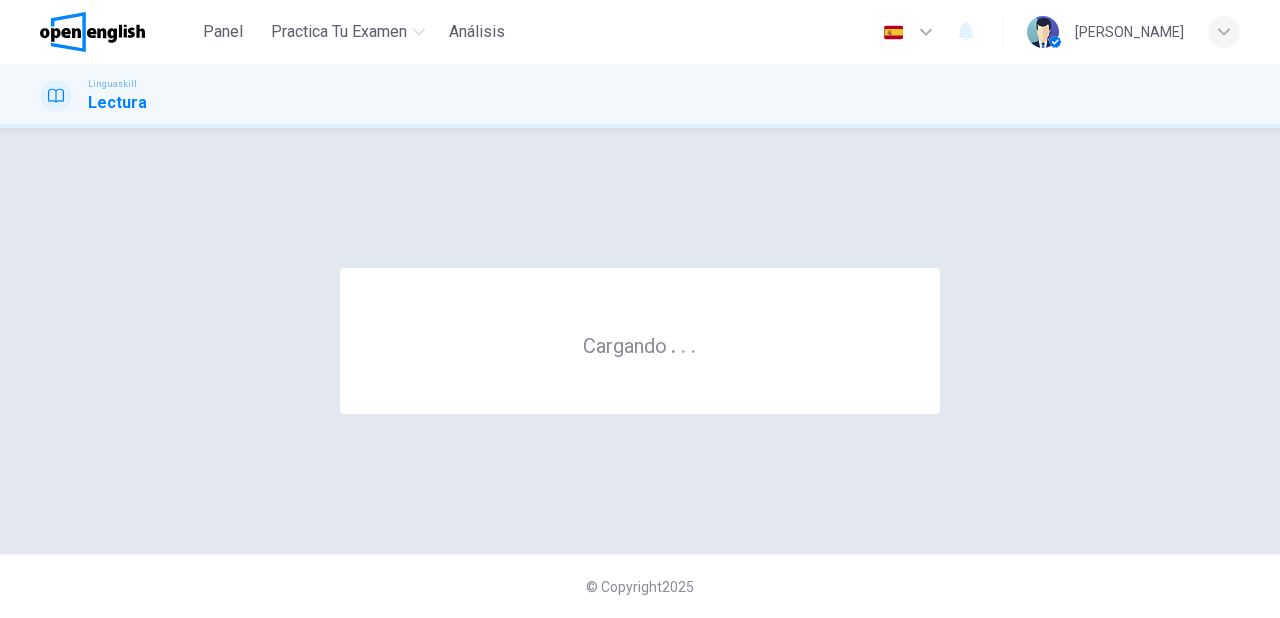 scroll, scrollTop: 0, scrollLeft: 0, axis: both 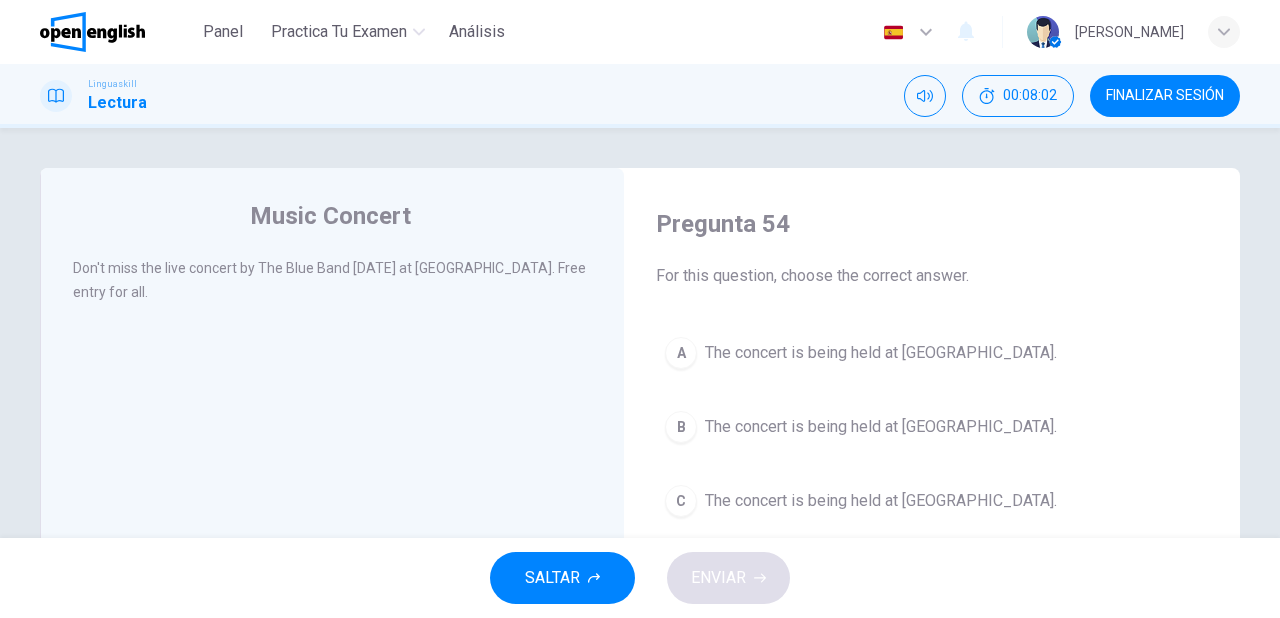 click on "The concert is being held at [GEOGRAPHIC_DATA]." at bounding box center [881, 501] 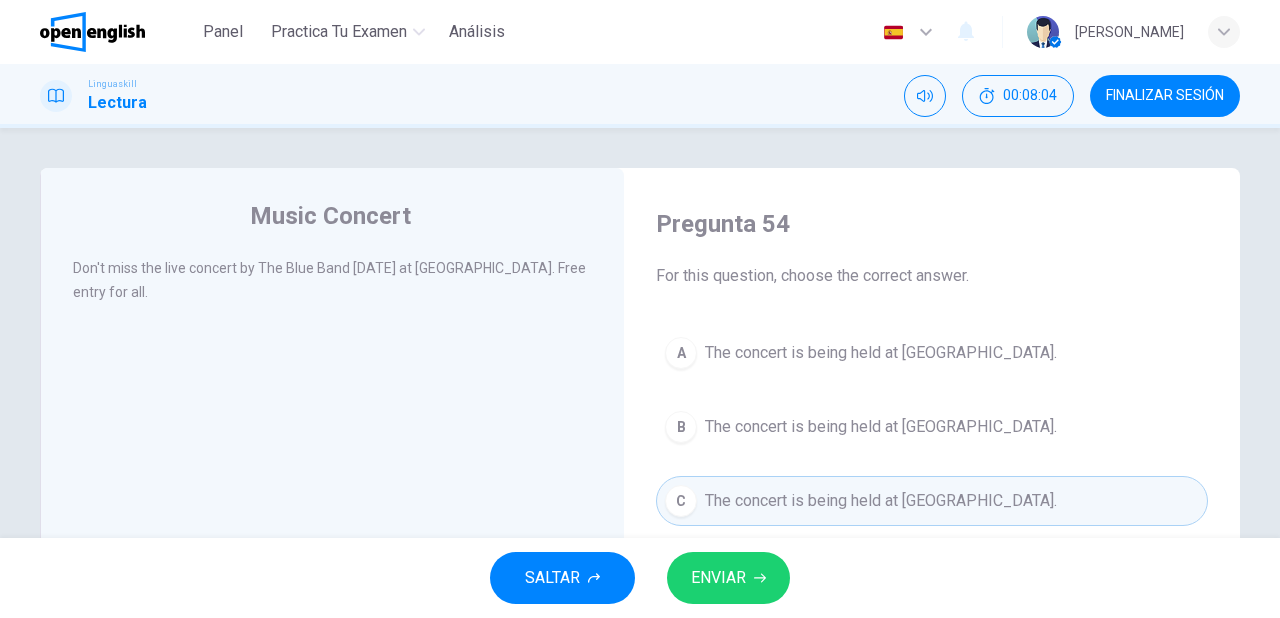click on "ENVIAR" at bounding box center [718, 578] 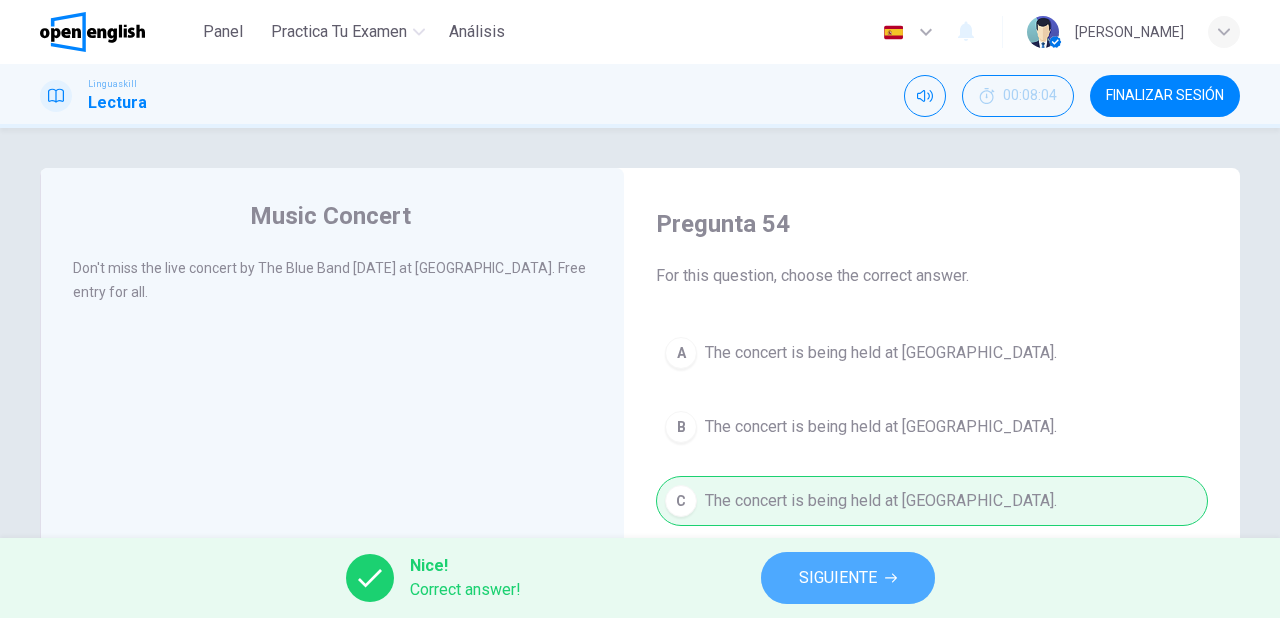 click on "SIGUIENTE" at bounding box center (838, 578) 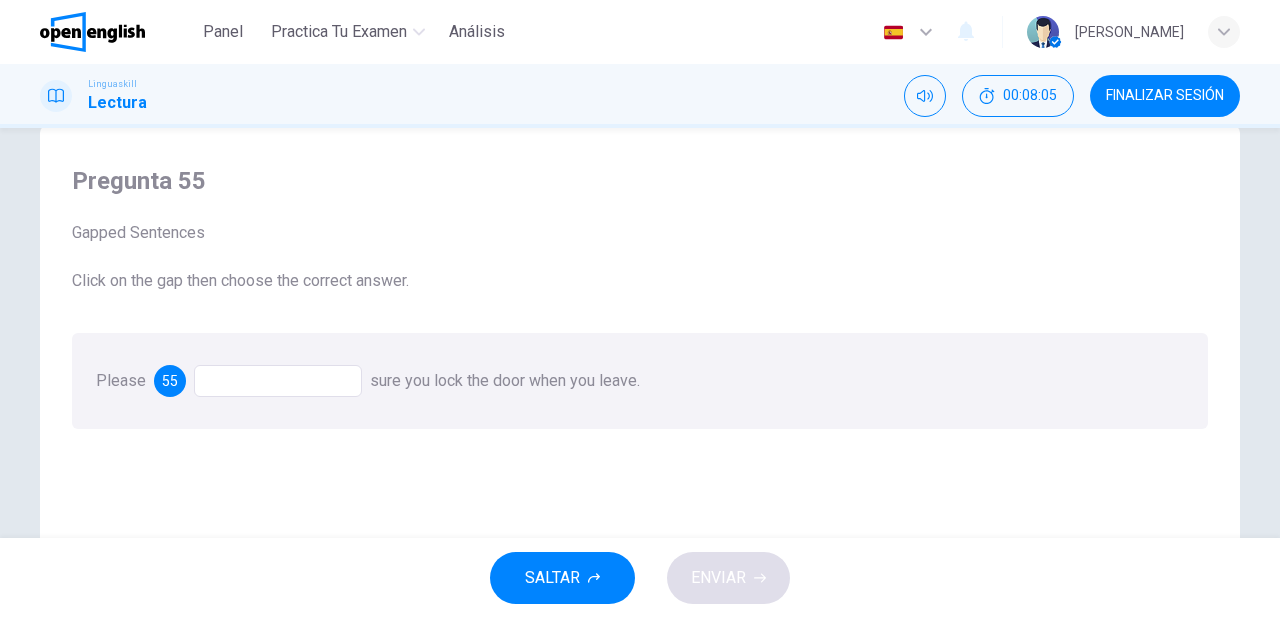scroll, scrollTop: 80, scrollLeft: 0, axis: vertical 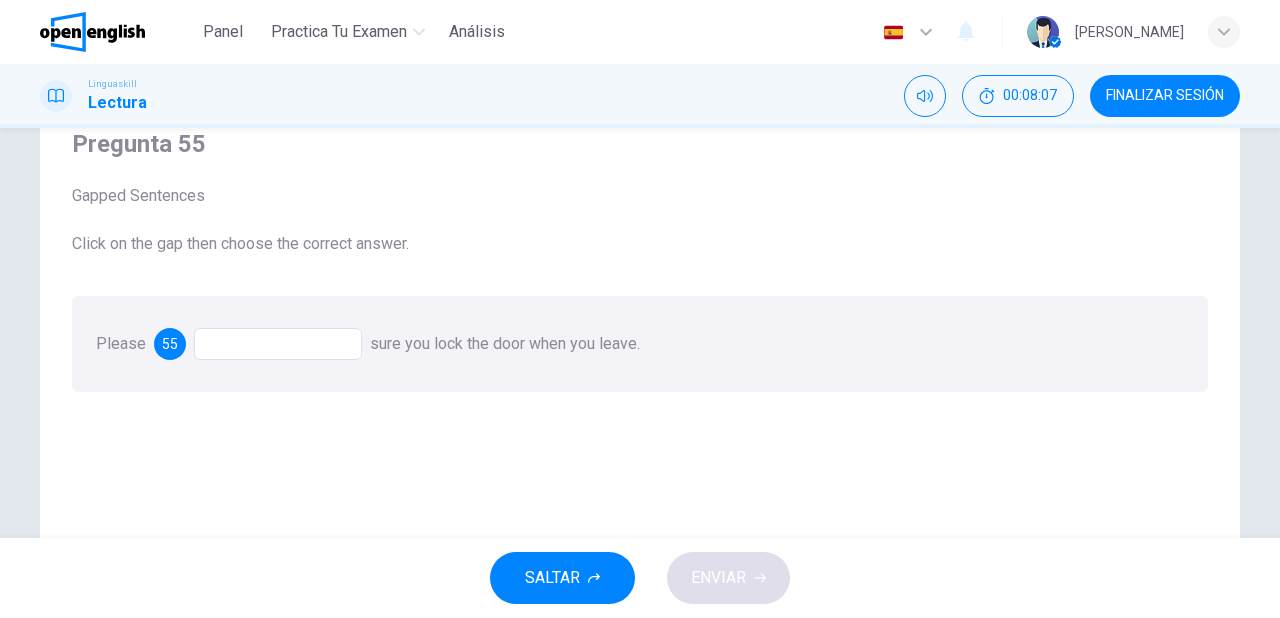click at bounding box center [278, 344] 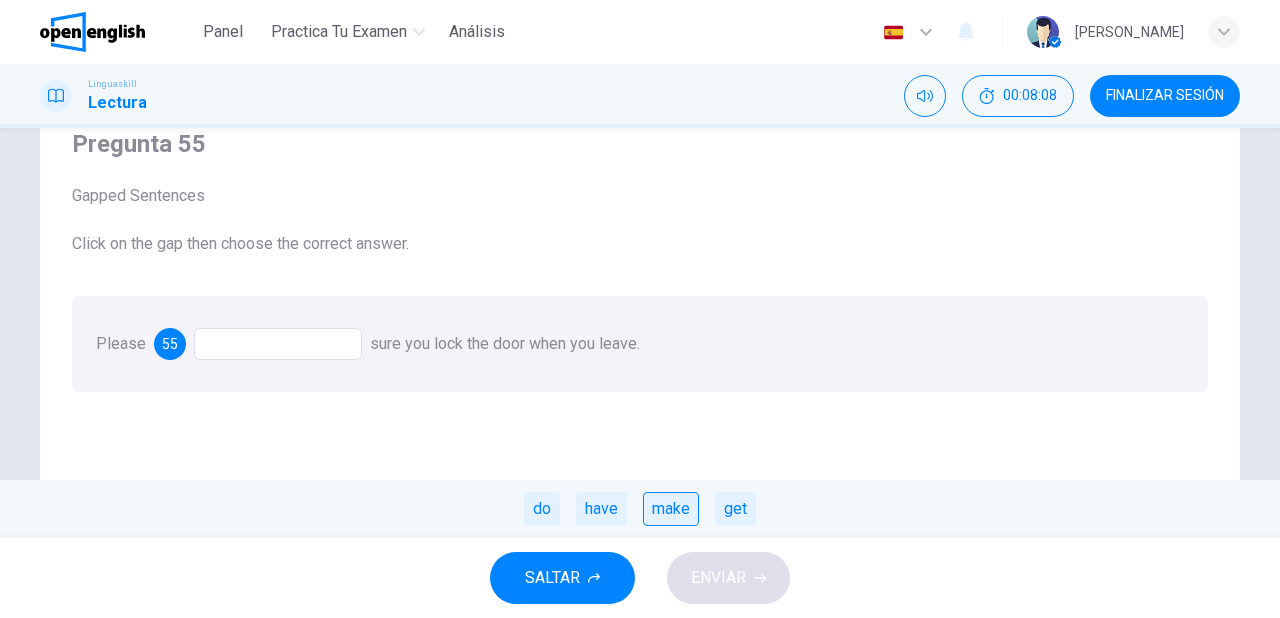 click on "make" at bounding box center (671, 509) 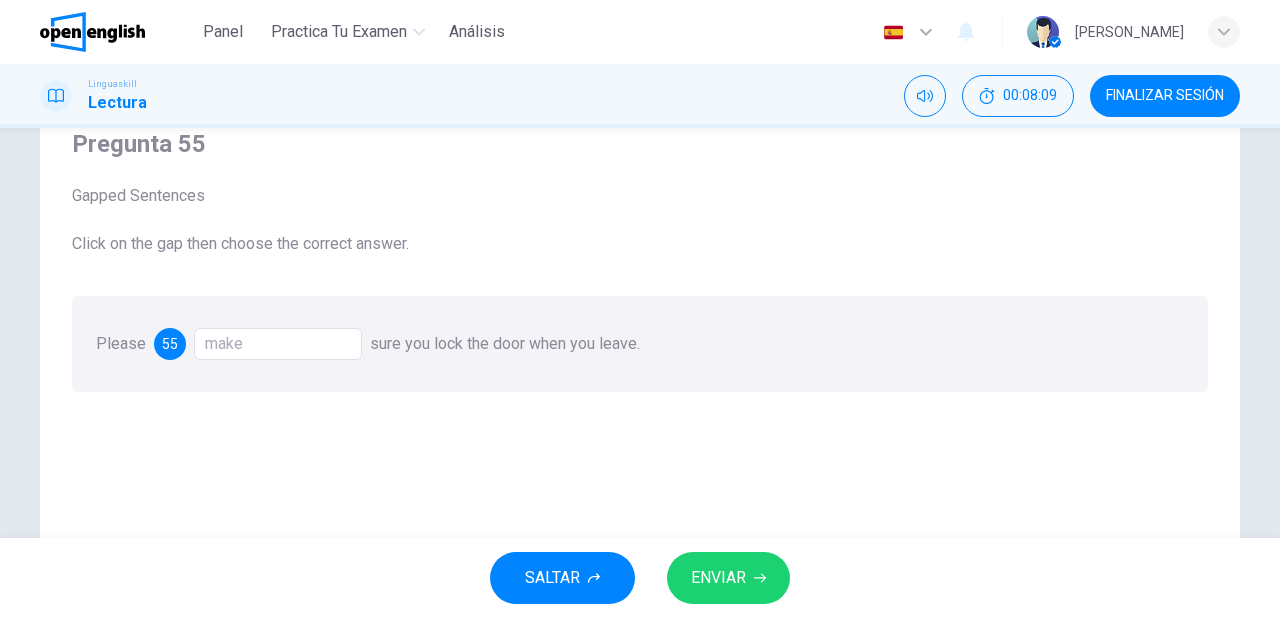click on "ENVIAR" at bounding box center (718, 578) 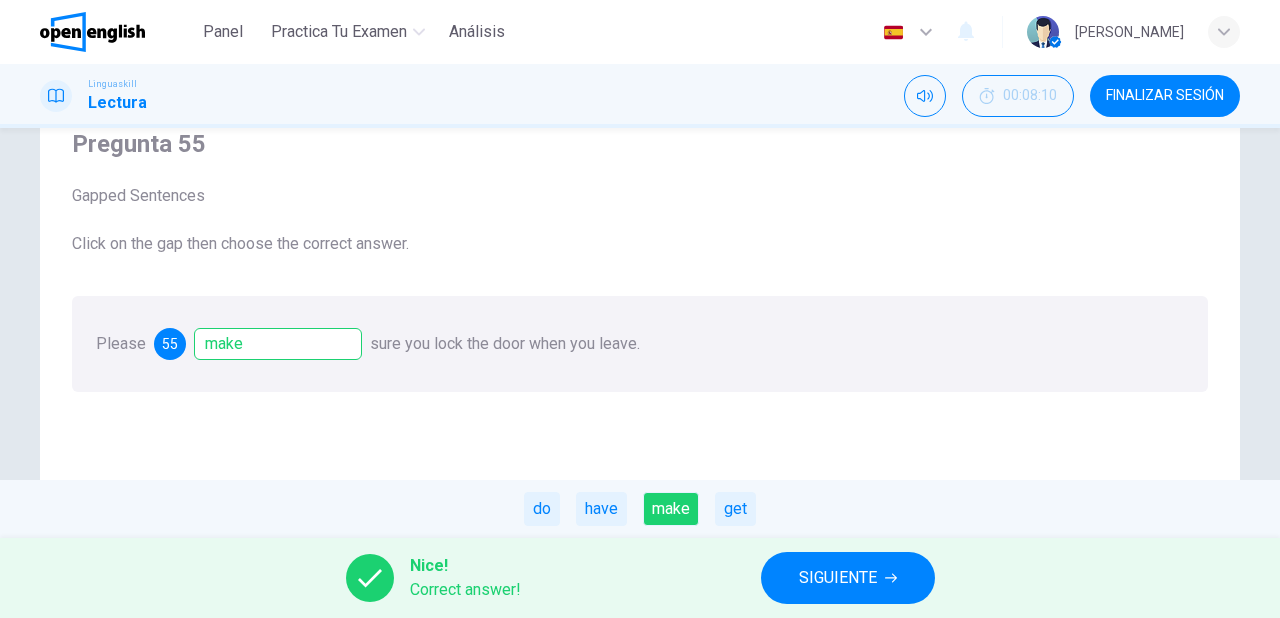 click on "SIGUIENTE" at bounding box center [838, 578] 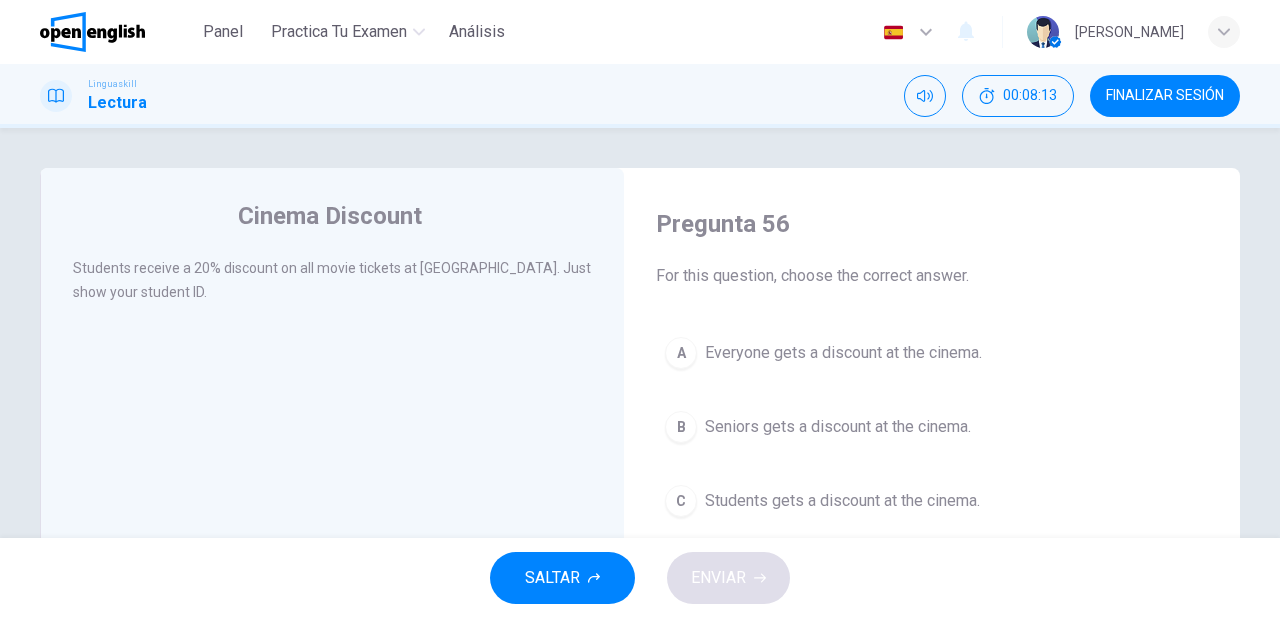 scroll, scrollTop: 80, scrollLeft: 0, axis: vertical 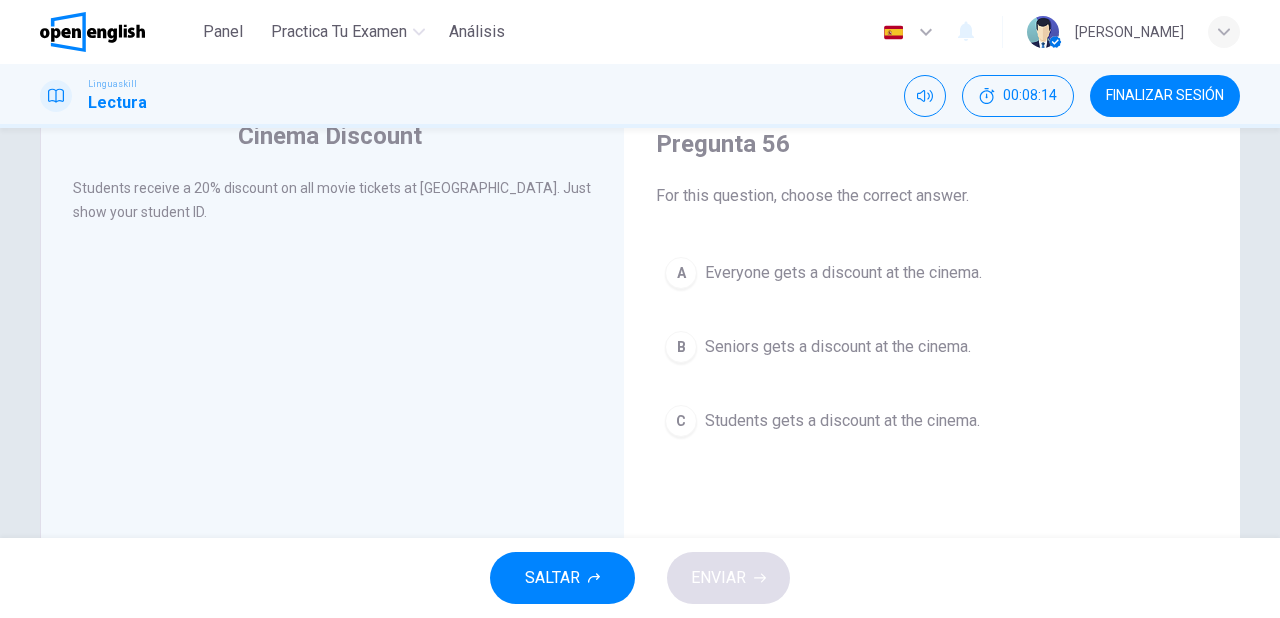 click on "Students gets a discount at the cinema." at bounding box center [842, 421] 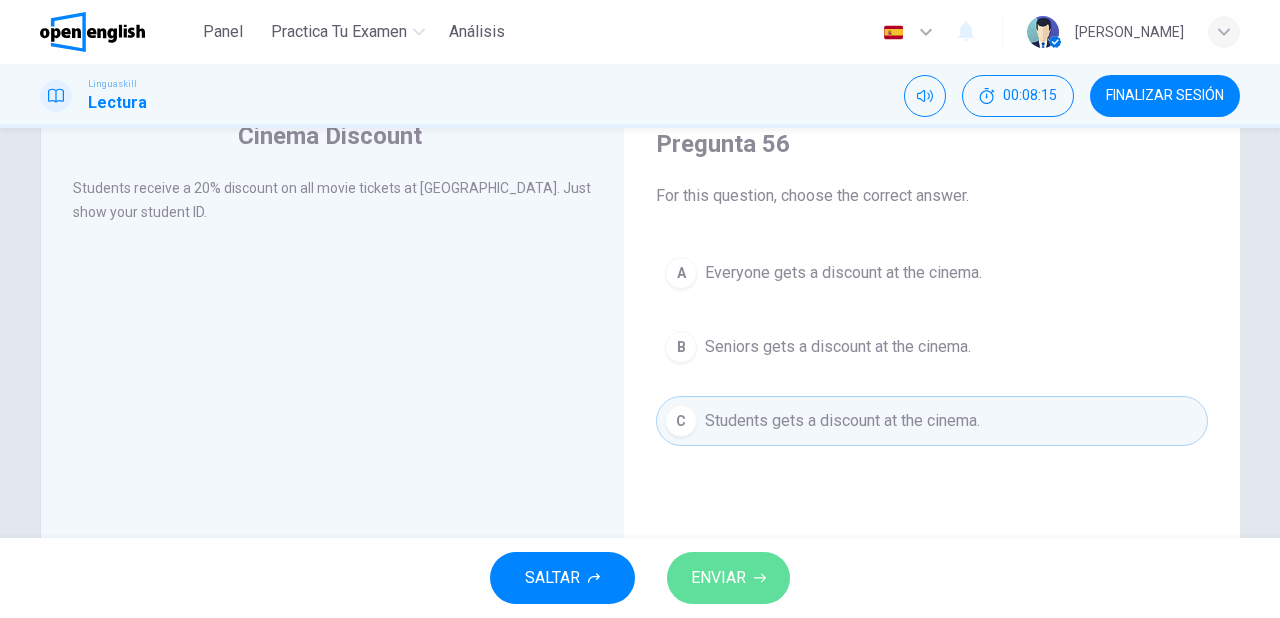 click on "ENVIAR" at bounding box center (728, 578) 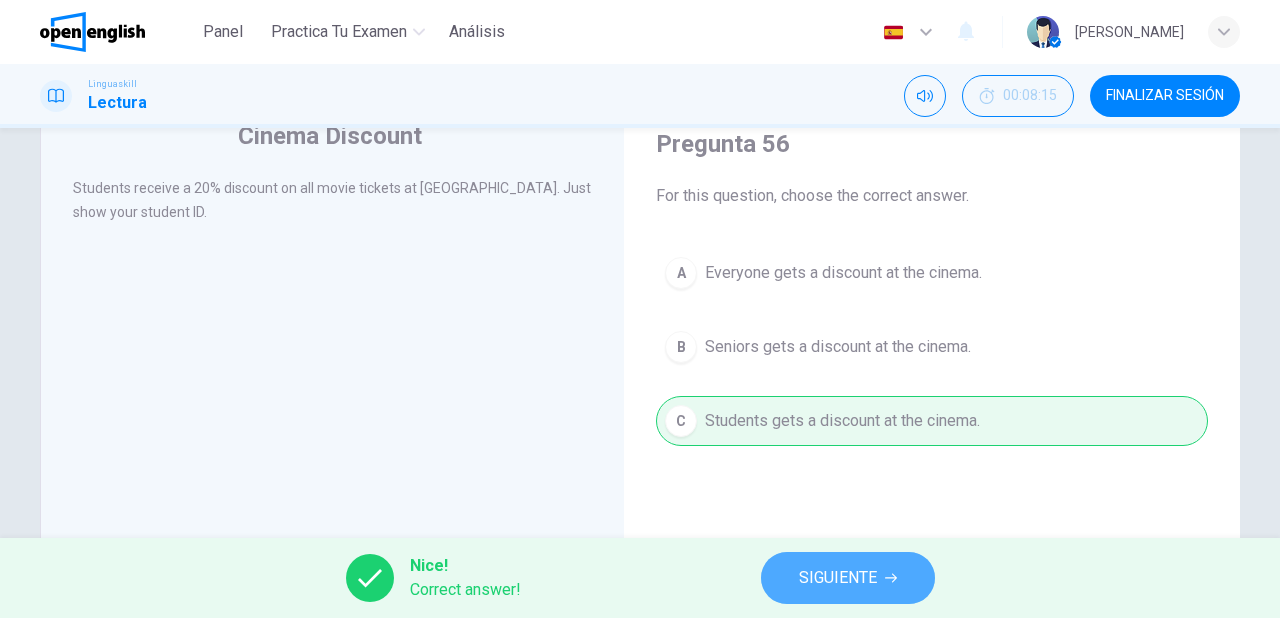 click on "SIGUIENTE" at bounding box center [838, 578] 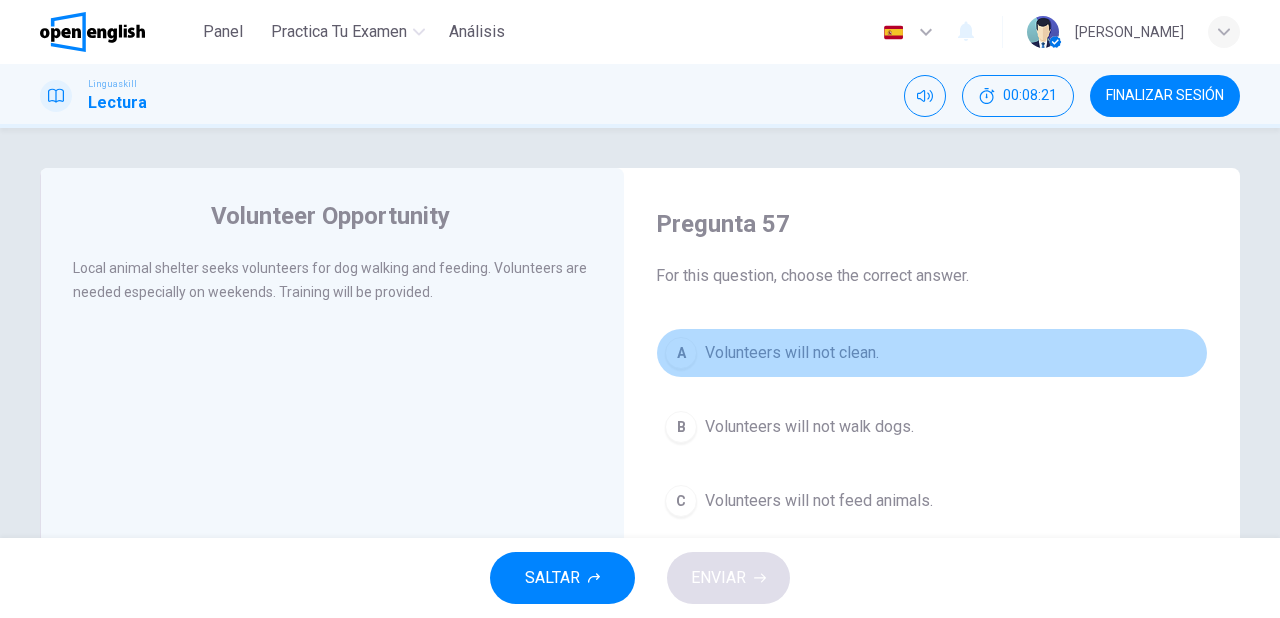 drag, startPoint x: 783, startPoint y: 355, endPoint x: 766, endPoint y: 395, distance: 43.462627 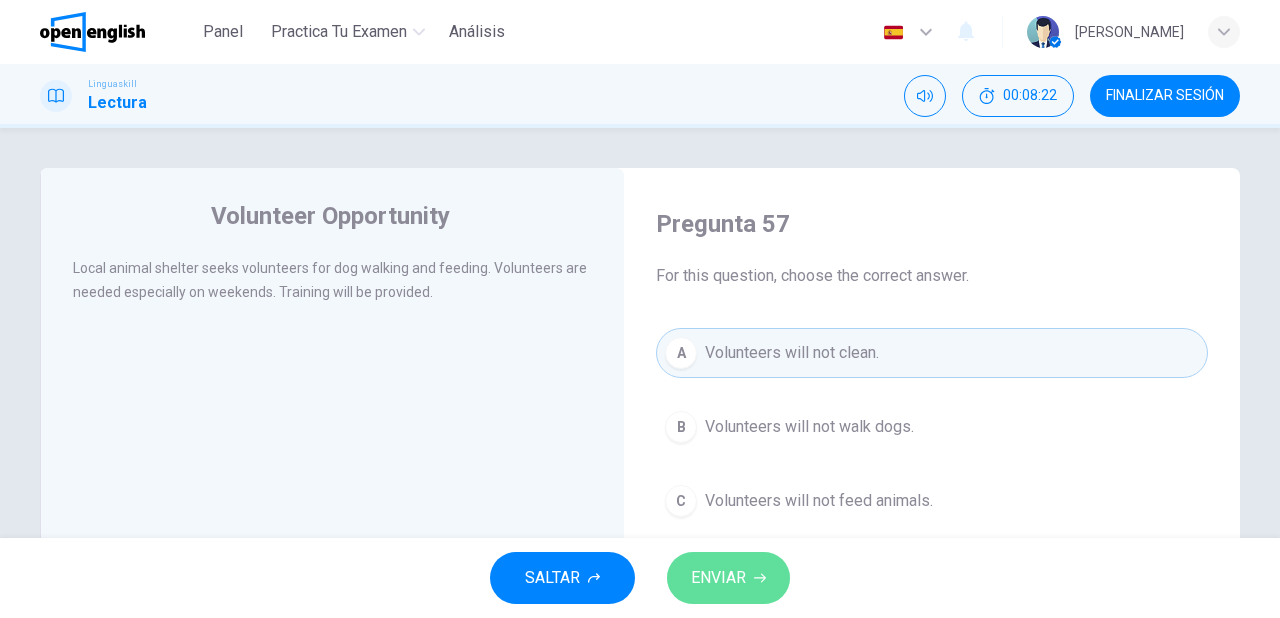 click on "ENVIAR" at bounding box center [718, 578] 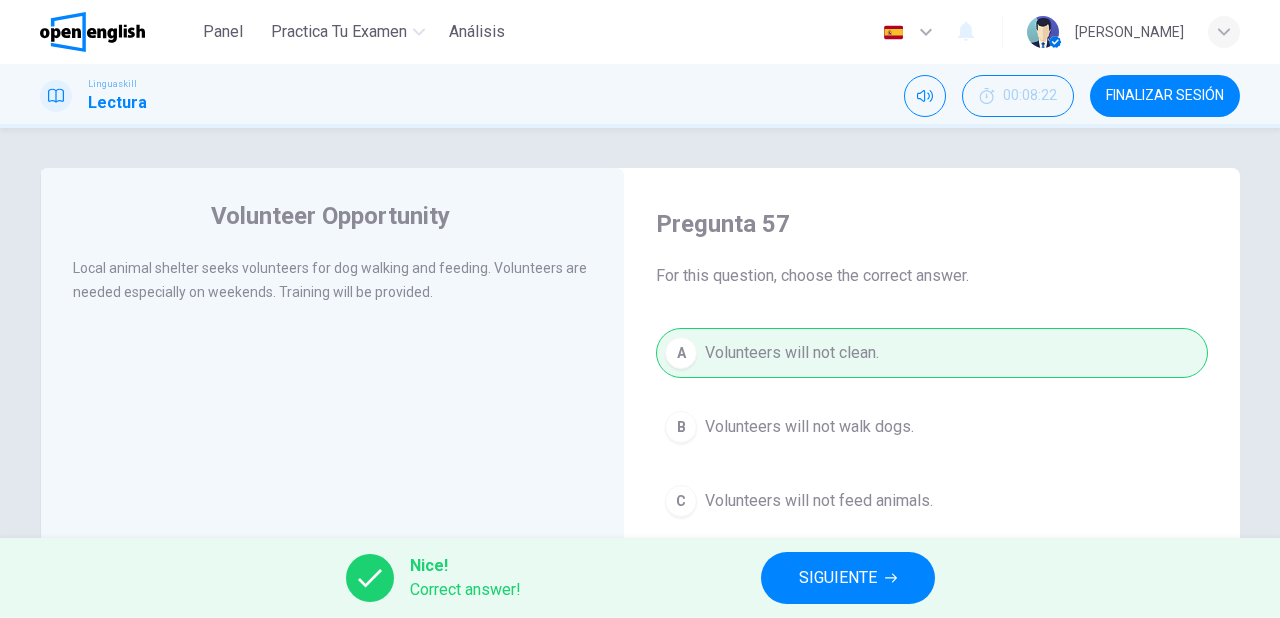 click on "SIGUIENTE" at bounding box center (848, 578) 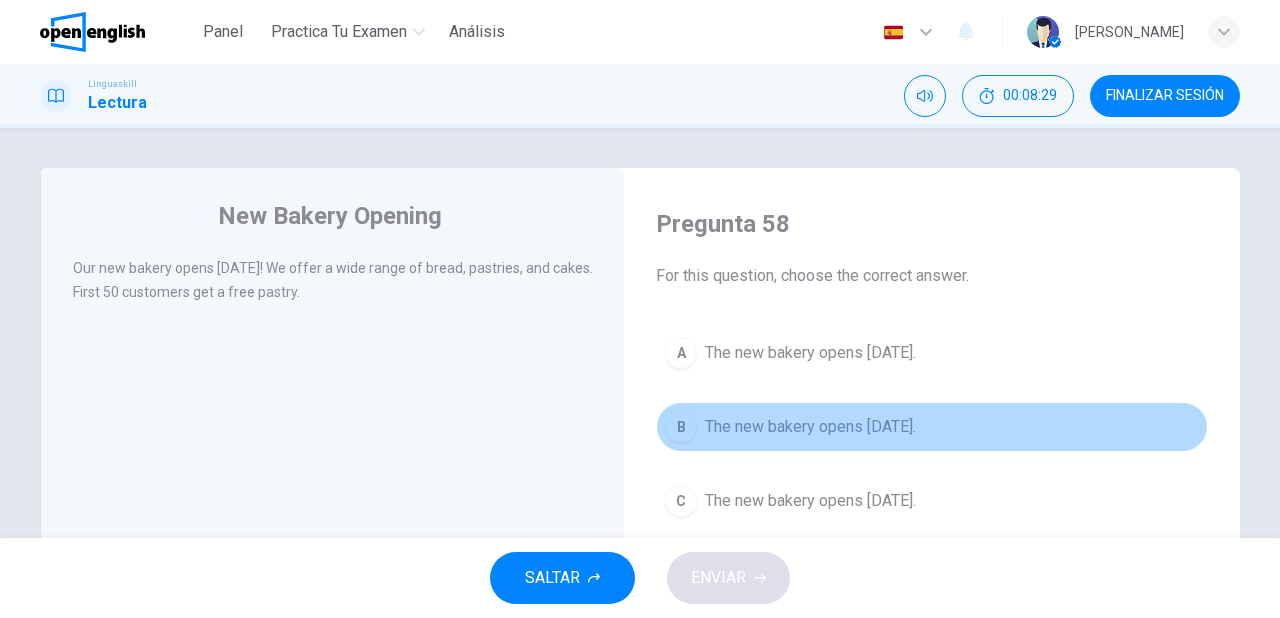 click on "The new bakery opens [DATE]." at bounding box center [810, 427] 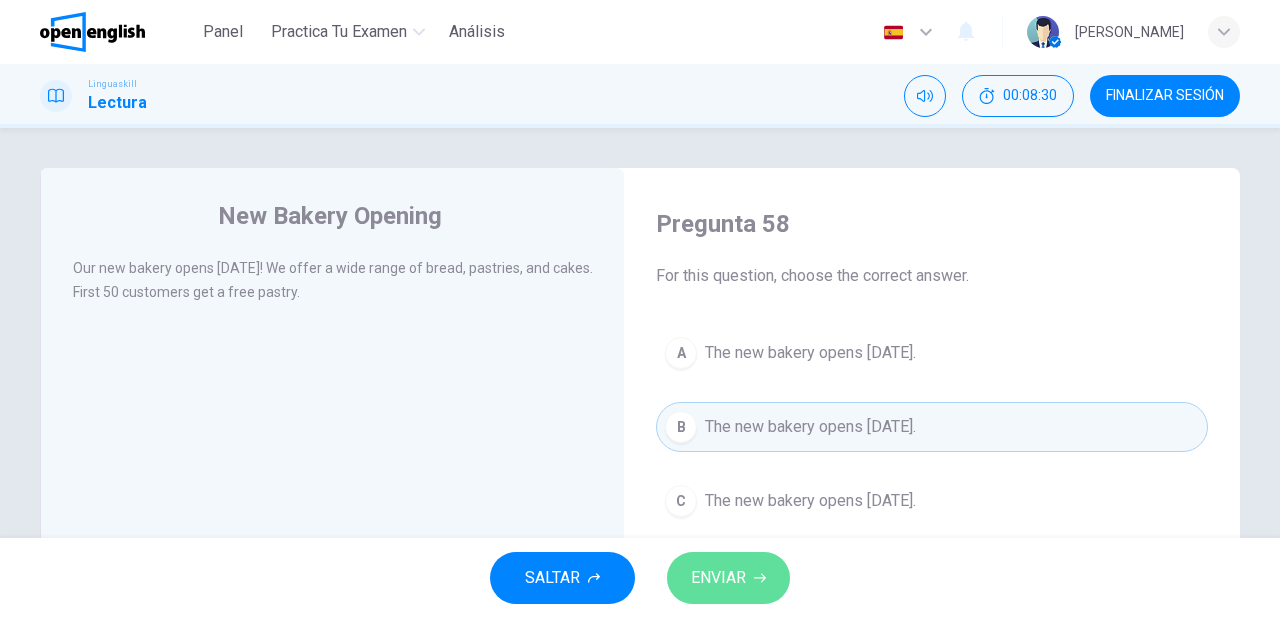 click on "ENVIAR" at bounding box center (718, 578) 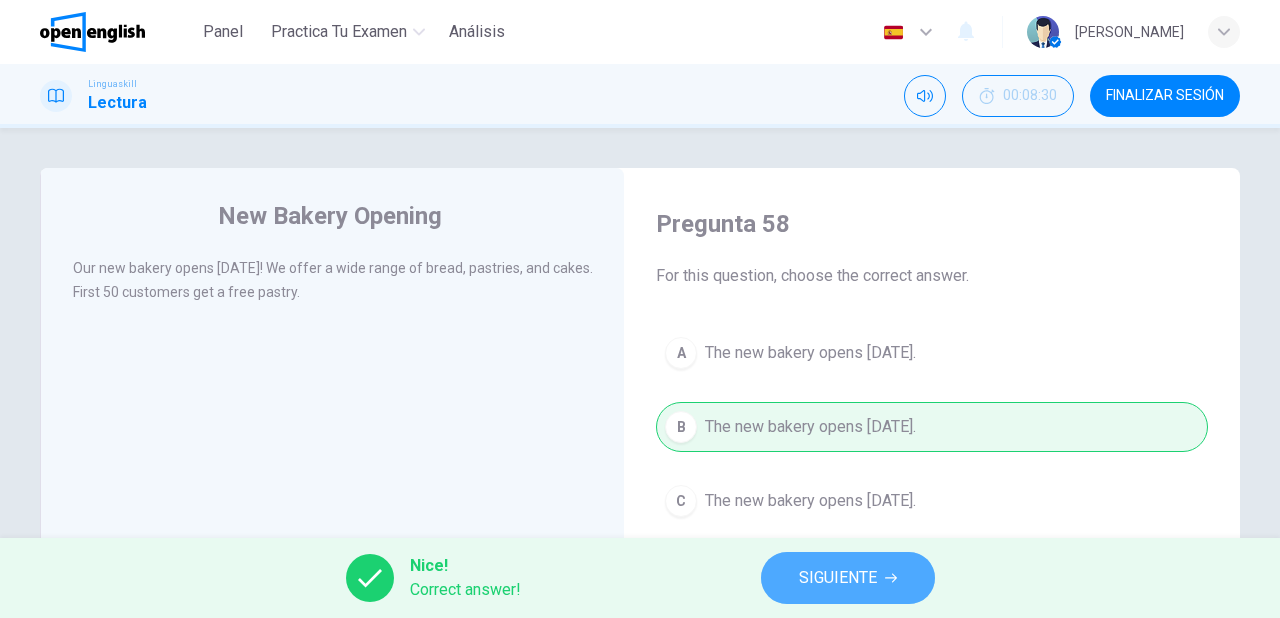 click on "SIGUIENTE" at bounding box center (848, 578) 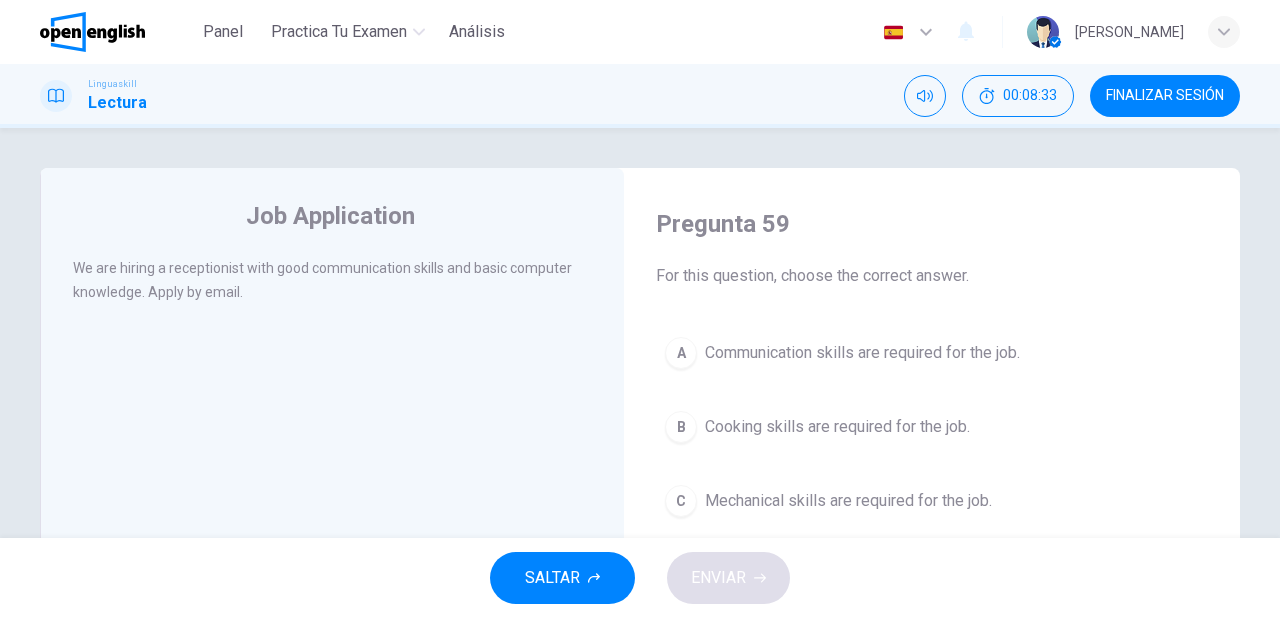 drag, startPoint x: 768, startPoint y: 346, endPoint x: 759, endPoint y: 363, distance: 19.235384 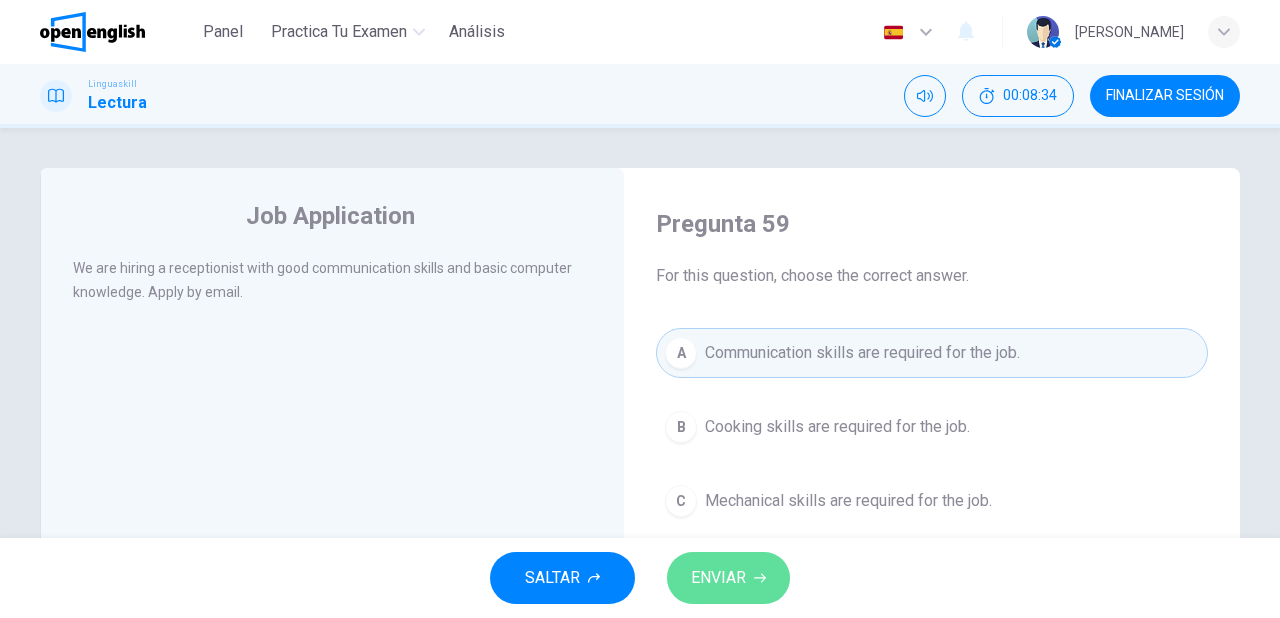 click on "ENVIAR" at bounding box center (718, 578) 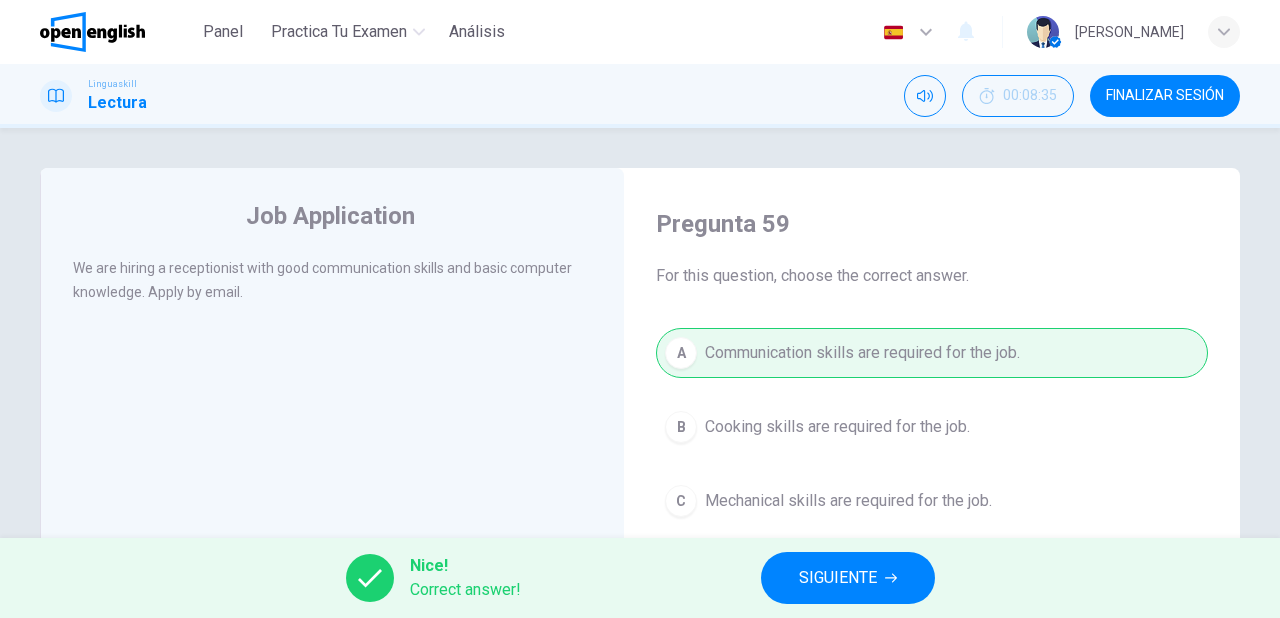 click on "SIGUIENTE" at bounding box center (838, 578) 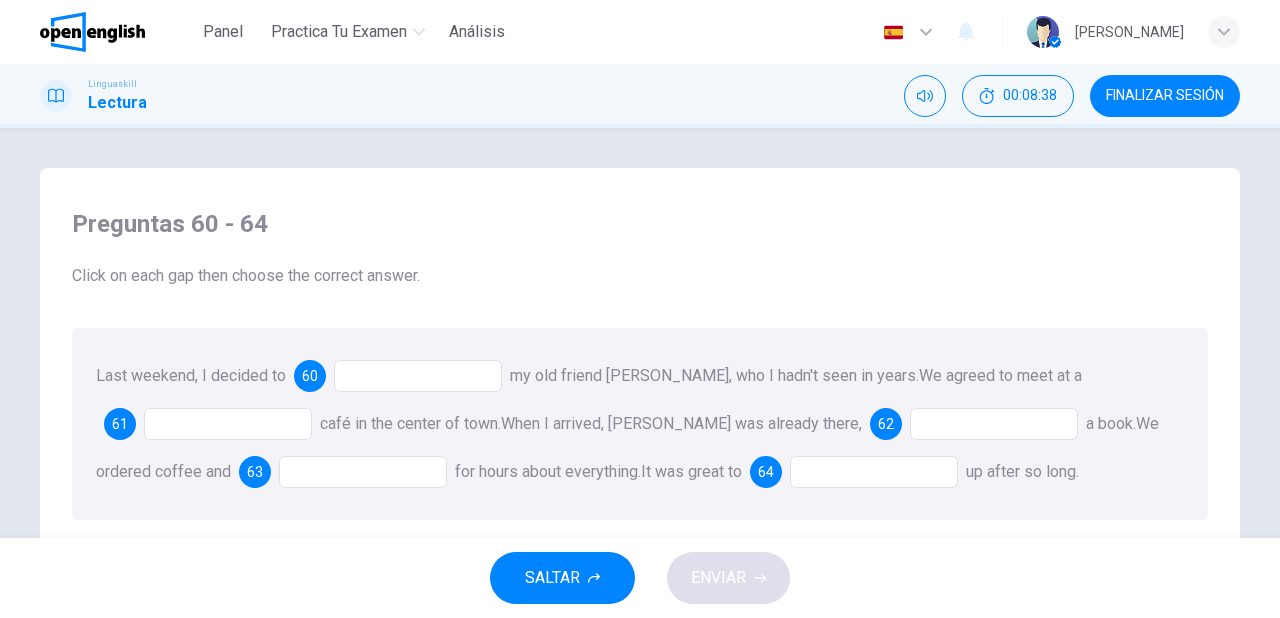 click at bounding box center [418, 376] 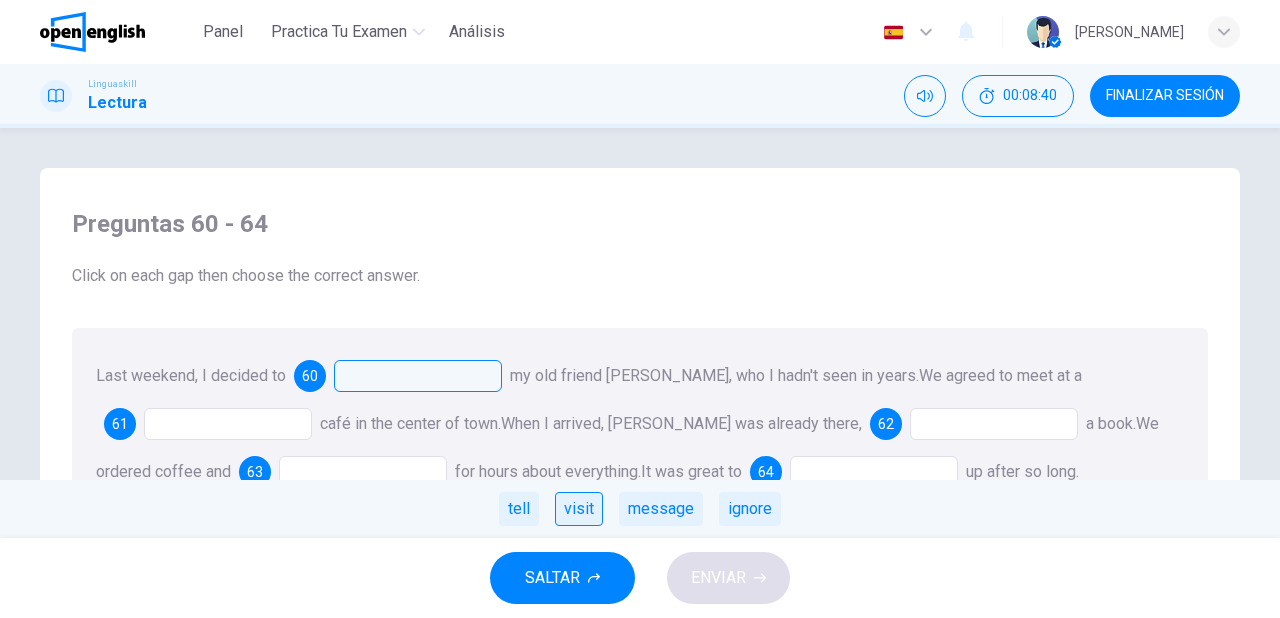 click on "visit" at bounding box center [579, 509] 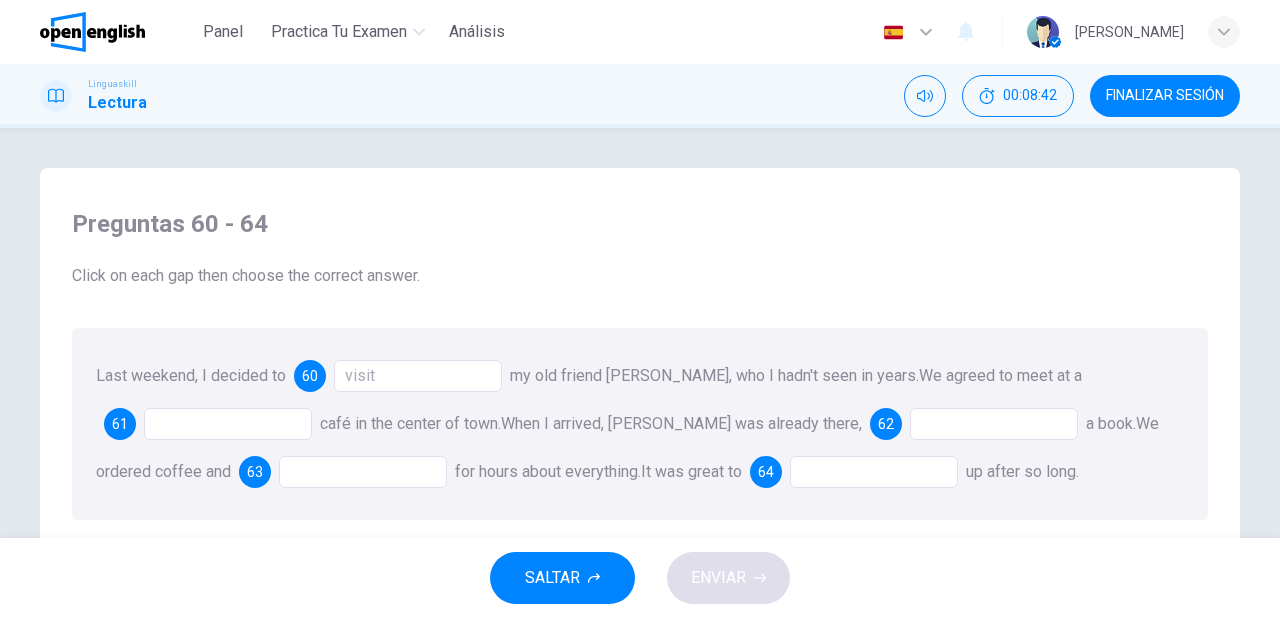 click at bounding box center (228, 424) 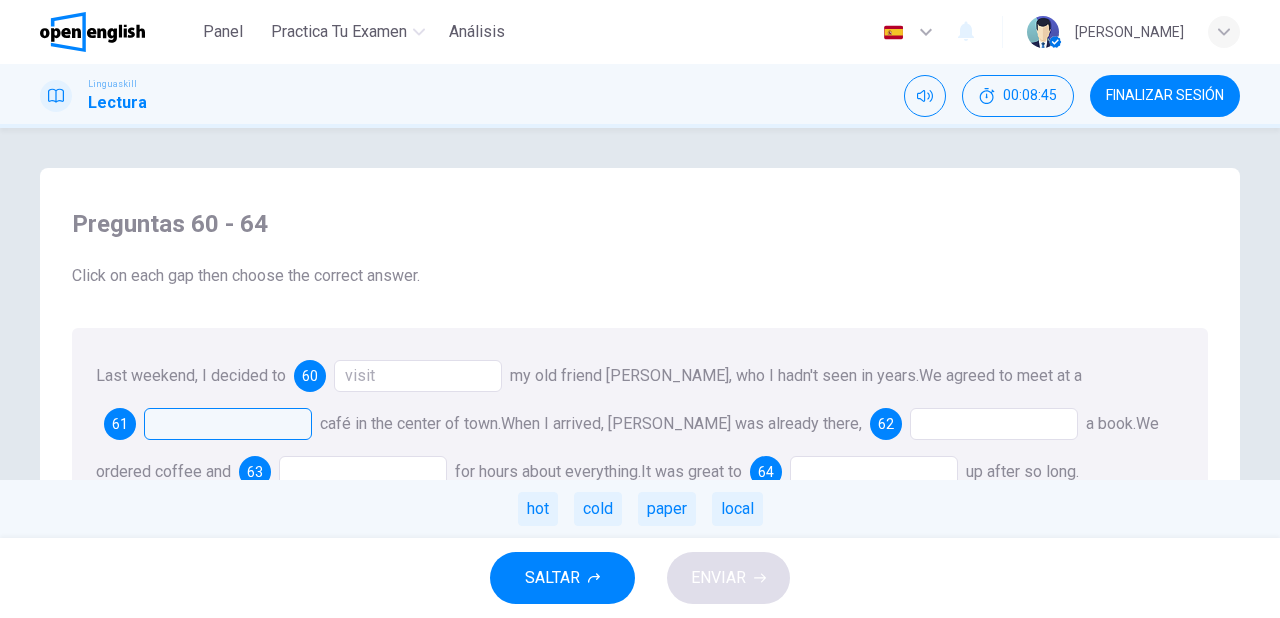 drag, startPoint x: 737, startPoint y: 502, endPoint x: 724, endPoint y: 506, distance: 13.601471 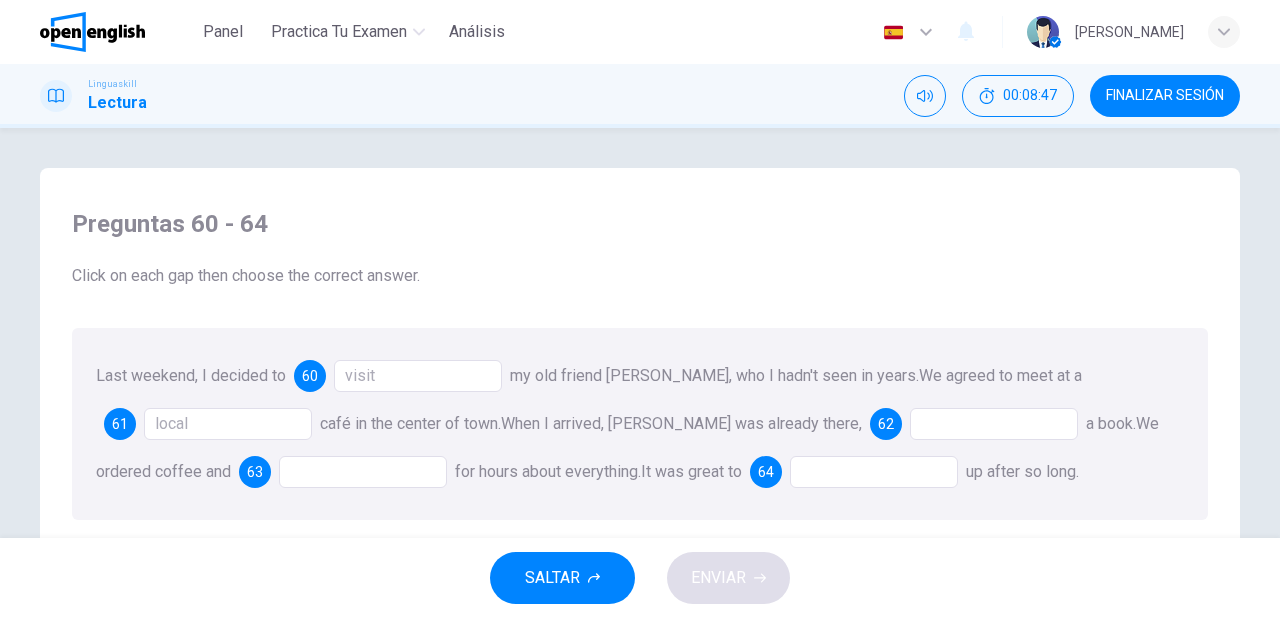 click at bounding box center [994, 424] 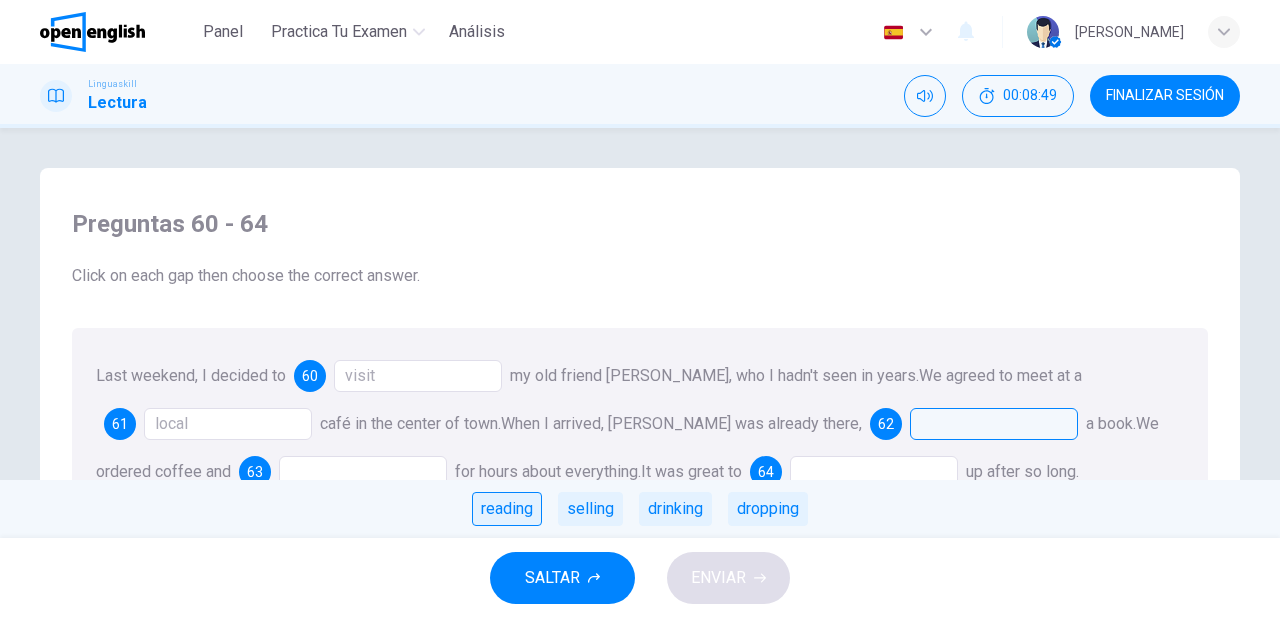 click on "reading" at bounding box center (507, 509) 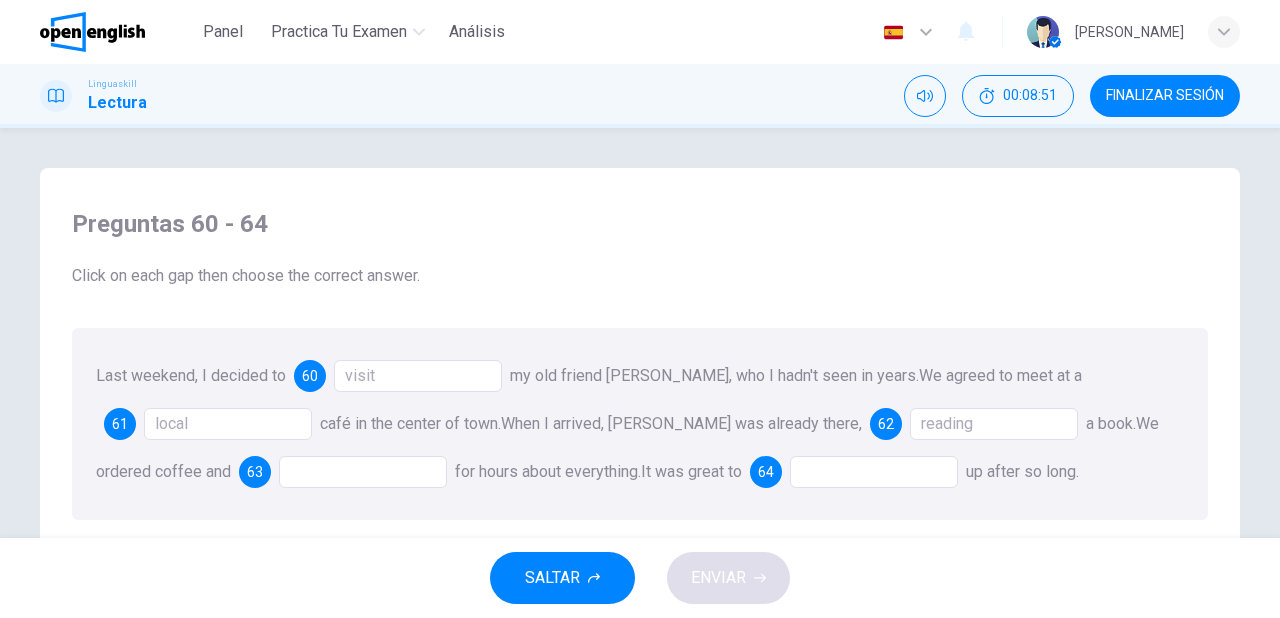click at bounding box center (363, 472) 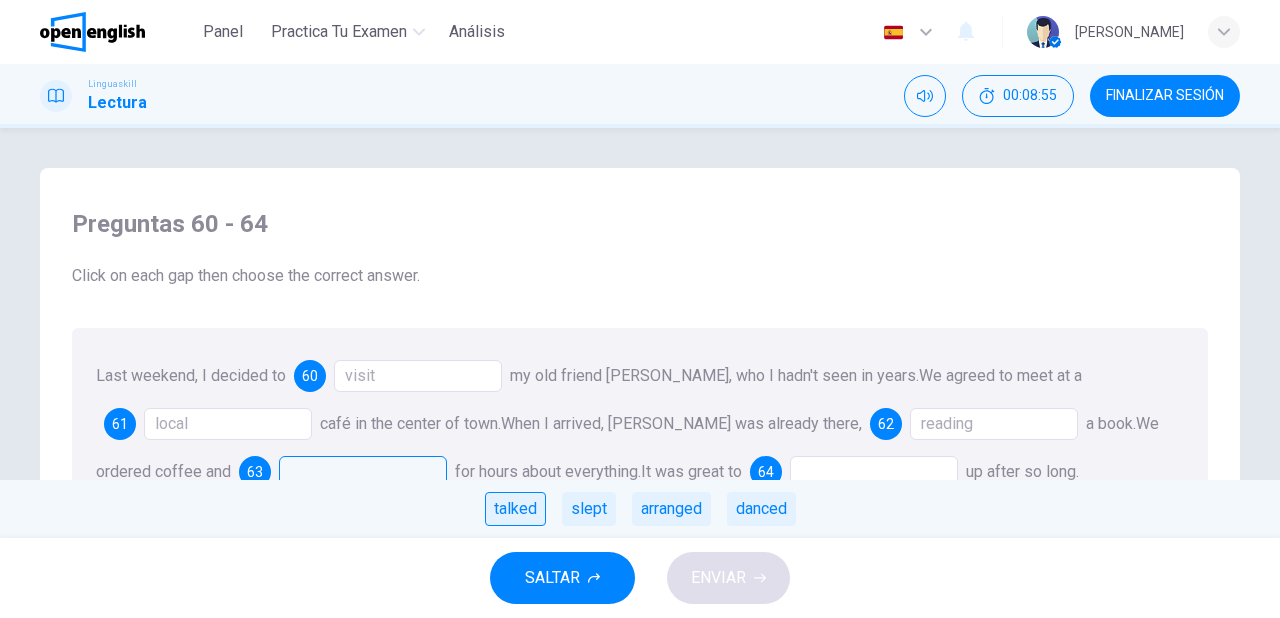 click on "talked" at bounding box center [515, 509] 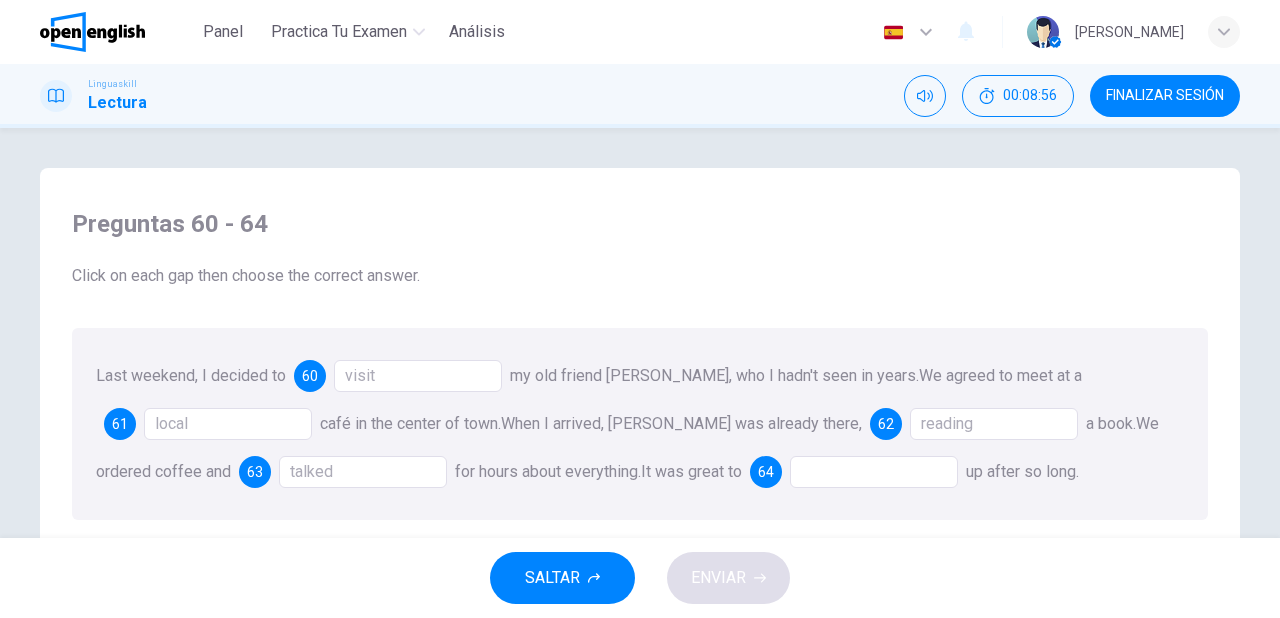 click at bounding box center (874, 472) 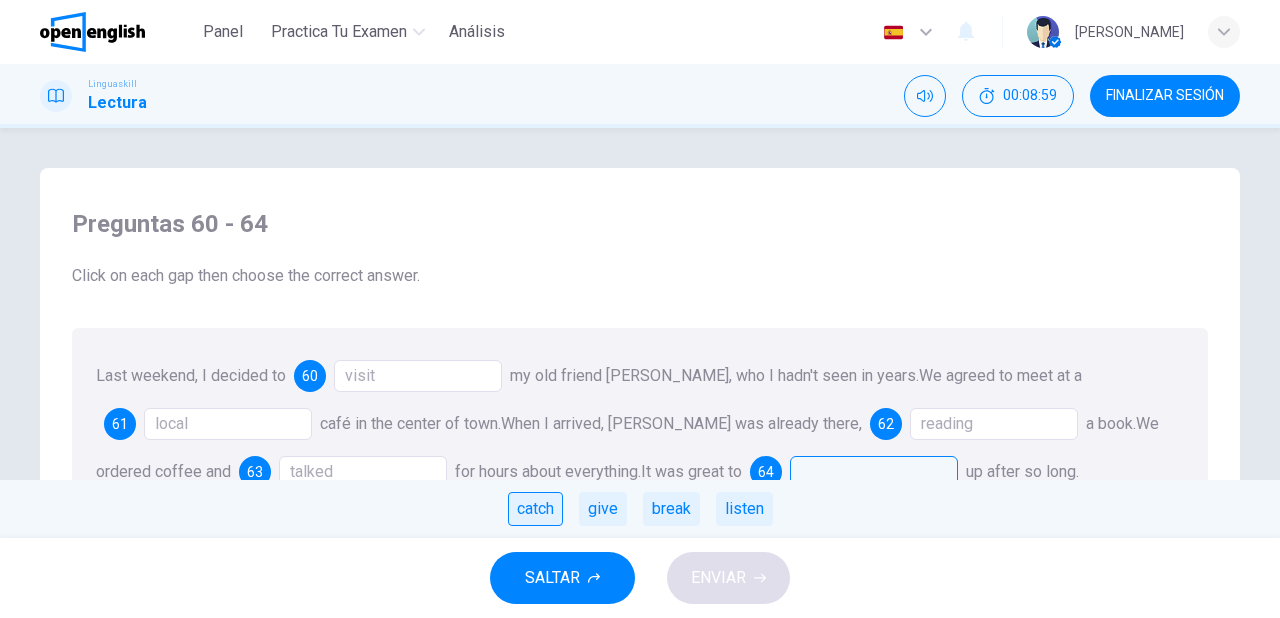 click on "catch" at bounding box center (535, 509) 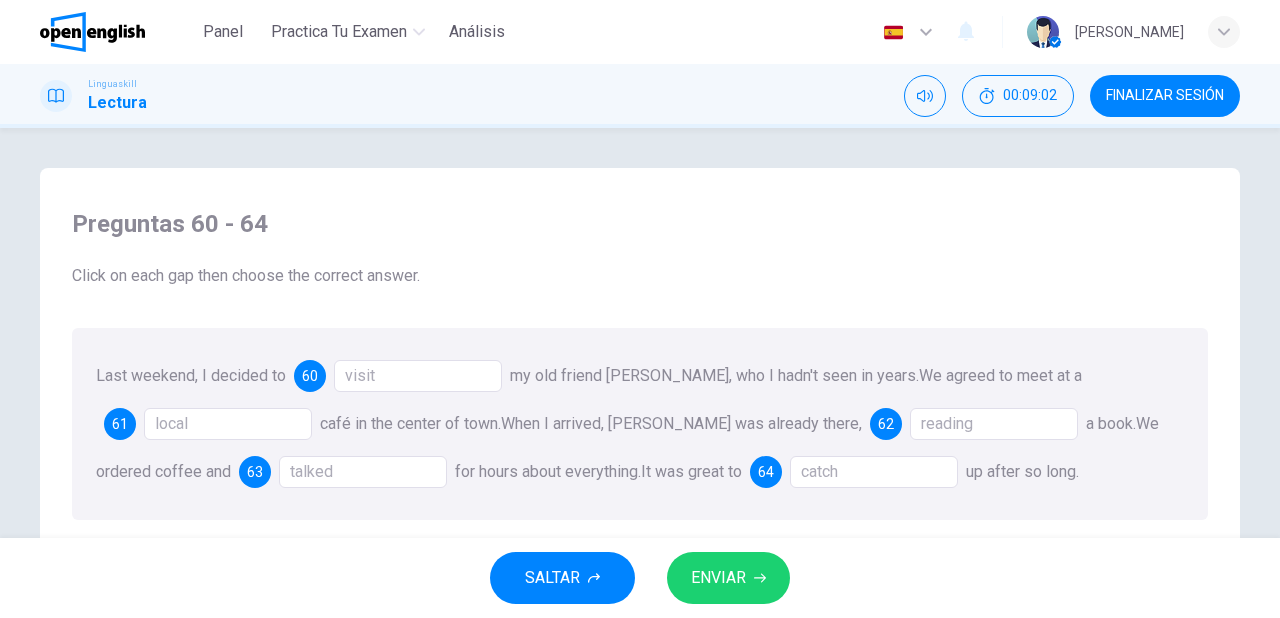 click on "catch" at bounding box center [874, 472] 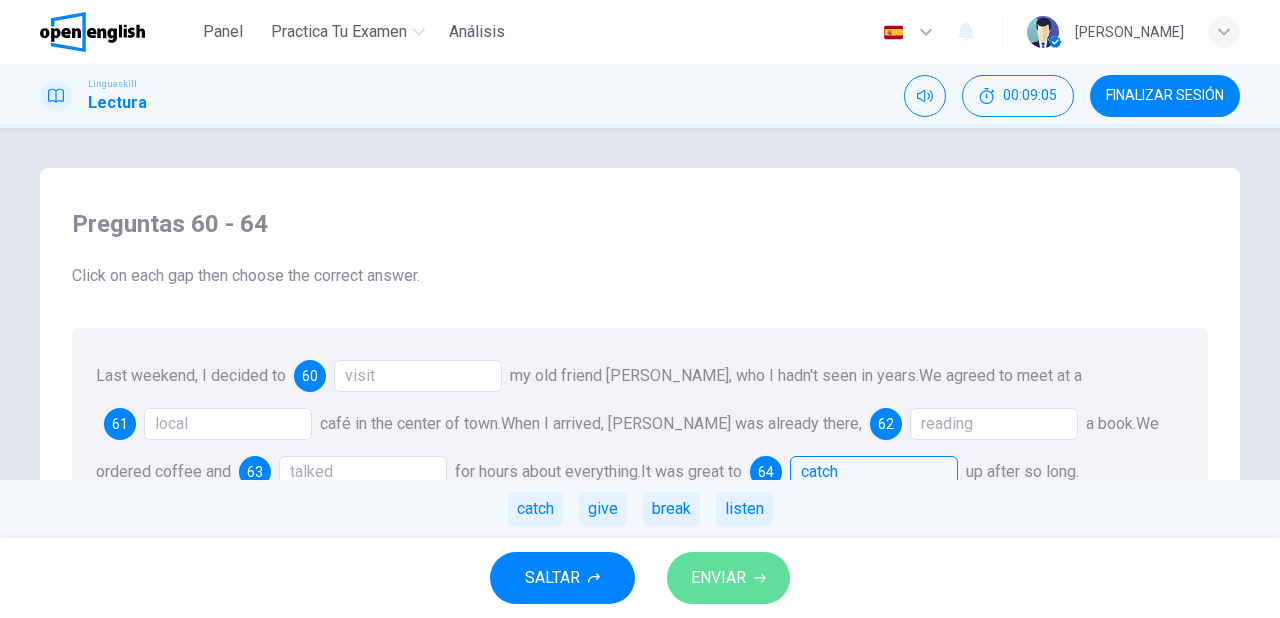 click on "ENVIAR" at bounding box center (718, 578) 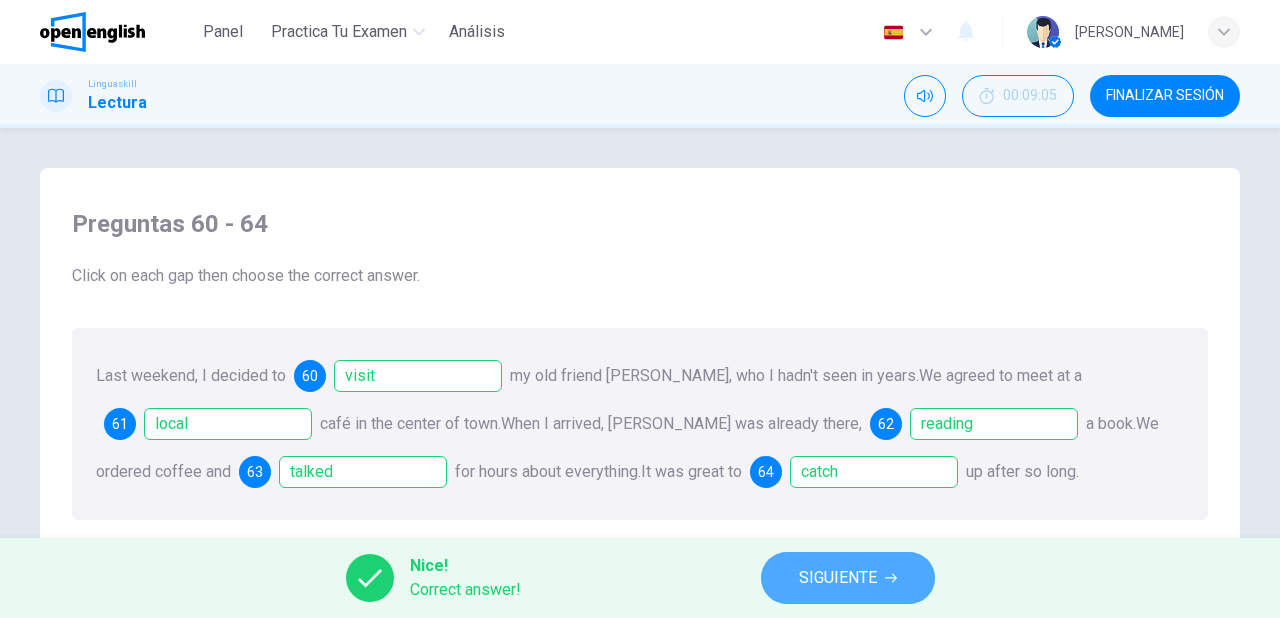 click 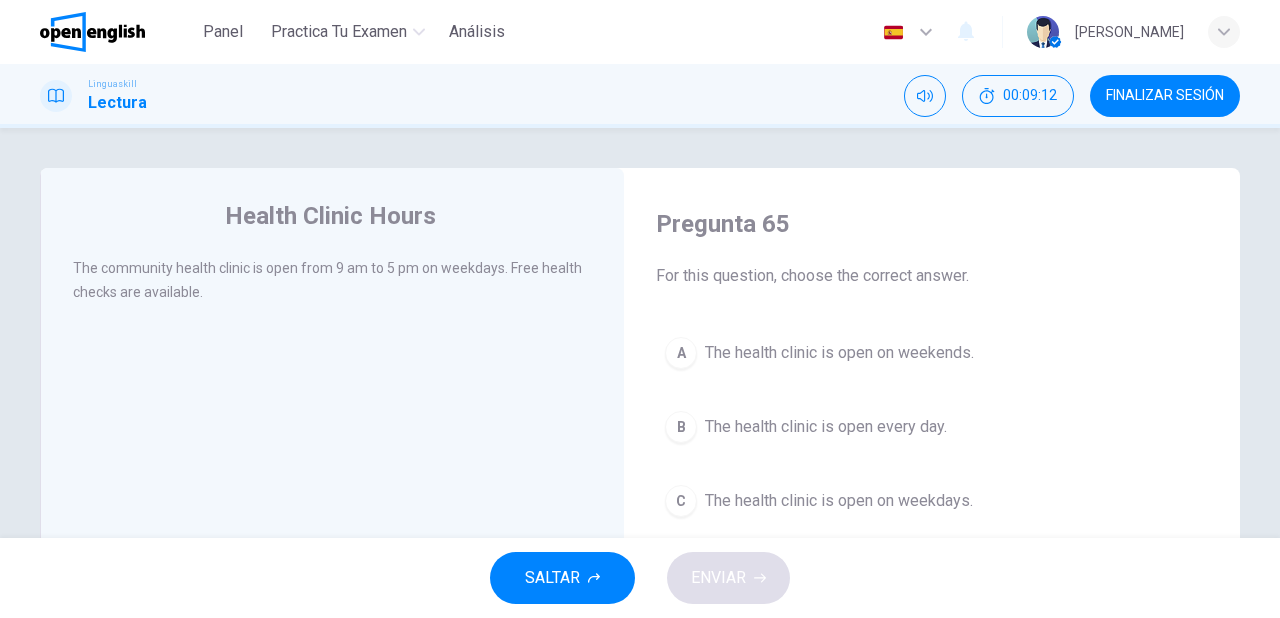 click on "The health clinic is open on weekdays." at bounding box center (839, 501) 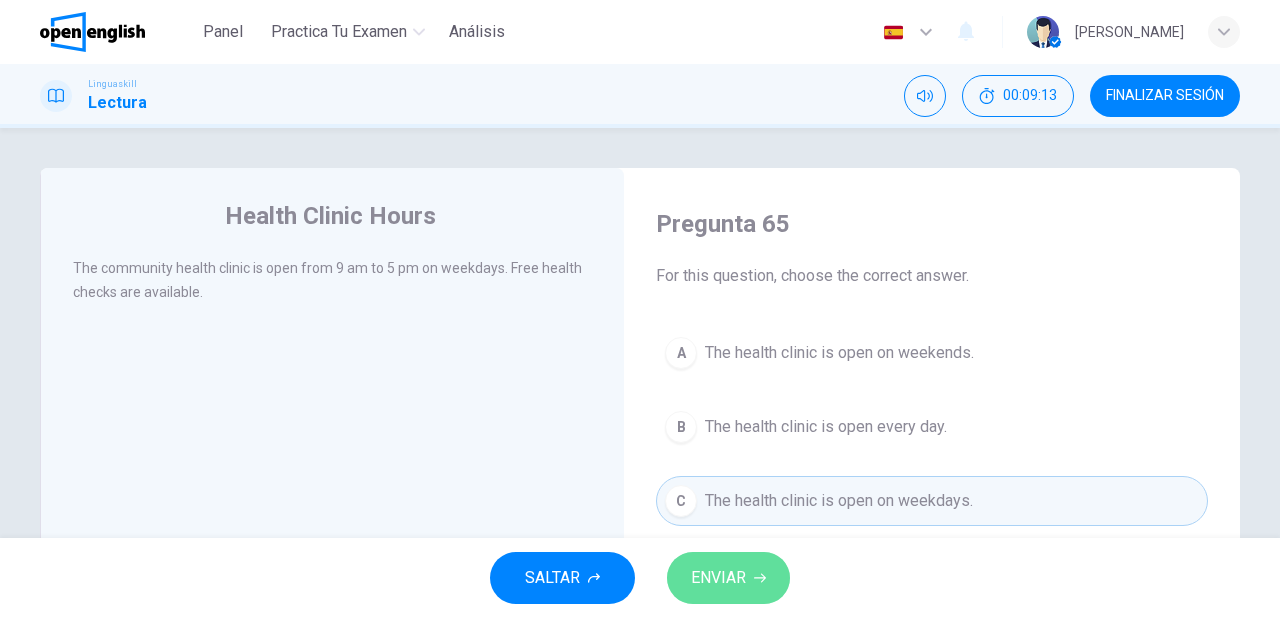 click on "ENVIAR" at bounding box center (718, 578) 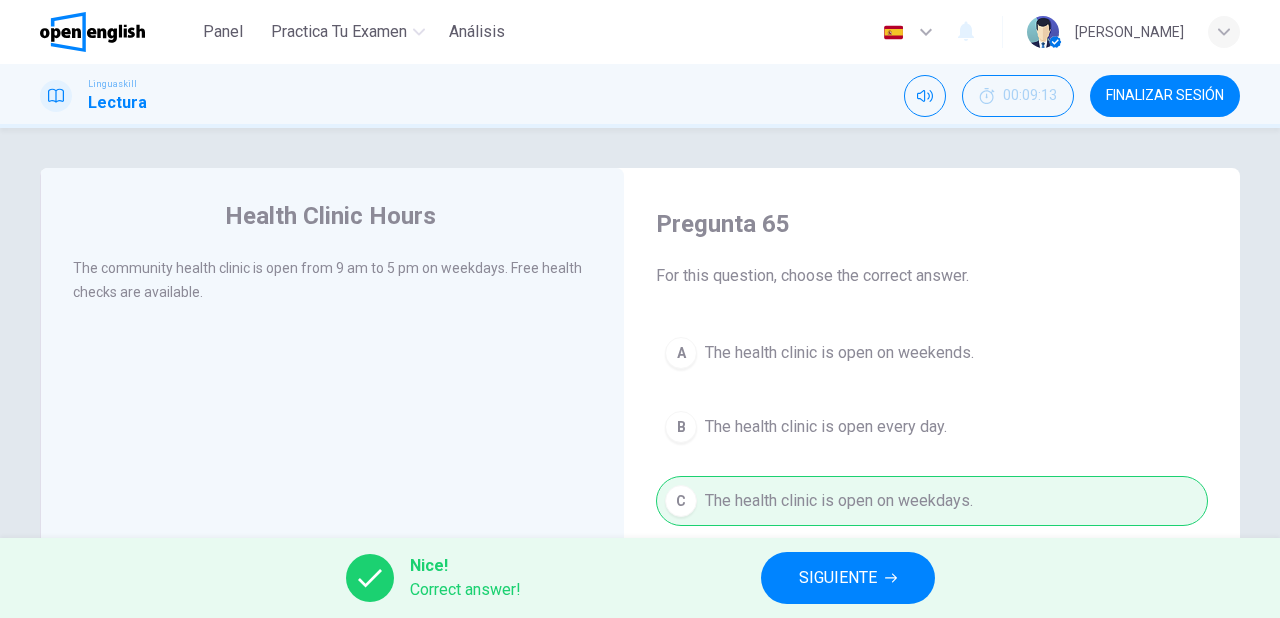 click on "SIGUIENTE" at bounding box center [848, 578] 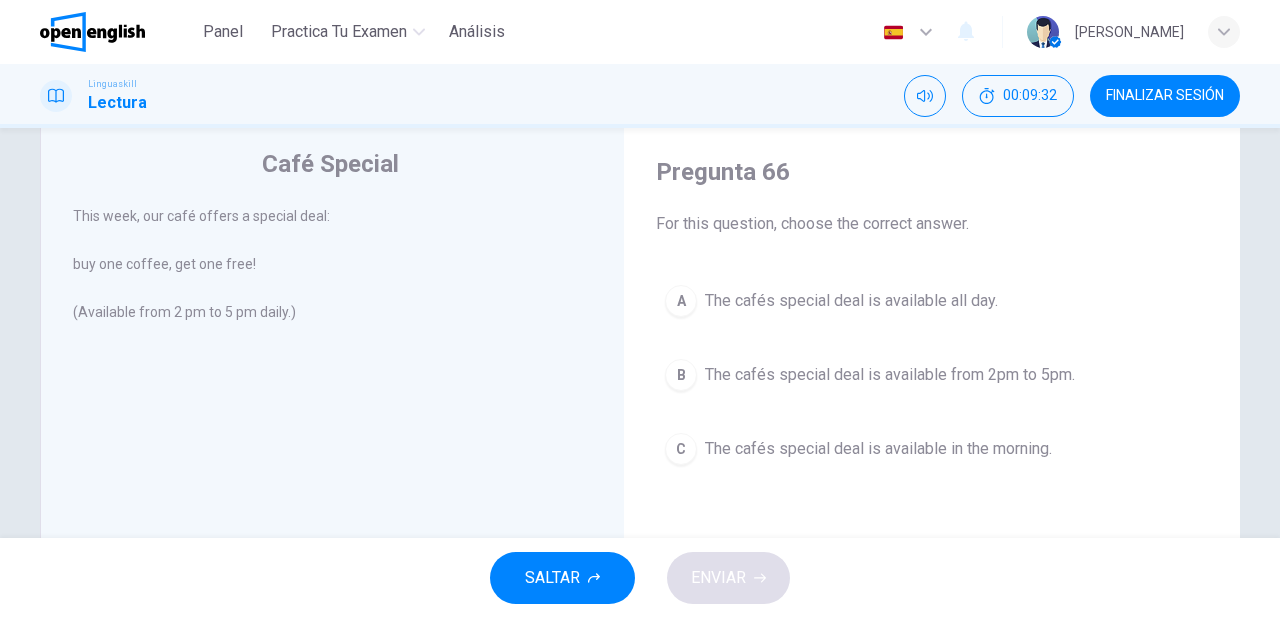 scroll, scrollTop: 80, scrollLeft: 0, axis: vertical 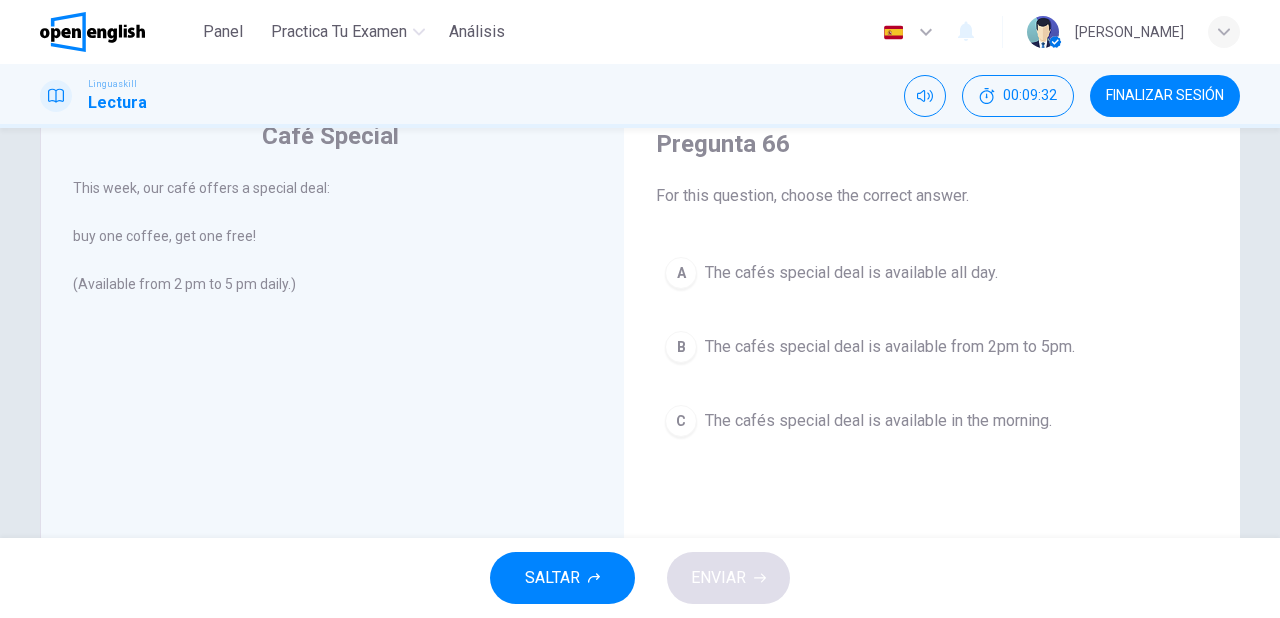drag, startPoint x: 768, startPoint y: 345, endPoint x: 758, endPoint y: 380, distance: 36.40055 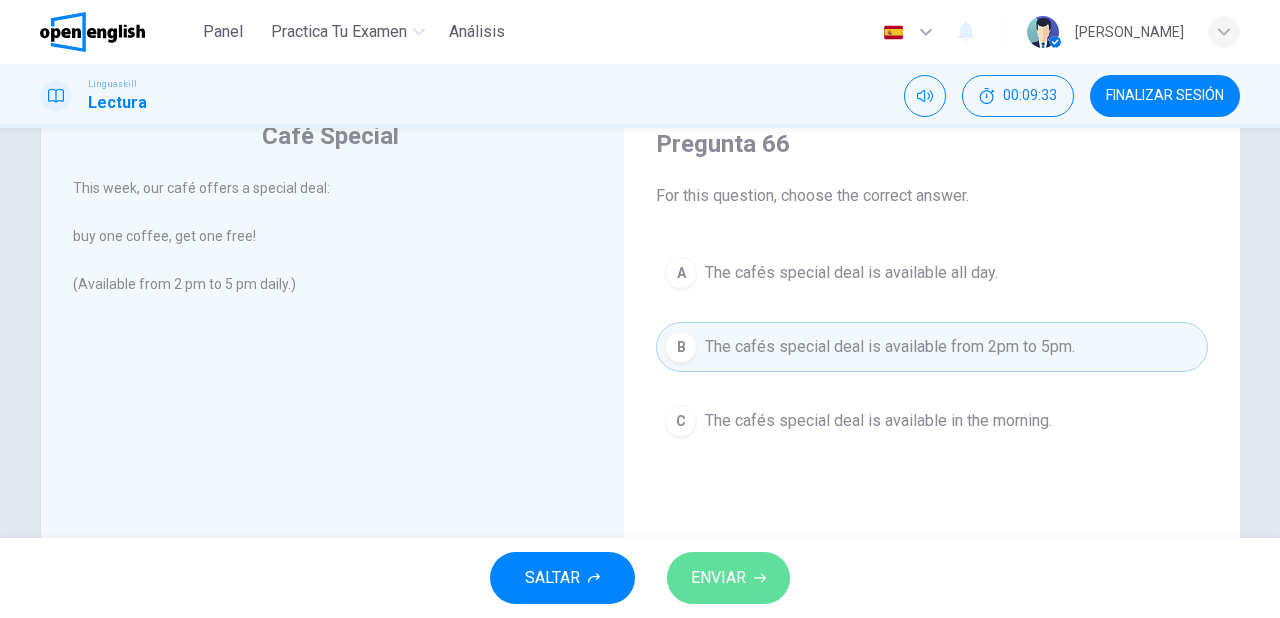 click on "ENVIAR" at bounding box center (718, 578) 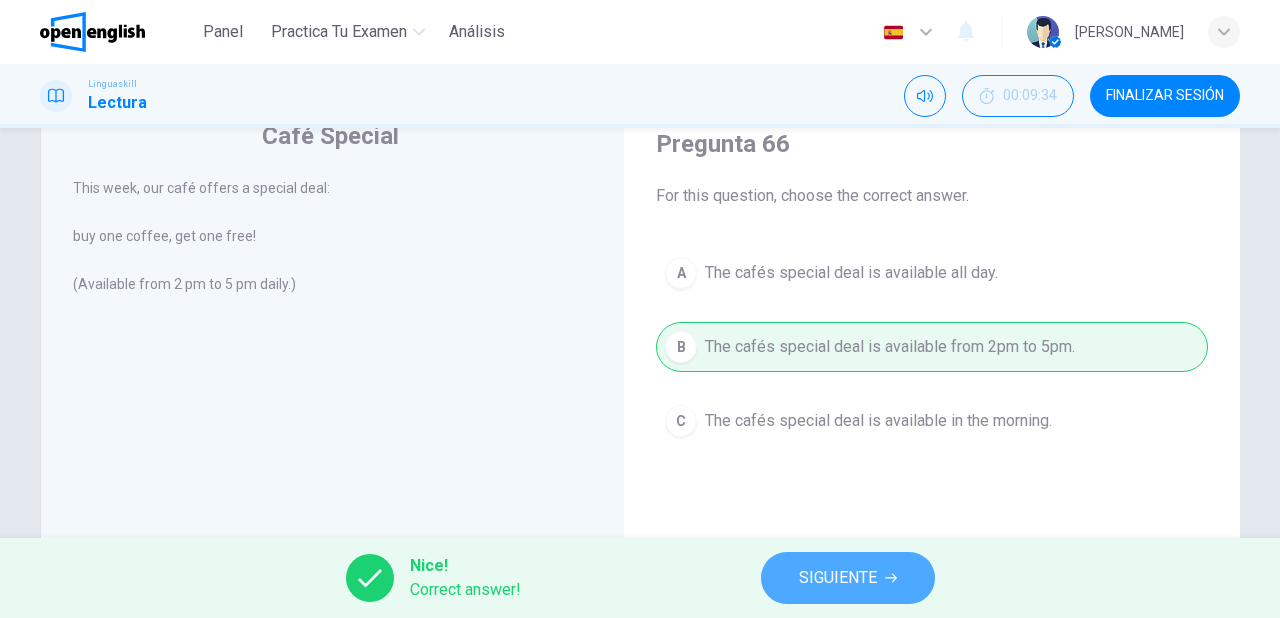 click on "SIGUIENTE" at bounding box center [838, 578] 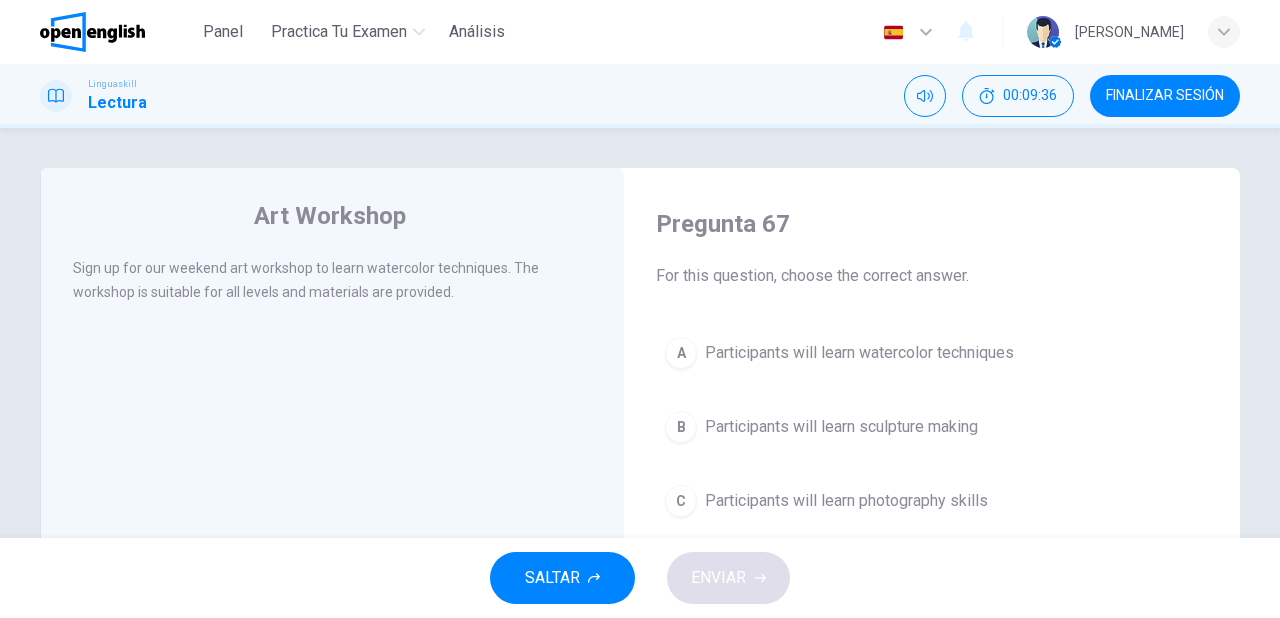click on "Participants will learn watercolor techniques" at bounding box center (859, 353) 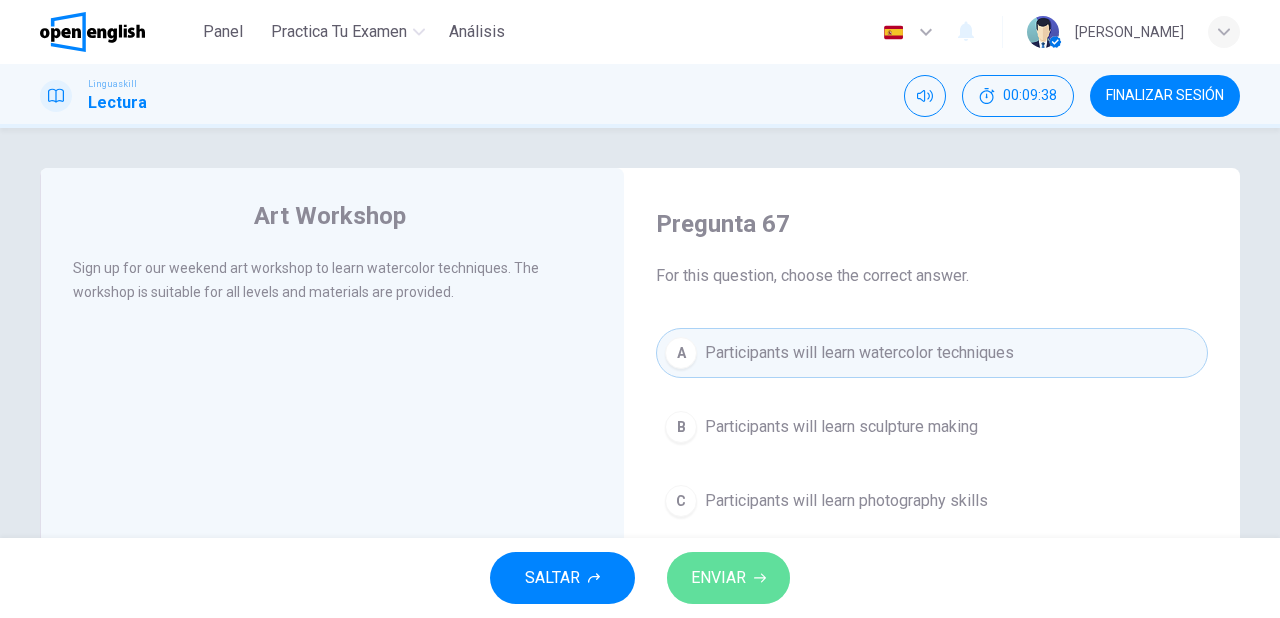 click on "ENVIAR" at bounding box center [728, 578] 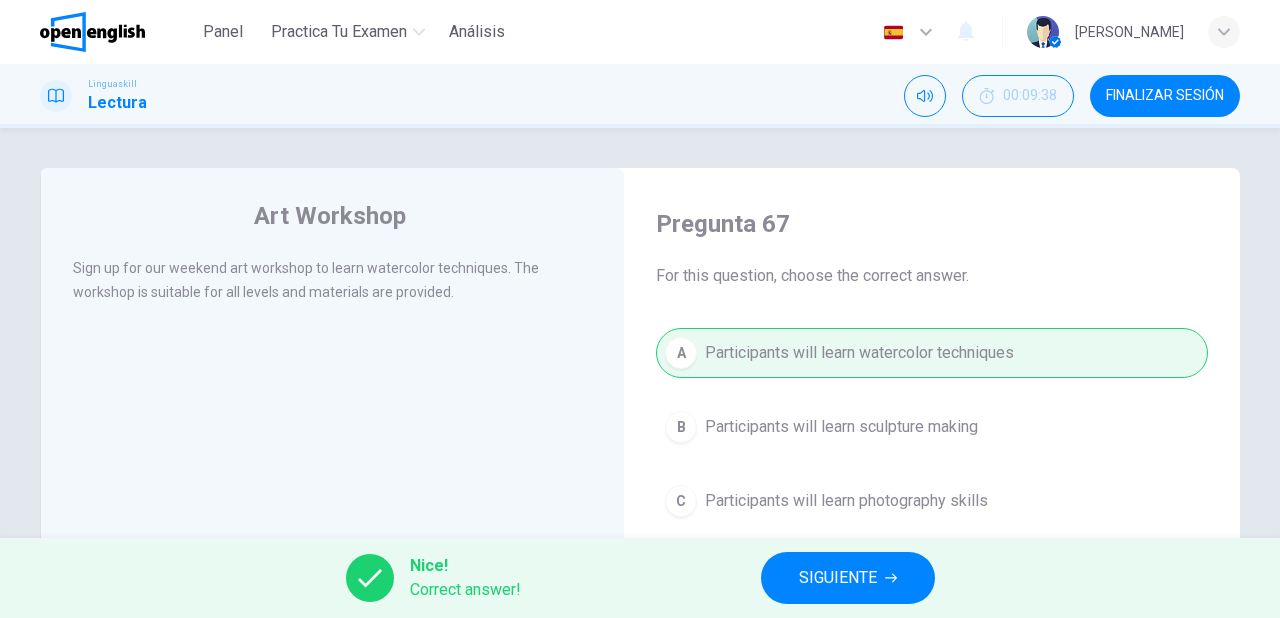 click on "SIGUIENTE" at bounding box center [838, 578] 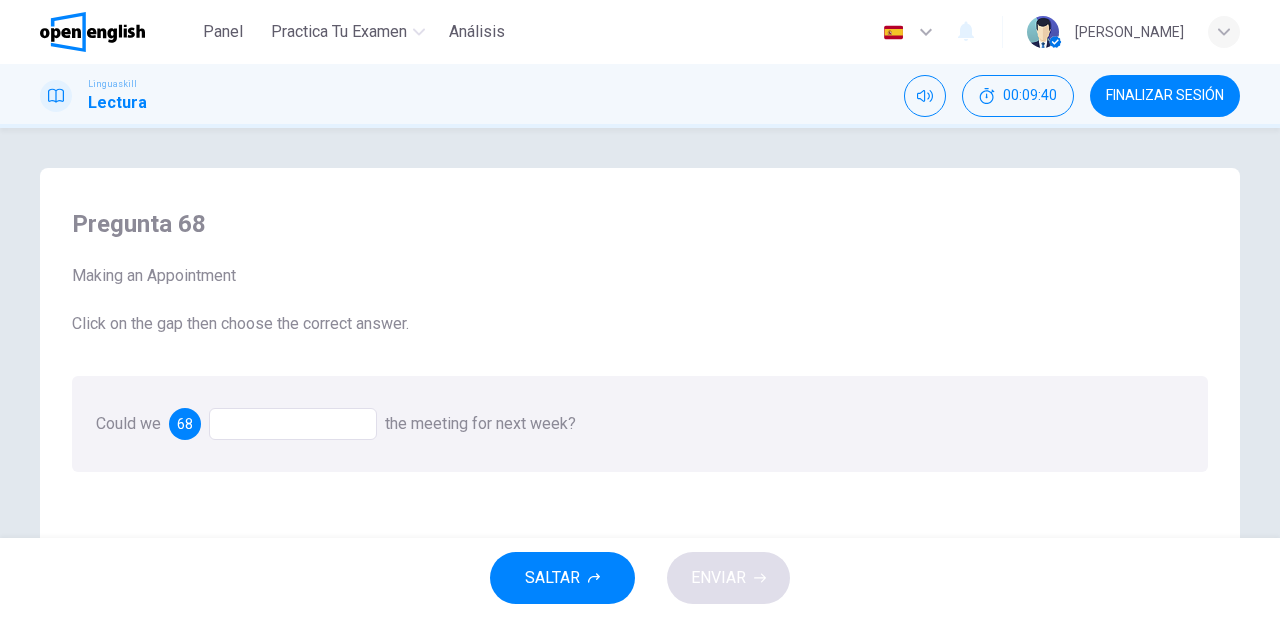 click at bounding box center [293, 424] 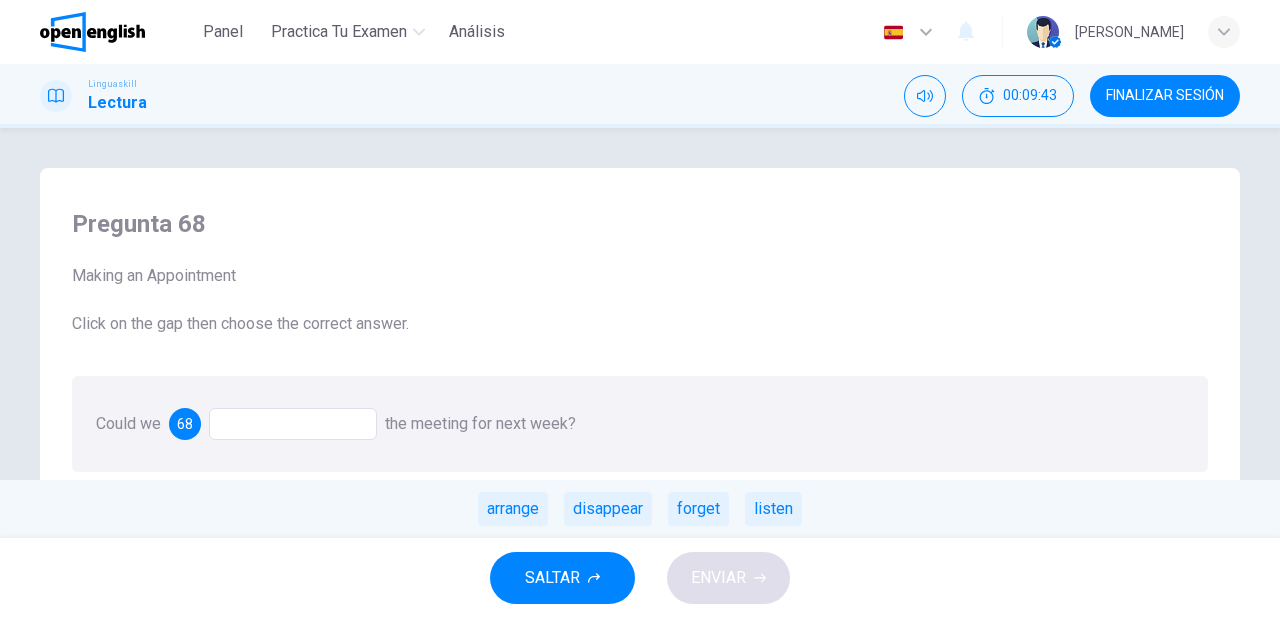 click on "arrange" at bounding box center [513, 509] 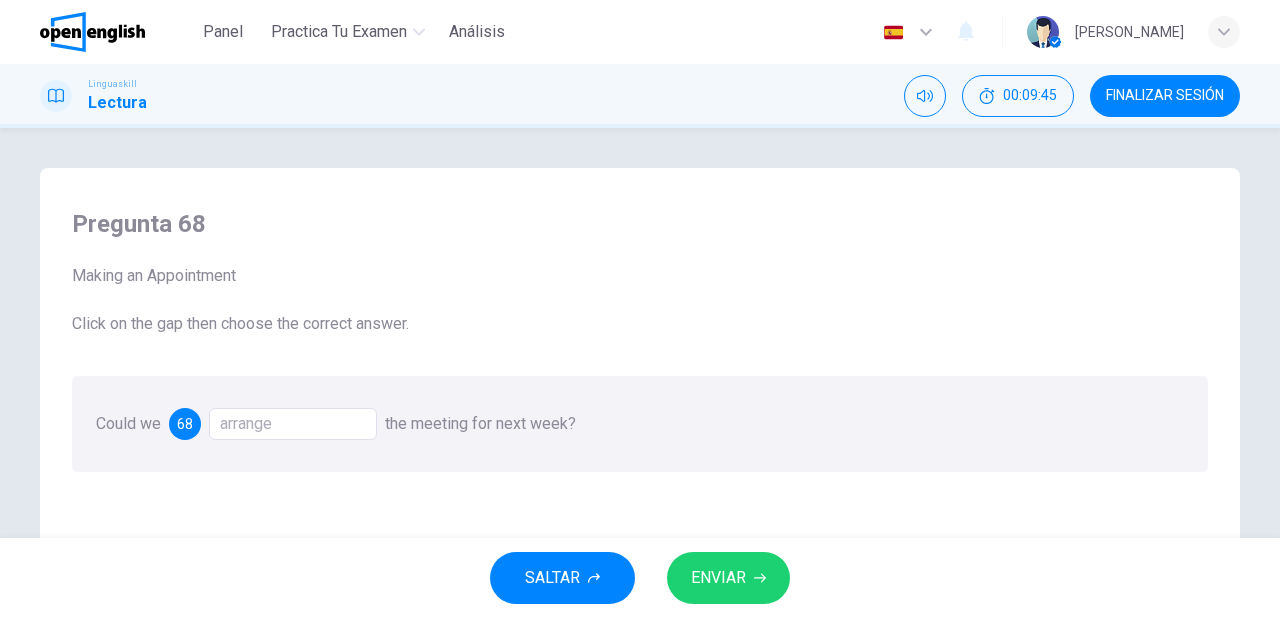 click 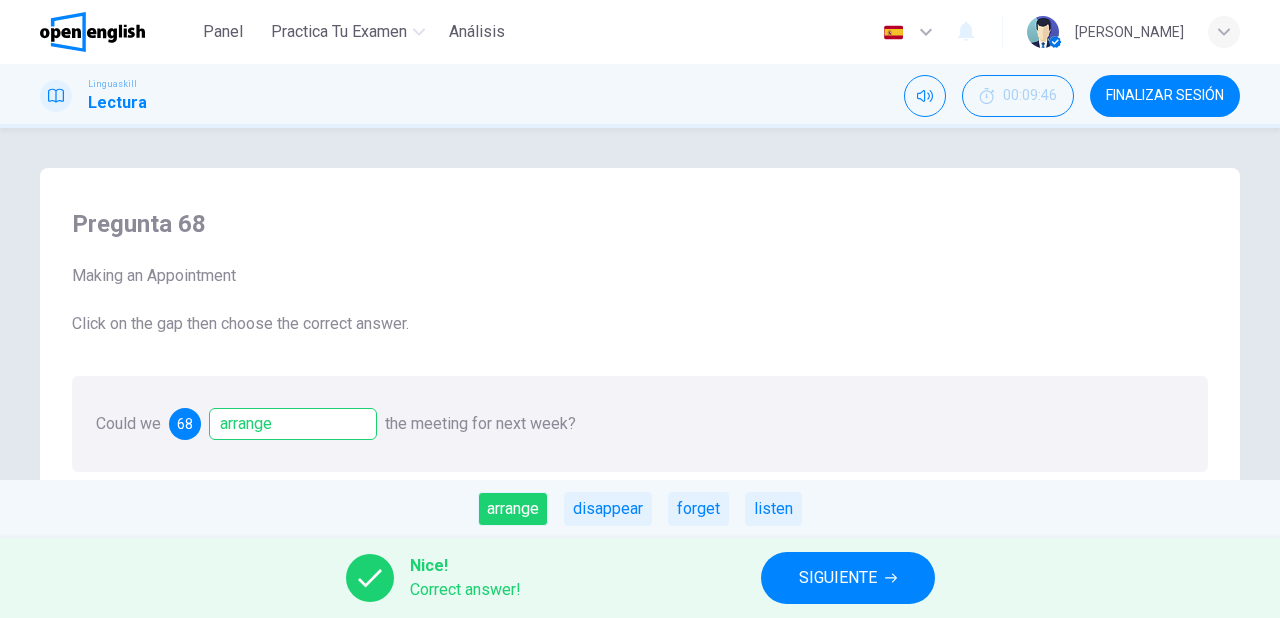 click on "SIGUIENTE" at bounding box center [848, 578] 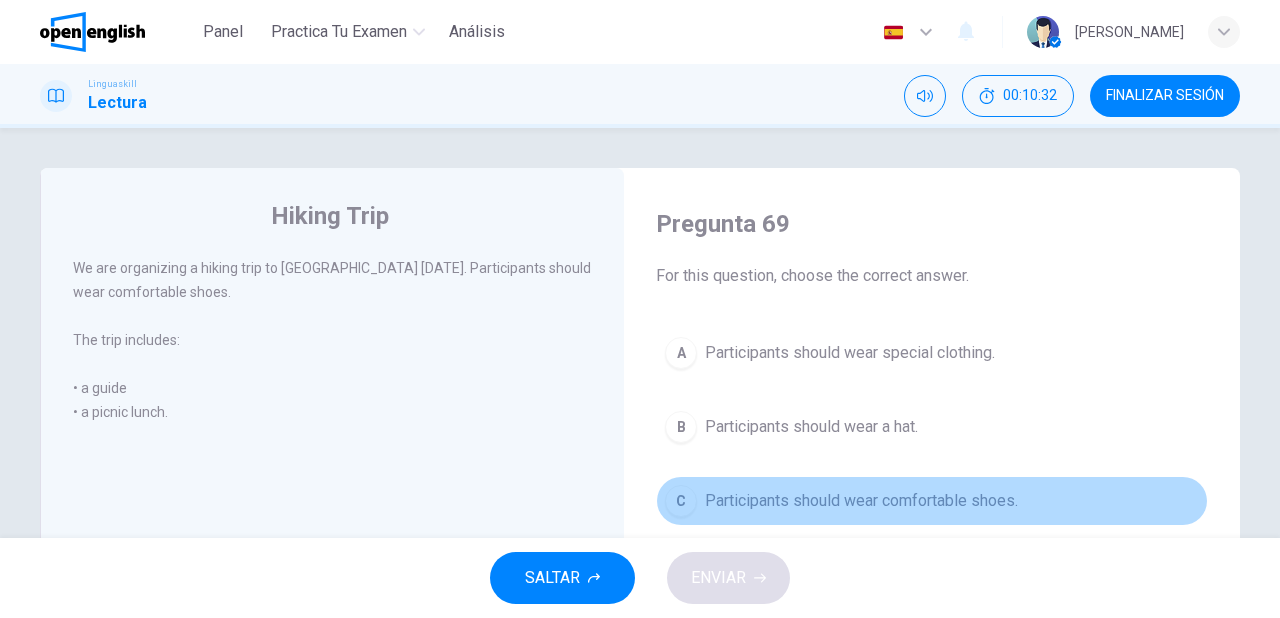 drag, startPoint x: 784, startPoint y: 499, endPoint x: 757, endPoint y: 542, distance: 50.77401 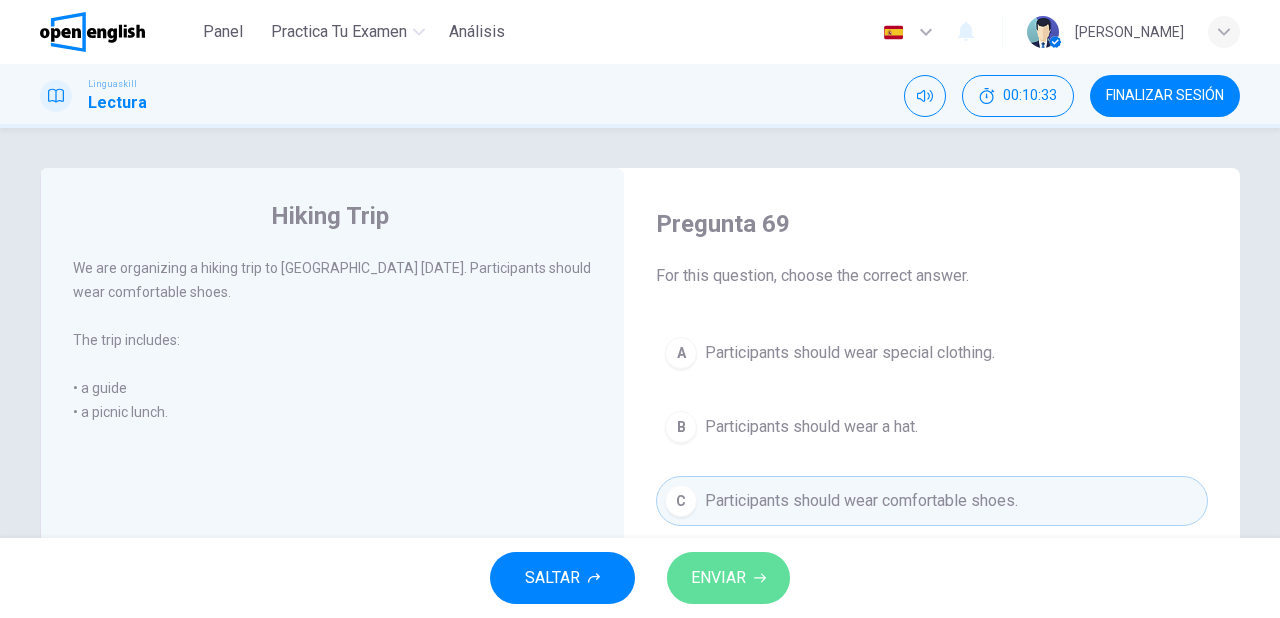 click on "ENVIAR" at bounding box center [728, 578] 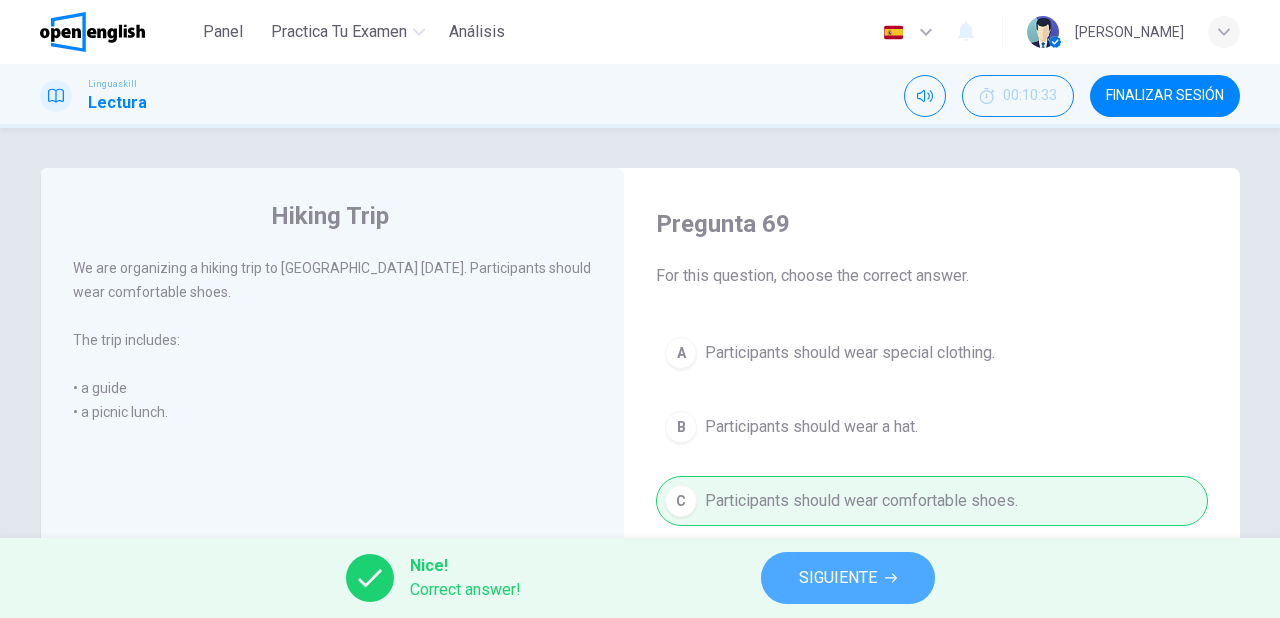 click on "SIGUIENTE" at bounding box center (838, 578) 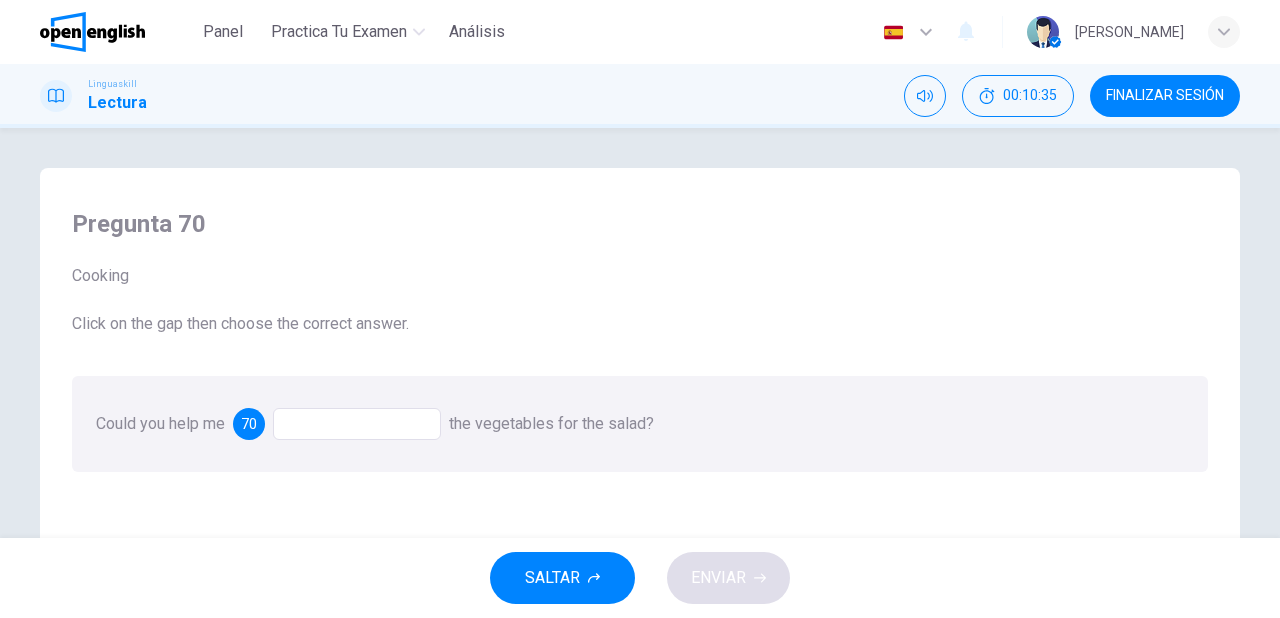 click at bounding box center (357, 424) 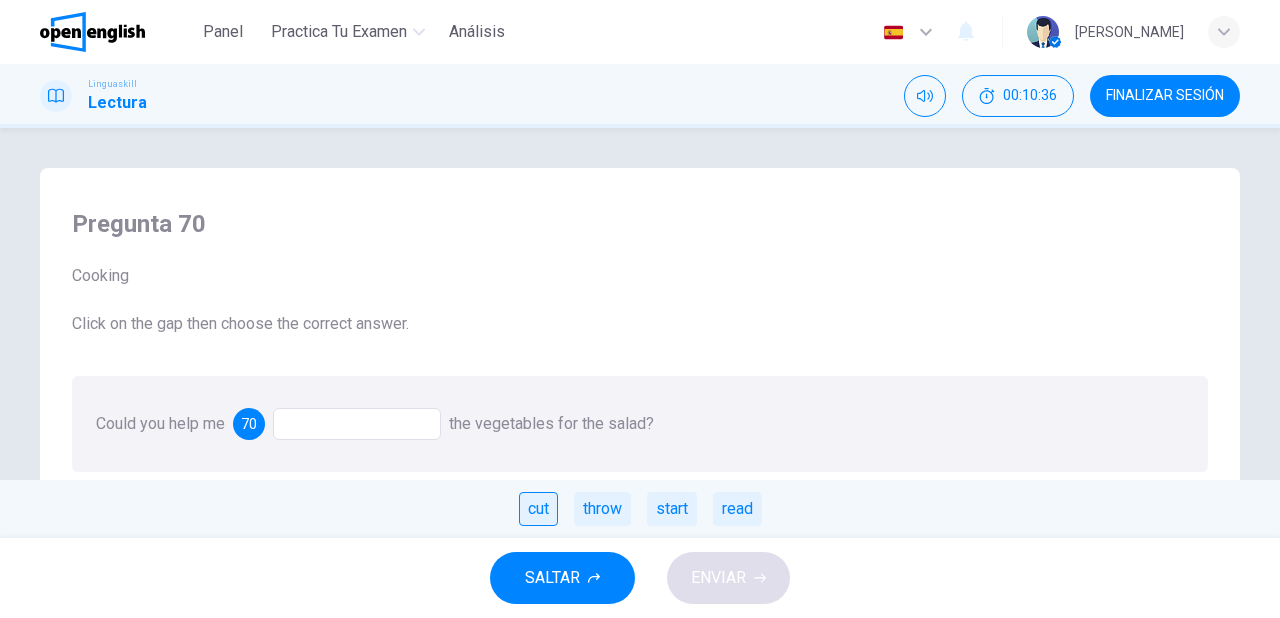 click on "cut" at bounding box center (538, 509) 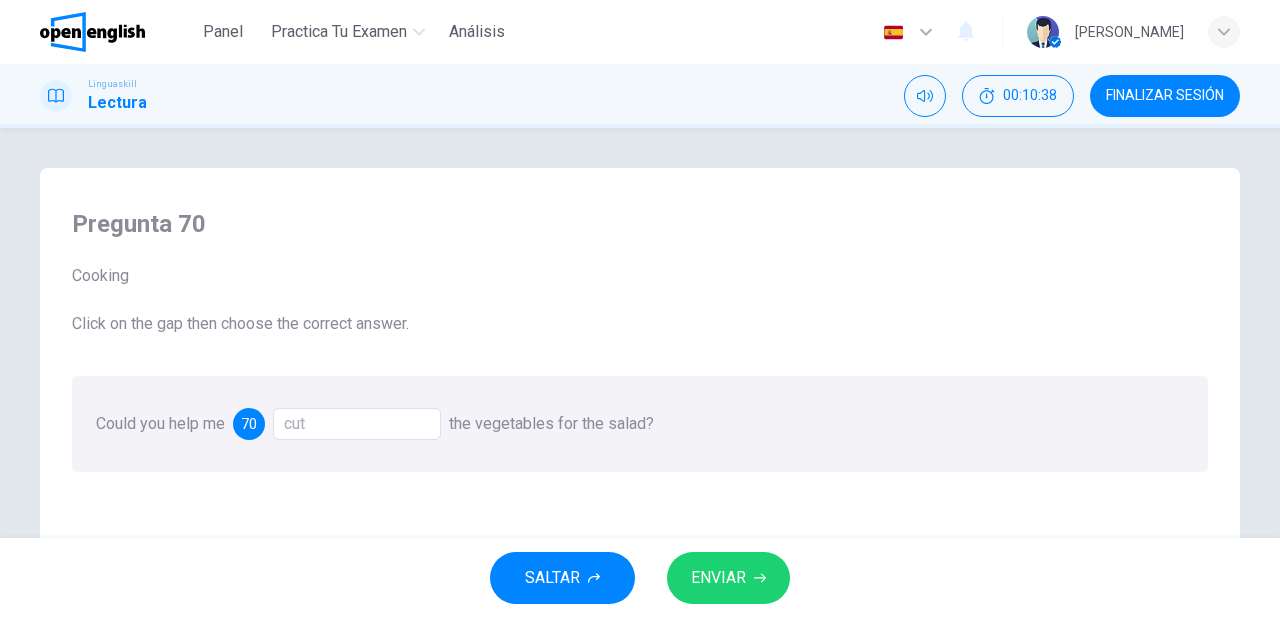 click on "ENVIAR" at bounding box center [718, 578] 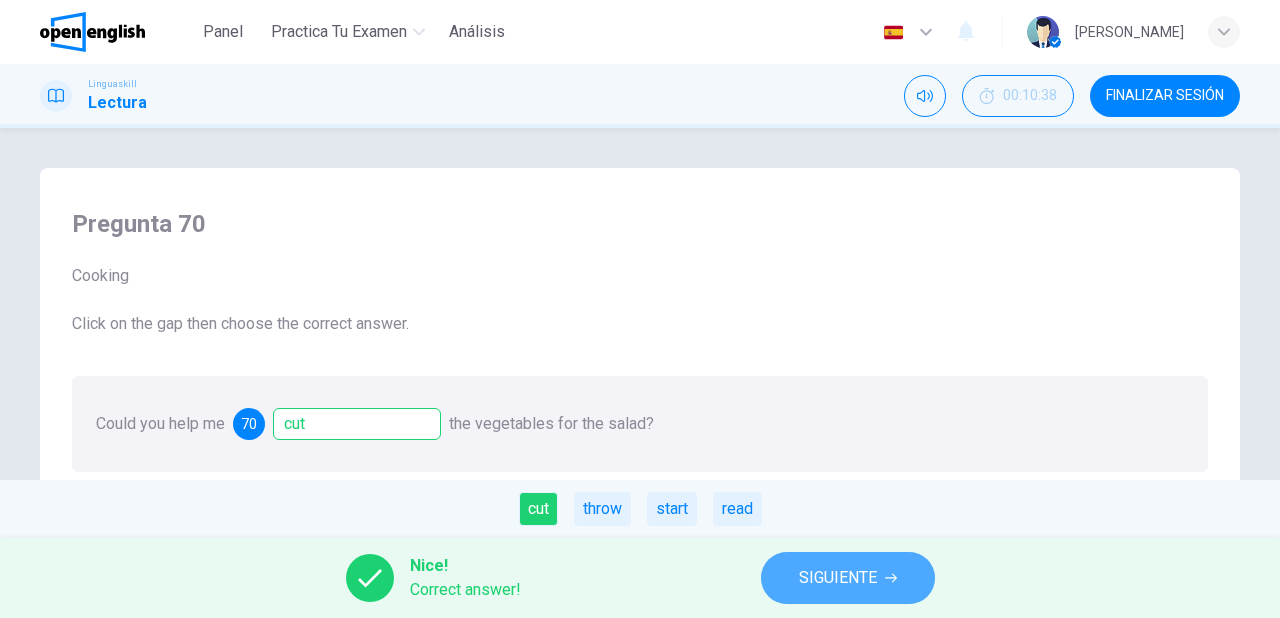 click on "SIGUIENTE" at bounding box center (848, 578) 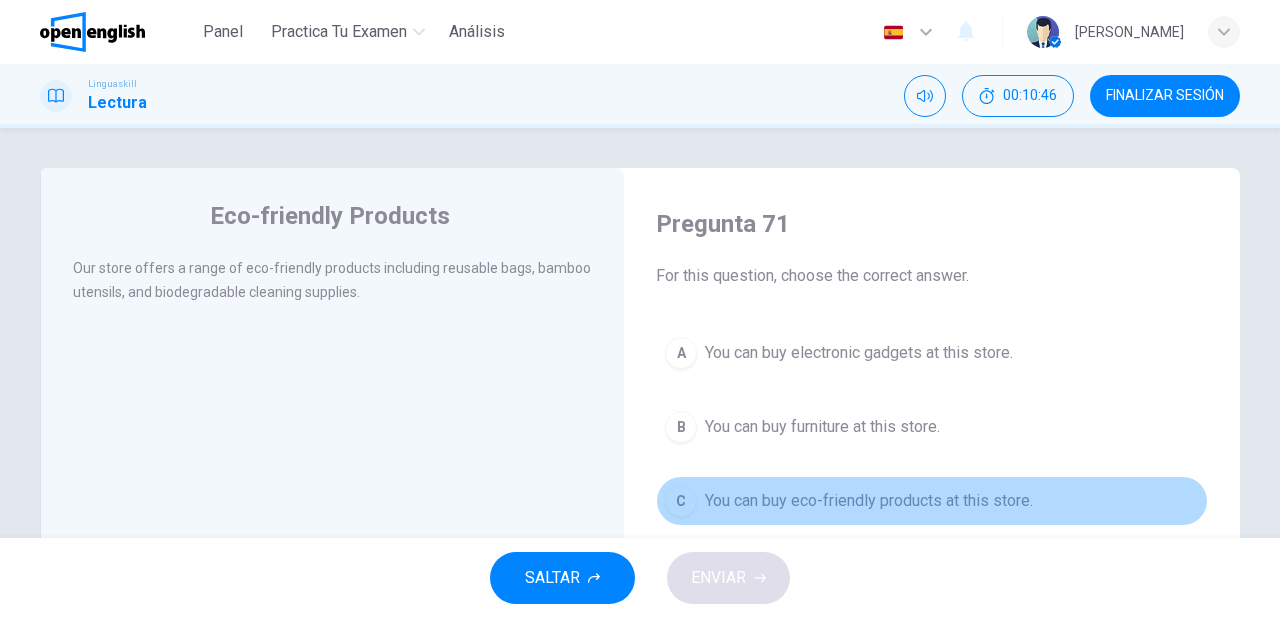 click on "You can buy eco-friendly products at this store." at bounding box center (869, 501) 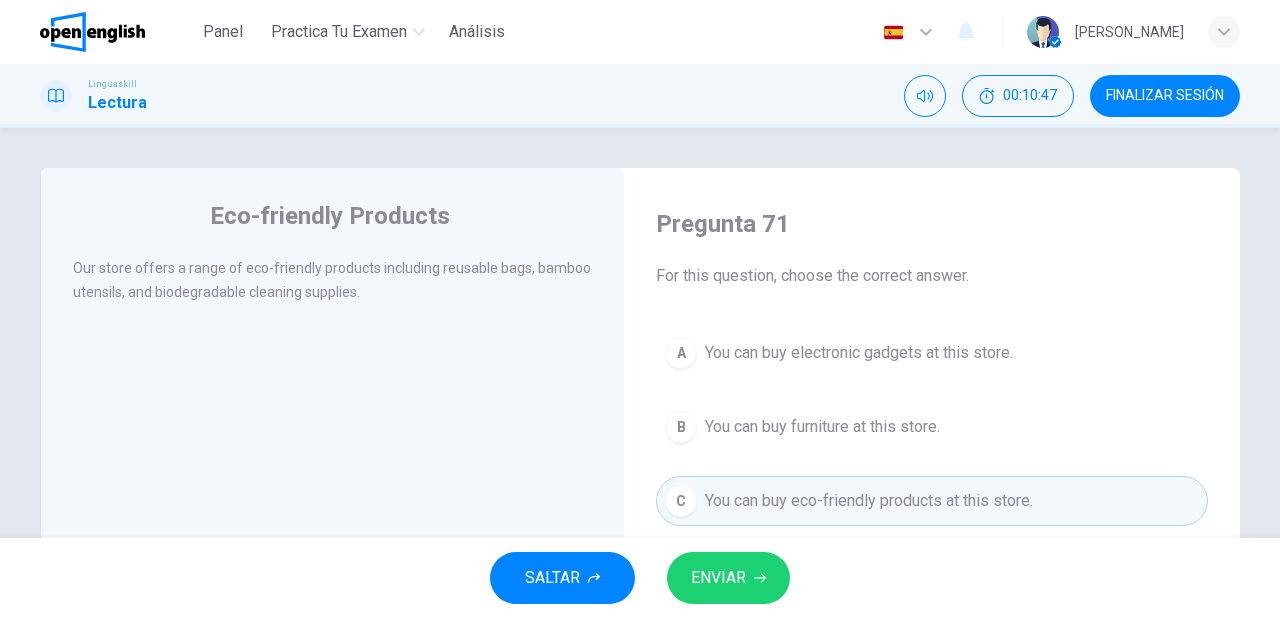click on "ENVIAR" at bounding box center (718, 578) 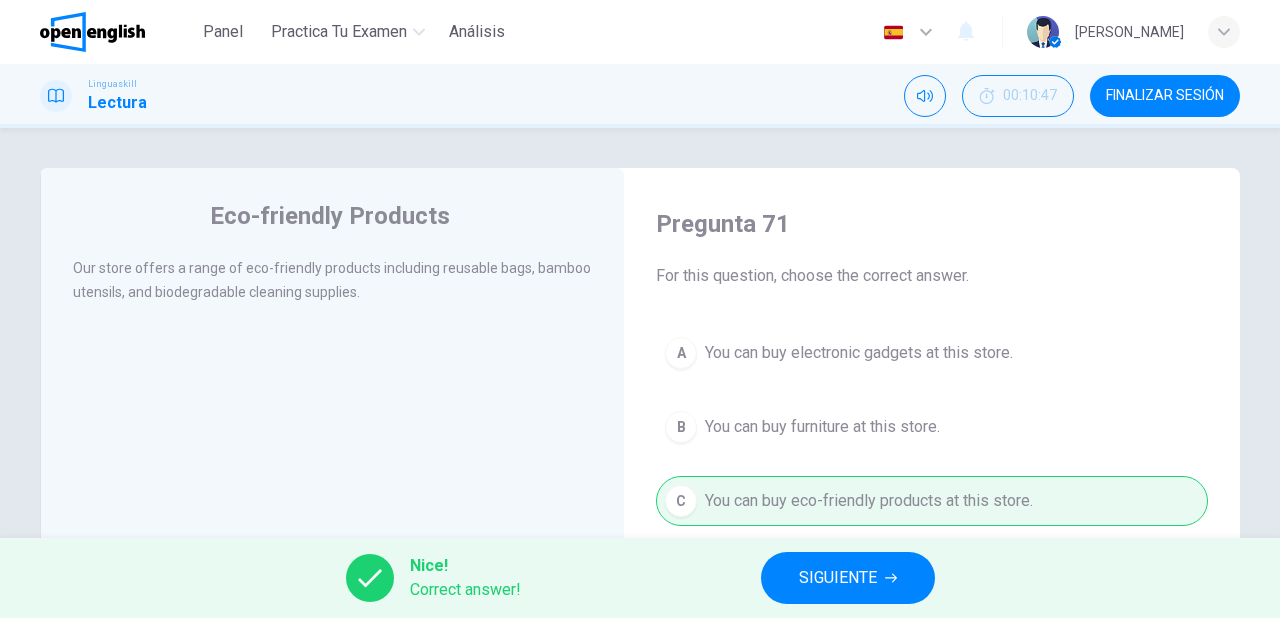 click on "SIGUIENTE" at bounding box center (838, 578) 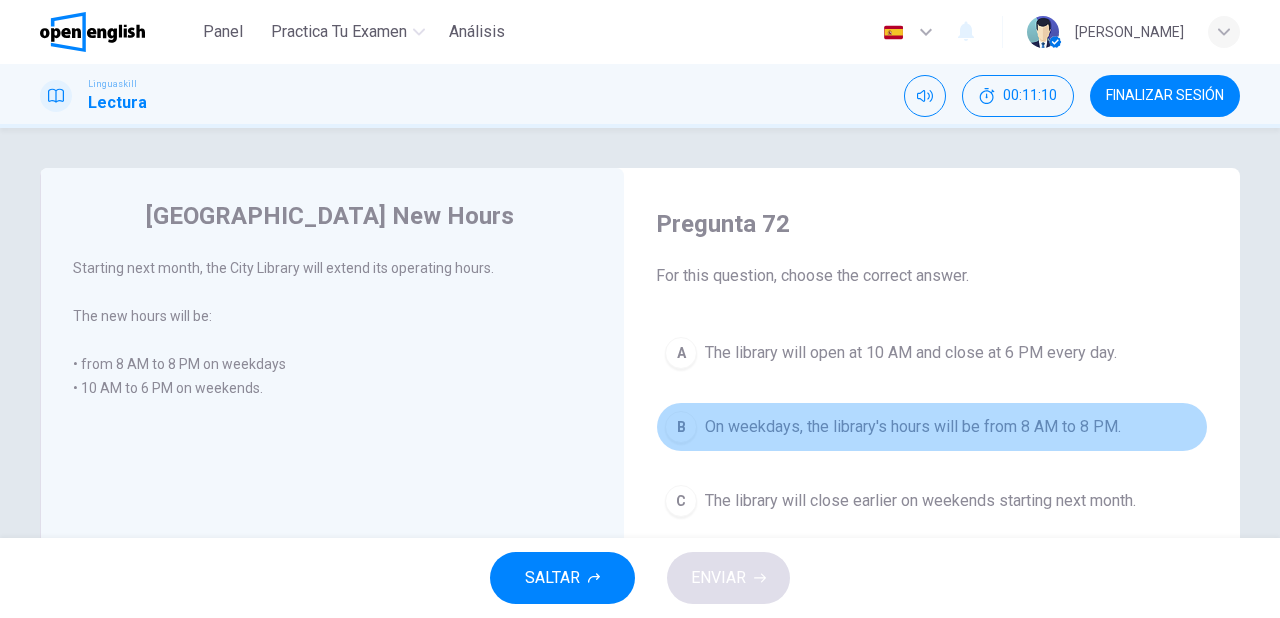 click on "On weekdays, the library's hours will be from 8 AM to 8 PM." at bounding box center [913, 427] 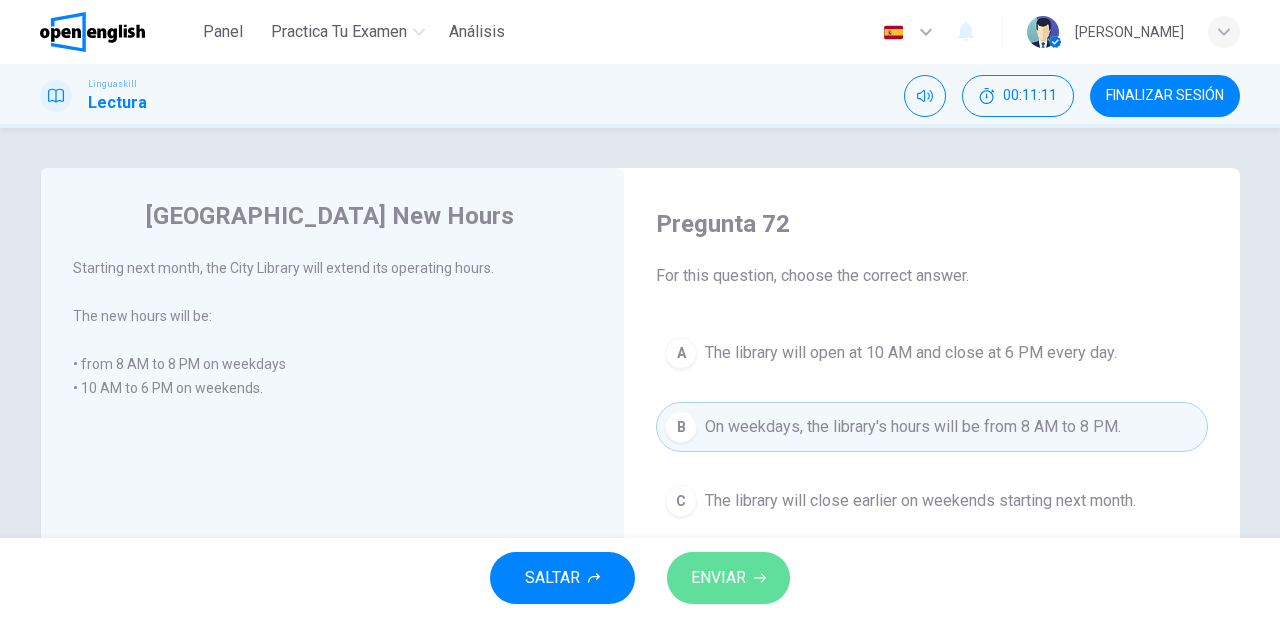 click on "ENVIAR" at bounding box center [728, 578] 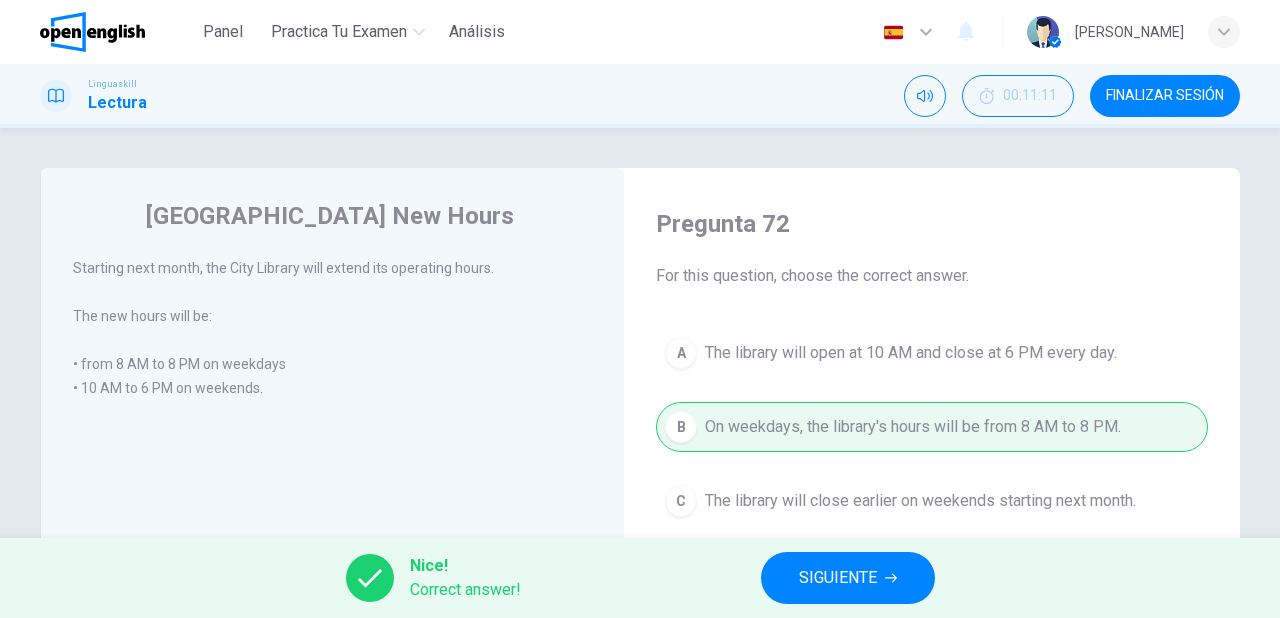 click on "SIGUIENTE" at bounding box center [848, 578] 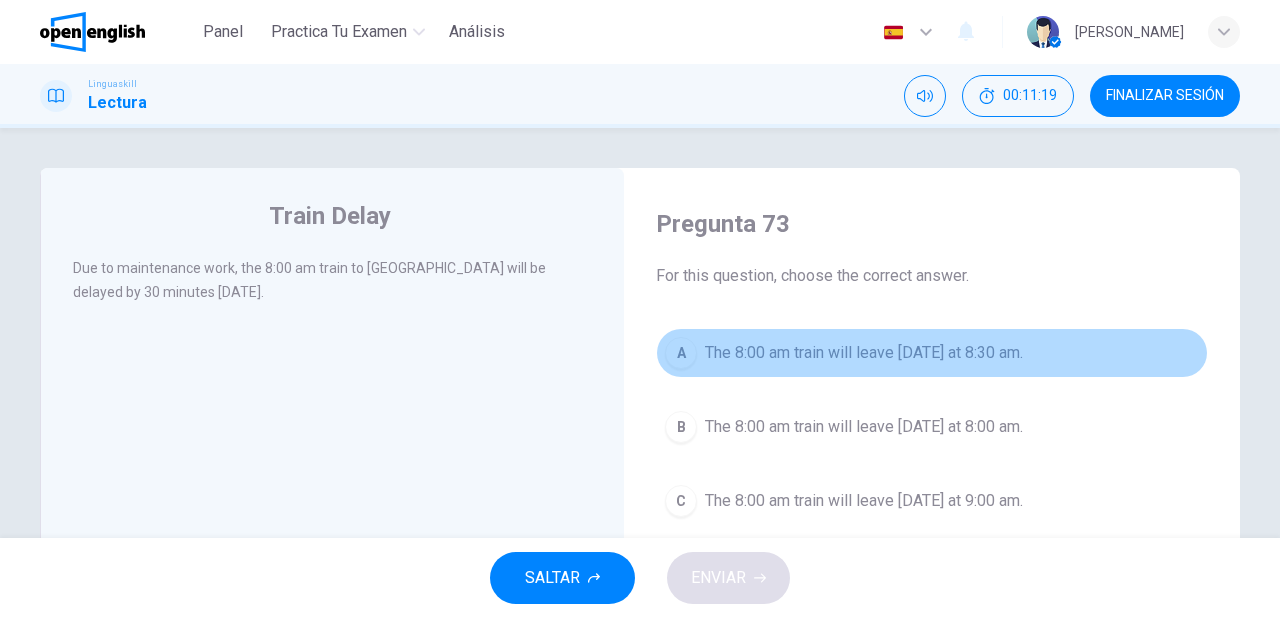 click on "The 8:00 am train will leave [DATE] at 8:30 am." at bounding box center [864, 353] 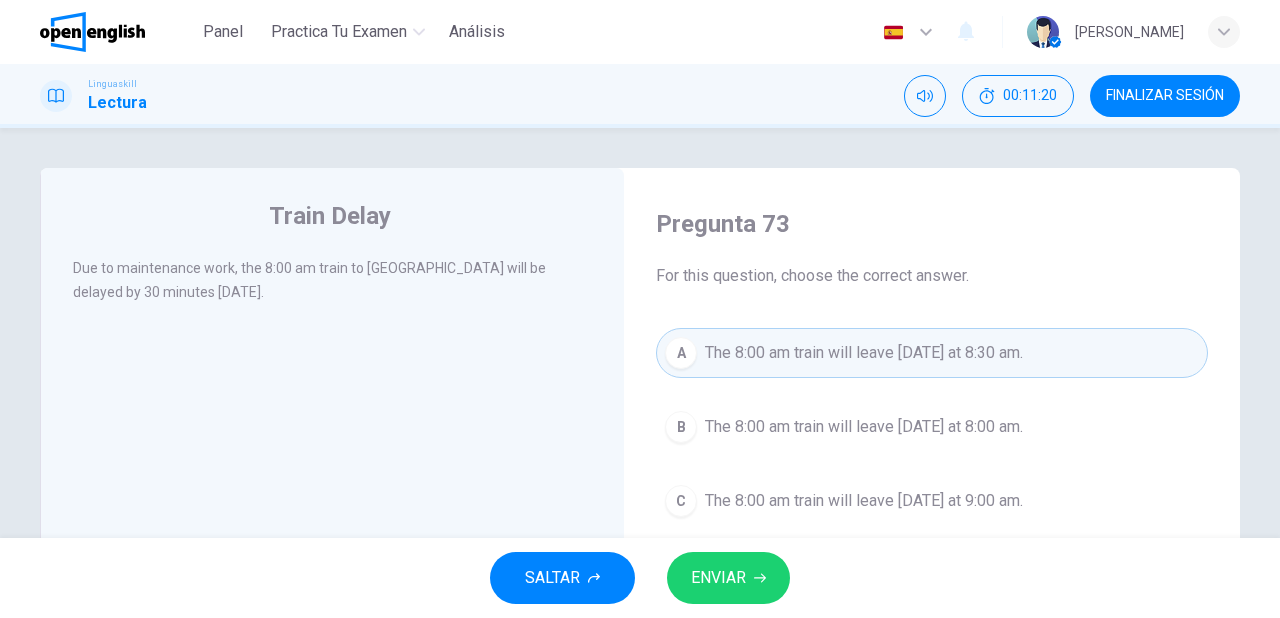 click on "ENVIAR" at bounding box center (718, 578) 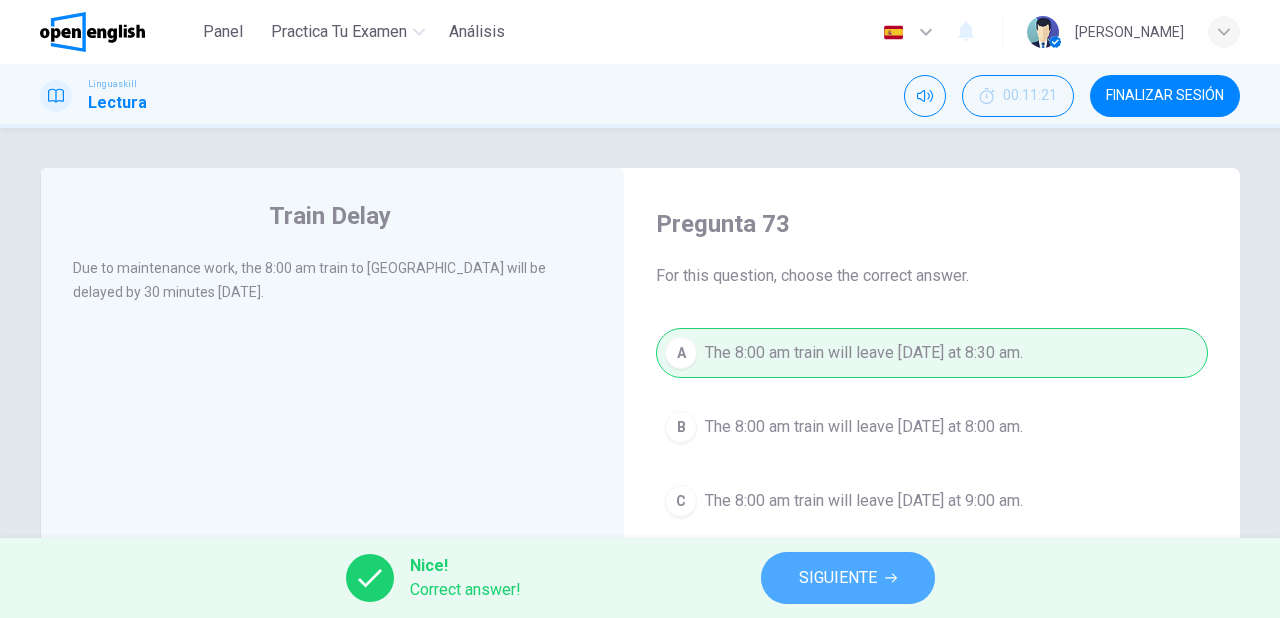 click on "SIGUIENTE" at bounding box center [838, 578] 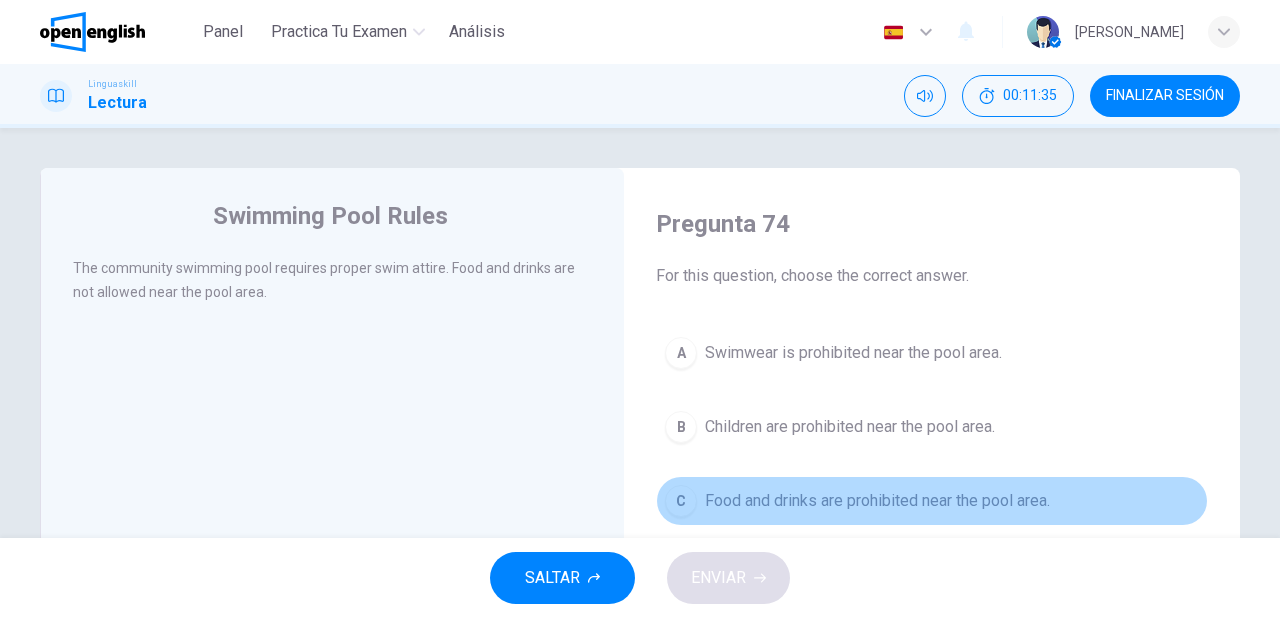 click on "Food and drinks are prohibited near the pool area." at bounding box center [877, 501] 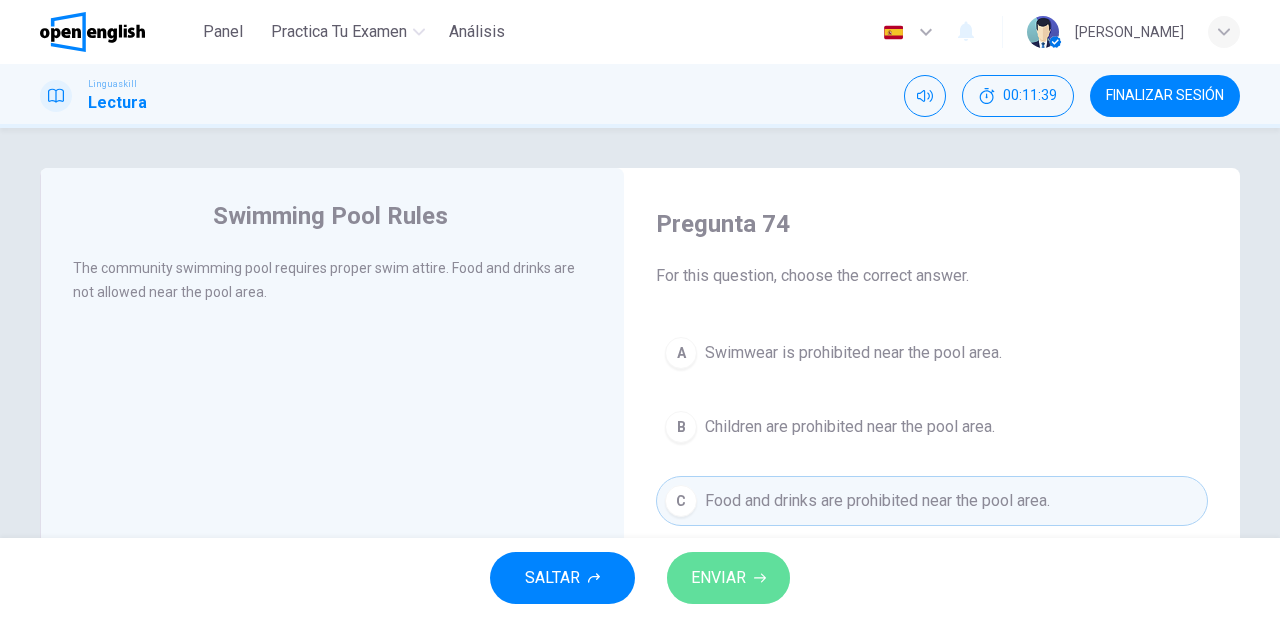 click on "ENVIAR" at bounding box center (718, 578) 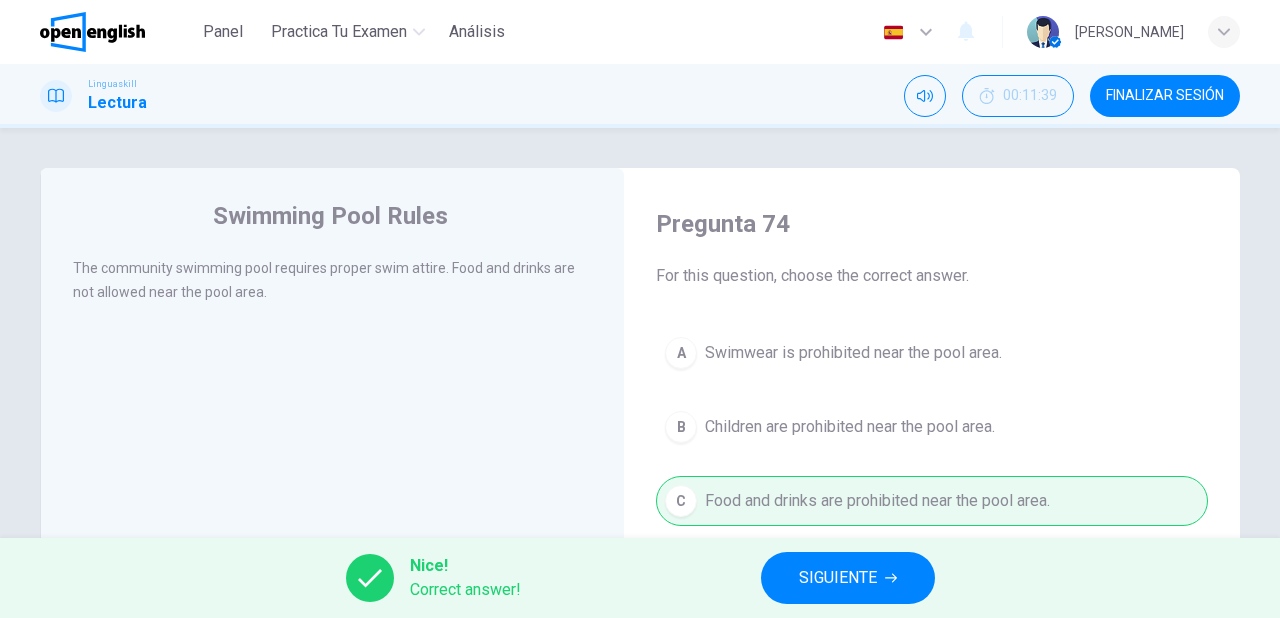 click on "SIGUIENTE" at bounding box center [838, 578] 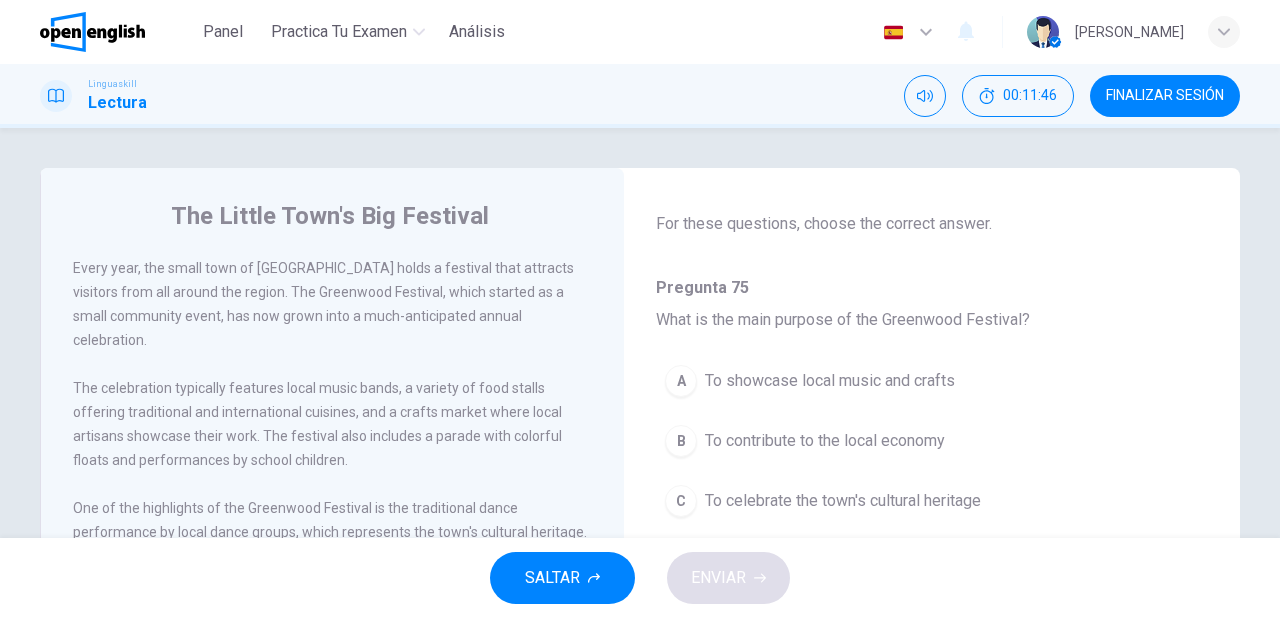 scroll, scrollTop: 80, scrollLeft: 0, axis: vertical 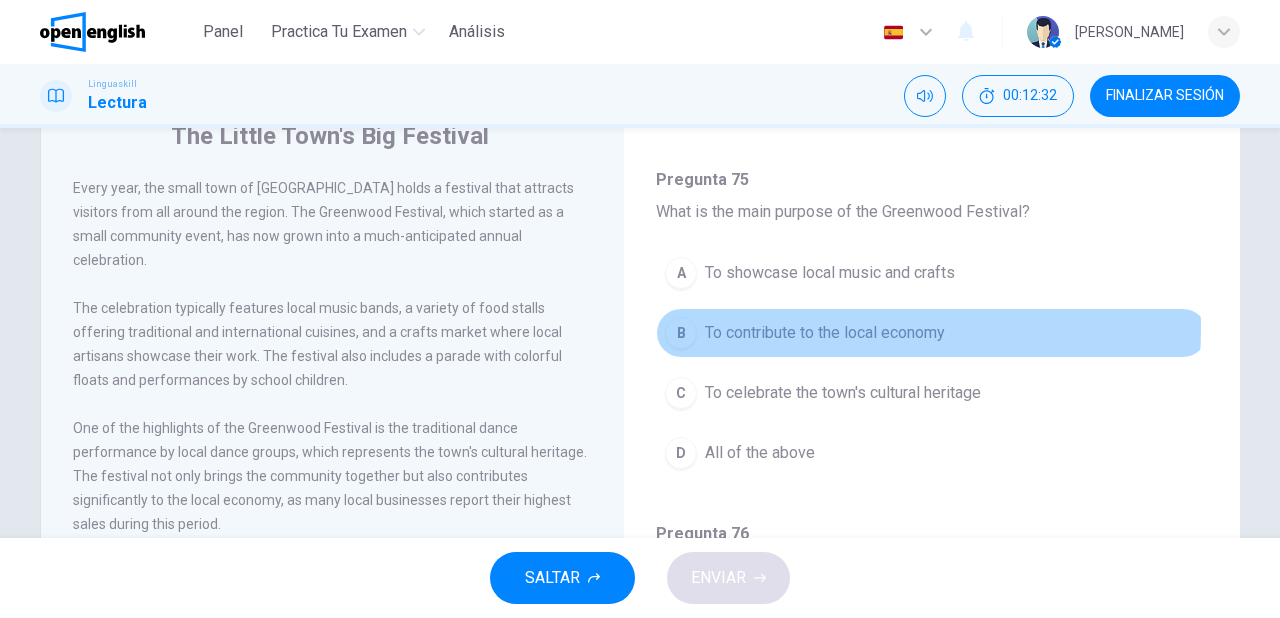 click on "To contribute to the local economy" at bounding box center (825, 333) 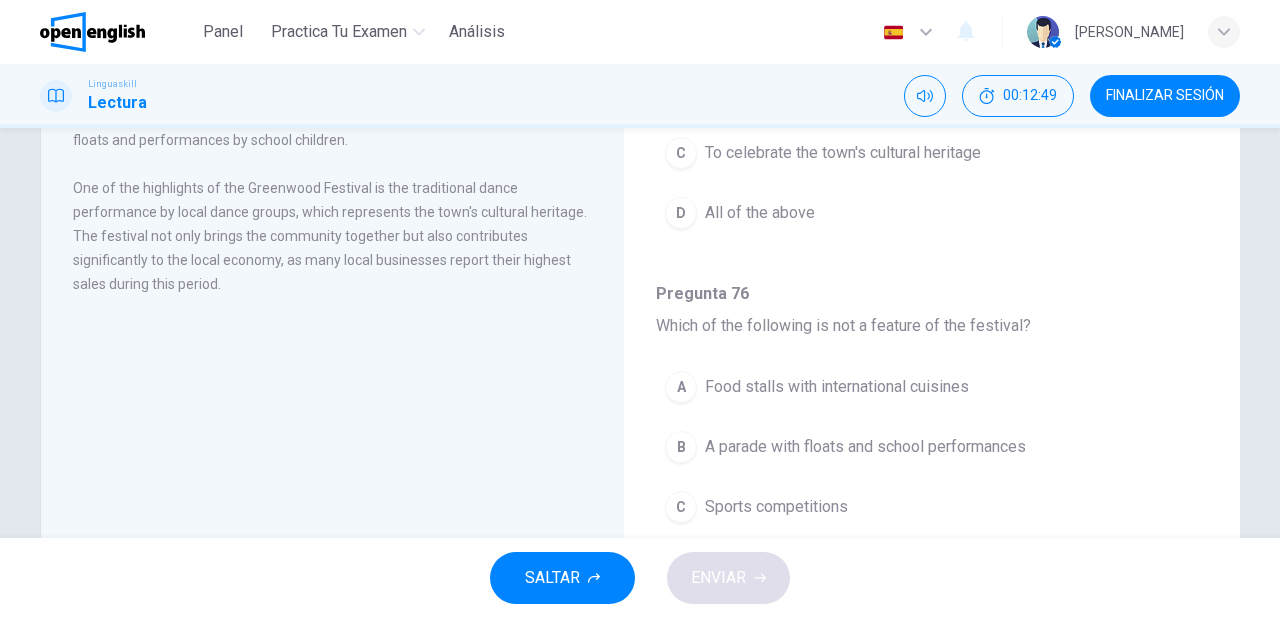 scroll, scrollTop: 364, scrollLeft: 0, axis: vertical 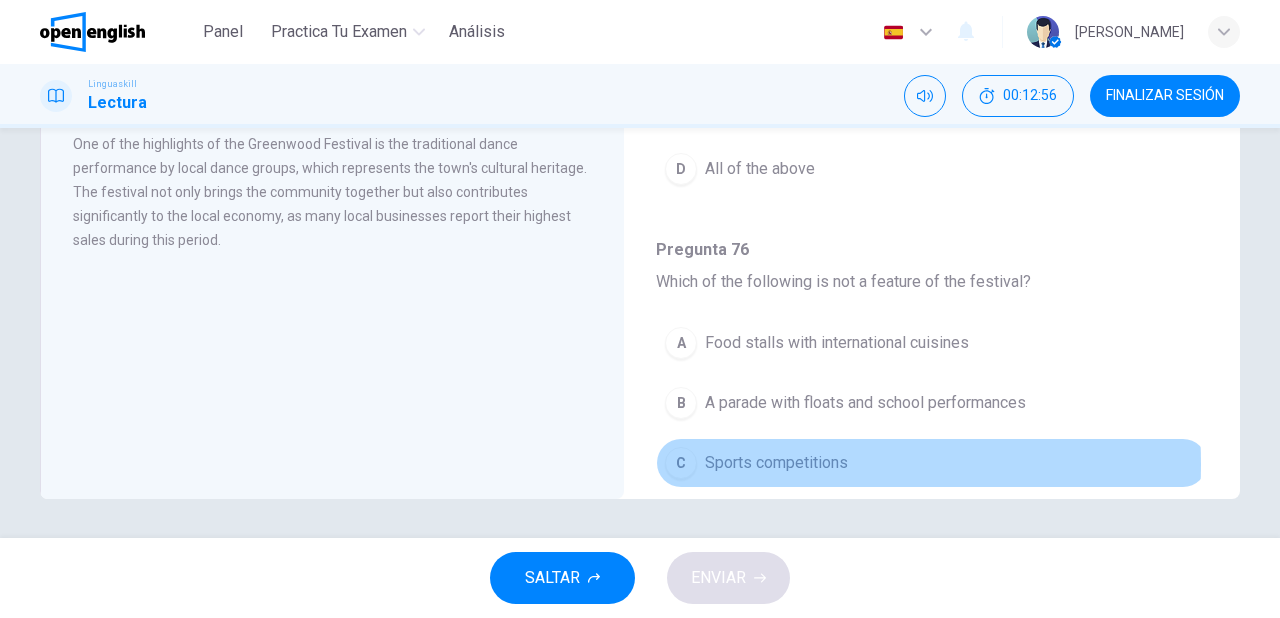 click on "Sports competitions" at bounding box center [776, 463] 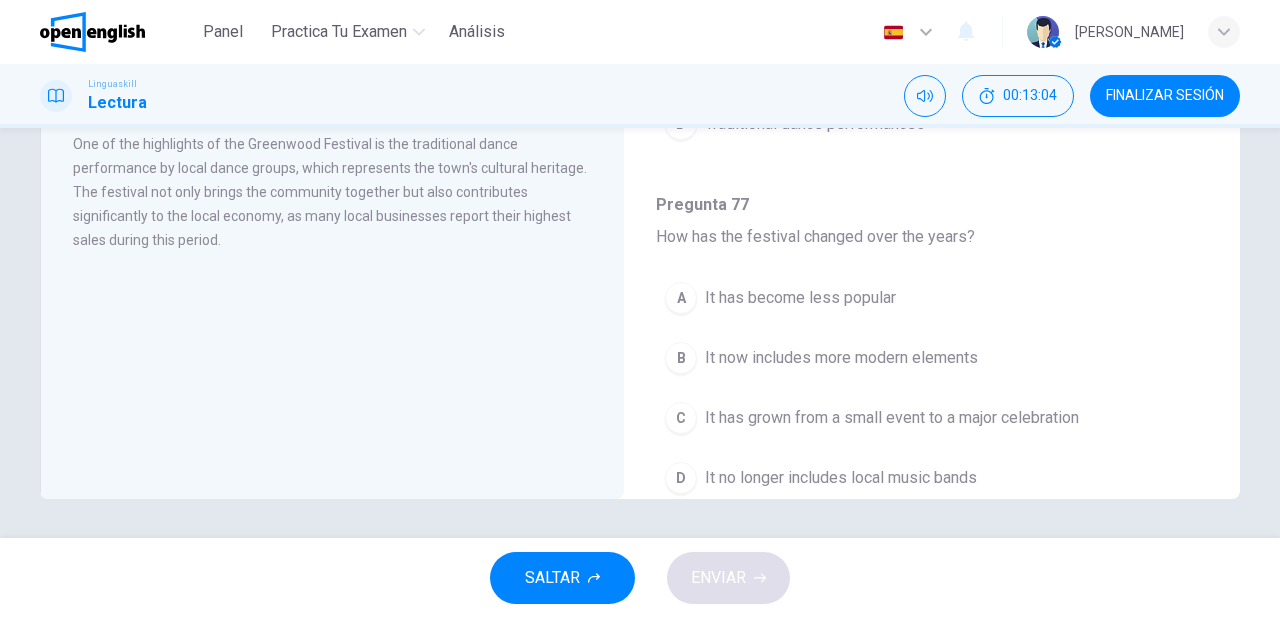 scroll, scrollTop: 480, scrollLeft: 0, axis: vertical 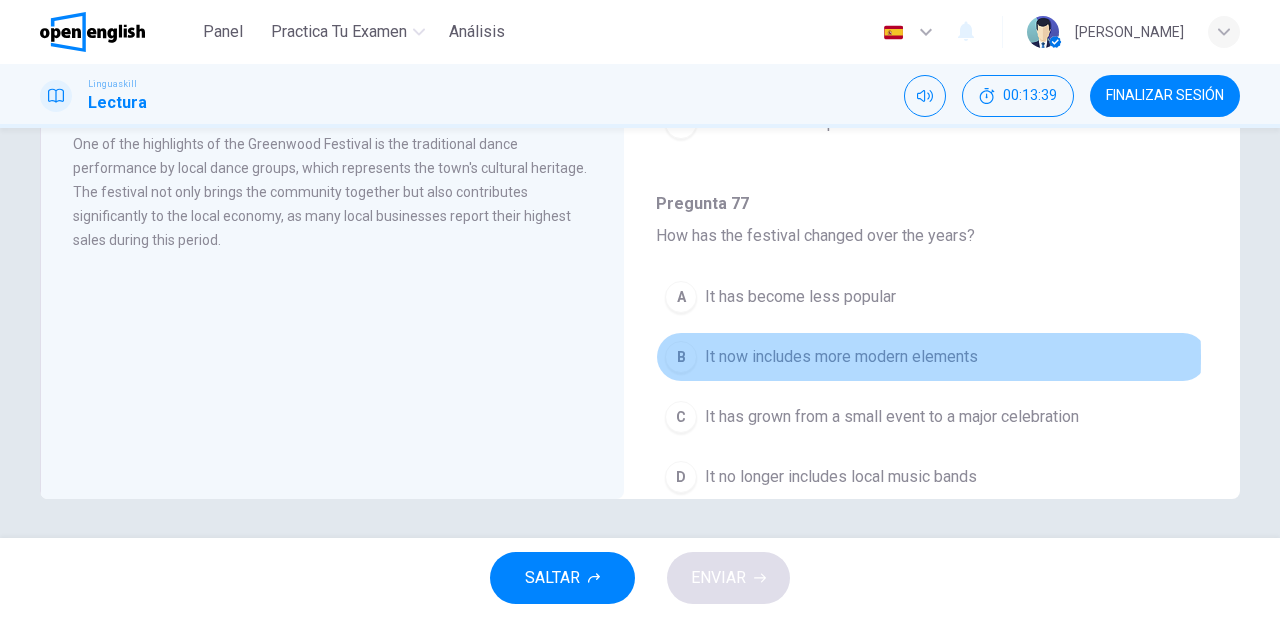 click on "It now includes more modern elements" at bounding box center [841, 357] 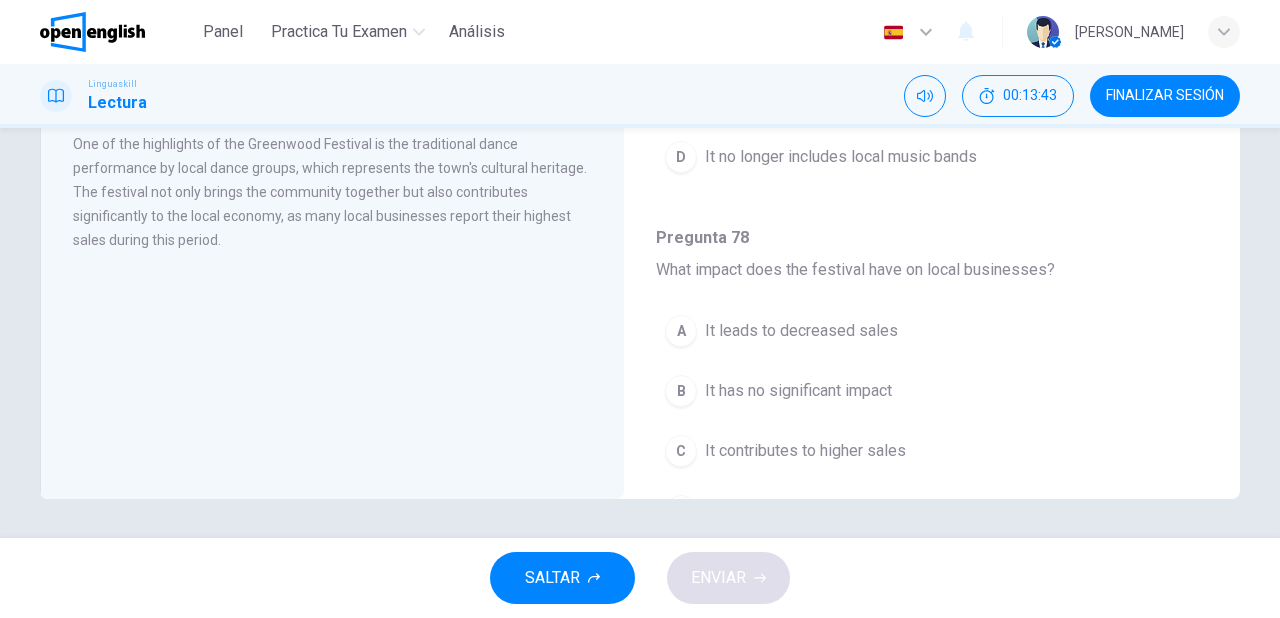scroll, scrollTop: 880, scrollLeft: 0, axis: vertical 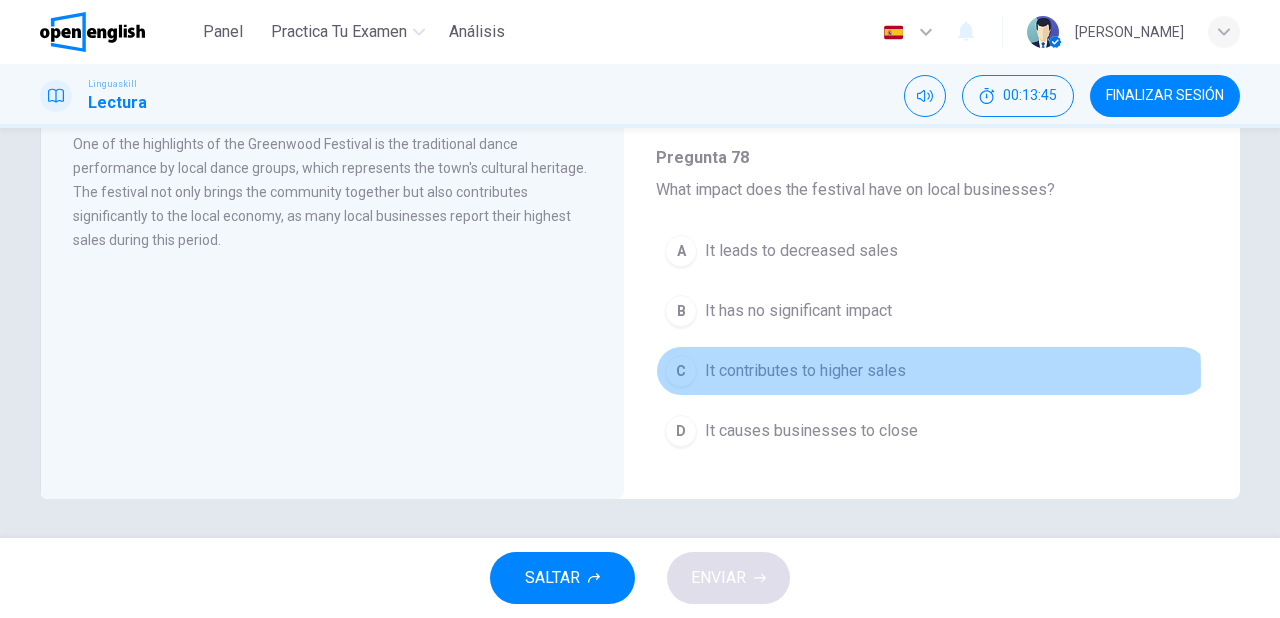 click on "It contributes to higher sales" at bounding box center (805, 371) 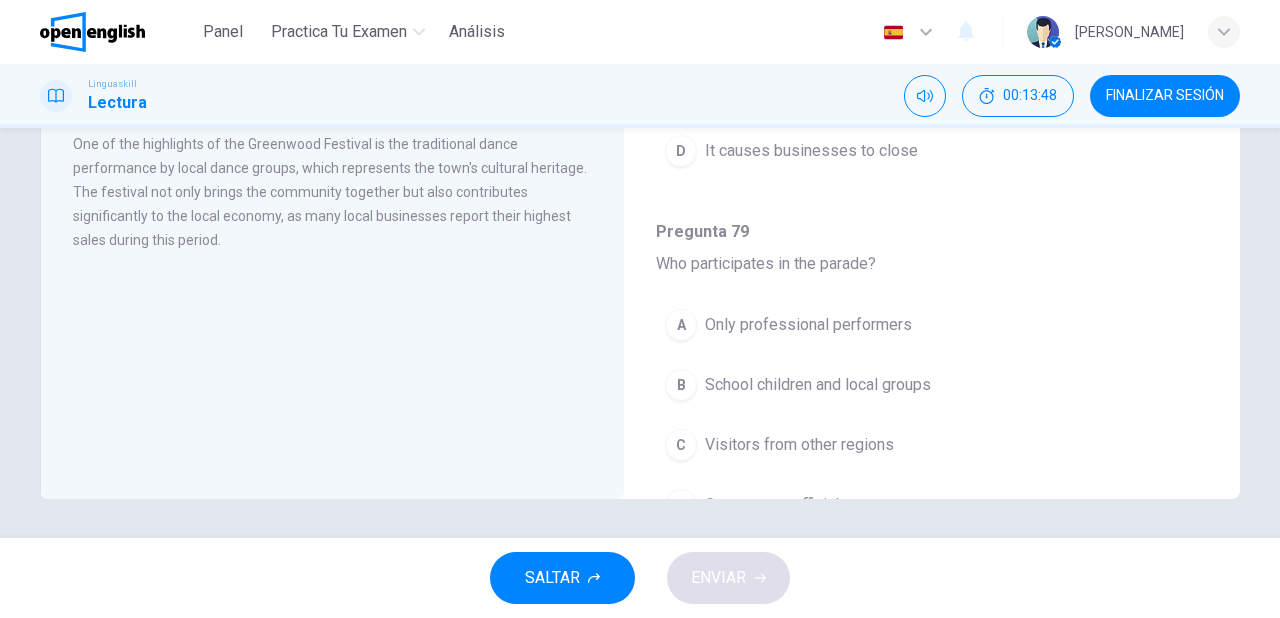 scroll, scrollTop: 1200, scrollLeft: 0, axis: vertical 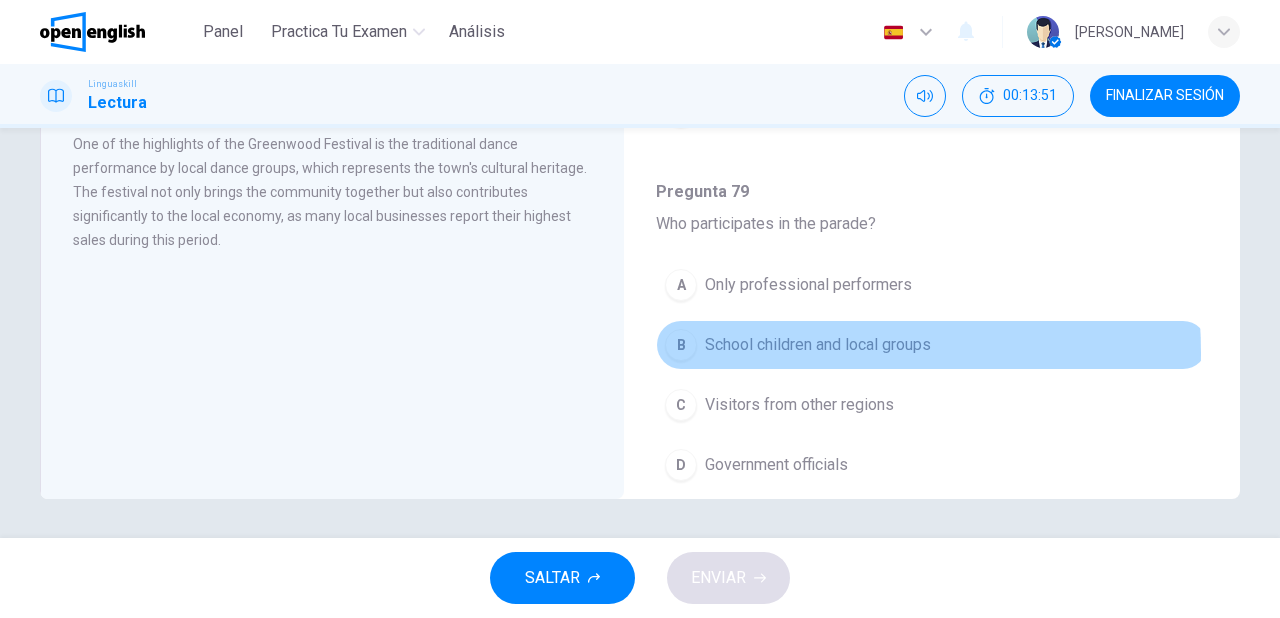 click on "School children and local groups" at bounding box center (818, 345) 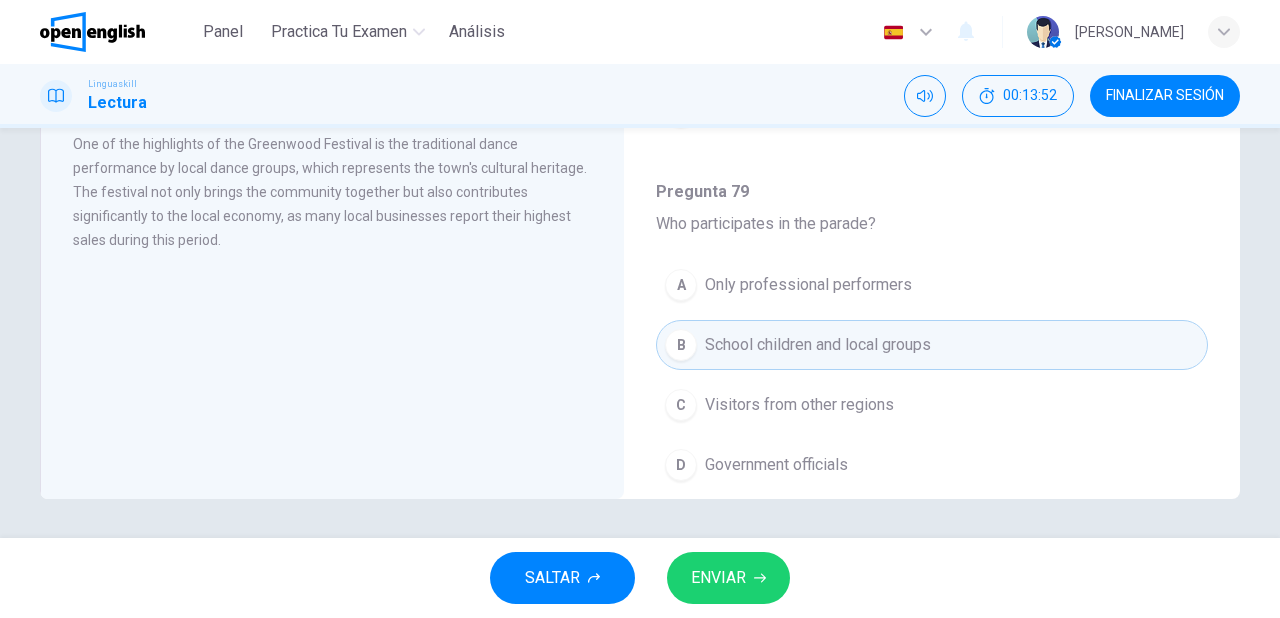 scroll, scrollTop: 1243, scrollLeft: 0, axis: vertical 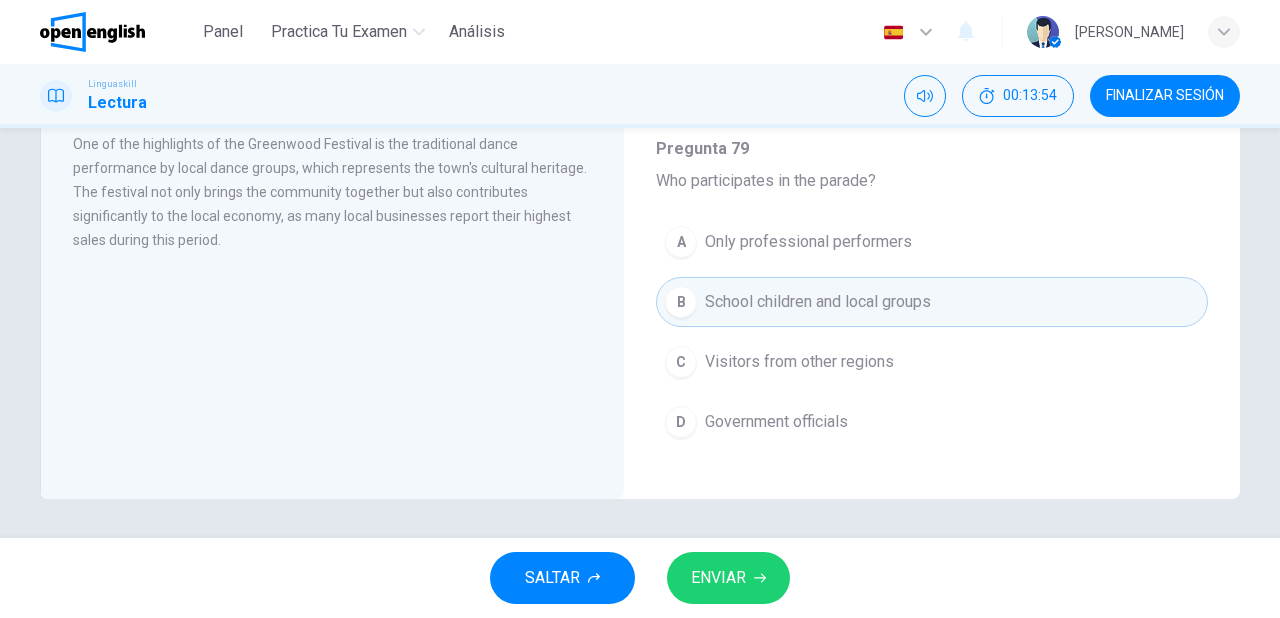 click on "ENVIAR" at bounding box center [728, 578] 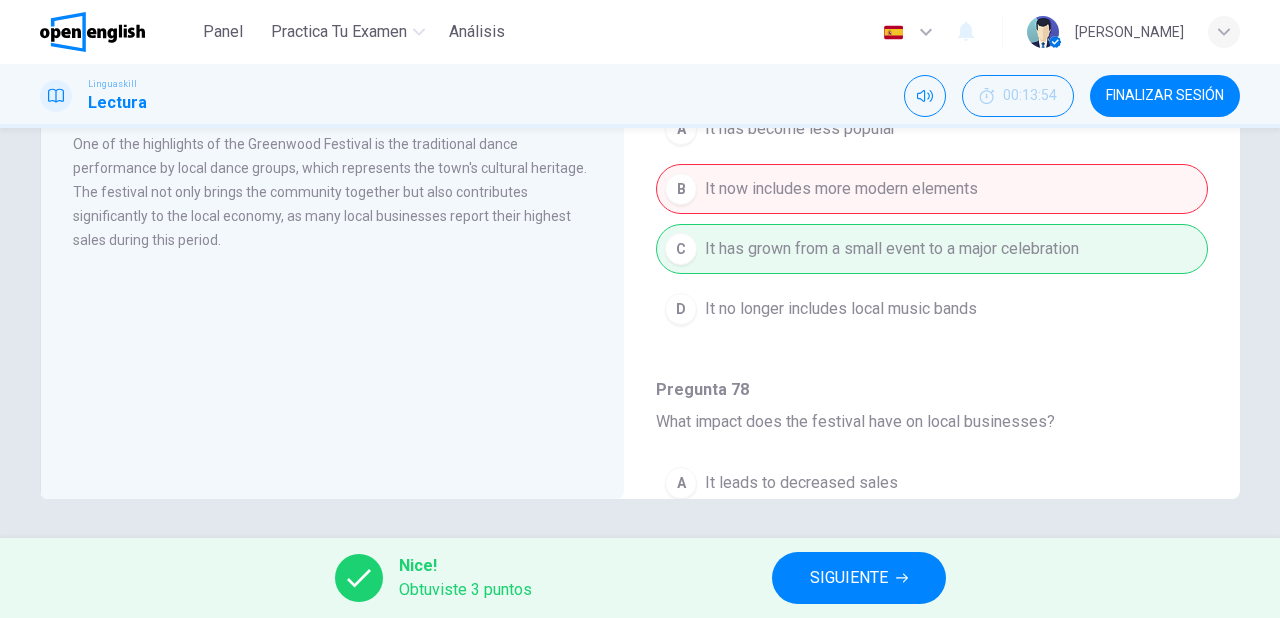 scroll, scrollTop: 603, scrollLeft: 0, axis: vertical 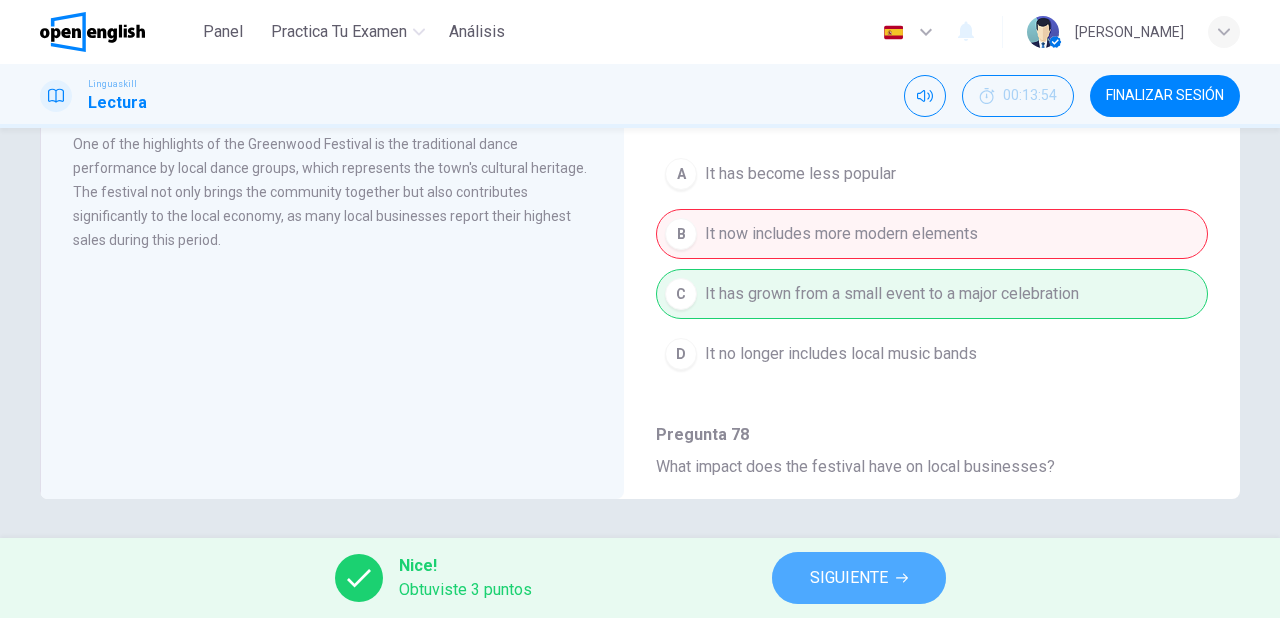 click on "SIGUIENTE" at bounding box center (859, 578) 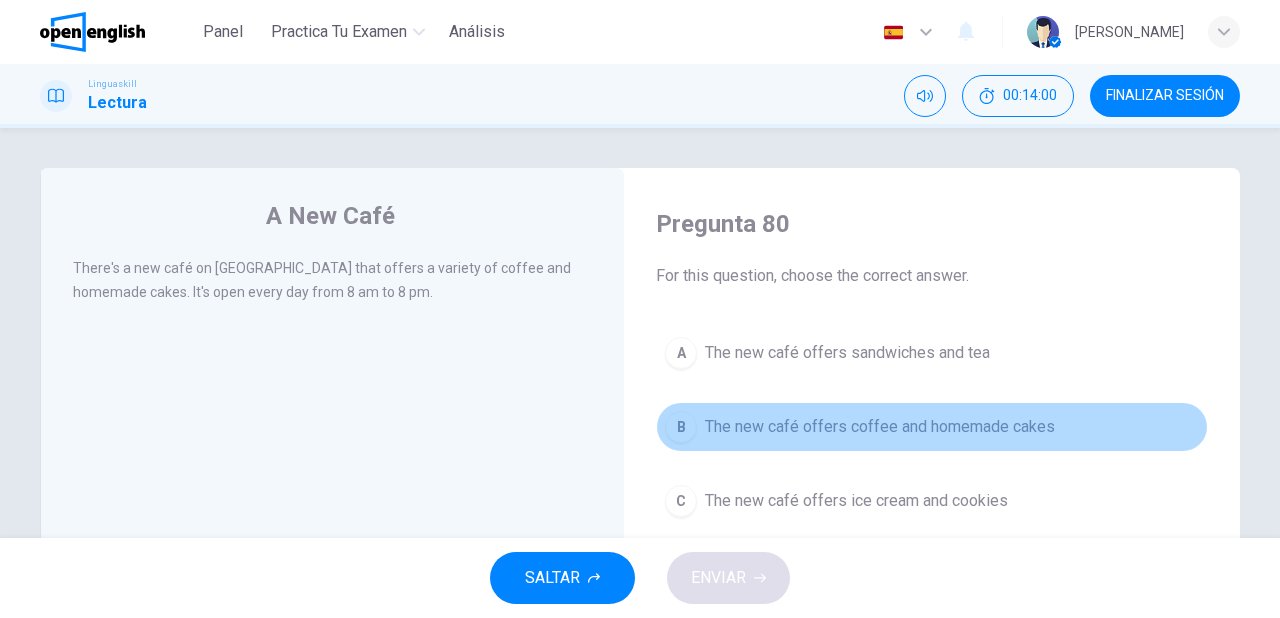 click on "The new café offers coffee and homemade cakes" at bounding box center (880, 427) 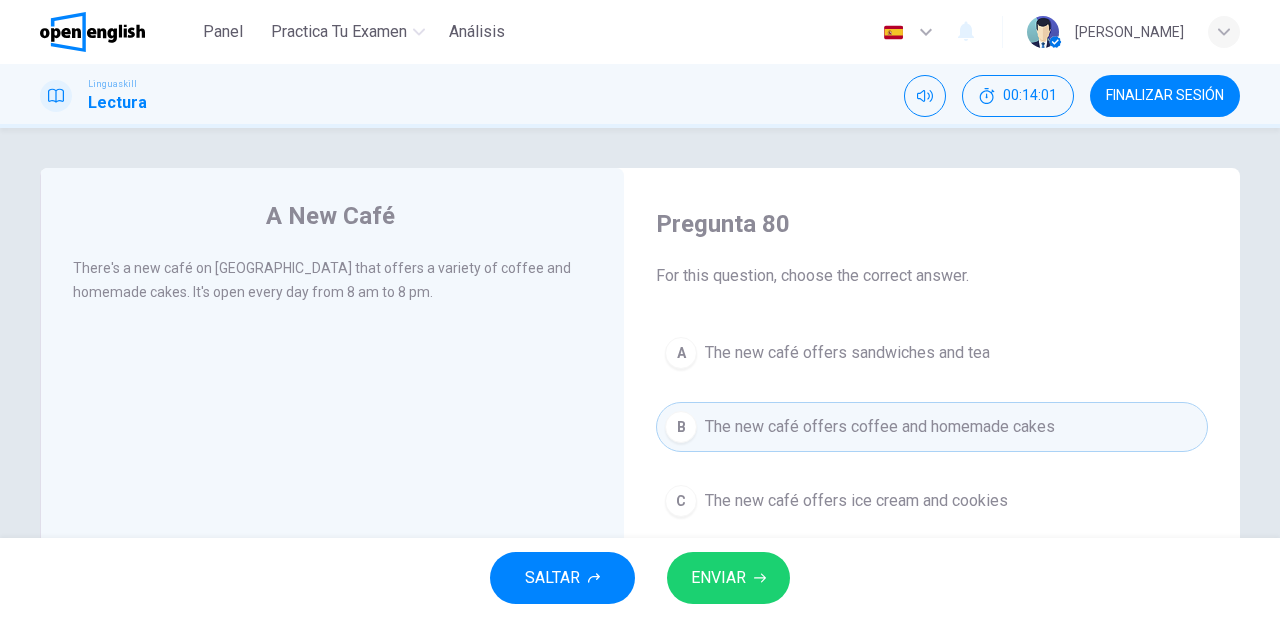 click on "ENVIAR" at bounding box center [718, 578] 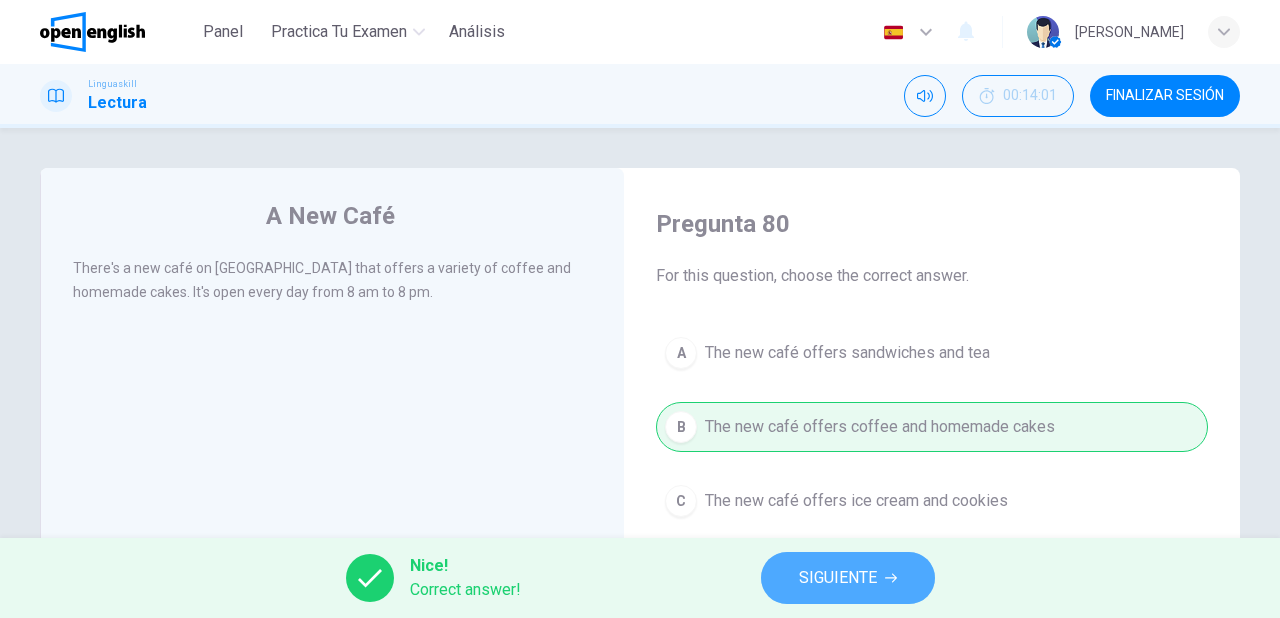 click on "SIGUIENTE" at bounding box center (848, 578) 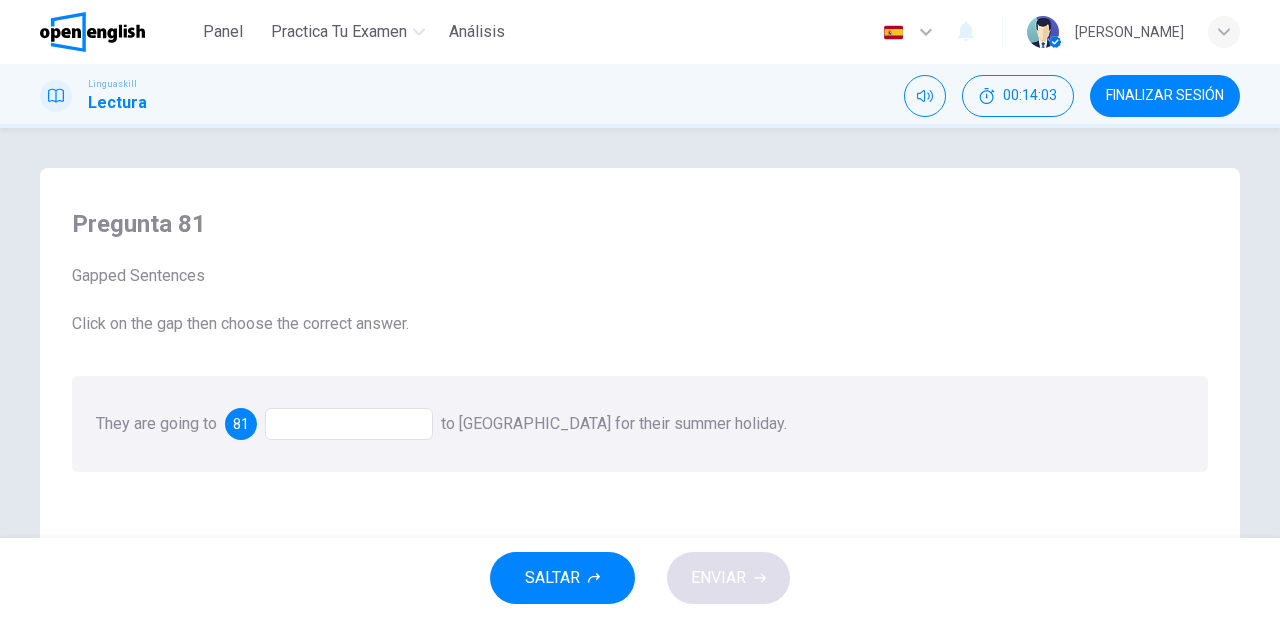 click at bounding box center [349, 424] 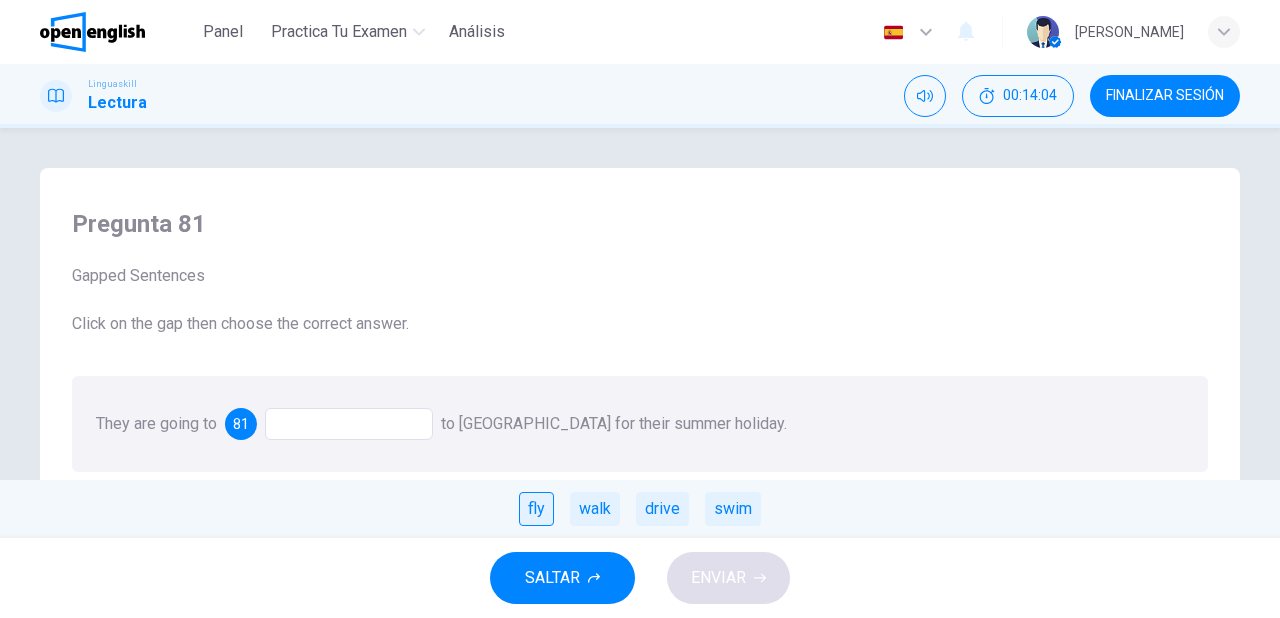 click on "fly" at bounding box center (536, 509) 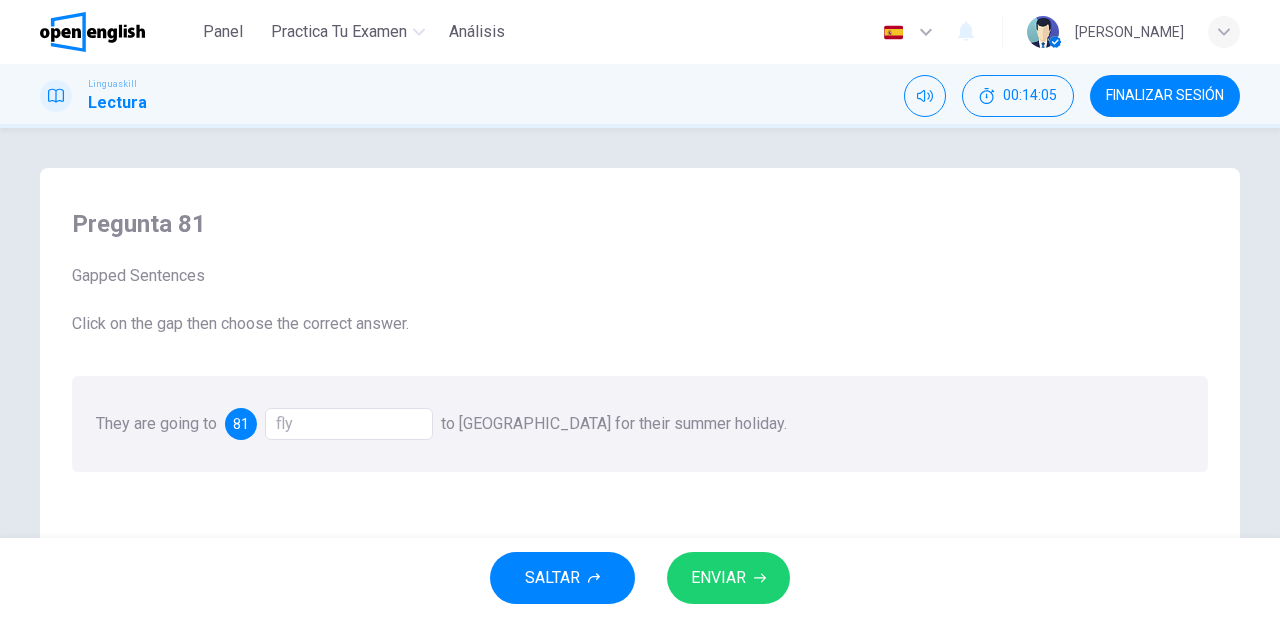 click on "ENVIAR" at bounding box center [728, 578] 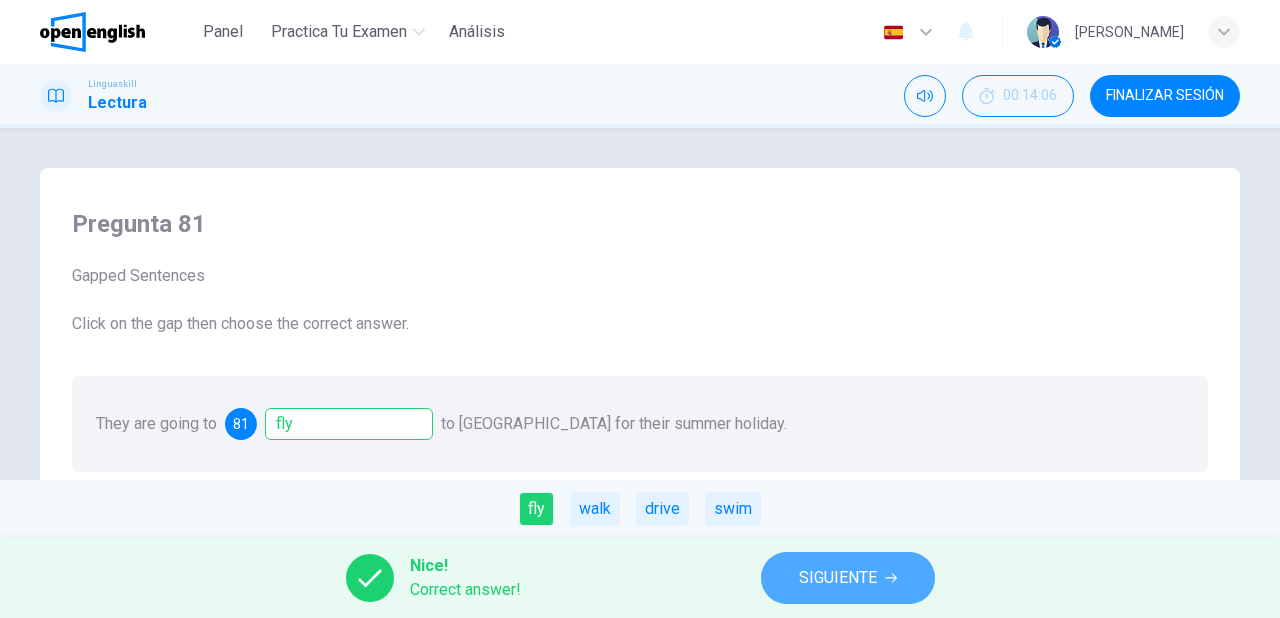 click on "SIGUIENTE" at bounding box center (838, 578) 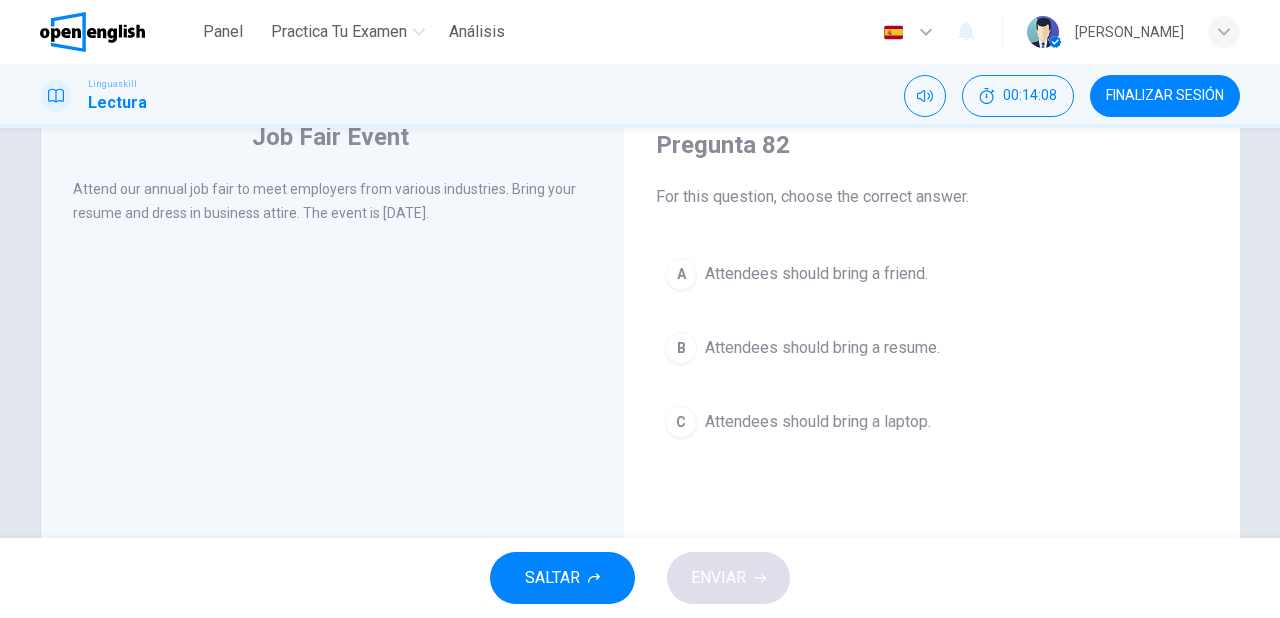 scroll, scrollTop: 80, scrollLeft: 0, axis: vertical 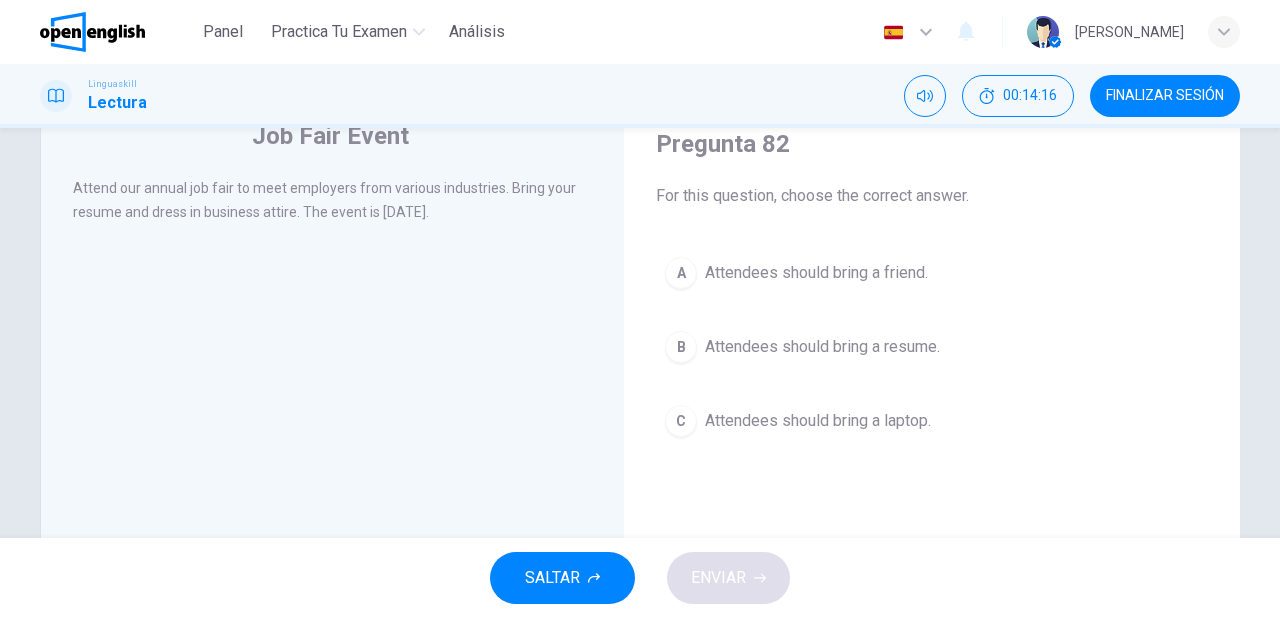 click on "B Attendees should bring a resume." at bounding box center [932, 347] 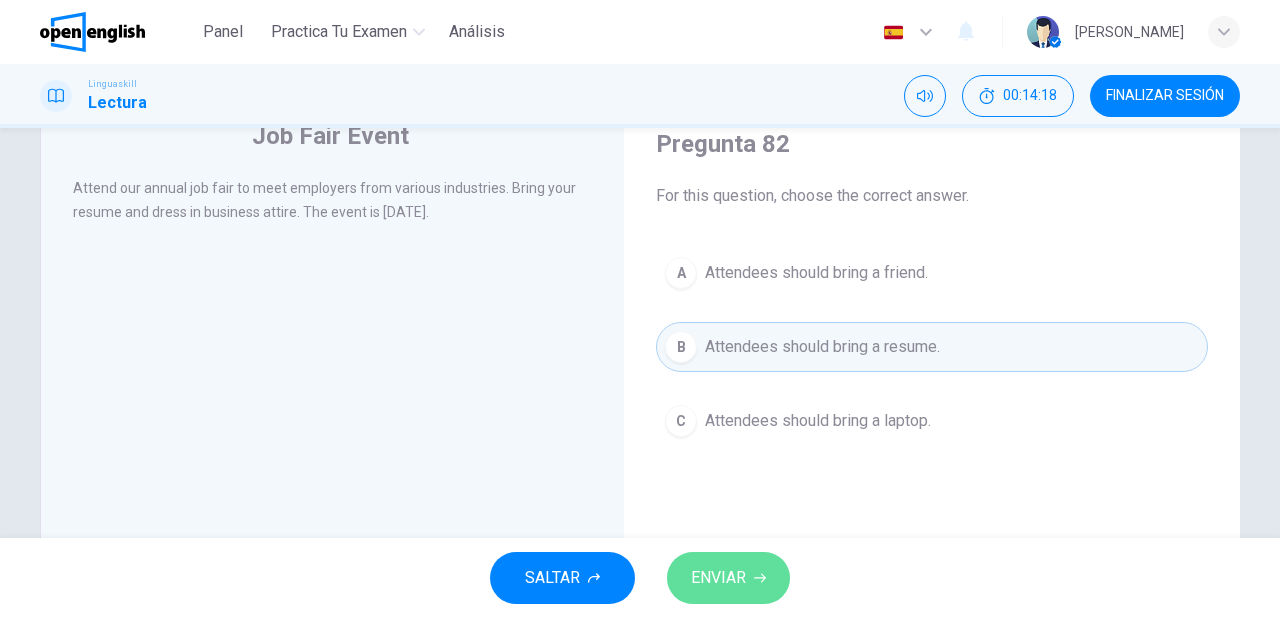 click on "ENVIAR" at bounding box center (718, 578) 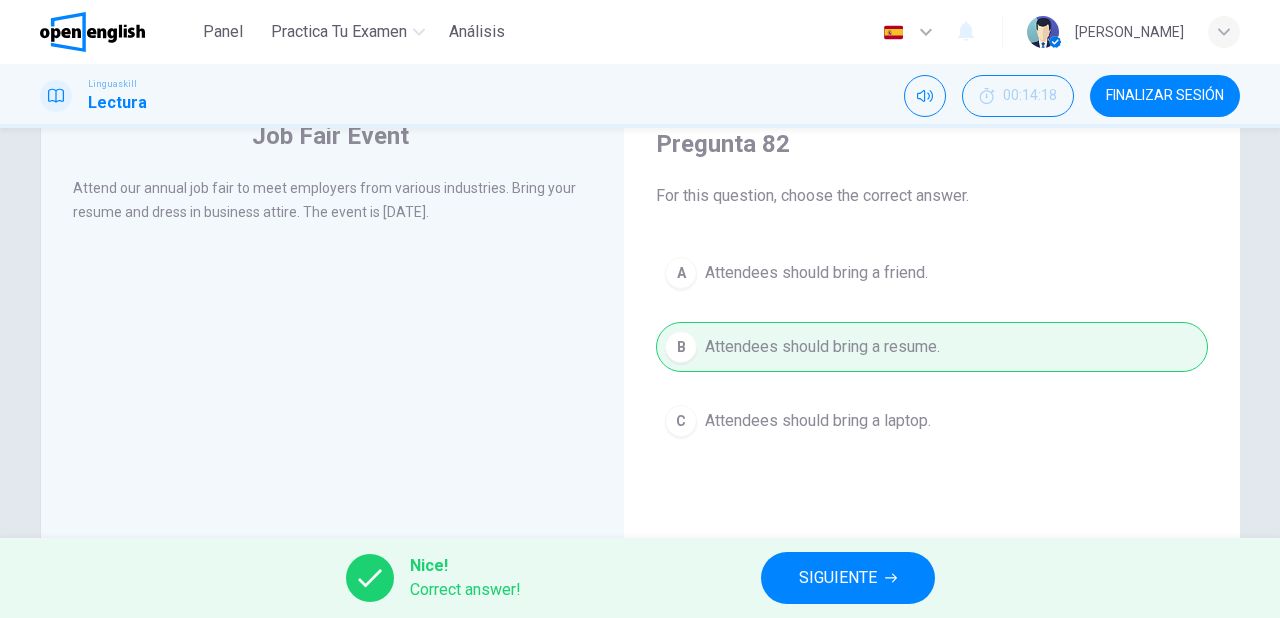 click on "SIGUIENTE" at bounding box center (838, 578) 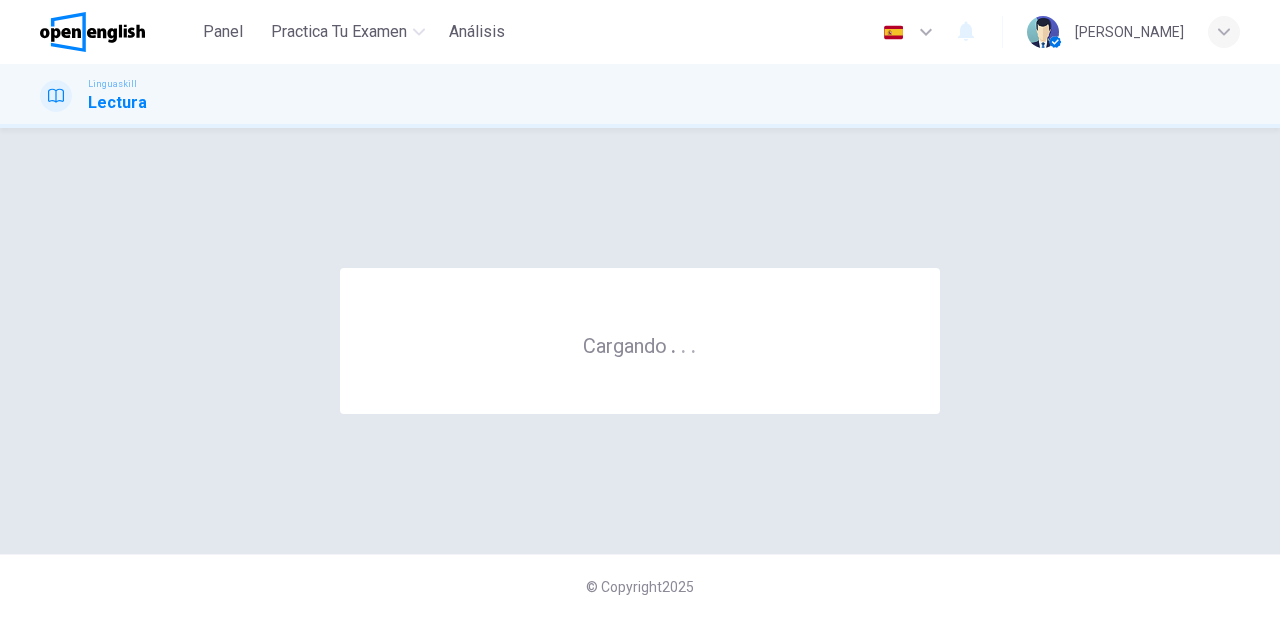 scroll, scrollTop: 0, scrollLeft: 0, axis: both 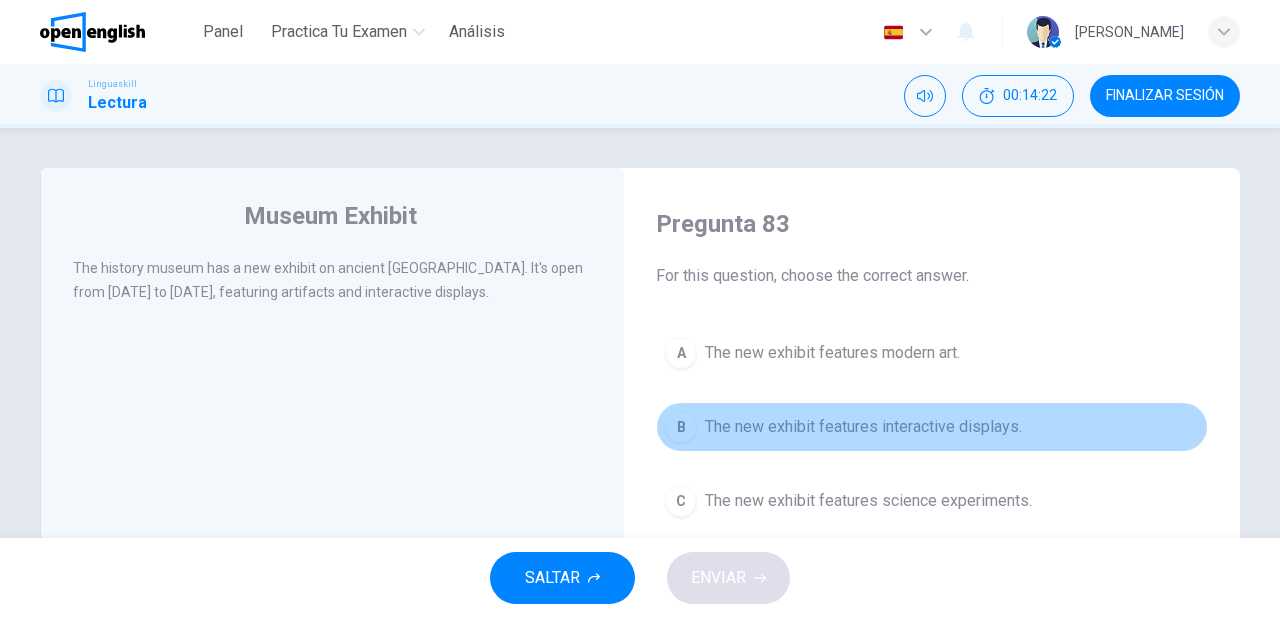 click on "The new exhibit features interactive displays." at bounding box center [863, 427] 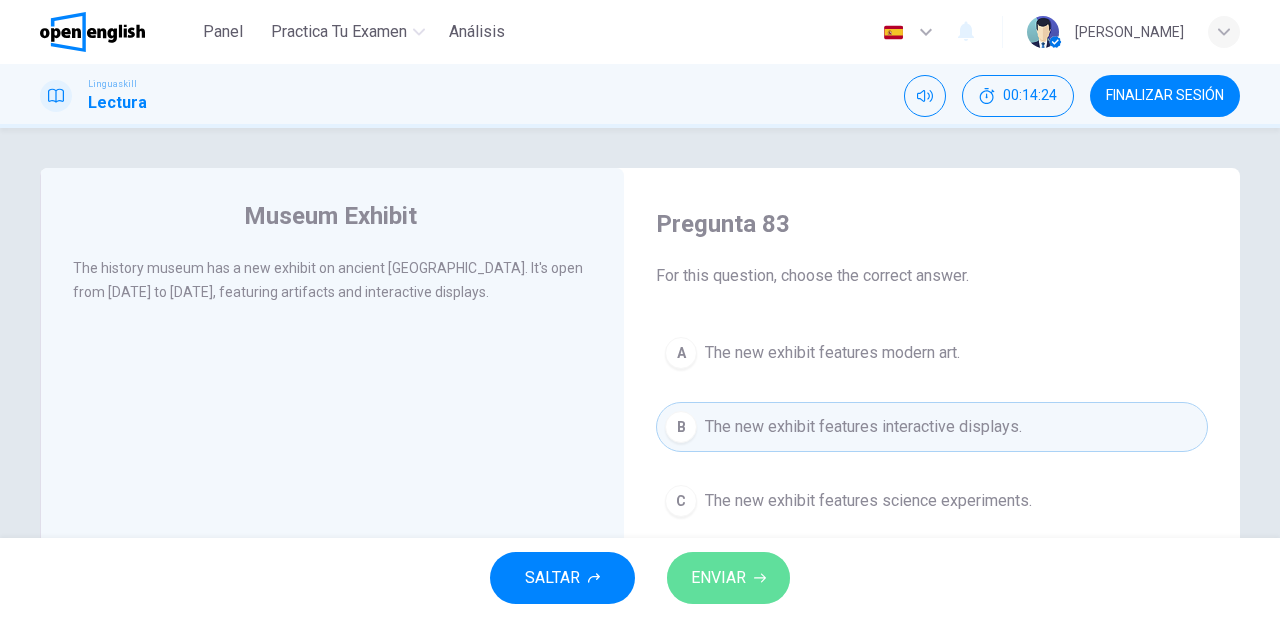 click on "ENVIAR" at bounding box center [728, 578] 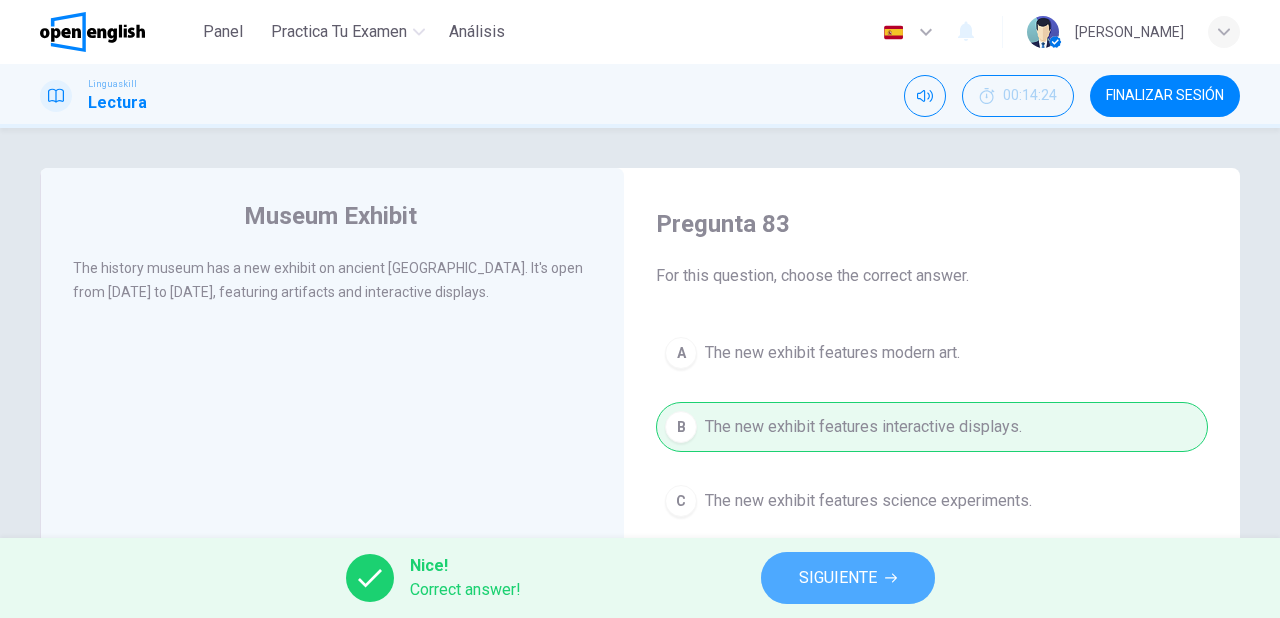 click on "SIGUIENTE" at bounding box center [848, 578] 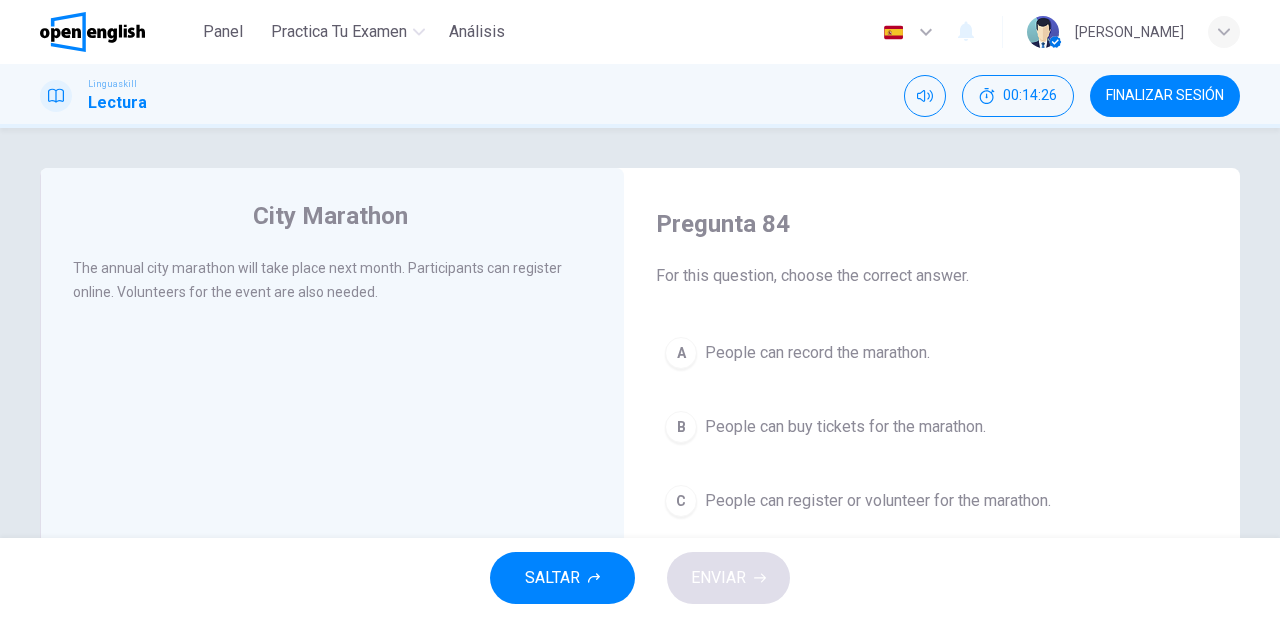 scroll, scrollTop: 80, scrollLeft: 0, axis: vertical 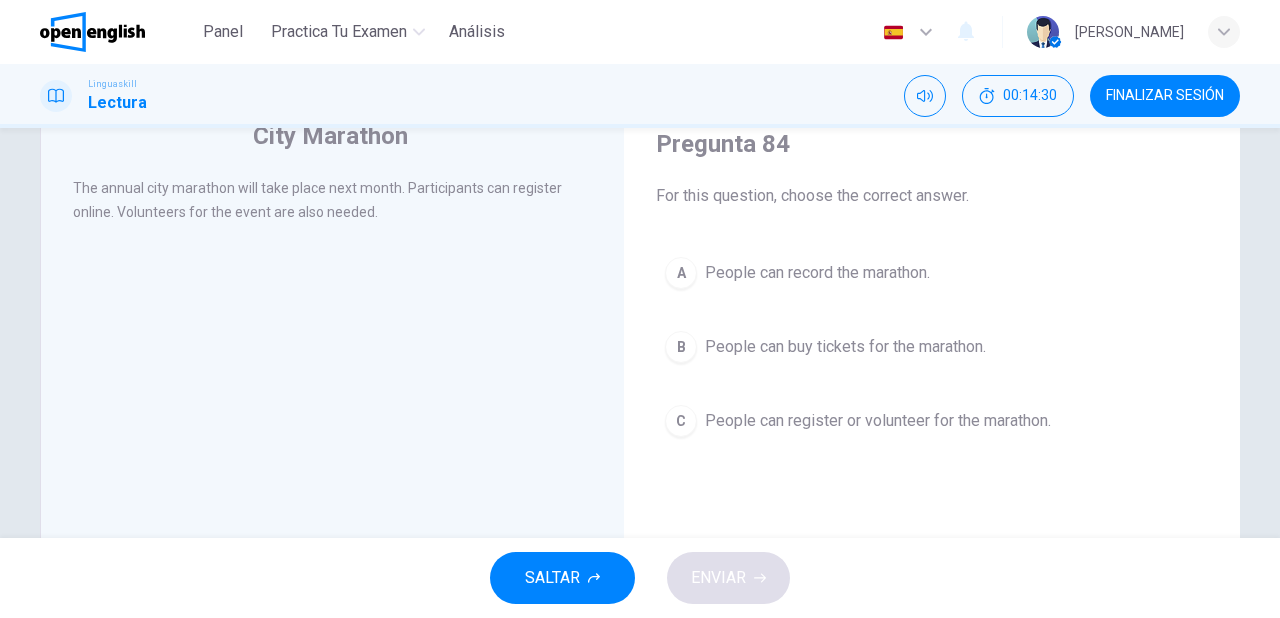 click on "People can register or volunteer for the marathon." at bounding box center (878, 421) 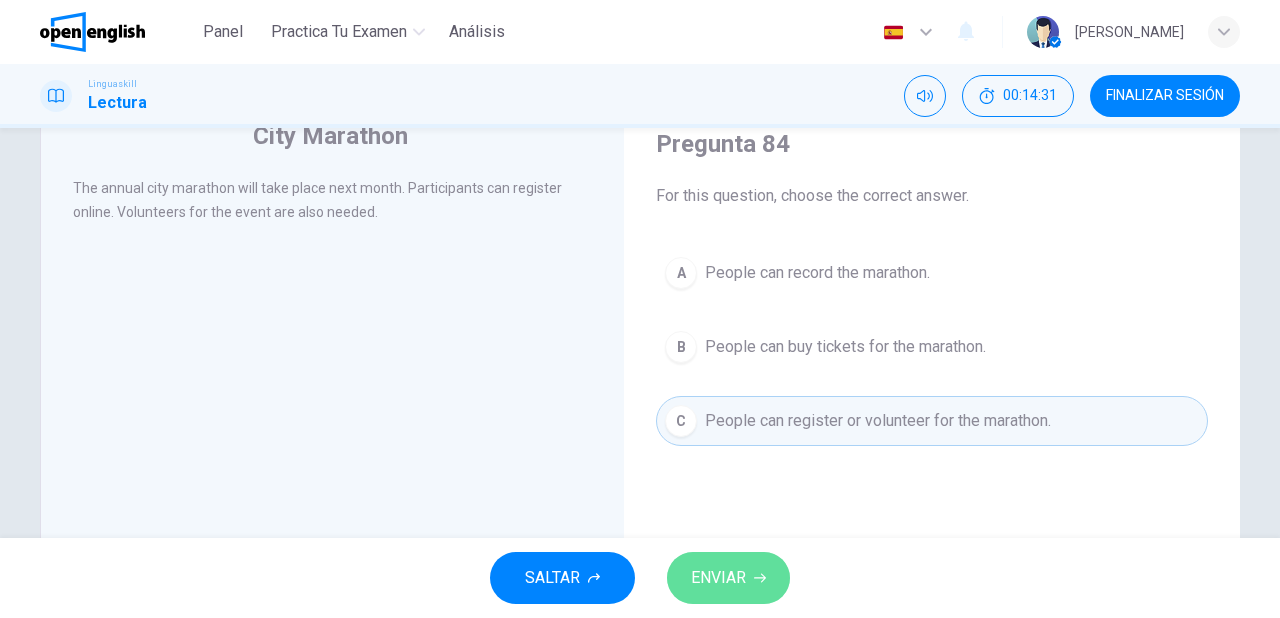 click on "ENVIAR" at bounding box center [728, 578] 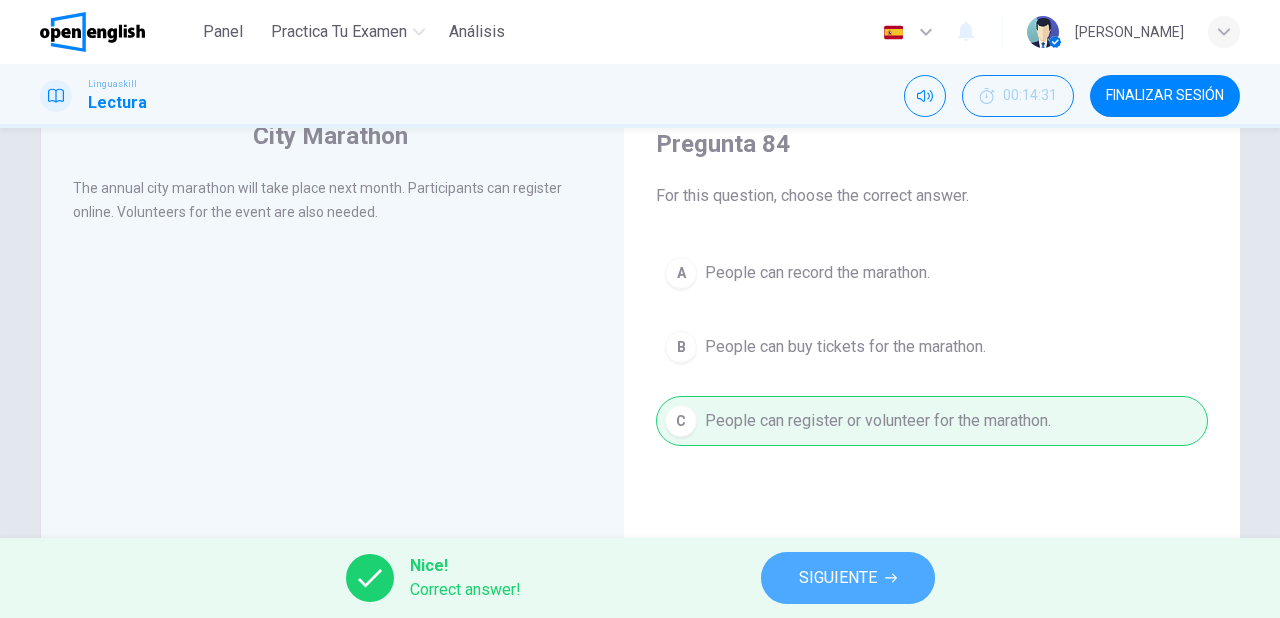 click on "SIGUIENTE" at bounding box center [848, 578] 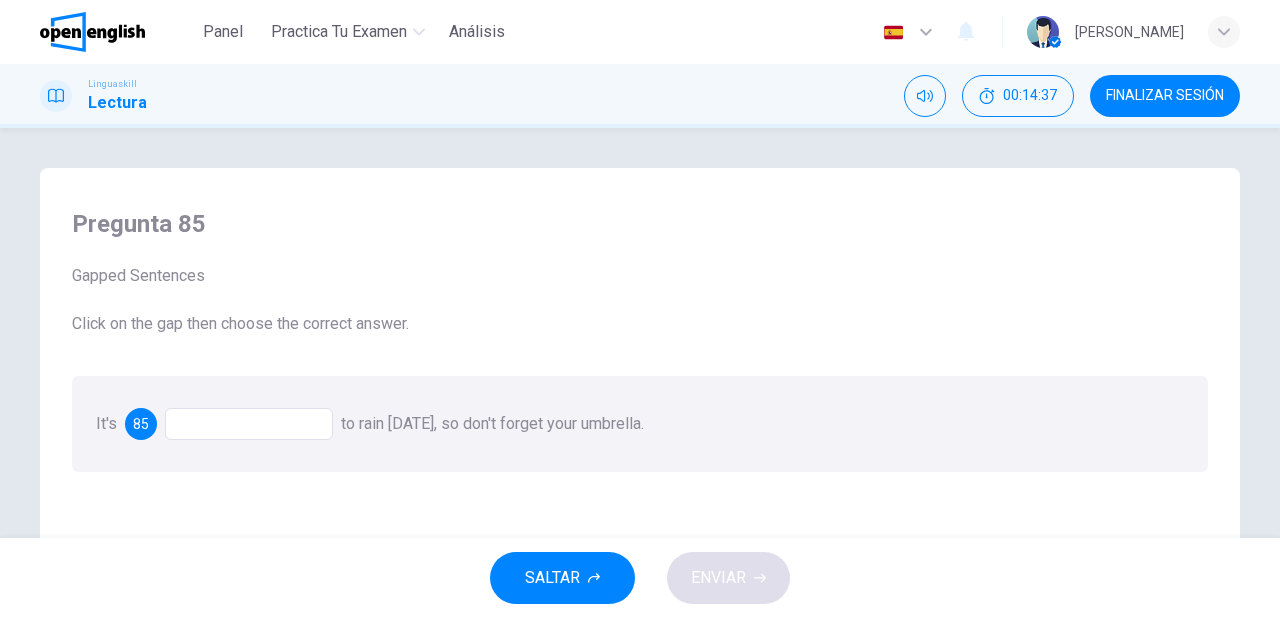 click at bounding box center [249, 424] 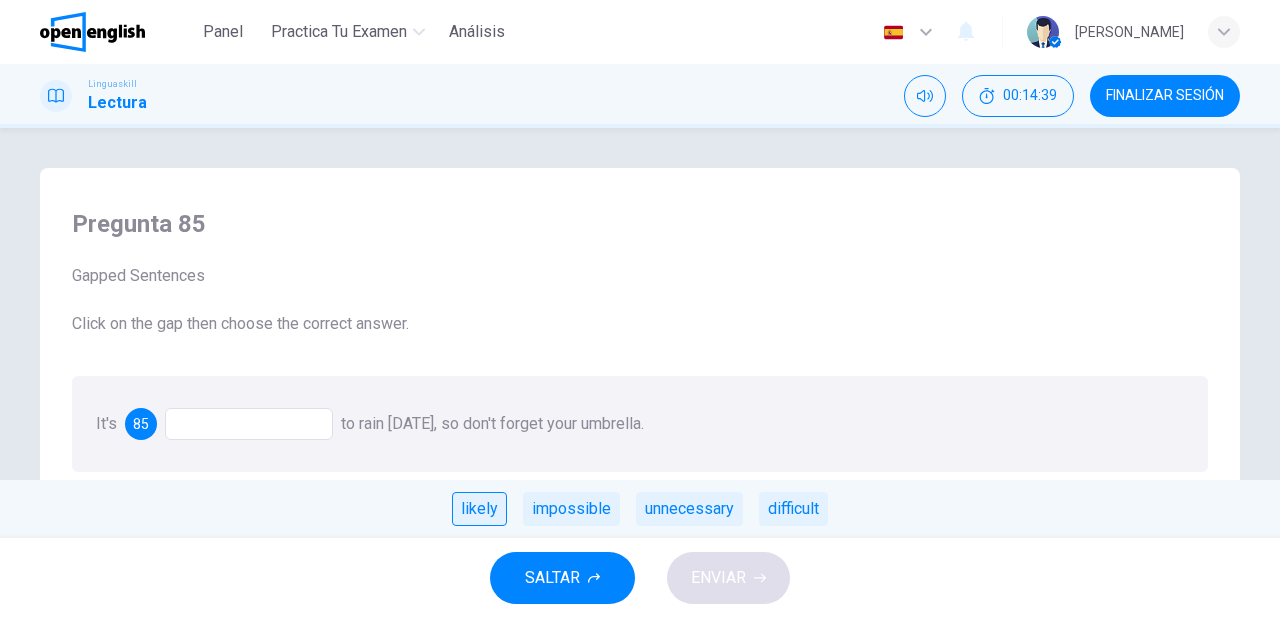 click on "likely" at bounding box center [479, 509] 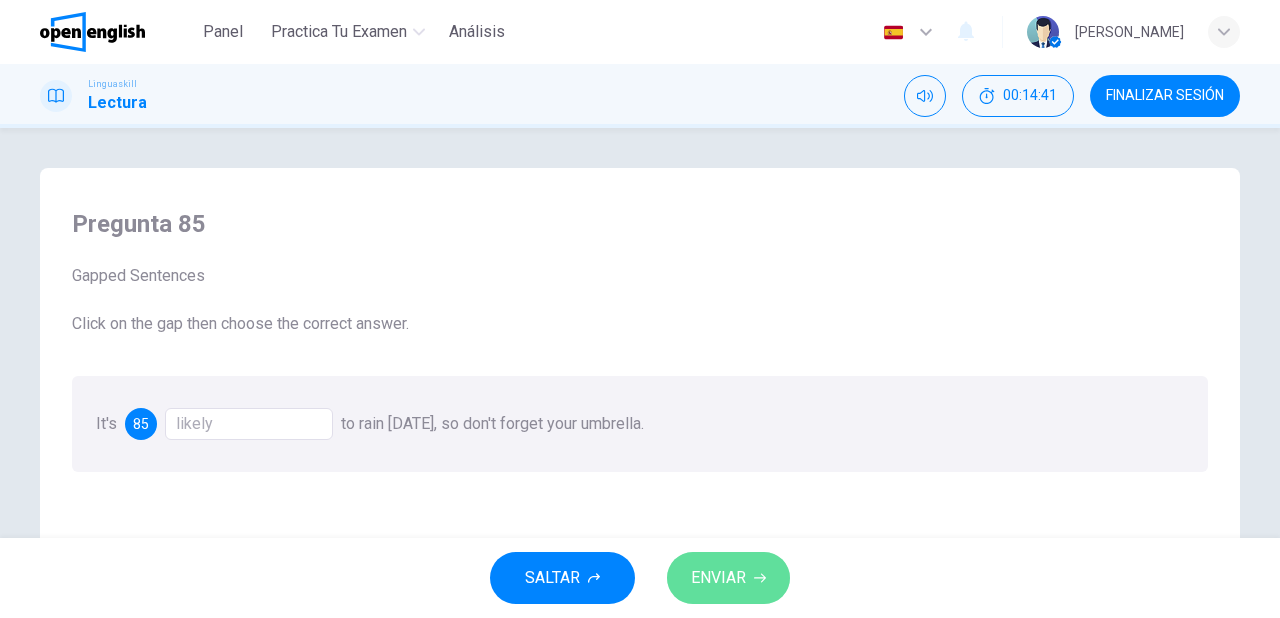 click on "ENVIAR" at bounding box center [718, 578] 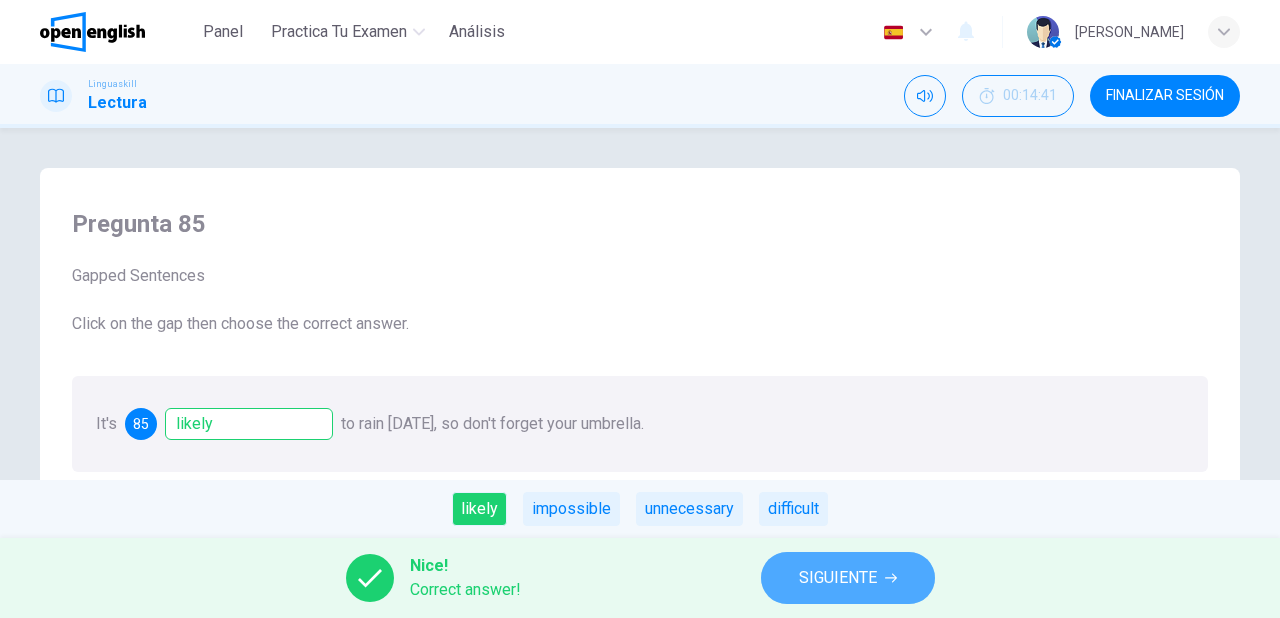 click on "SIGUIENTE" at bounding box center (838, 578) 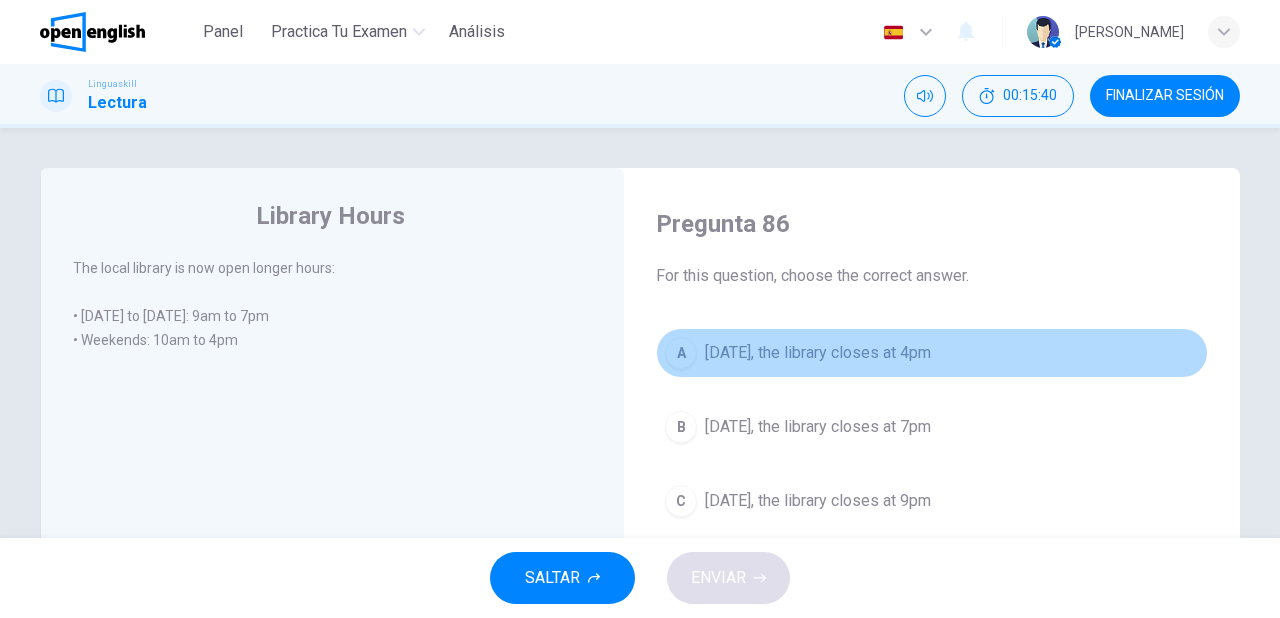 click on "[DATE], the library closes at 4pm" at bounding box center [818, 353] 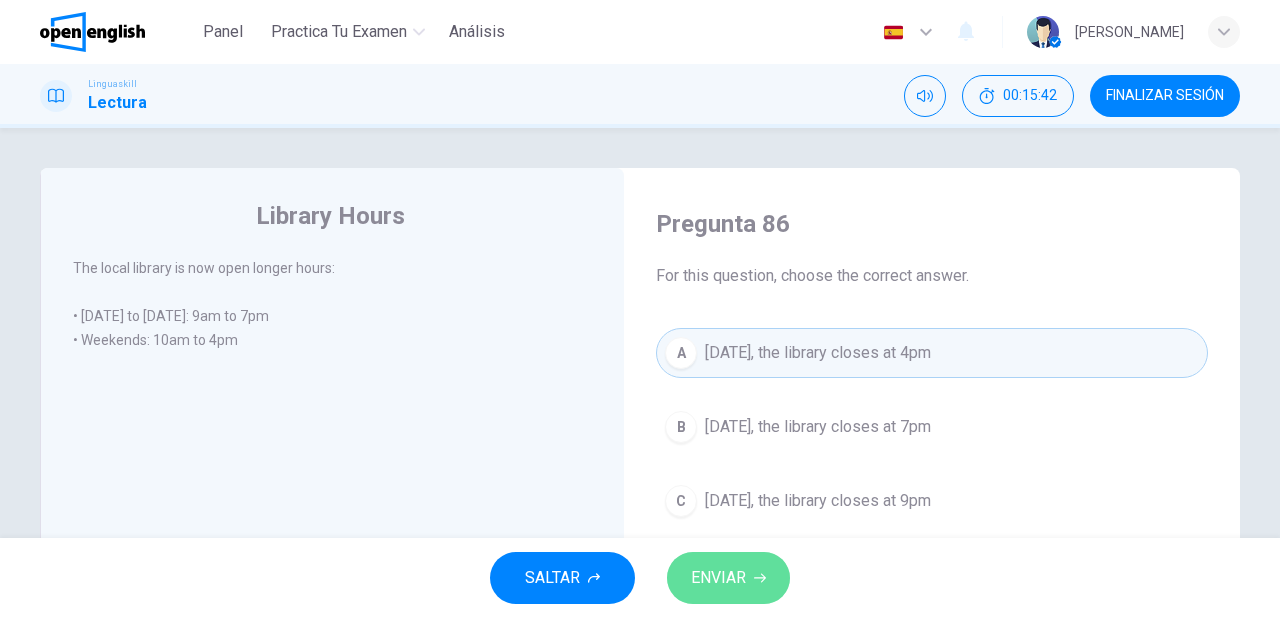 click on "ENVIAR" at bounding box center [728, 578] 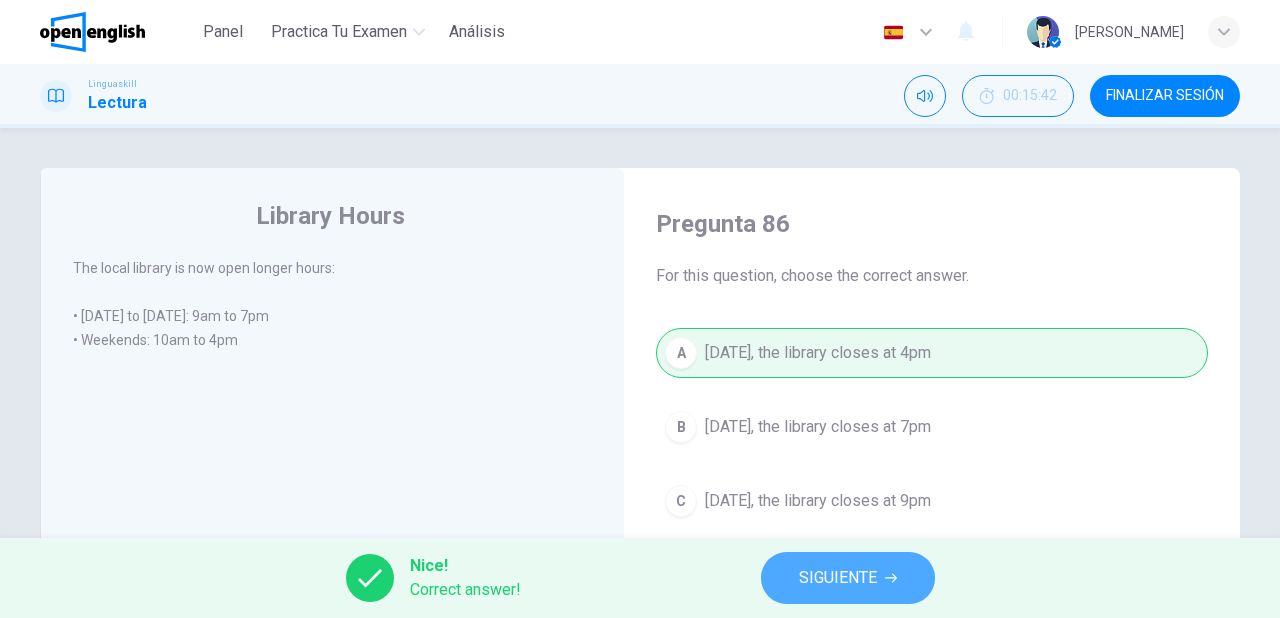 click on "SIGUIENTE" at bounding box center [838, 578] 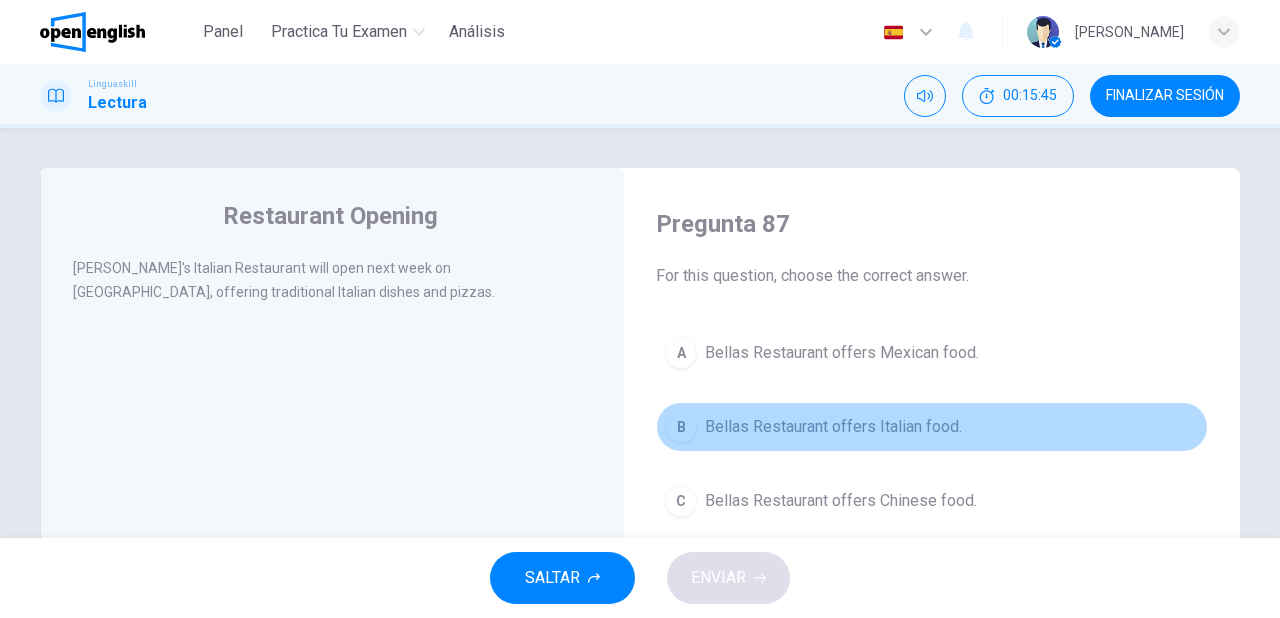 click on "Bellas Restaurant offers Italian food." at bounding box center [833, 427] 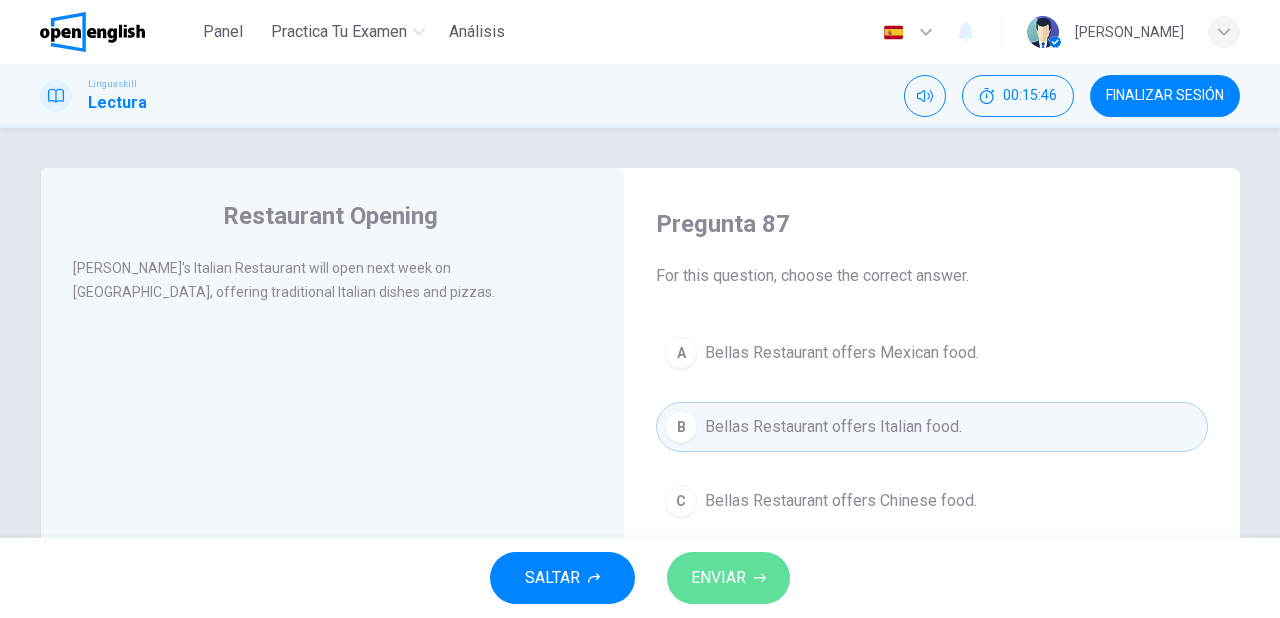 click on "ENVIAR" at bounding box center (718, 578) 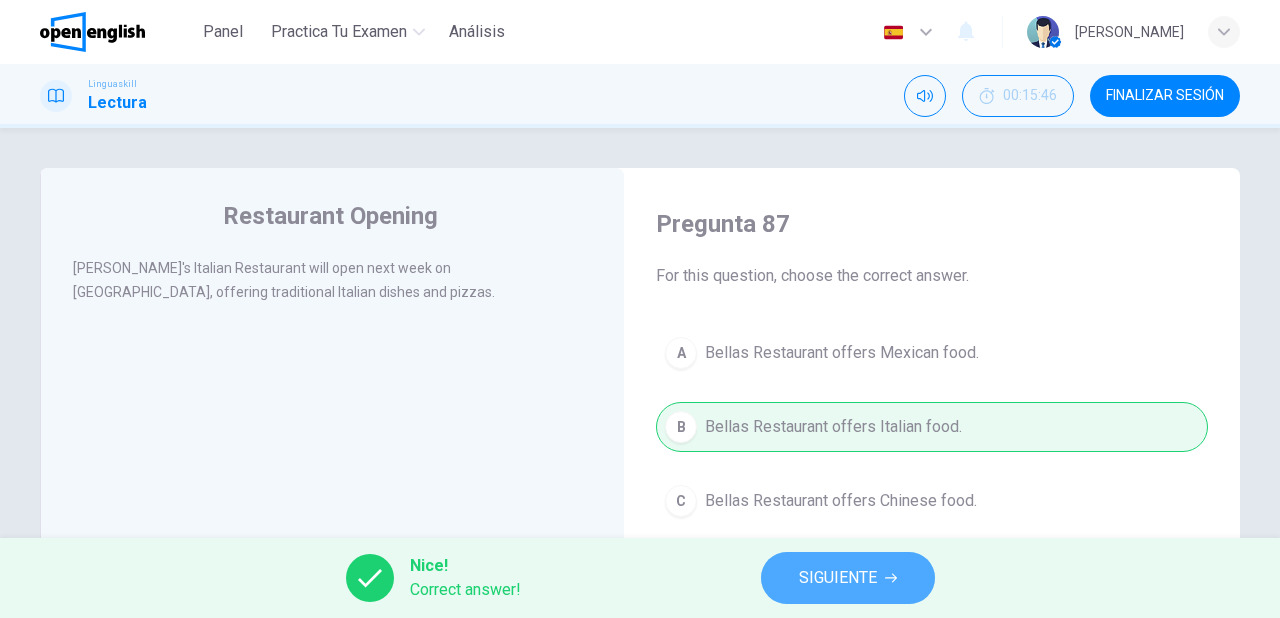 click on "SIGUIENTE" at bounding box center [838, 578] 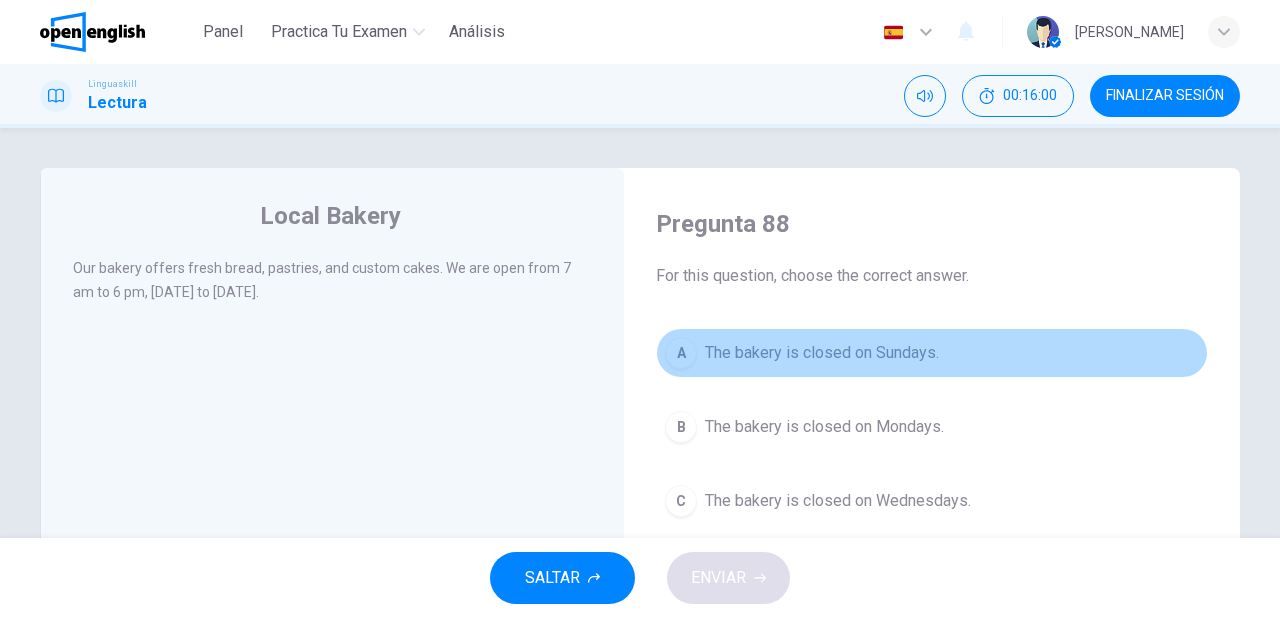 click on "A The bakery is closed on Sundays." at bounding box center [932, 353] 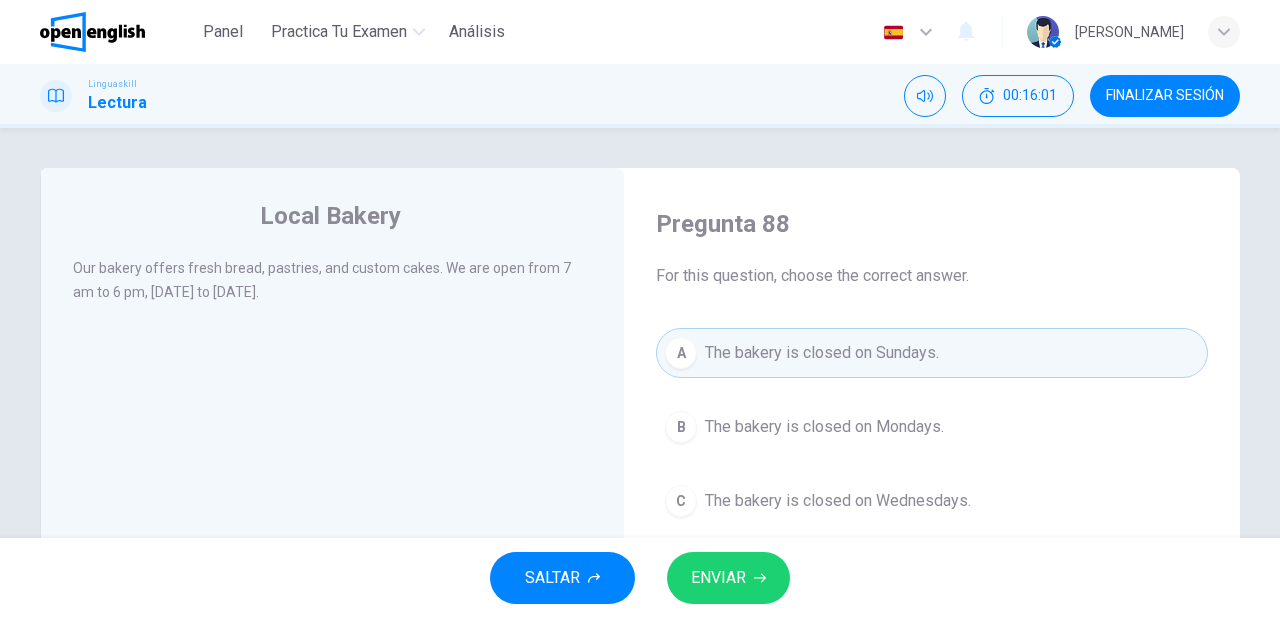 click on "ENVIAR" at bounding box center (718, 578) 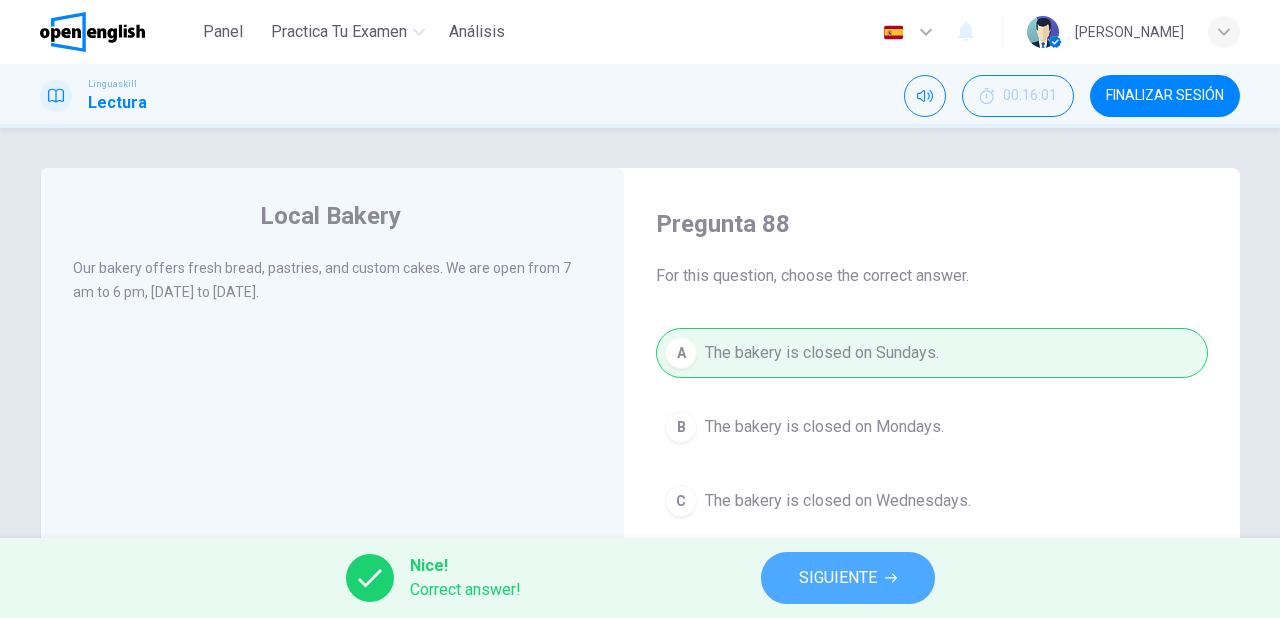 click on "SIGUIENTE" at bounding box center (838, 578) 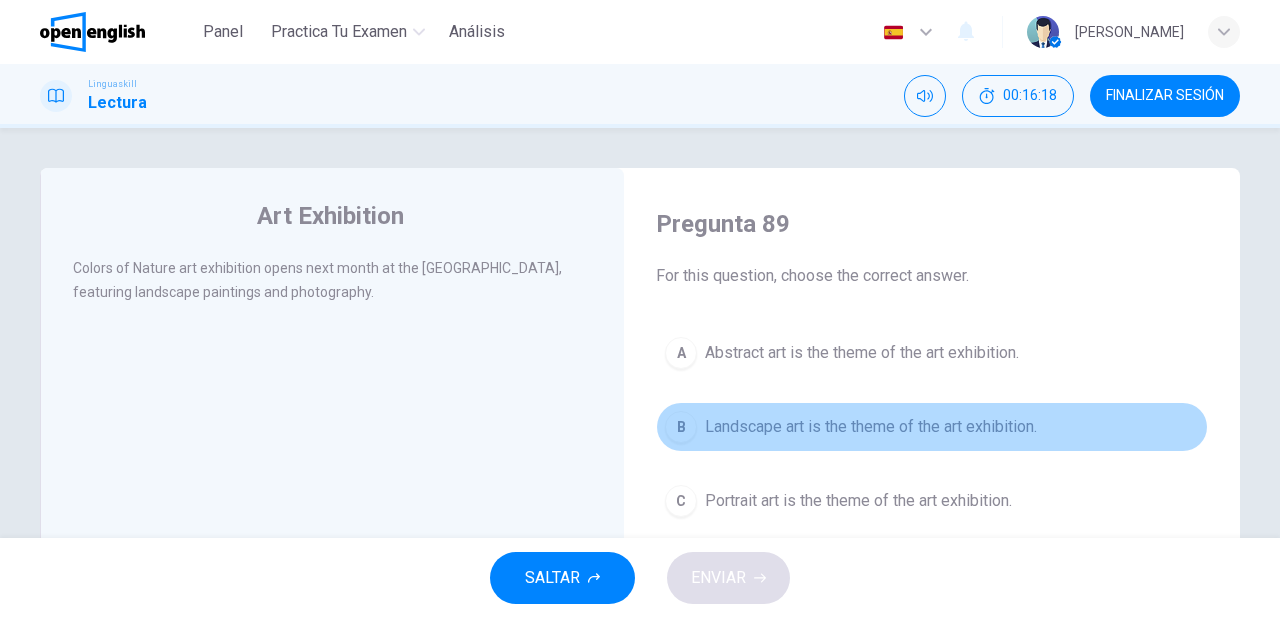 click on "Landscape art is the theme of the art exhibition." at bounding box center (871, 427) 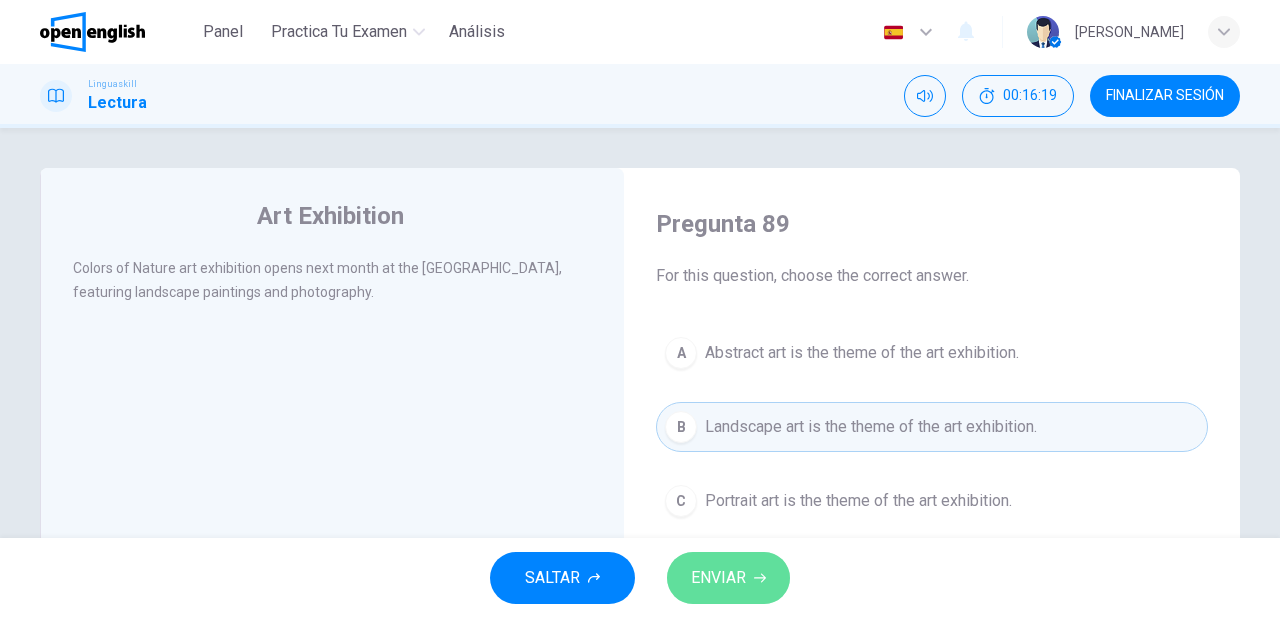 click on "ENVIAR" at bounding box center [718, 578] 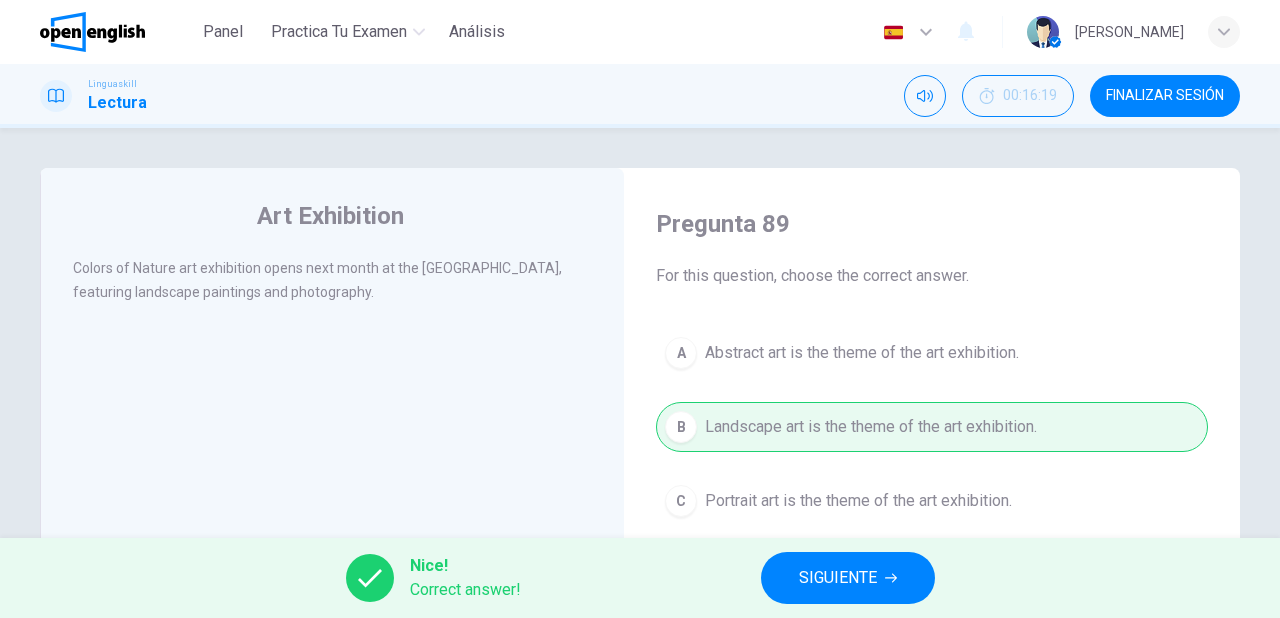 click on "SIGUIENTE" at bounding box center [838, 578] 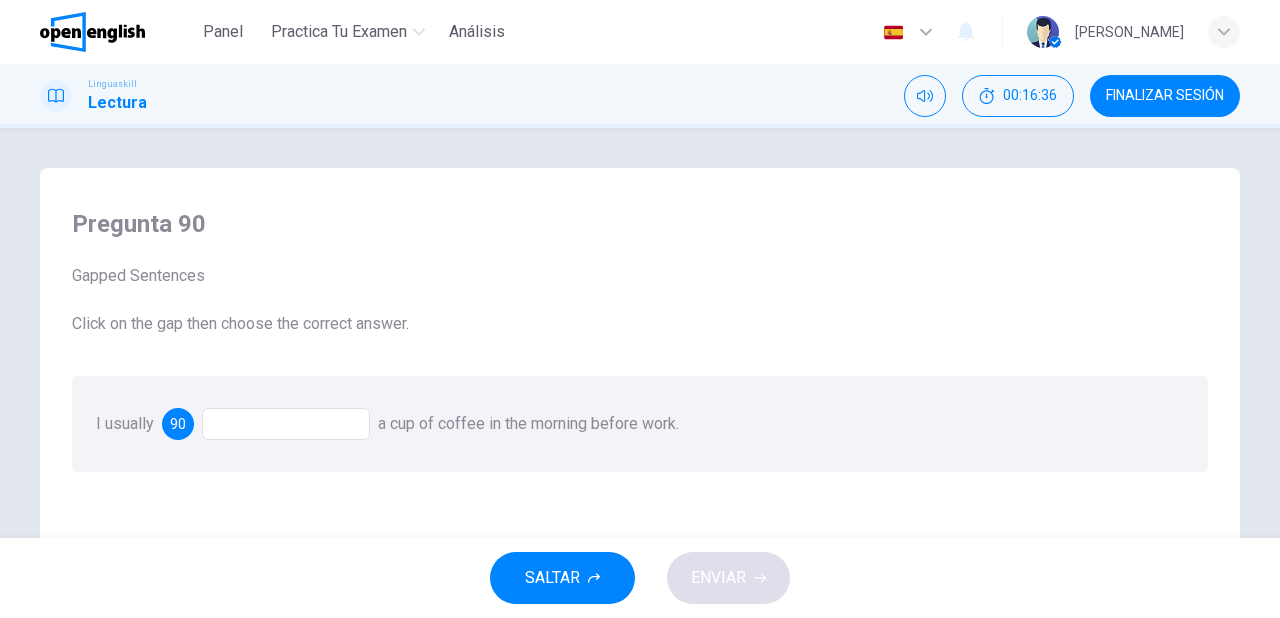 click at bounding box center (286, 424) 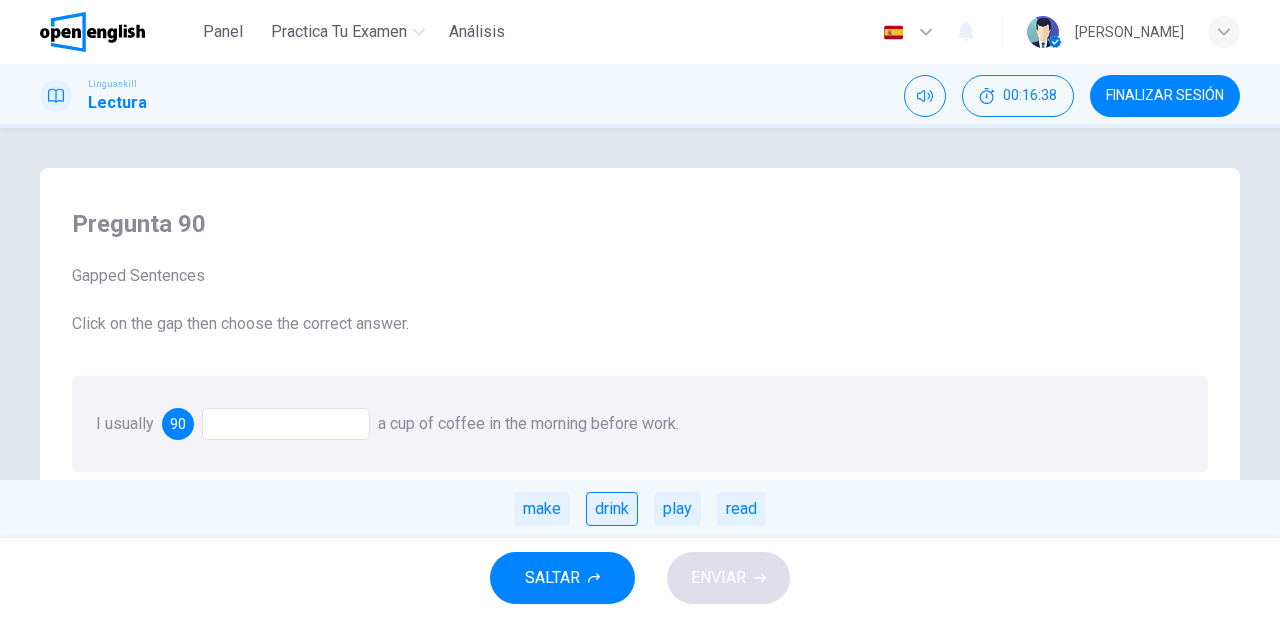 click on "drink" at bounding box center [612, 509] 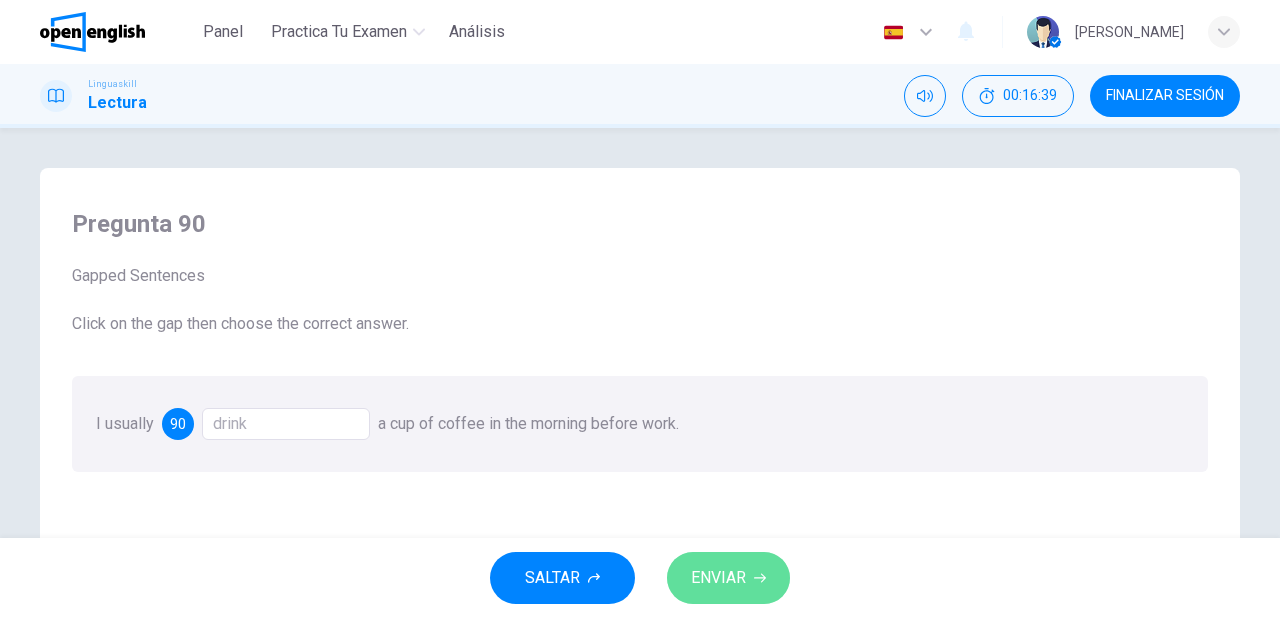 click on "ENVIAR" at bounding box center [718, 578] 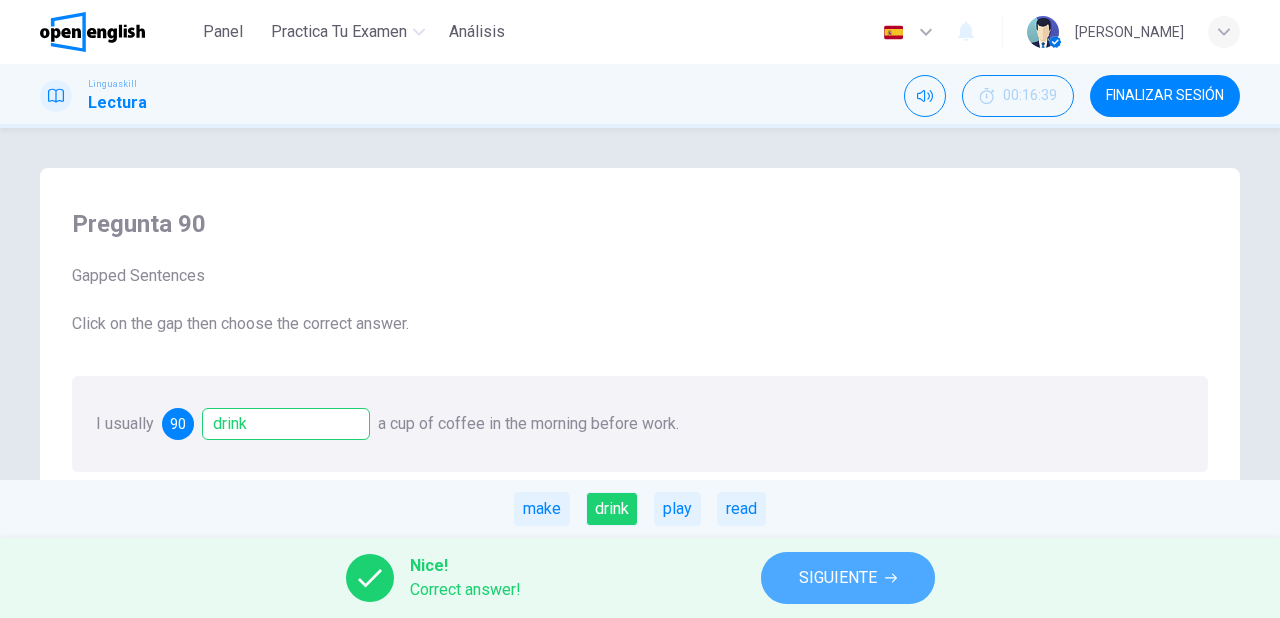 click on "SIGUIENTE" at bounding box center [838, 578] 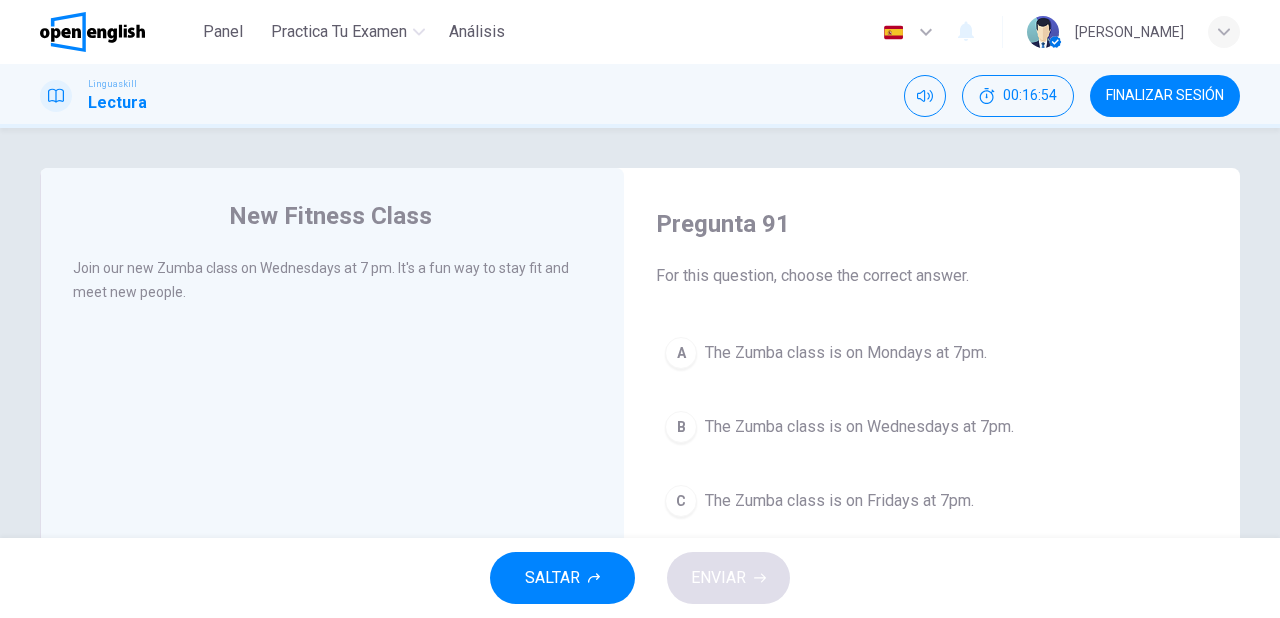 drag, startPoint x: 788, startPoint y: 436, endPoint x: 780, endPoint y: 449, distance: 15.264338 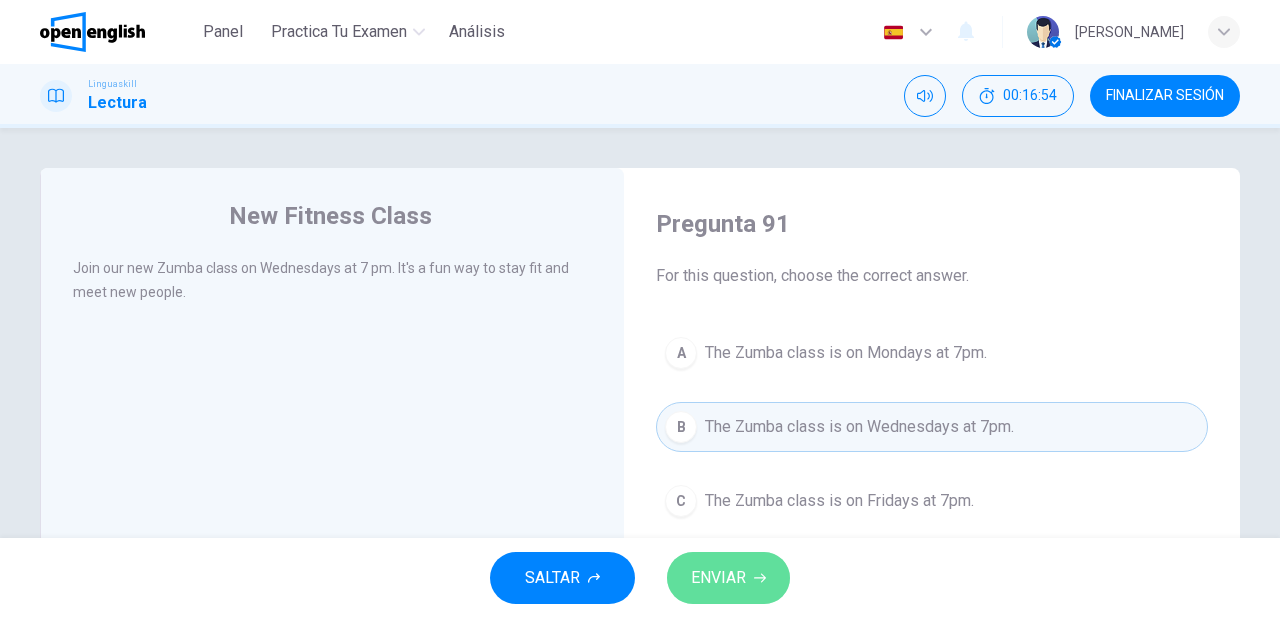 click on "ENVIAR" at bounding box center (728, 578) 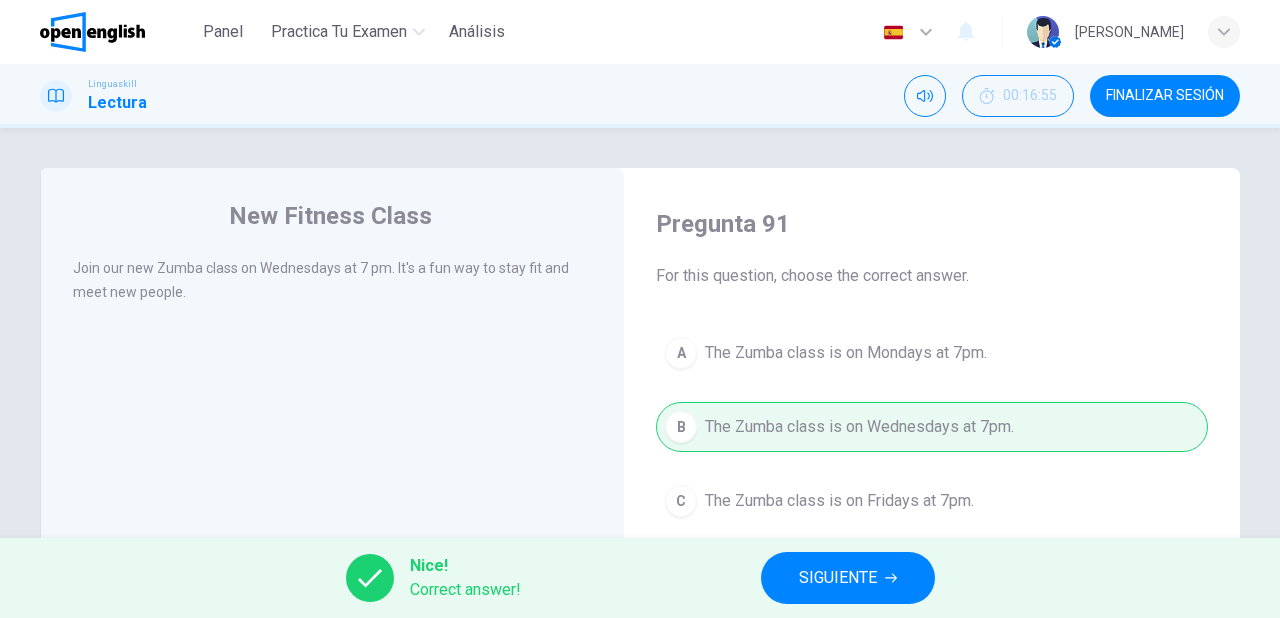 click on "SIGUIENTE" at bounding box center (838, 578) 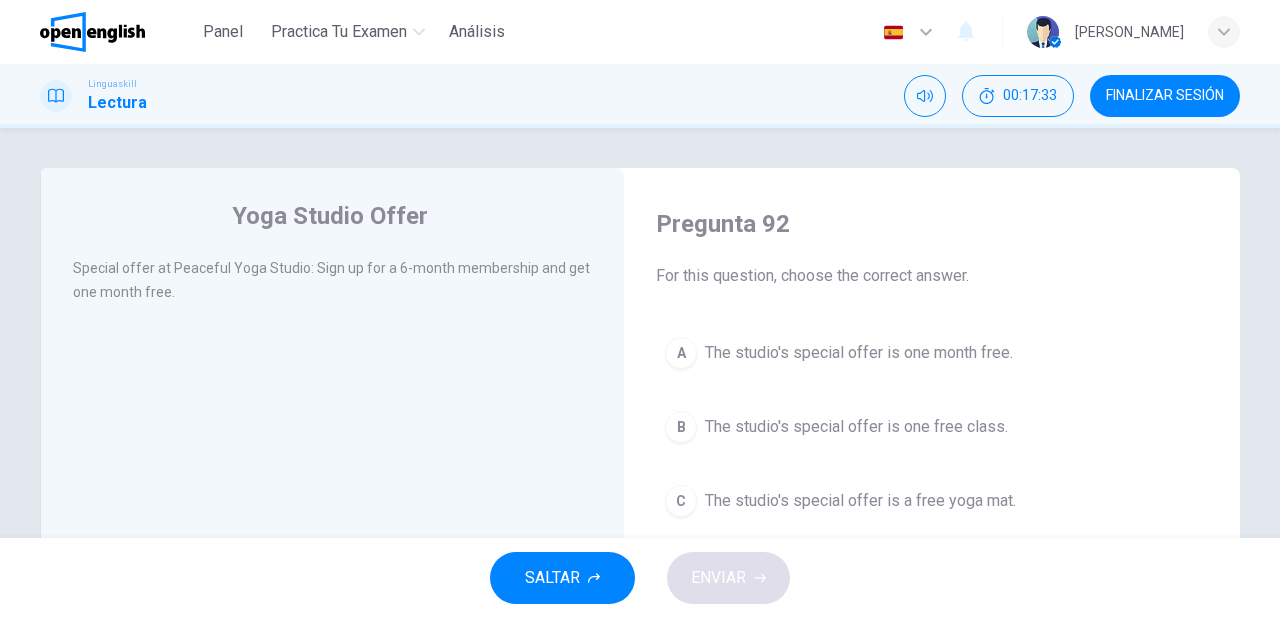 click on "The studio's special offer is one month free." at bounding box center (859, 353) 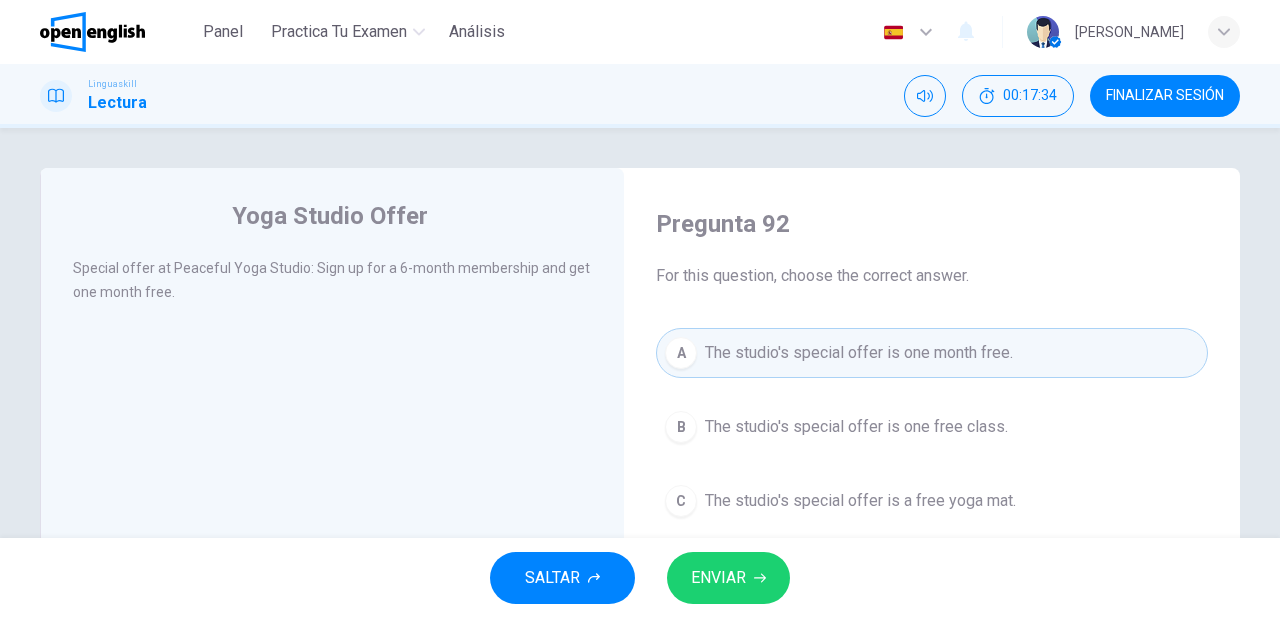 click on "ENVIAR" at bounding box center (718, 578) 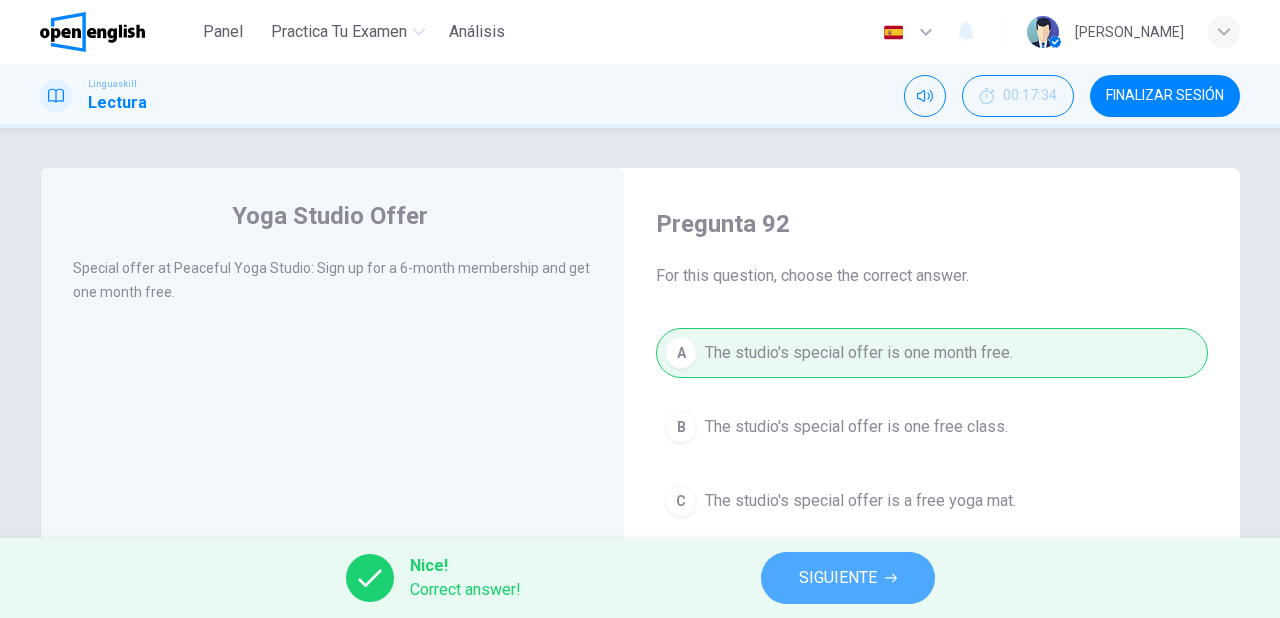 click on "SIGUIENTE" at bounding box center [838, 578] 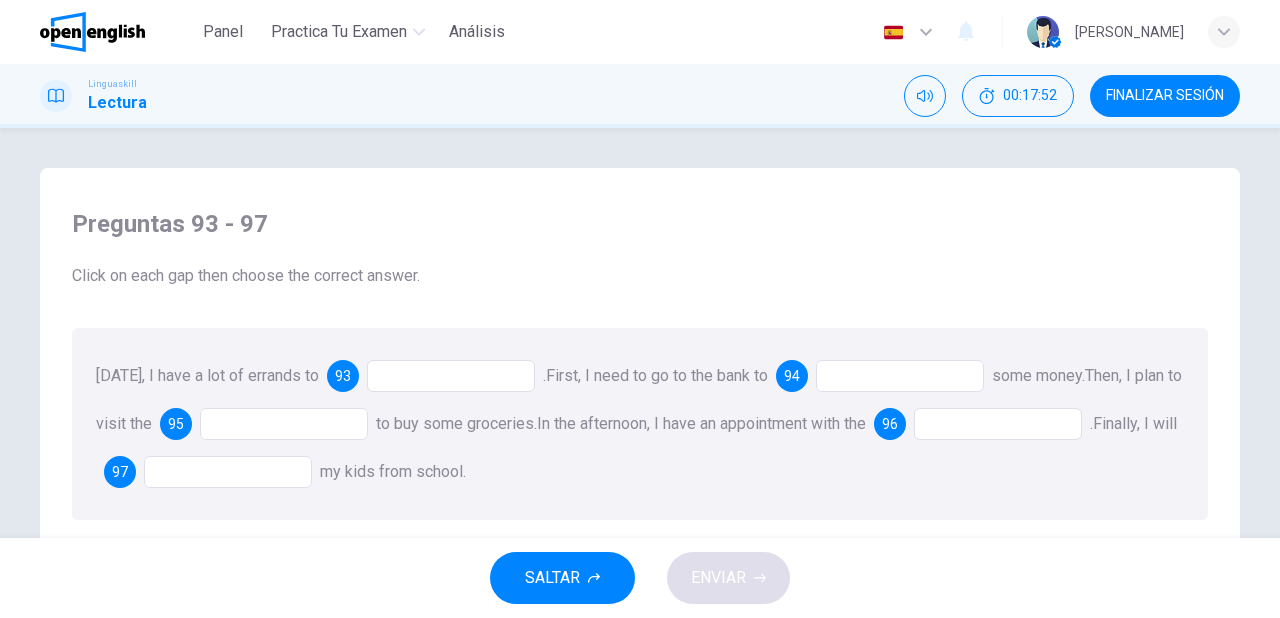 click at bounding box center [451, 376] 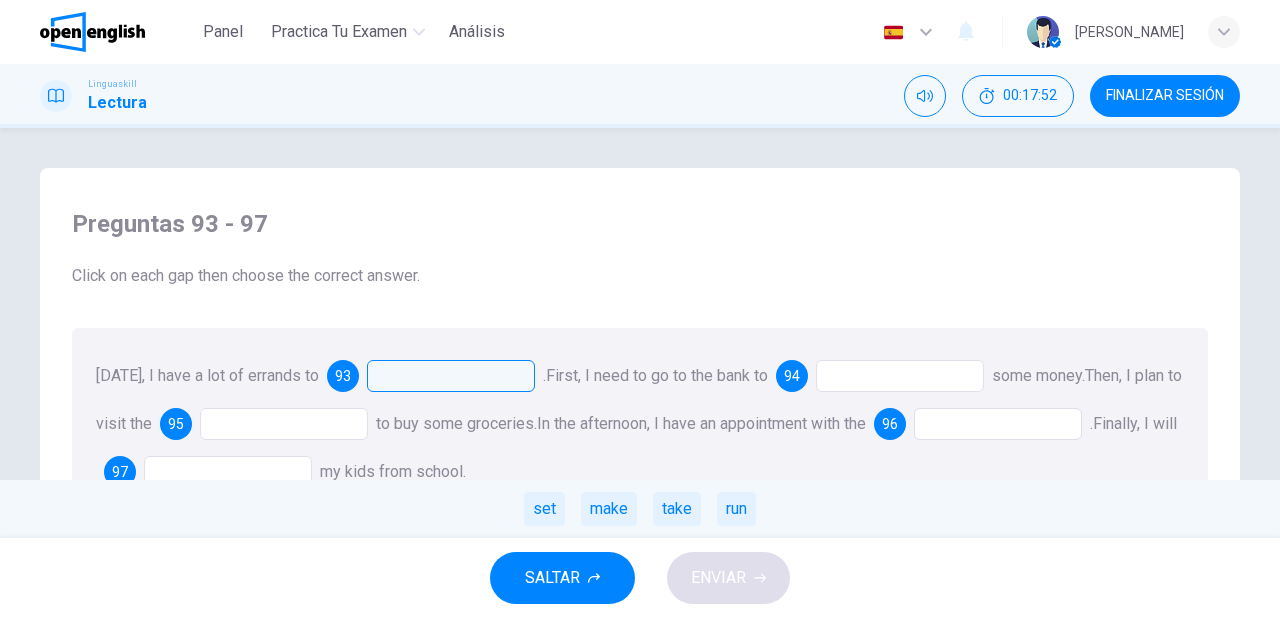 click at bounding box center [451, 376] 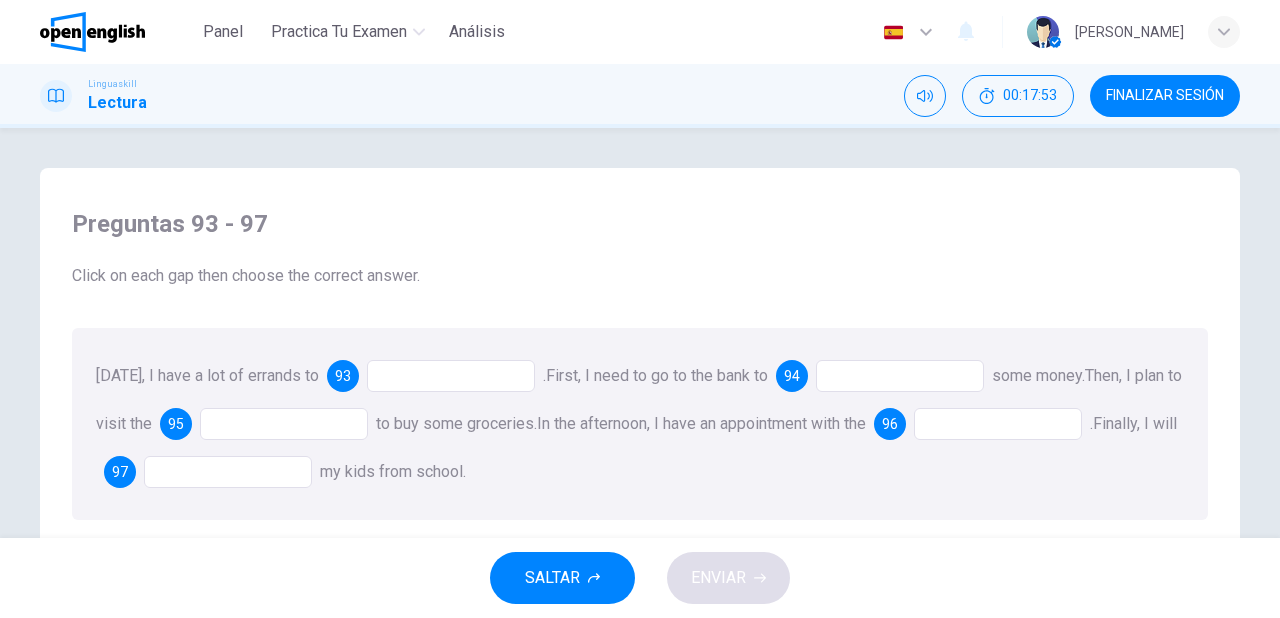 click at bounding box center [451, 376] 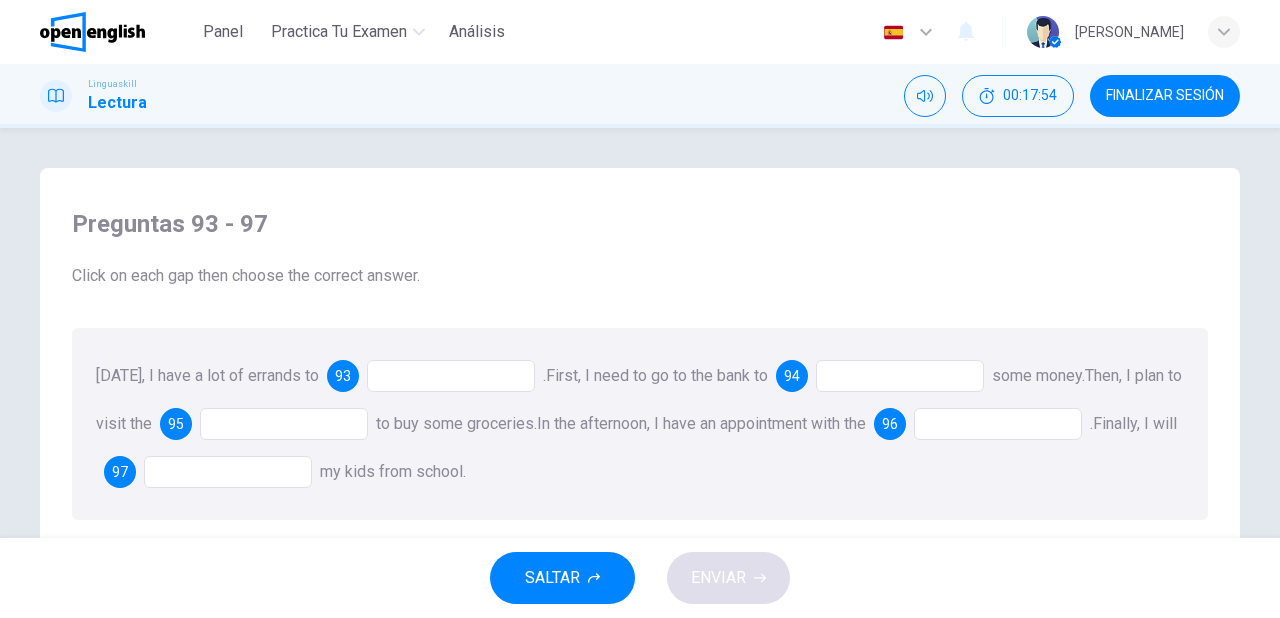 click at bounding box center [451, 376] 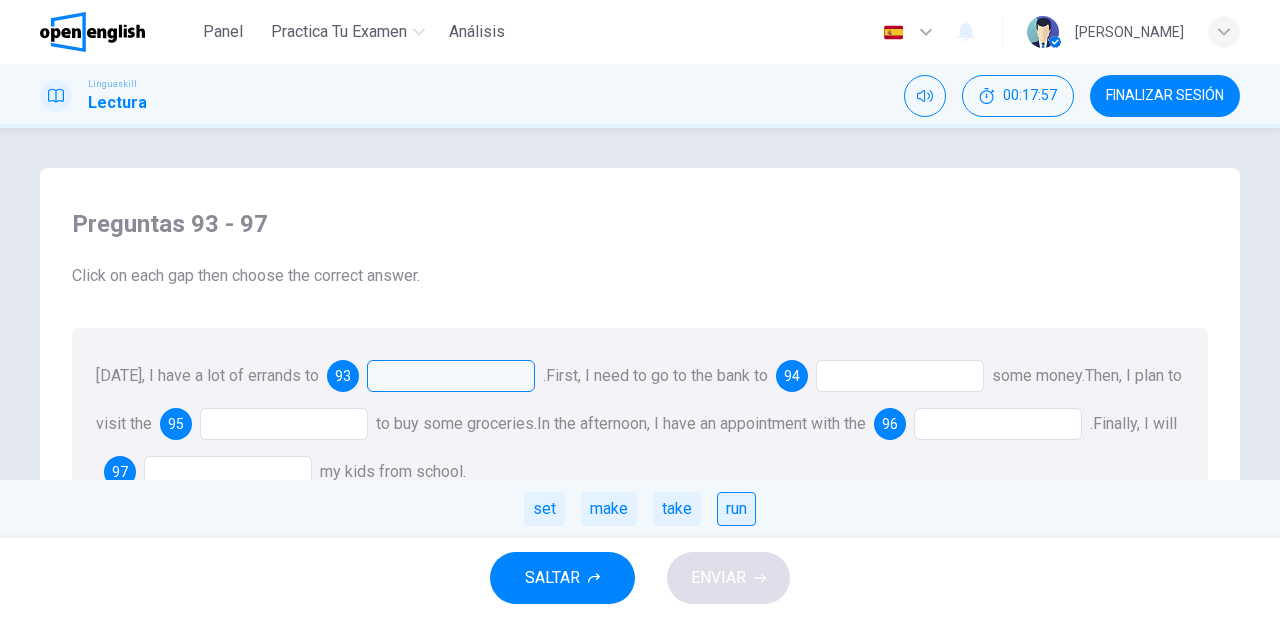 click on "run" at bounding box center [736, 509] 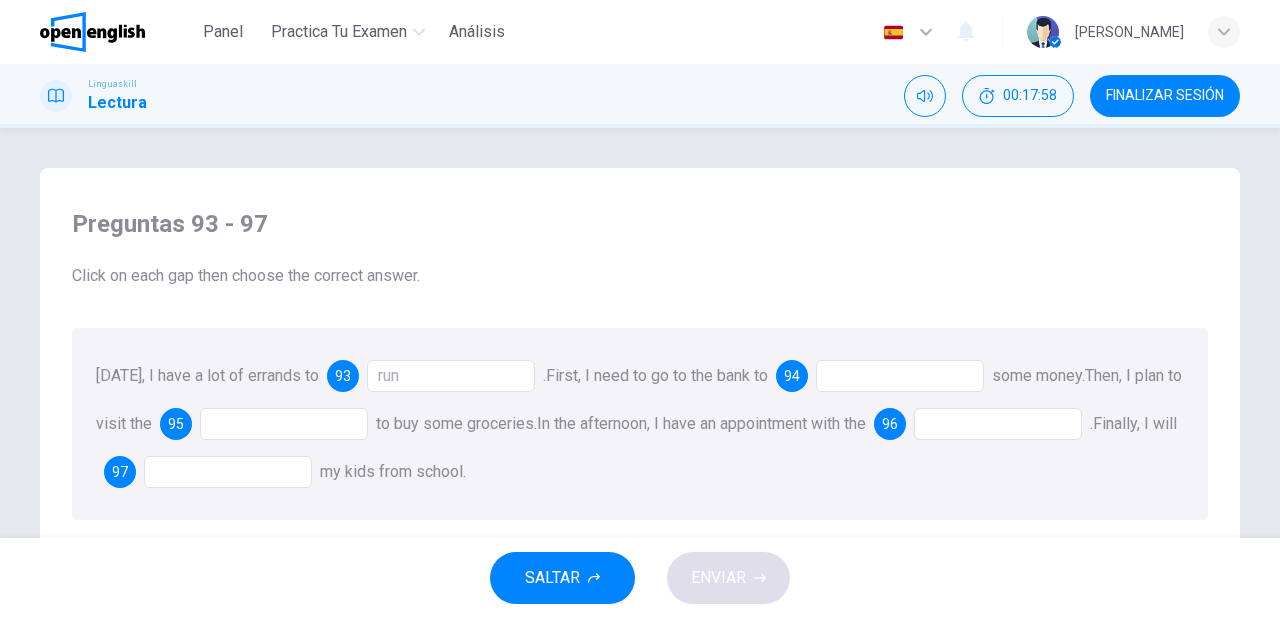 click at bounding box center (900, 376) 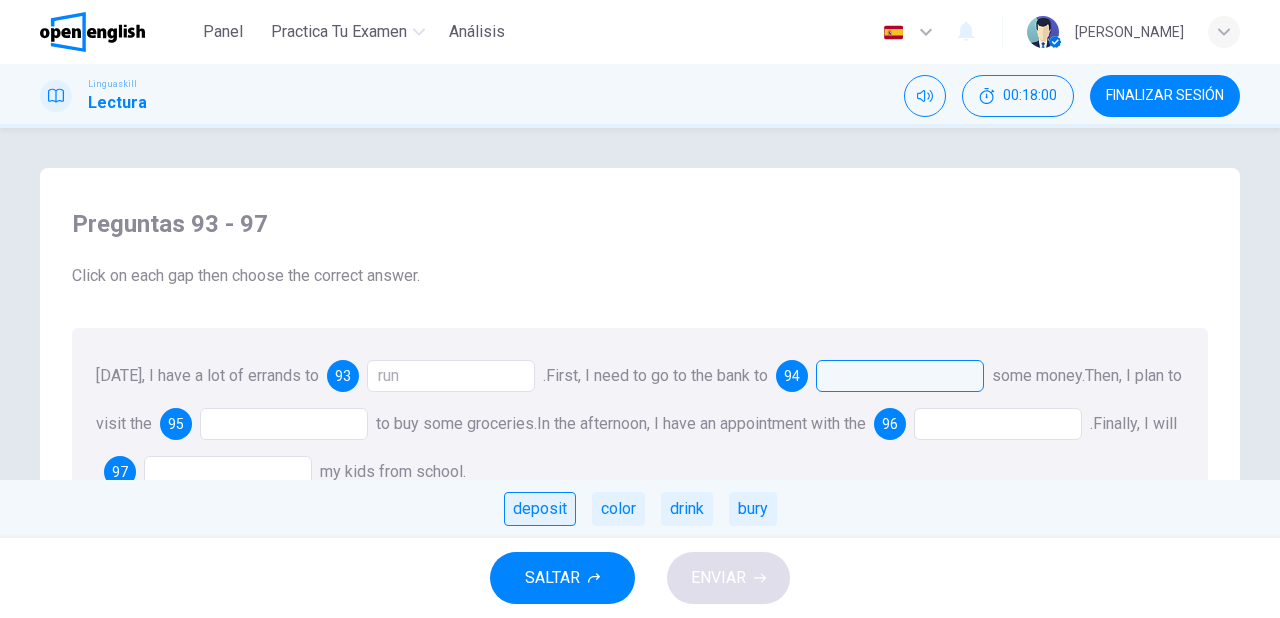 click on "deposit" at bounding box center (540, 509) 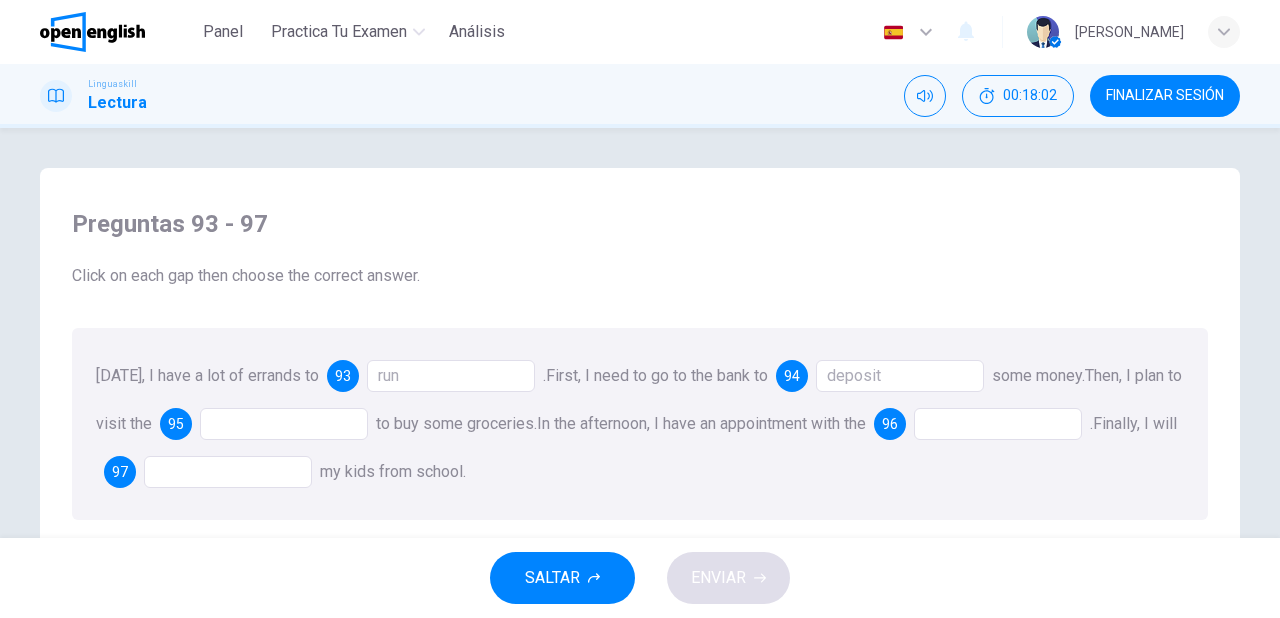 click at bounding box center (284, 424) 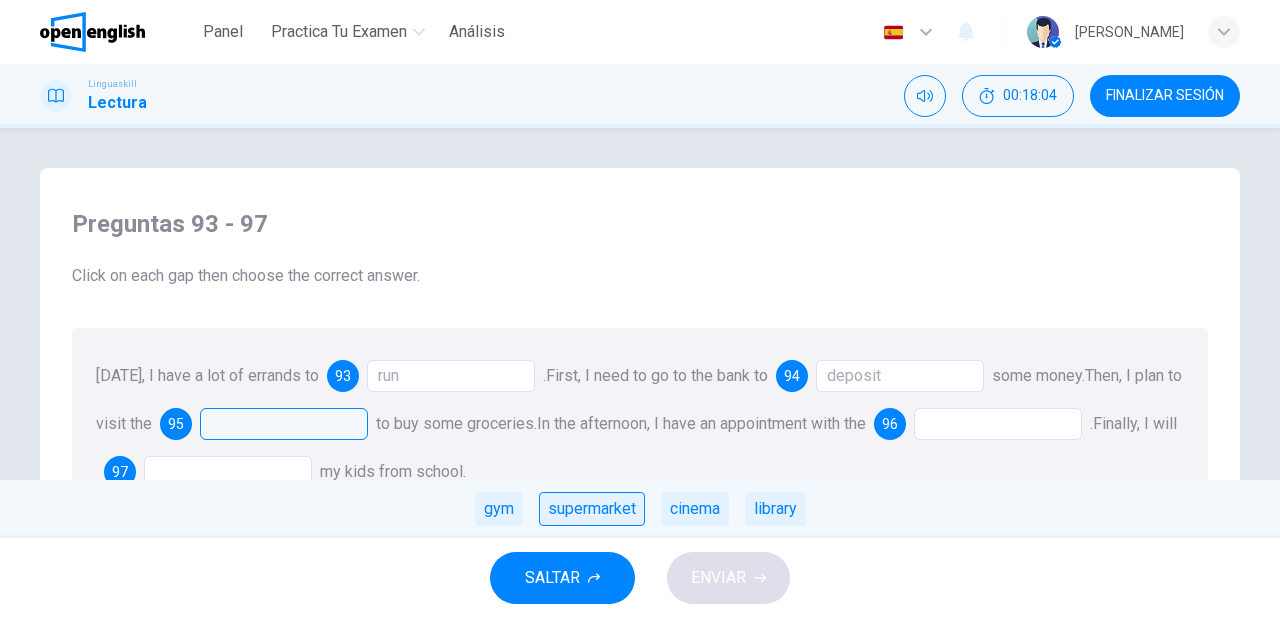 click on "supermarket" at bounding box center [592, 509] 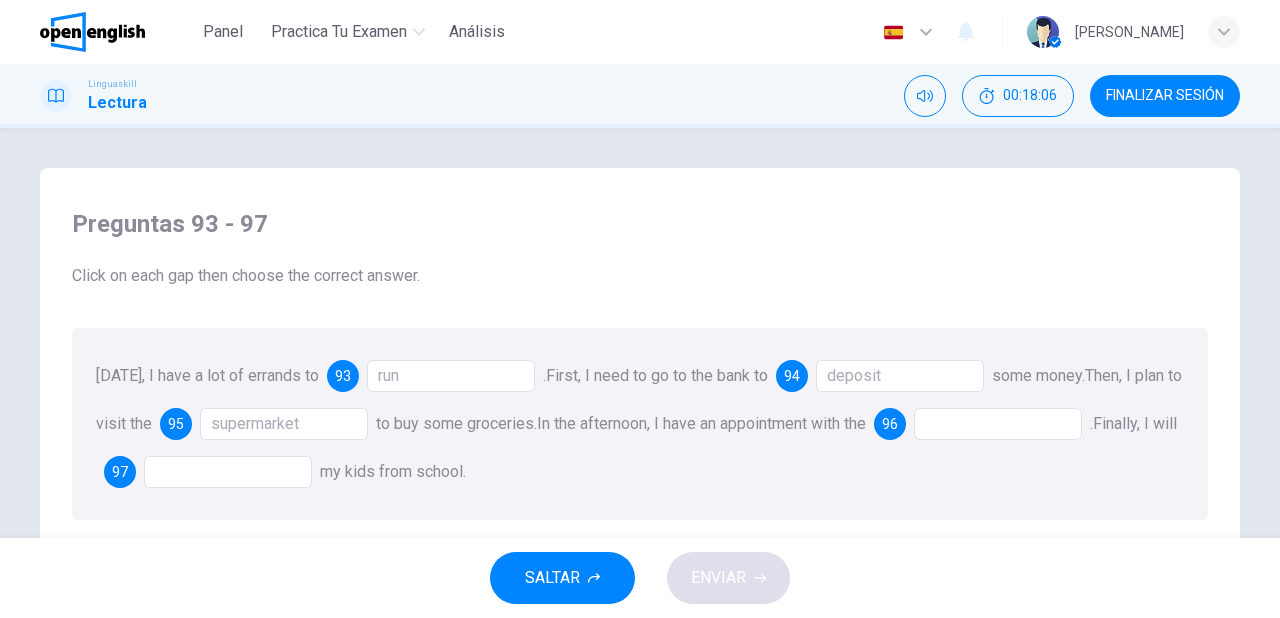 click at bounding box center (998, 424) 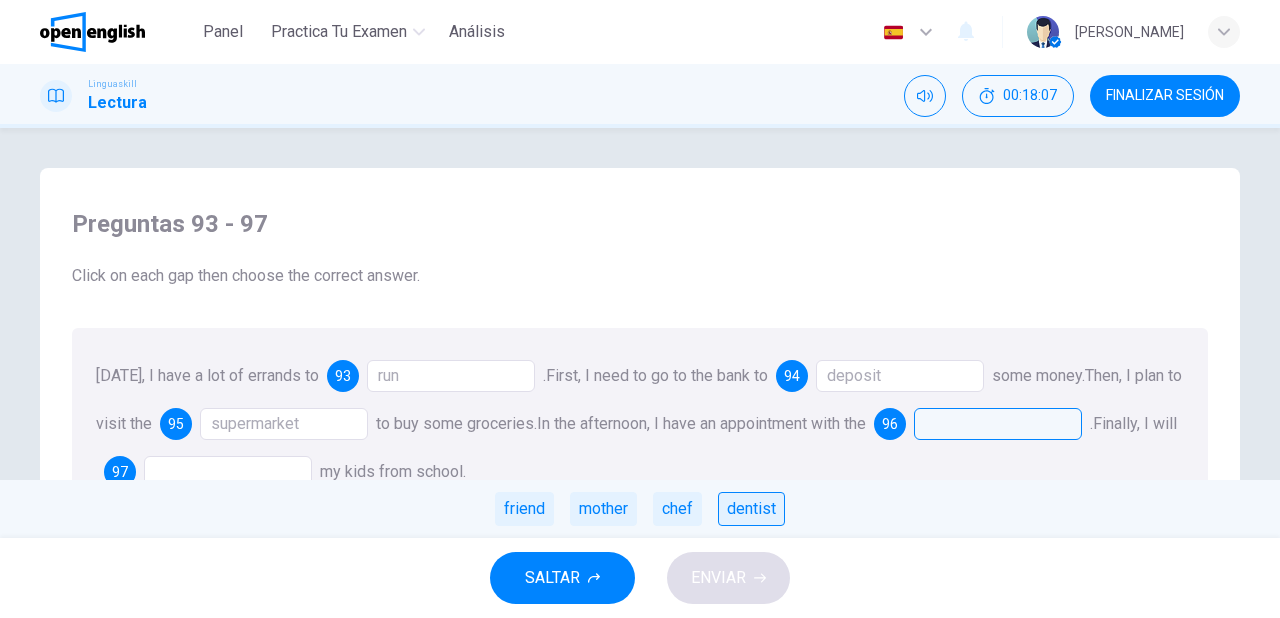 click on "dentist" at bounding box center (751, 509) 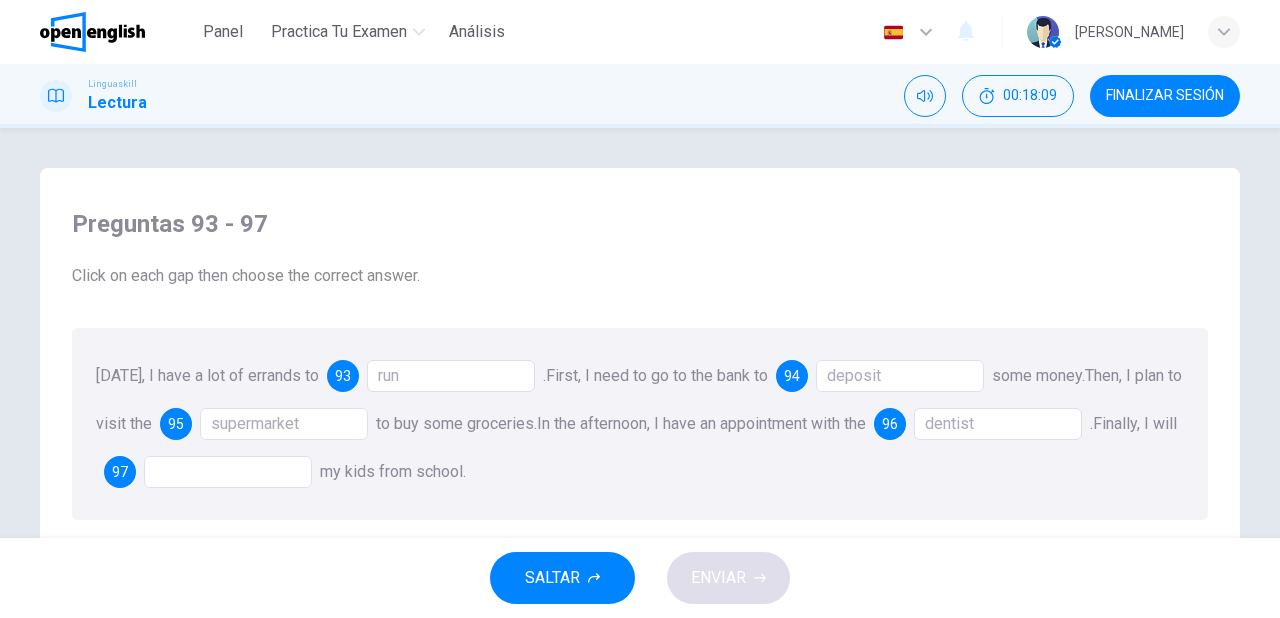 click at bounding box center (228, 472) 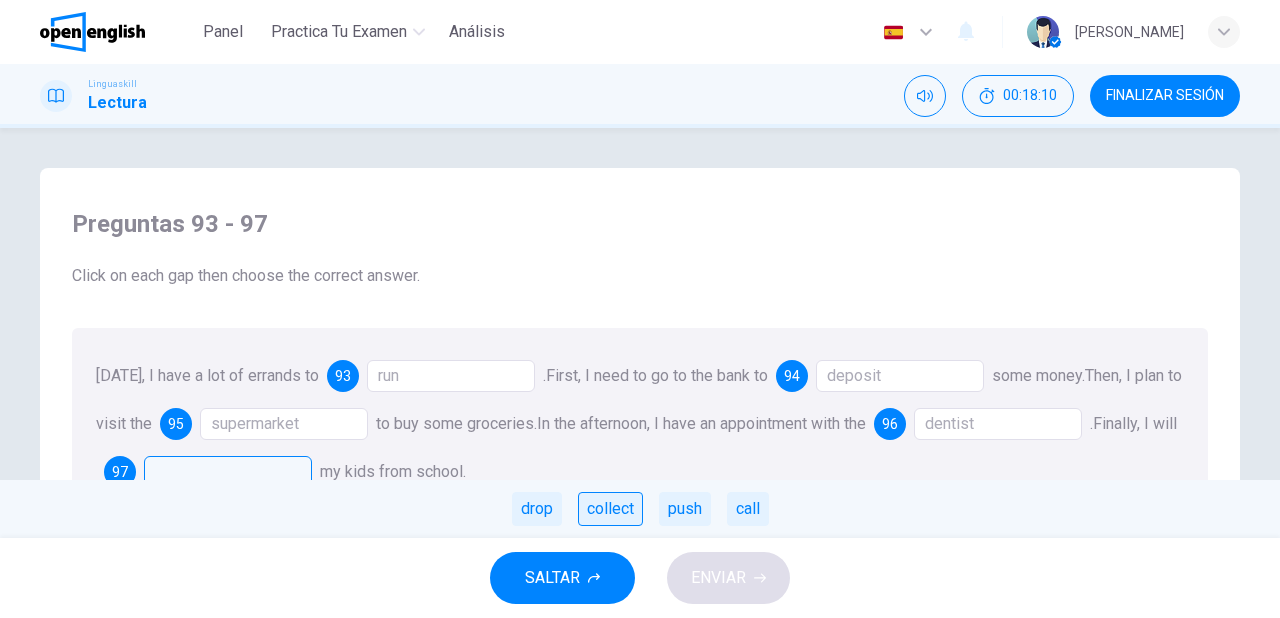 click on "collect" at bounding box center (610, 509) 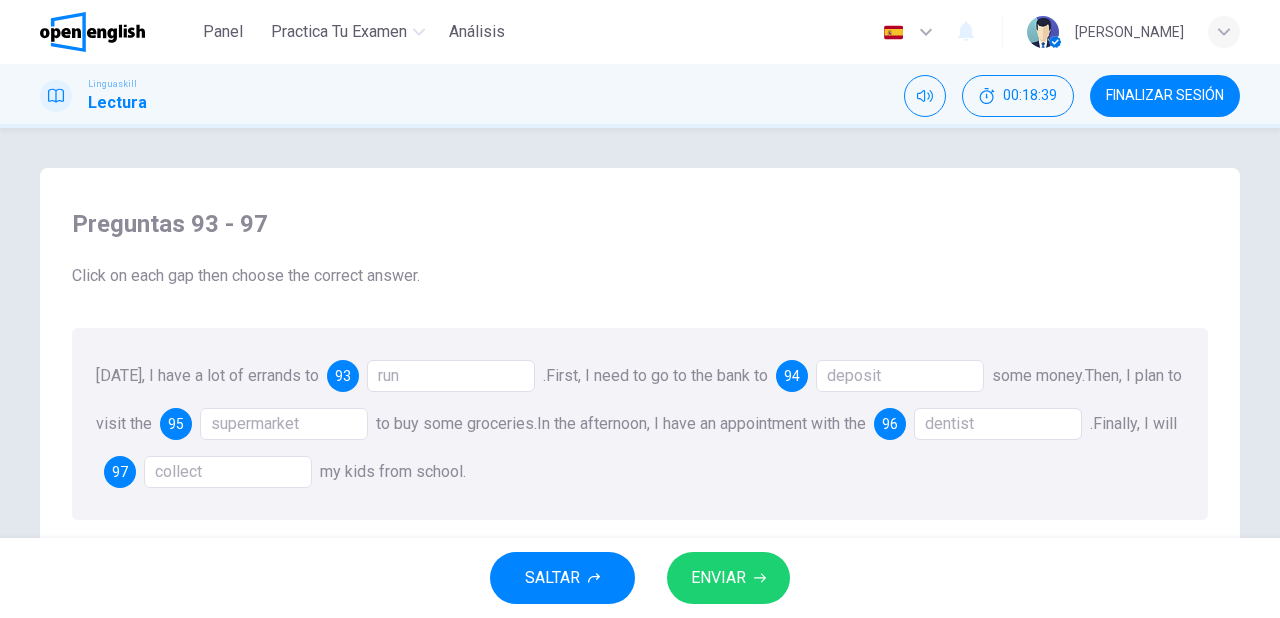 click on "ENVIAR" at bounding box center [718, 578] 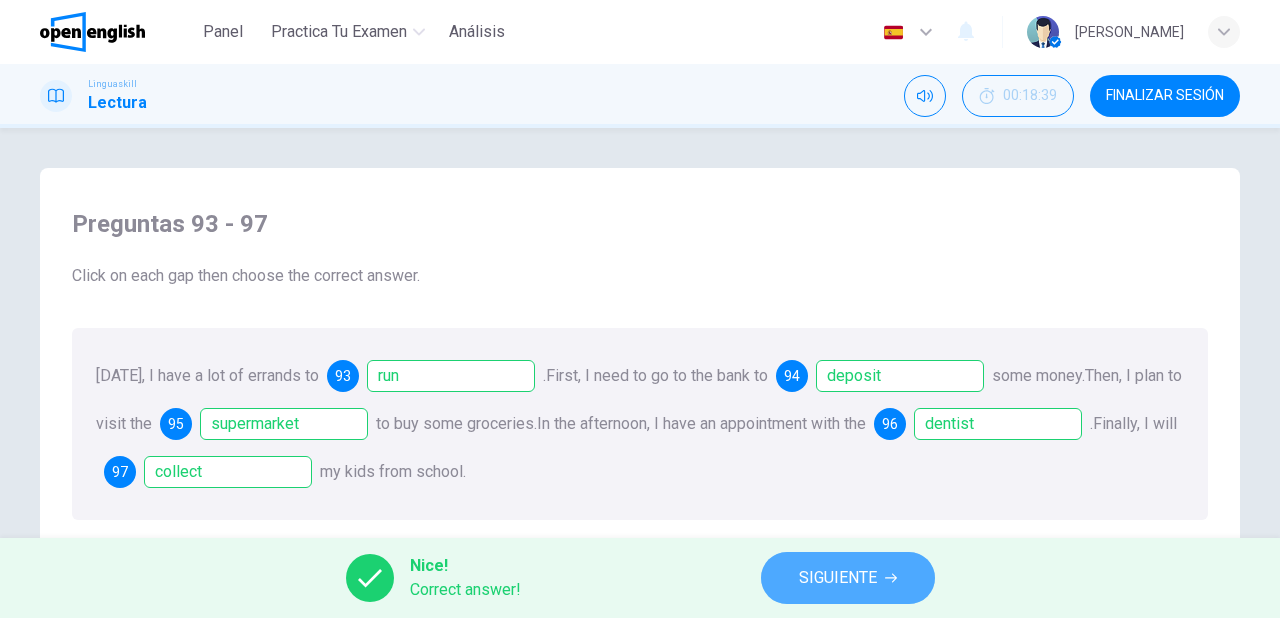 click on "SIGUIENTE" at bounding box center (838, 578) 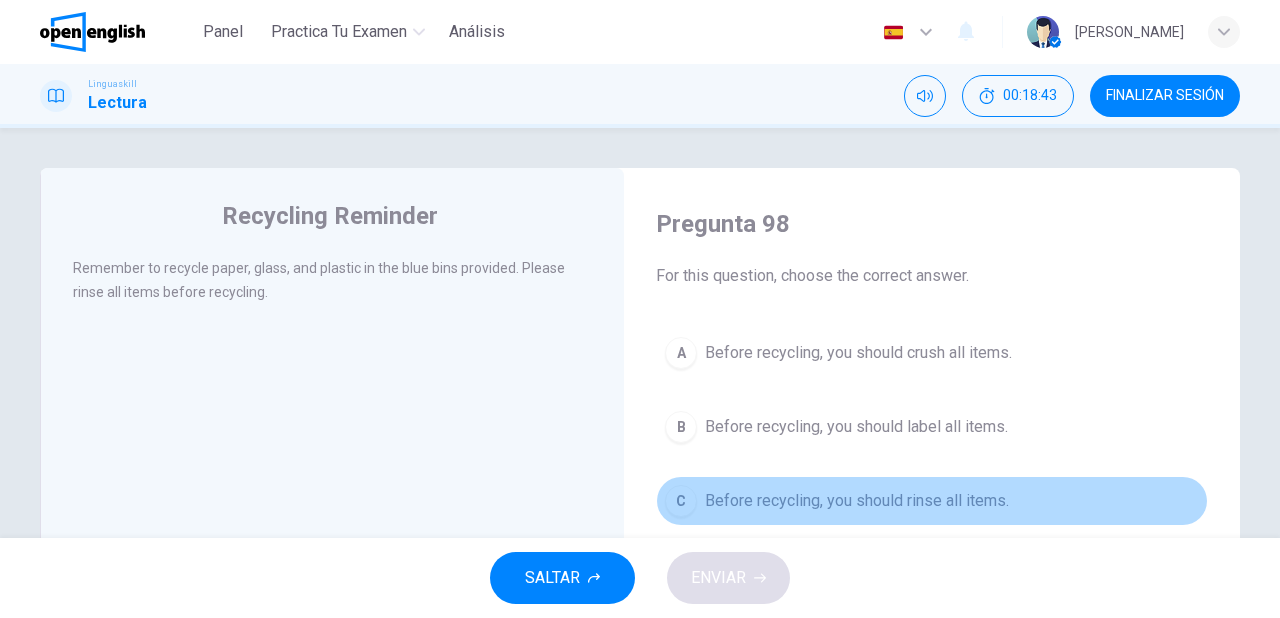 click on "Before recycling, you should rinse all items." at bounding box center [857, 501] 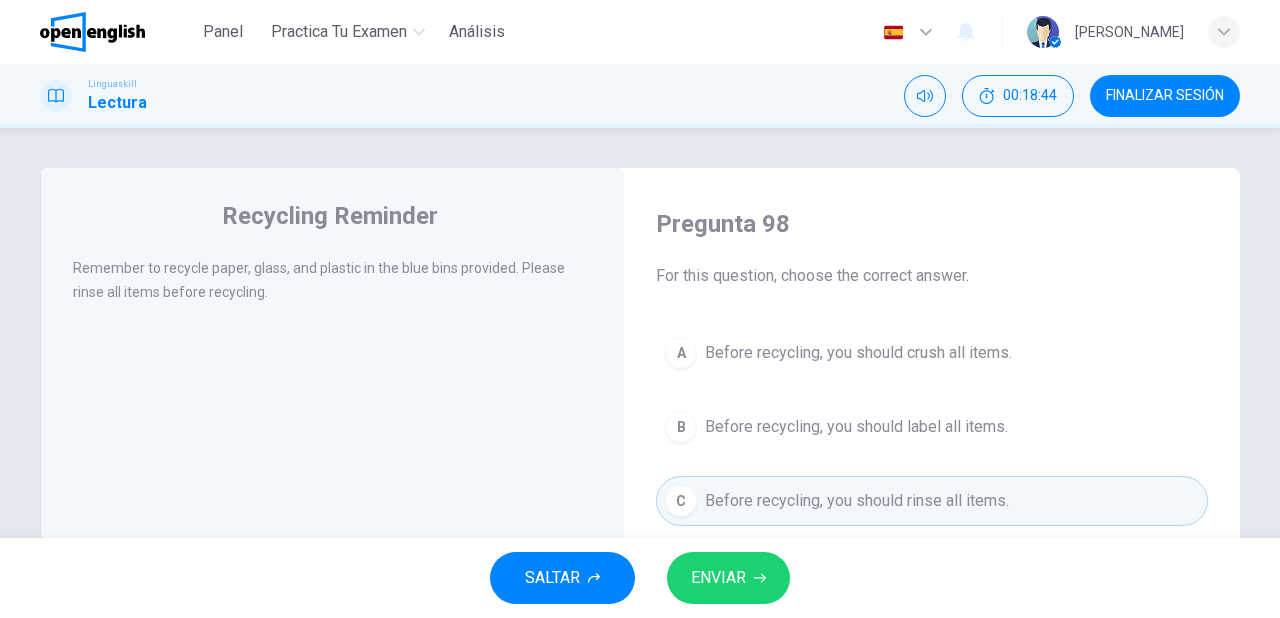 click on "ENVIAR" at bounding box center [718, 578] 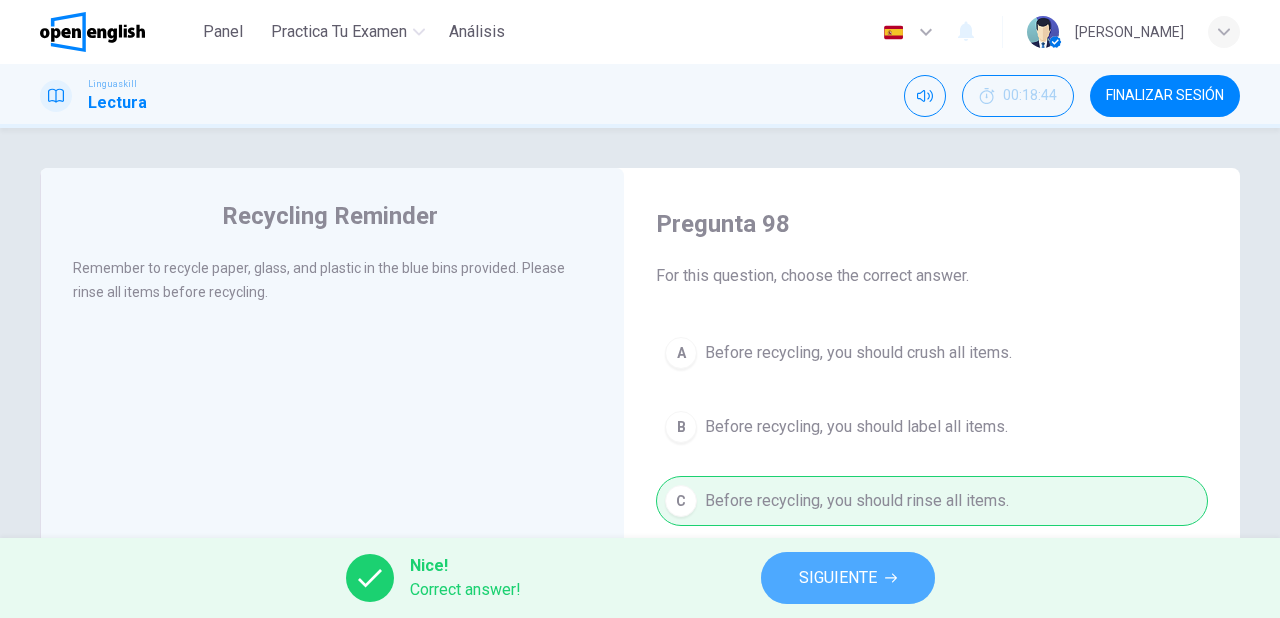 click on "SIGUIENTE" at bounding box center (838, 578) 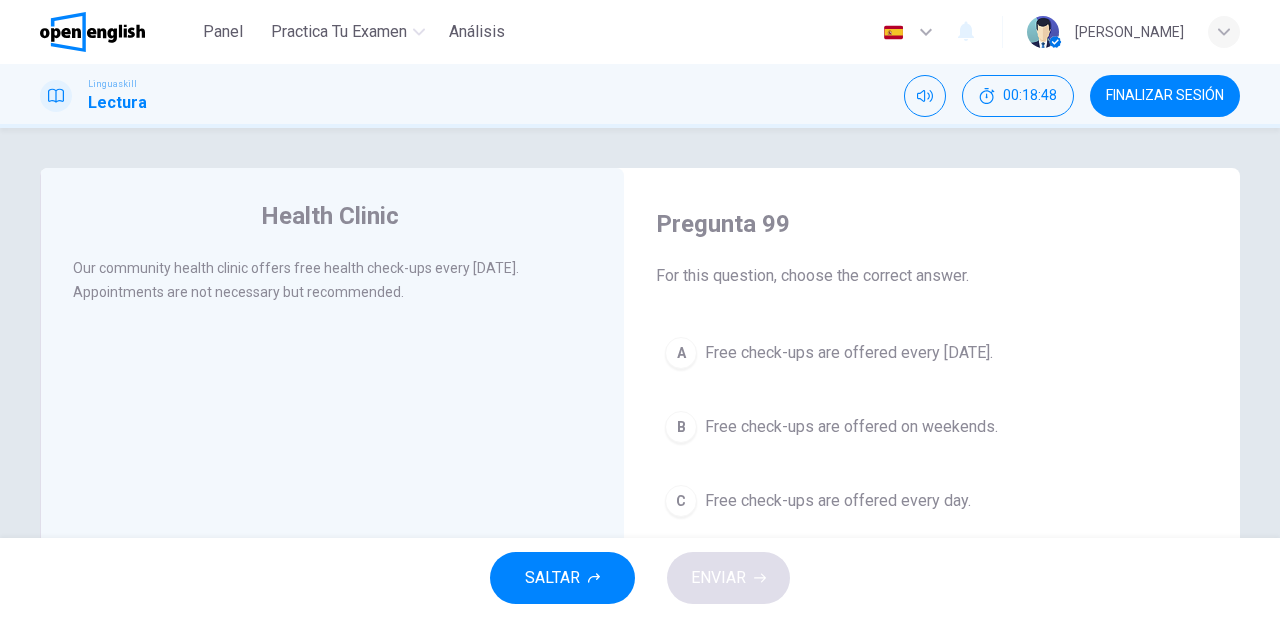 click on "Free check-ups are offered every [DATE]." at bounding box center [849, 353] 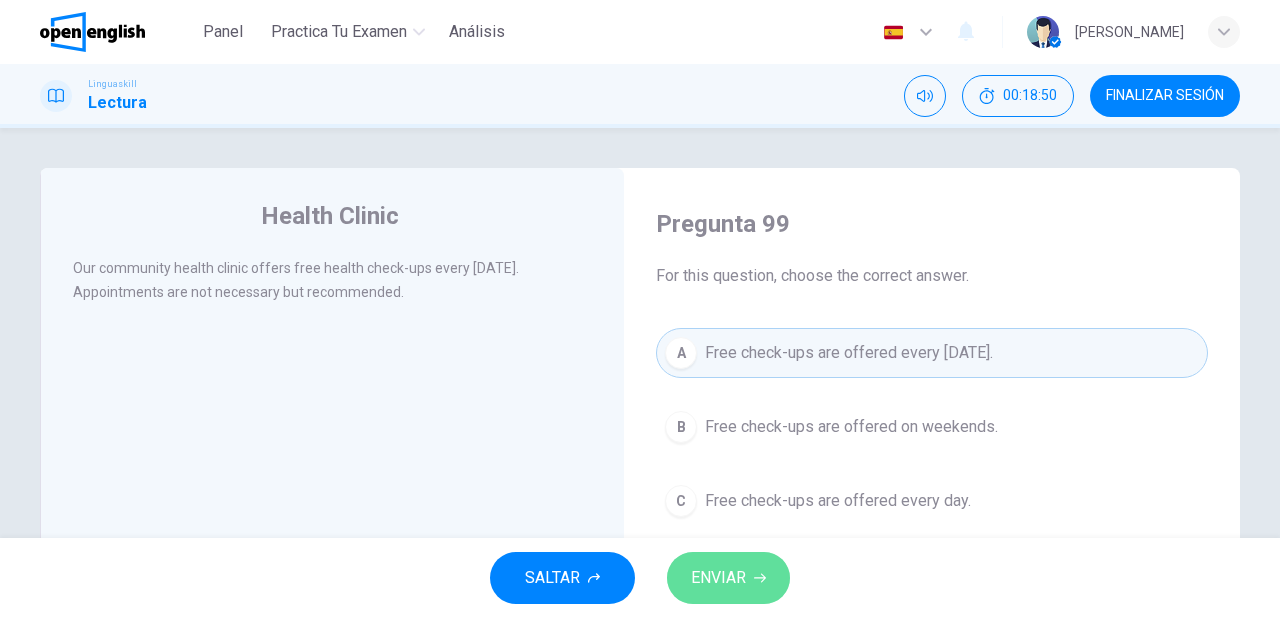 click on "ENVIAR" at bounding box center [718, 578] 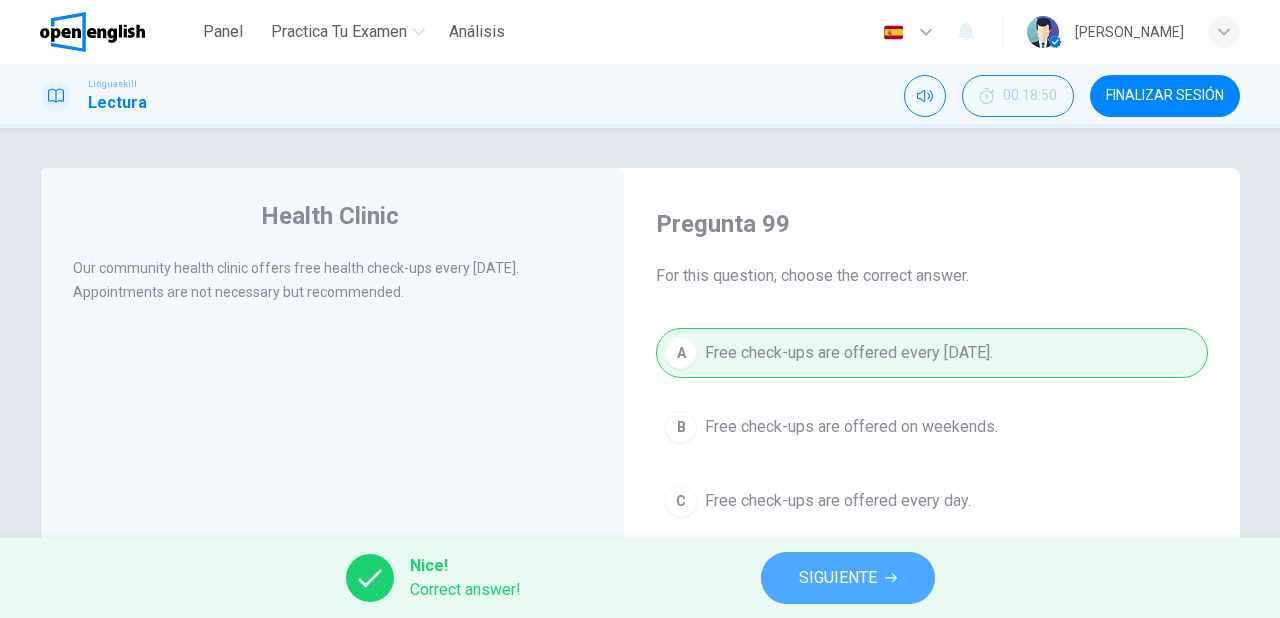 click on "SIGUIENTE" at bounding box center [838, 578] 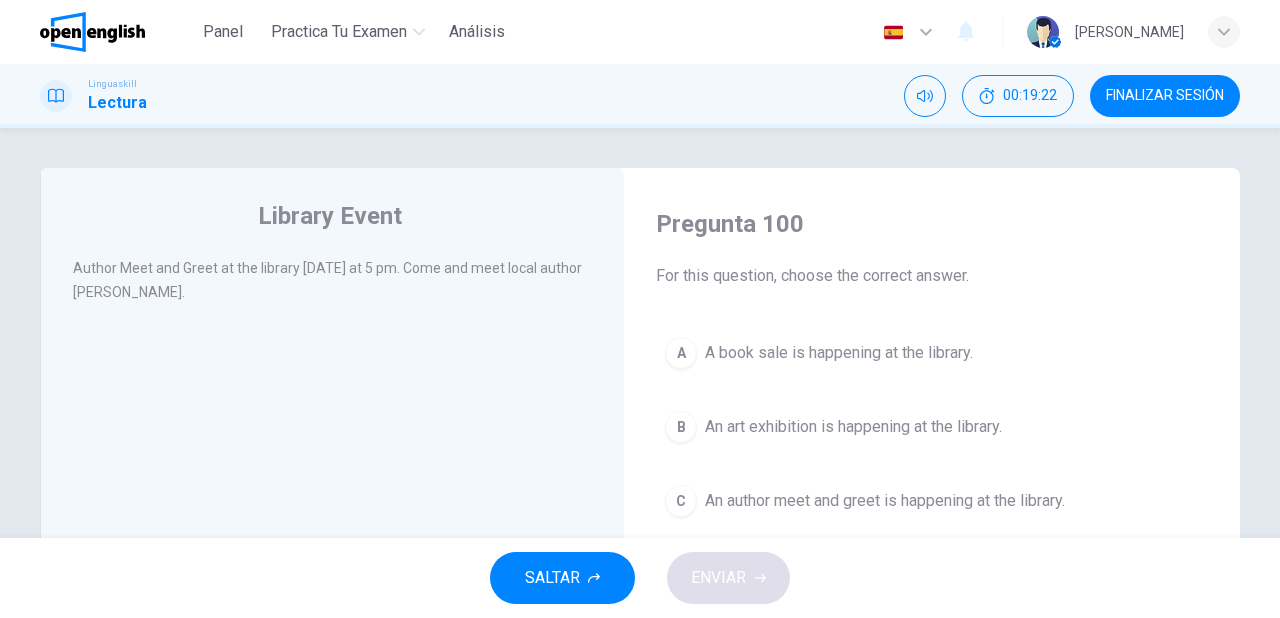click on "An author meet and greet is happening at the library." at bounding box center (885, 501) 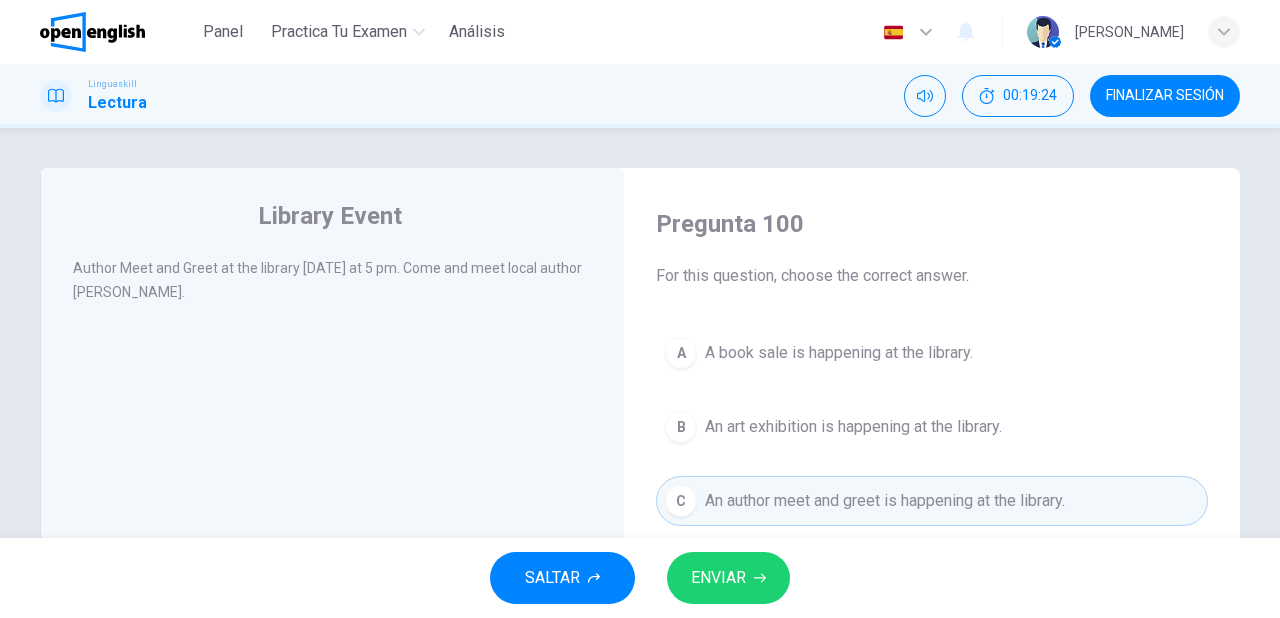 click on "ENVIAR" at bounding box center (728, 578) 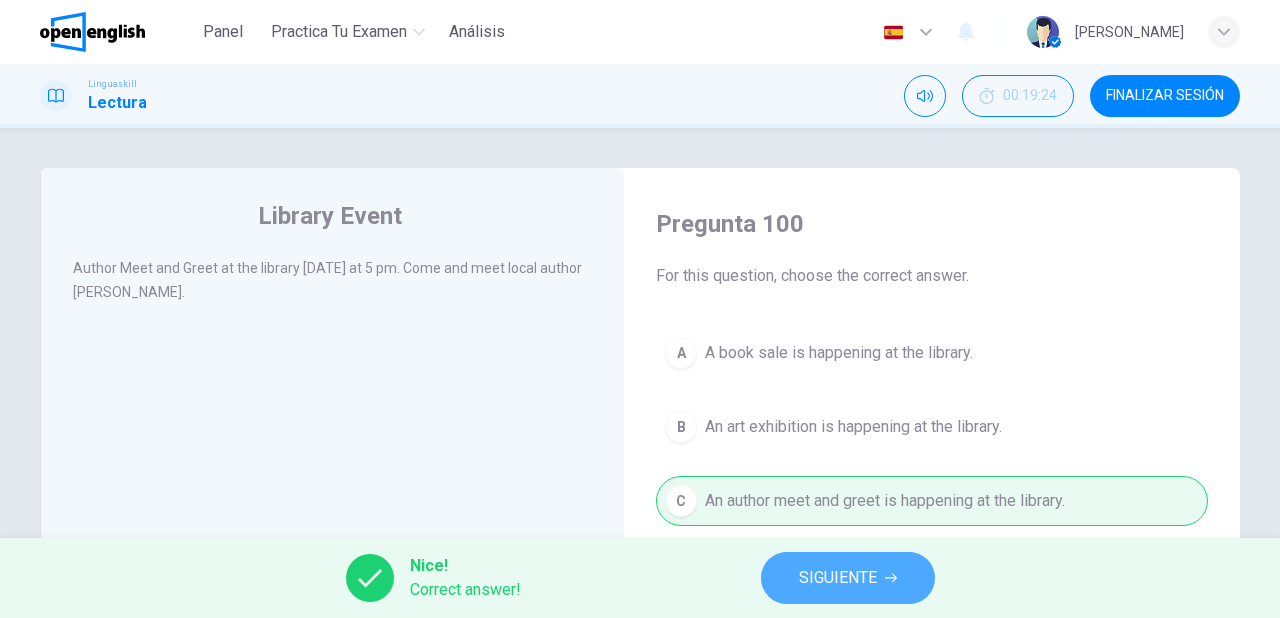 click on "SIGUIENTE" at bounding box center [838, 578] 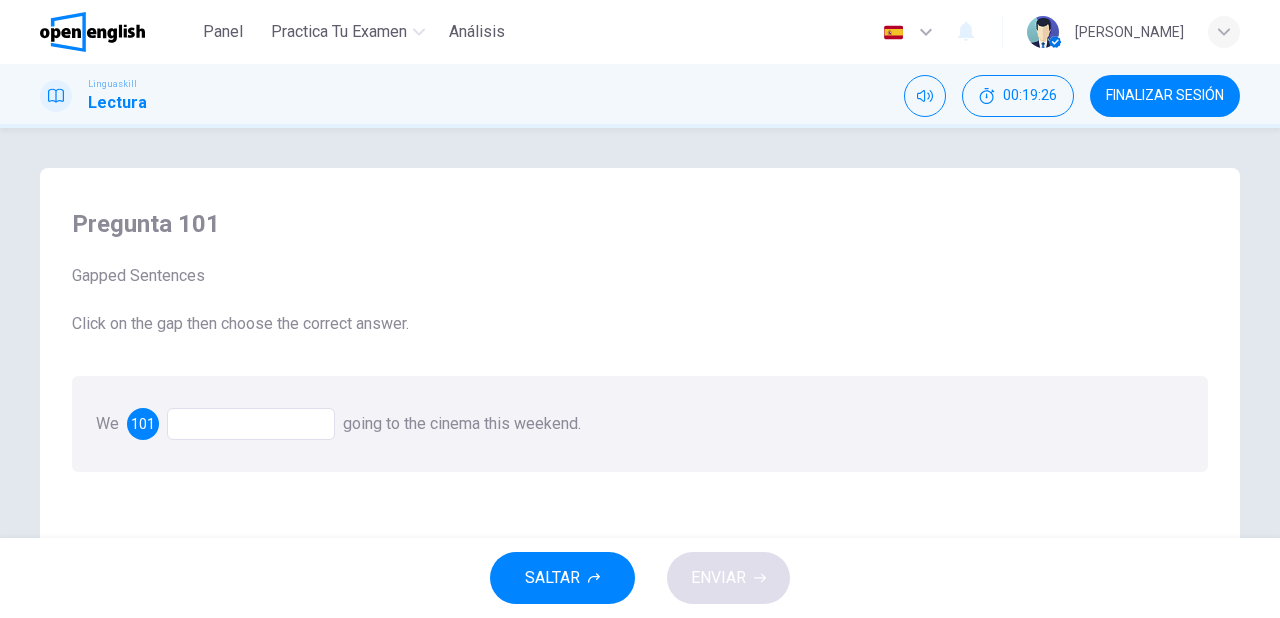 click at bounding box center (251, 424) 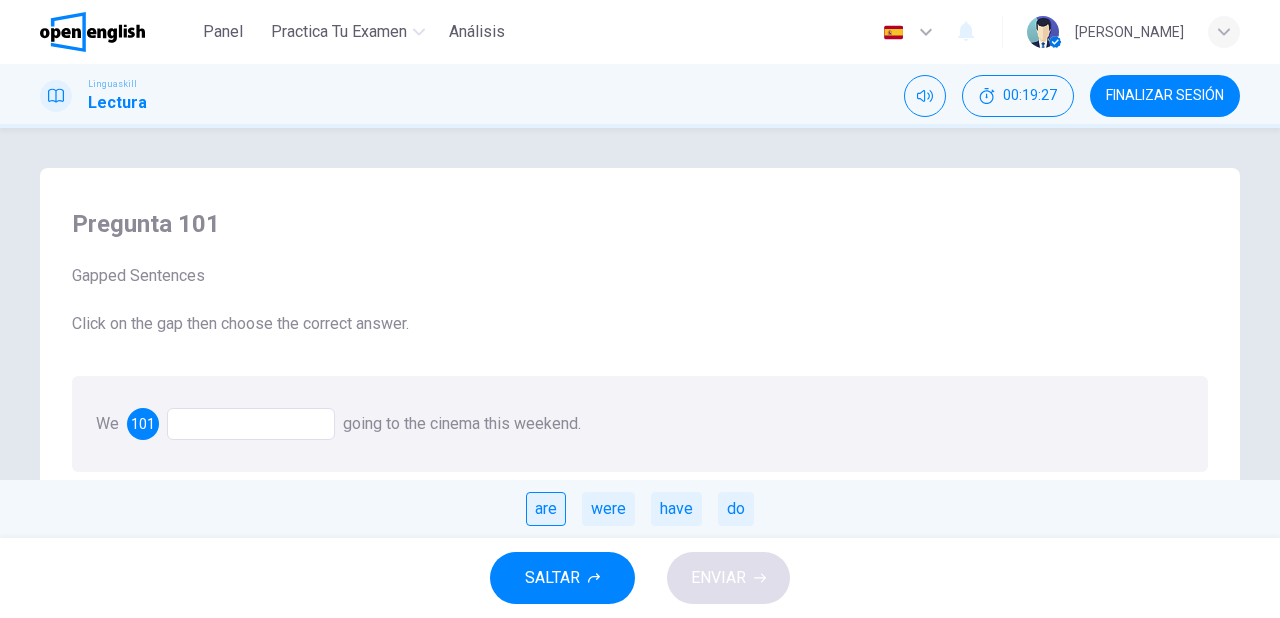 click on "are" at bounding box center (546, 509) 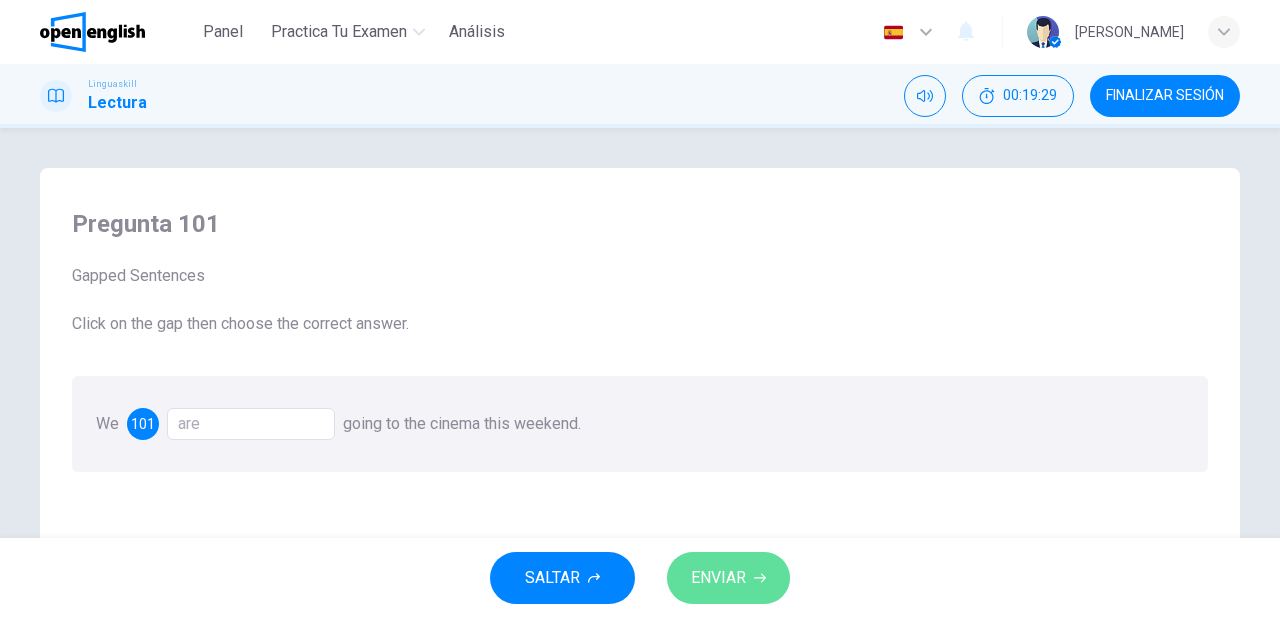 click on "ENVIAR" at bounding box center [728, 578] 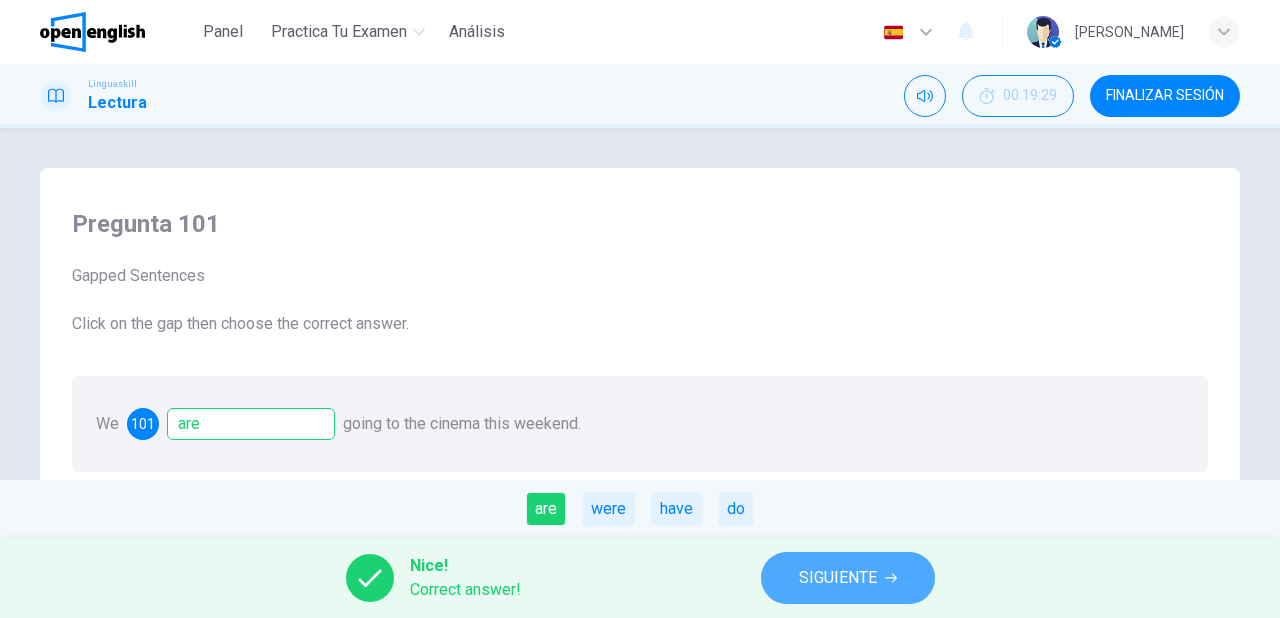 click on "SIGUIENTE" at bounding box center [838, 578] 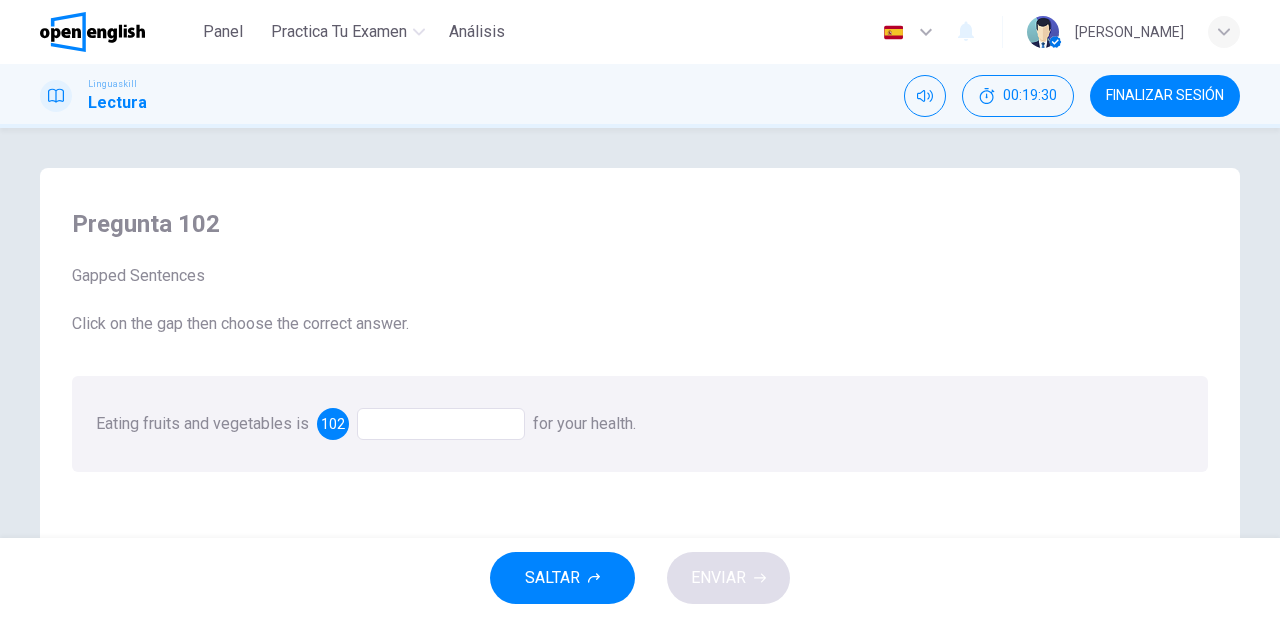 click at bounding box center (441, 424) 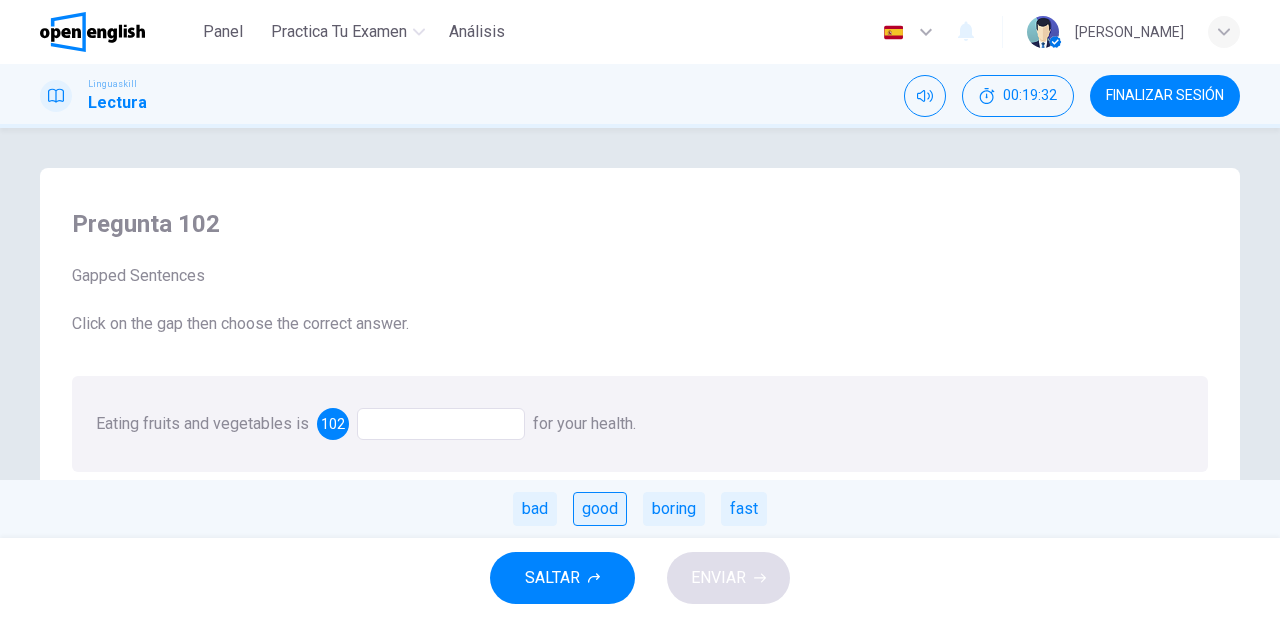 click on "good" at bounding box center (600, 509) 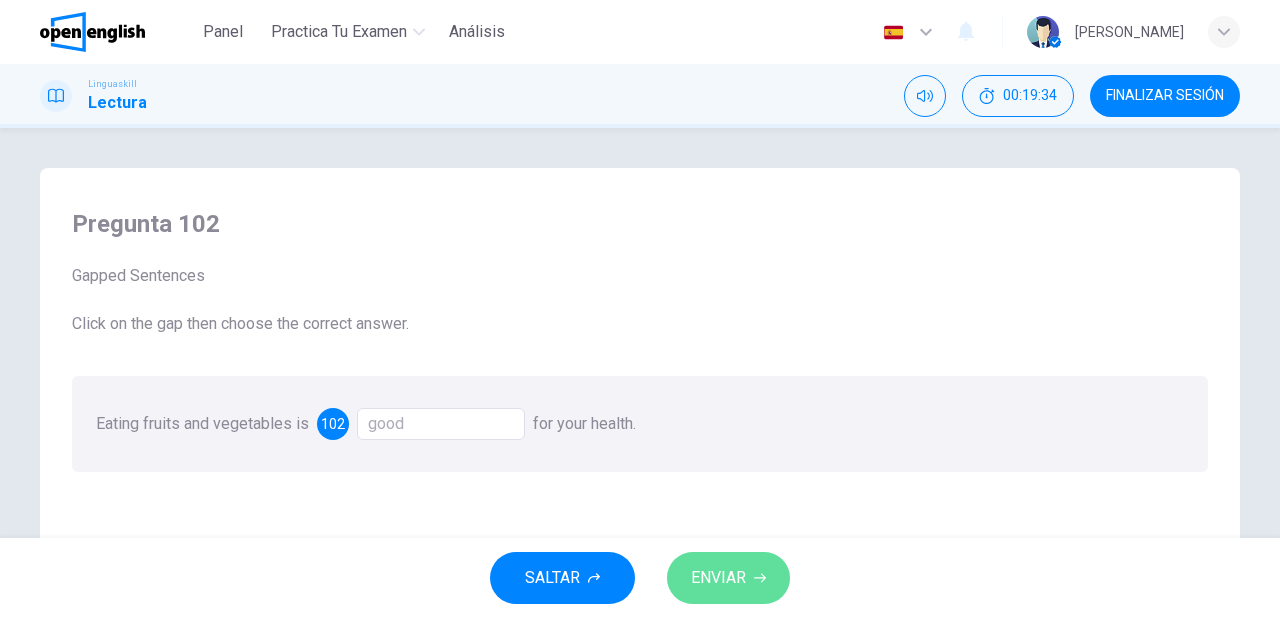 click on "ENVIAR" at bounding box center (718, 578) 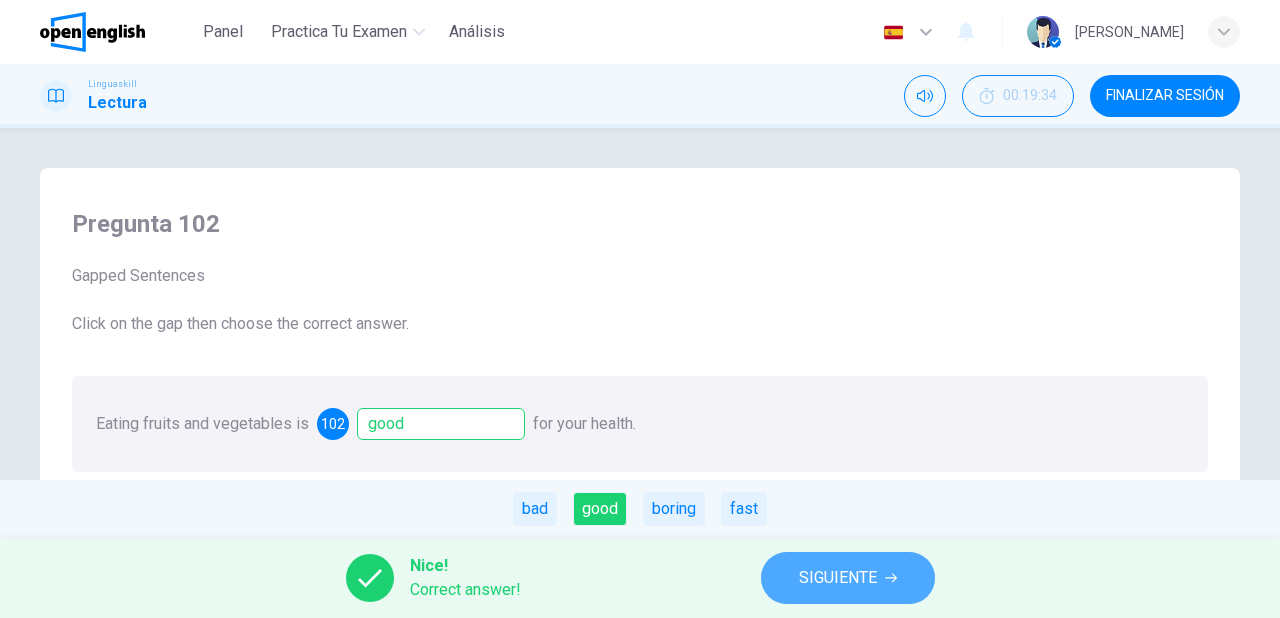 click on "SIGUIENTE" at bounding box center [848, 578] 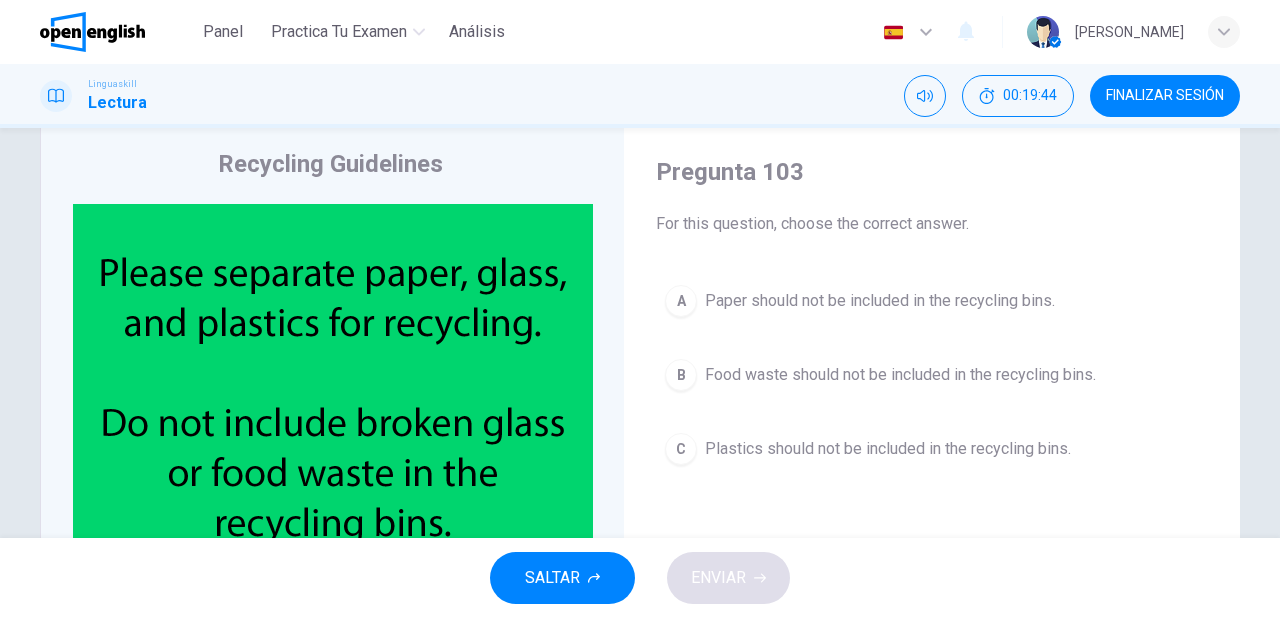 scroll, scrollTop: 80, scrollLeft: 0, axis: vertical 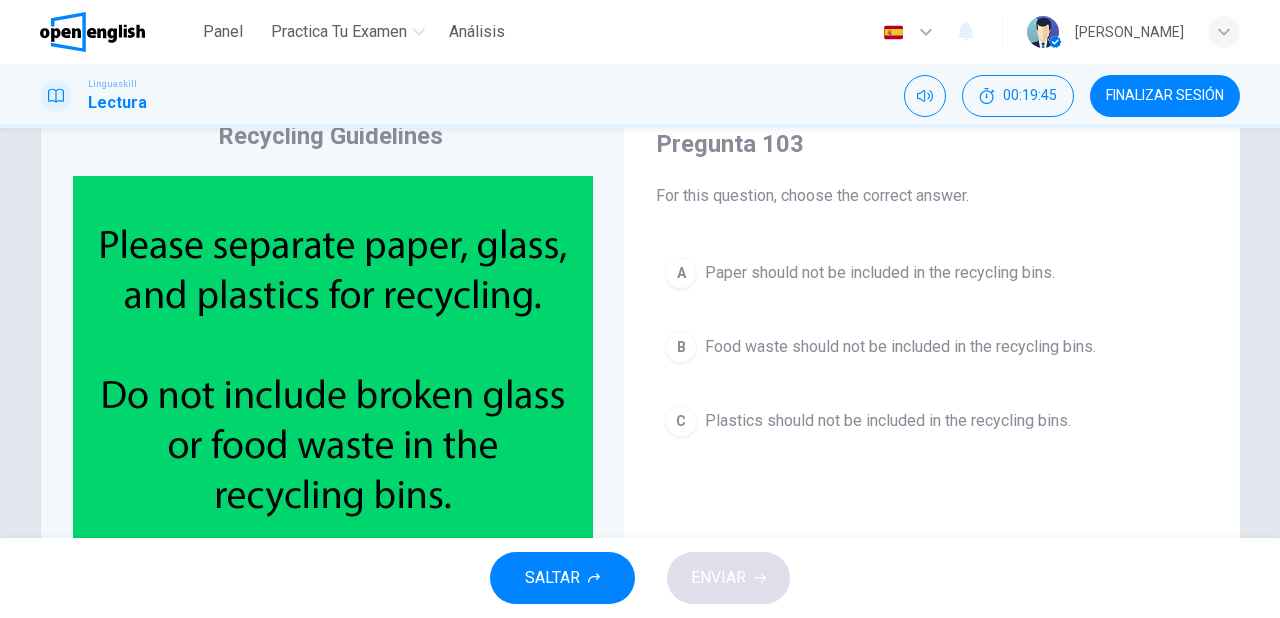 click on "Food waste should not be included in the recycling bins." at bounding box center [900, 347] 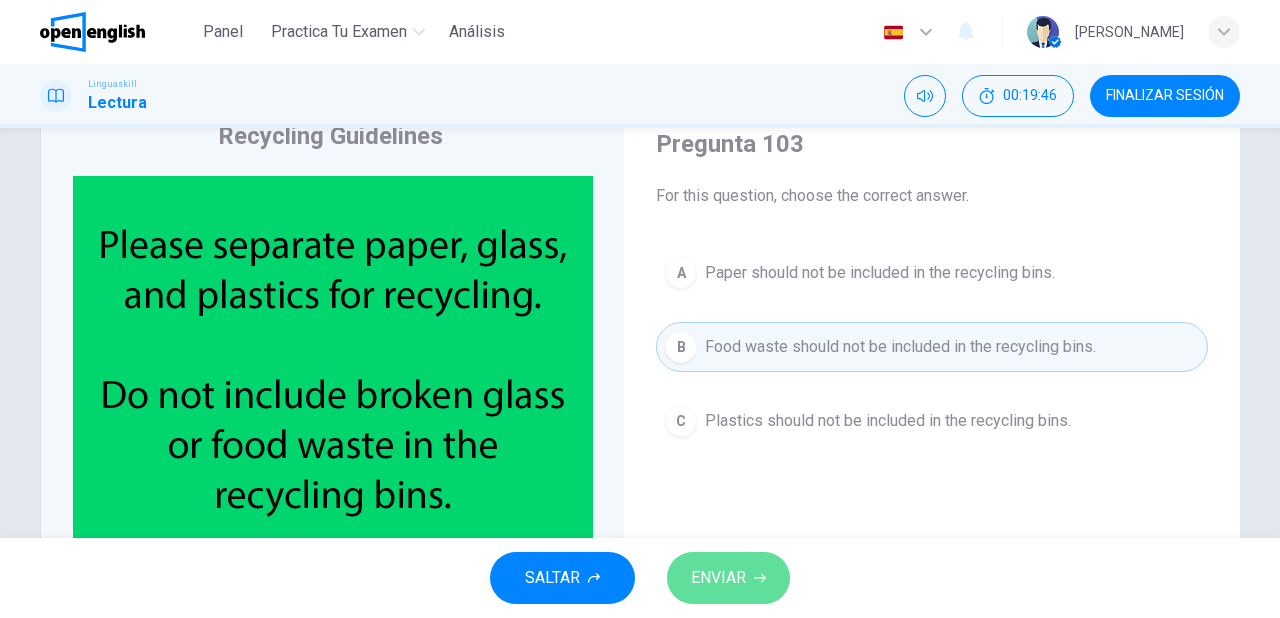 click on "ENVIAR" at bounding box center [718, 578] 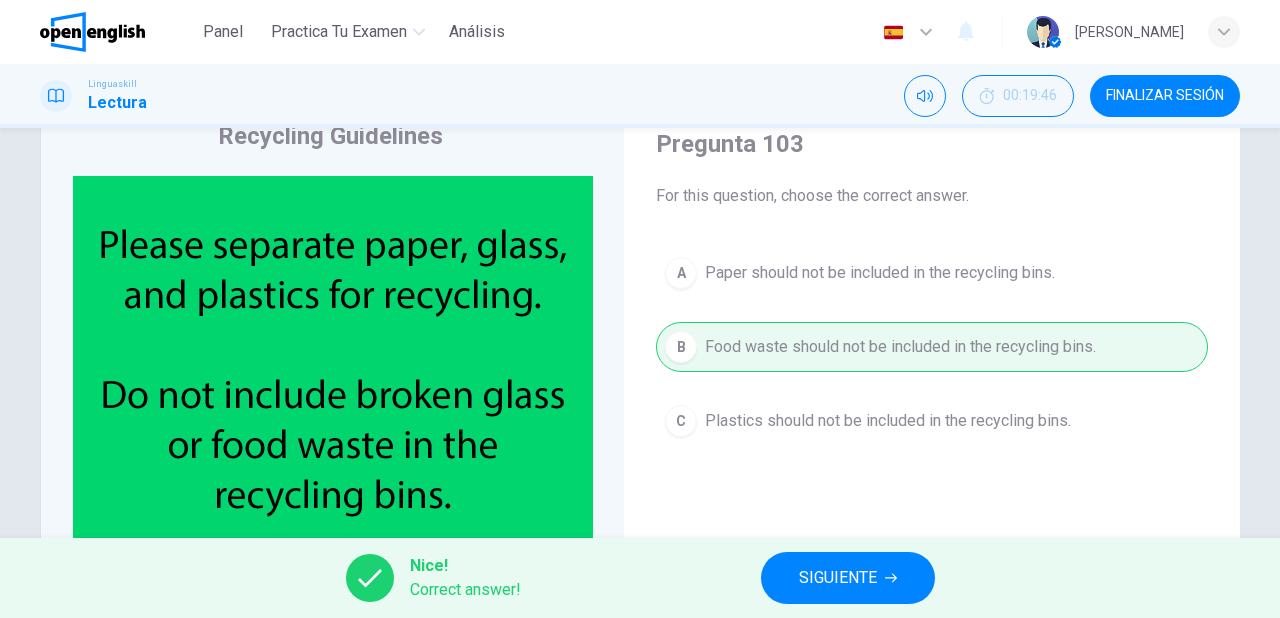 click on "SIGUIENTE" at bounding box center (848, 578) 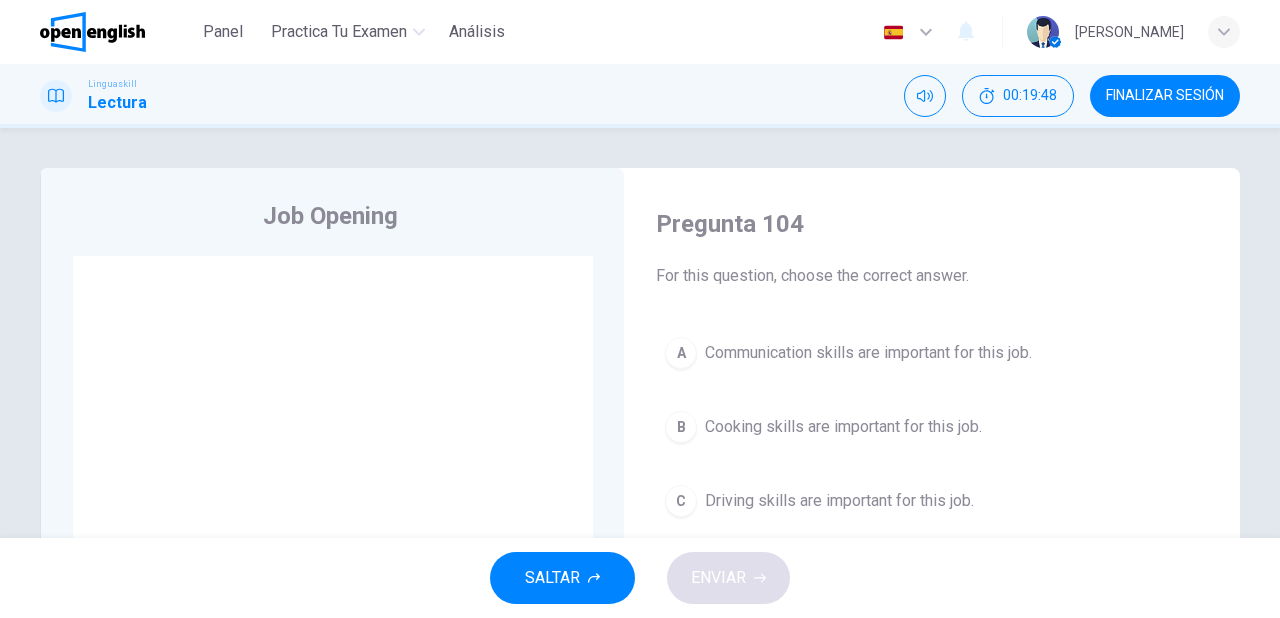 scroll, scrollTop: 80, scrollLeft: 0, axis: vertical 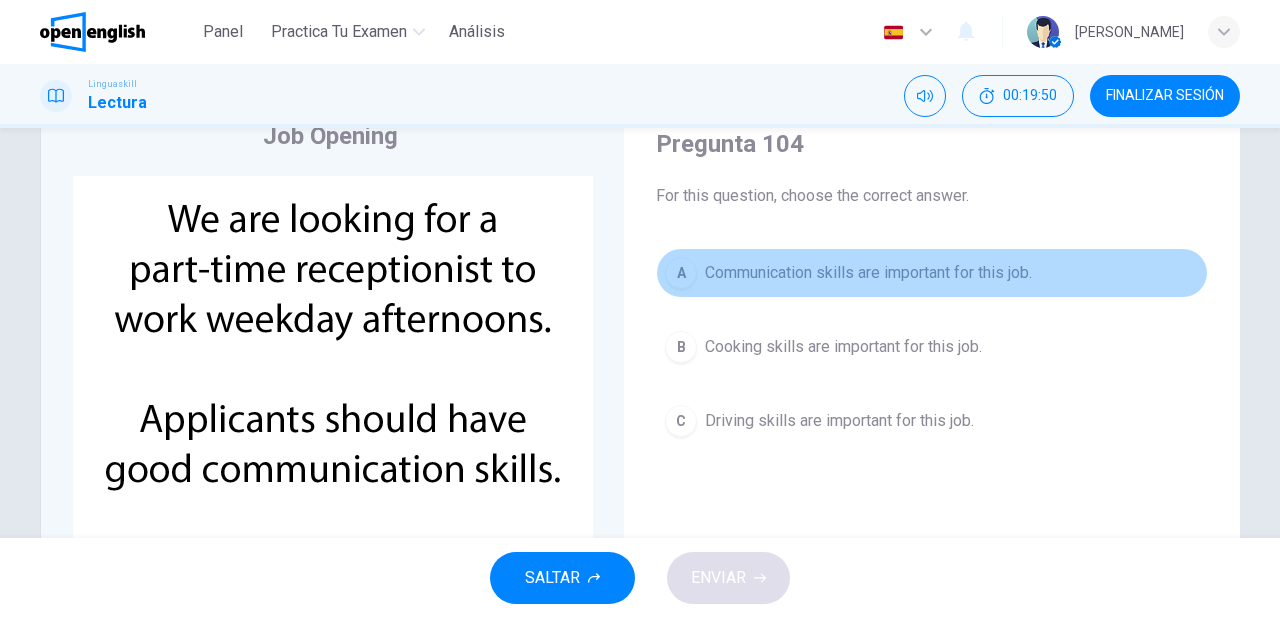 click on "Communication skills are important for this job." at bounding box center [868, 273] 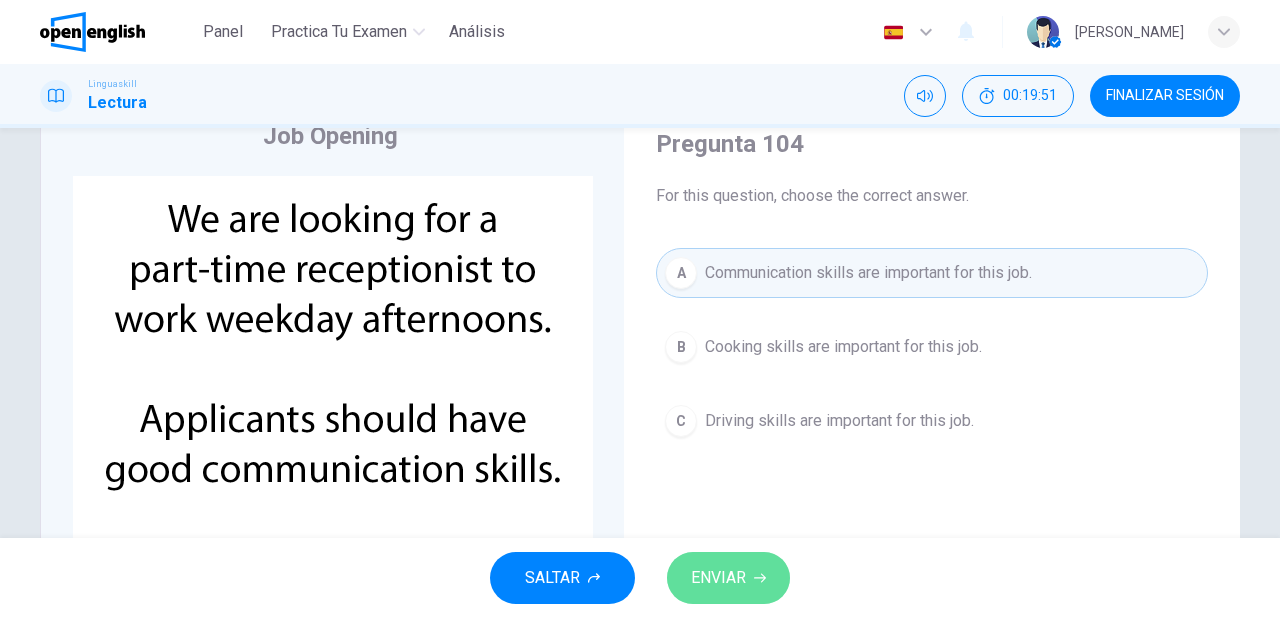 click on "ENVIAR" at bounding box center (718, 578) 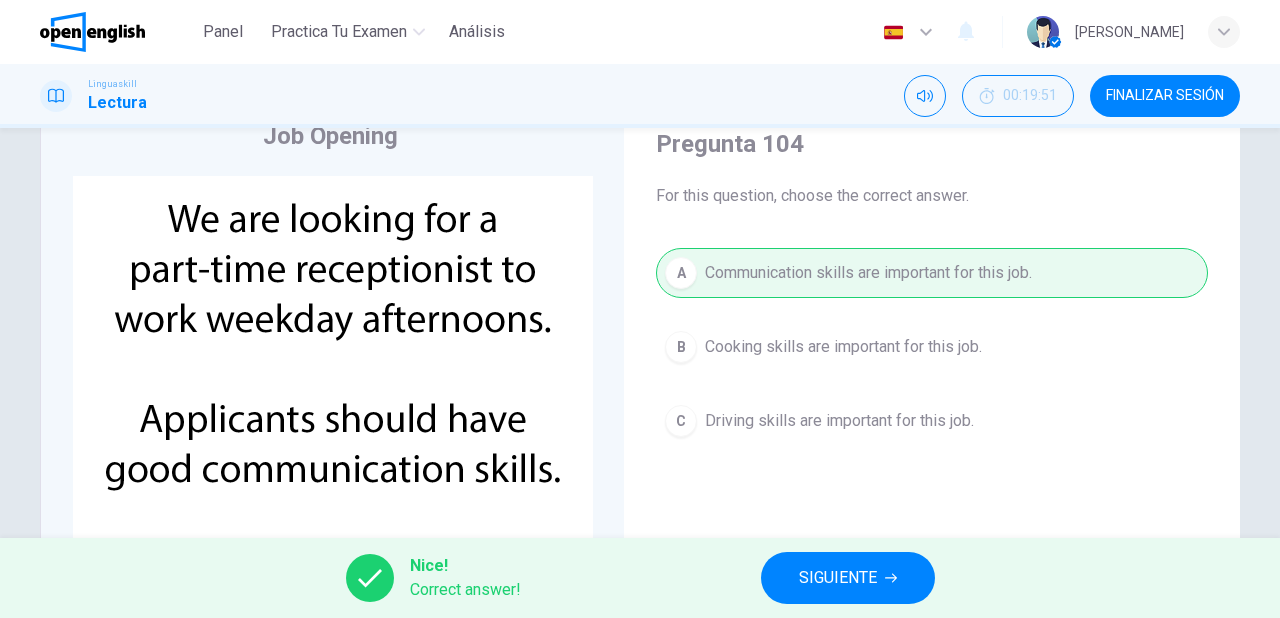 click on "SIGUIENTE" at bounding box center [838, 578] 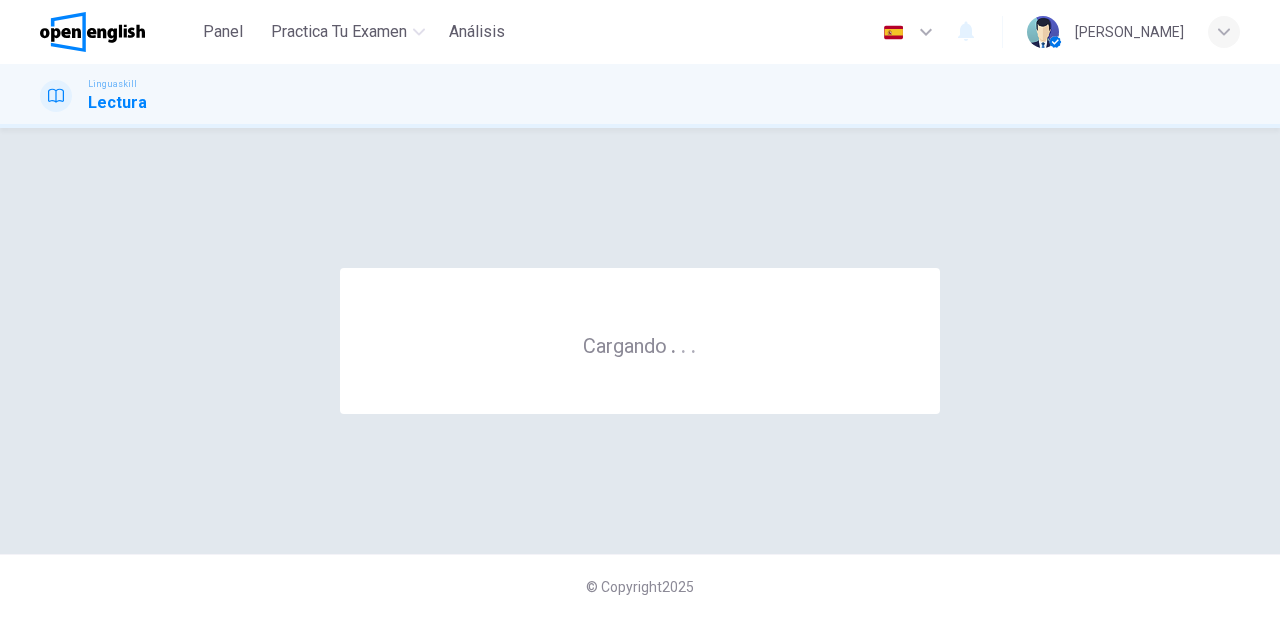 scroll, scrollTop: 0, scrollLeft: 0, axis: both 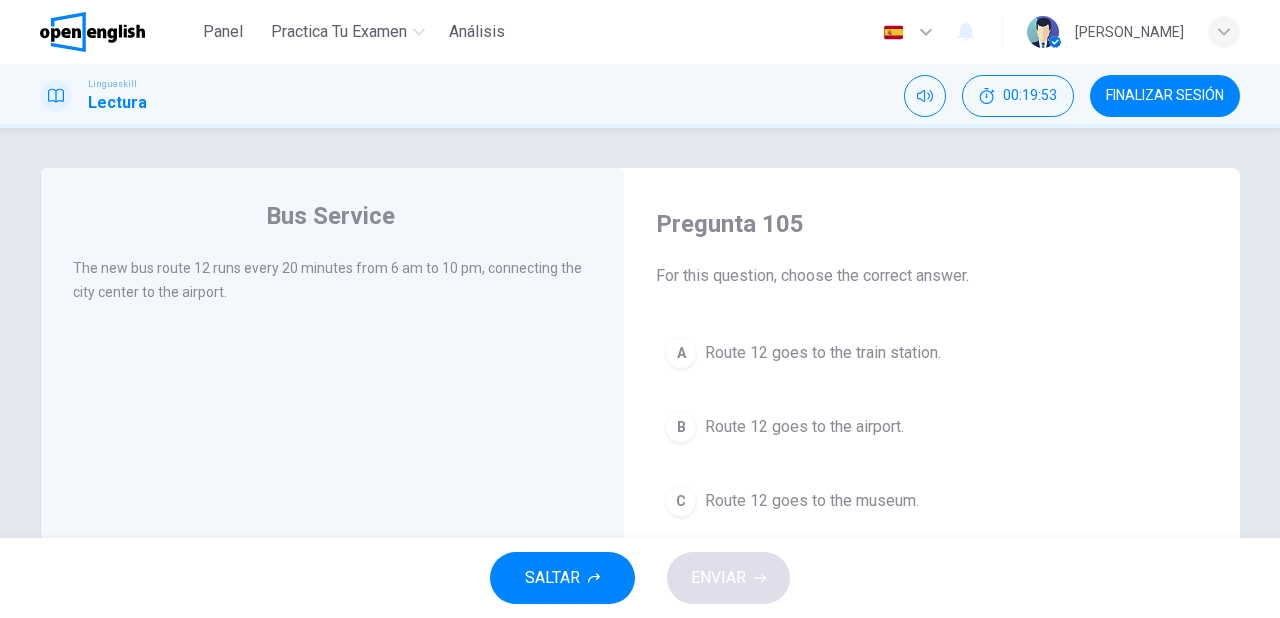 click on "Route 12 goes to the airport." at bounding box center (804, 427) 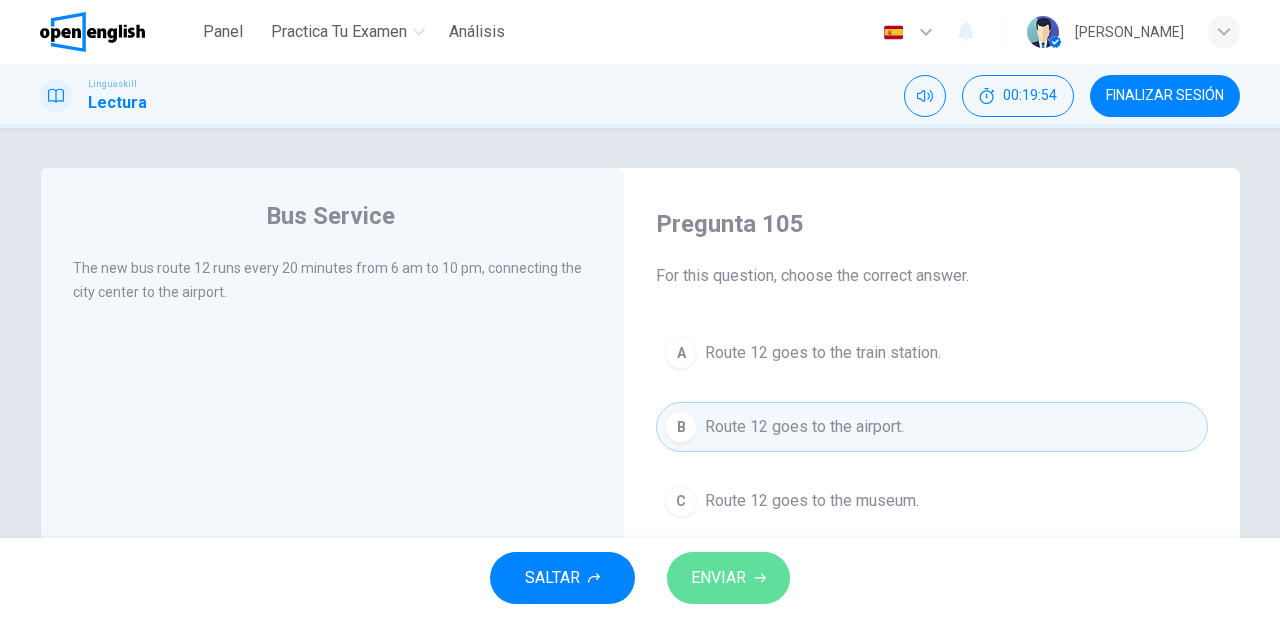 click on "ENVIAR" at bounding box center (718, 578) 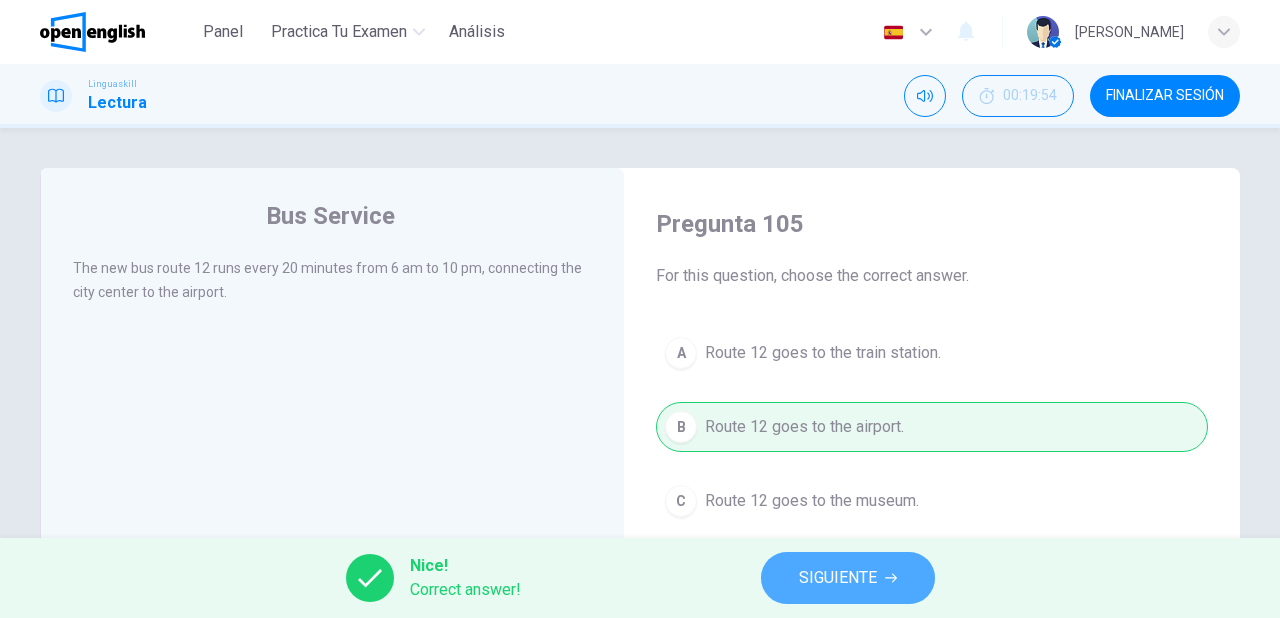 click on "SIGUIENTE" at bounding box center [838, 578] 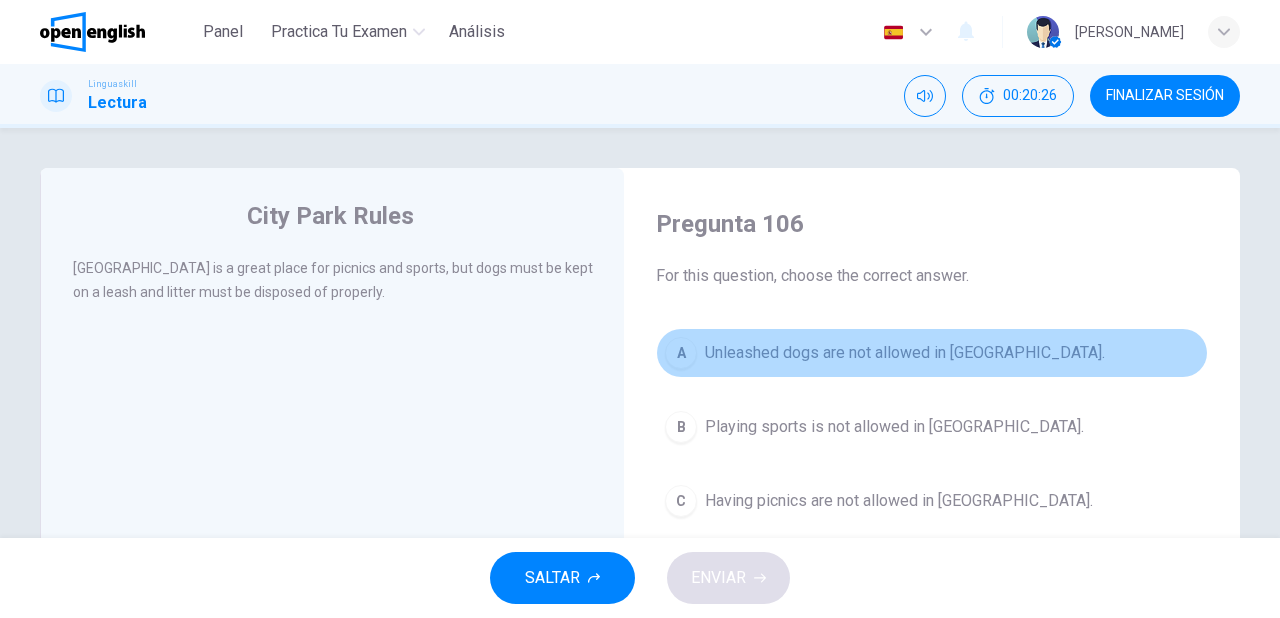 click on "Unleashed dogs are not allowed in [GEOGRAPHIC_DATA]." at bounding box center [905, 353] 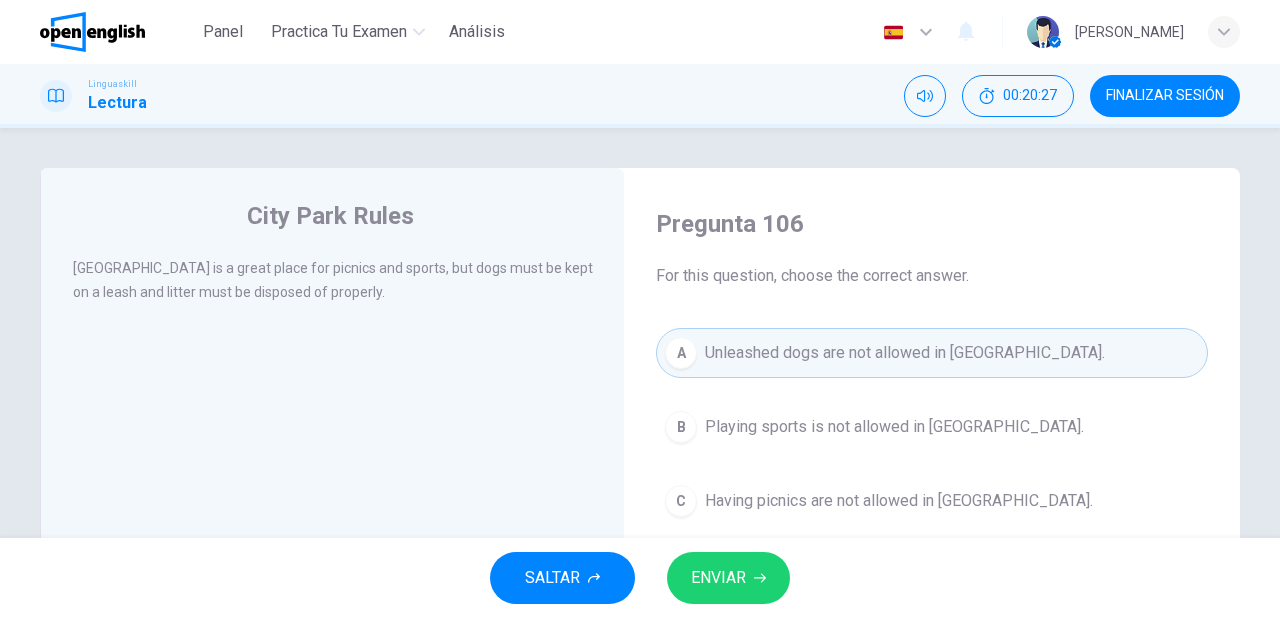 click on "ENVIAR" at bounding box center [728, 578] 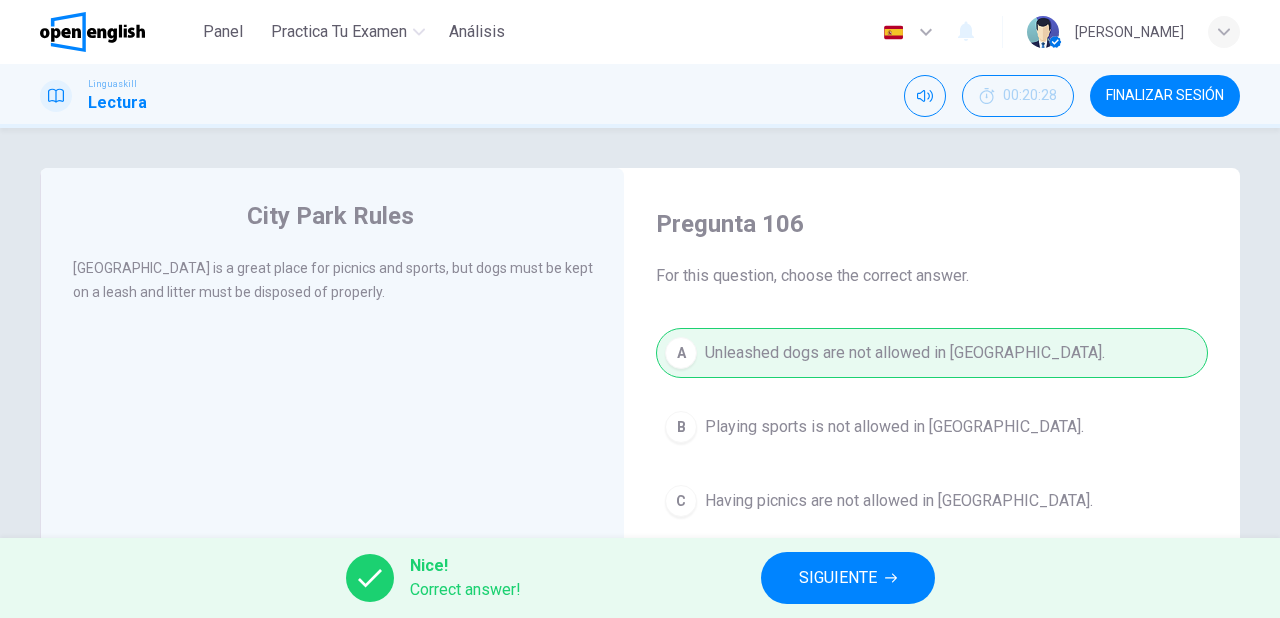 click on "SIGUIENTE" at bounding box center [838, 578] 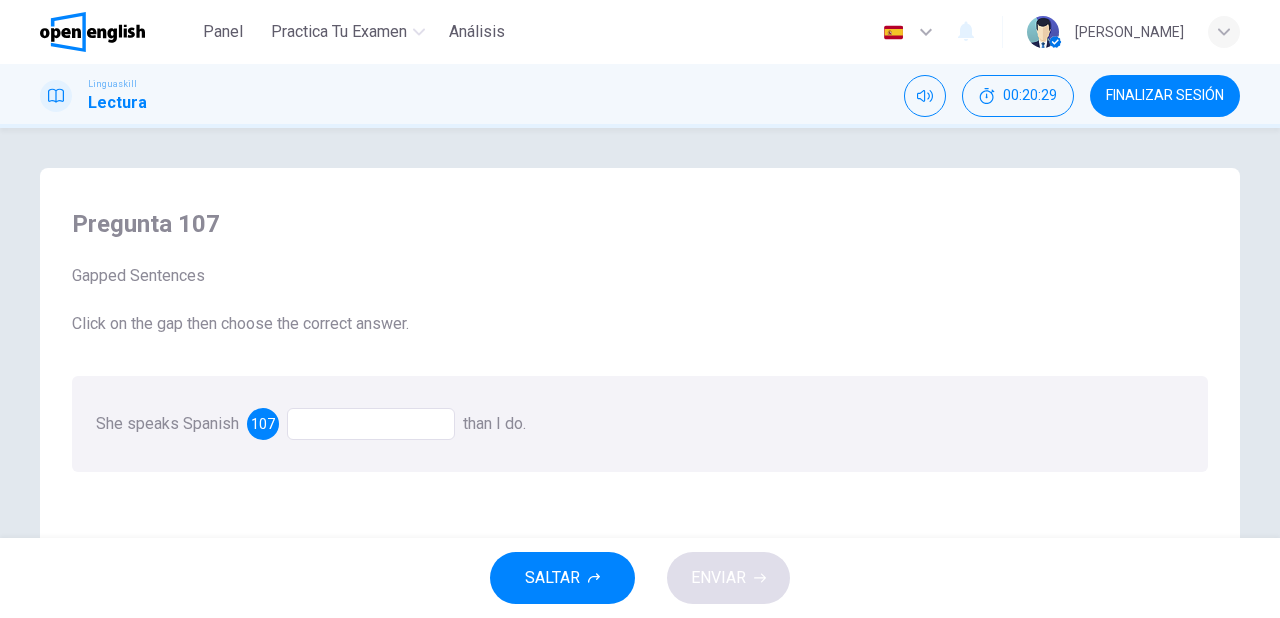 click at bounding box center [371, 424] 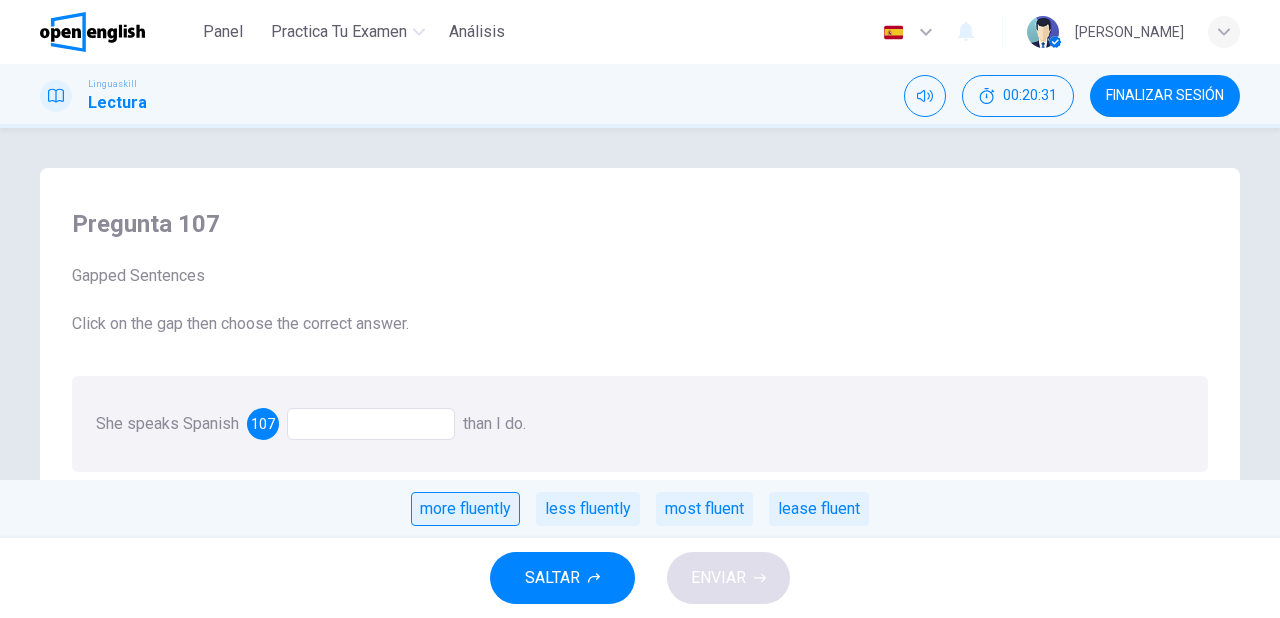 click on "more fluently" at bounding box center [465, 509] 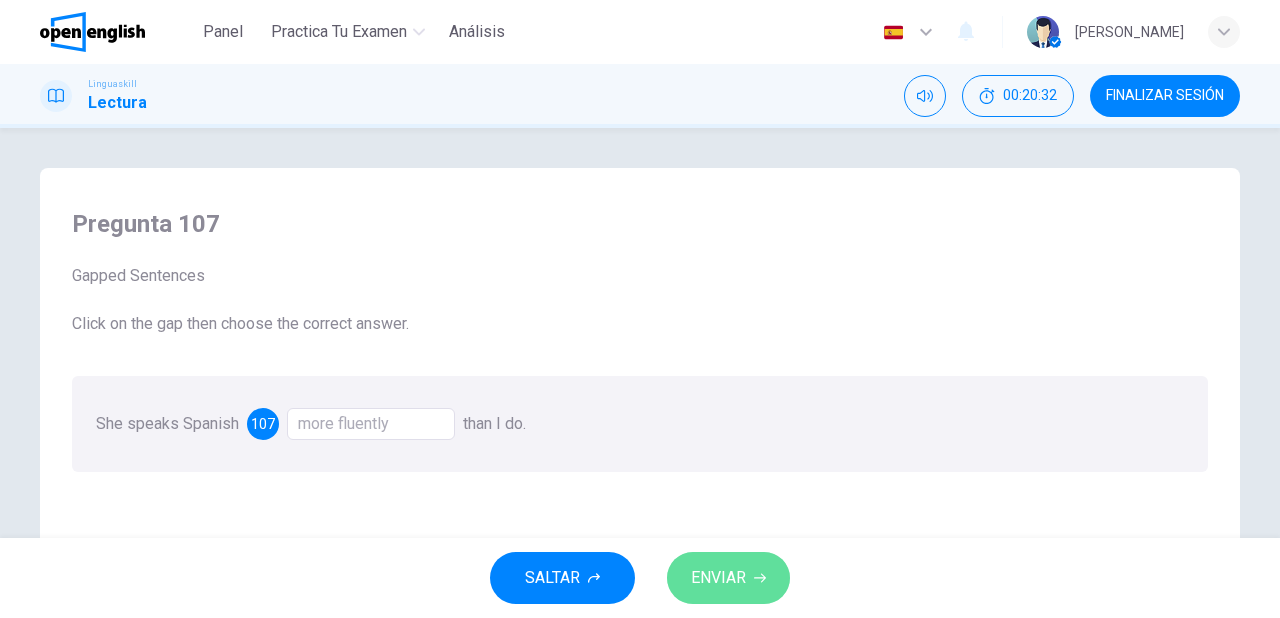 click on "ENVIAR" at bounding box center (718, 578) 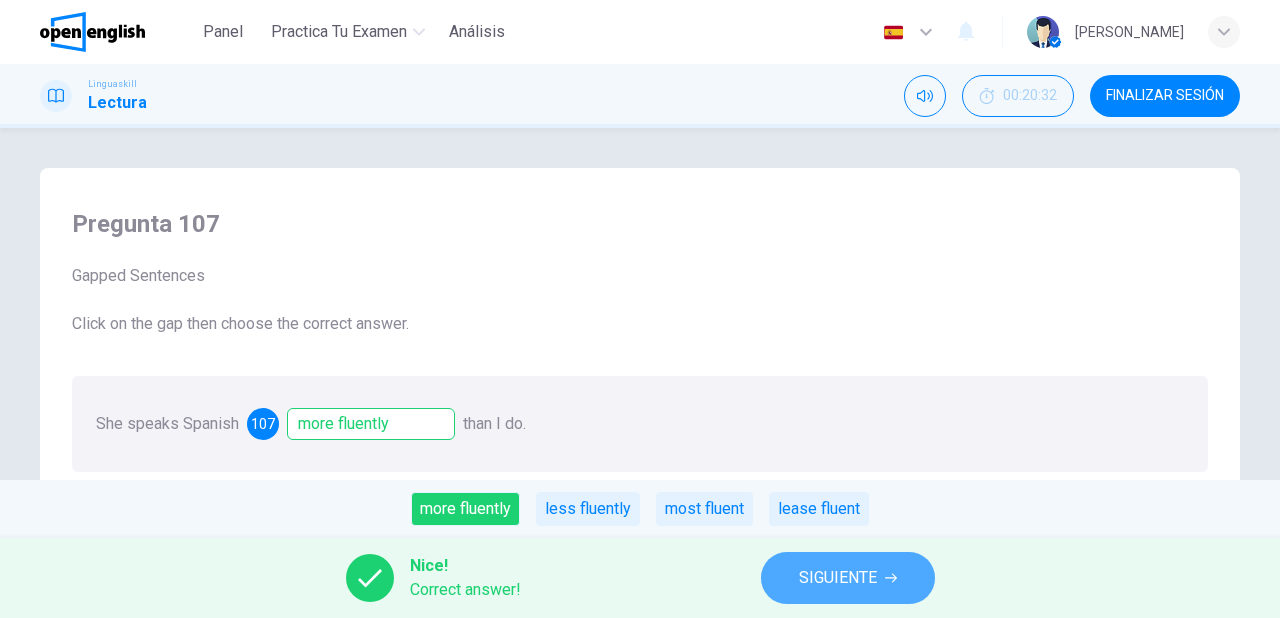 click on "SIGUIENTE" at bounding box center [848, 578] 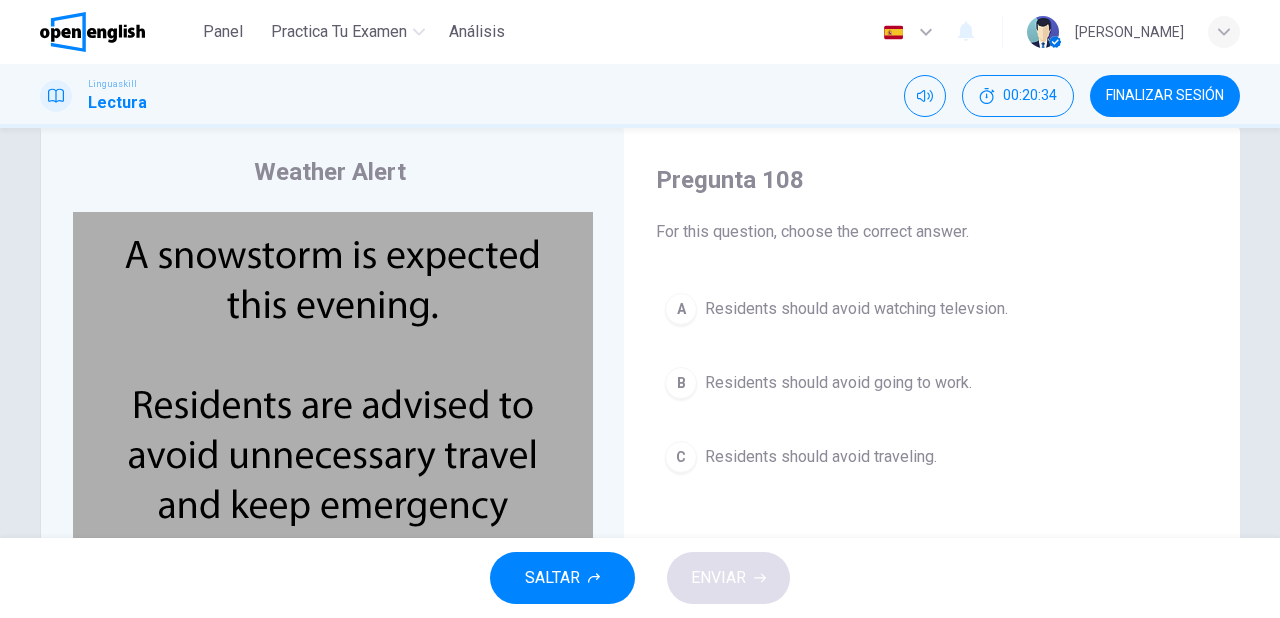 scroll, scrollTop: 80, scrollLeft: 0, axis: vertical 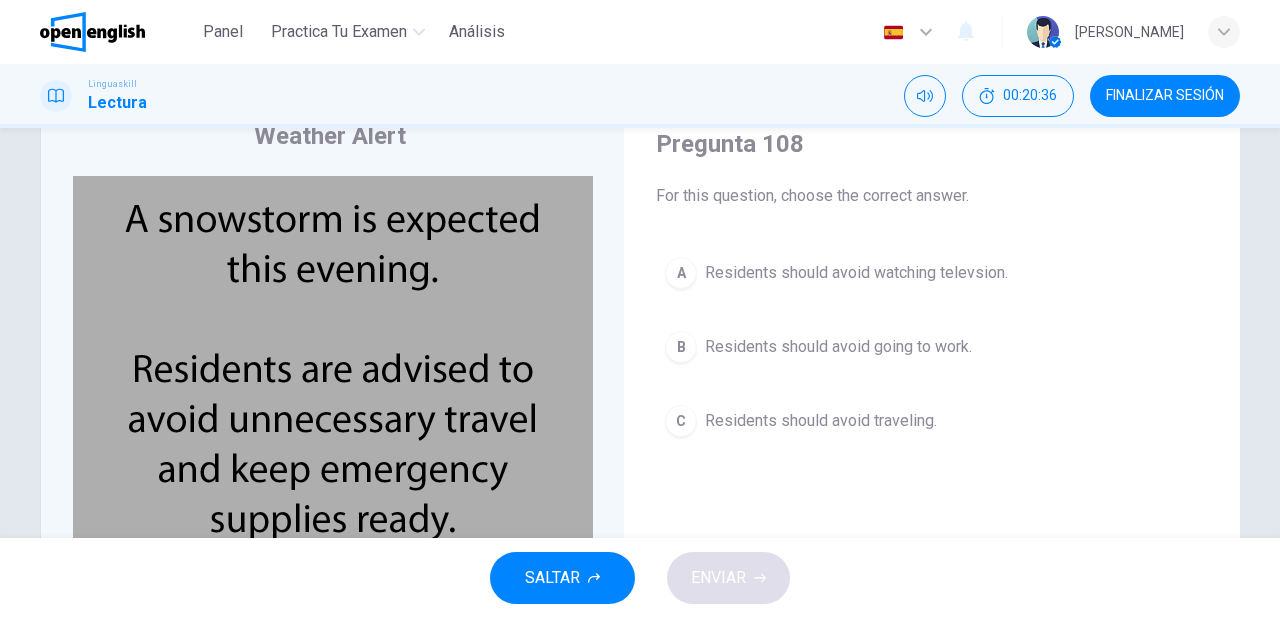 click on "Residents should avoid traveling." at bounding box center [821, 421] 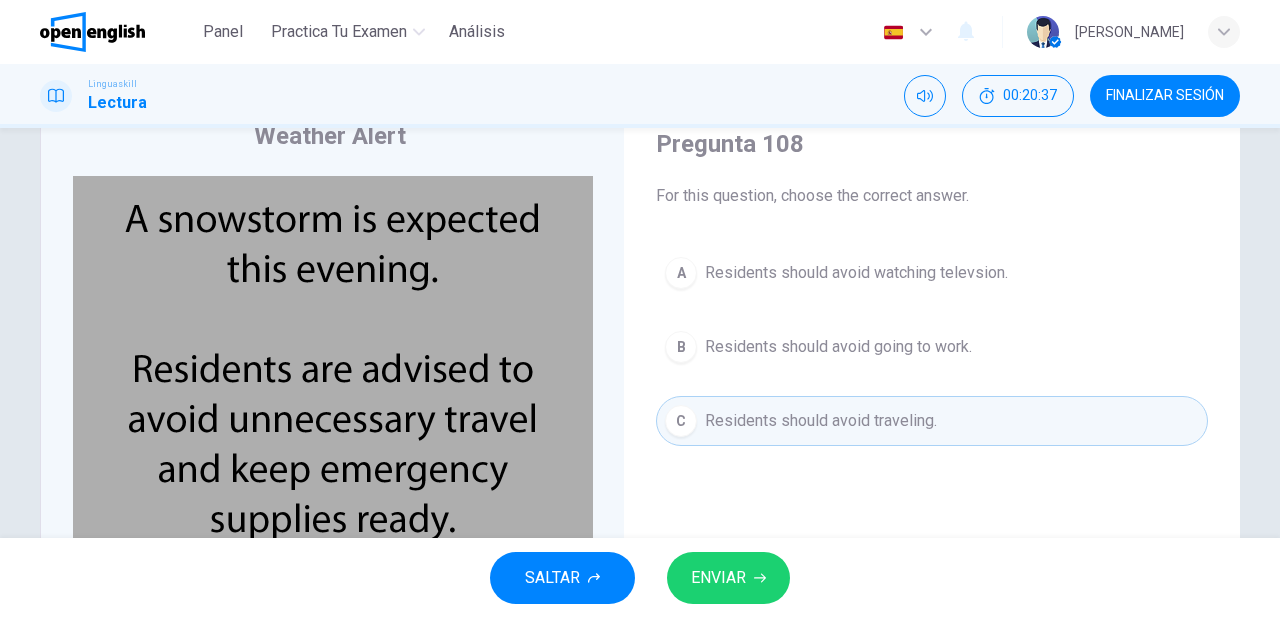 click on "ENVIAR" at bounding box center (718, 578) 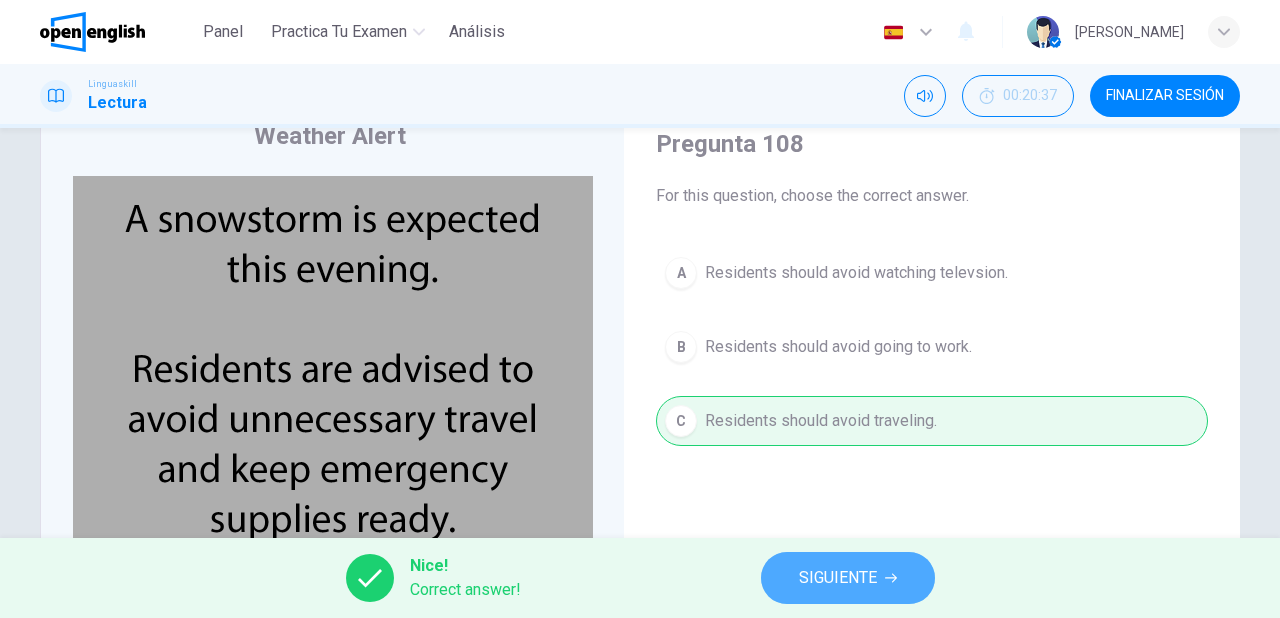 click on "SIGUIENTE" at bounding box center [838, 578] 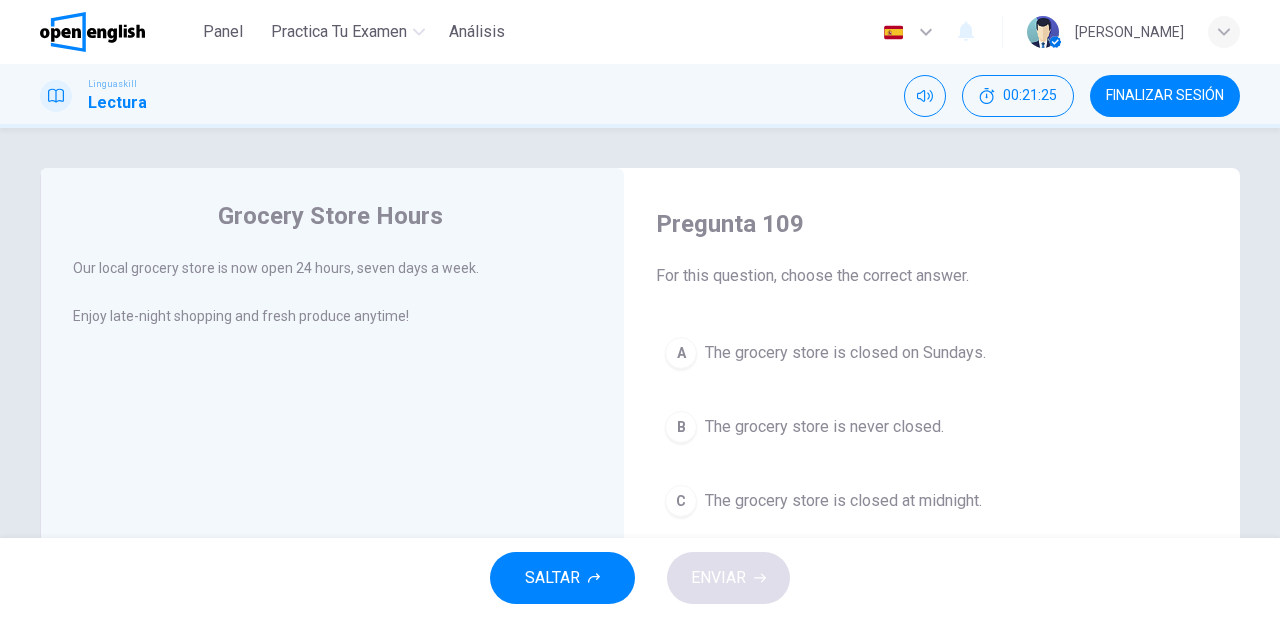 drag, startPoint x: 751, startPoint y: 428, endPoint x: 748, endPoint y: 440, distance: 12.369317 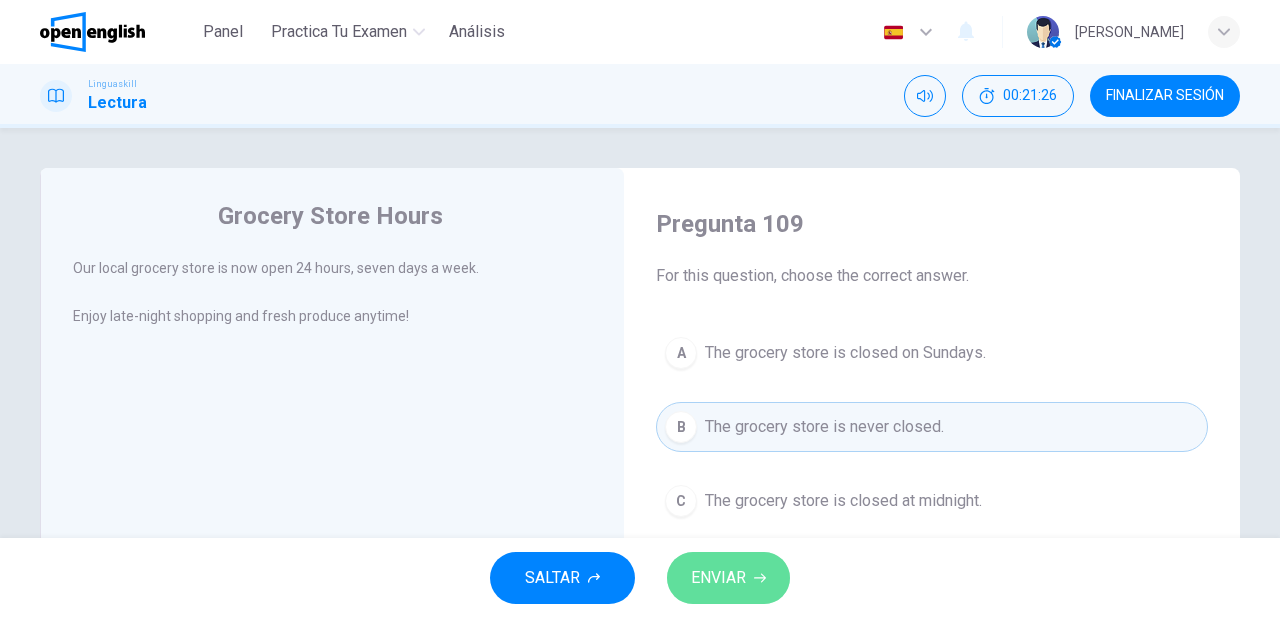 click on "ENVIAR" at bounding box center (718, 578) 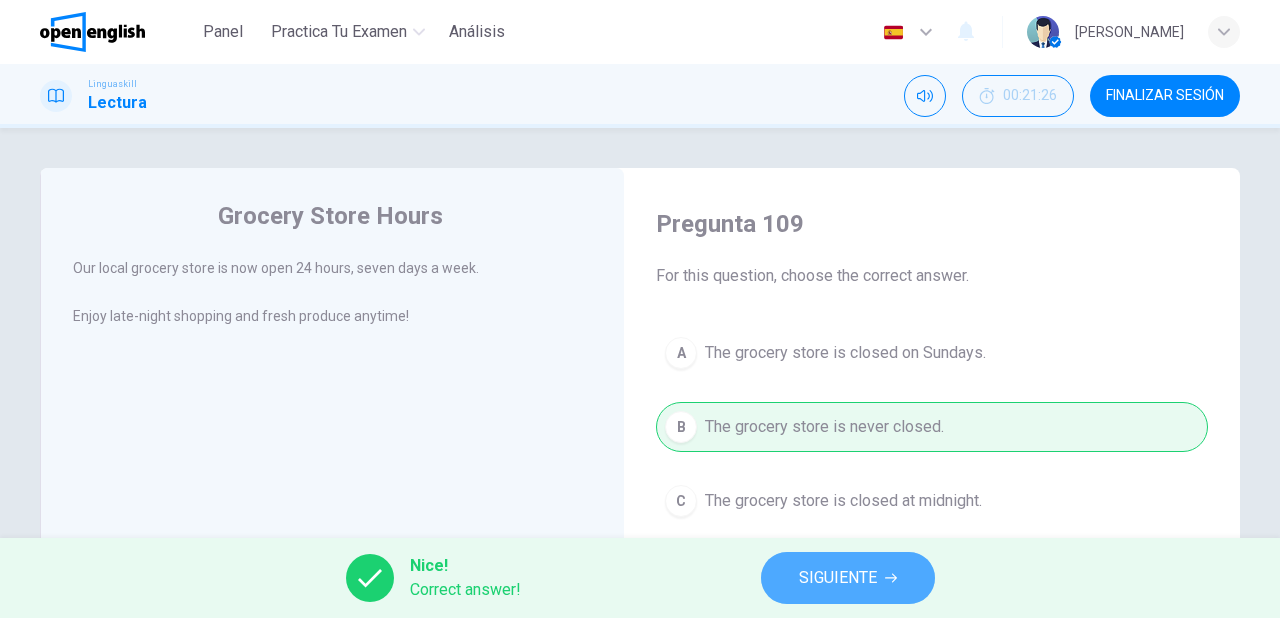 click on "SIGUIENTE" at bounding box center [838, 578] 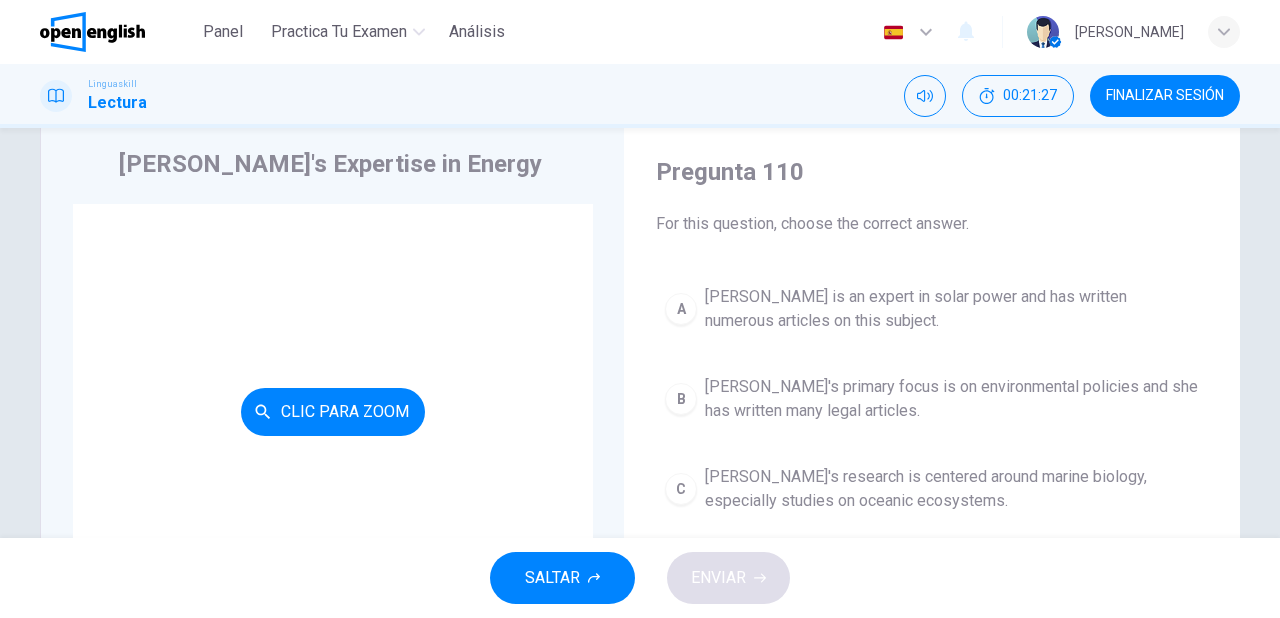 scroll, scrollTop: 80, scrollLeft: 0, axis: vertical 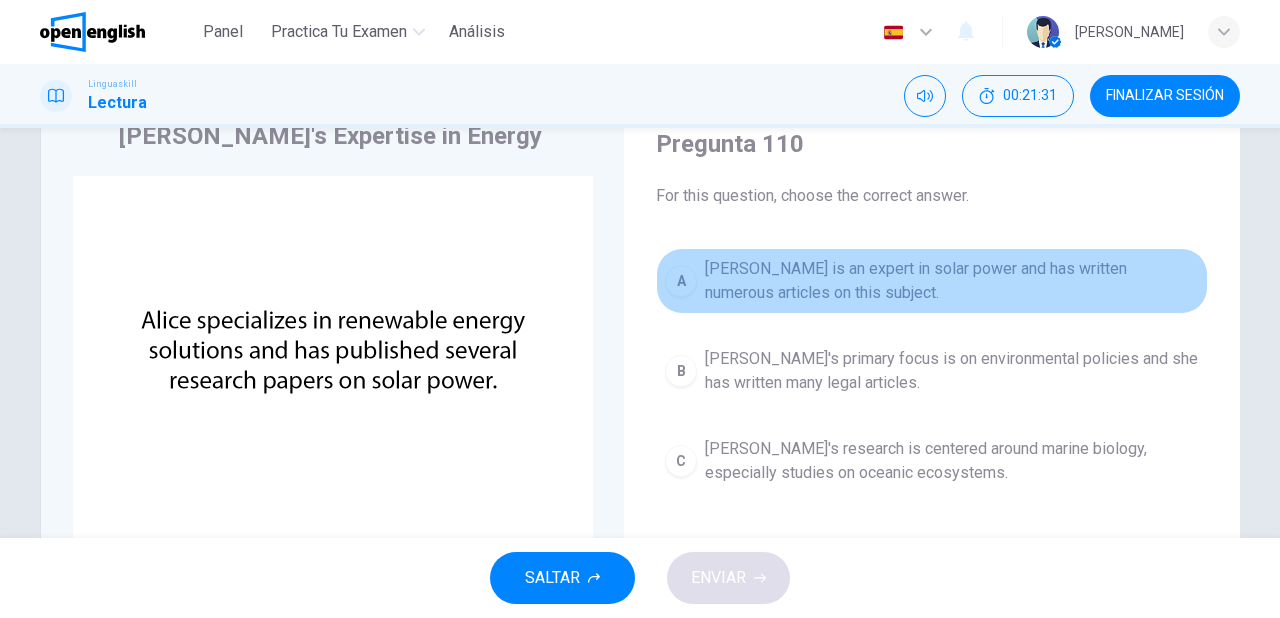 drag, startPoint x: 763, startPoint y: 288, endPoint x: 749, endPoint y: 313, distance: 28.653097 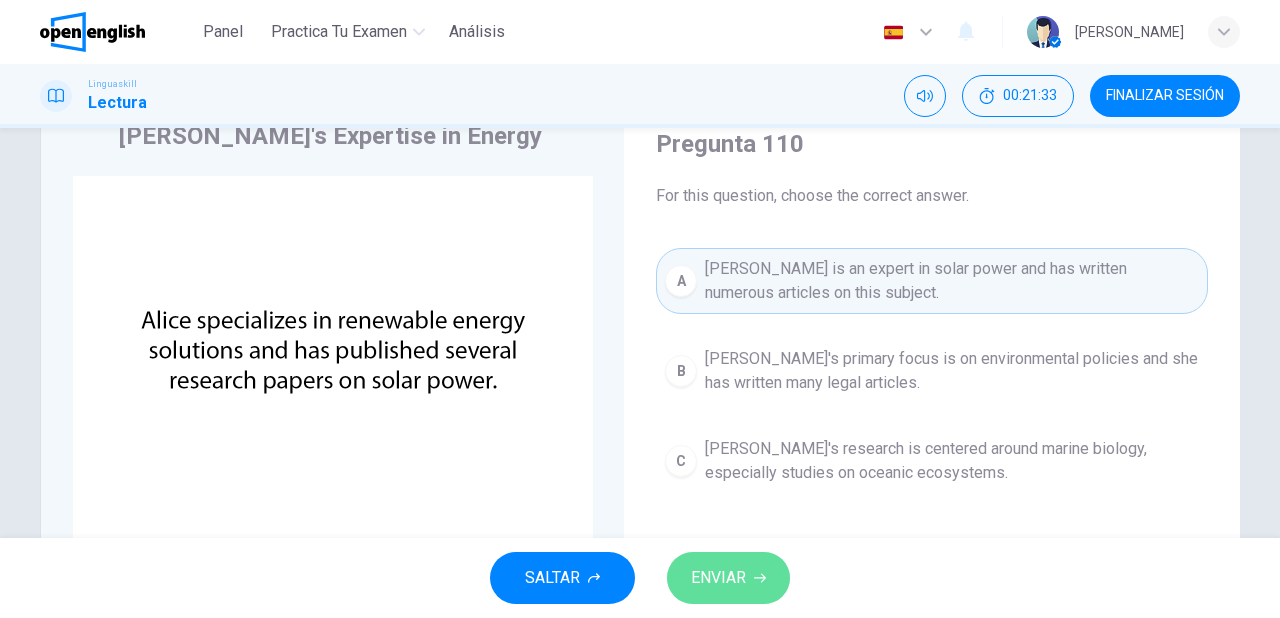 click on "ENVIAR" at bounding box center (718, 578) 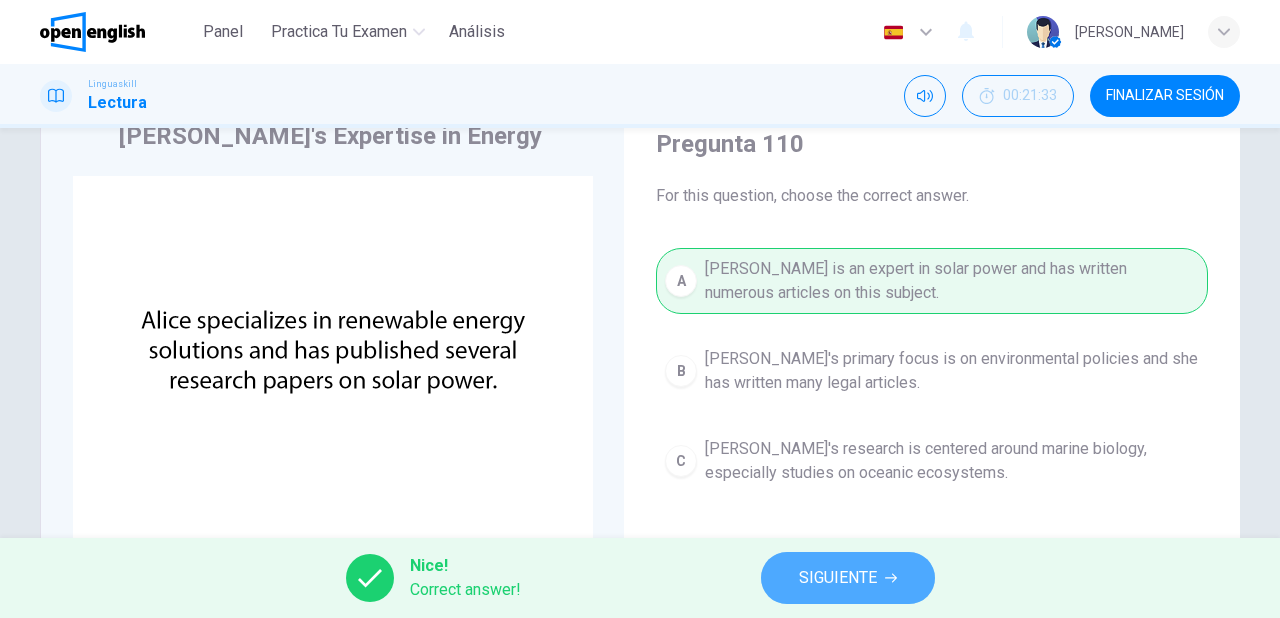 click on "SIGUIENTE" at bounding box center [838, 578] 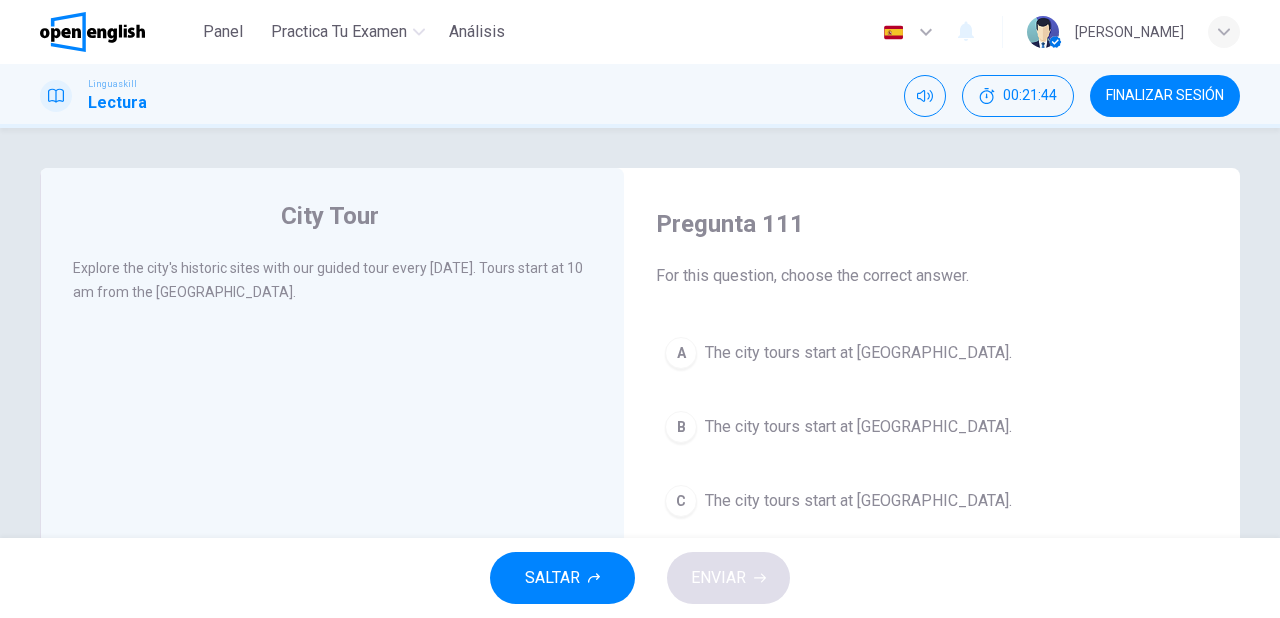 click on "The city tours start at [GEOGRAPHIC_DATA]." at bounding box center (858, 353) 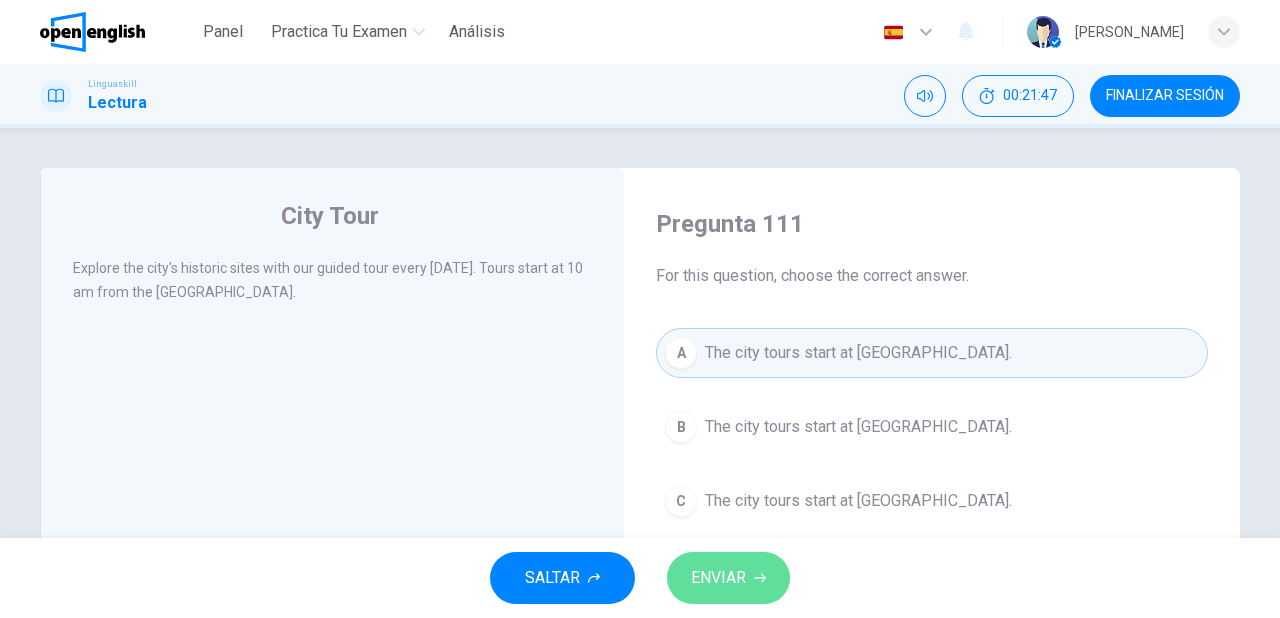 click on "ENVIAR" at bounding box center [718, 578] 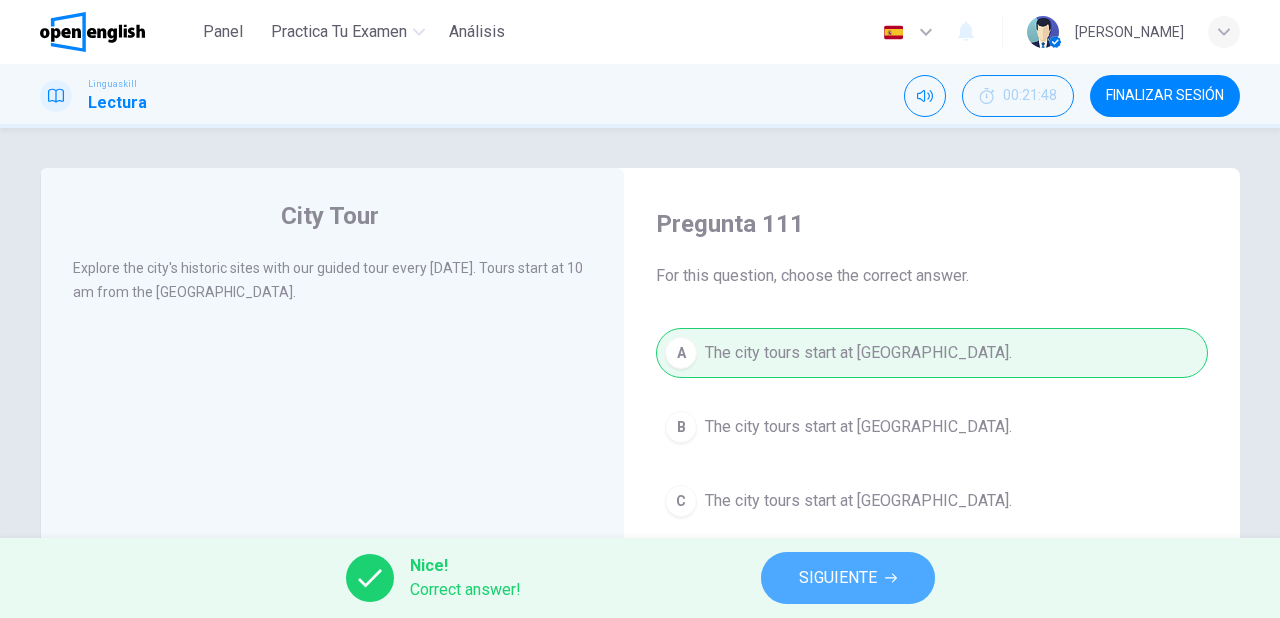 click on "SIGUIENTE" at bounding box center (838, 578) 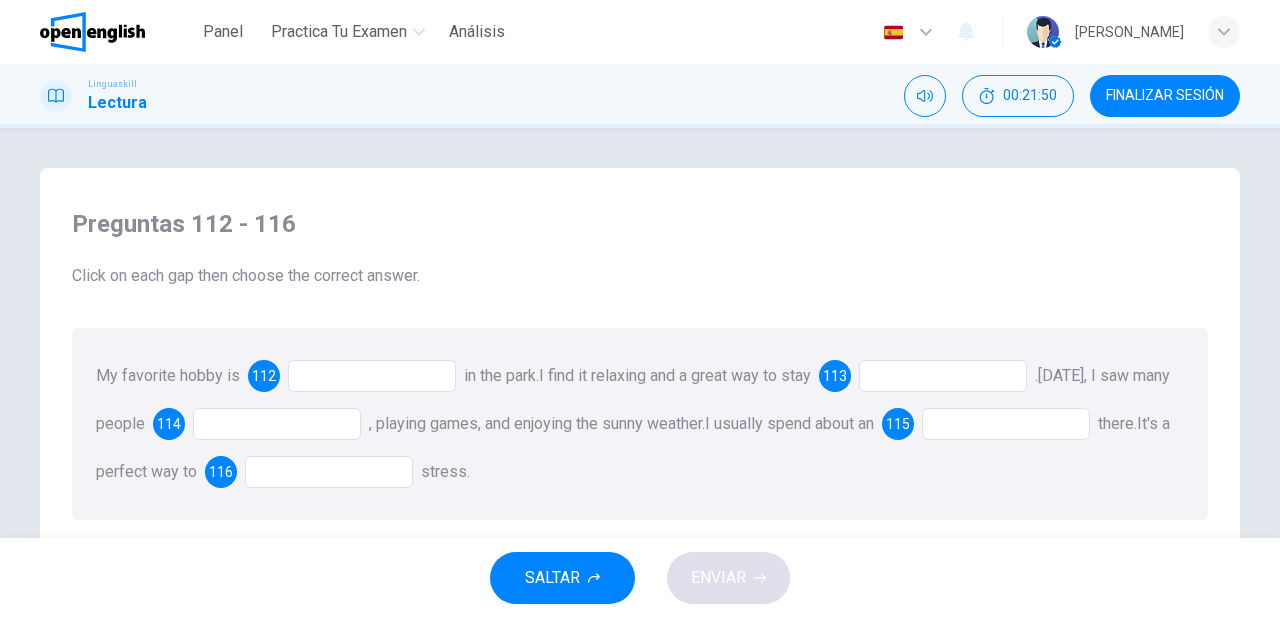click at bounding box center [372, 376] 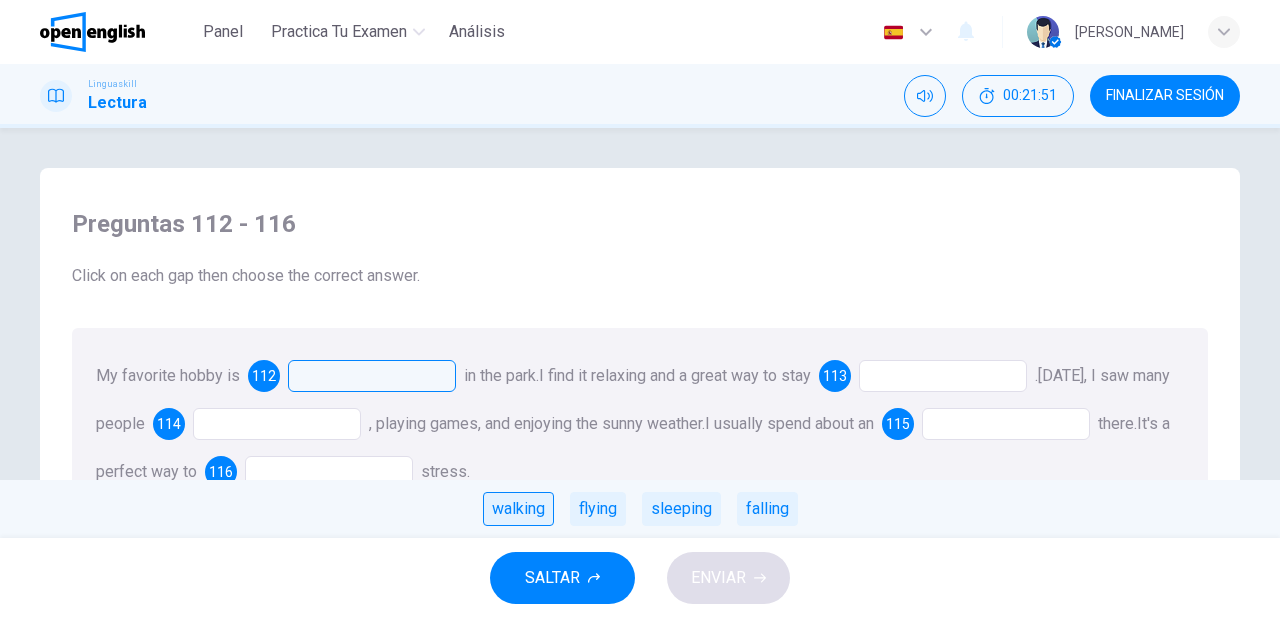 click on "walking" at bounding box center (518, 509) 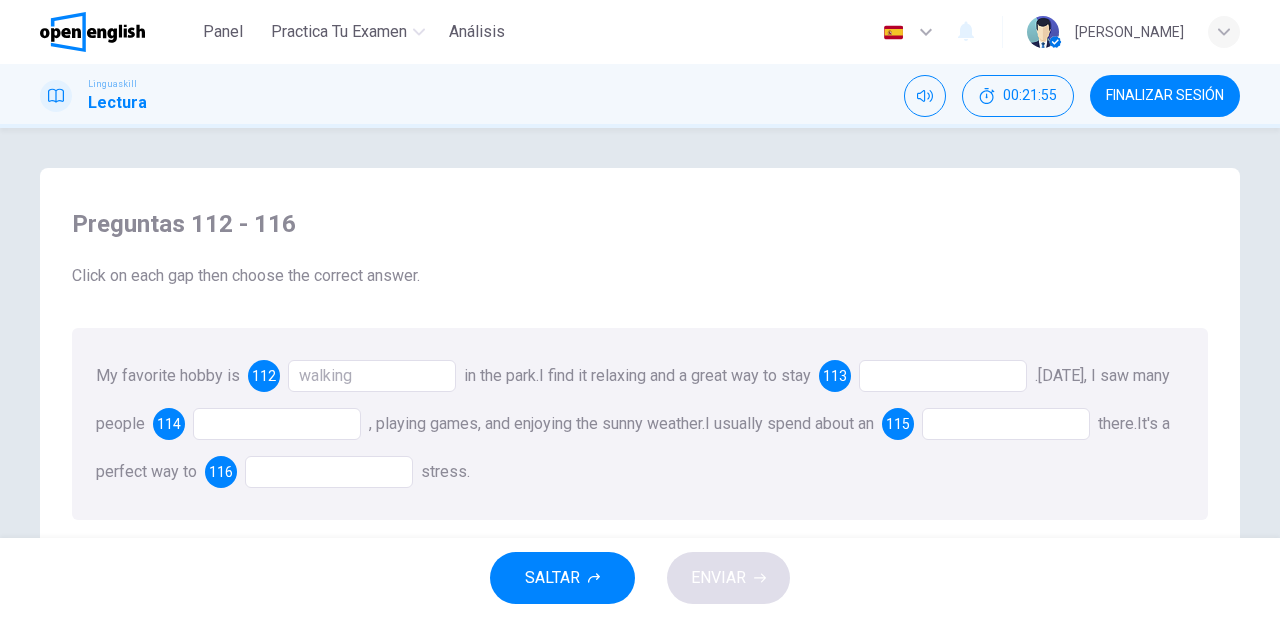 click at bounding box center (943, 376) 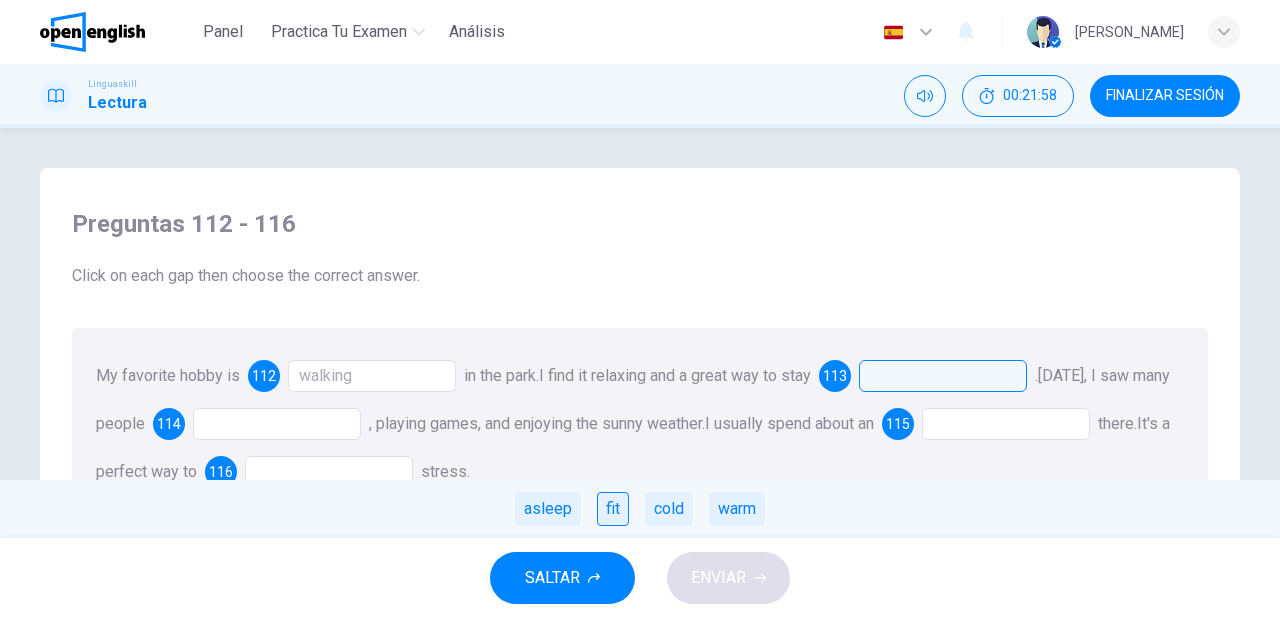 click on "fit" at bounding box center (613, 509) 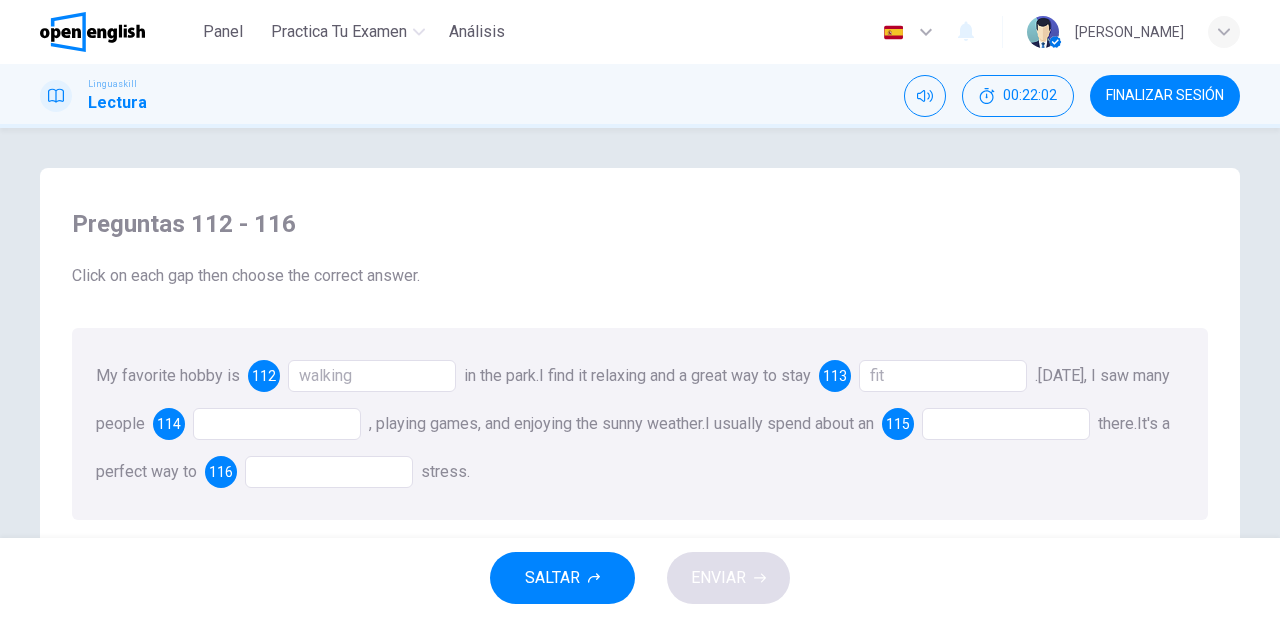 click at bounding box center (277, 424) 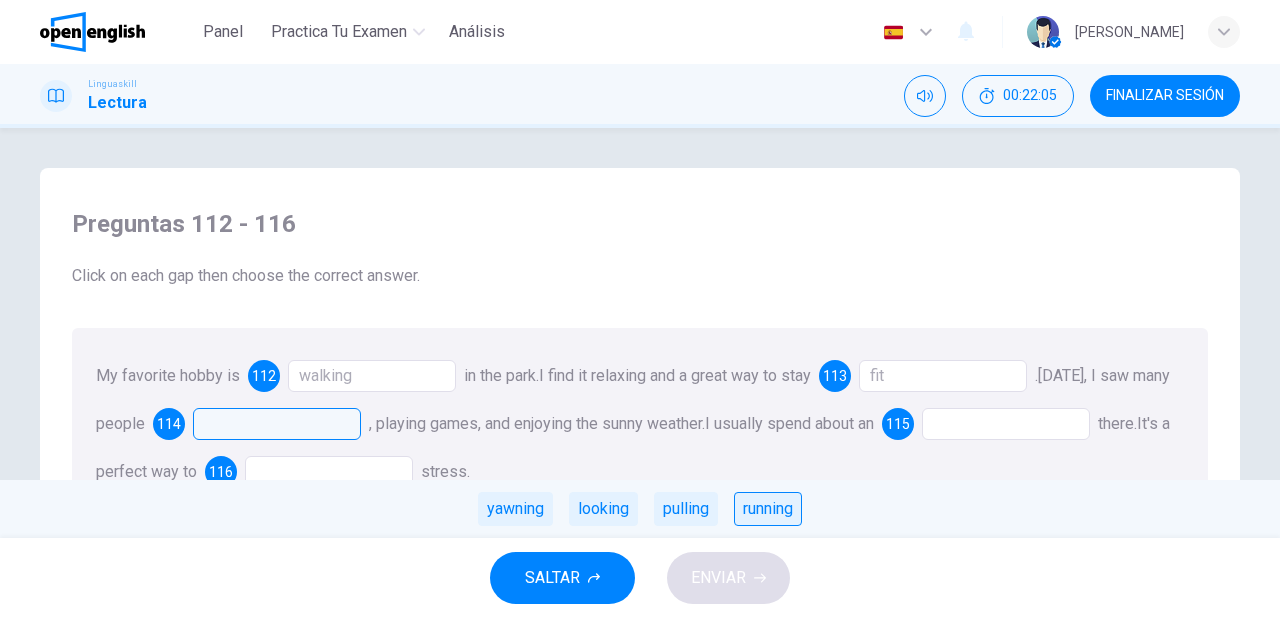 click on "running" at bounding box center (768, 509) 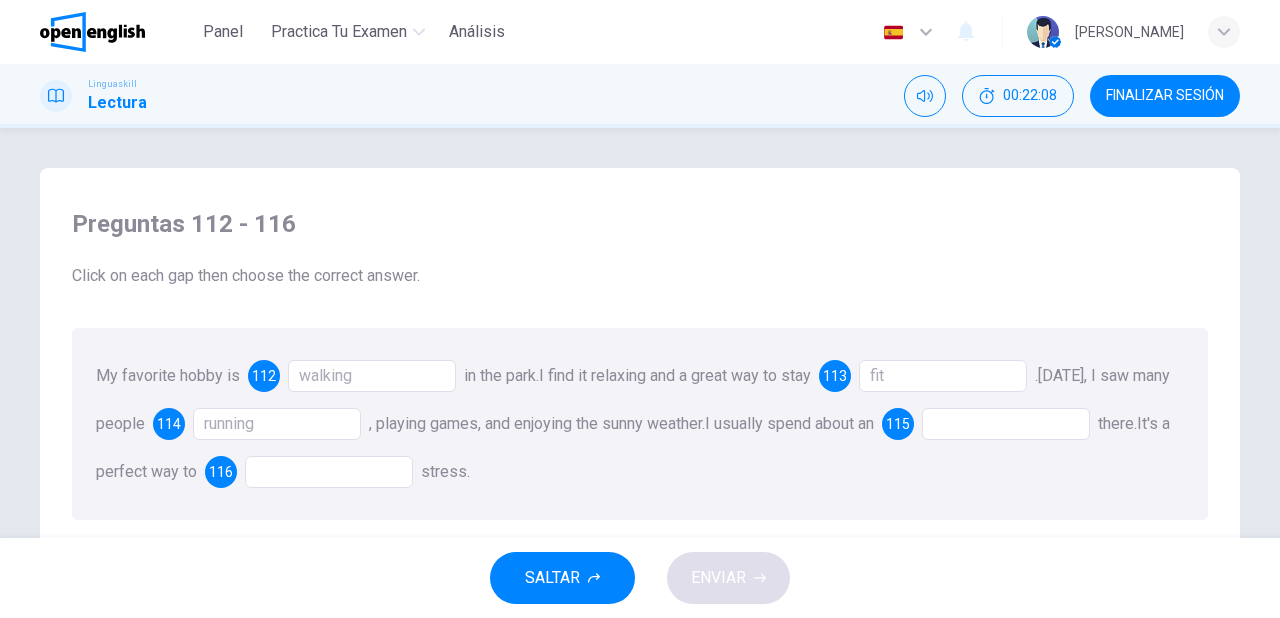 click at bounding box center [1006, 424] 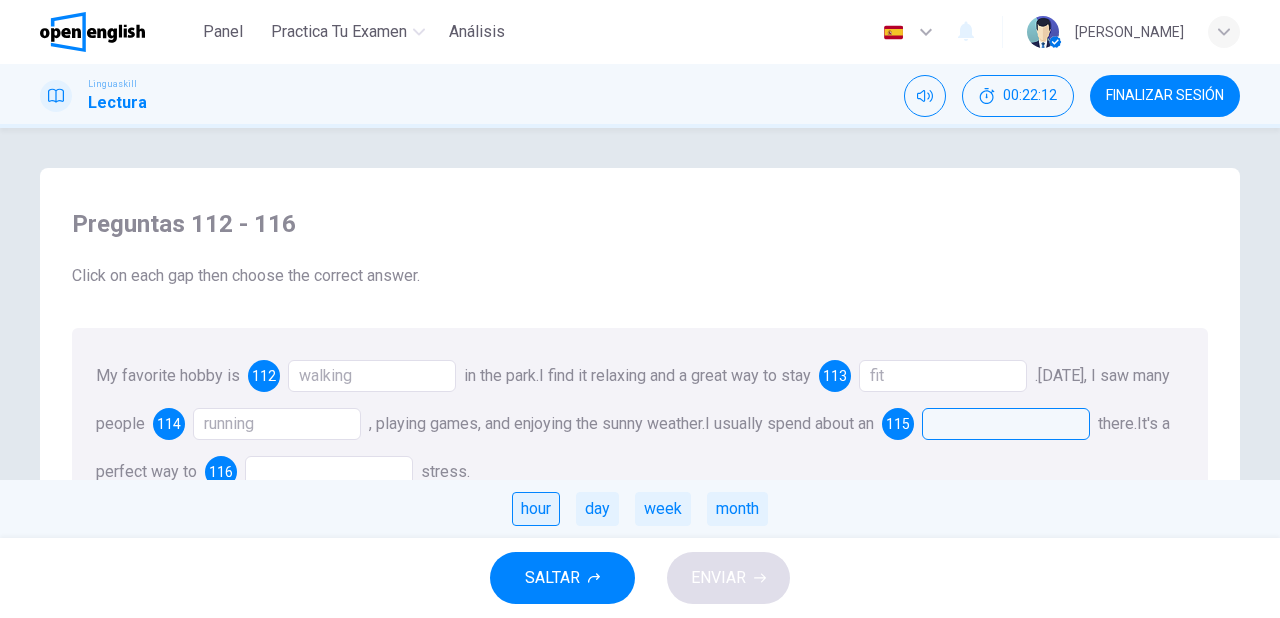 click on "hour" at bounding box center (536, 509) 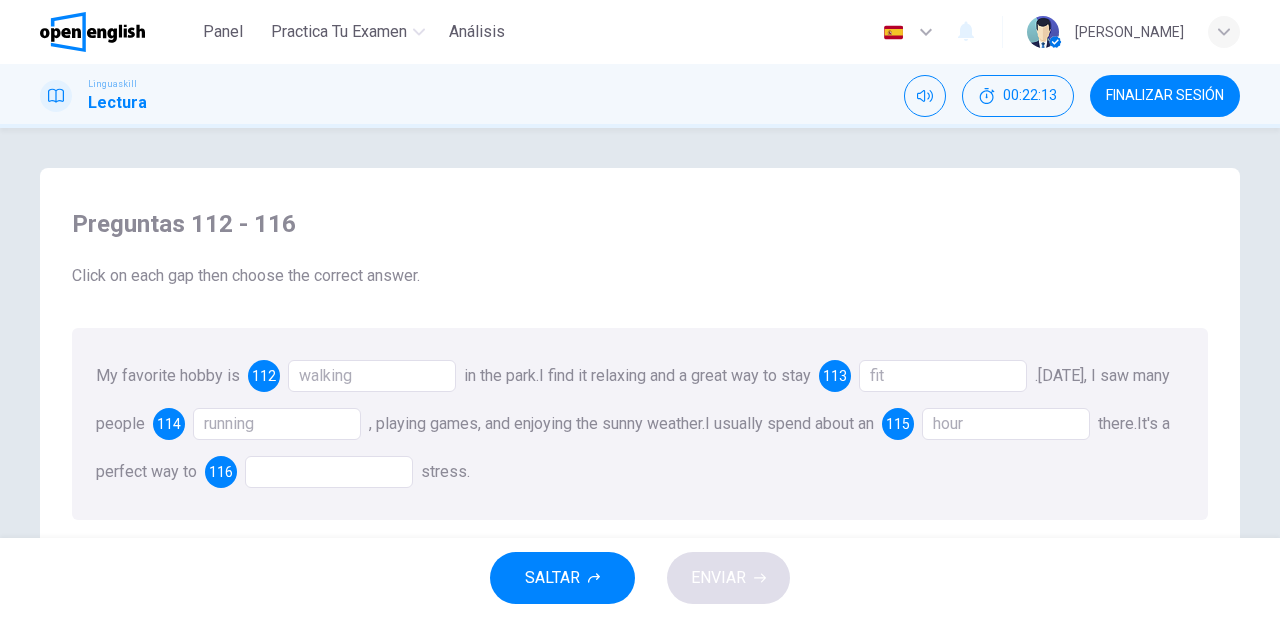 click at bounding box center [329, 472] 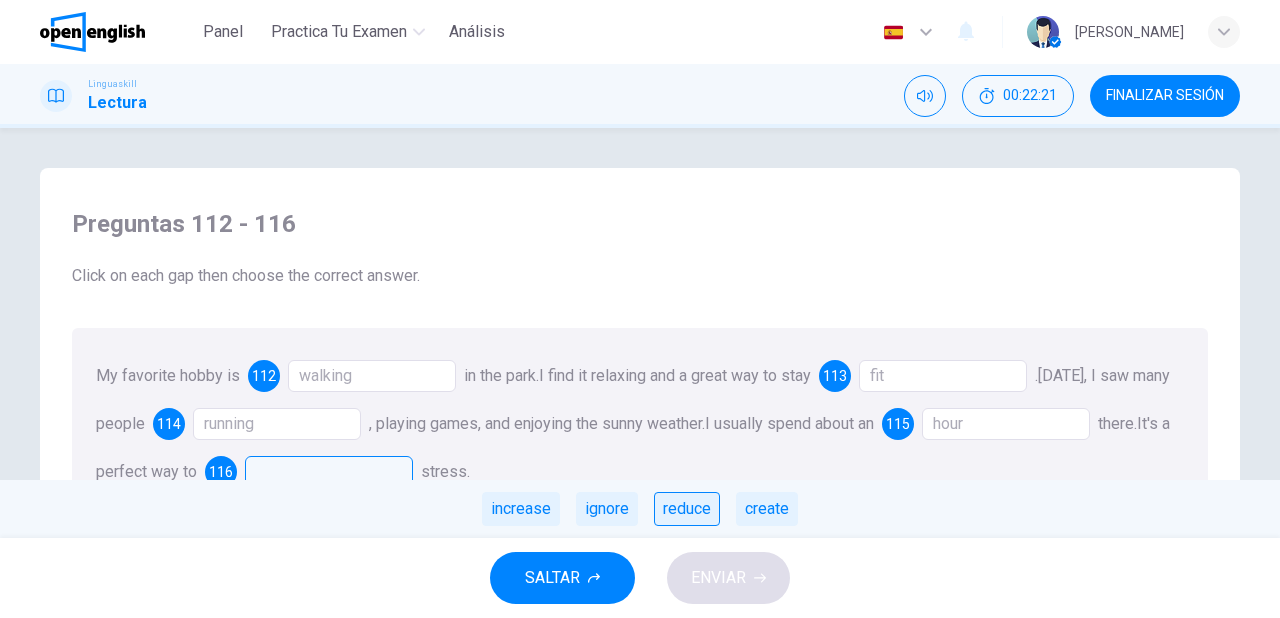 click on "reduce" at bounding box center [687, 509] 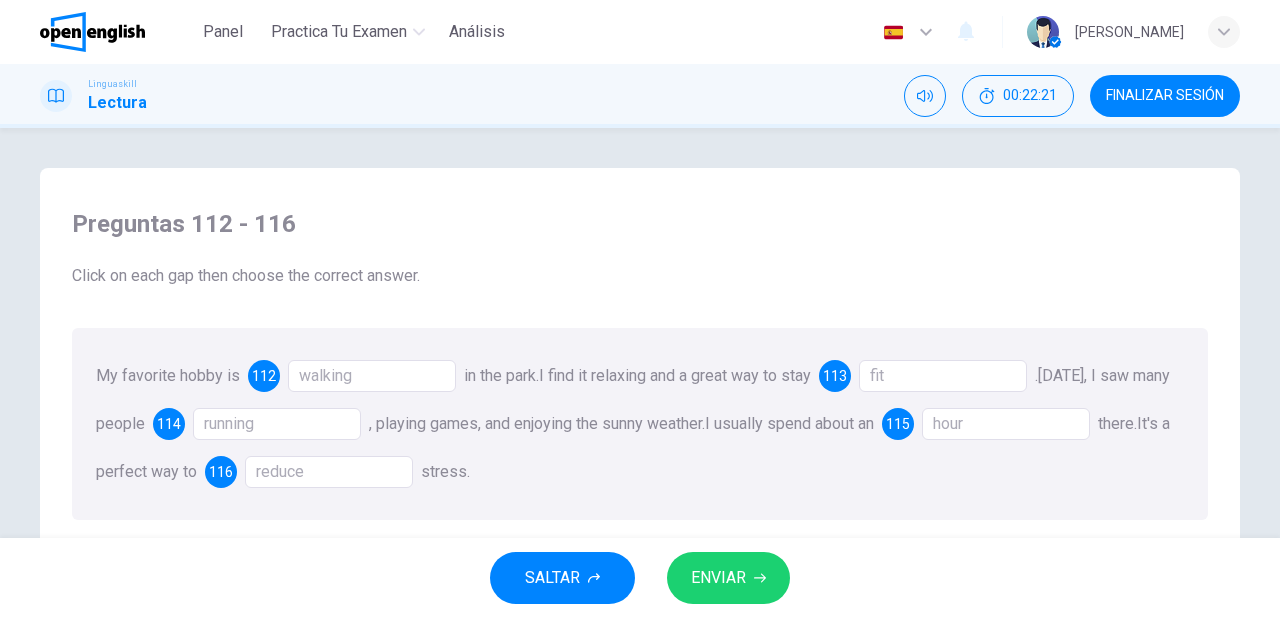 click on "ENVIAR" at bounding box center [718, 578] 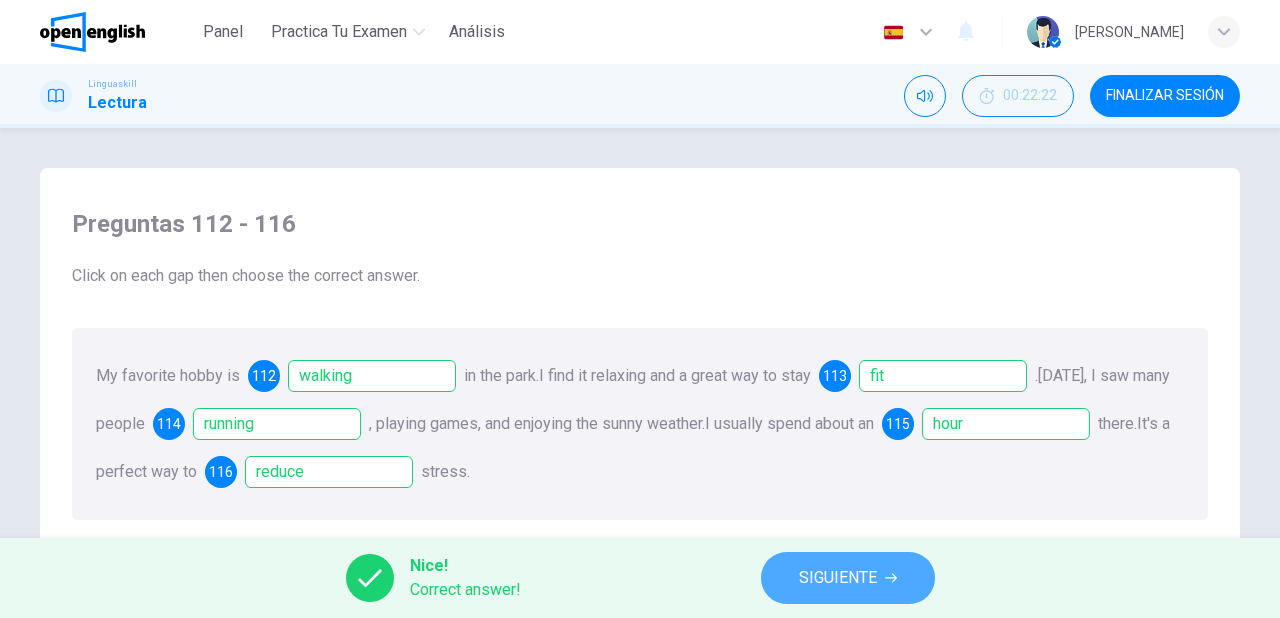 click on "SIGUIENTE" at bounding box center [838, 578] 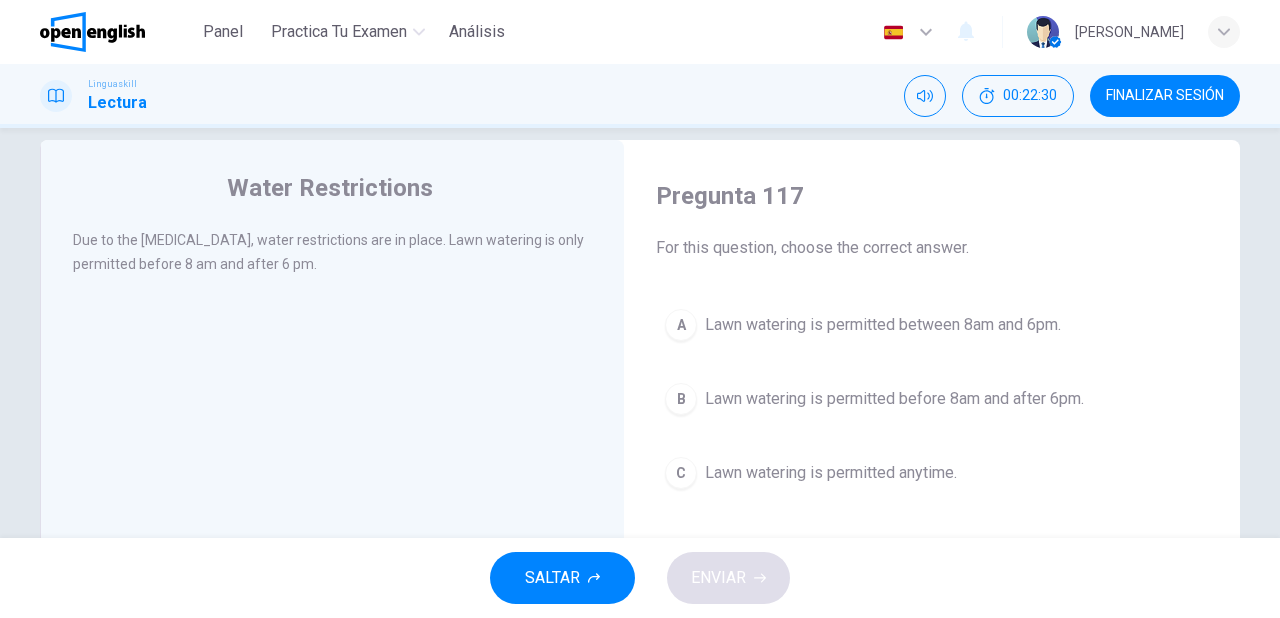 scroll, scrollTop: 0, scrollLeft: 0, axis: both 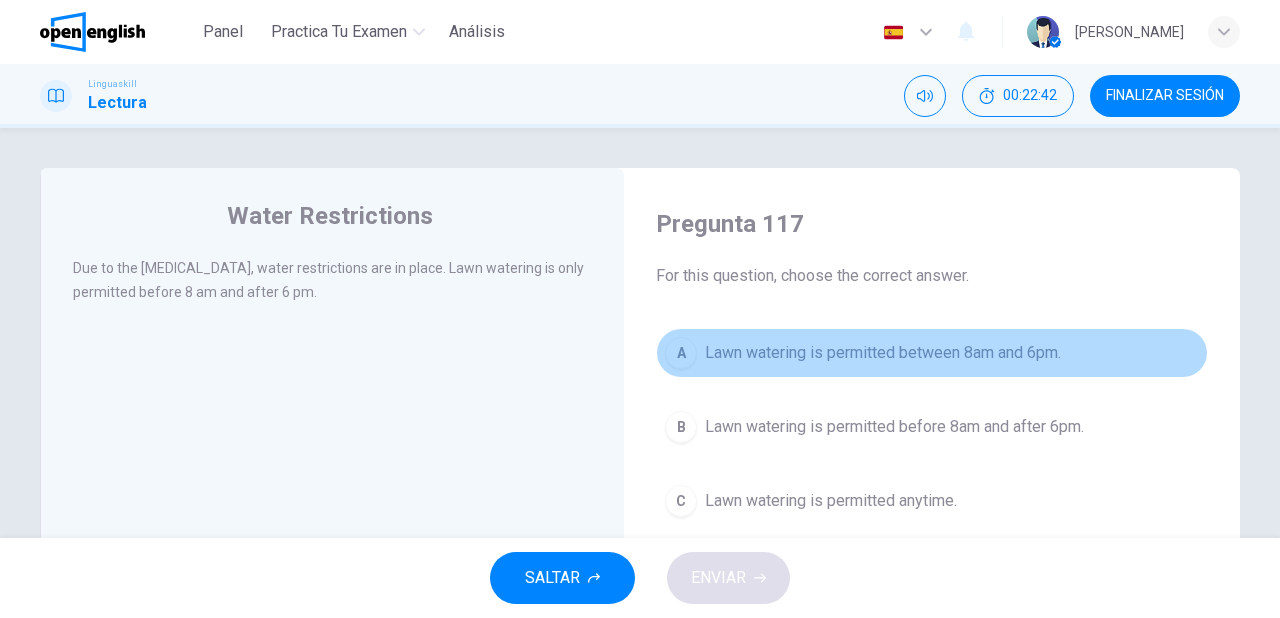 click on "Lawn watering is permitted between 8am and 6pm." at bounding box center [883, 353] 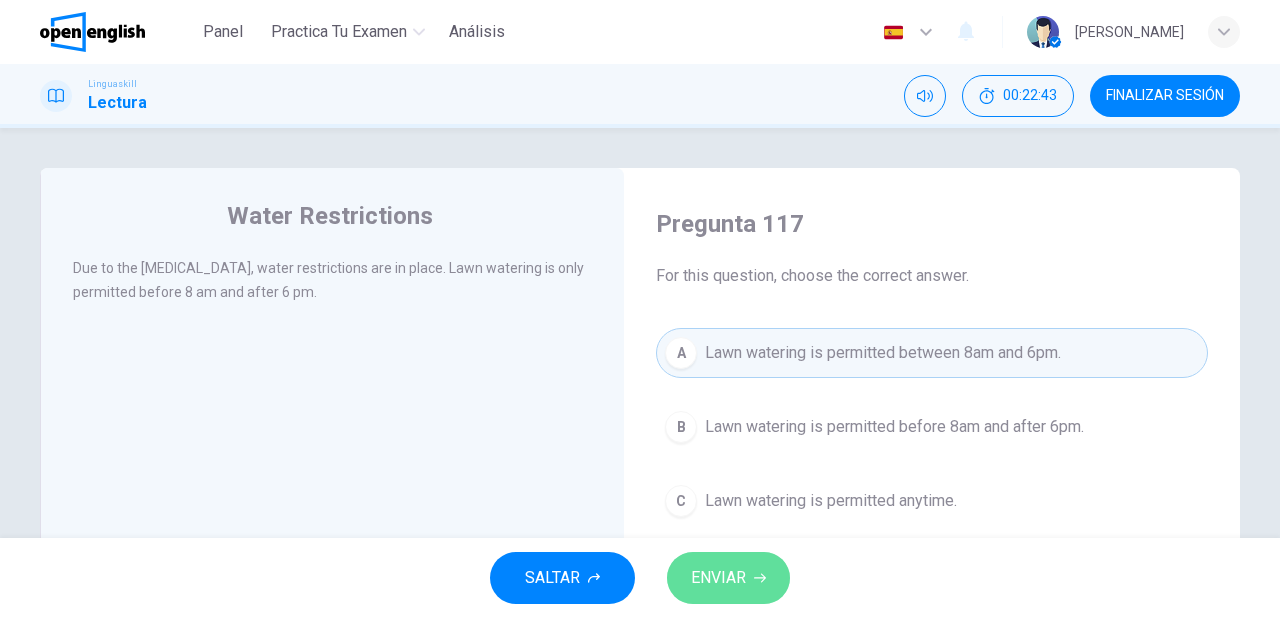 click on "ENVIAR" at bounding box center (718, 578) 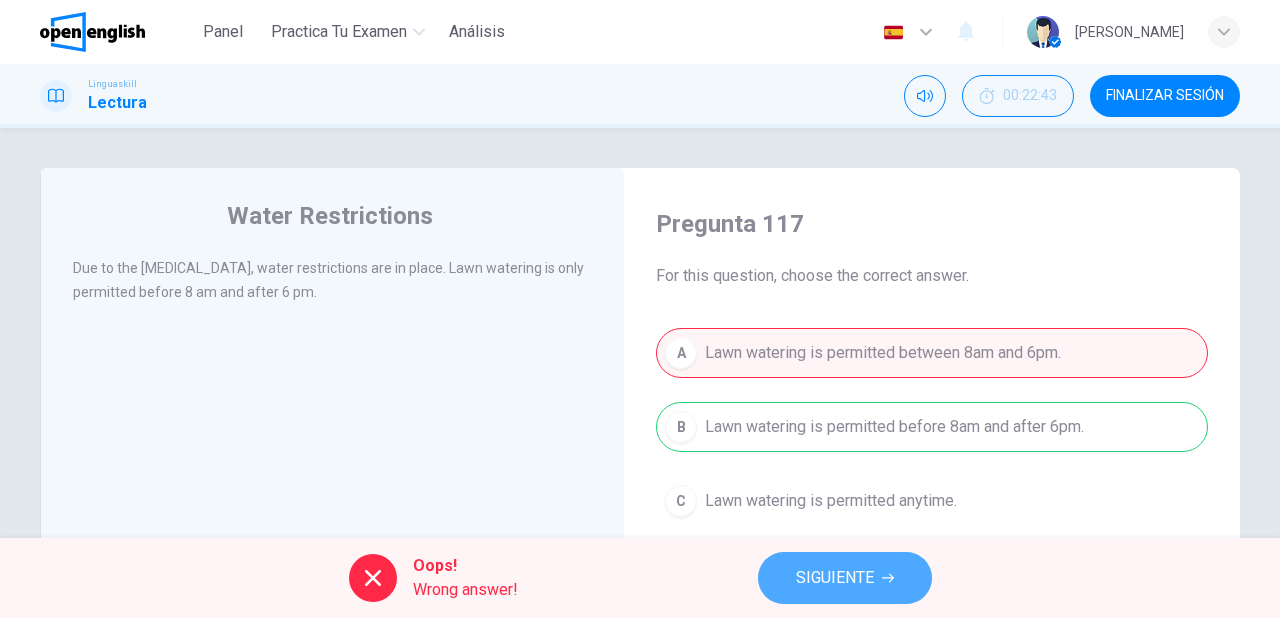 click on "SIGUIENTE" at bounding box center [835, 578] 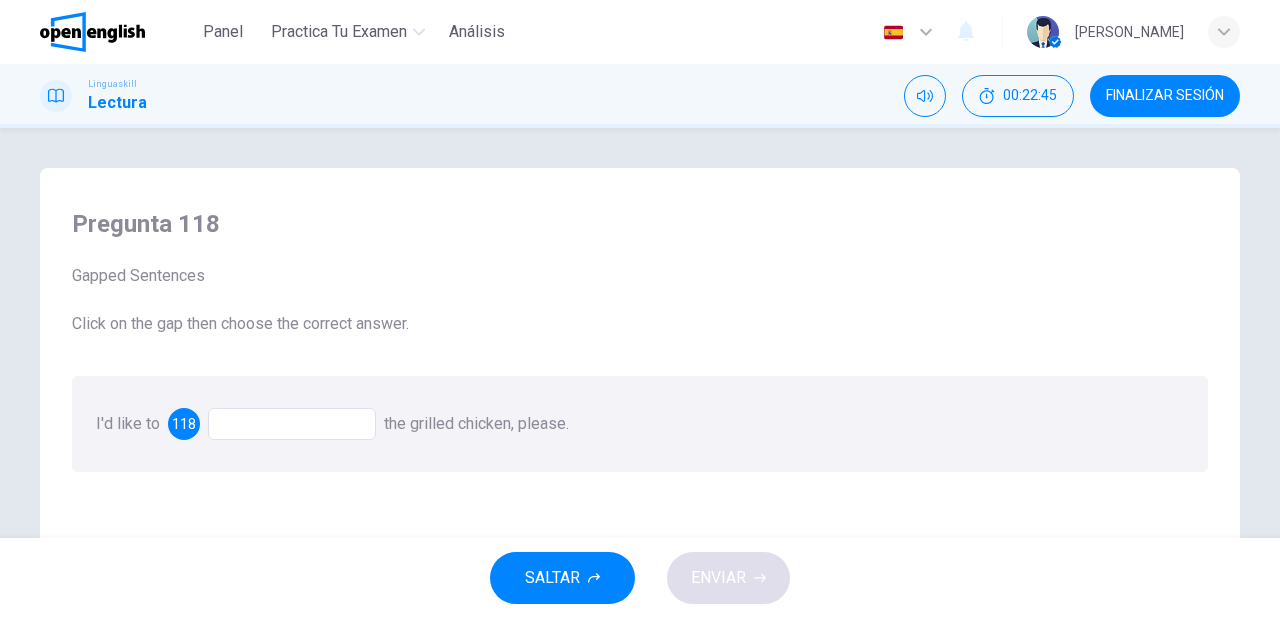 click at bounding box center (292, 424) 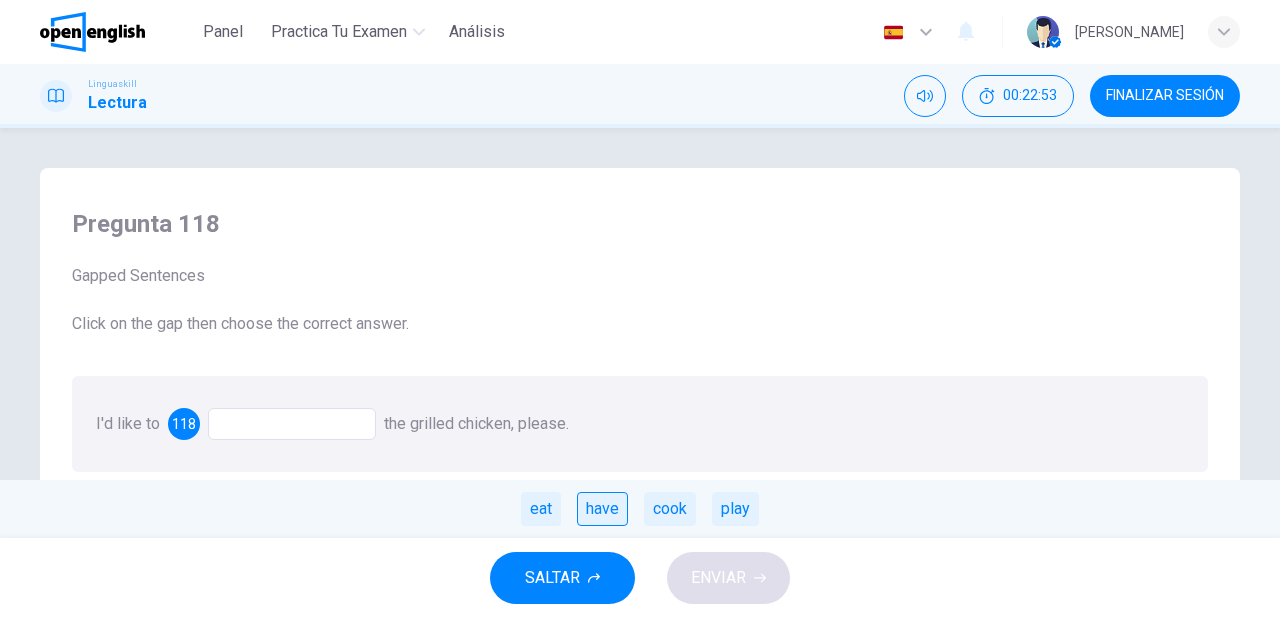 click on "have" at bounding box center (602, 509) 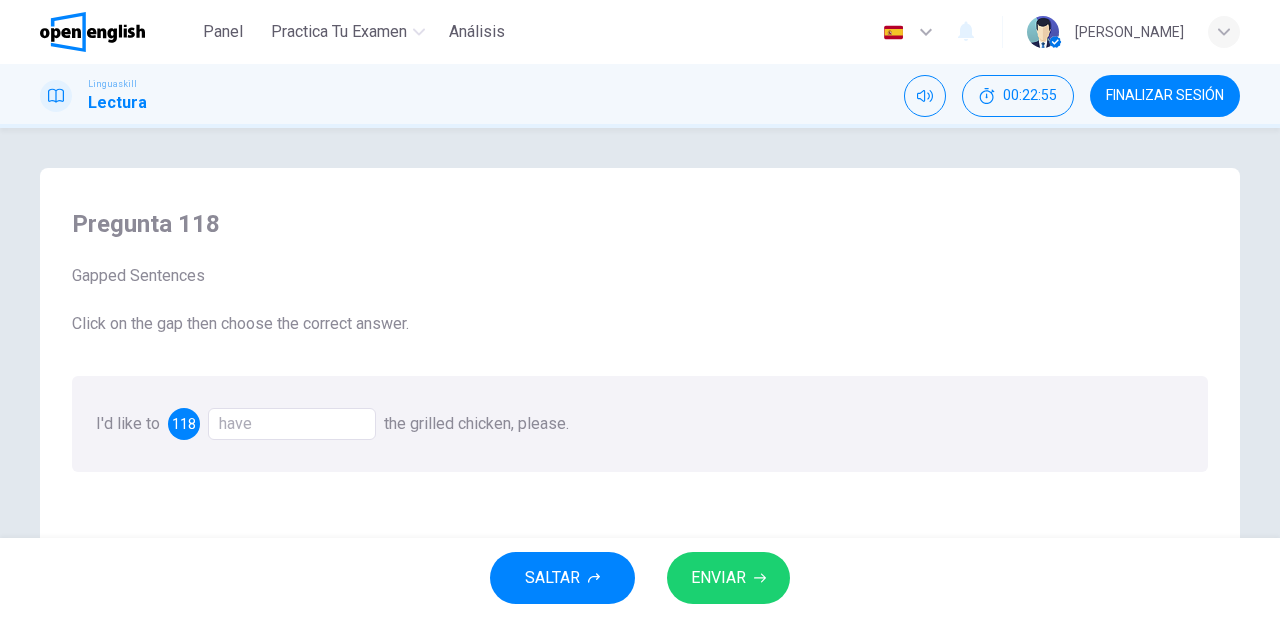 click on "ENVIAR" at bounding box center [728, 578] 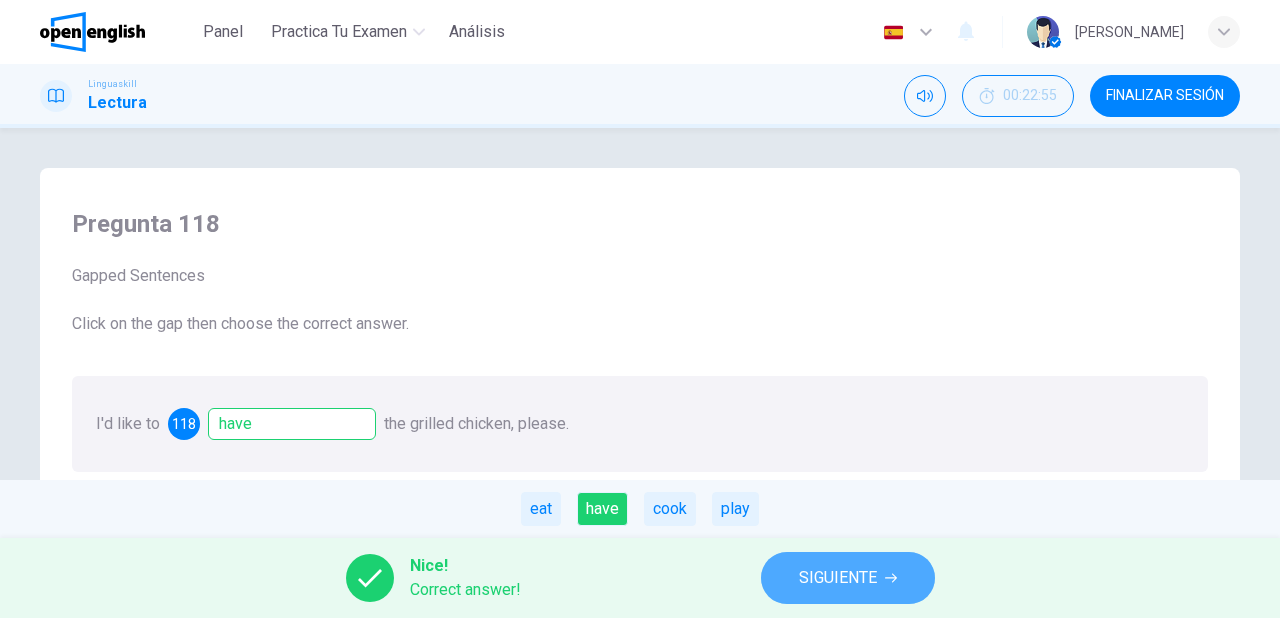 click on "SIGUIENTE" at bounding box center [838, 578] 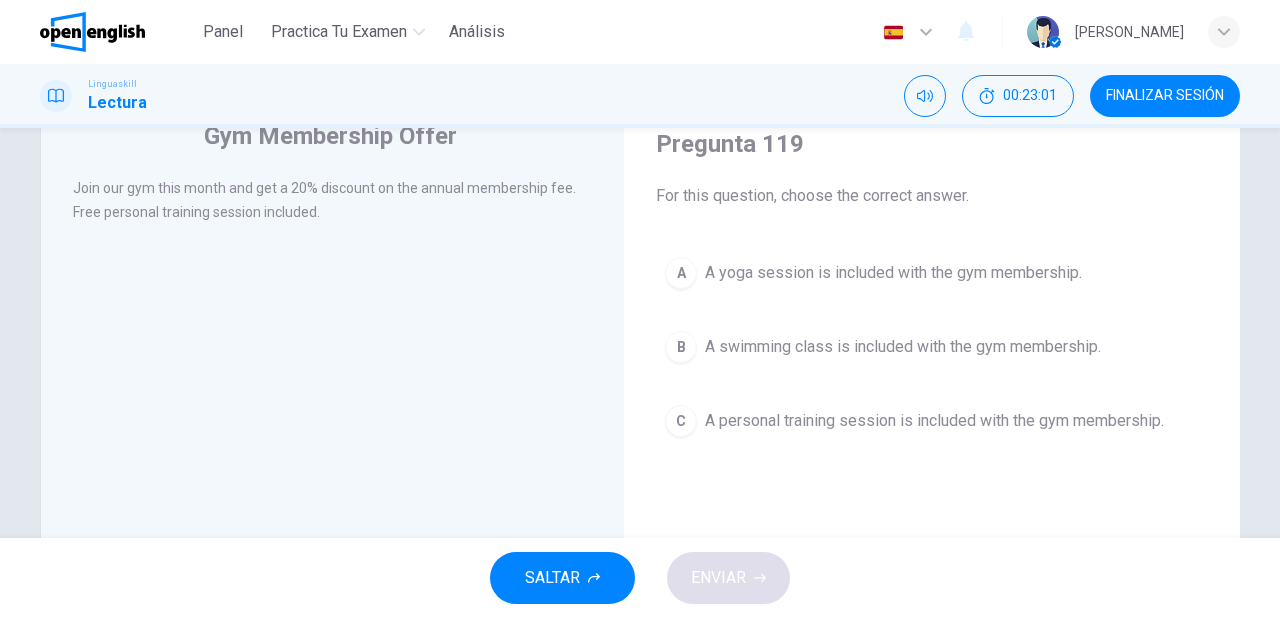 scroll, scrollTop: 0, scrollLeft: 0, axis: both 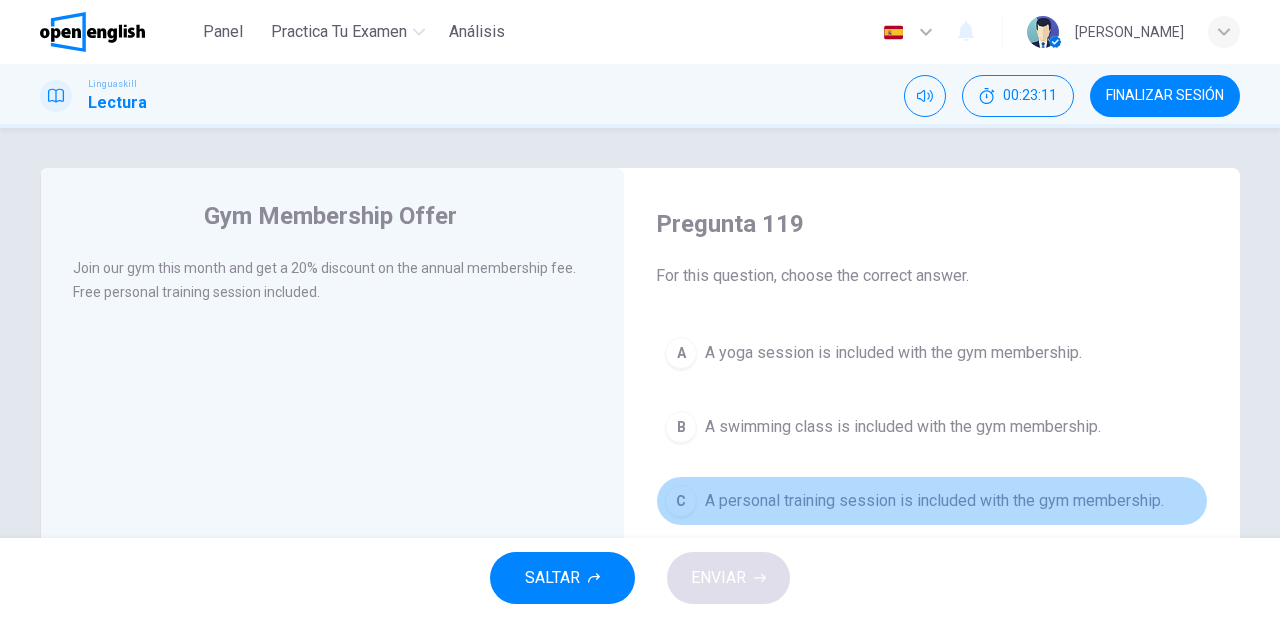 click on "A personal training session is included with the gym membership." at bounding box center (934, 501) 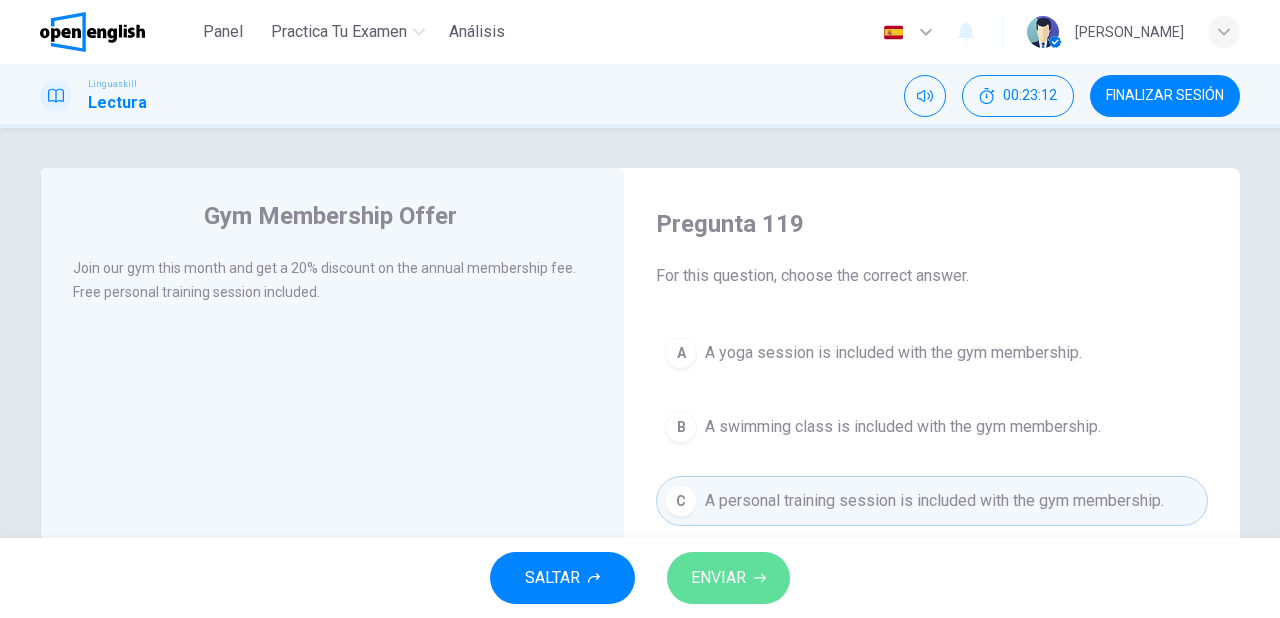 click on "ENVIAR" at bounding box center (718, 578) 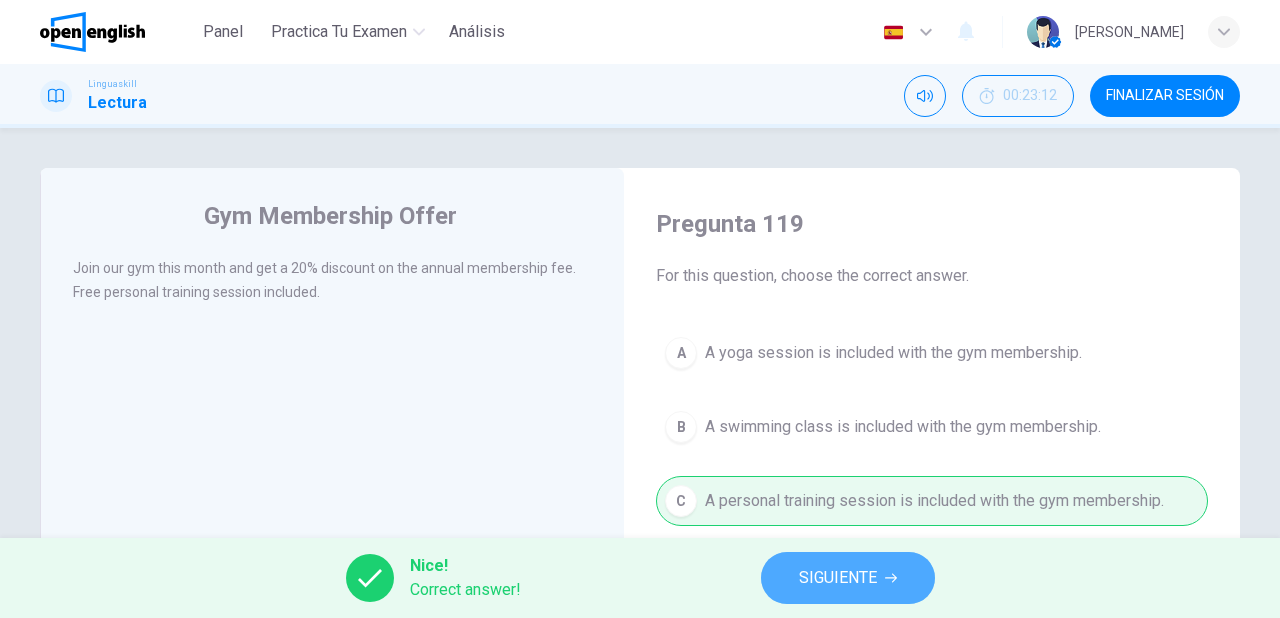 click on "SIGUIENTE" at bounding box center [838, 578] 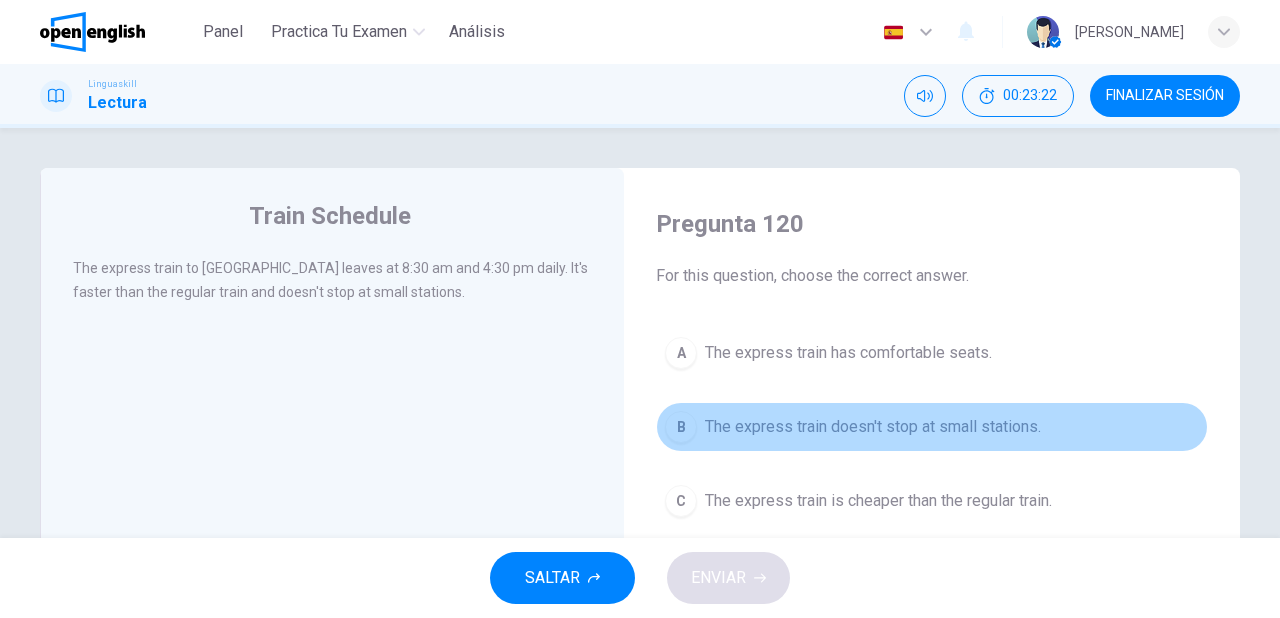 drag, startPoint x: 786, startPoint y: 436, endPoint x: 779, endPoint y: 456, distance: 21.189621 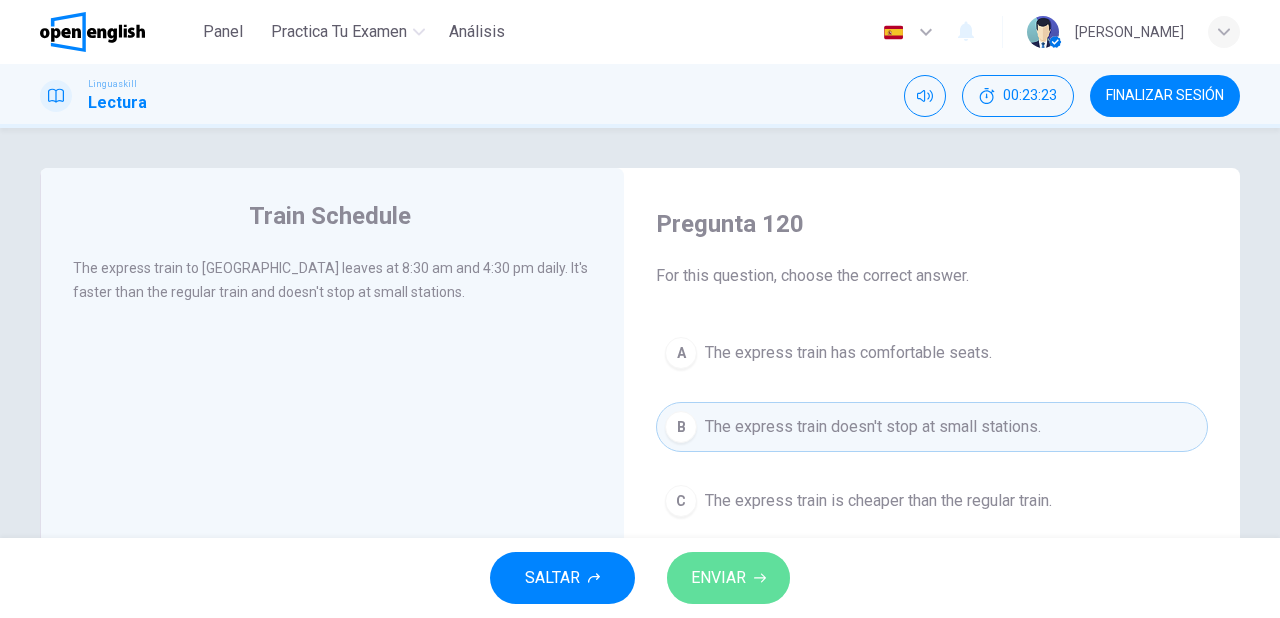 click on "ENVIAR" at bounding box center (718, 578) 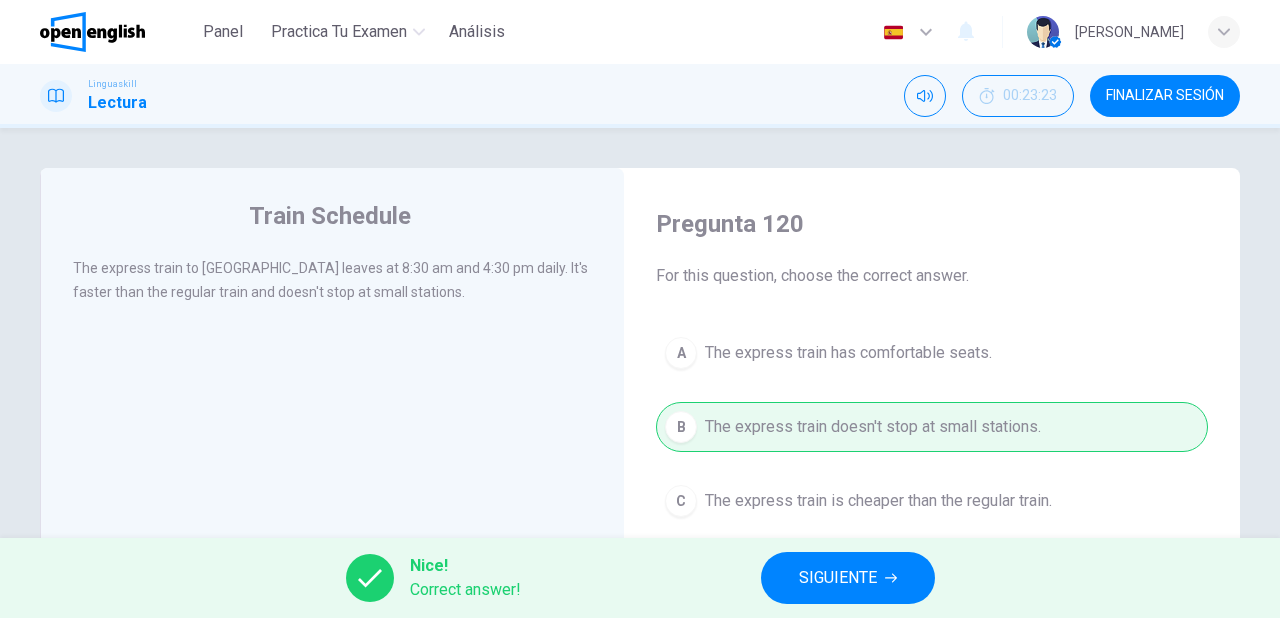 click on "SIGUIENTE" at bounding box center [848, 578] 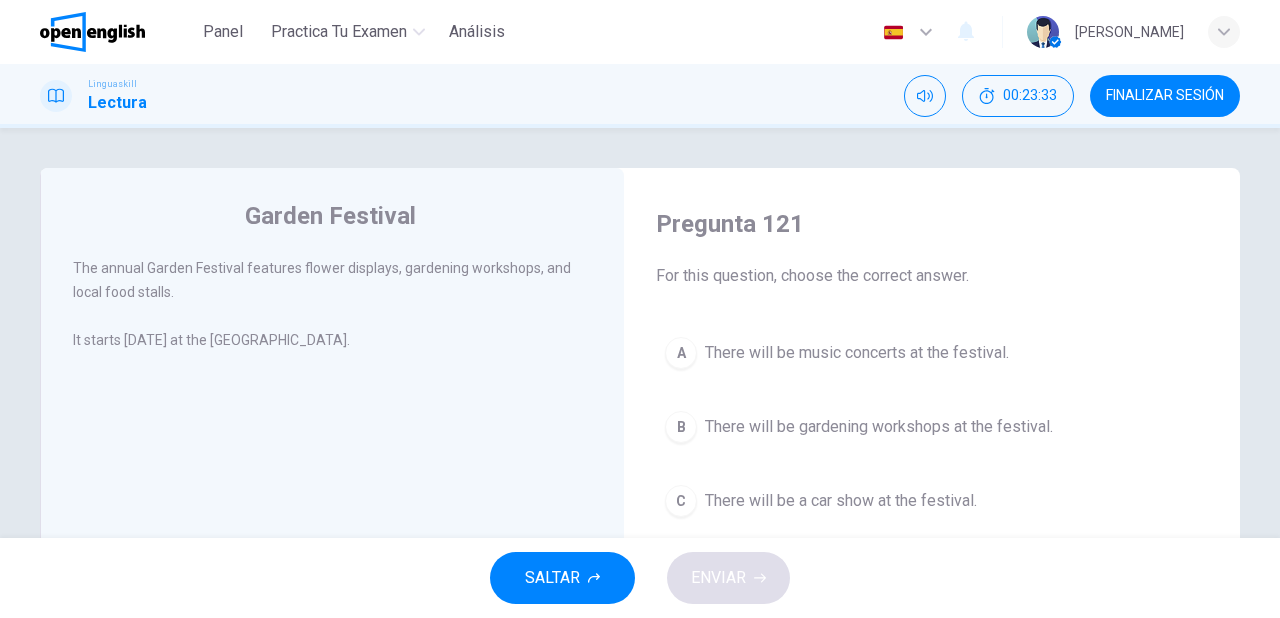 drag, startPoint x: 852, startPoint y: 429, endPoint x: 828, endPoint y: 450, distance: 31.890438 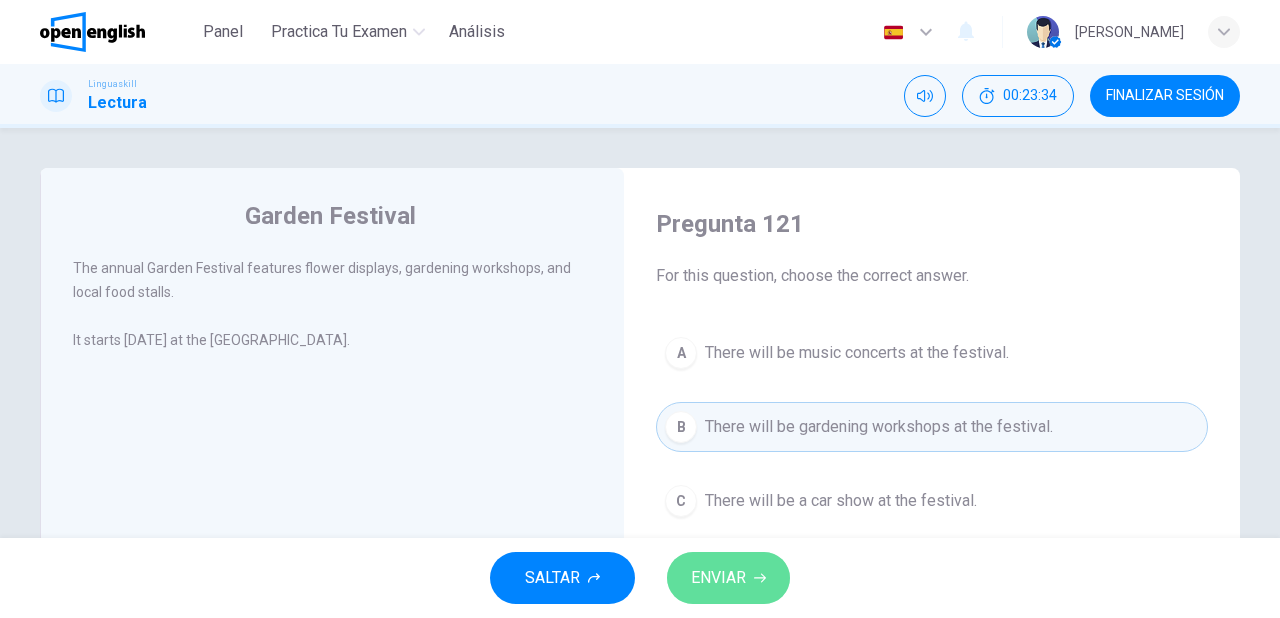 click on "ENVIAR" at bounding box center [718, 578] 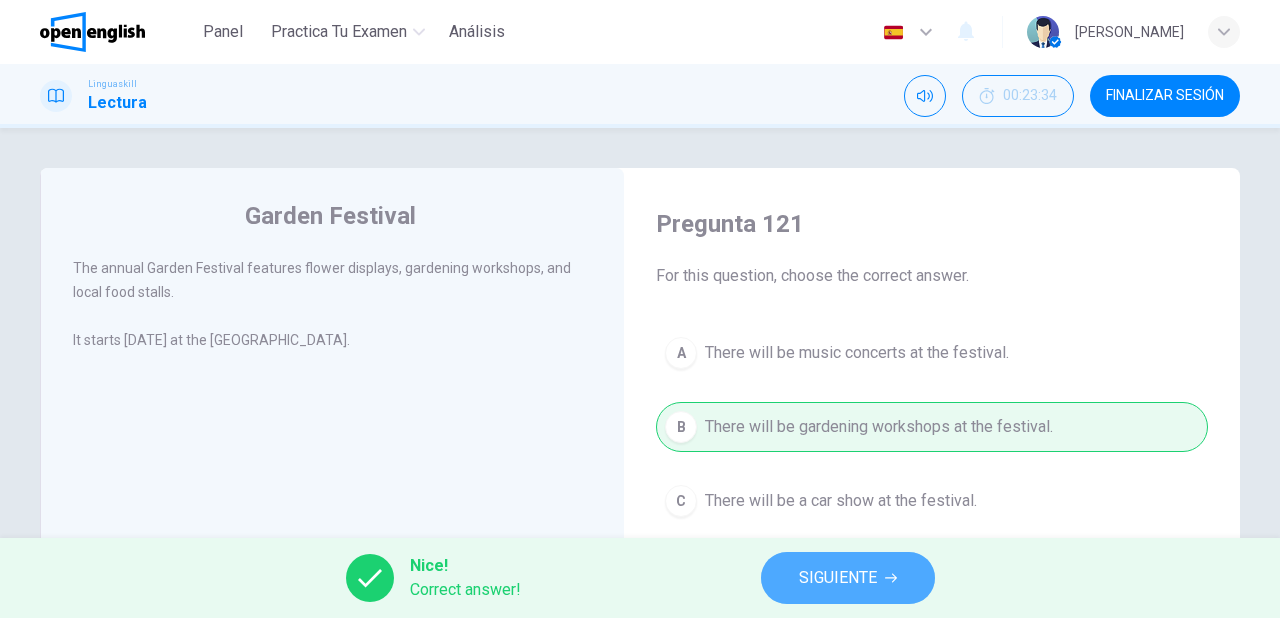 click on "SIGUIENTE" at bounding box center (838, 578) 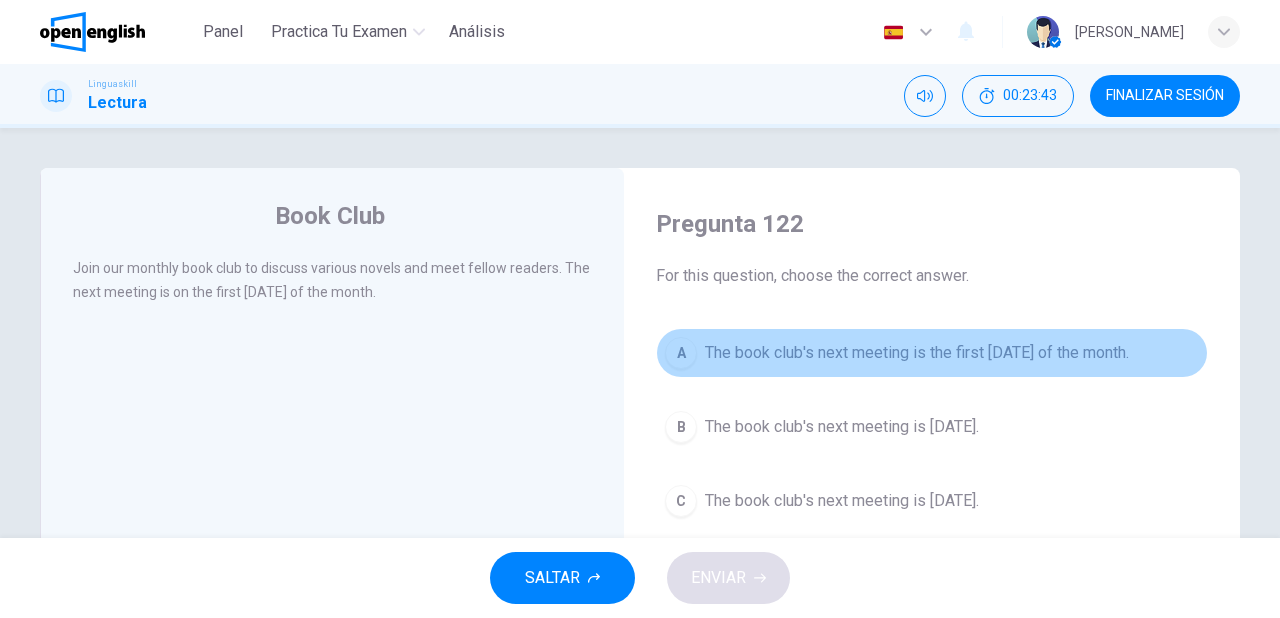 click on "The book club's next meeting is the first [DATE] of the month." at bounding box center (917, 353) 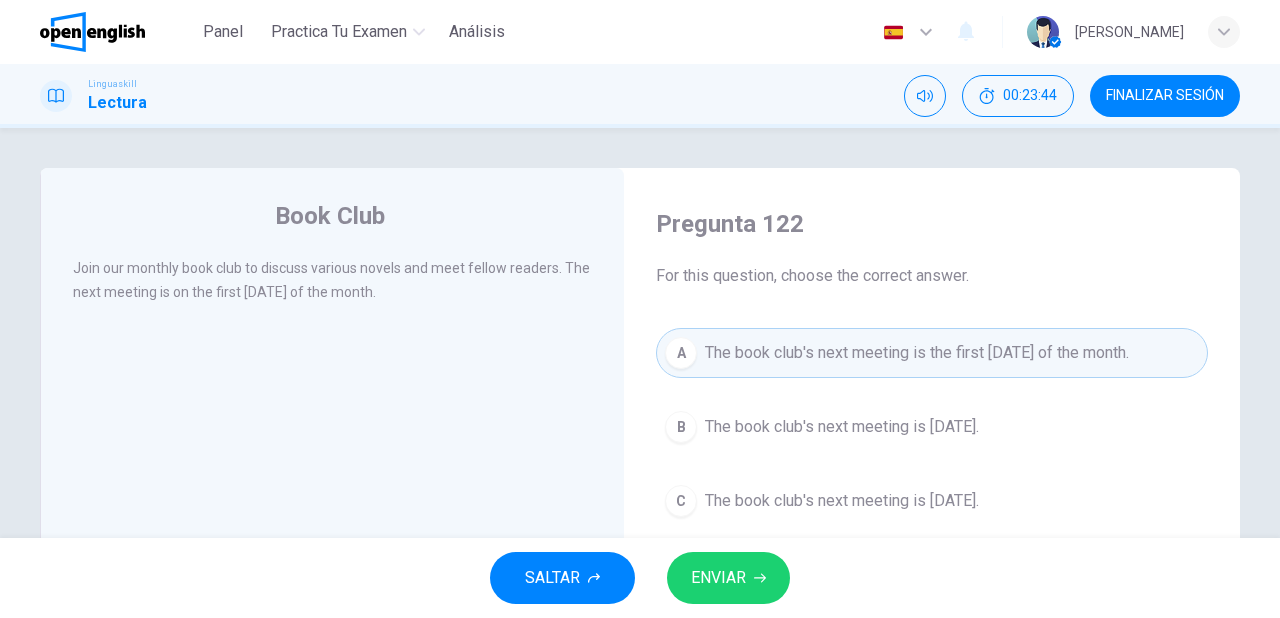 click on "ENVIAR" at bounding box center (718, 578) 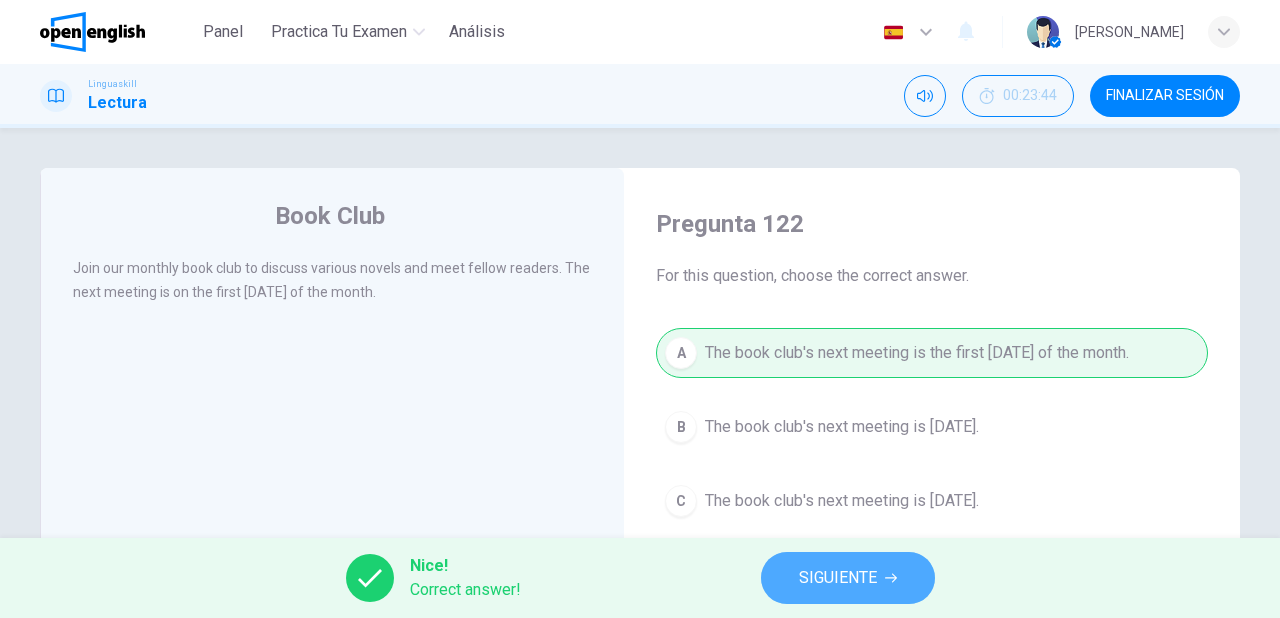 click on "SIGUIENTE" at bounding box center (838, 578) 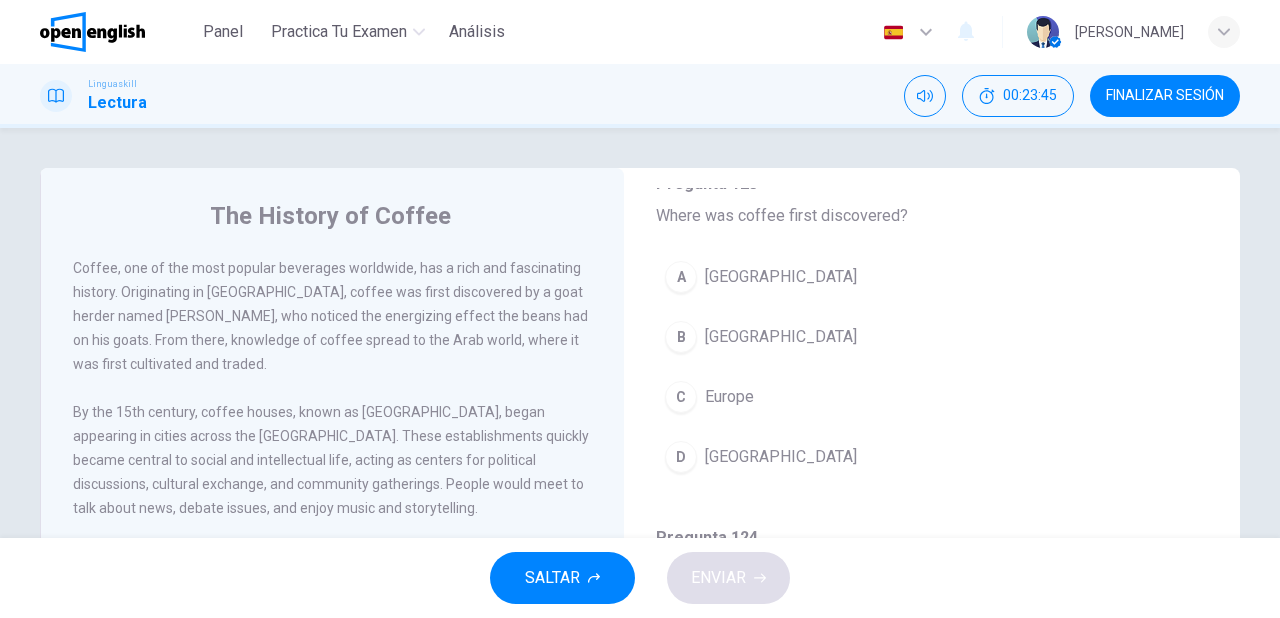 scroll, scrollTop: 160, scrollLeft: 0, axis: vertical 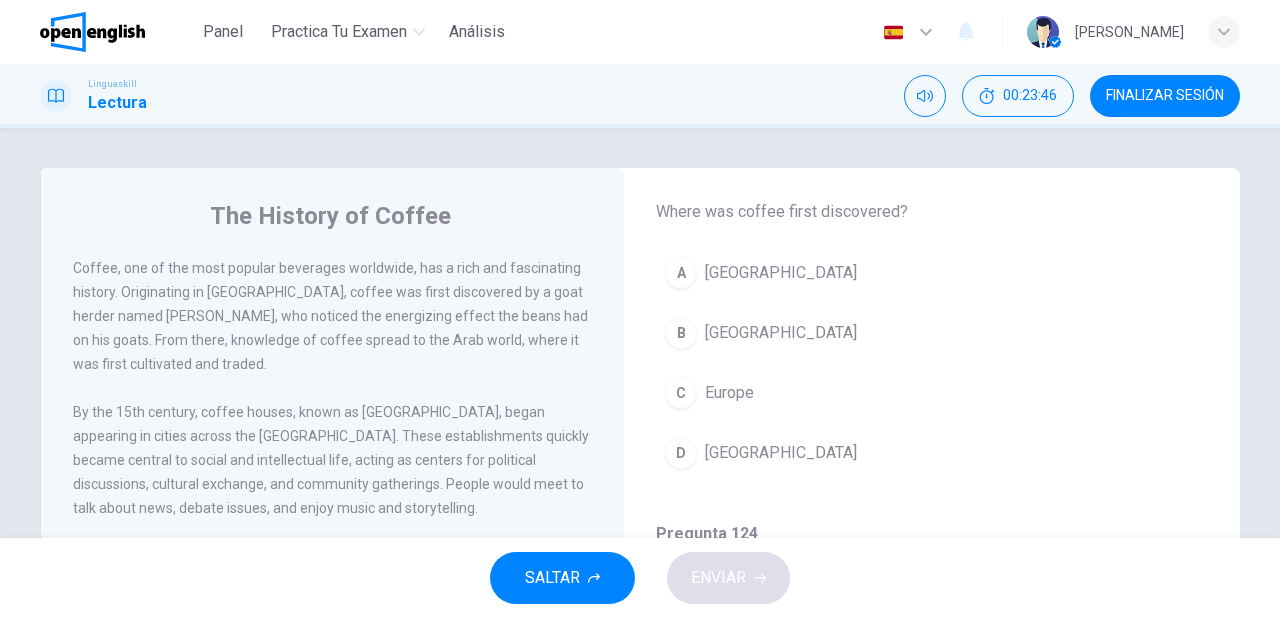click on "[GEOGRAPHIC_DATA]" at bounding box center (781, 333) 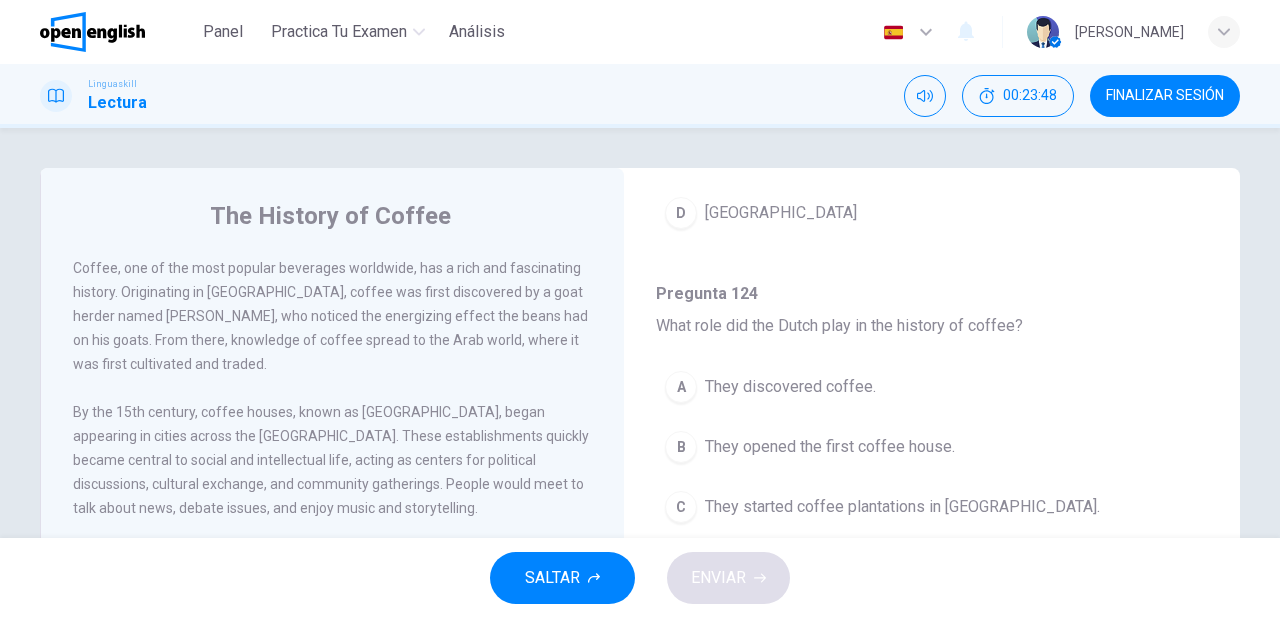 scroll, scrollTop: 480, scrollLeft: 0, axis: vertical 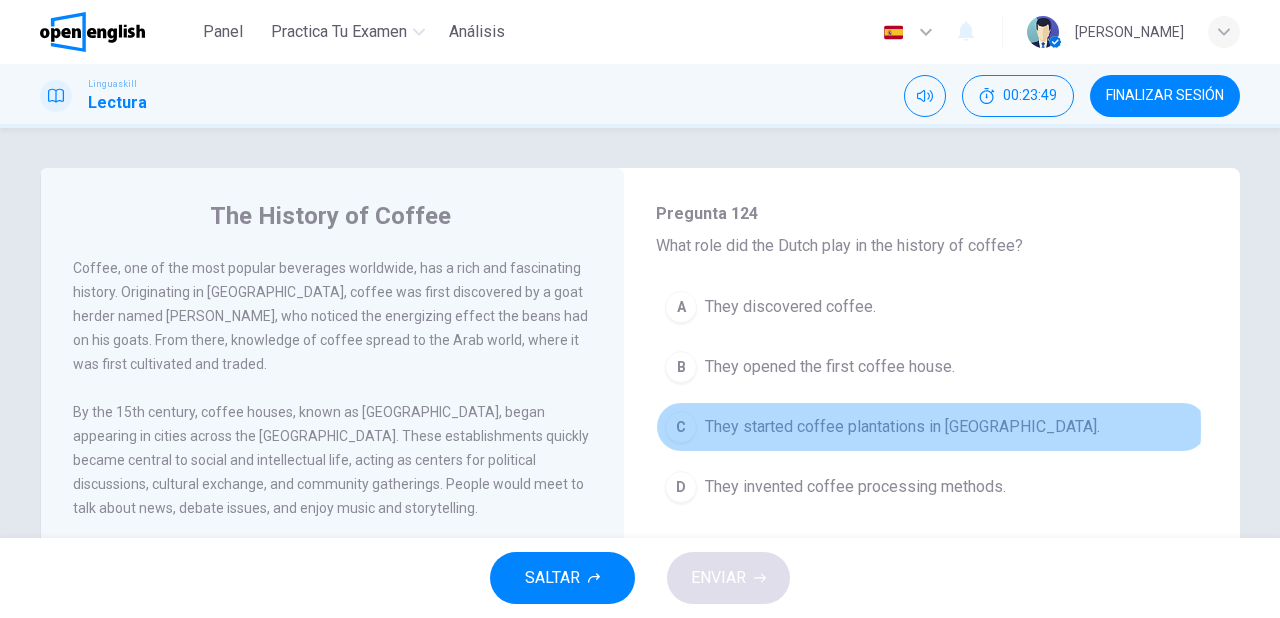 click on "They started coffee plantations in [GEOGRAPHIC_DATA]." at bounding box center (902, 427) 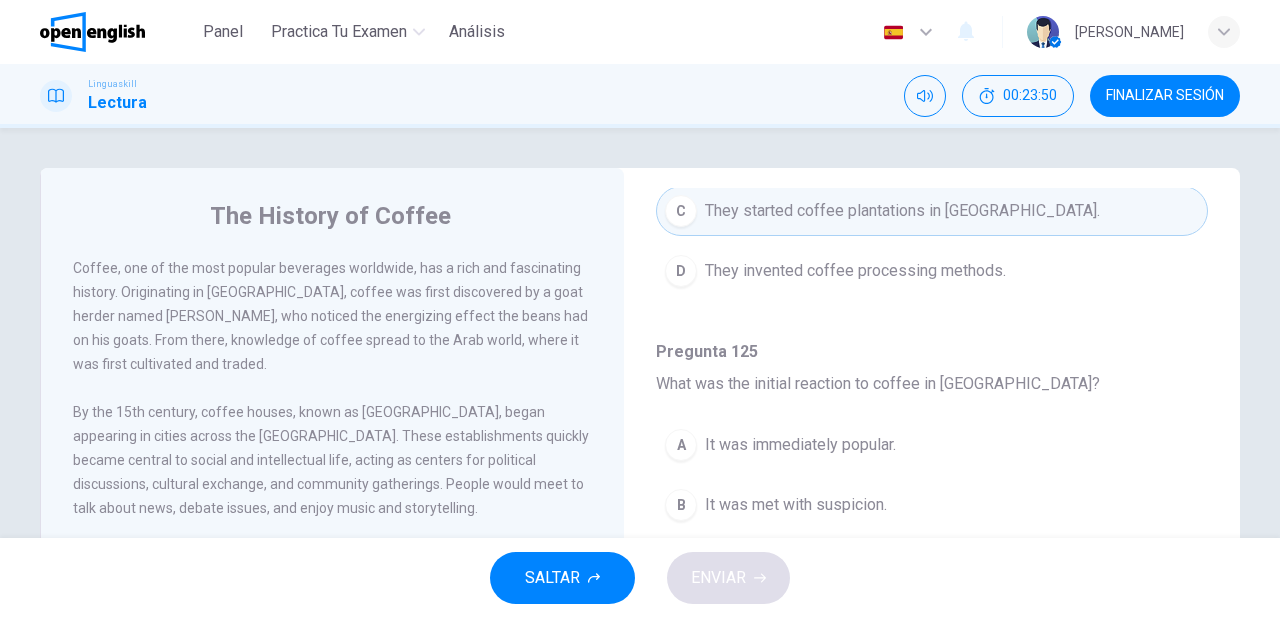 scroll, scrollTop: 800, scrollLeft: 0, axis: vertical 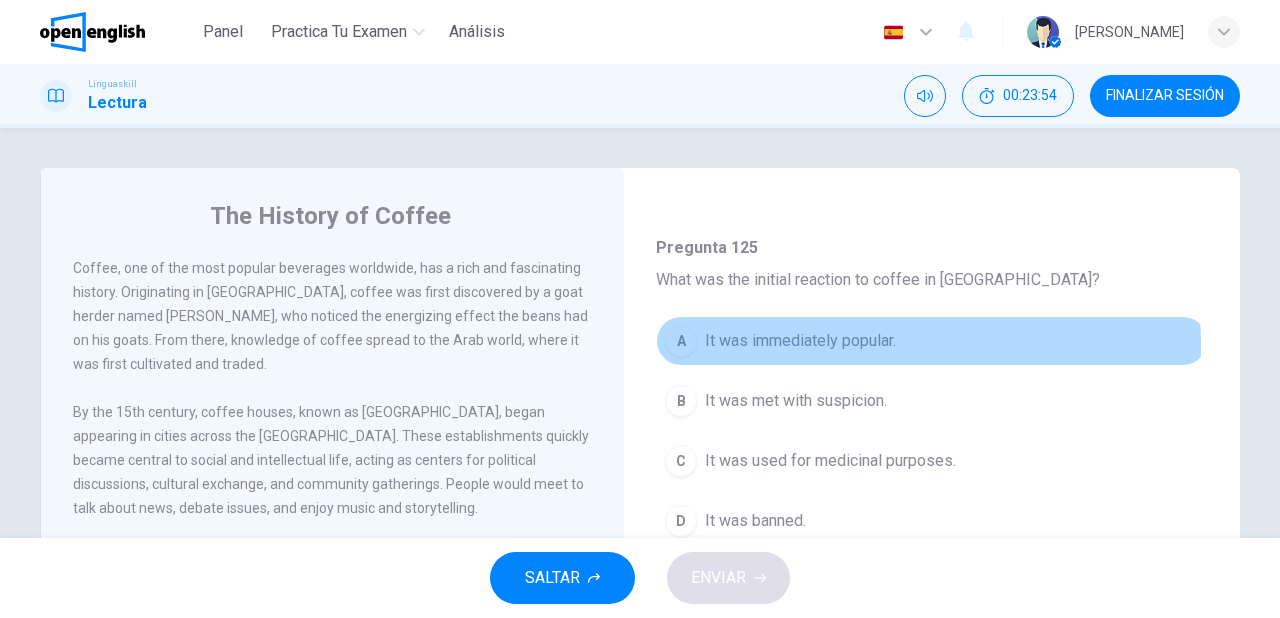 click on "It was immediately popular." at bounding box center [800, 341] 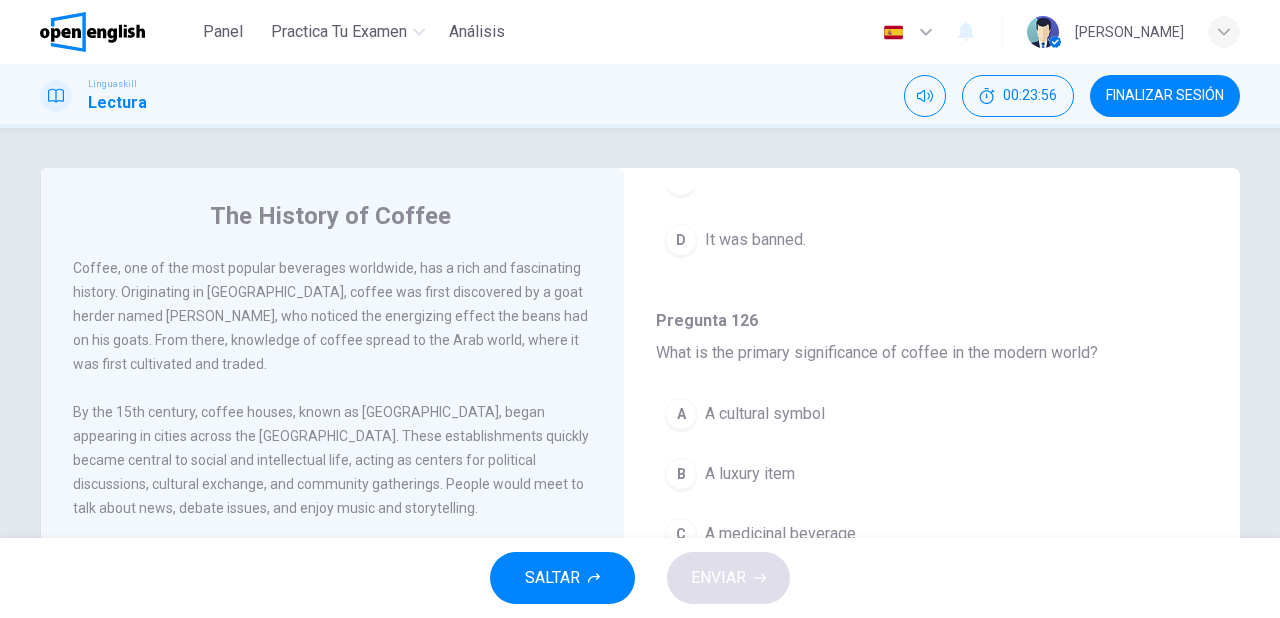 scroll, scrollTop: 1120, scrollLeft: 0, axis: vertical 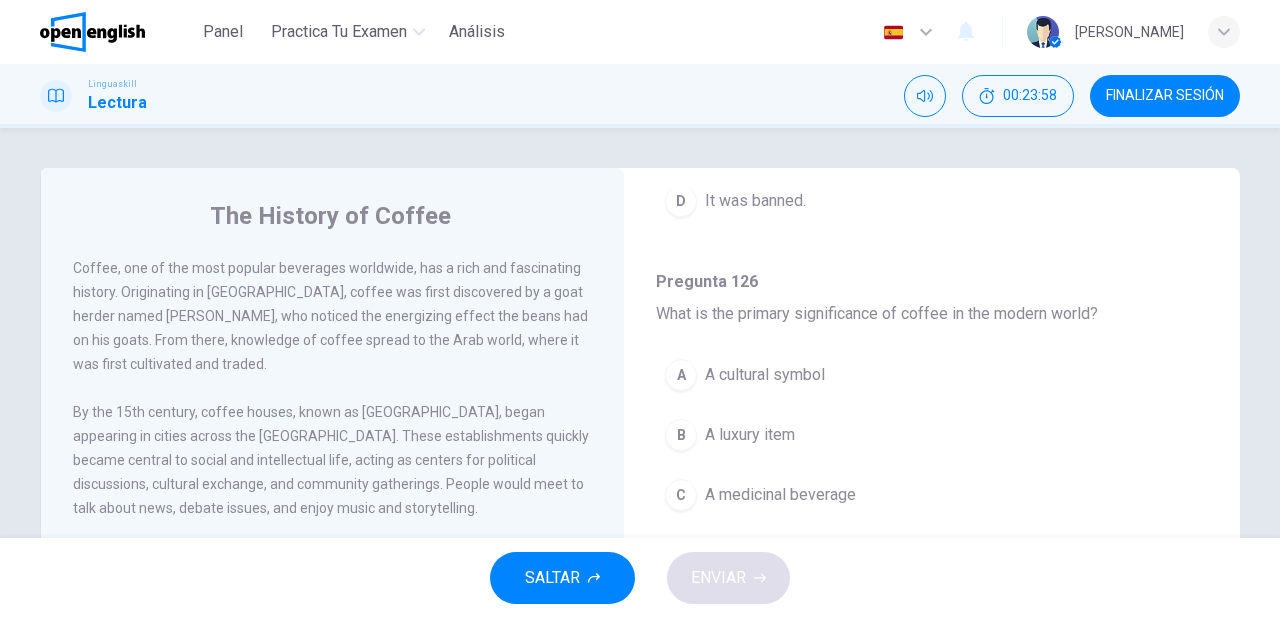click on "A cultural symbol" at bounding box center (765, 375) 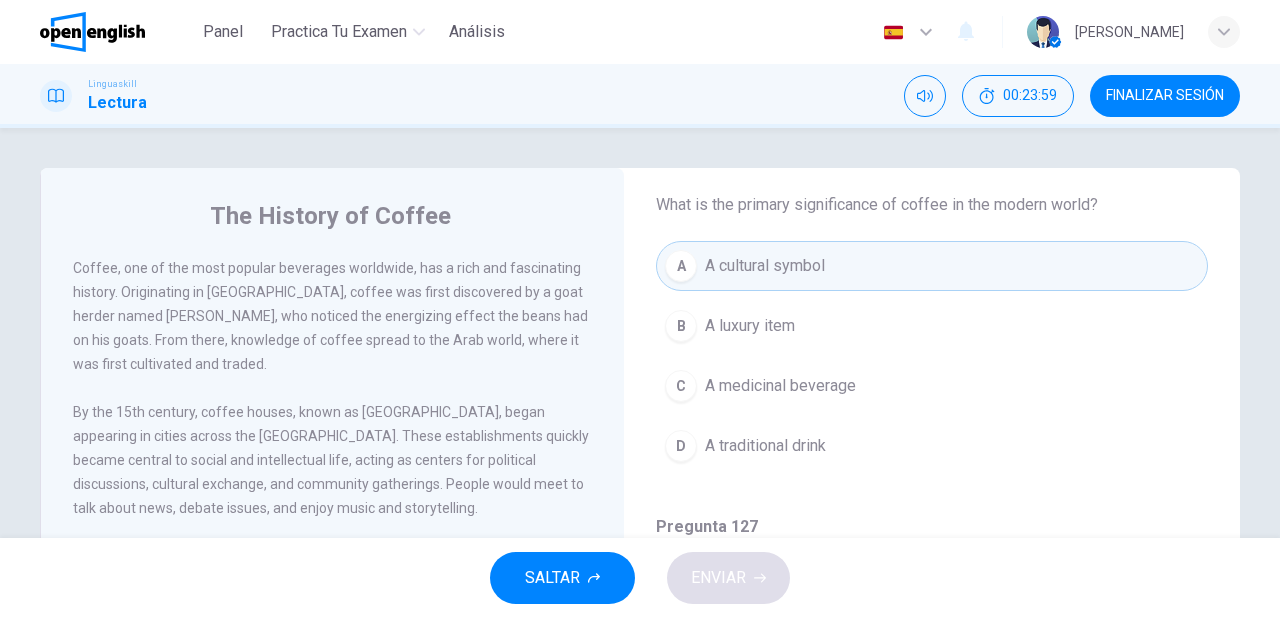 scroll, scrollTop: 1243, scrollLeft: 0, axis: vertical 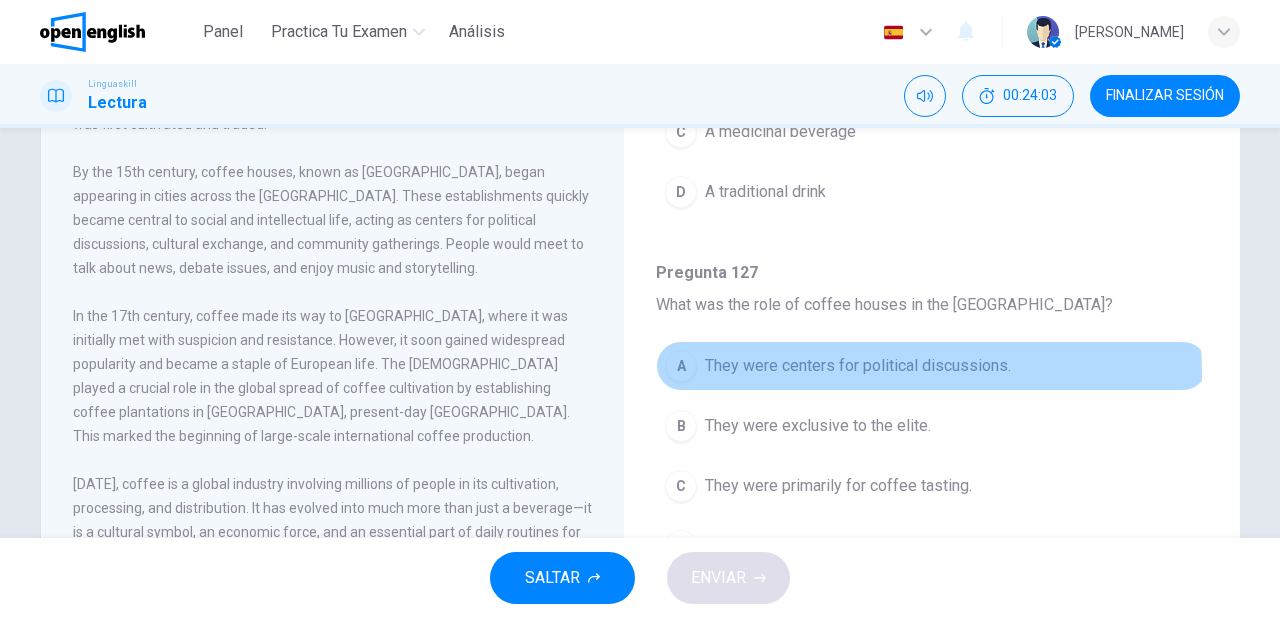 click on "They were centers for political discussions." at bounding box center (858, 366) 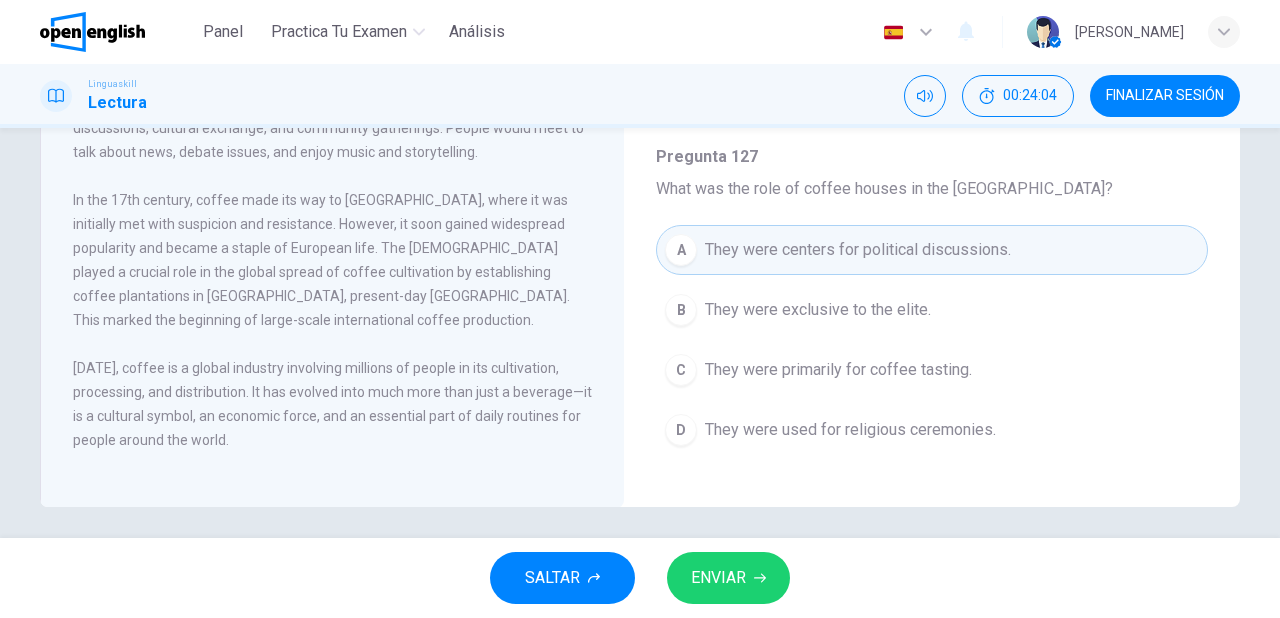scroll, scrollTop: 364, scrollLeft: 0, axis: vertical 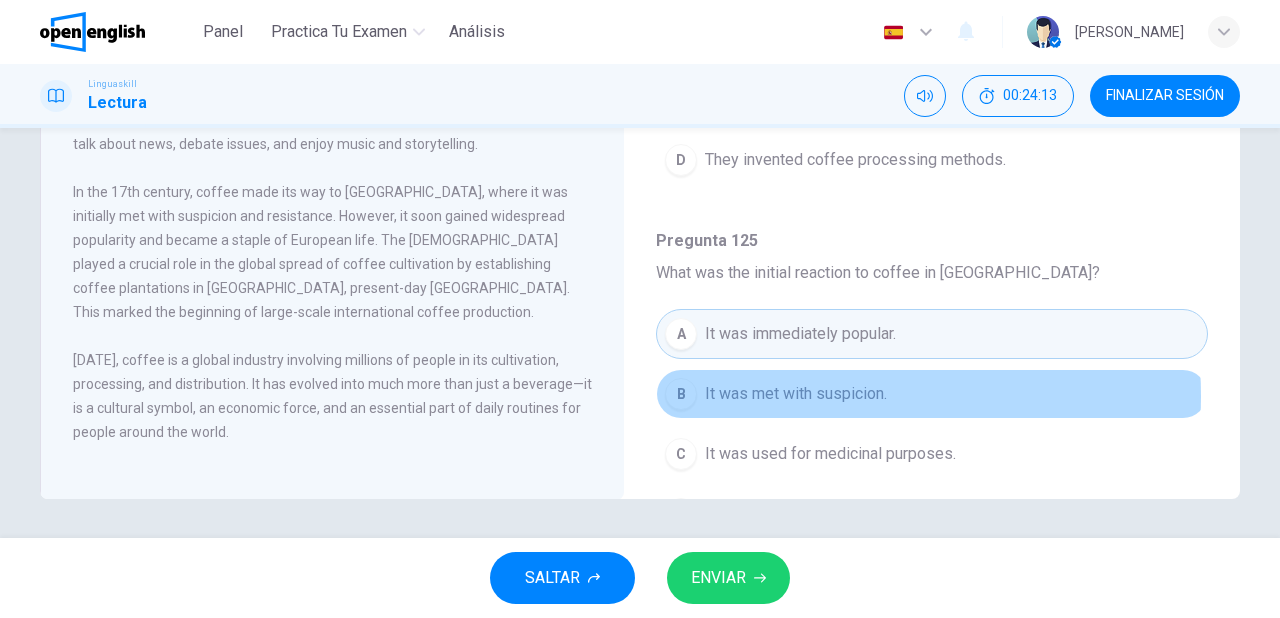 click on "It was met with suspicion." at bounding box center [796, 394] 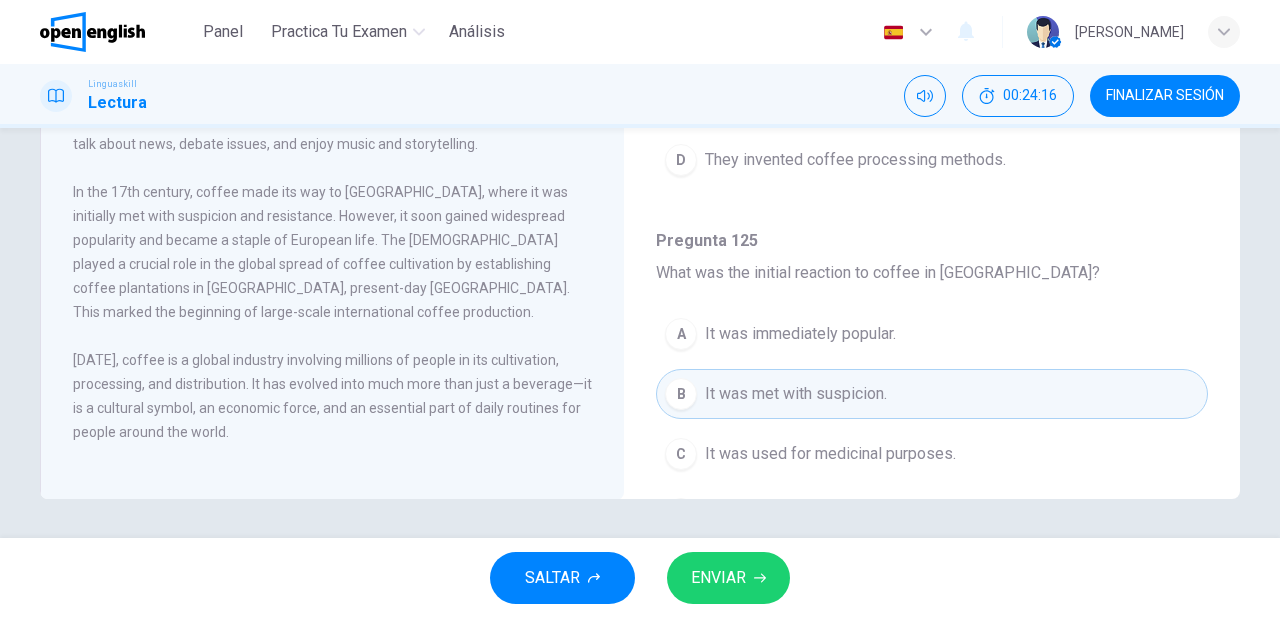 scroll, scrollTop: 523, scrollLeft: 0, axis: vertical 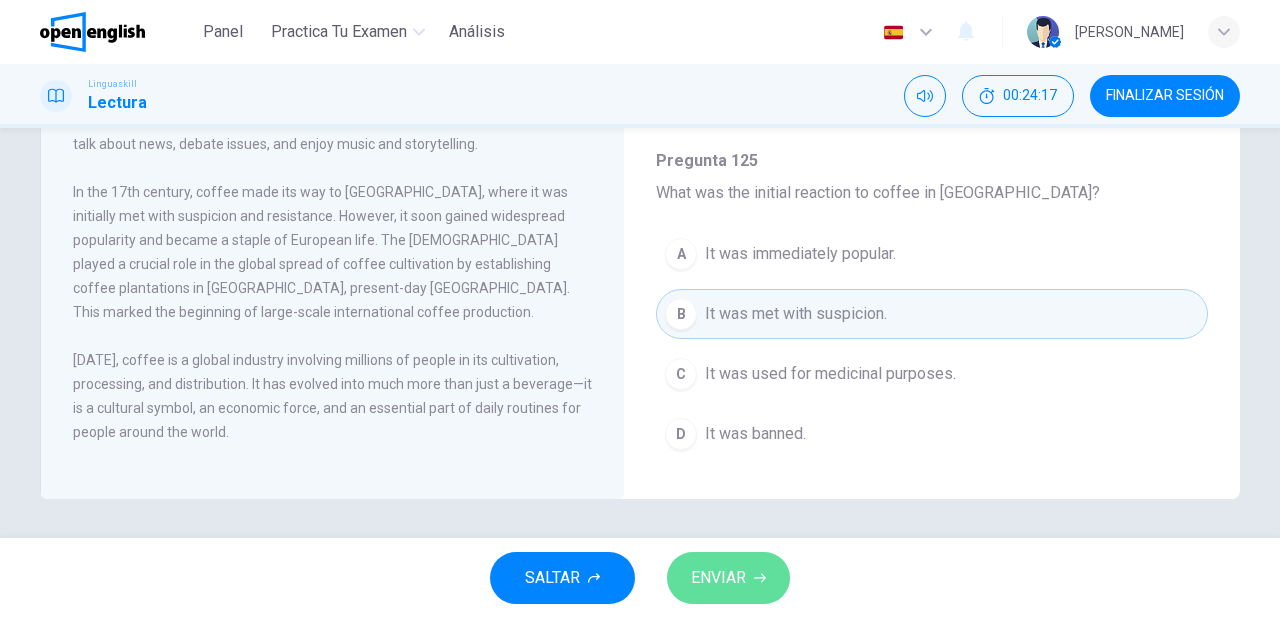 click on "ENVIAR" at bounding box center (728, 578) 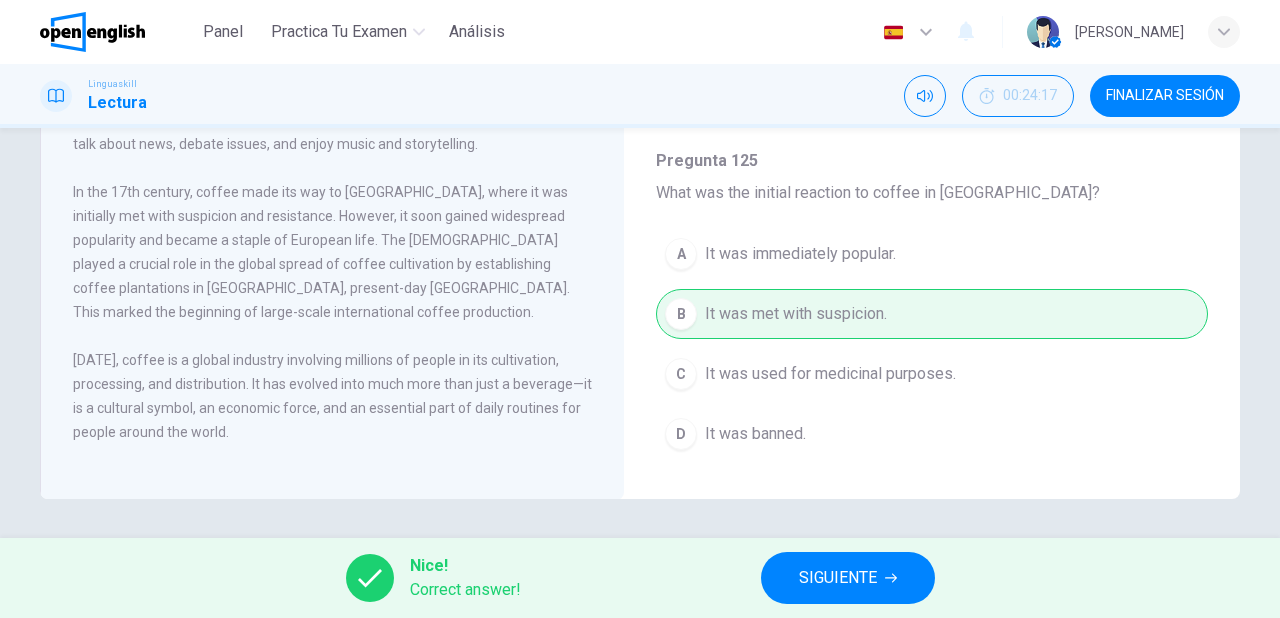 click on "SIGUIENTE" at bounding box center [848, 578] 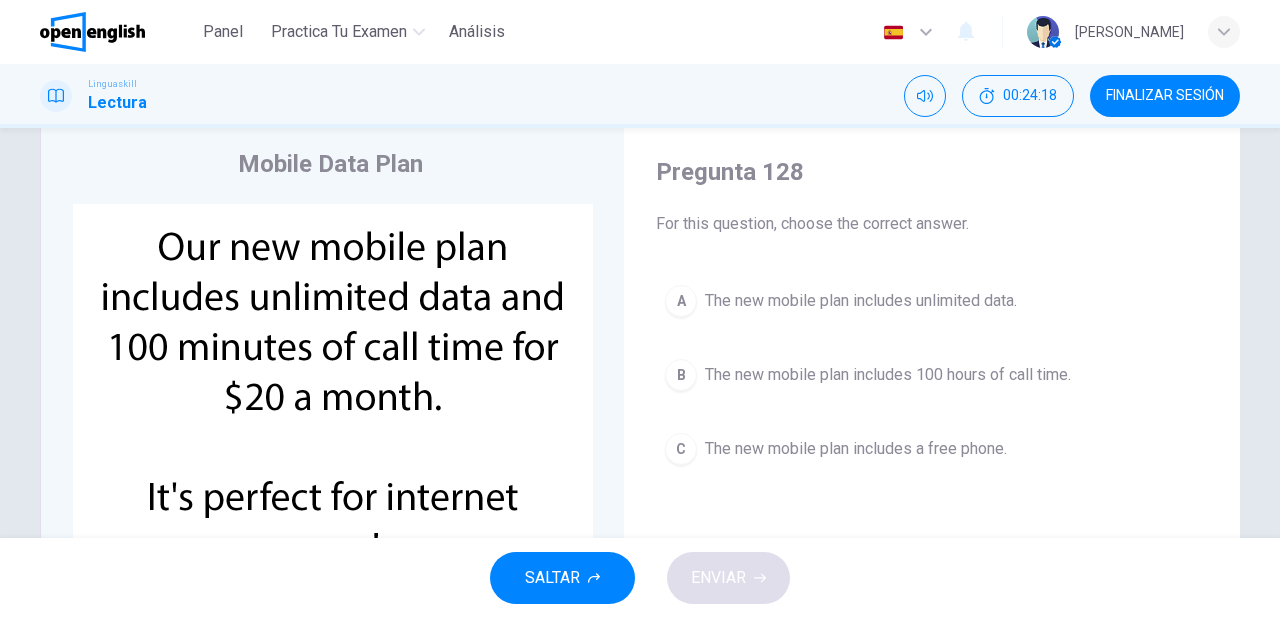scroll, scrollTop: 80, scrollLeft: 0, axis: vertical 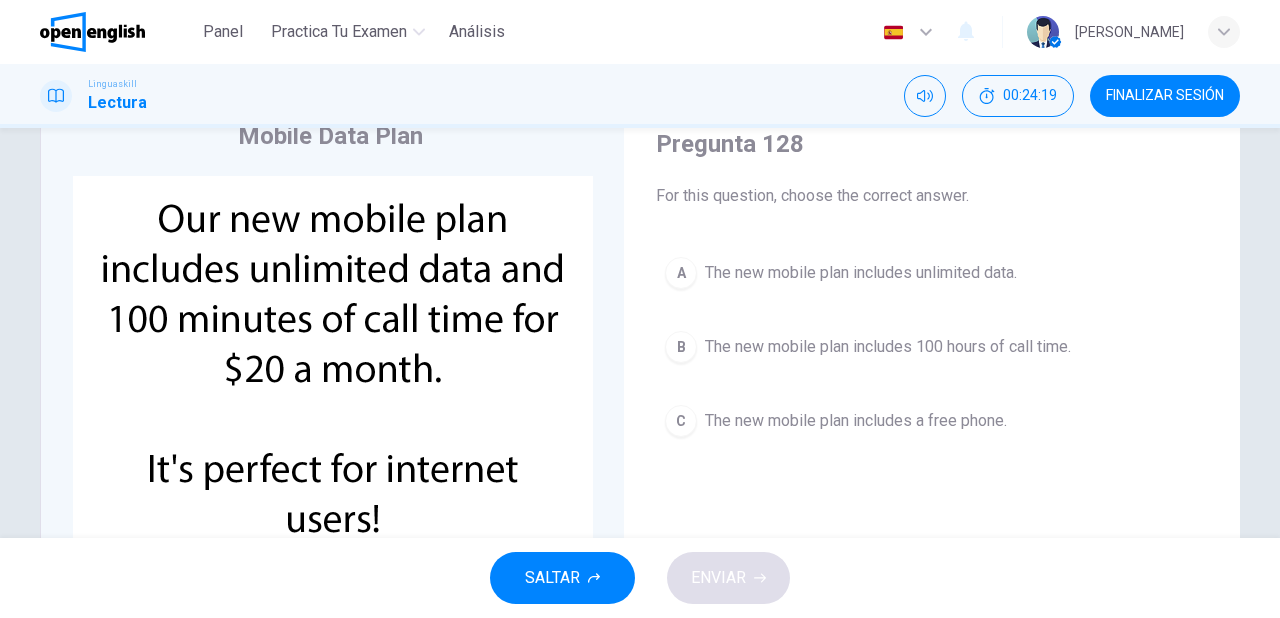 click on "The new mobile plan includes unlimited data." at bounding box center [861, 273] 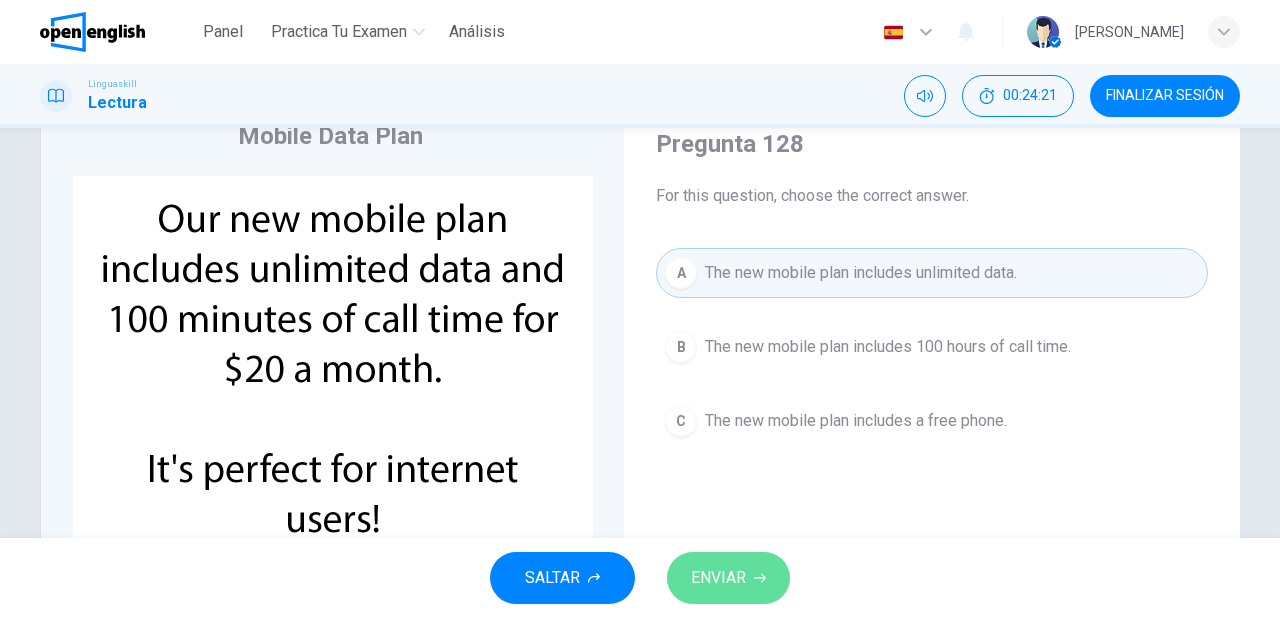 click on "ENVIAR" at bounding box center (718, 578) 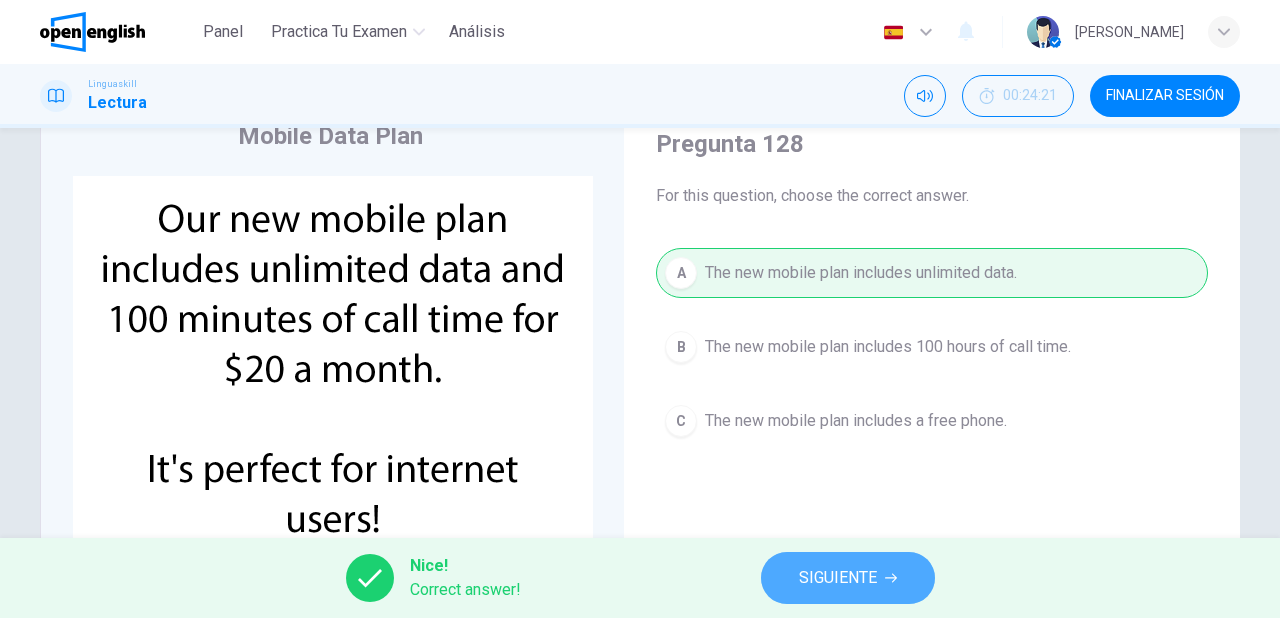 click on "SIGUIENTE" at bounding box center [838, 578] 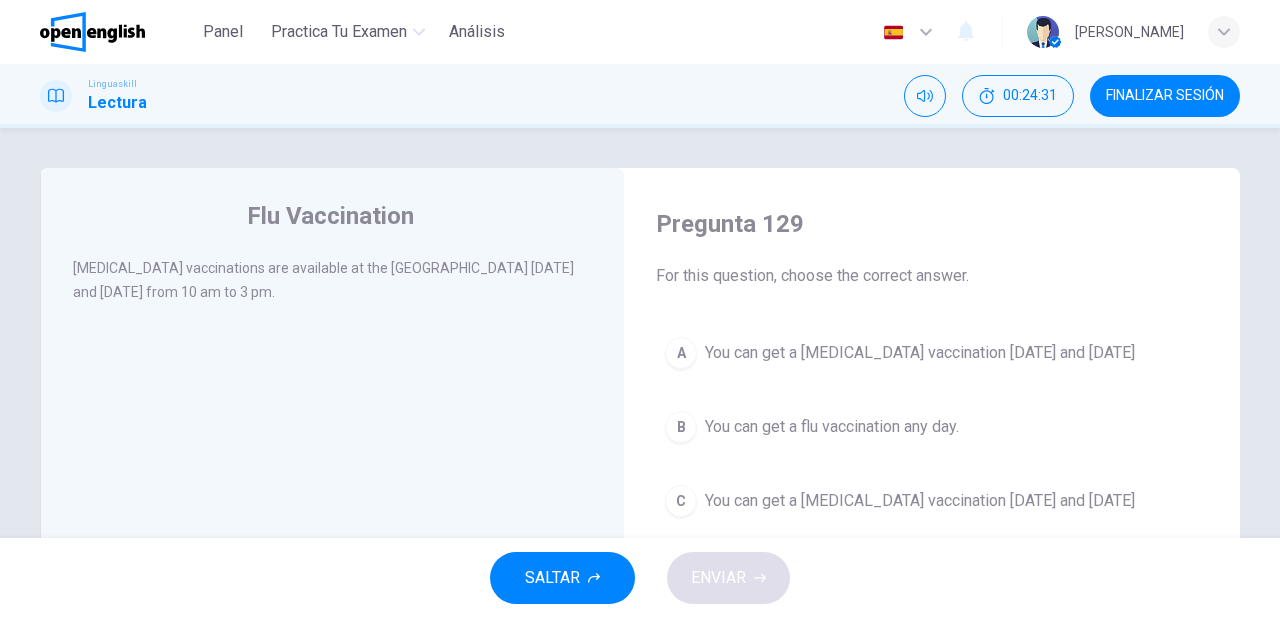 click on "You can get a [MEDICAL_DATA] vaccination [DATE] and [DATE]" at bounding box center (920, 353) 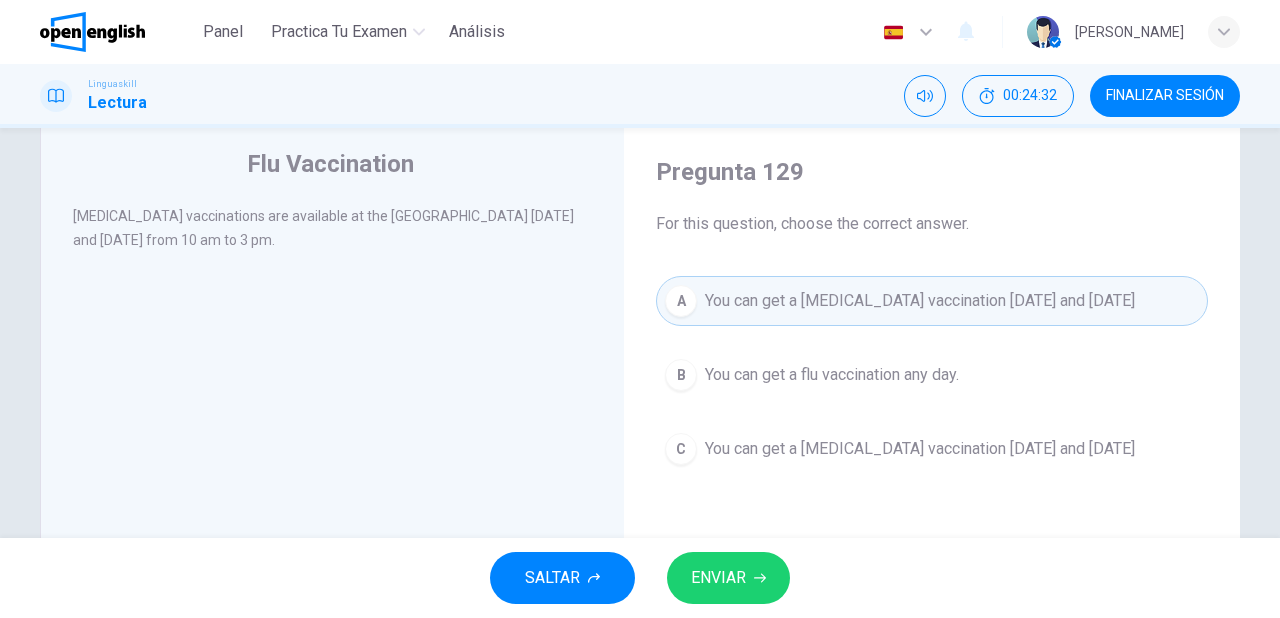 scroll, scrollTop: 80, scrollLeft: 0, axis: vertical 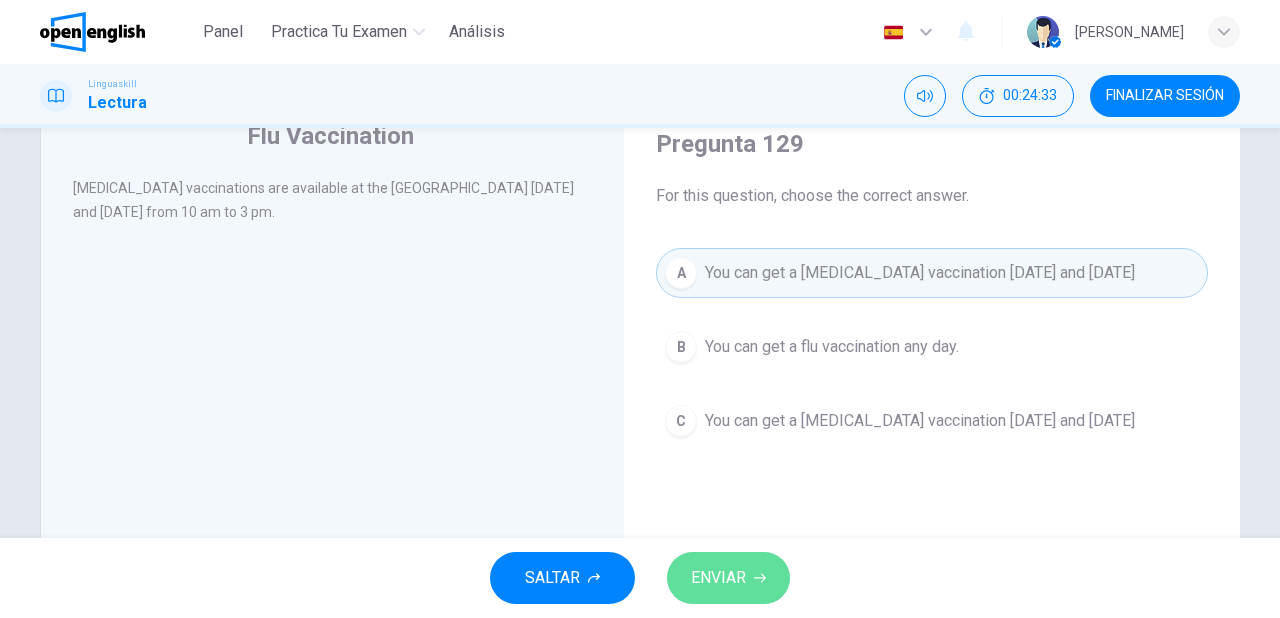 click on "ENVIAR" at bounding box center [728, 578] 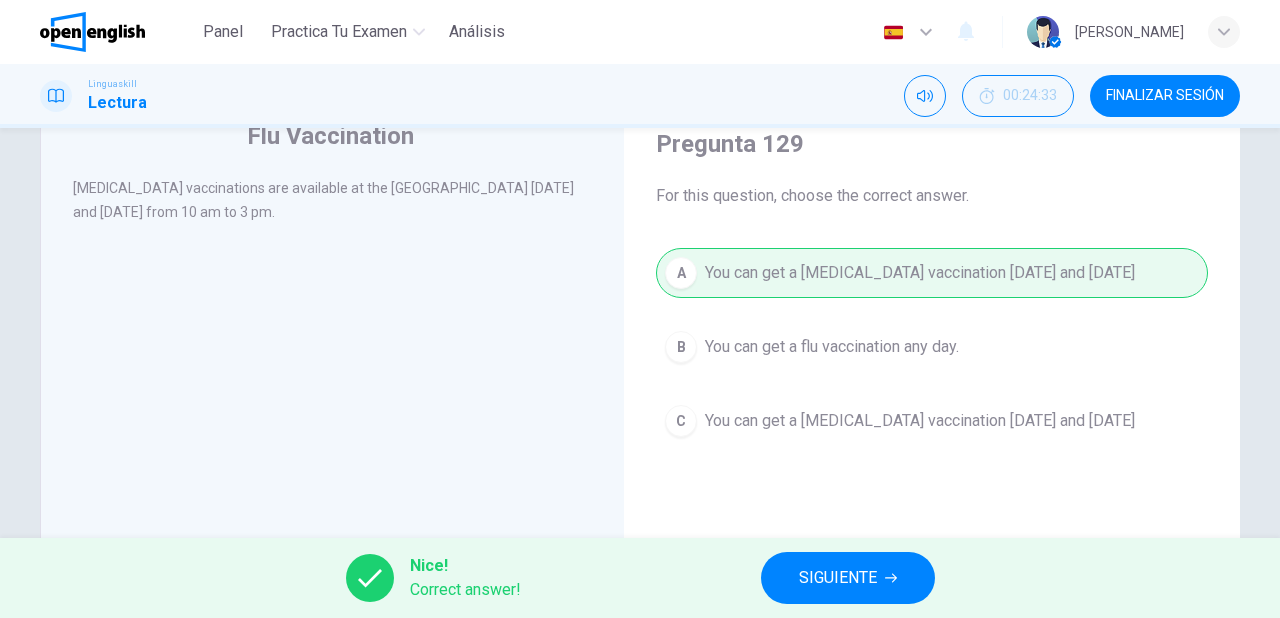 click on "SIGUIENTE" at bounding box center [838, 578] 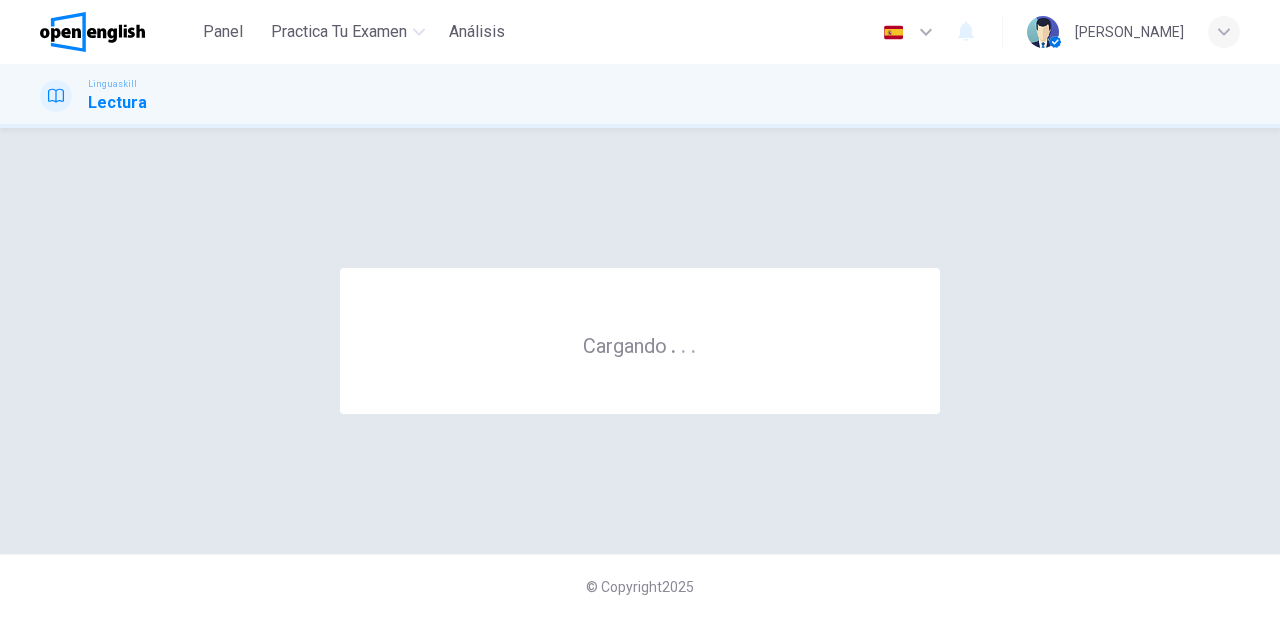 scroll, scrollTop: 0, scrollLeft: 0, axis: both 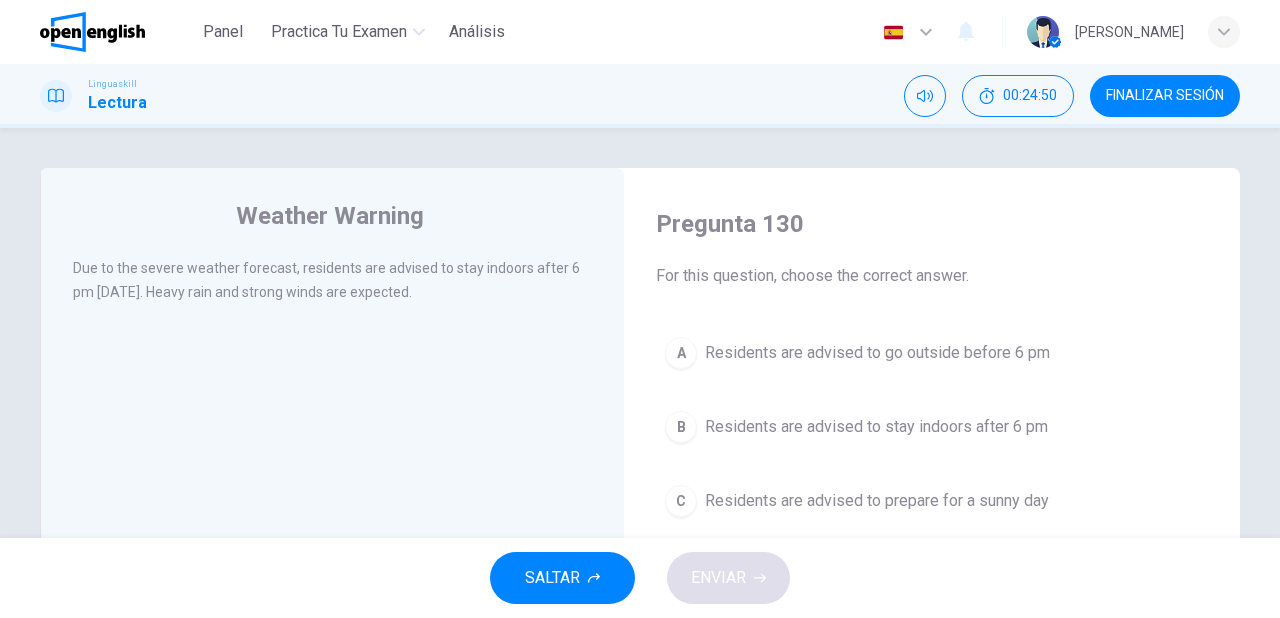 click on "Residents are advised to stay indoors after 6 pm" at bounding box center [876, 427] 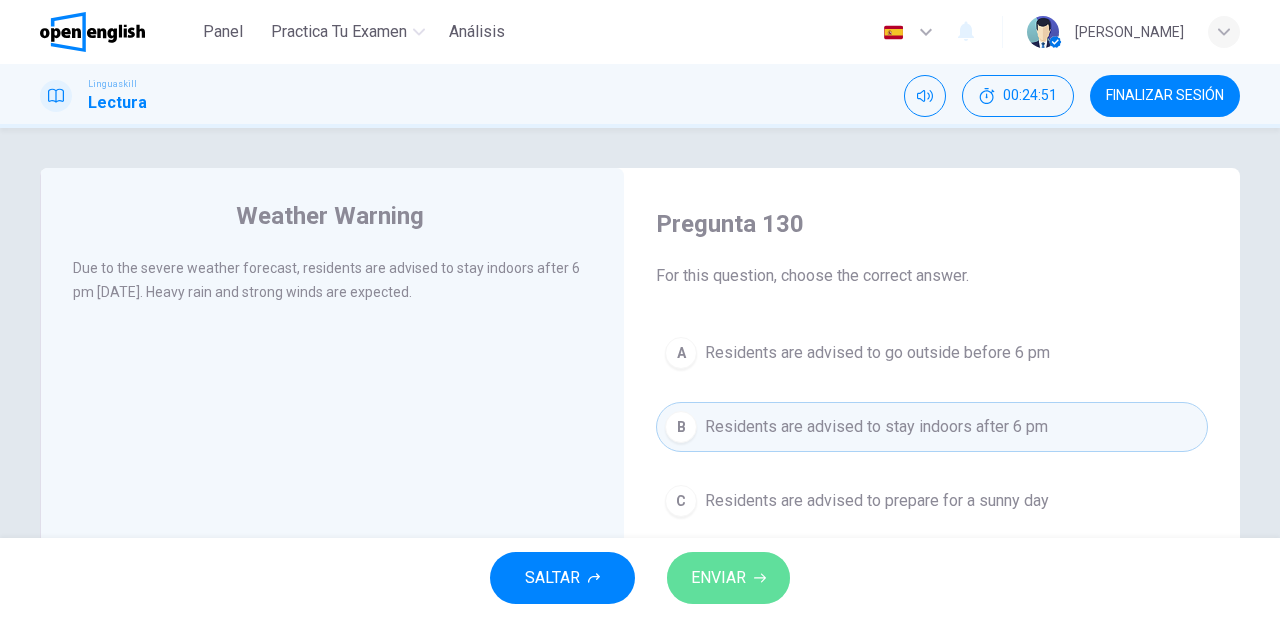 click on "ENVIAR" at bounding box center (718, 578) 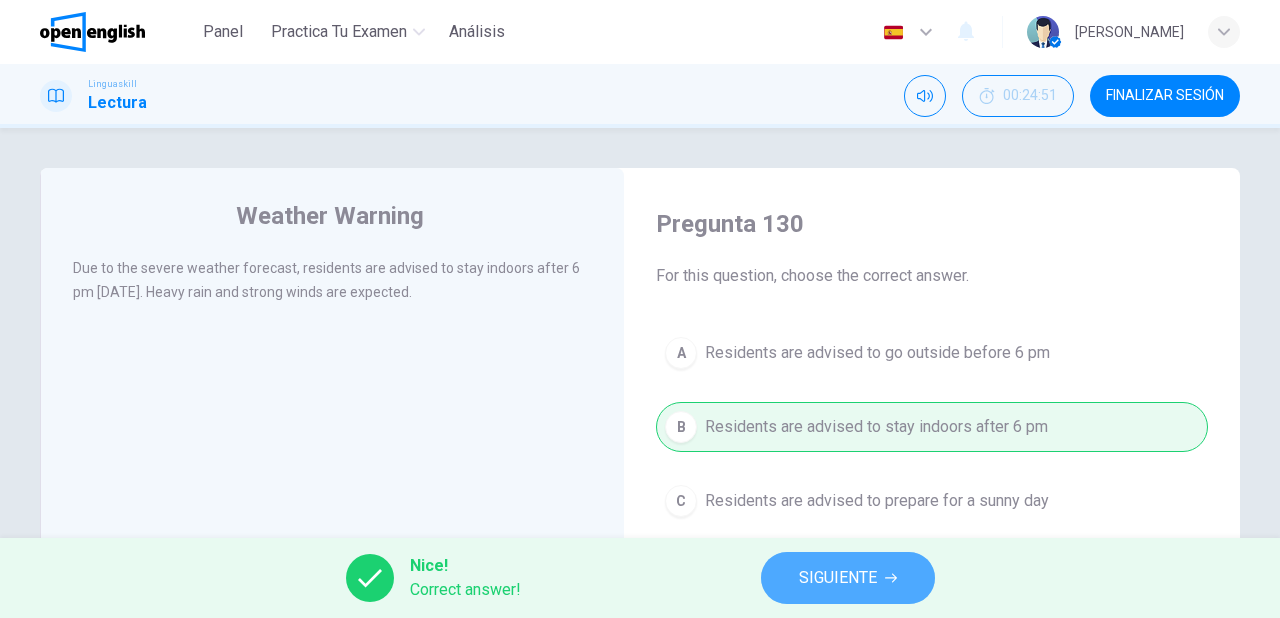 click on "SIGUIENTE" at bounding box center [838, 578] 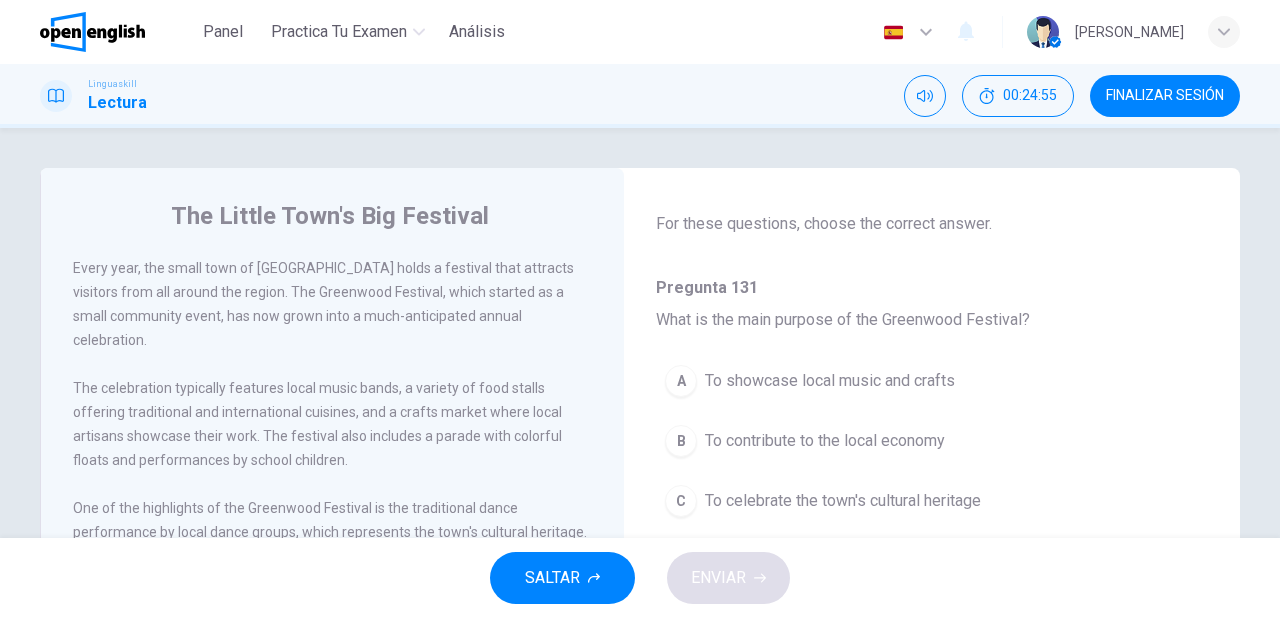 scroll, scrollTop: 80, scrollLeft: 0, axis: vertical 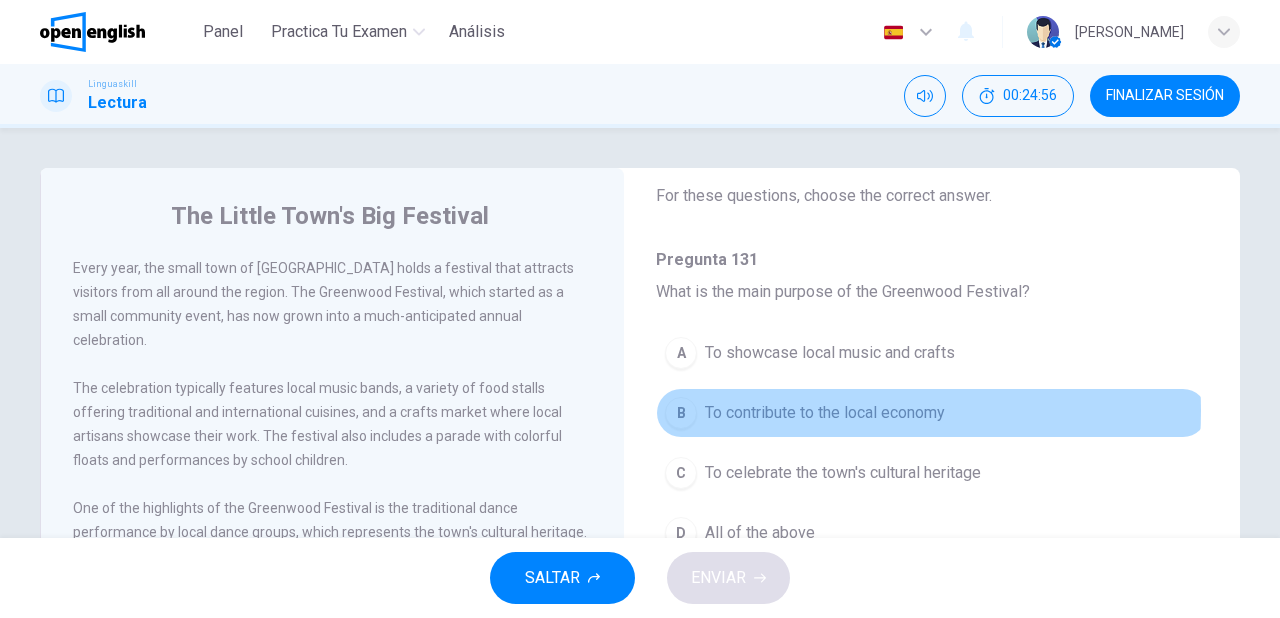 click on "To contribute to the local economy" at bounding box center [825, 413] 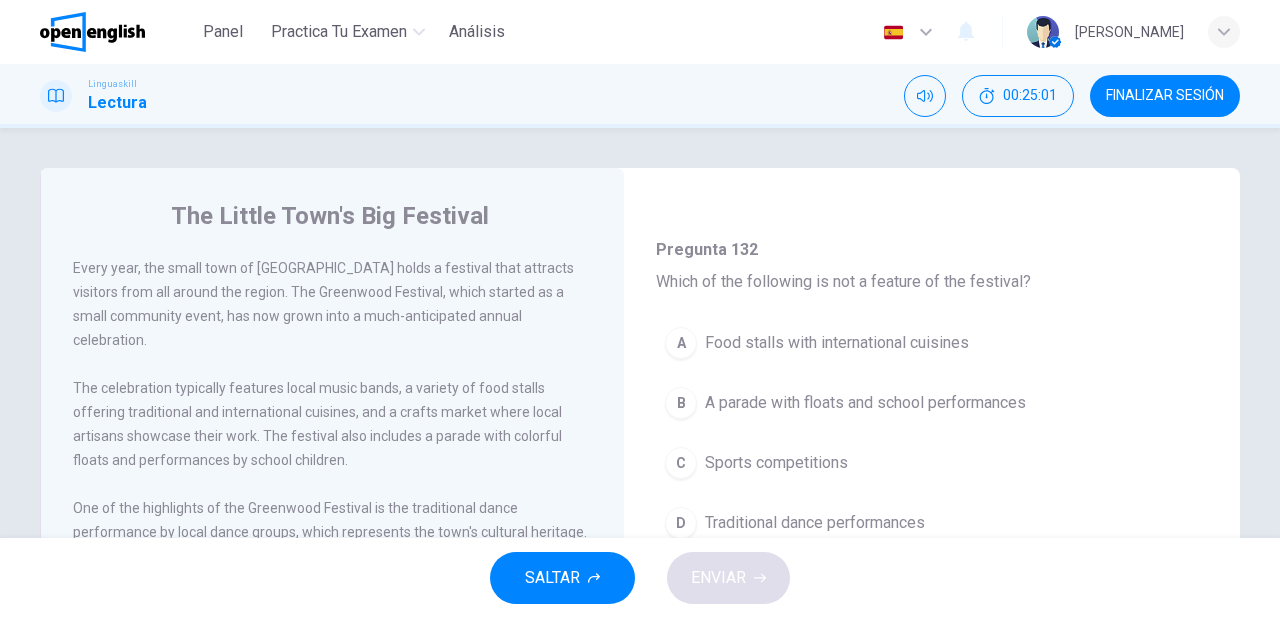 scroll, scrollTop: 480, scrollLeft: 0, axis: vertical 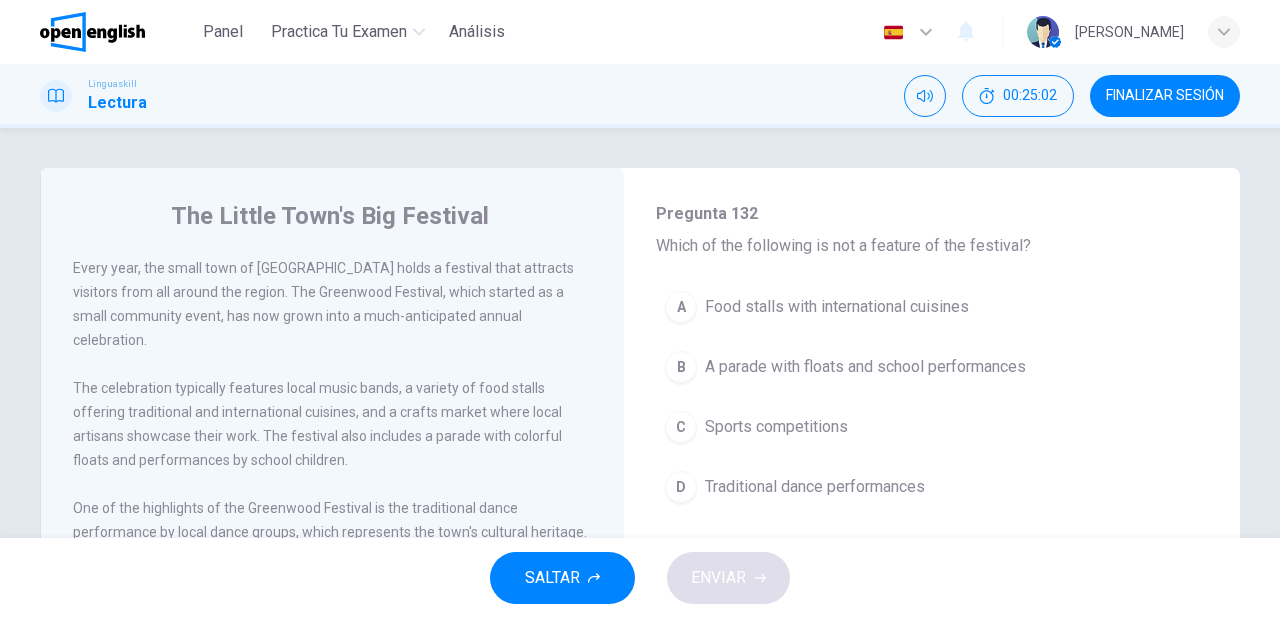 click on "Sports competitions" at bounding box center (776, 427) 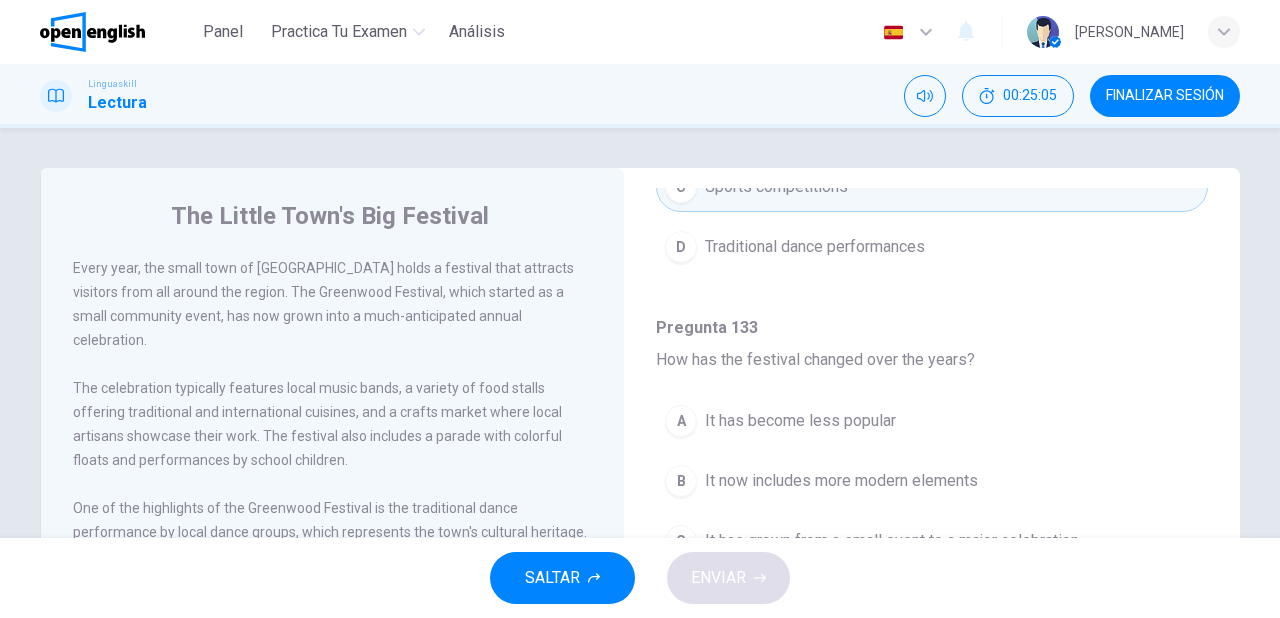 scroll, scrollTop: 800, scrollLeft: 0, axis: vertical 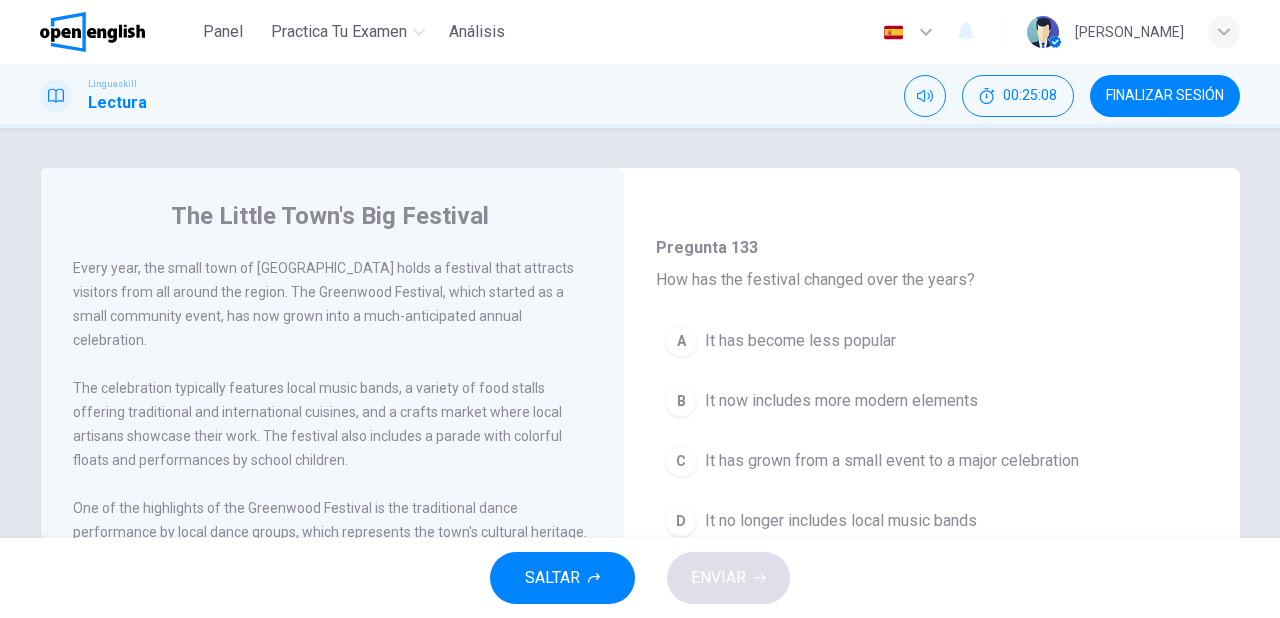 click on "It has grown from a small event to a major celebration" at bounding box center (892, 461) 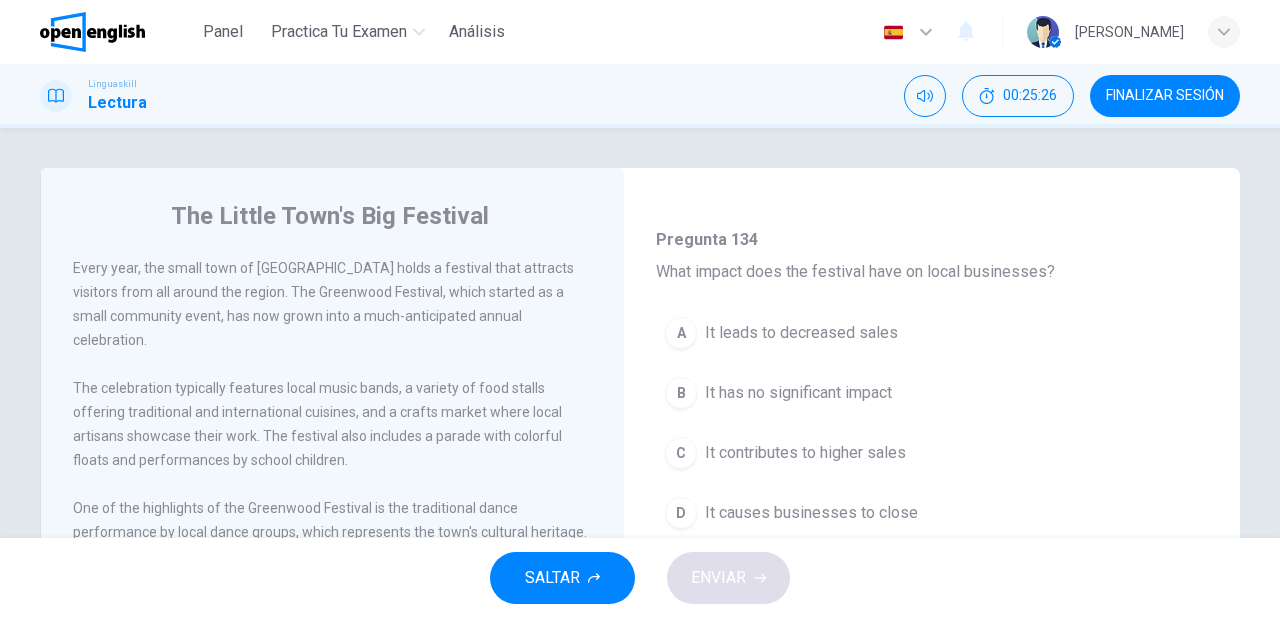 scroll, scrollTop: 1200, scrollLeft: 0, axis: vertical 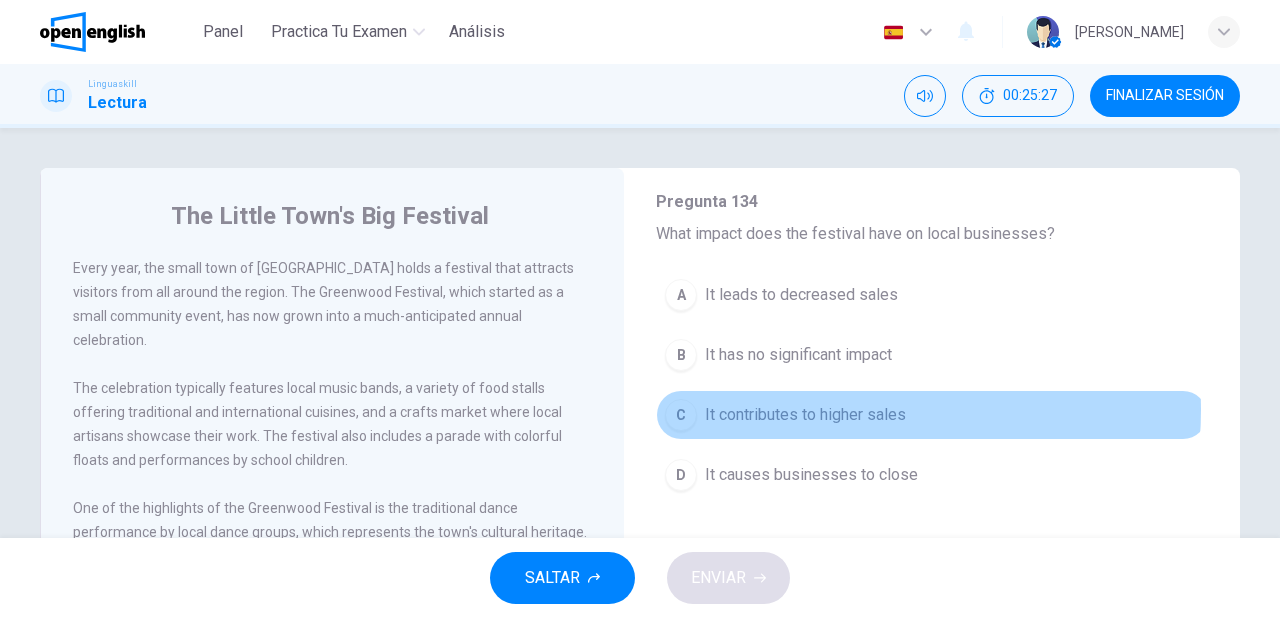 drag, startPoint x: 828, startPoint y: 404, endPoint x: 827, endPoint y: 431, distance: 27.018513 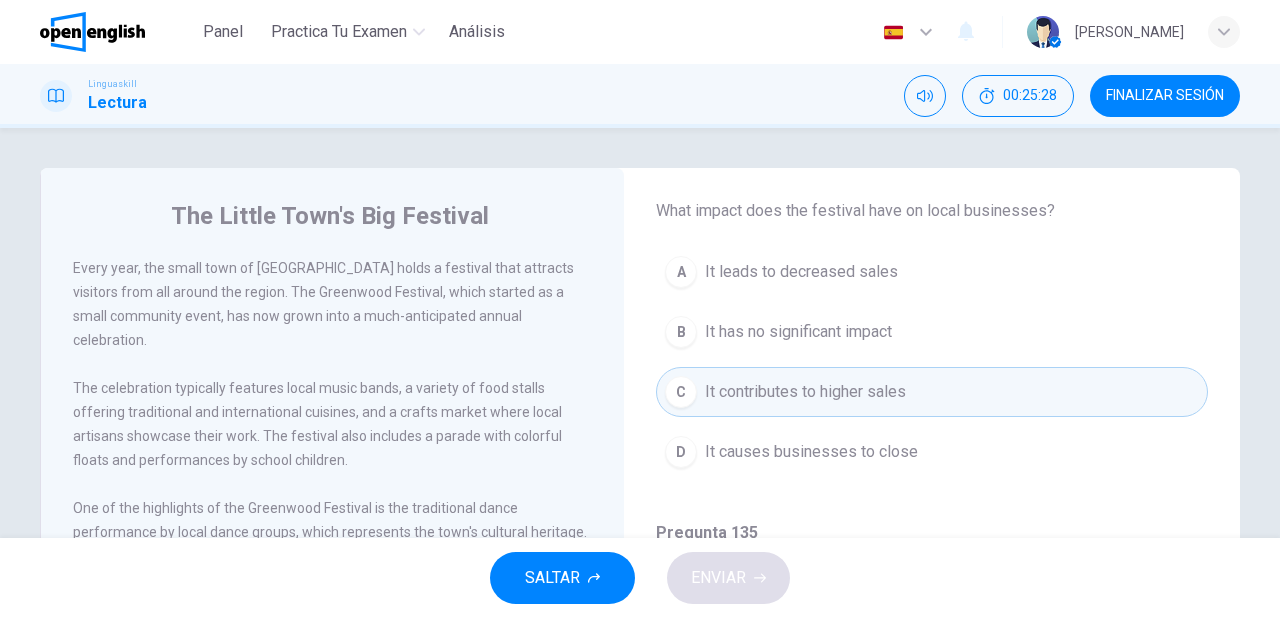 scroll, scrollTop: 1243, scrollLeft: 0, axis: vertical 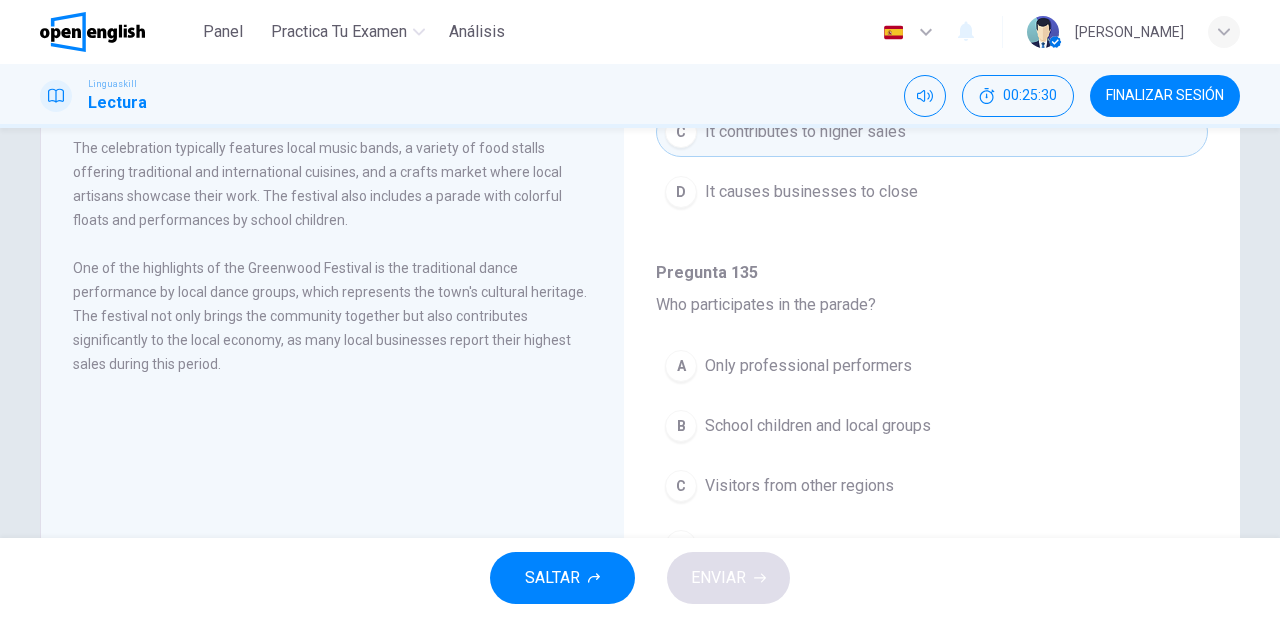 click on "School children and local groups" at bounding box center [818, 426] 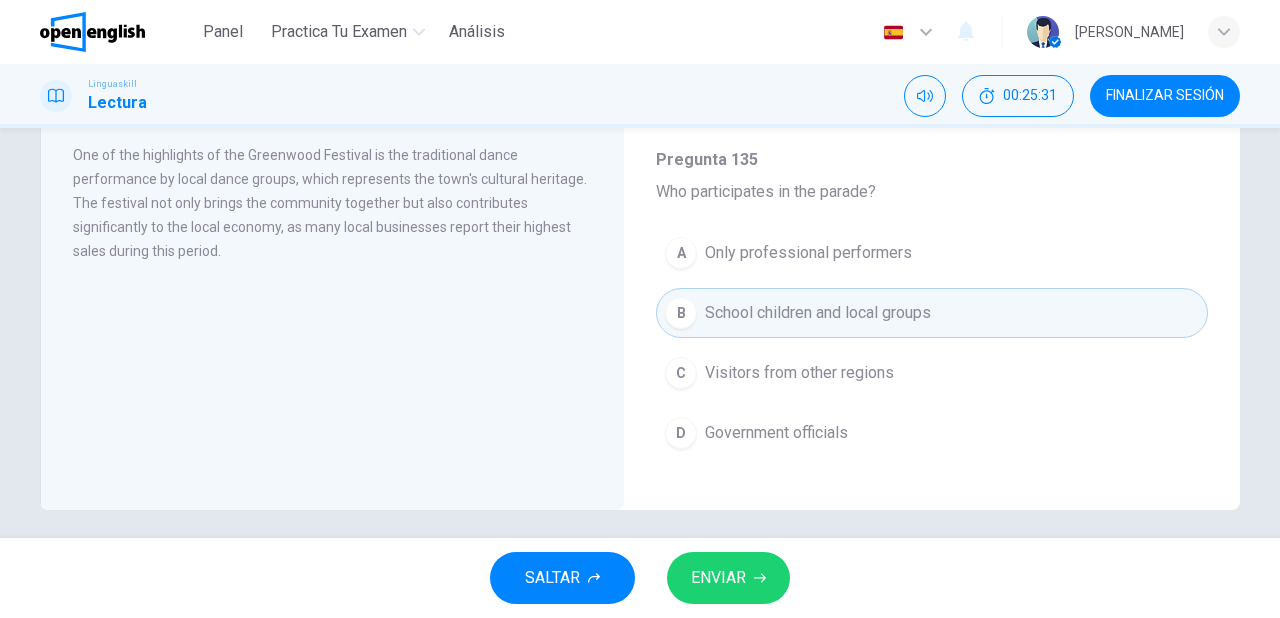 scroll, scrollTop: 364, scrollLeft: 0, axis: vertical 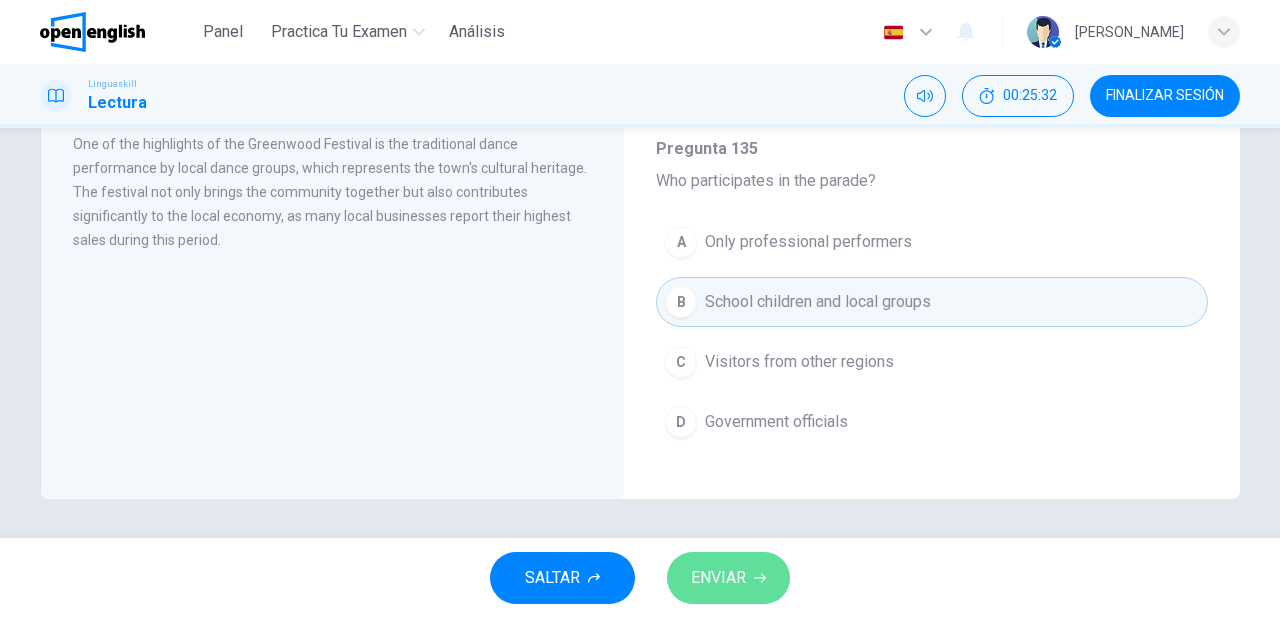 click 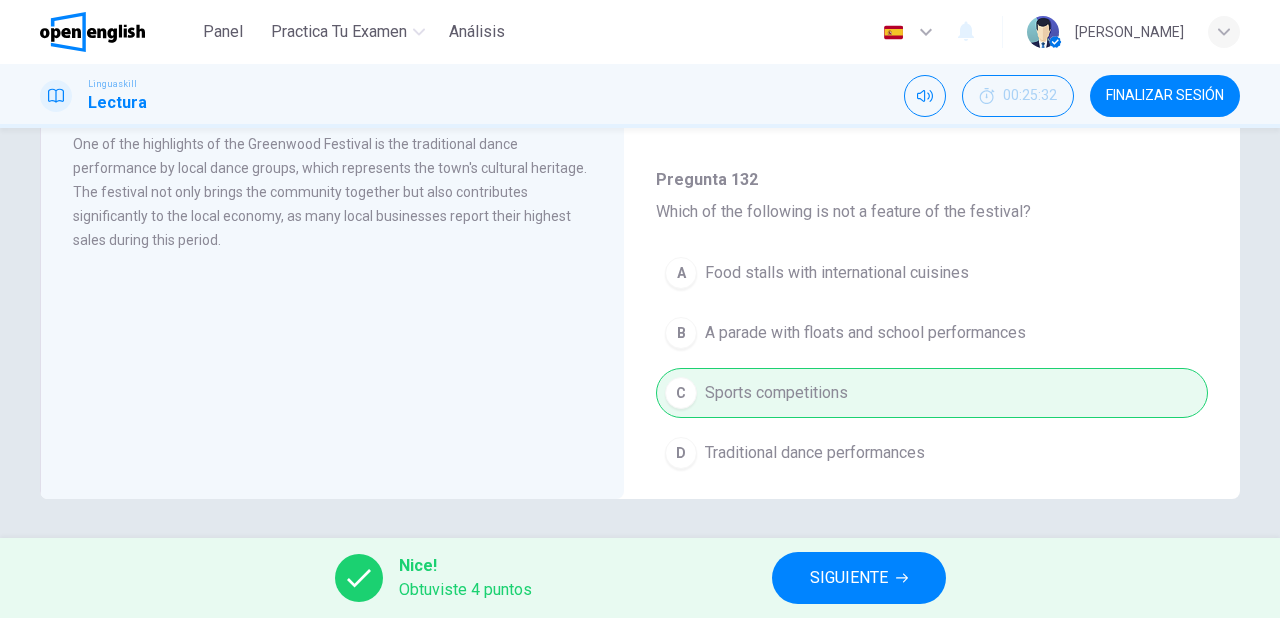 scroll, scrollTop: 0, scrollLeft: 0, axis: both 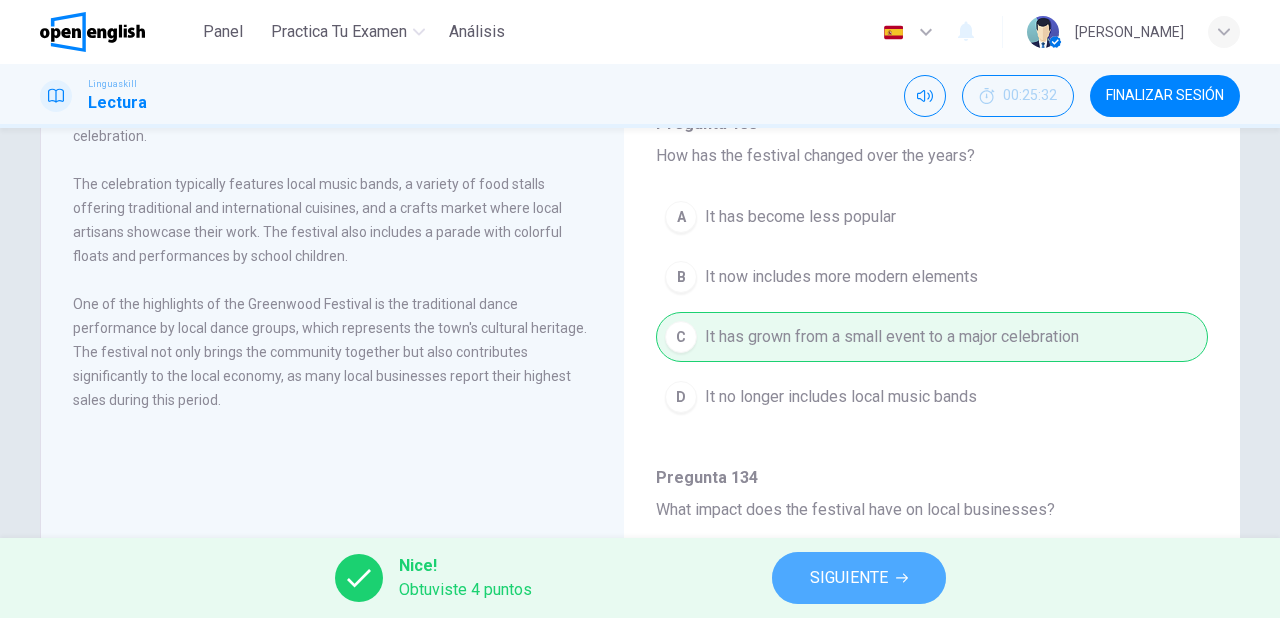 click on "SIGUIENTE" at bounding box center [849, 578] 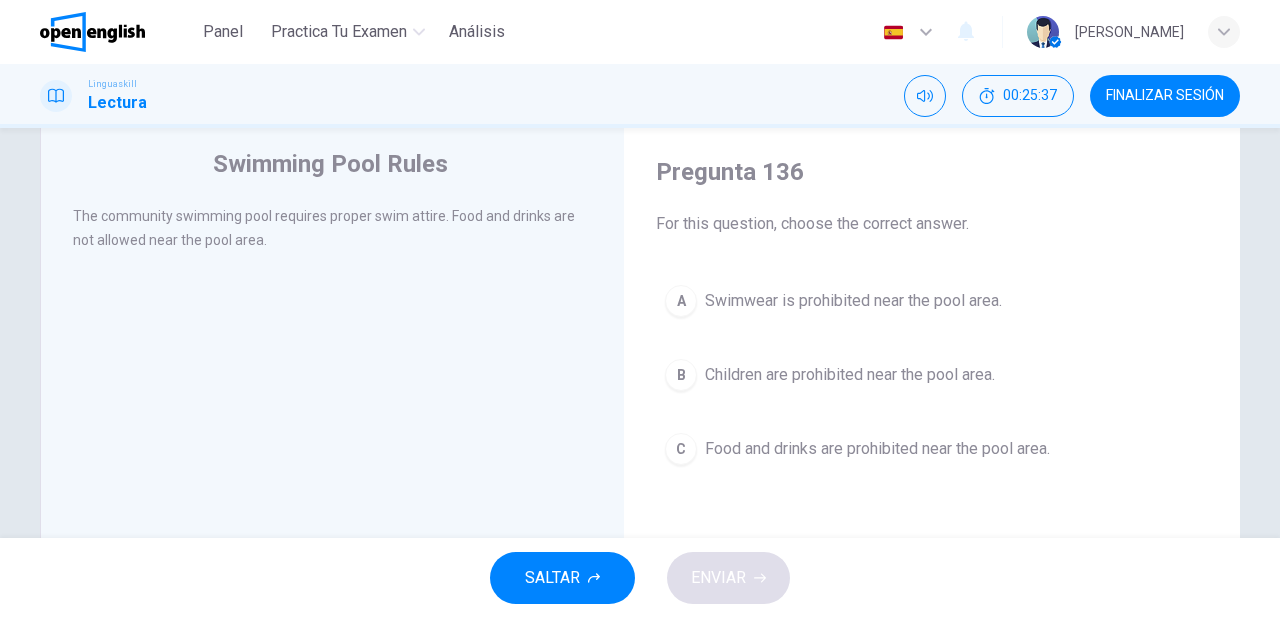 scroll, scrollTop: 80, scrollLeft: 0, axis: vertical 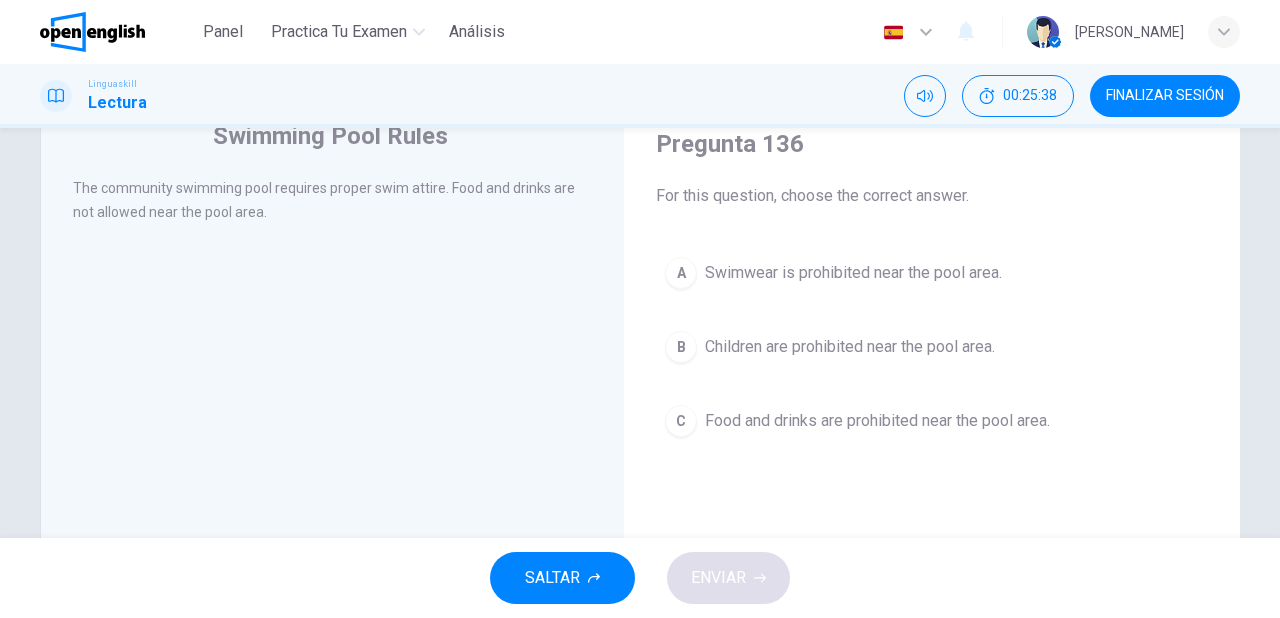 drag, startPoint x: 816, startPoint y: 424, endPoint x: 813, endPoint y: 436, distance: 12.369317 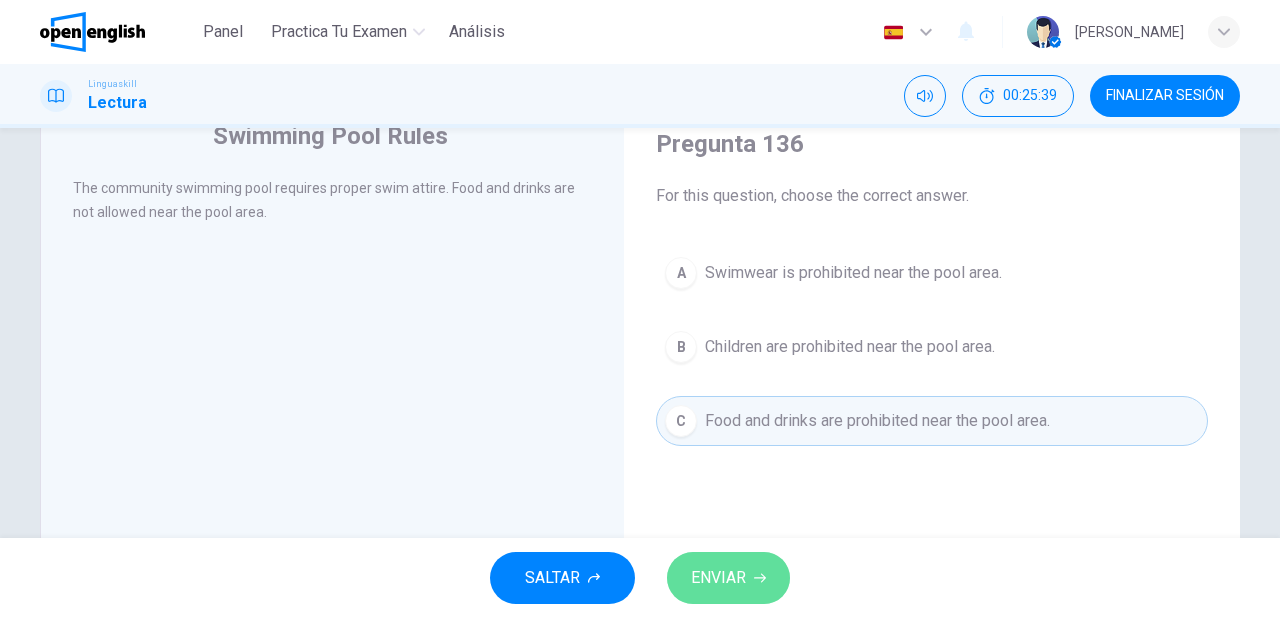 click on "ENVIAR" at bounding box center [718, 578] 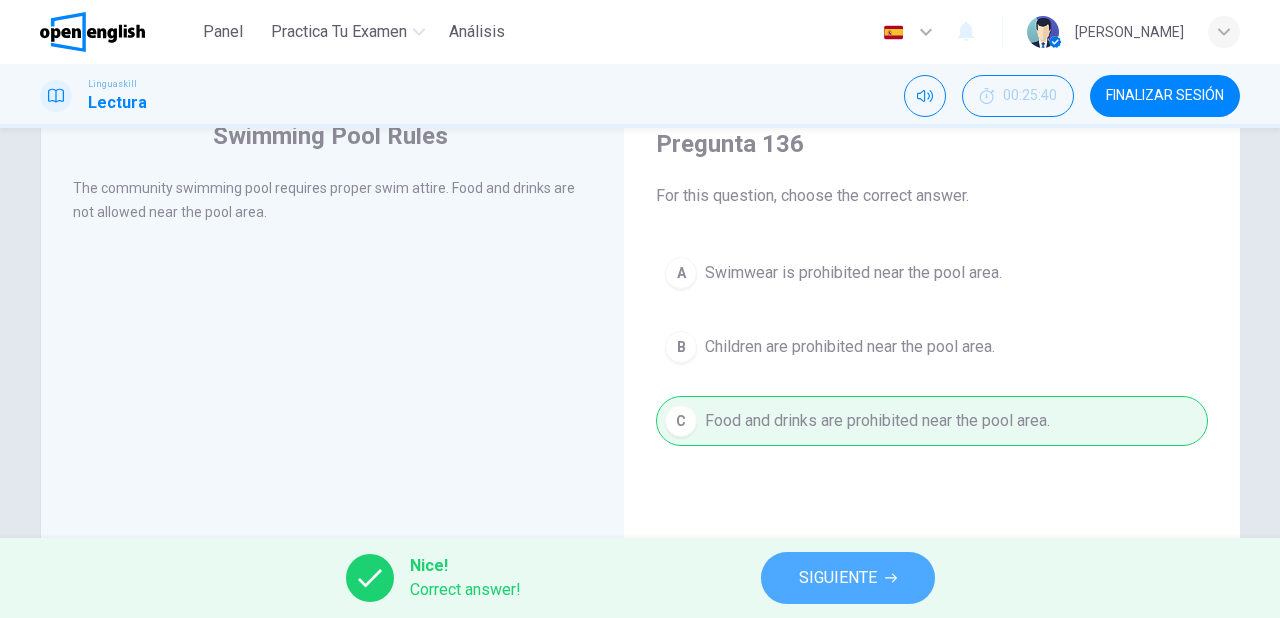 click on "SIGUIENTE" at bounding box center [838, 578] 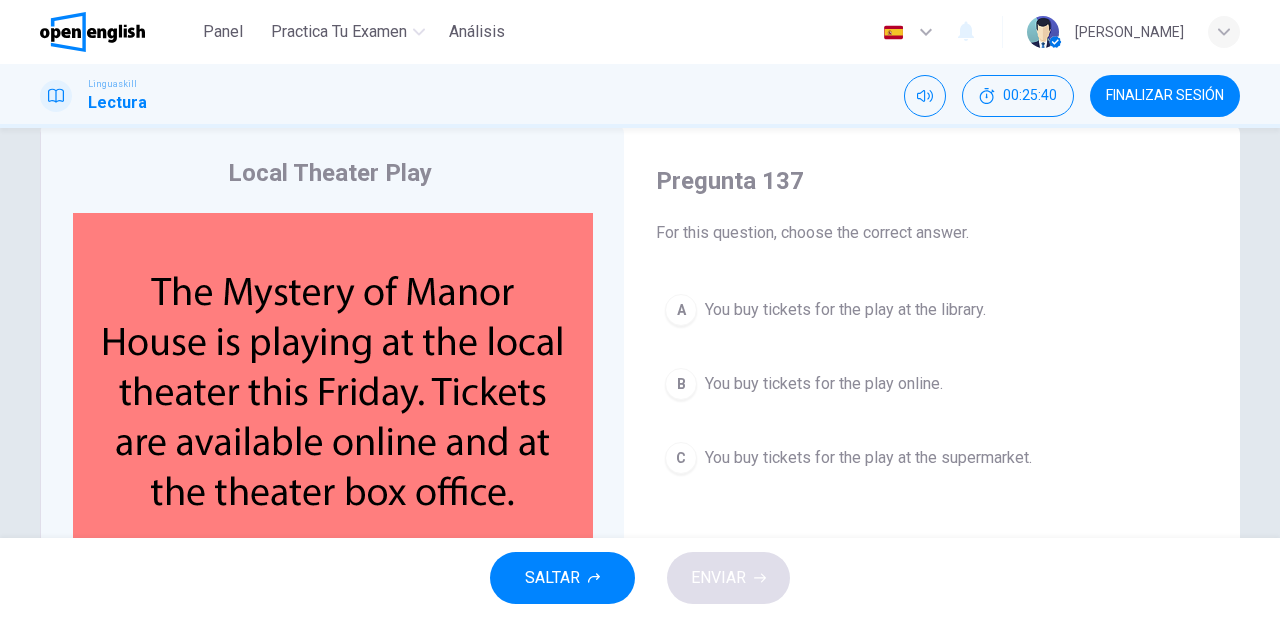 scroll, scrollTop: 80, scrollLeft: 0, axis: vertical 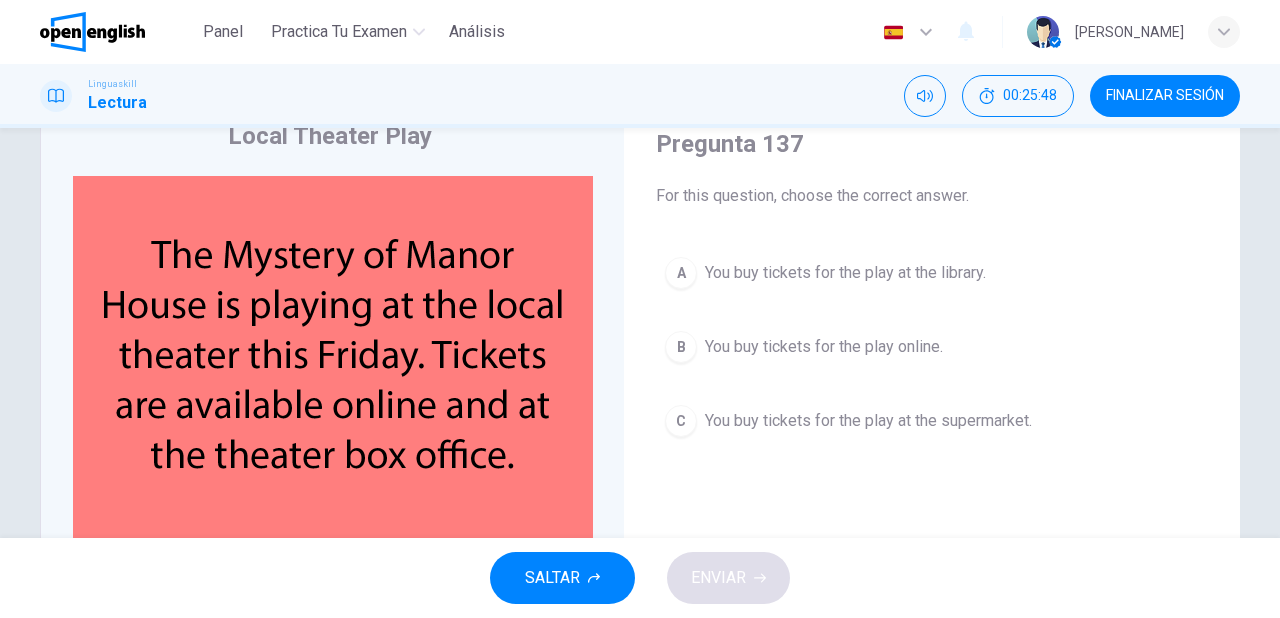 click on "You buy tickets for the play online." at bounding box center [824, 347] 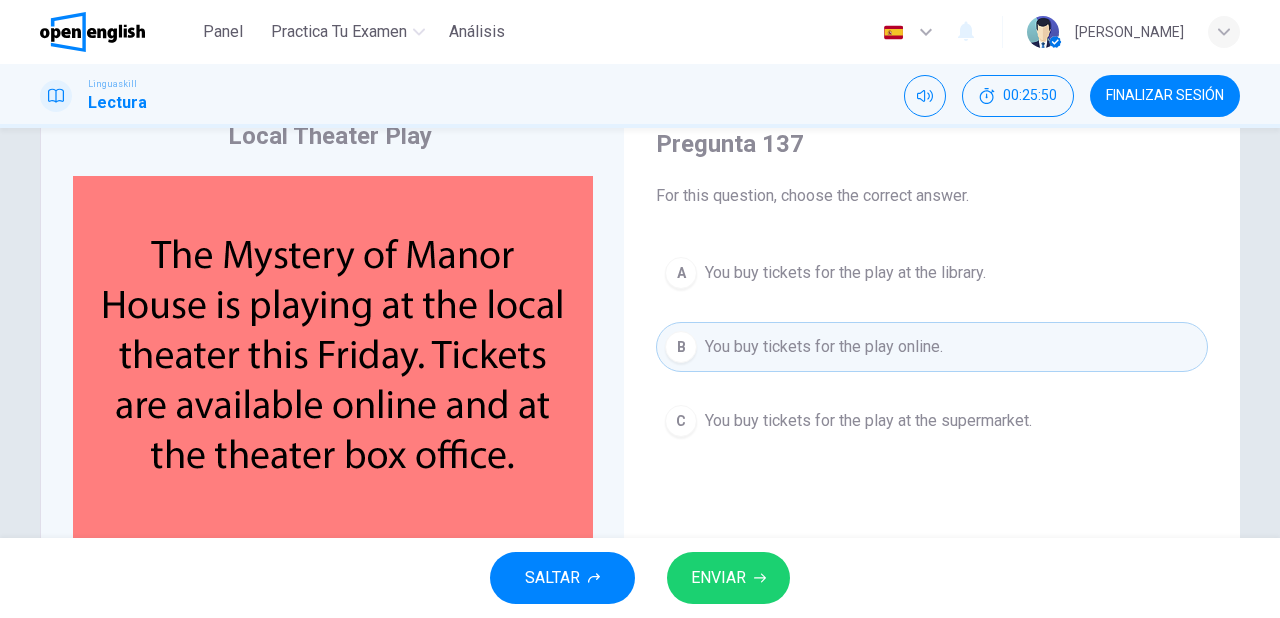 click on "ENVIAR" at bounding box center (718, 578) 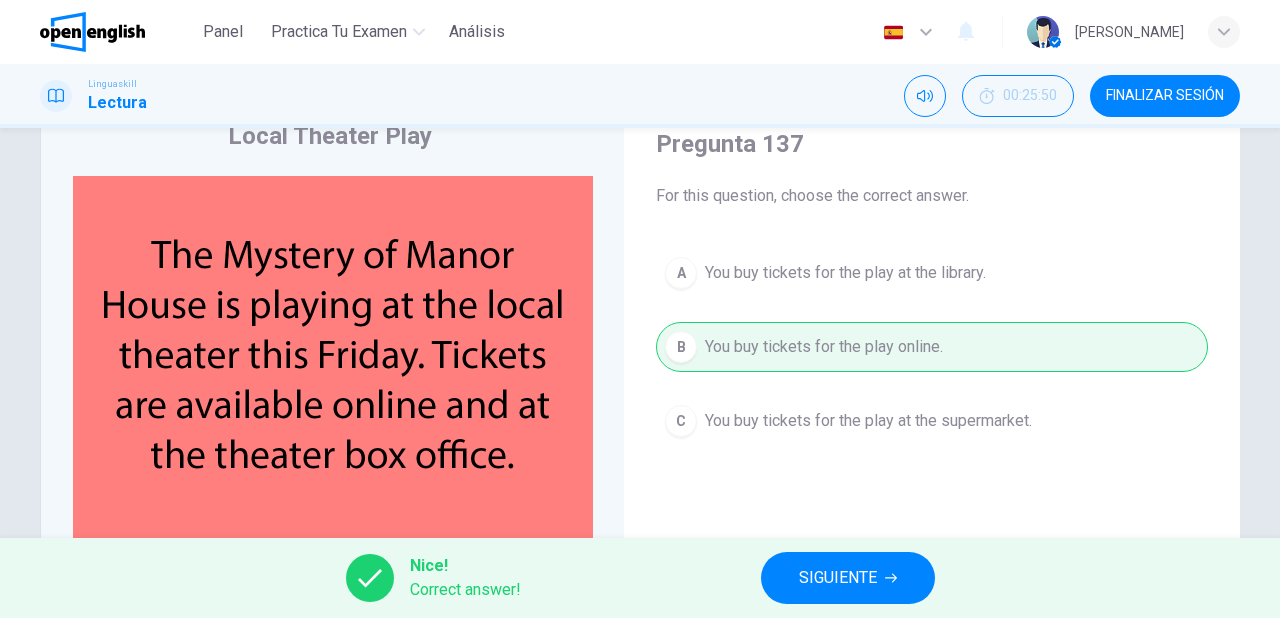 click on "SIGUIENTE" at bounding box center [838, 578] 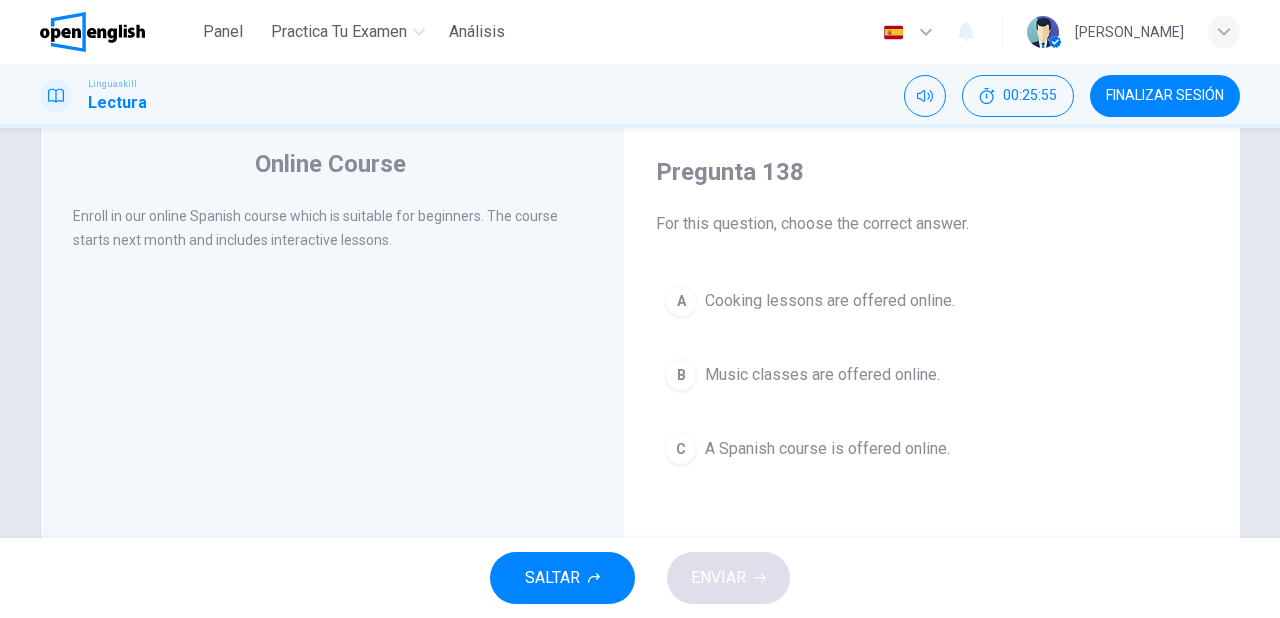 scroll, scrollTop: 80, scrollLeft: 0, axis: vertical 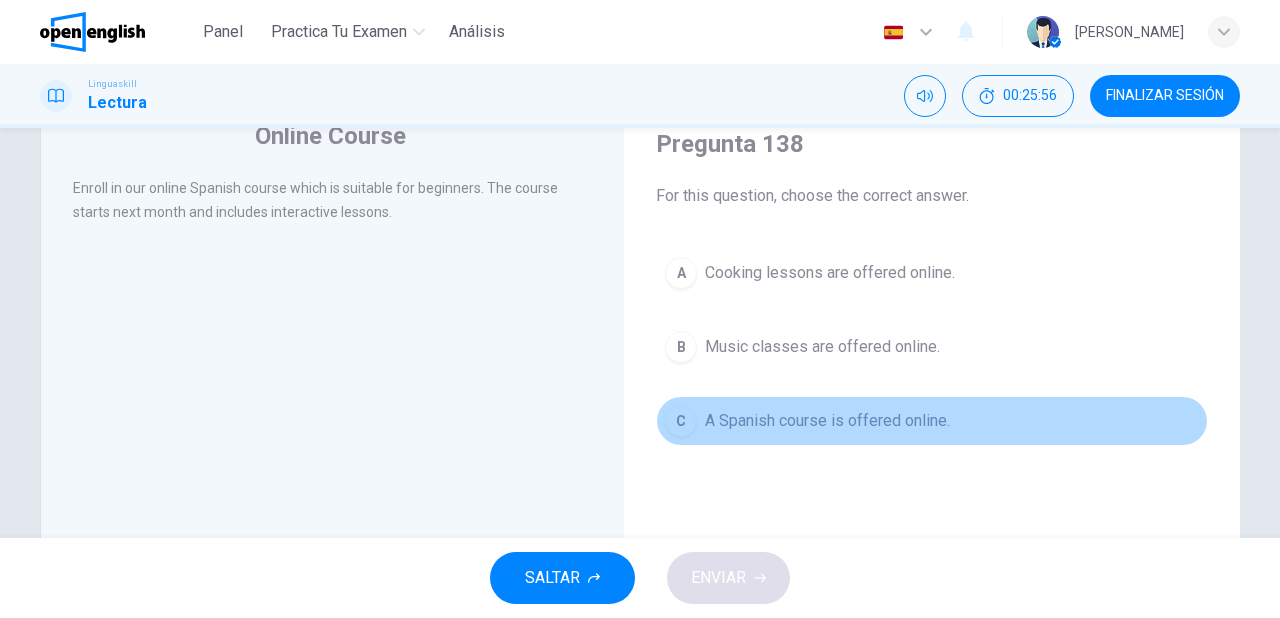 click on "A Spanish course is offered online." at bounding box center (827, 421) 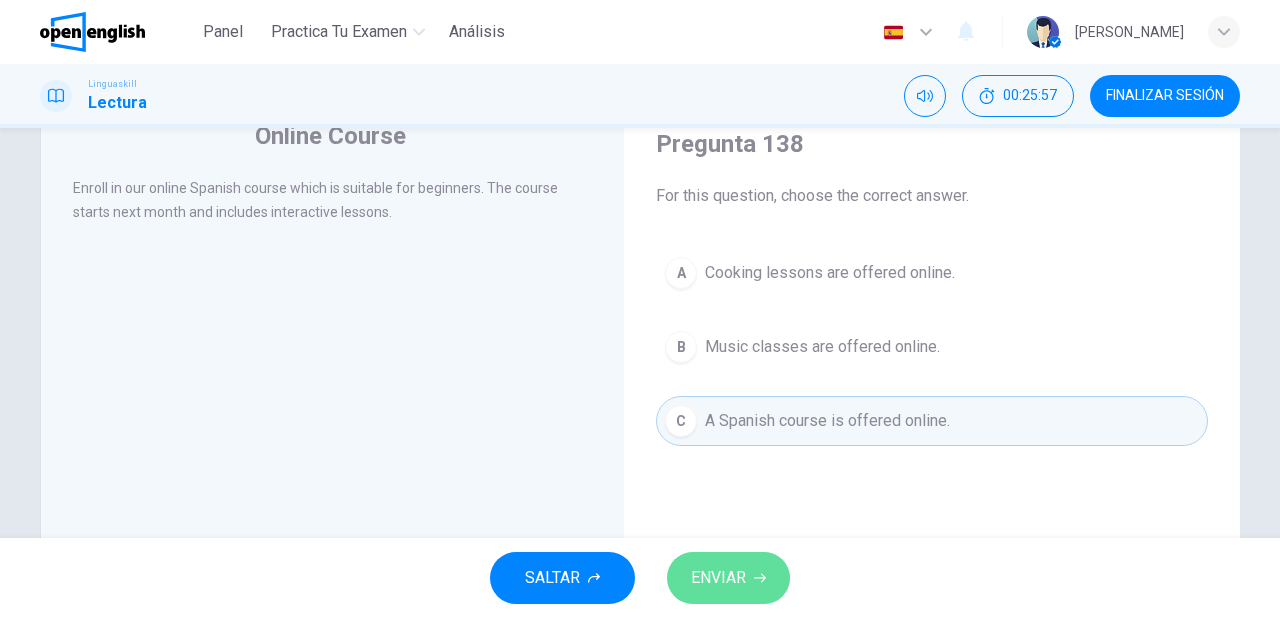 click on "ENVIAR" at bounding box center [718, 578] 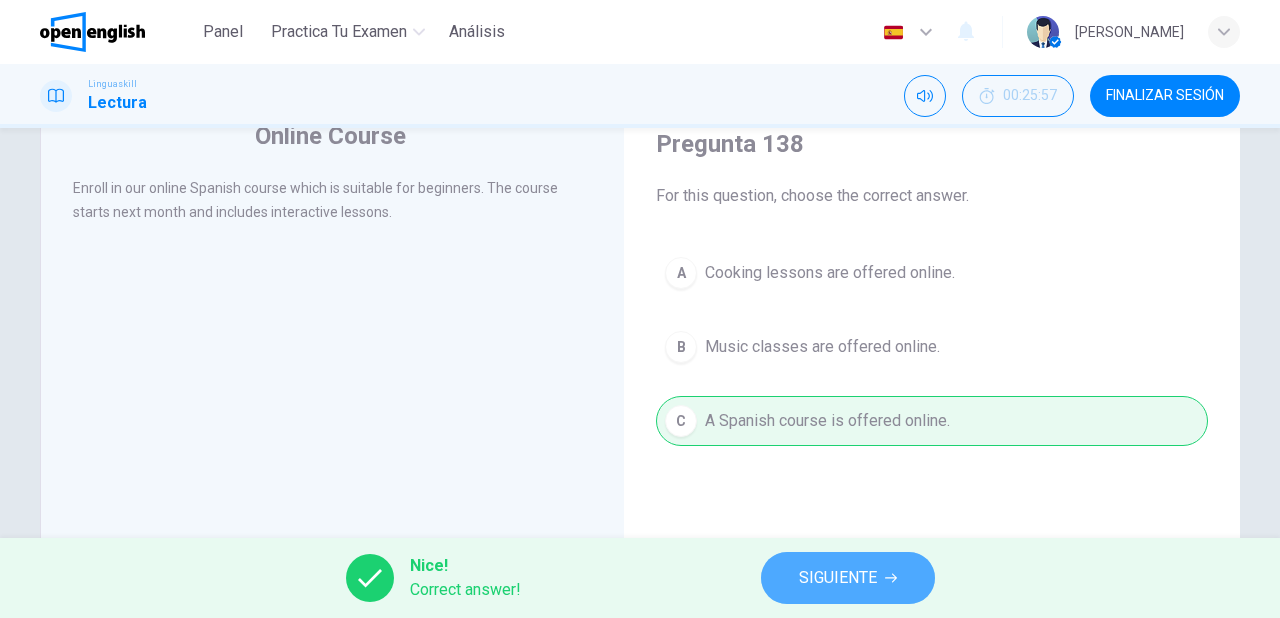 click on "SIGUIENTE" at bounding box center (838, 578) 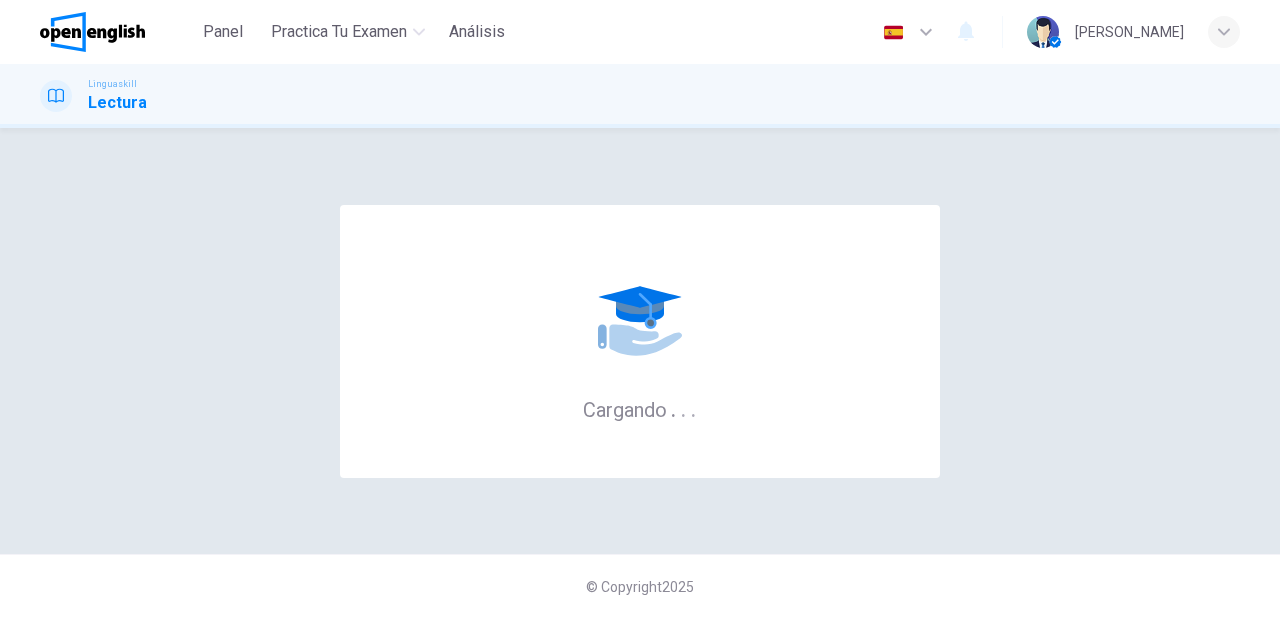 scroll, scrollTop: 0, scrollLeft: 0, axis: both 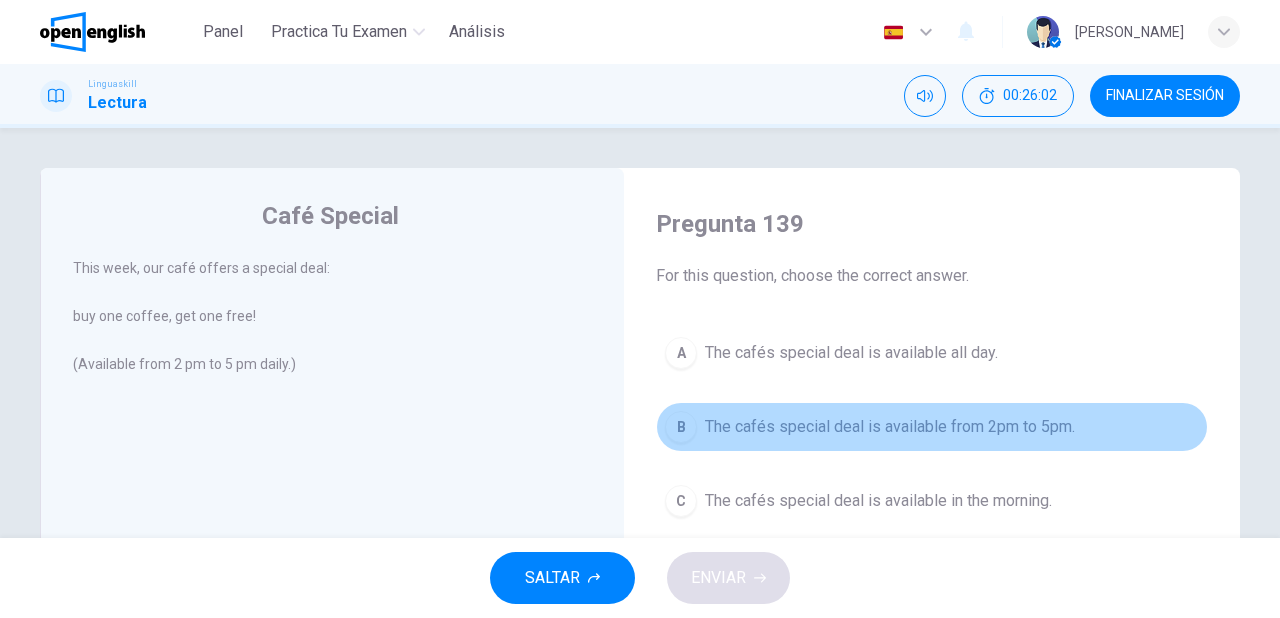 click on "The cafés special deal is available from 2pm to 5pm." at bounding box center [890, 427] 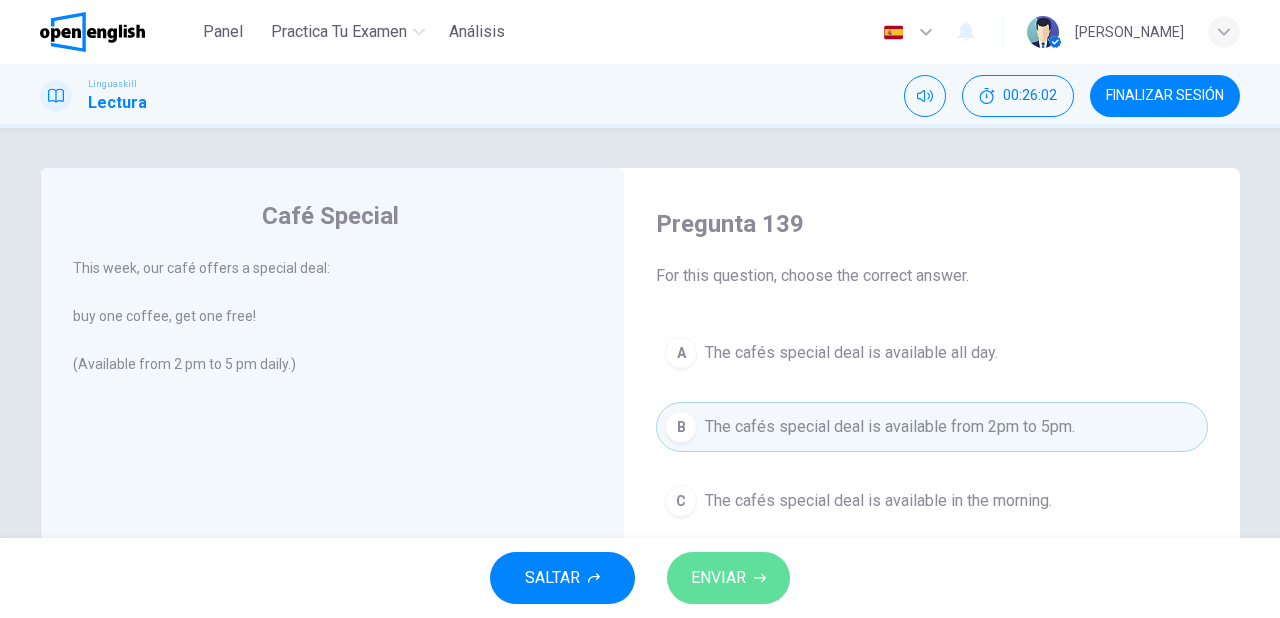 click on "ENVIAR" at bounding box center [718, 578] 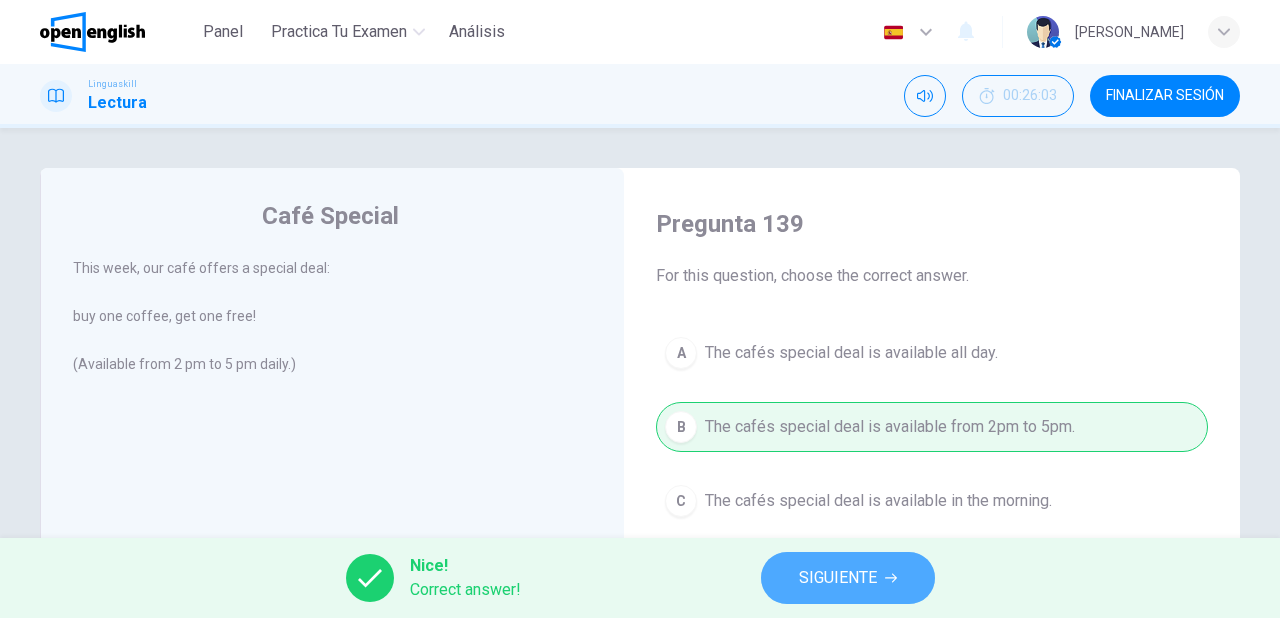 click on "SIGUIENTE" at bounding box center [848, 578] 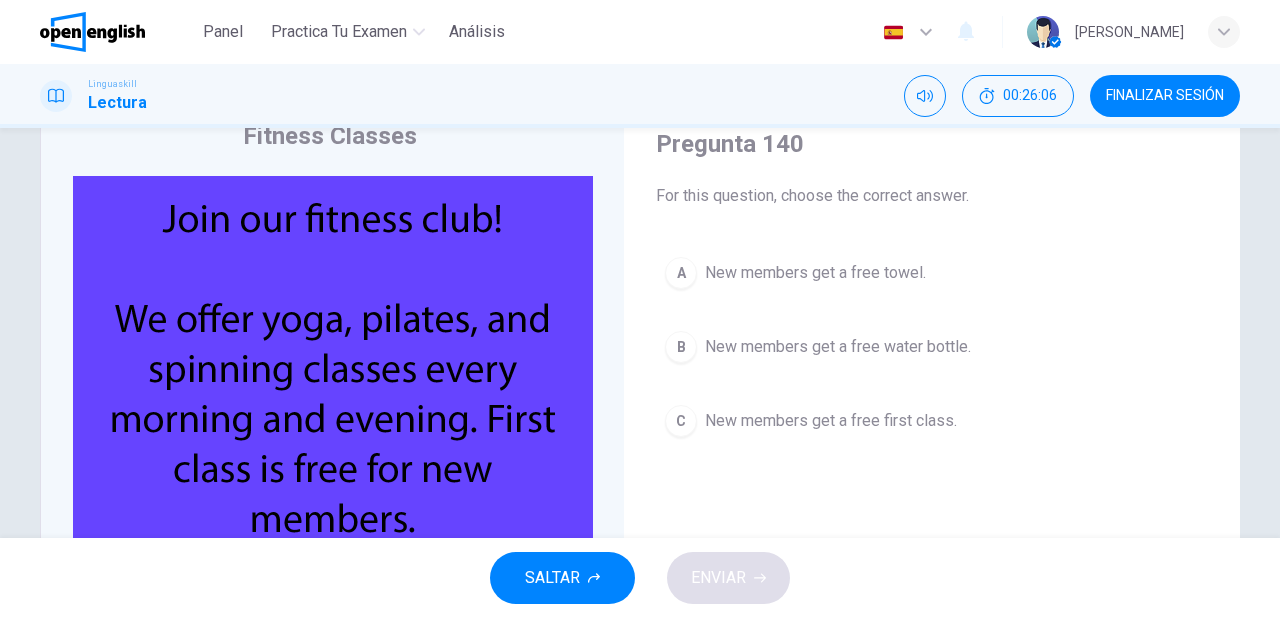 scroll, scrollTop: 160, scrollLeft: 0, axis: vertical 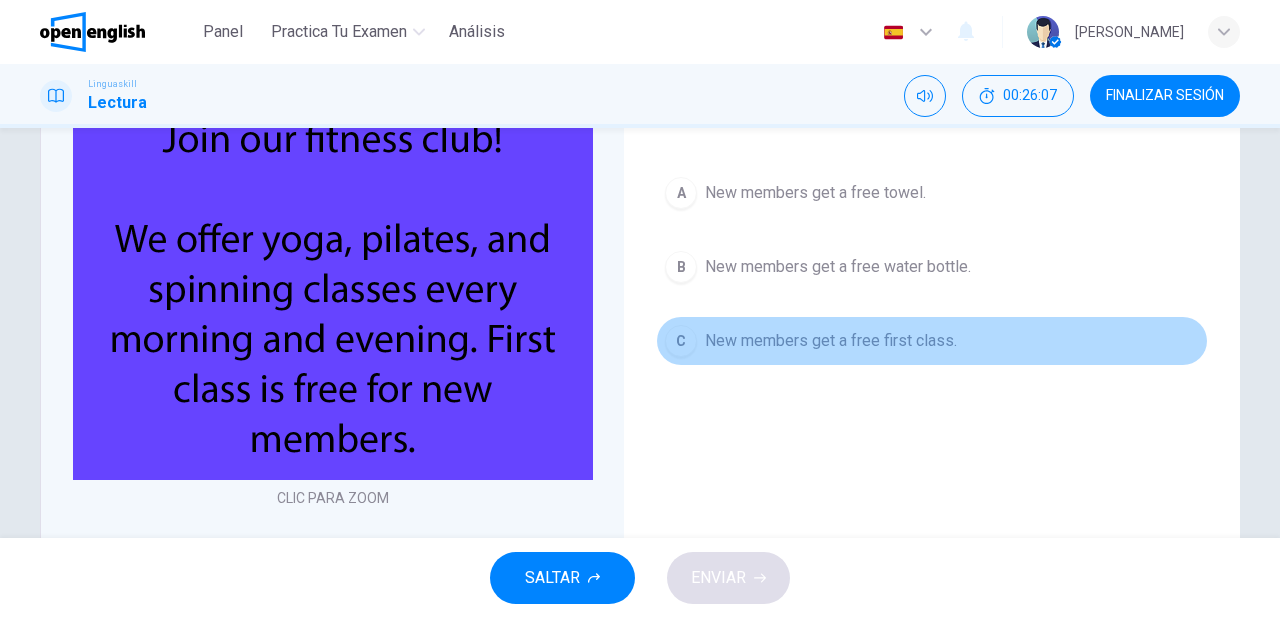 click on "New members get a free first class." at bounding box center (831, 341) 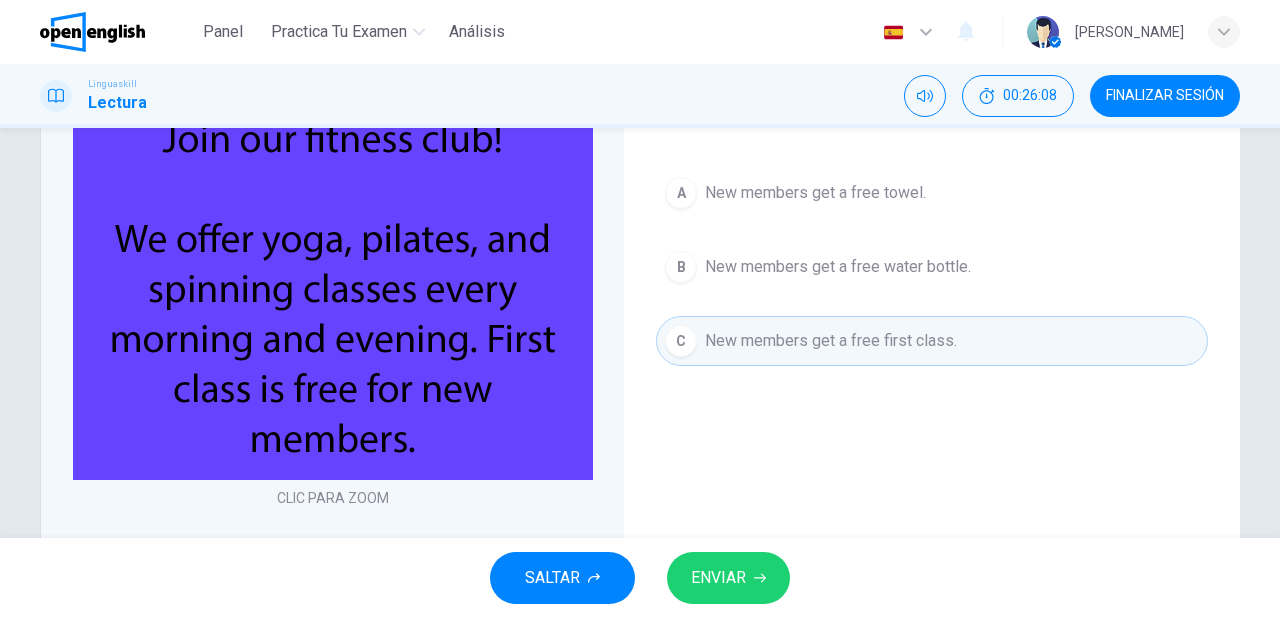click on "ENVIAR" at bounding box center (718, 578) 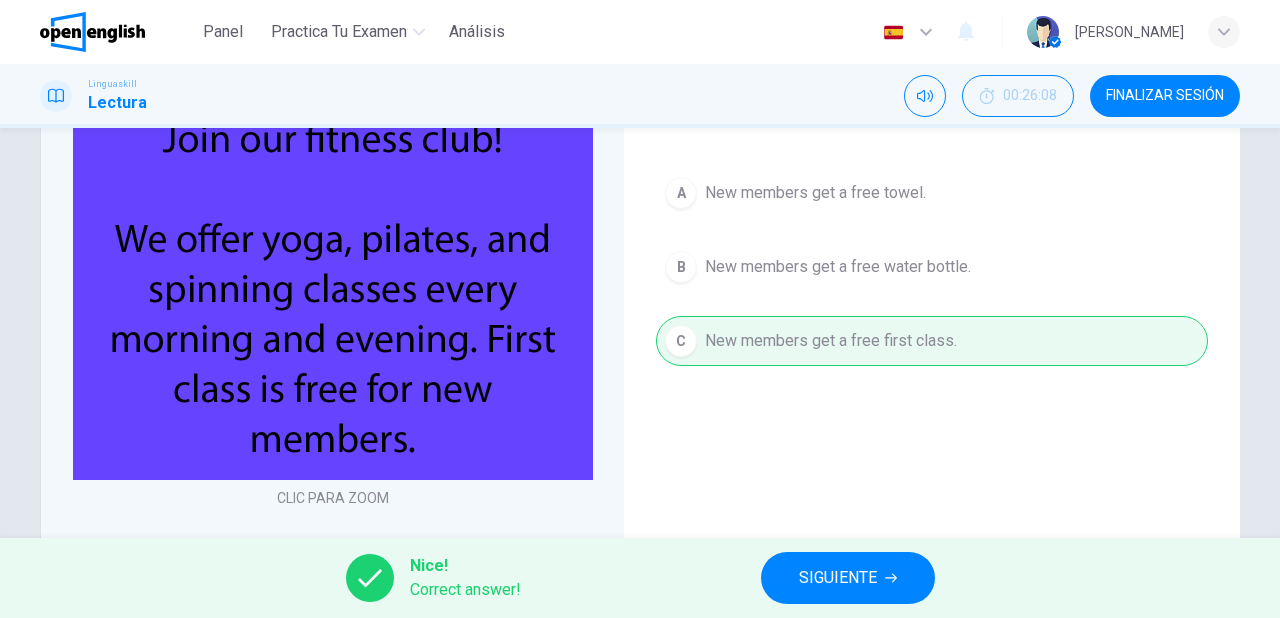 click on "SIGUIENTE" at bounding box center [848, 578] 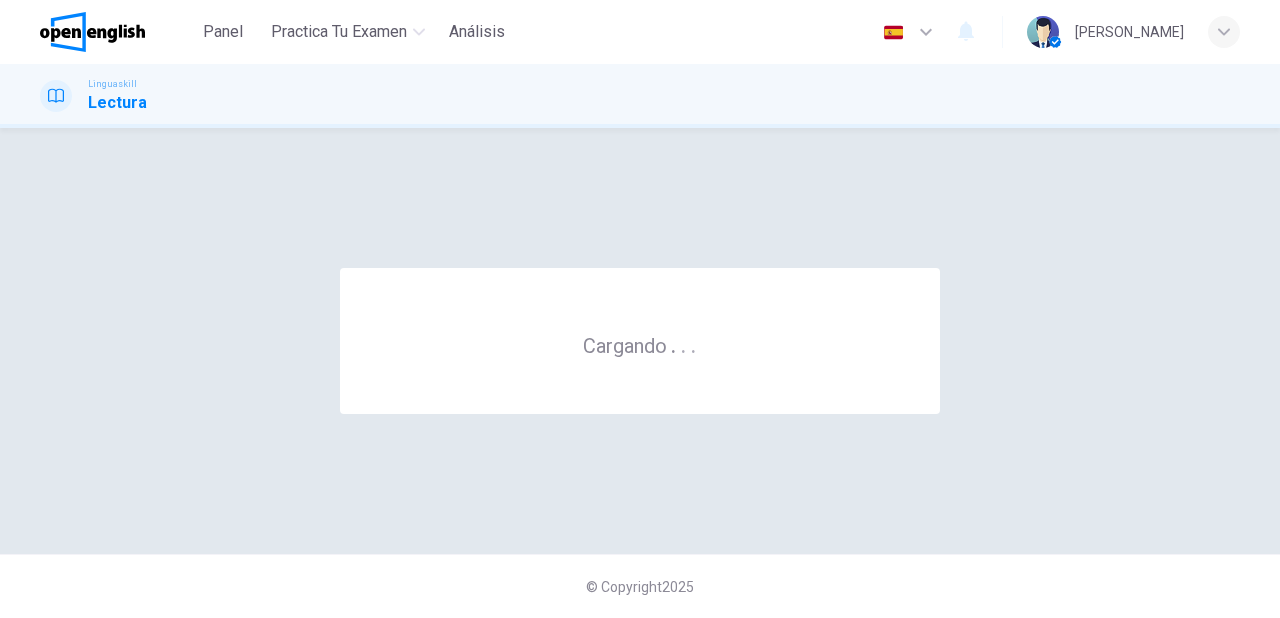 scroll, scrollTop: 0, scrollLeft: 0, axis: both 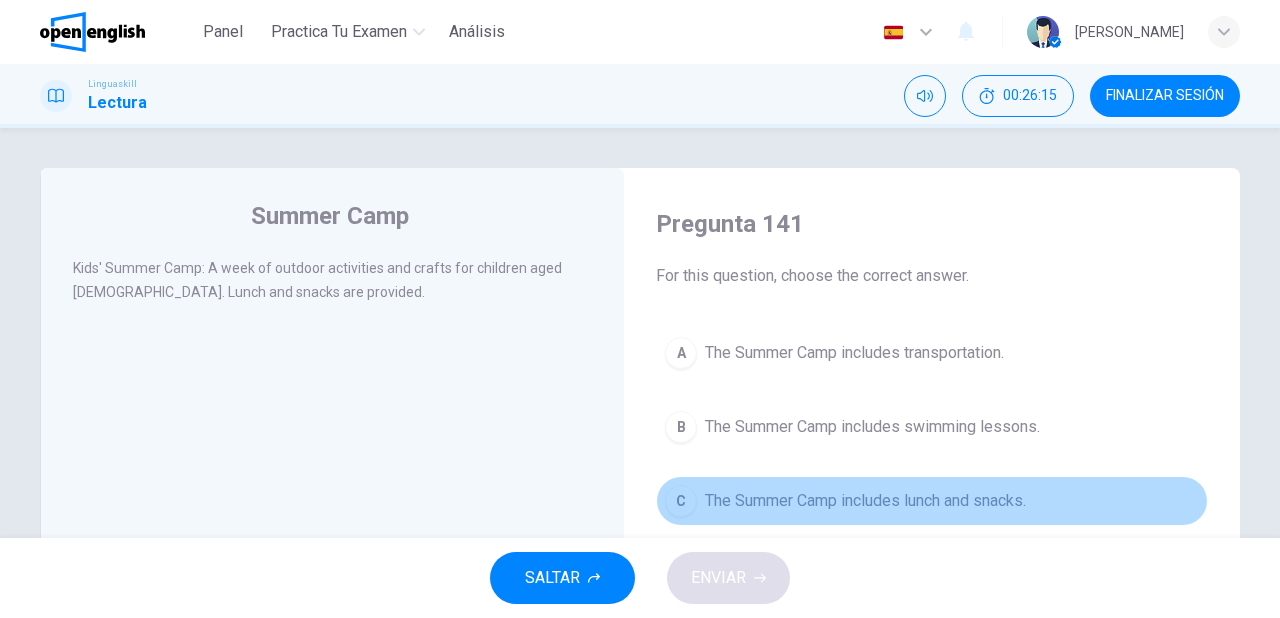 click on "The Summer Camp includes lunch and snacks." at bounding box center [865, 501] 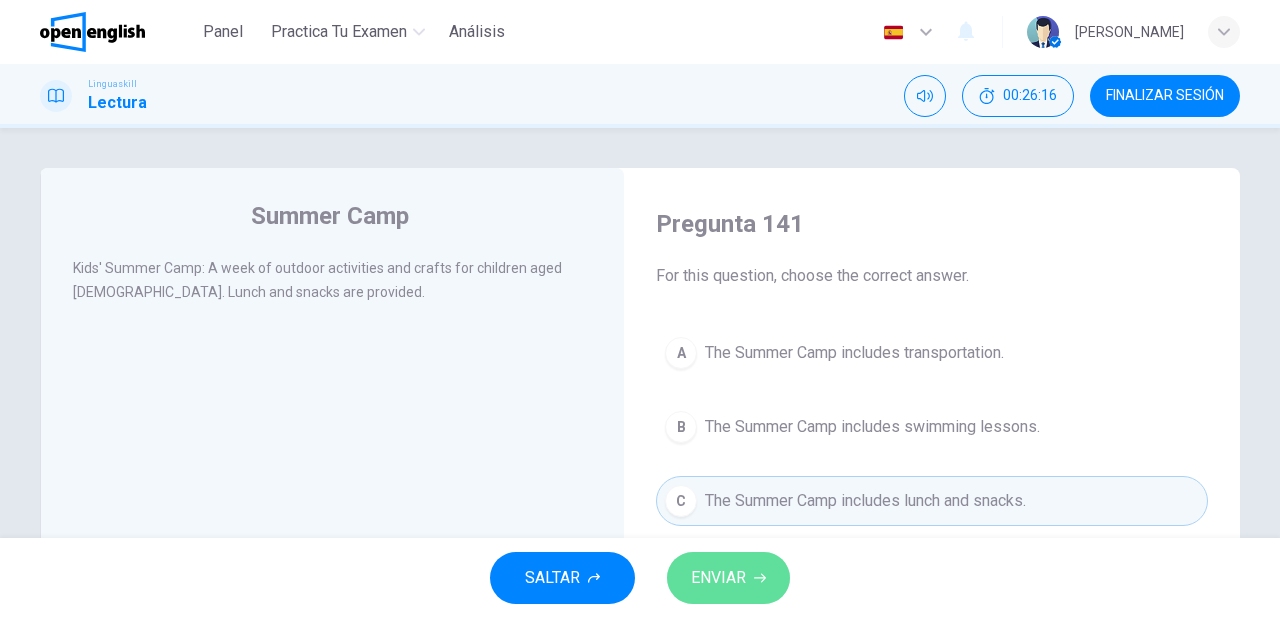 click on "ENVIAR" at bounding box center [728, 578] 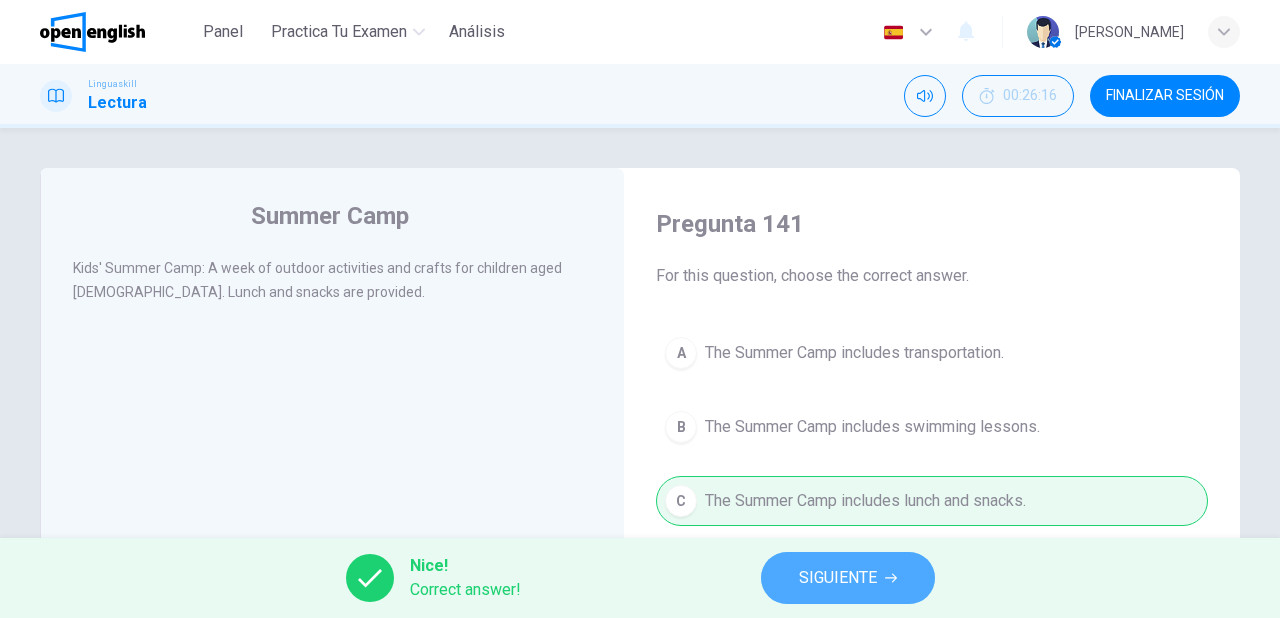 click on "SIGUIENTE" at bounding box center [848, 578] 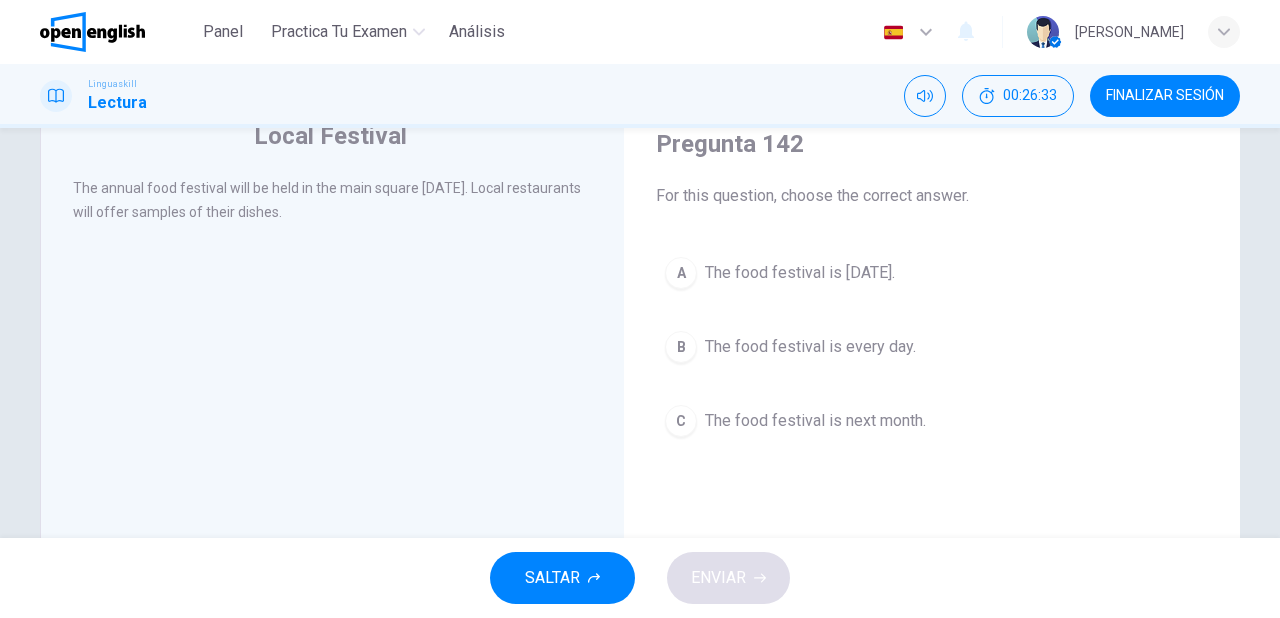scroll, scrollTop: 0, scrollLeft: 0, axis: both 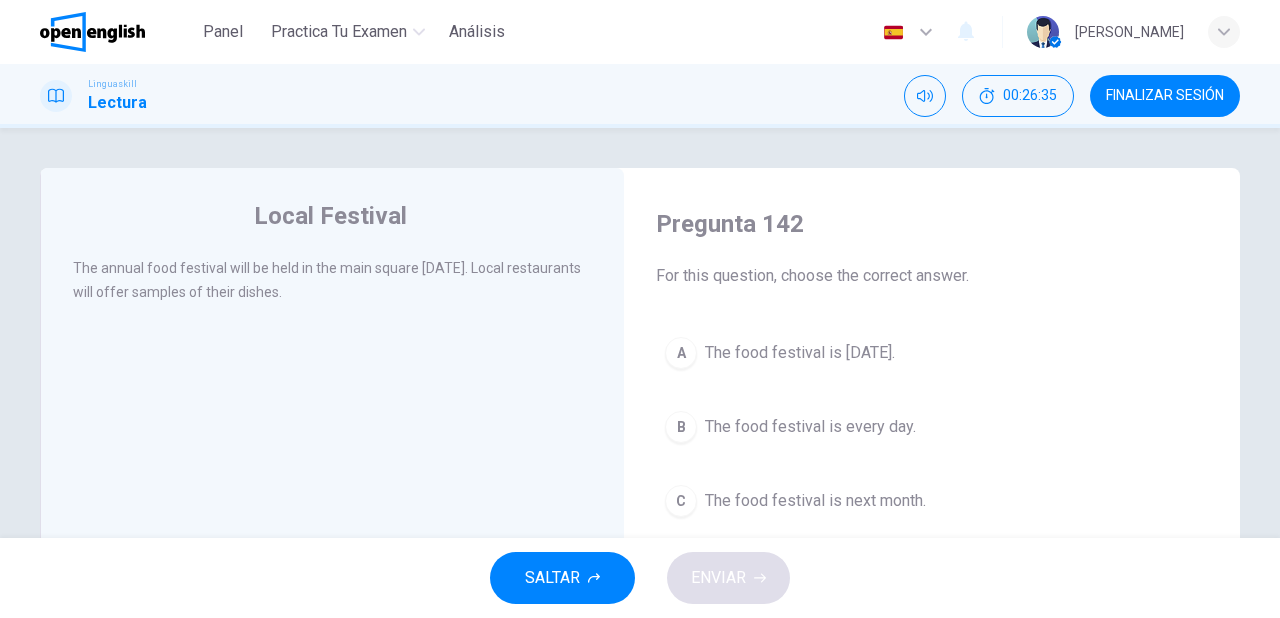click on "The food festival is [DATE]." at bounding box center [800, 353] 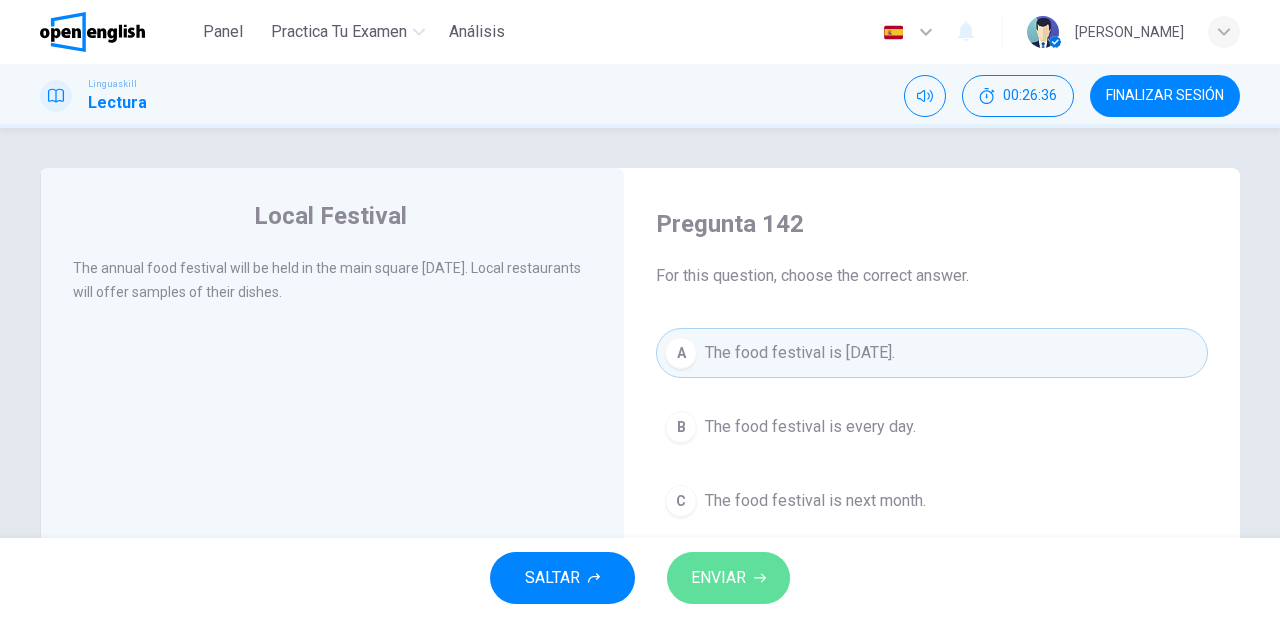 click on "ENVIAR" at bounding box center (718, 578) 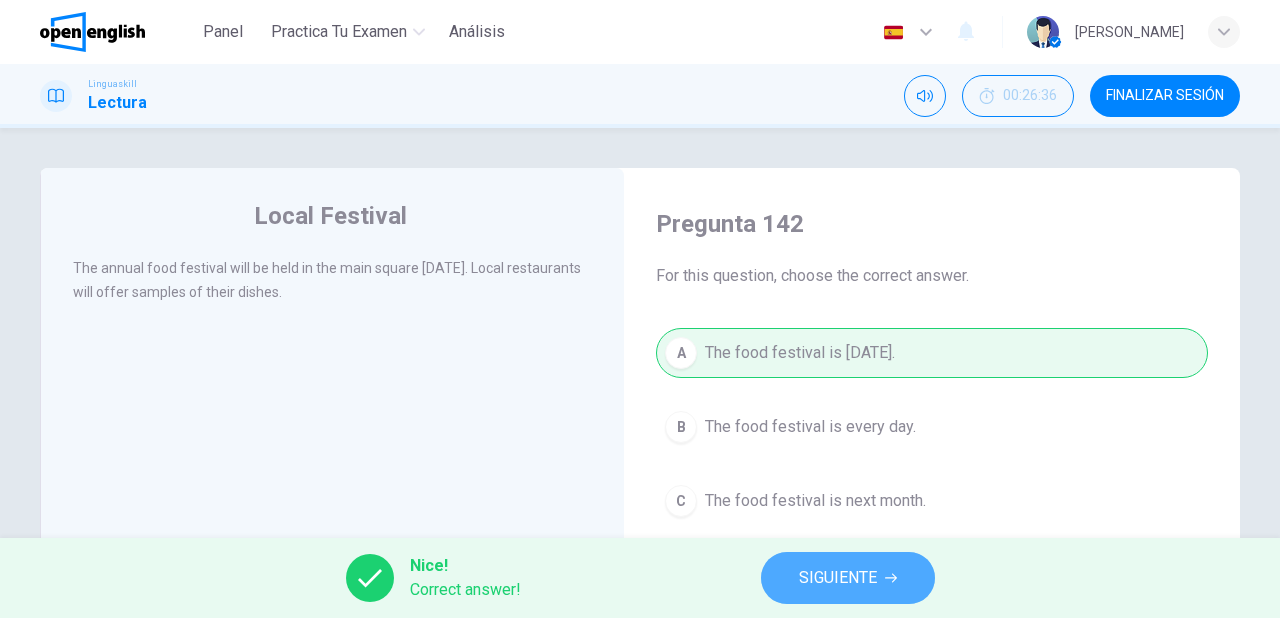 click on "SIGUIENTE" at bounding box center (838, 578) 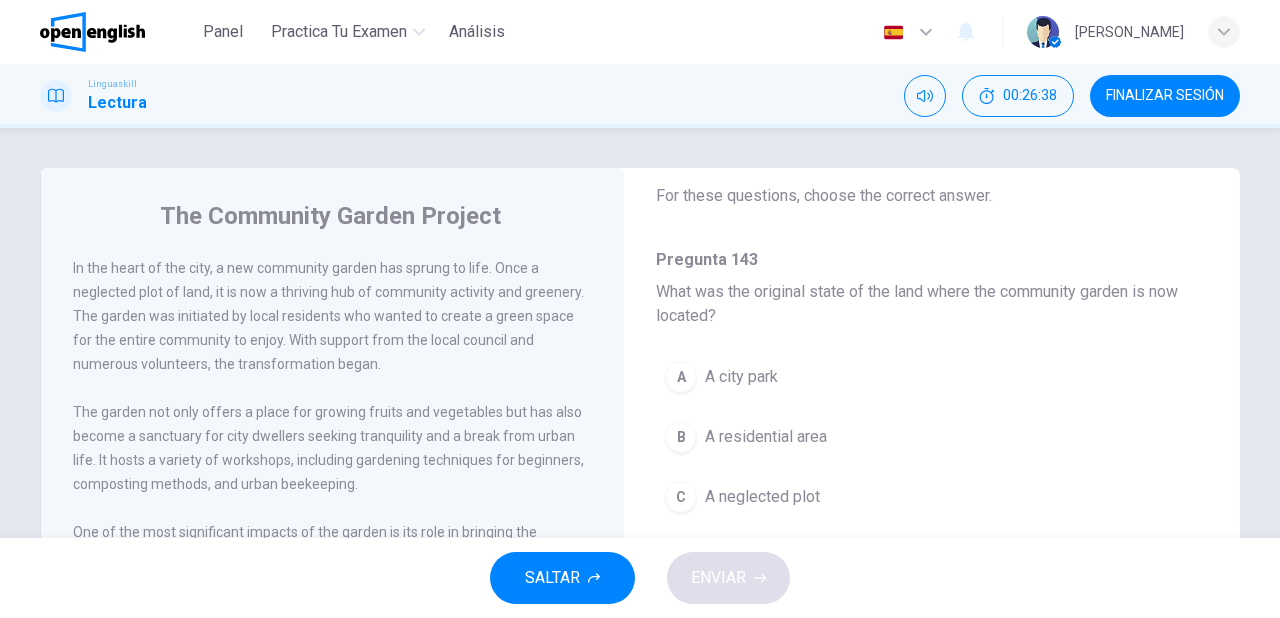 scroll, scrollTop: 160, scrollLeft: 0, axis: vertical 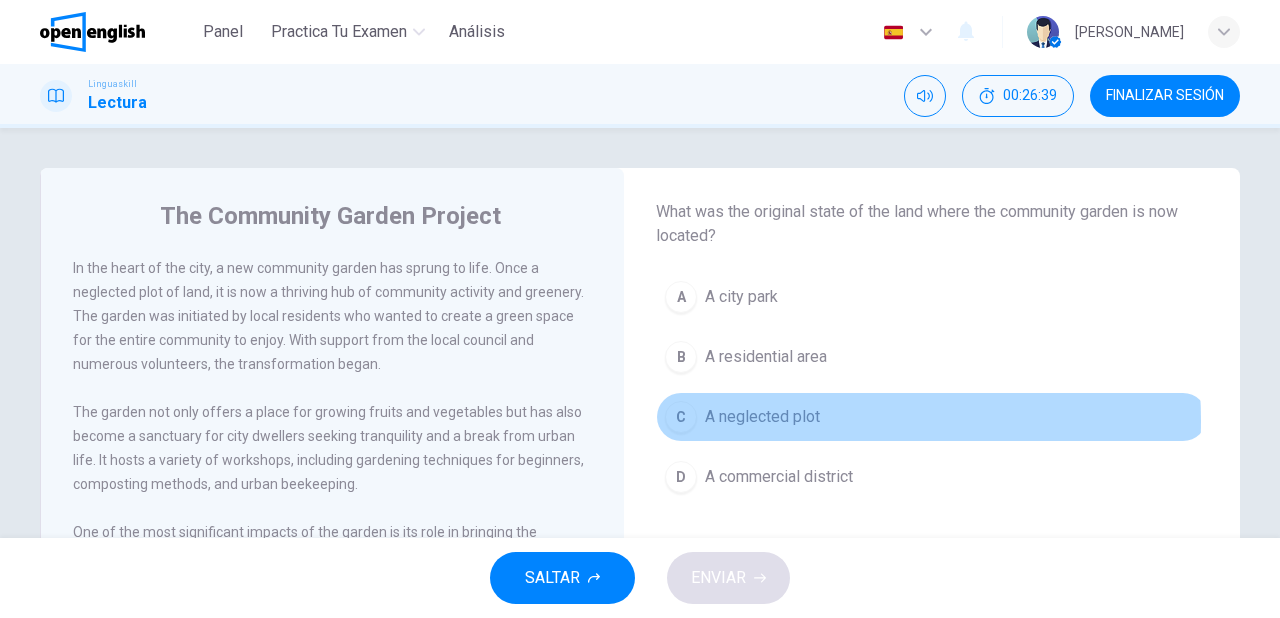 click on "A neglected plot" at bounding box center (762, 417) 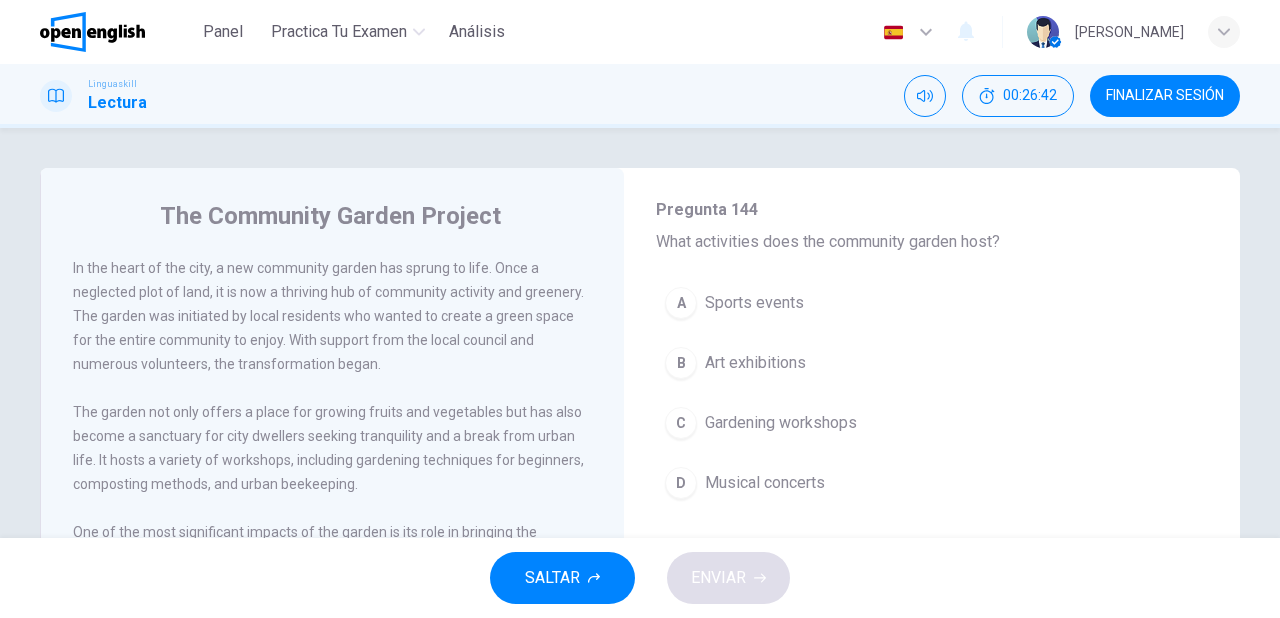 scroll, scrollTop: 480, scrollLeft: 0, axis: vertical 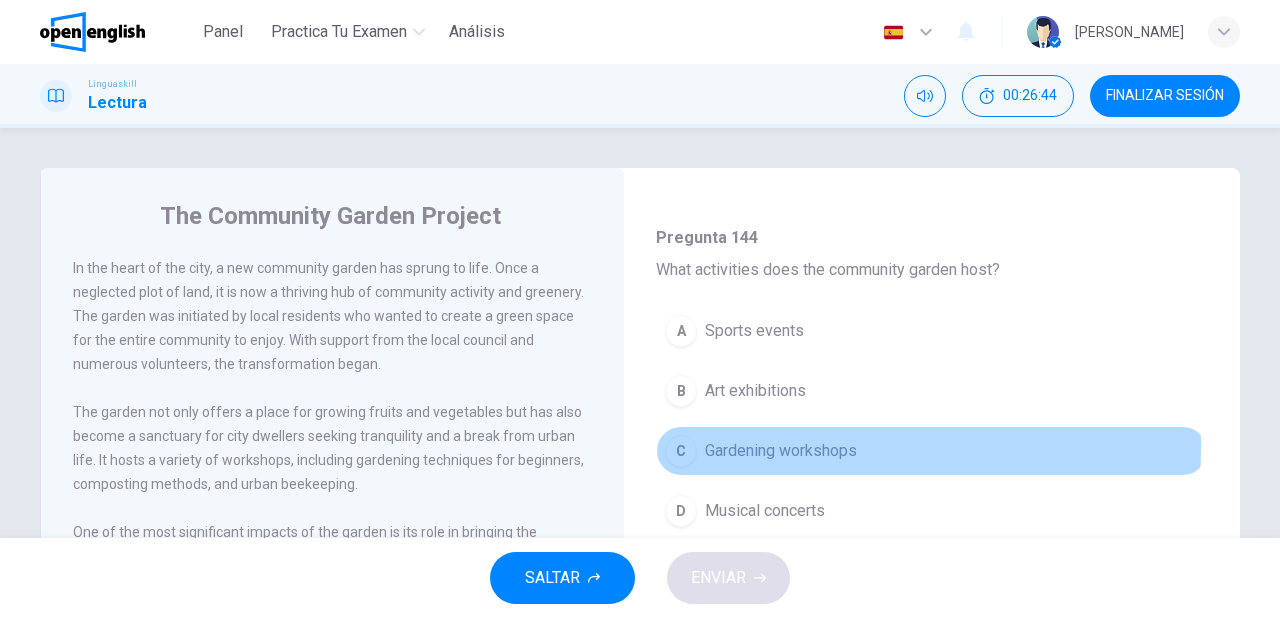 drag, startPoint x: 759, startPoint y: 444, endPoint x: 753, endPoint y: 461, distance: 18.027756 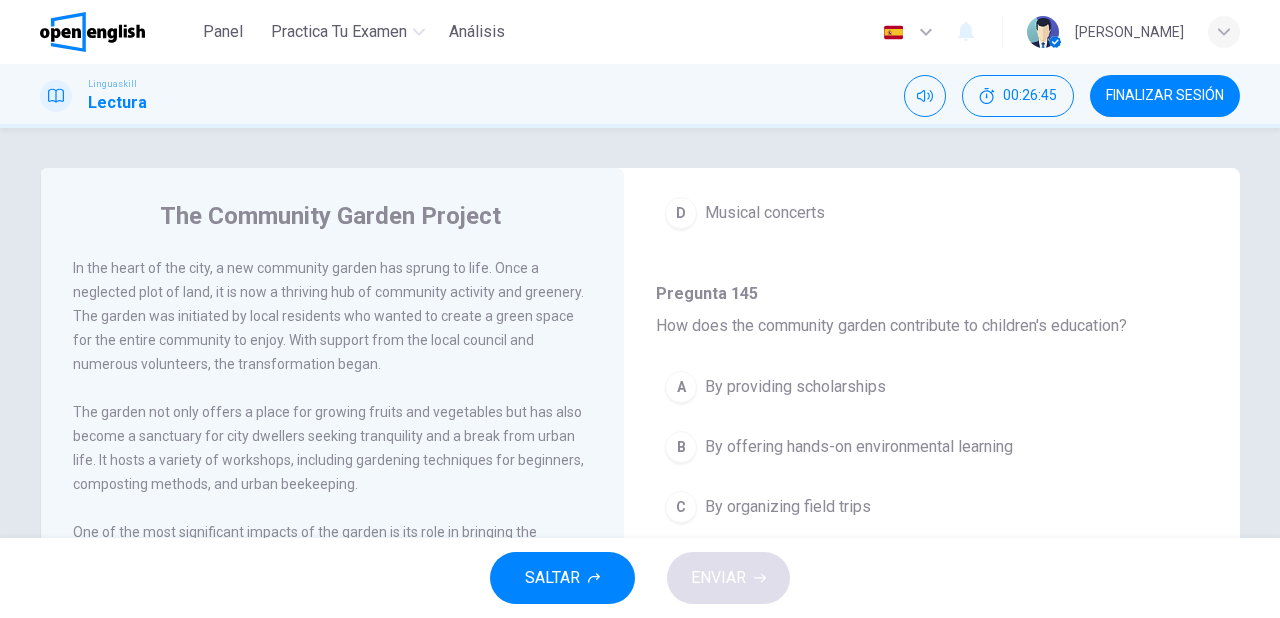scroll, scrollTop: 800, scrollLeft: 0, axis: vertical 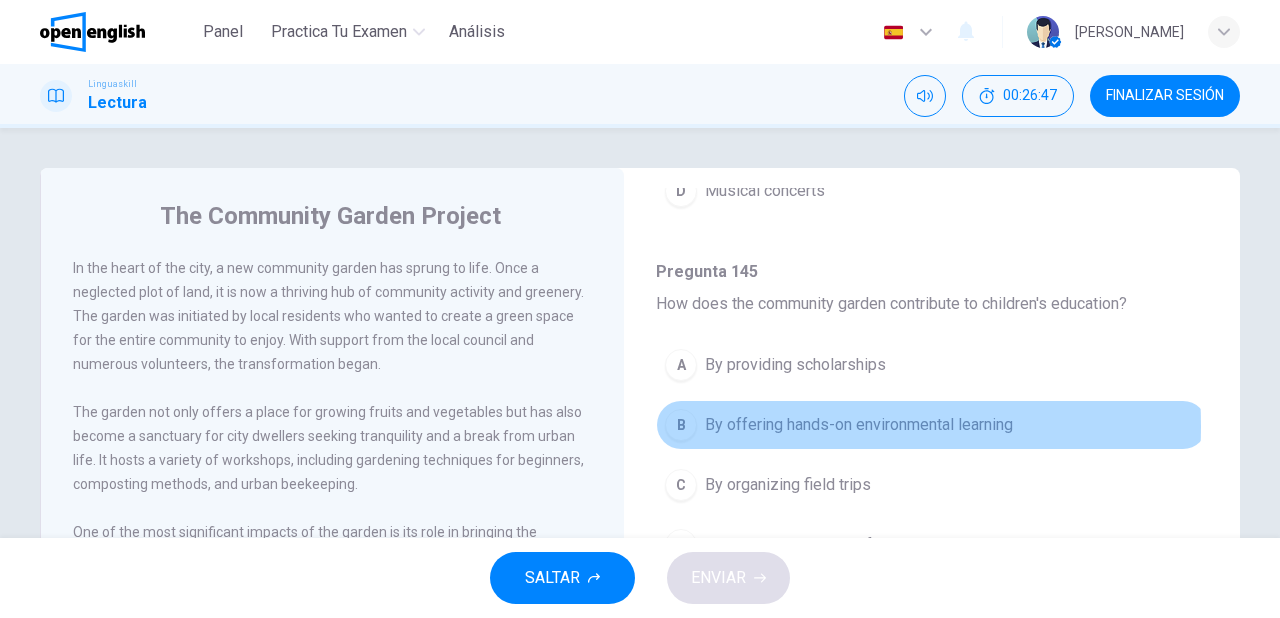 click on "By offering hands-on environmental learning" at bounding box center (859, 425) 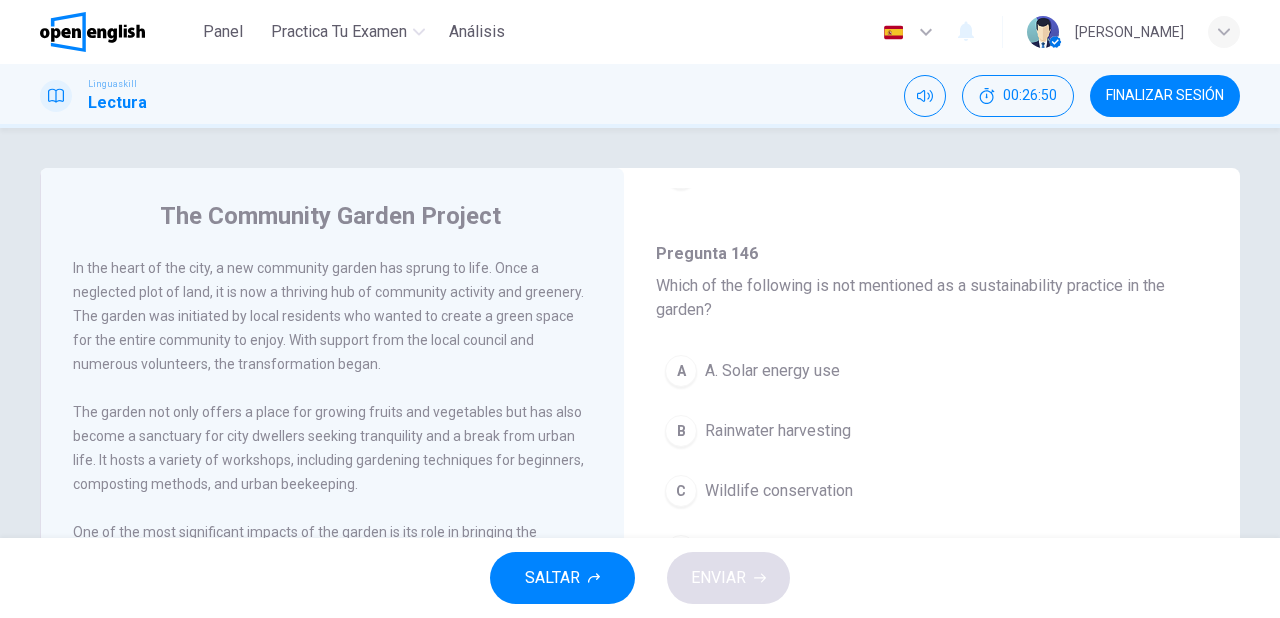 scroll, scrollTop: 1200, scrollLeft: 0, axis: vertical 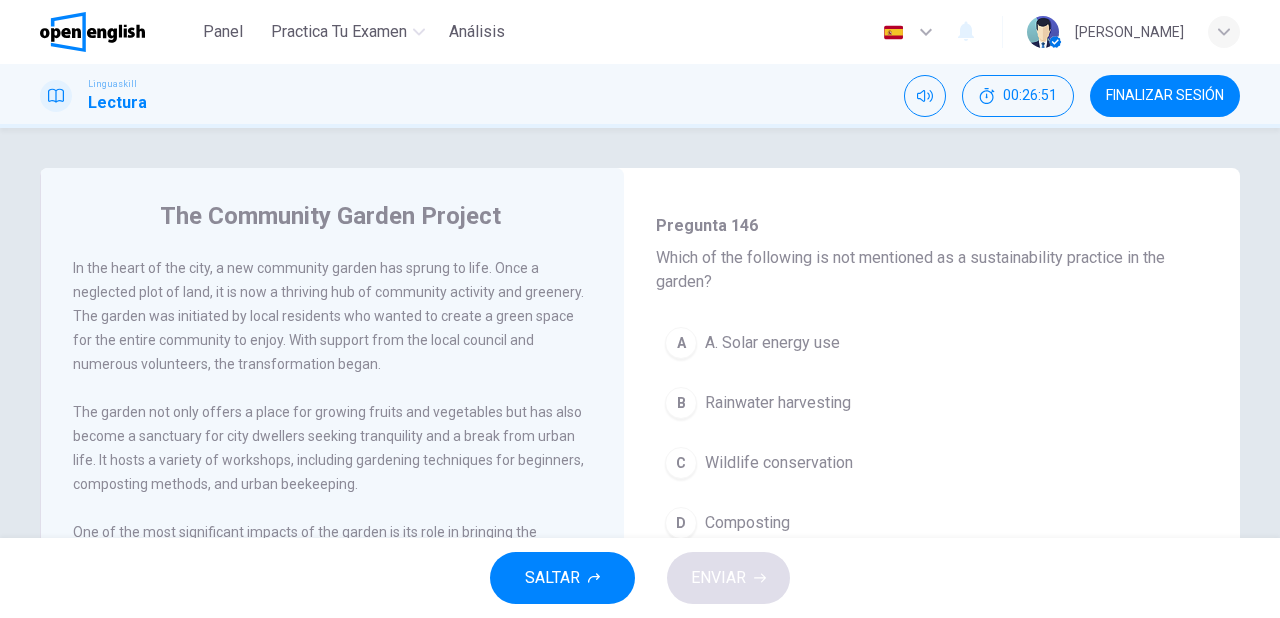 click on "Wildlife conservation" at bounding box center [779, 463] 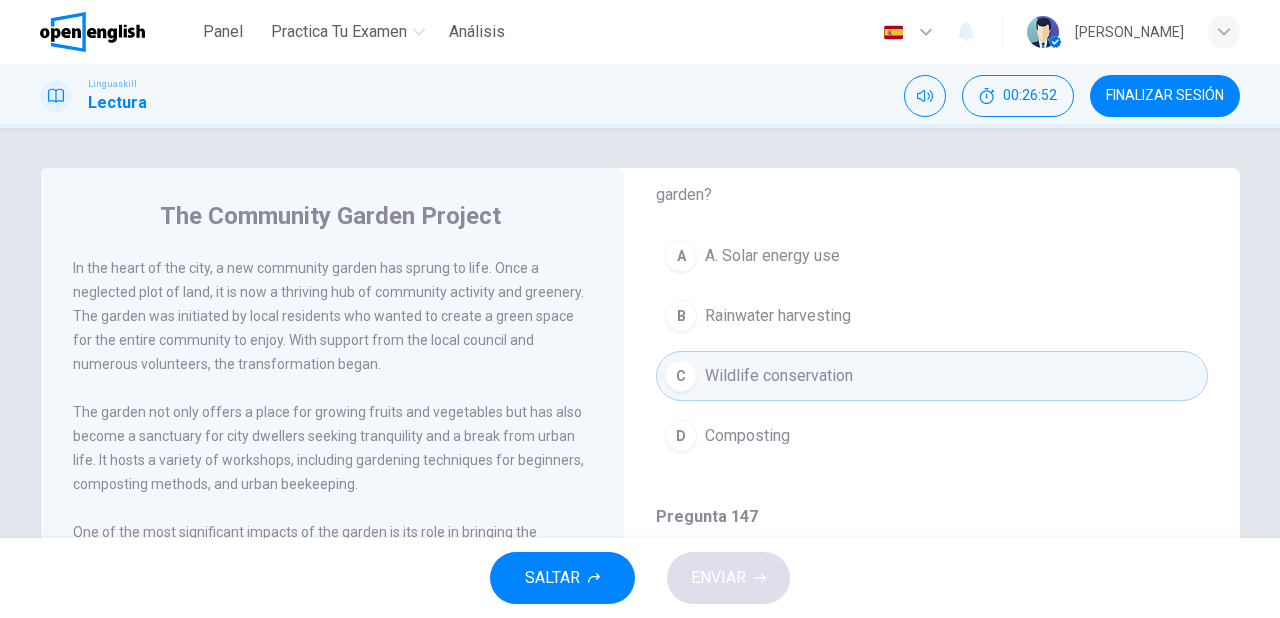 scroll, scrollTop: 1291, scrollLeft: 0, axis: vertical 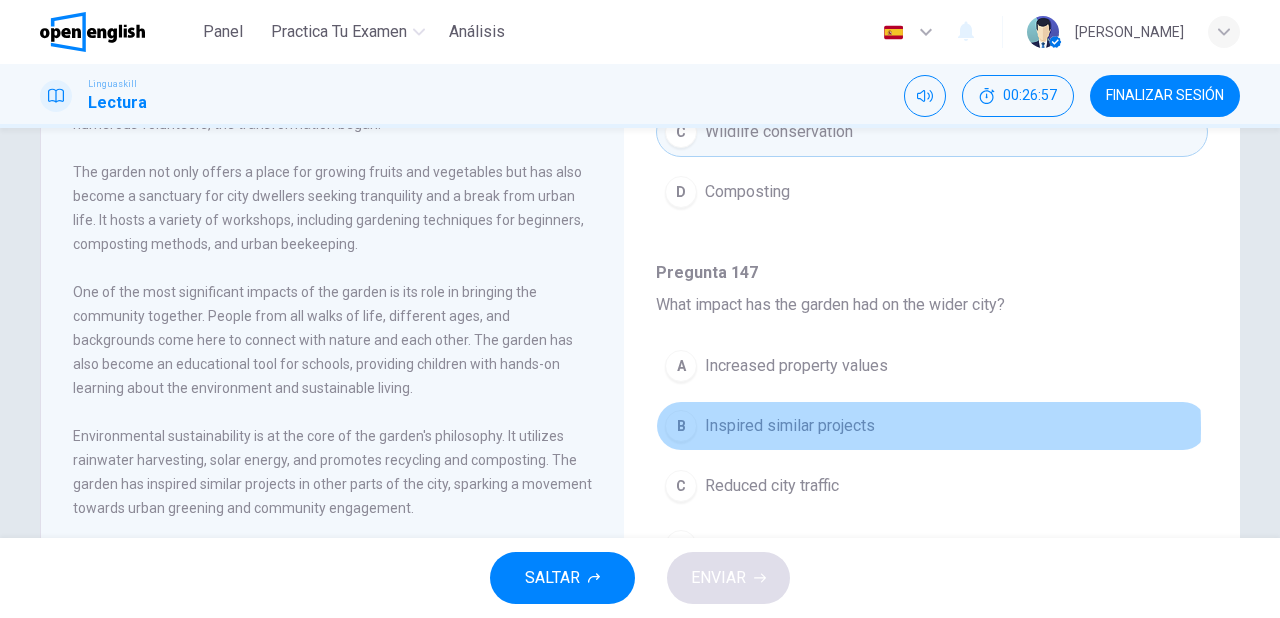 click on "Inspired similar projects" at bounding box center [790, 426] 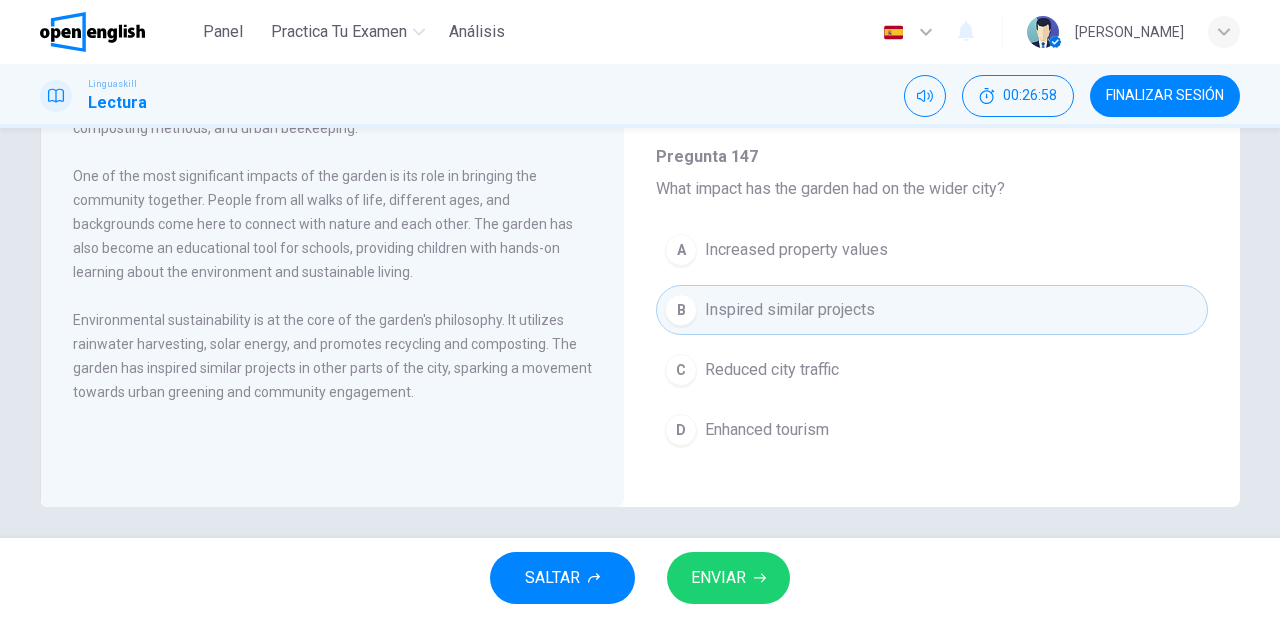 scroll, scrollTop: 364, scrollLeft: 0, axis: vertical 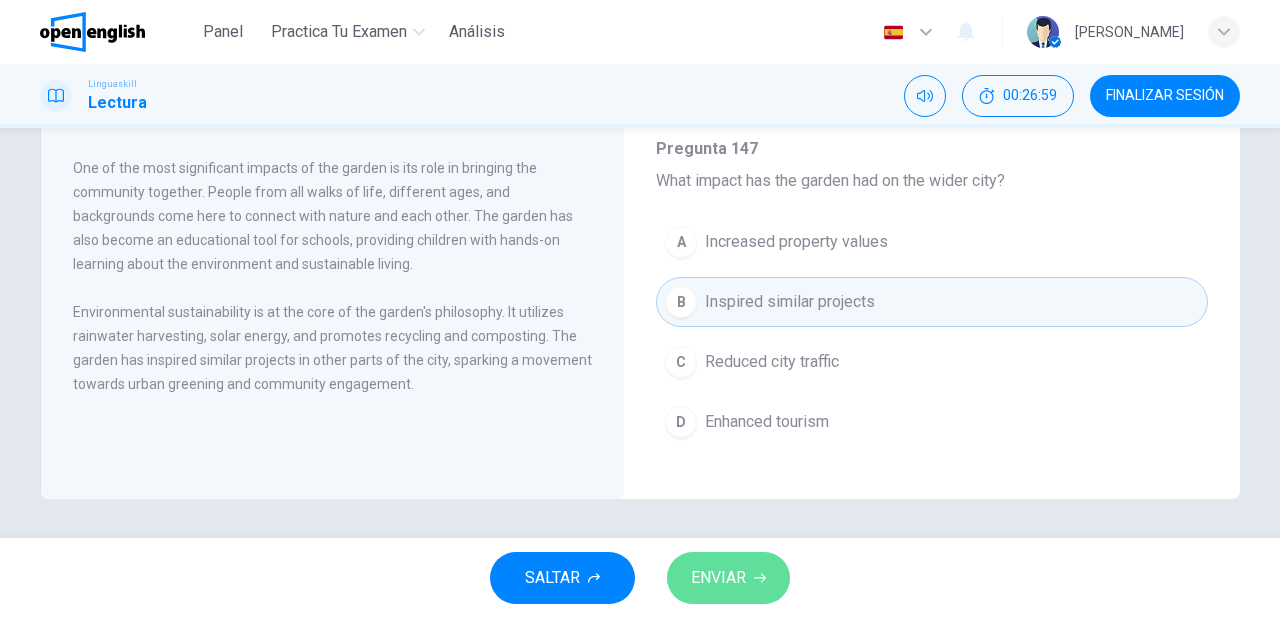 click on "ENVIAR" at bounding box center [718, 578] 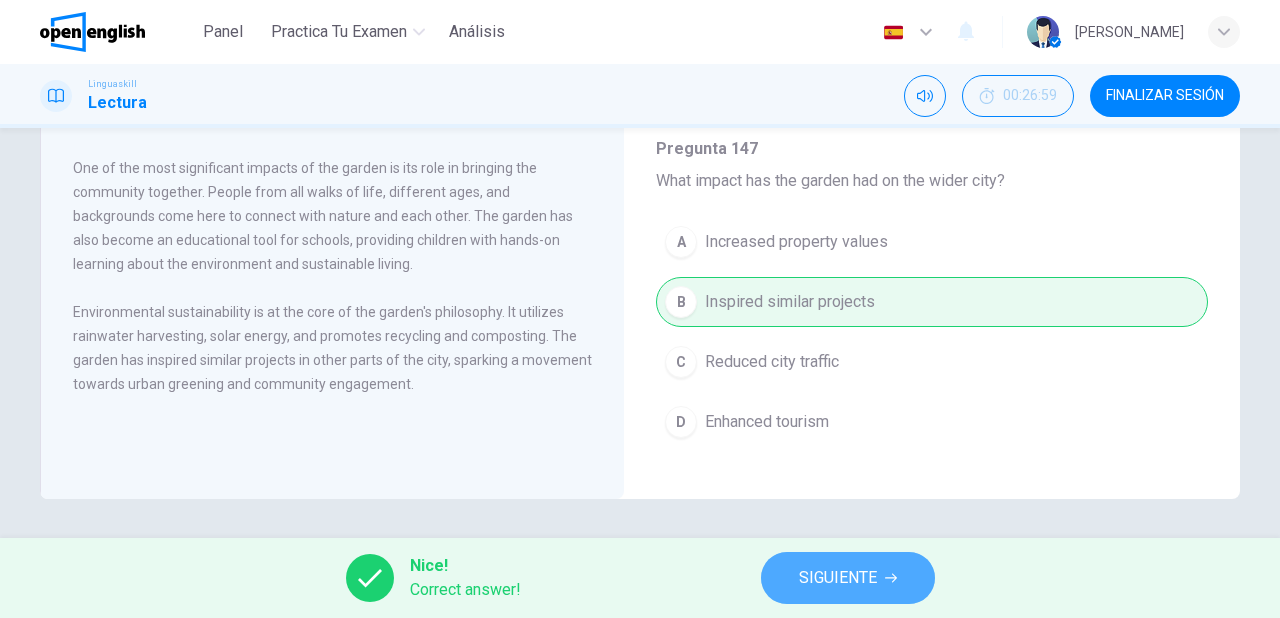 click on "SIGUIENTE" at bounding box center (838, 578) 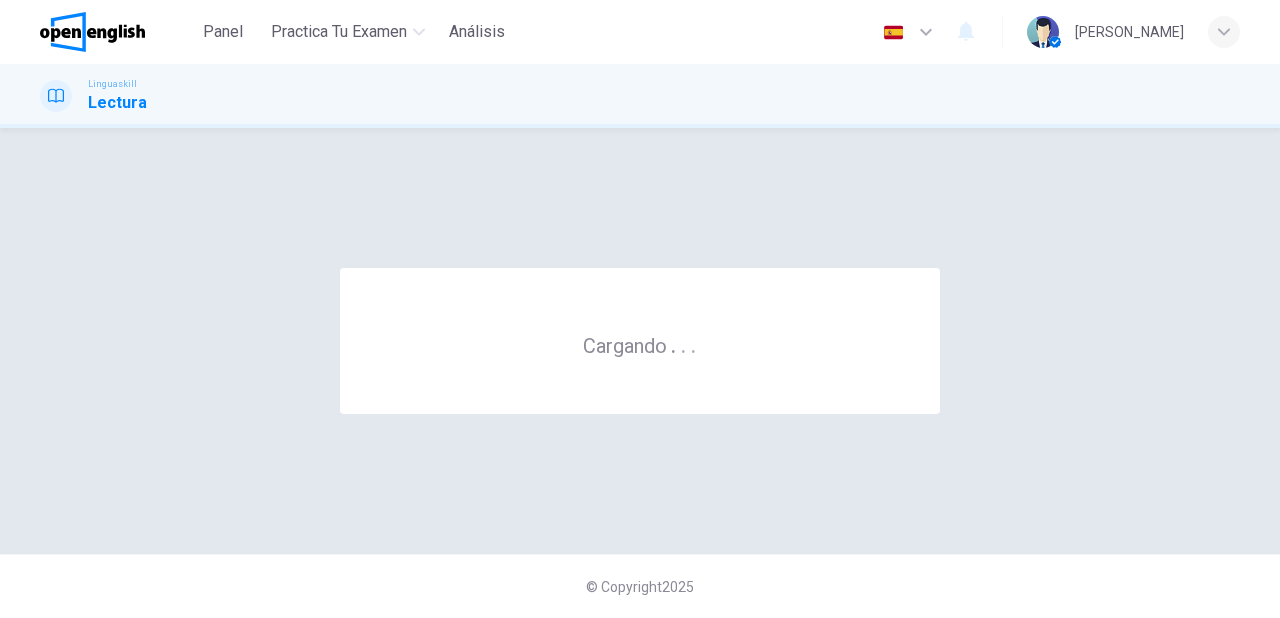 scroll, scrollTop: 0, scrollLeft: 0, axis: both 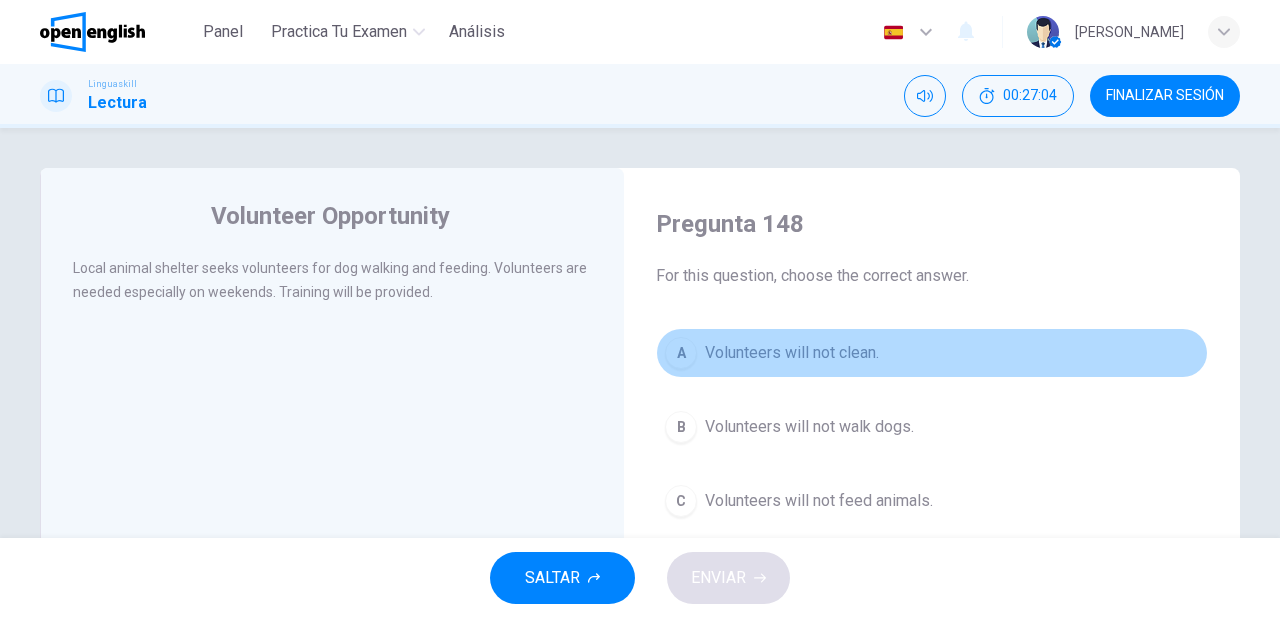 drag, startPoint x: 813, startPoint y: 356, endPoint x: 785, endPoint y: 434, distance: 82.8734 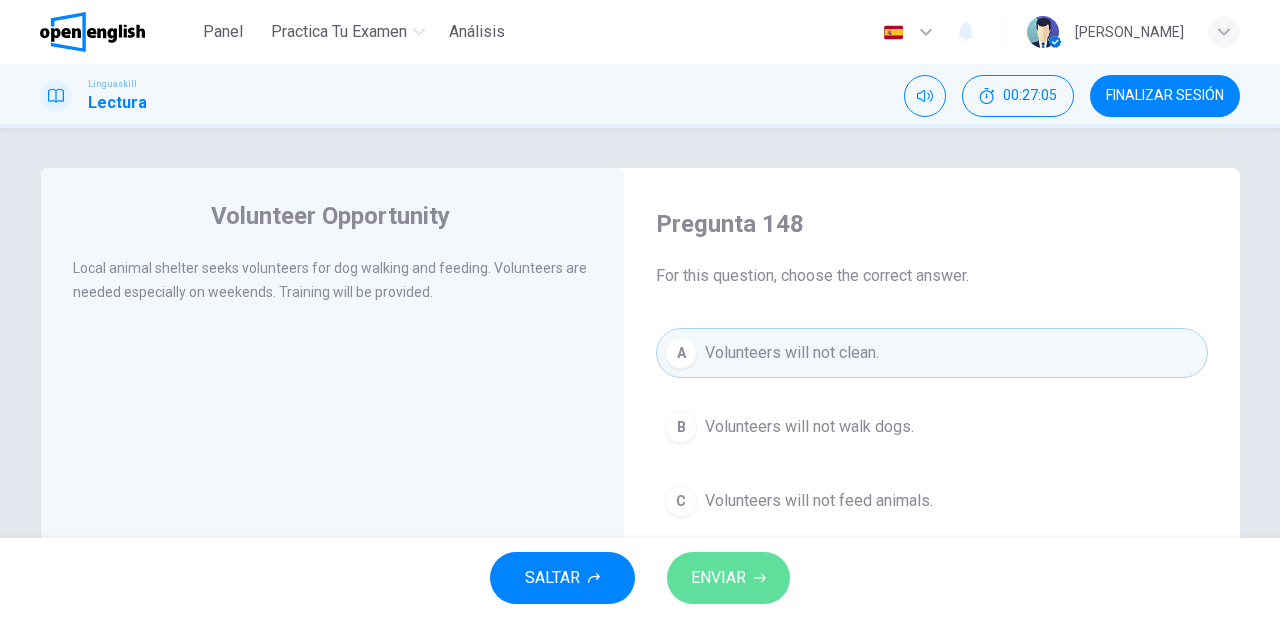 click on "ENVIAR" at bounding box center [718, 578] 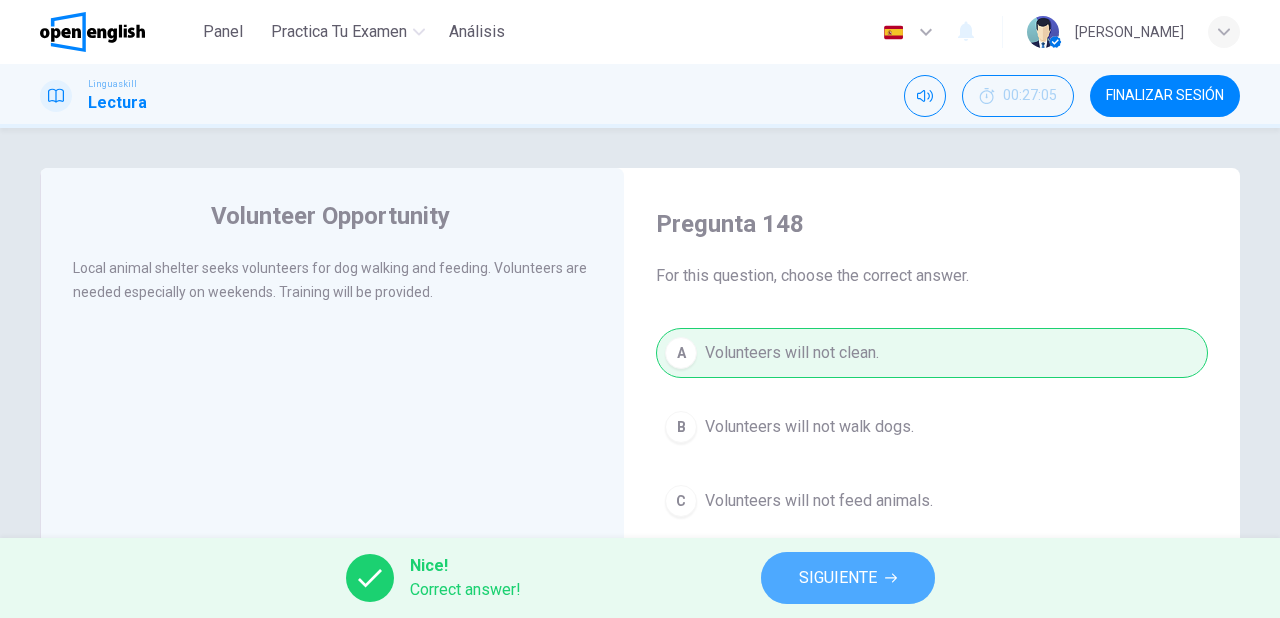 click on "SIGUIENTE" at bounding box center [838, 578] 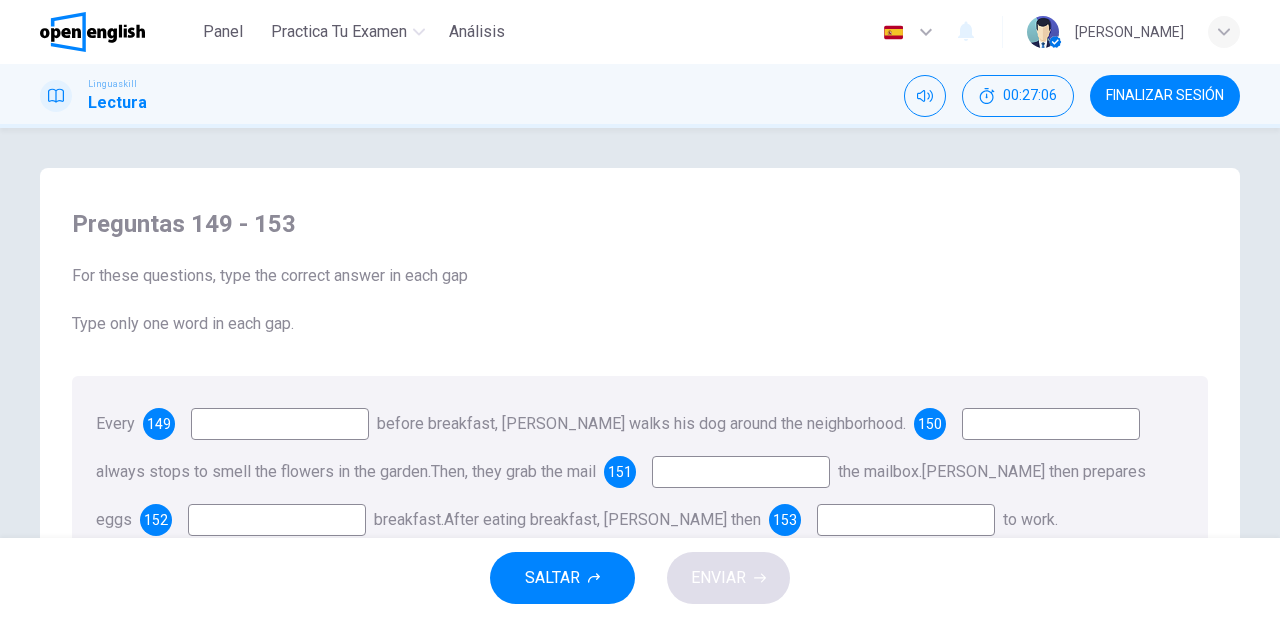 click at bounding box center (280, 424) 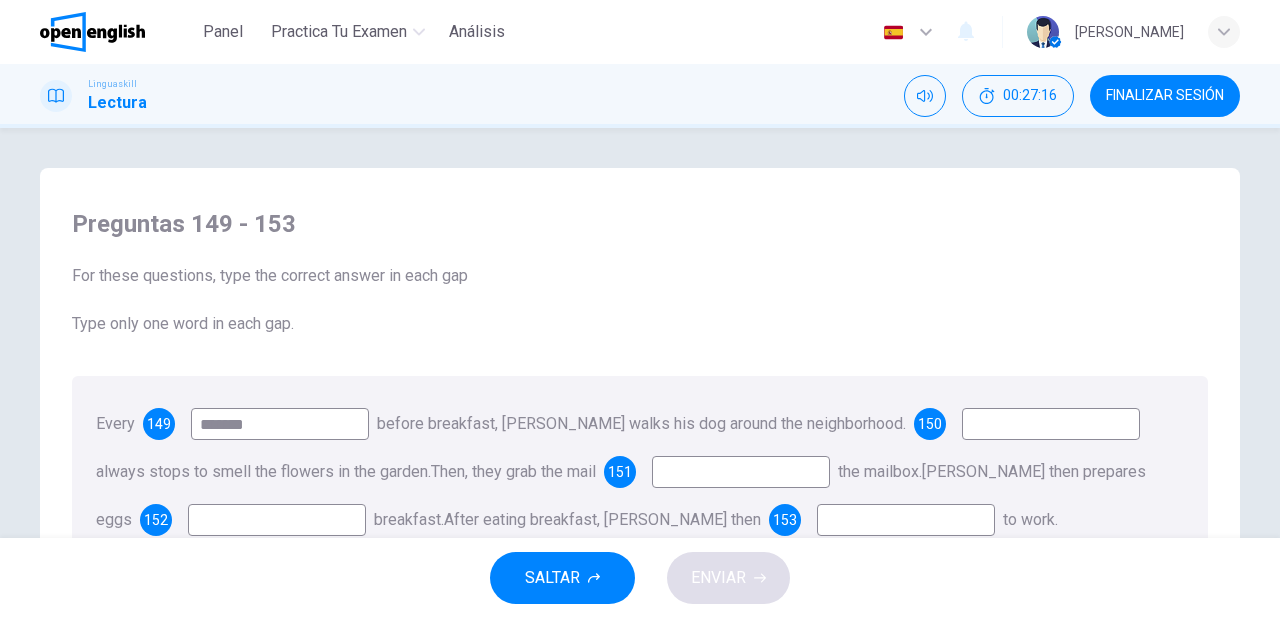 type on "*******" 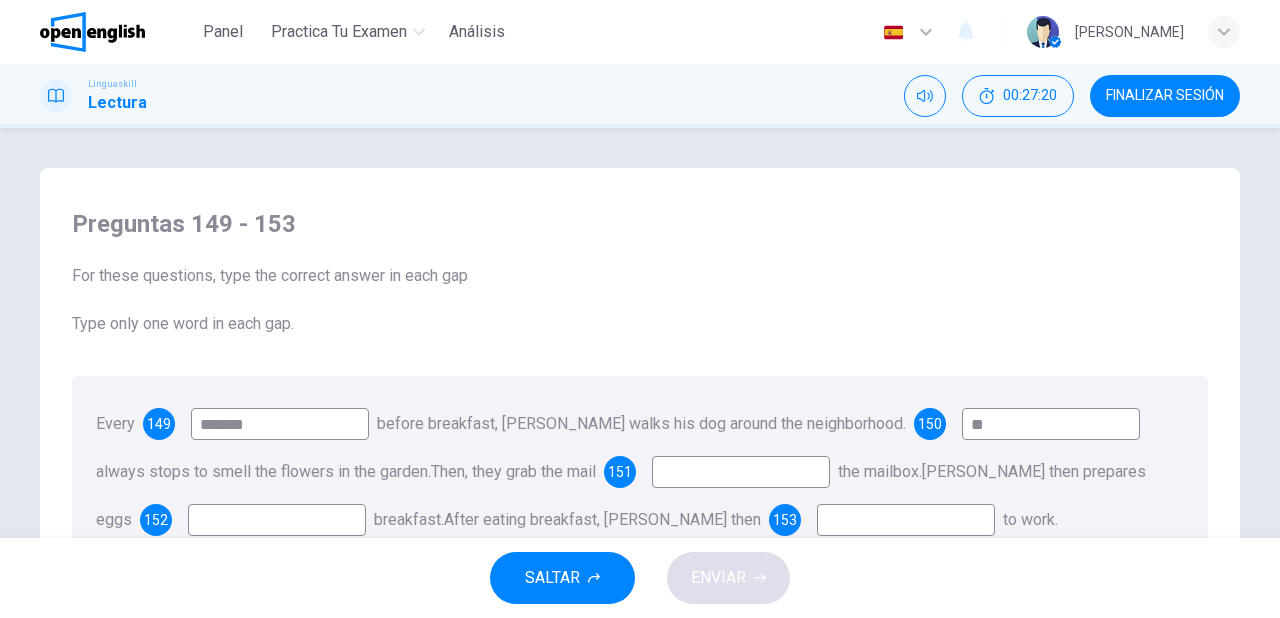 type on "**" 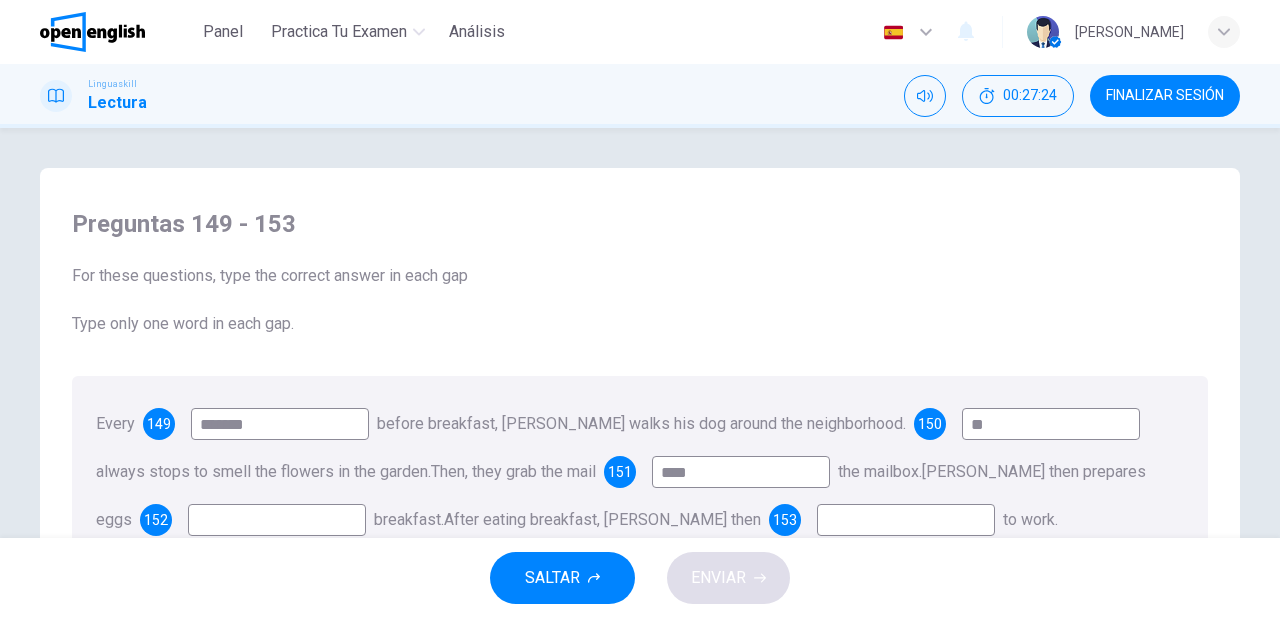 type on "****" 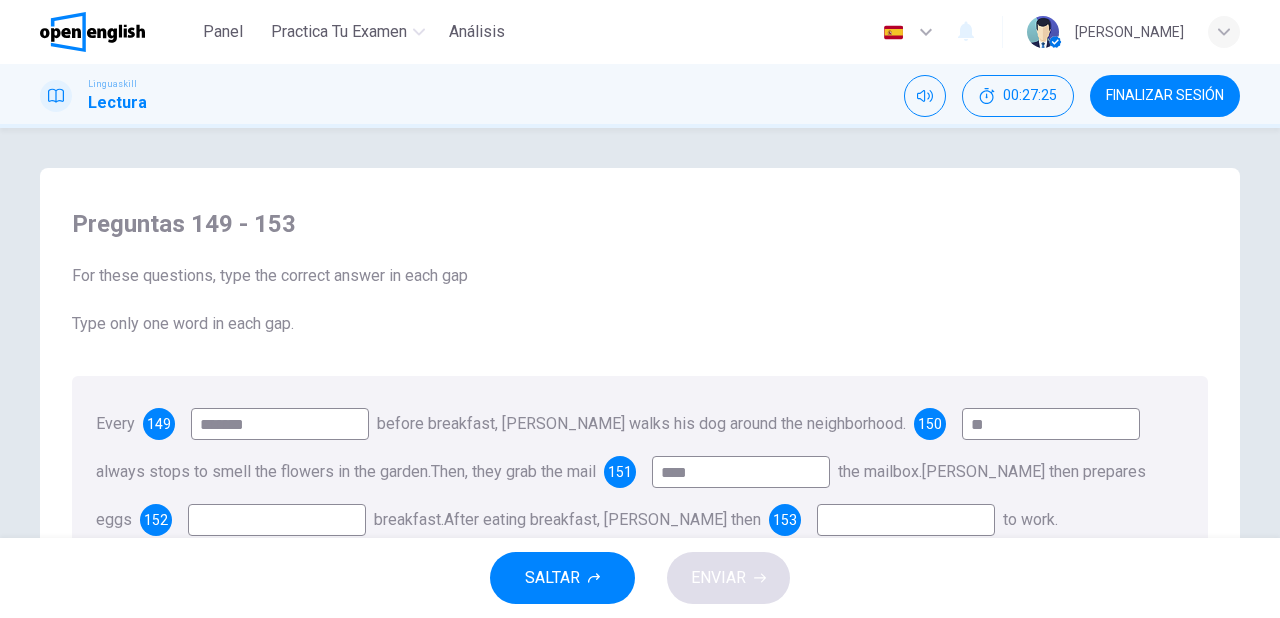 click at bounding box center (277, 520) 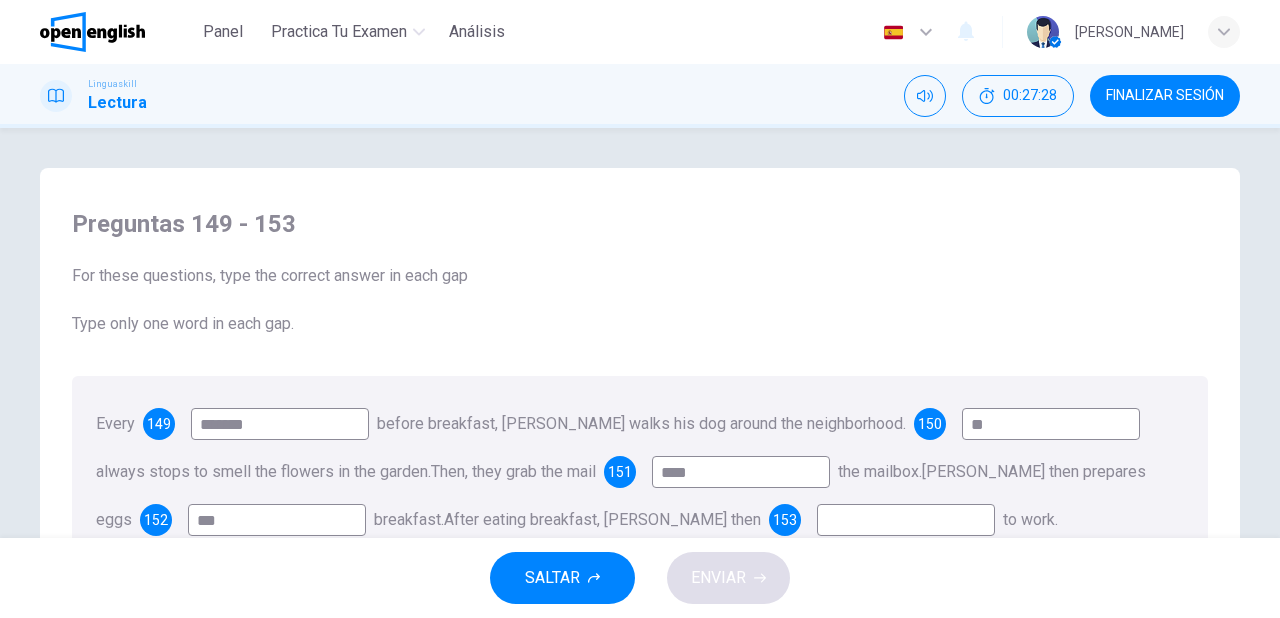 type on "***" 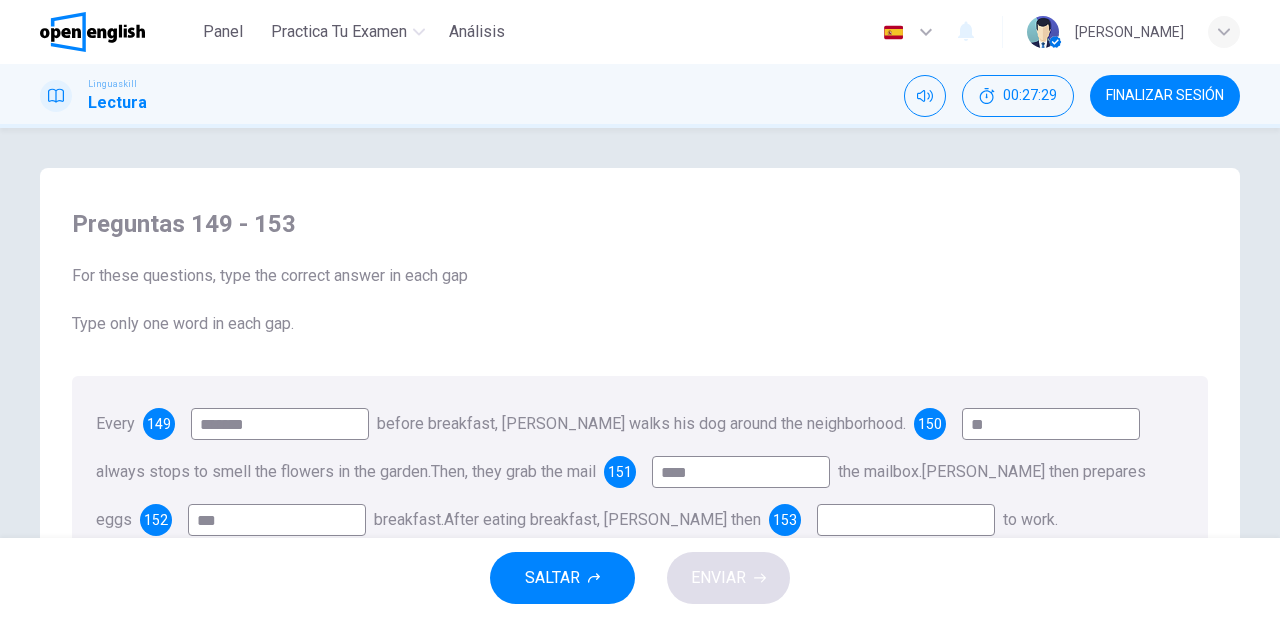 click at bounding box center [906, 520] 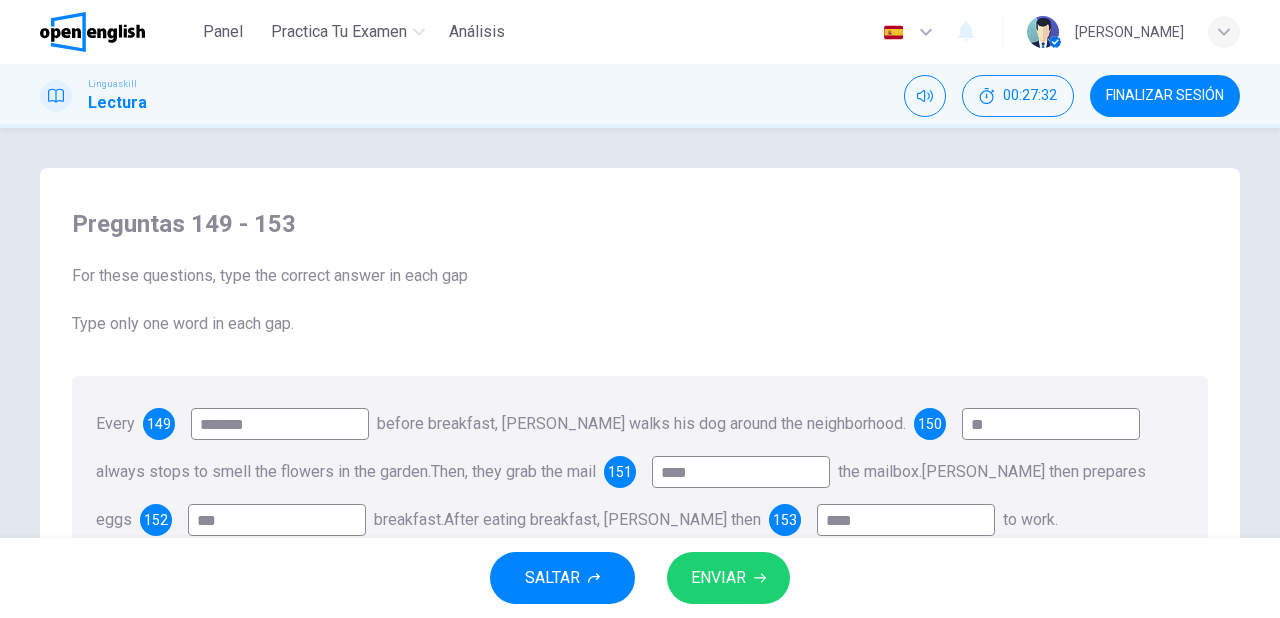 type on "****" 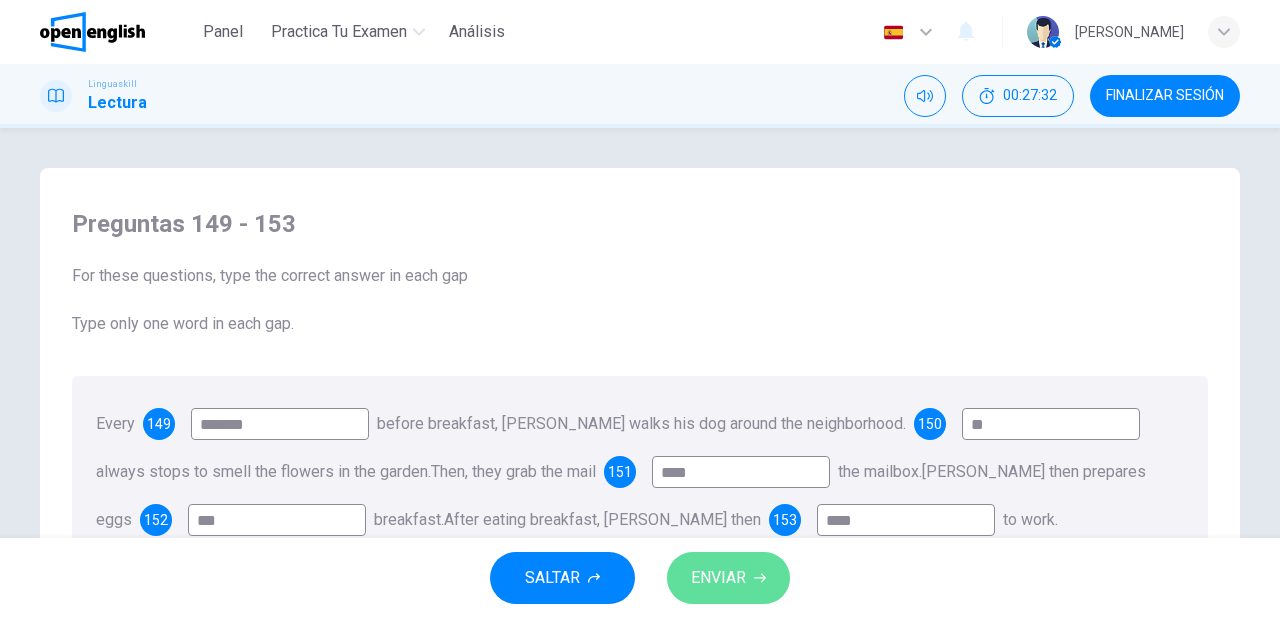 click on "ENVIAR" at bounding box center [718, 578] 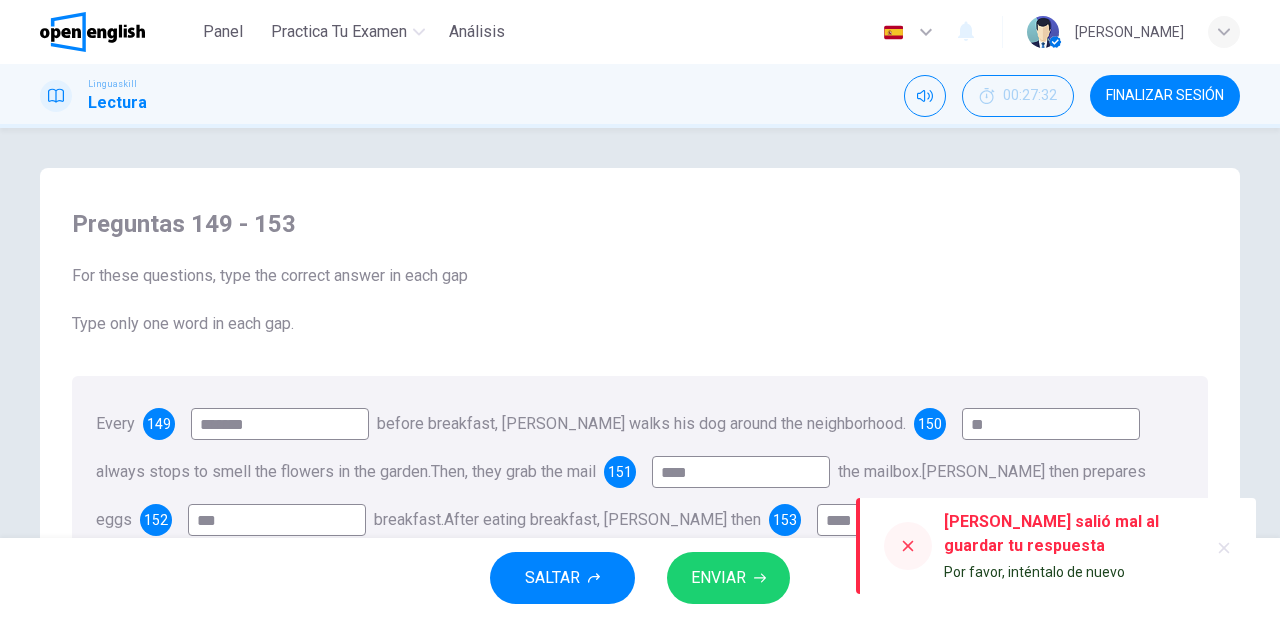 click 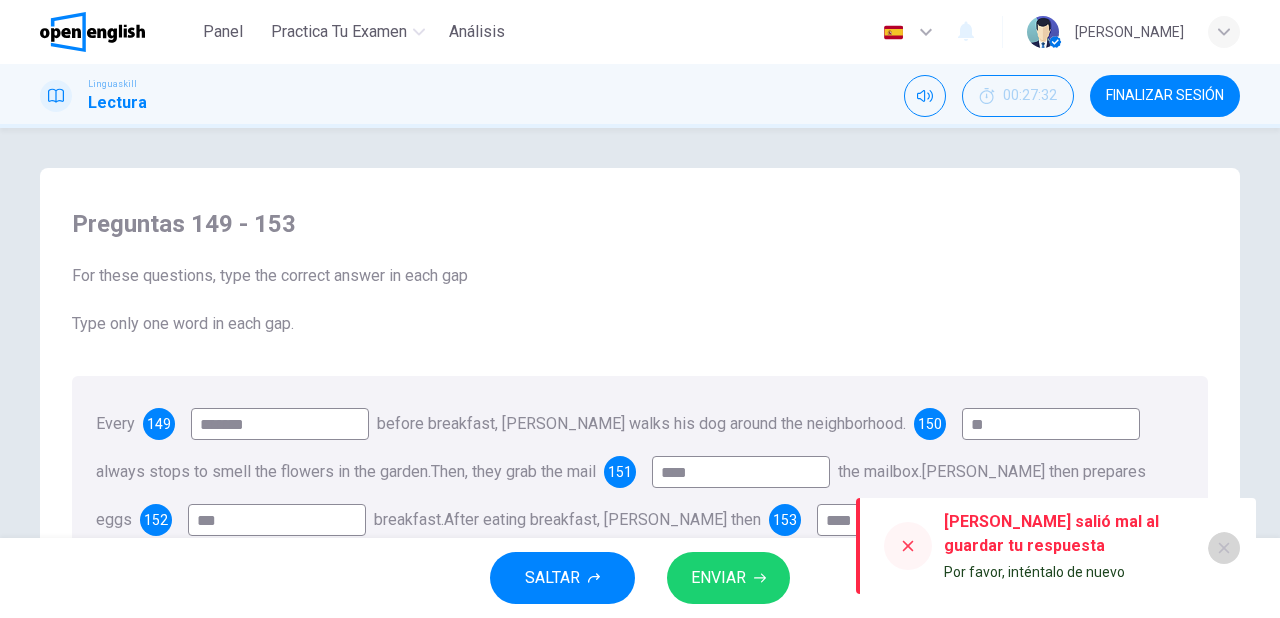 click 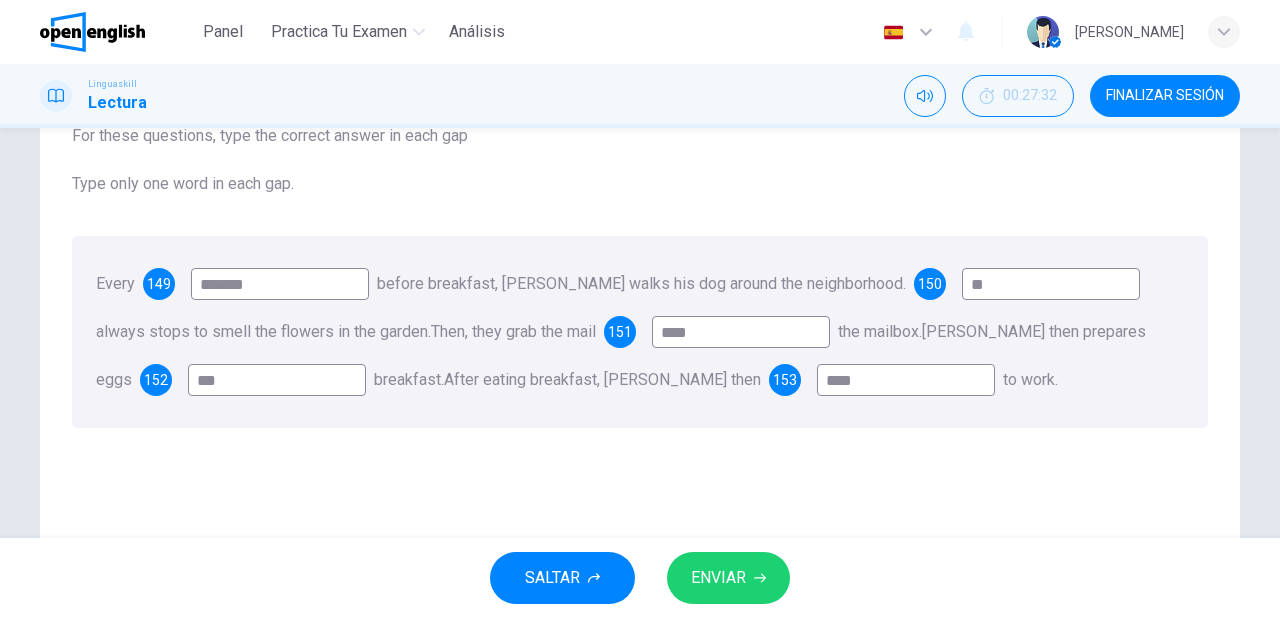 scroll, scrollTop: 160, scrollLeft: 0, axis: vertical 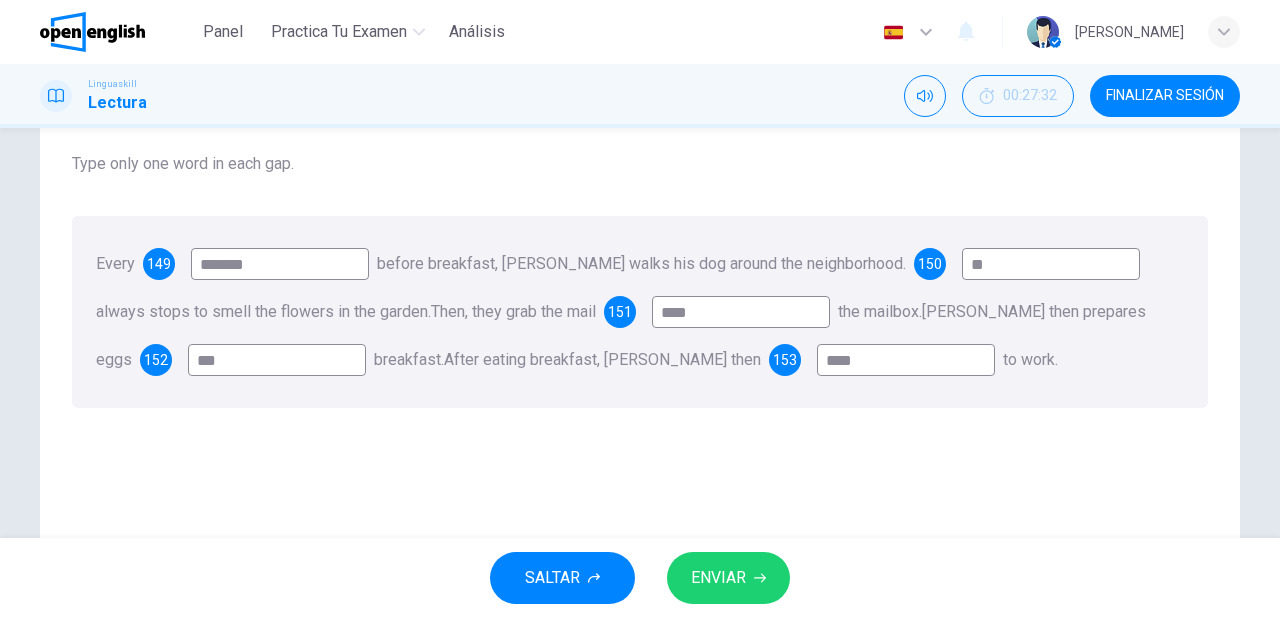 click on "ENVIAR" at bounding box center [718, 578] 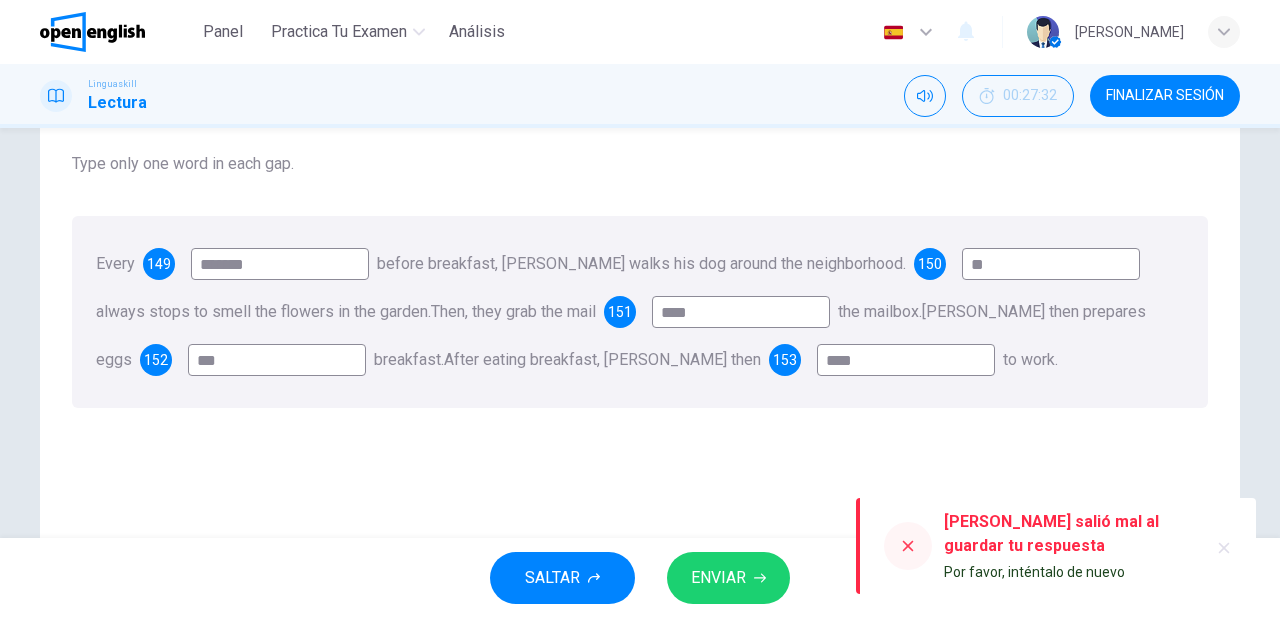click 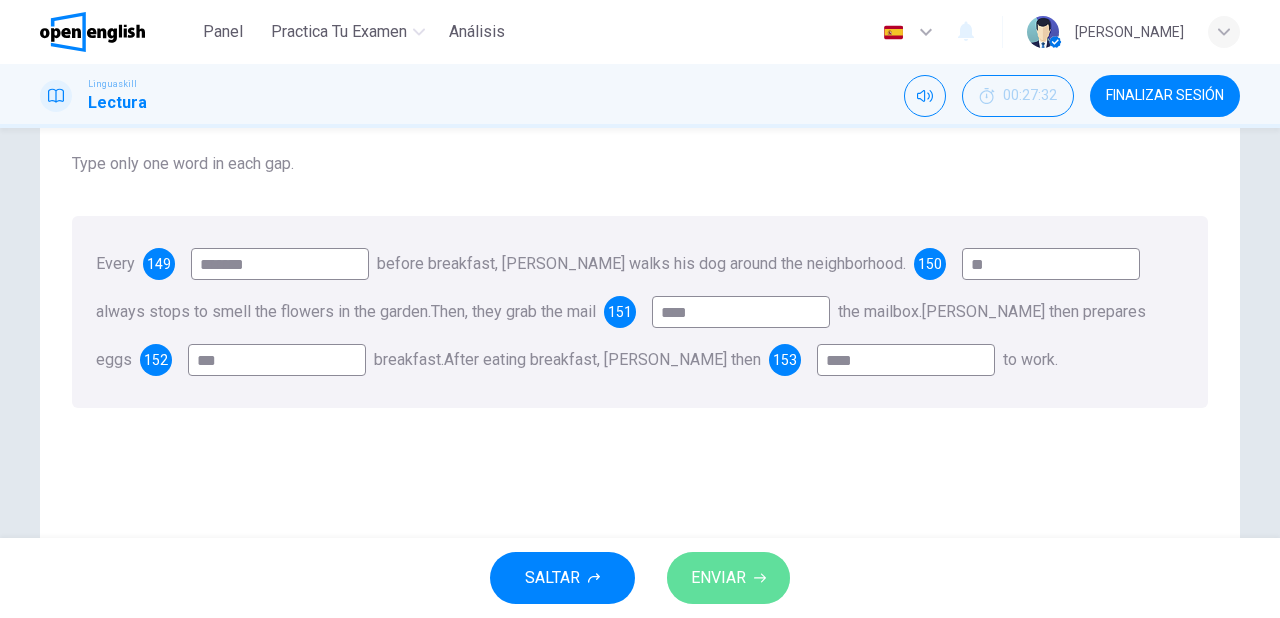 click on "ENVIAR" at bounding box center (718, 578) 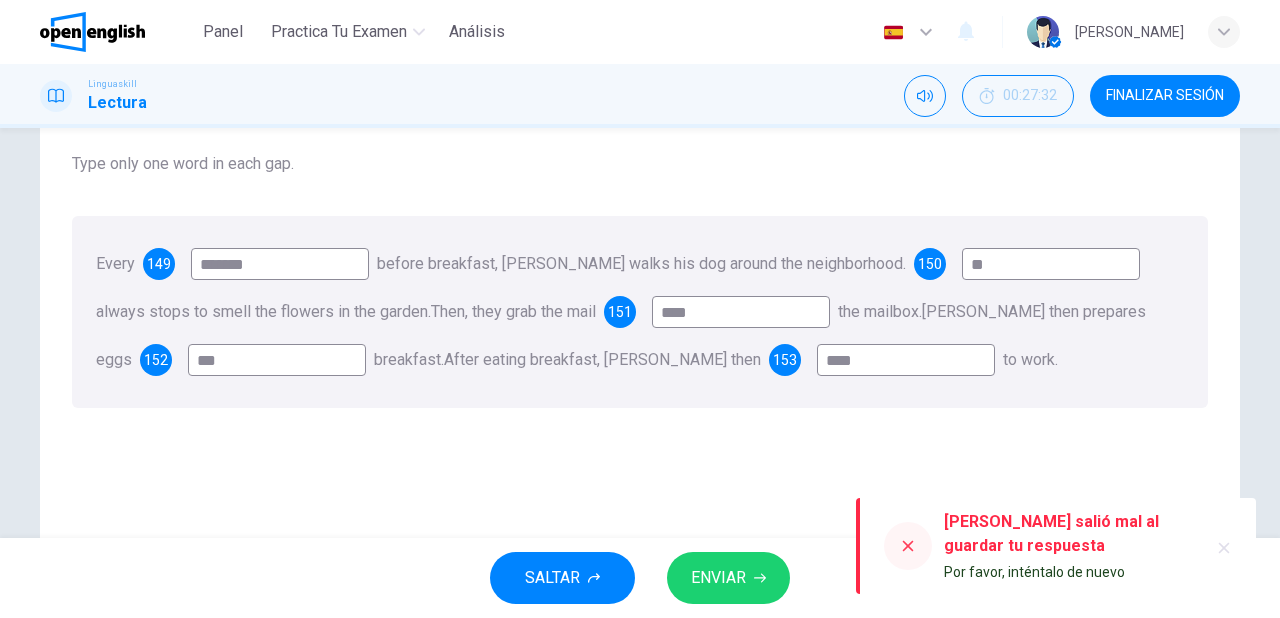 click 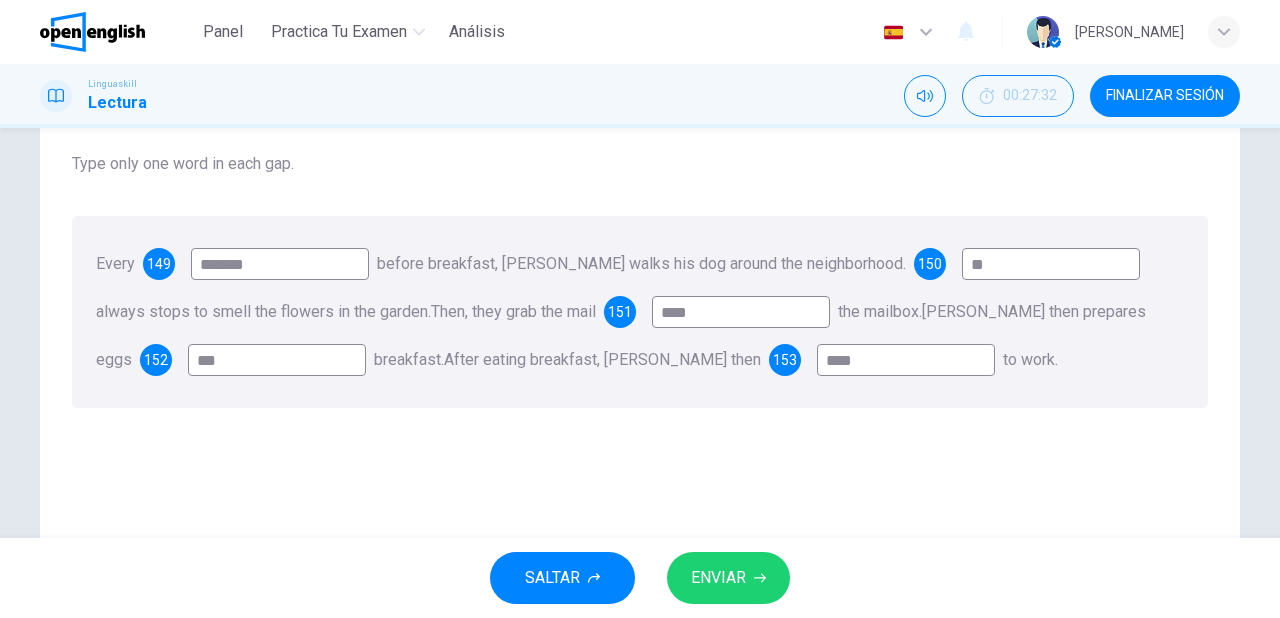 click on "*******" at bounding box center [280, 264] 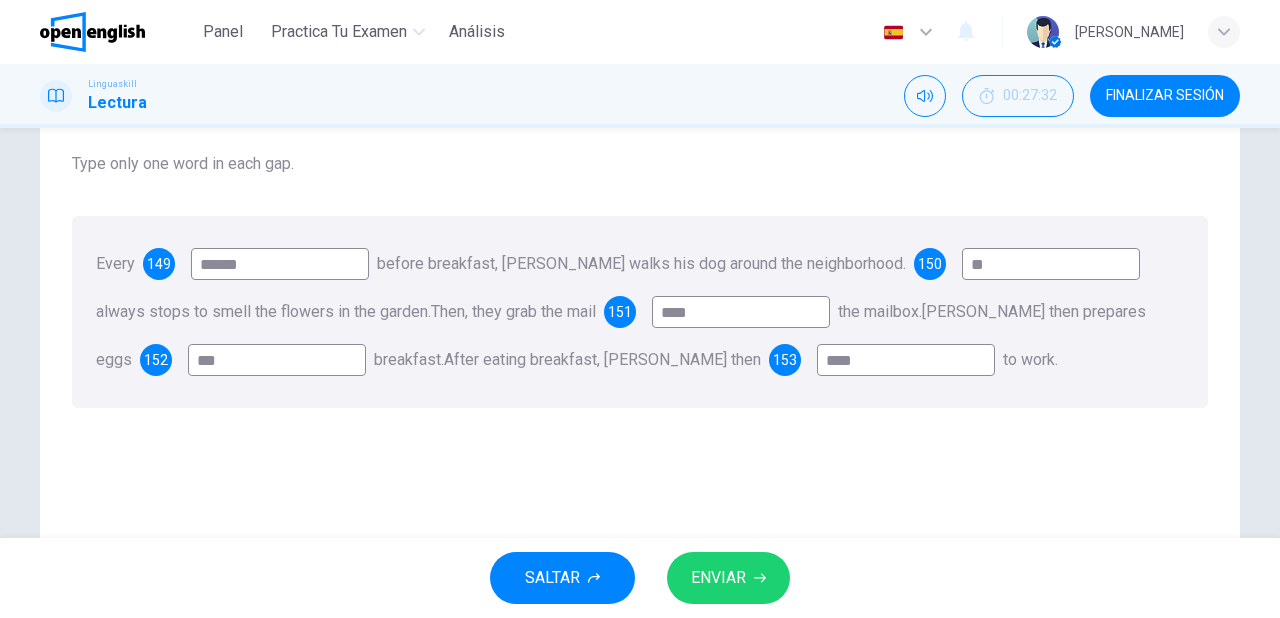 type on "*******" 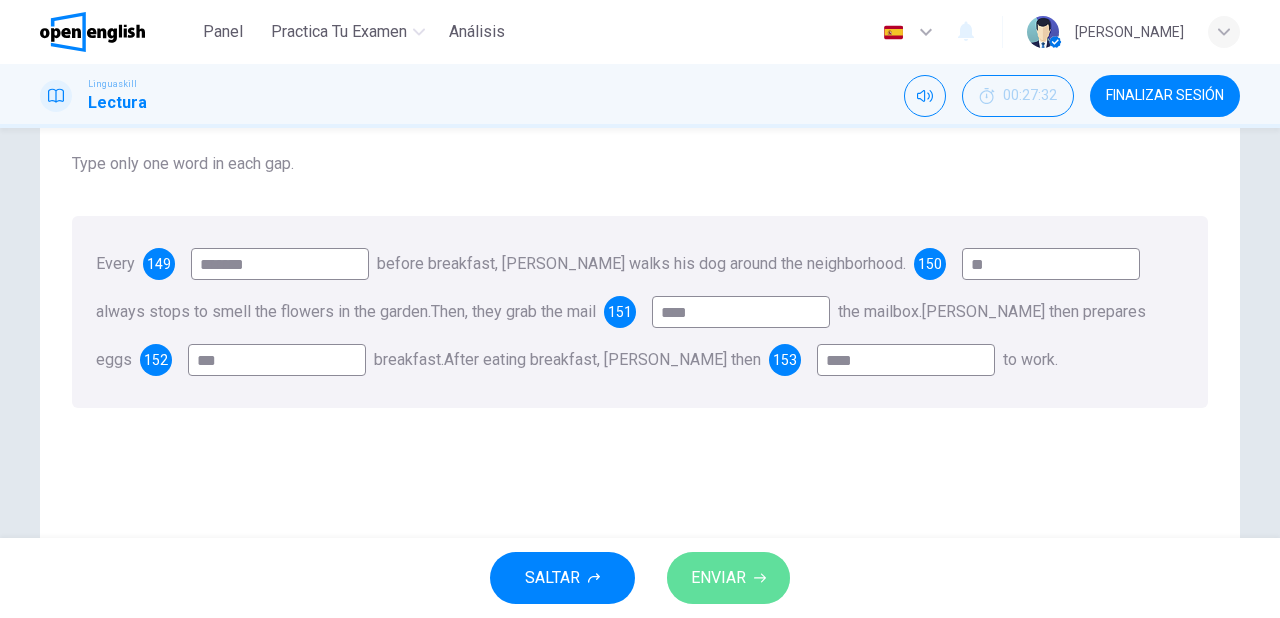 click 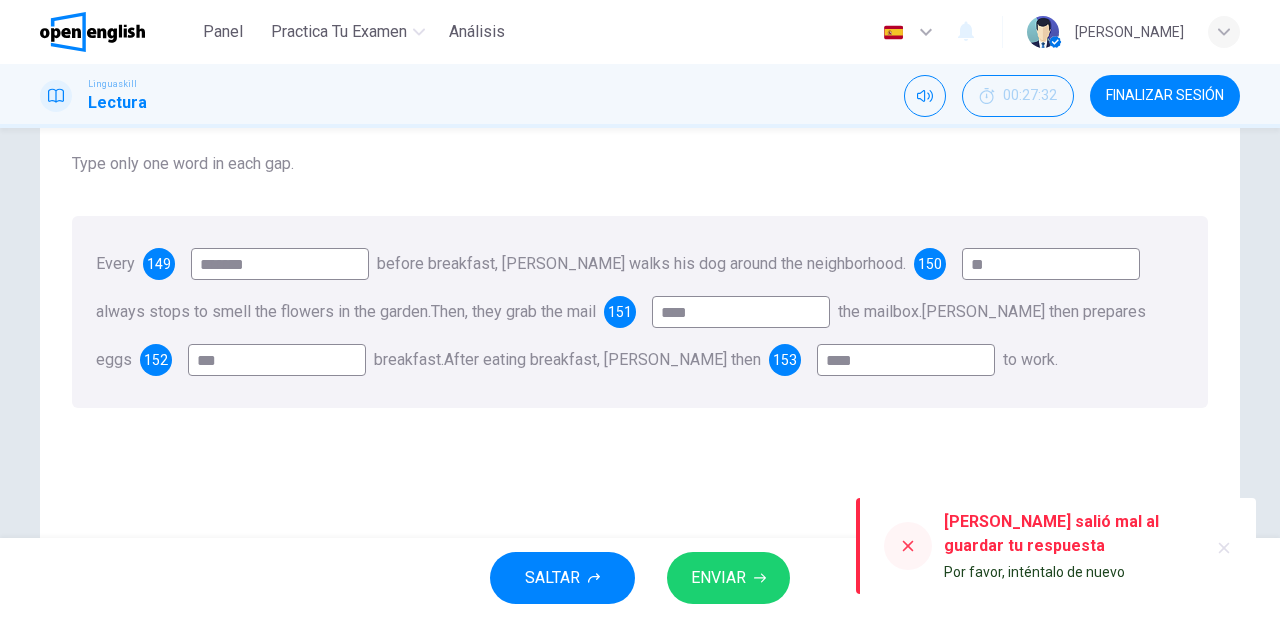 click 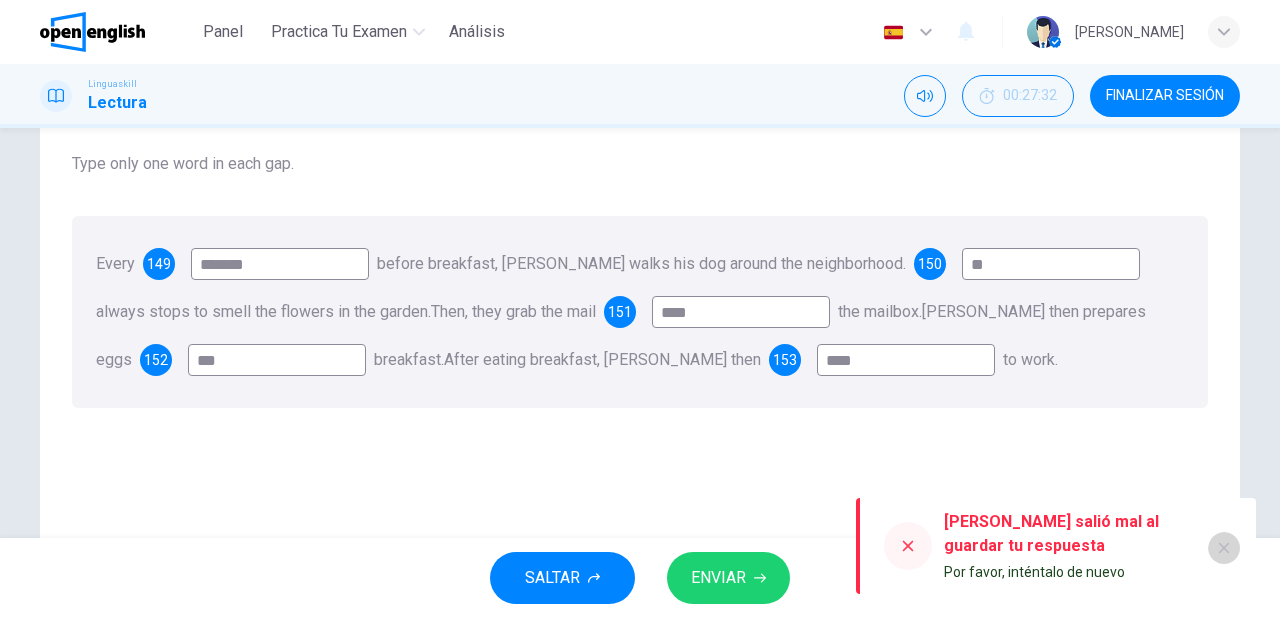 click 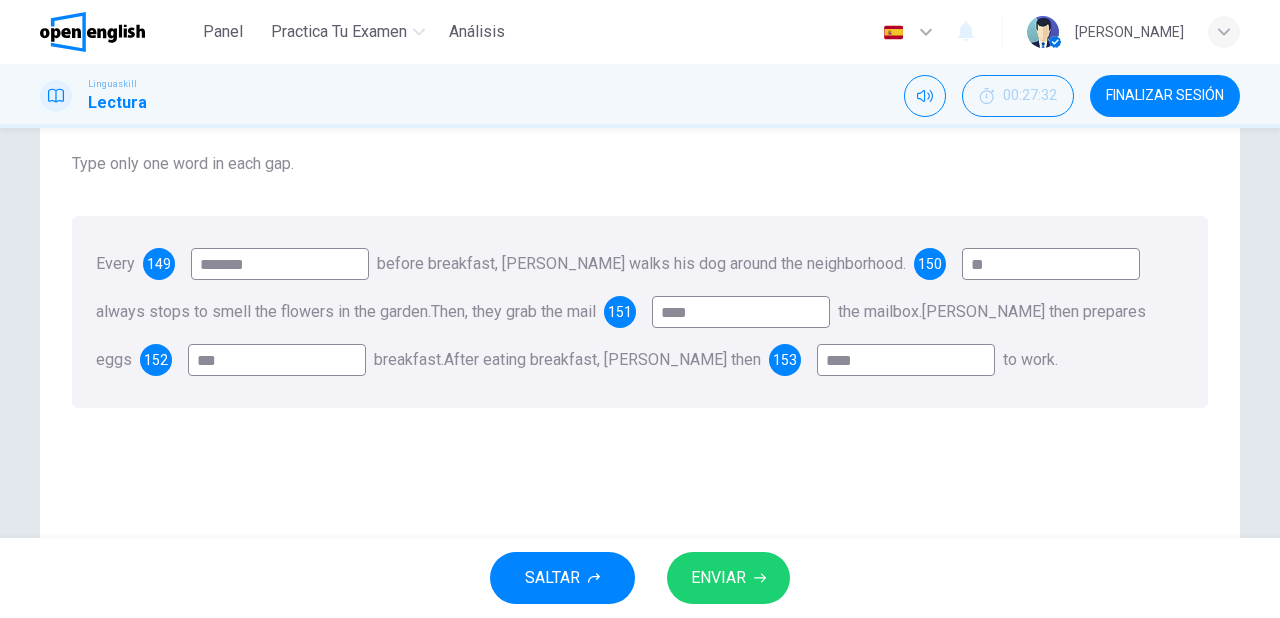 click on "ENVIAR" at bounding box center (718, 578) 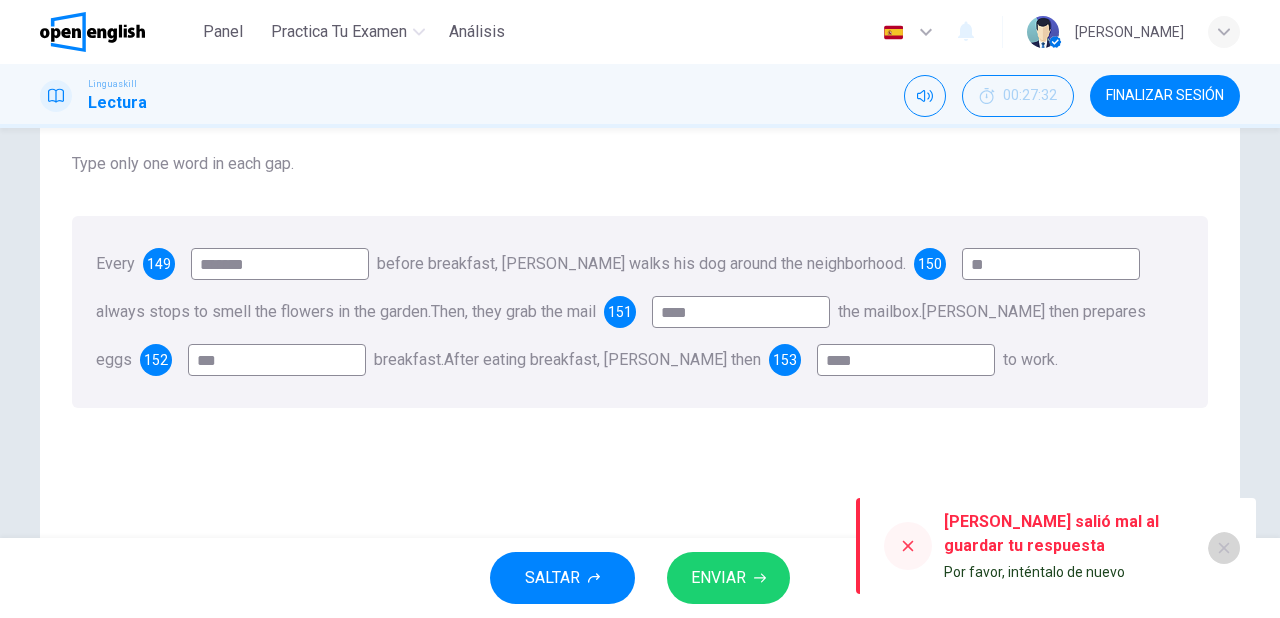 click 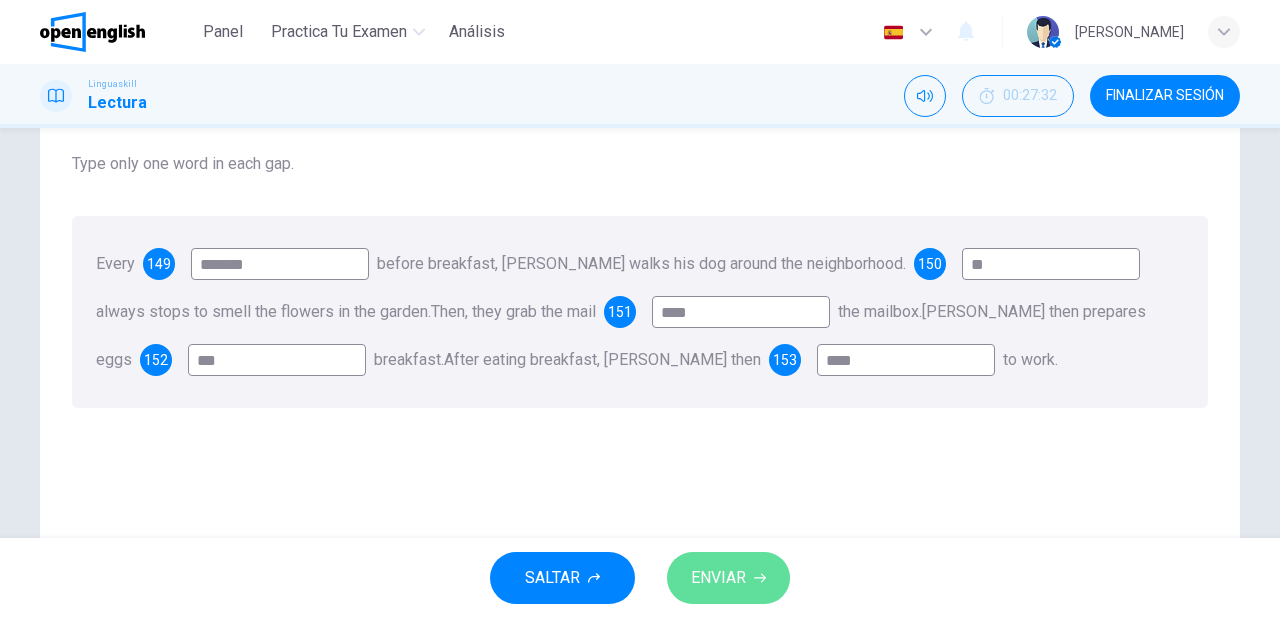 click on "ENVIAR" at bounding box center [718, 578] 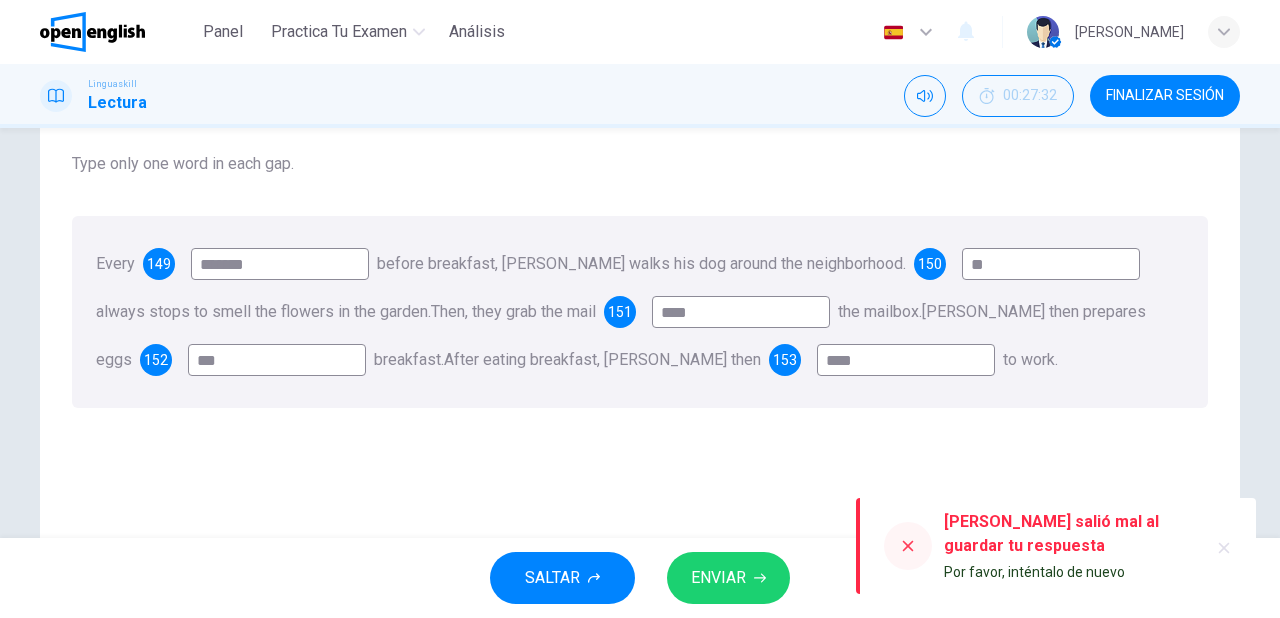 click 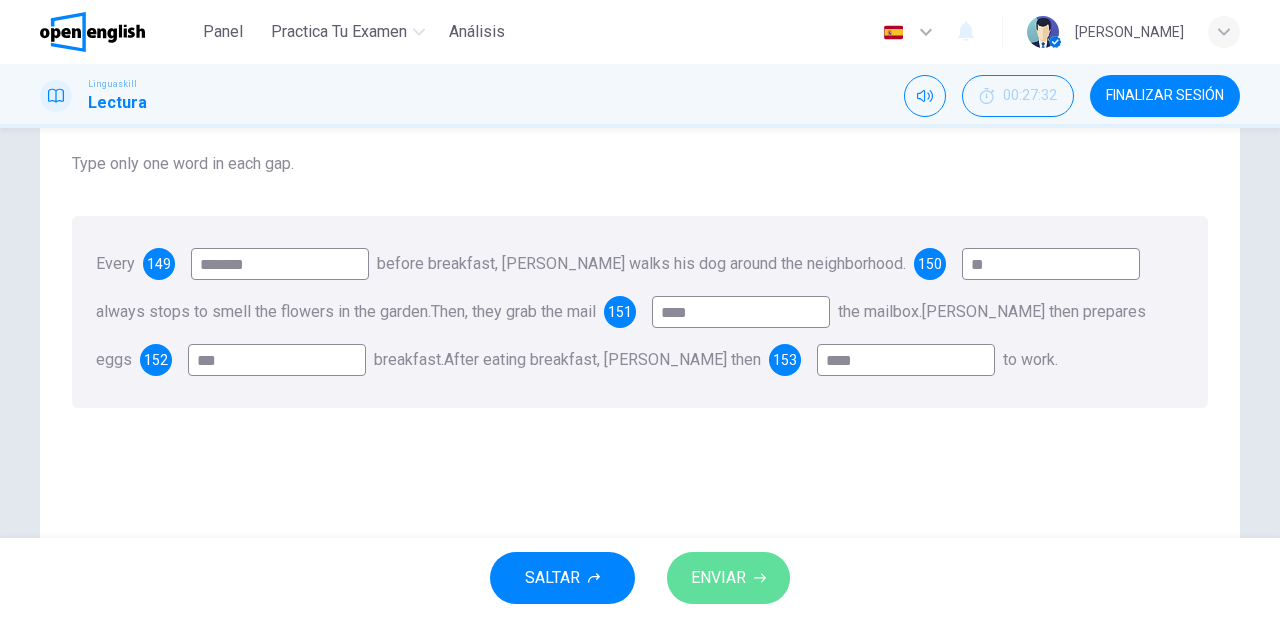 click 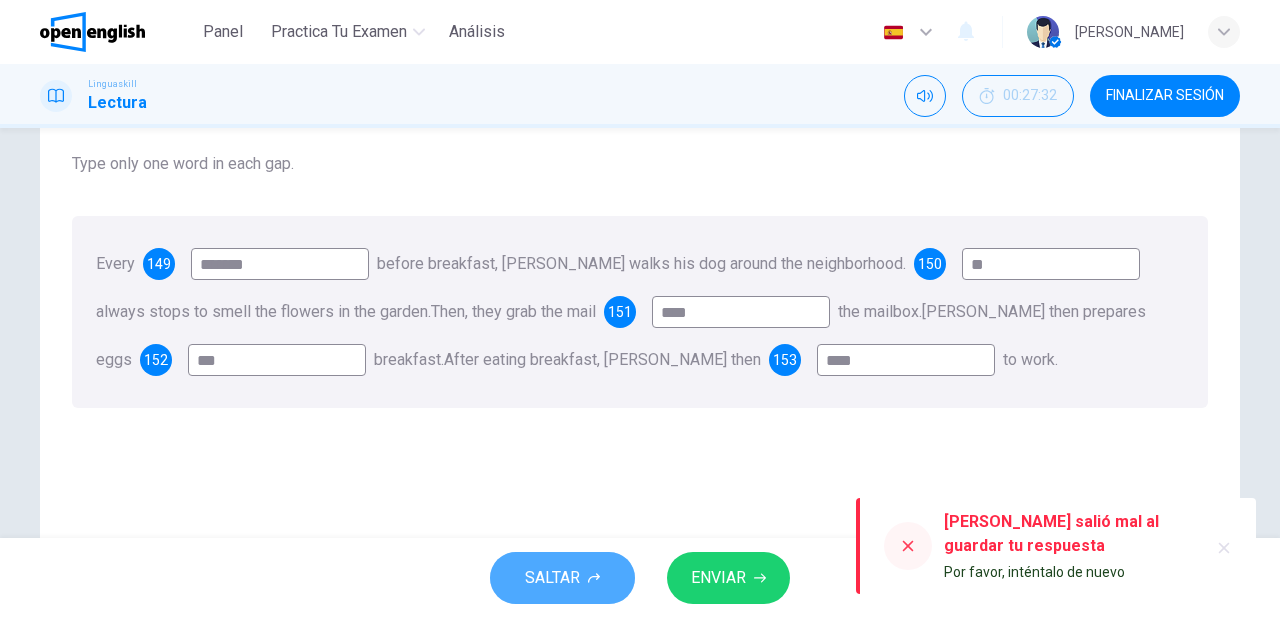 click on "SALTAR" at bounding box center [562, 578] 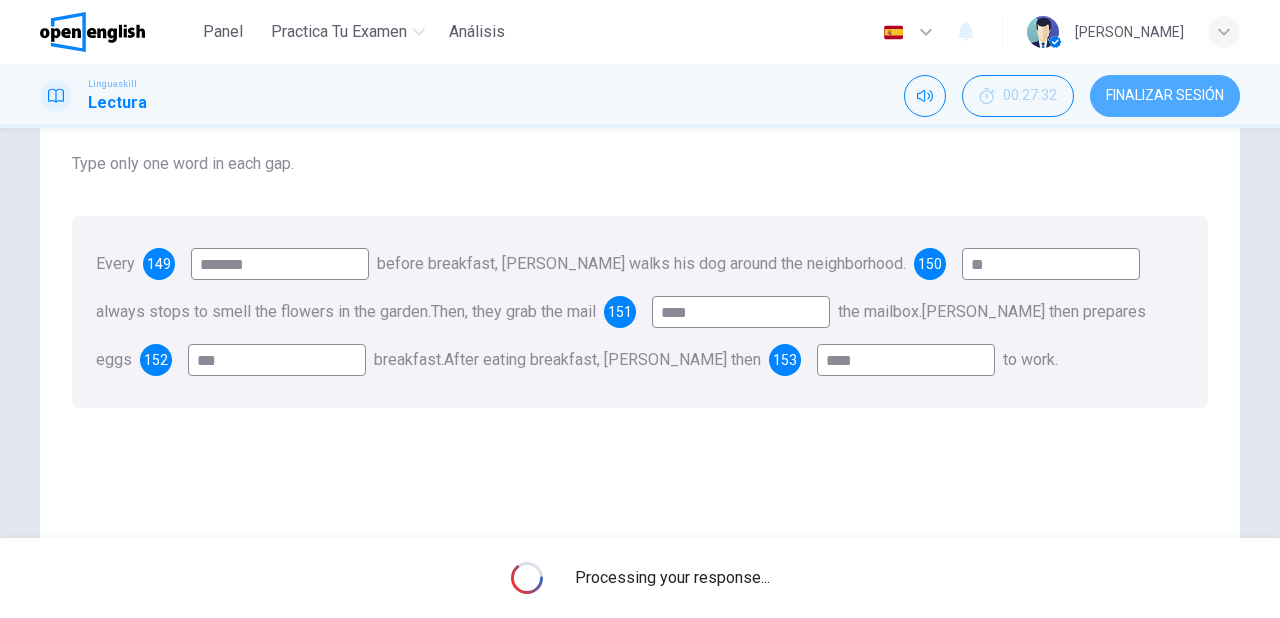 click on "FINALIZAR SESIÓN" at bounding box center [1165, 96] 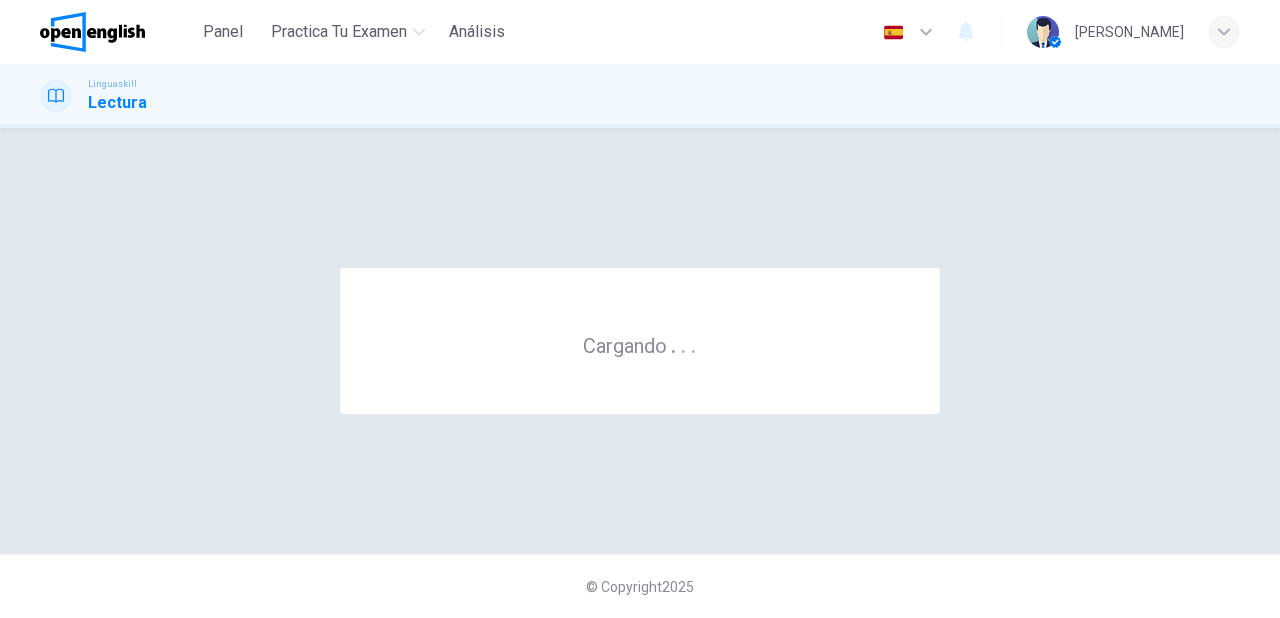 scroll, scrollTop: 0, scrollLeft: 0, axis: both 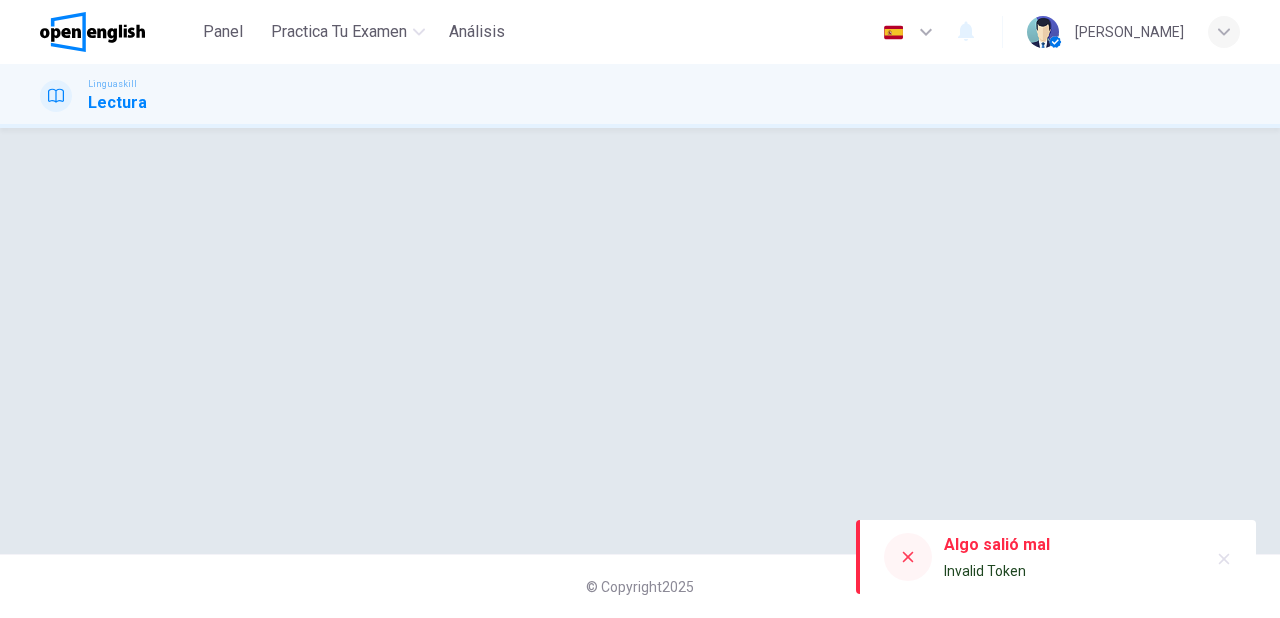click 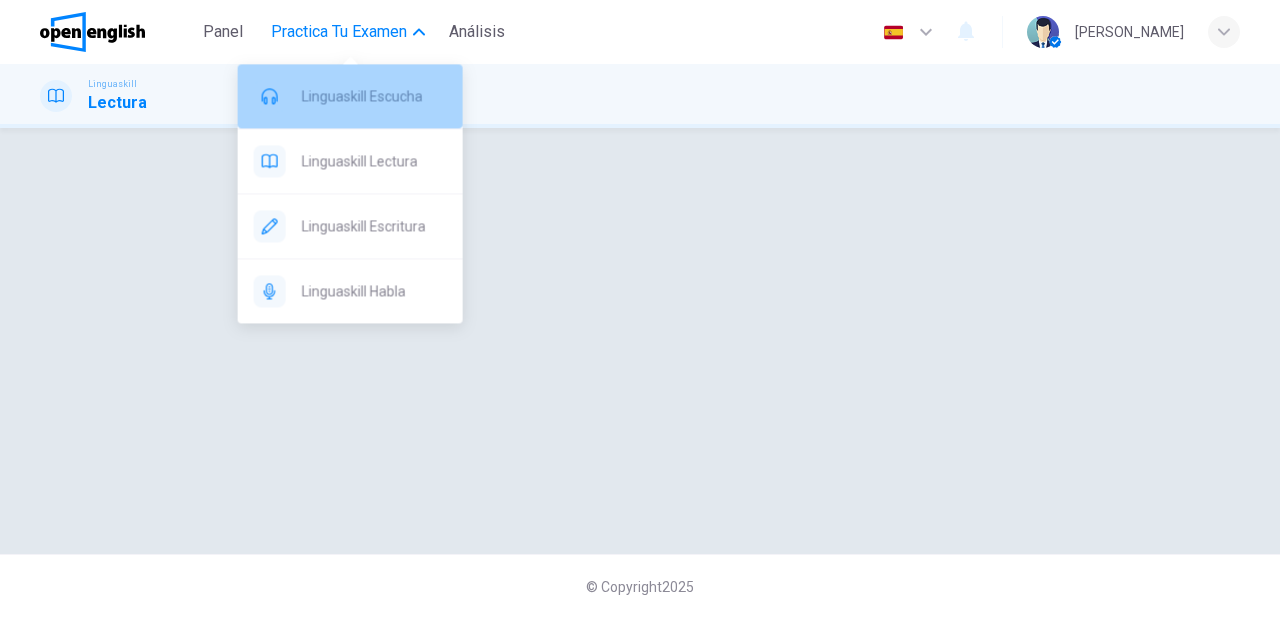 click on "Linguaskill Escucha" at bounding box center [374, 96] 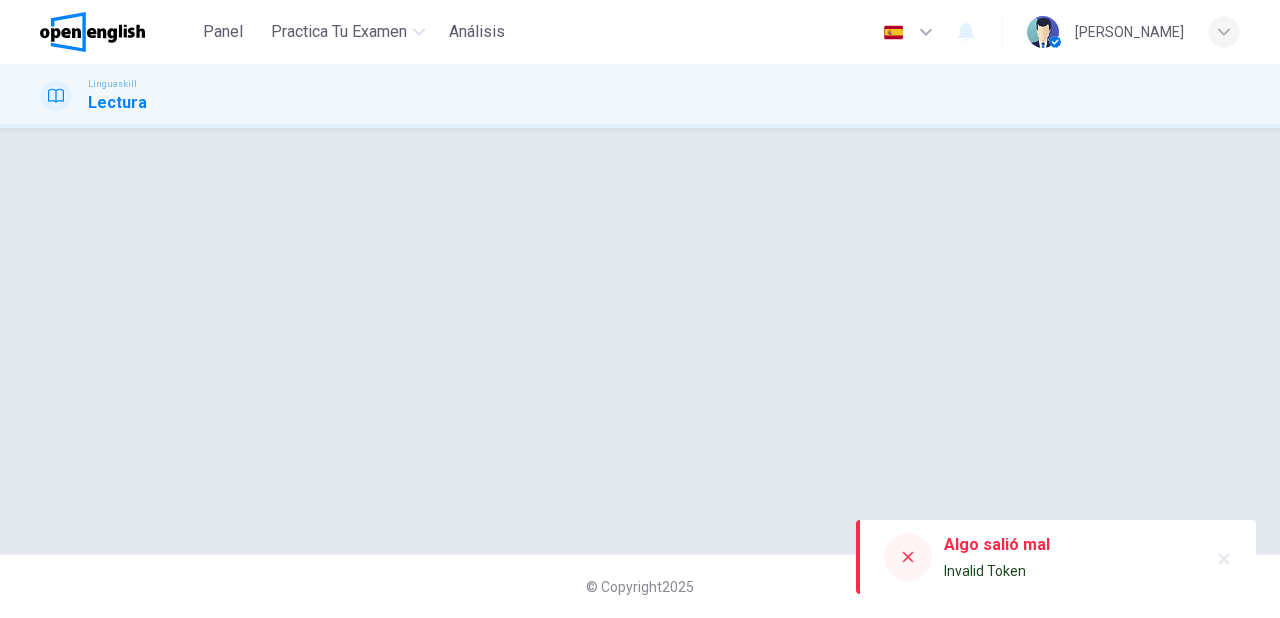 click at bounding box center (908, 557) 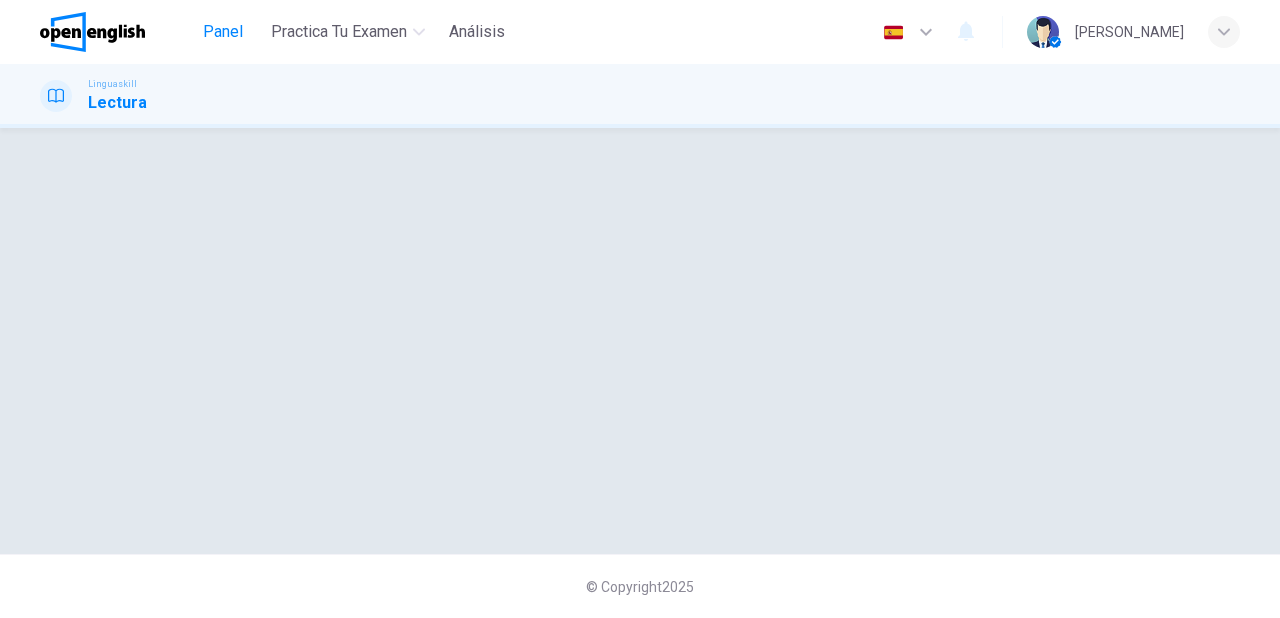 click on "Panel" at bounding box center (223, 32) 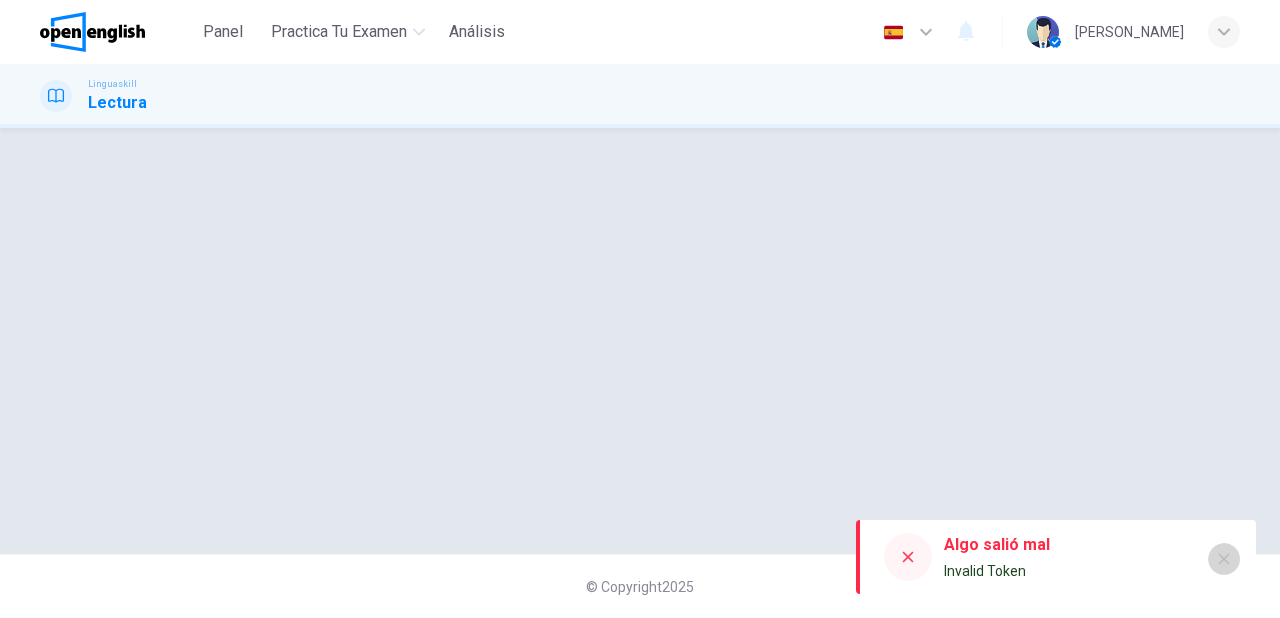 click 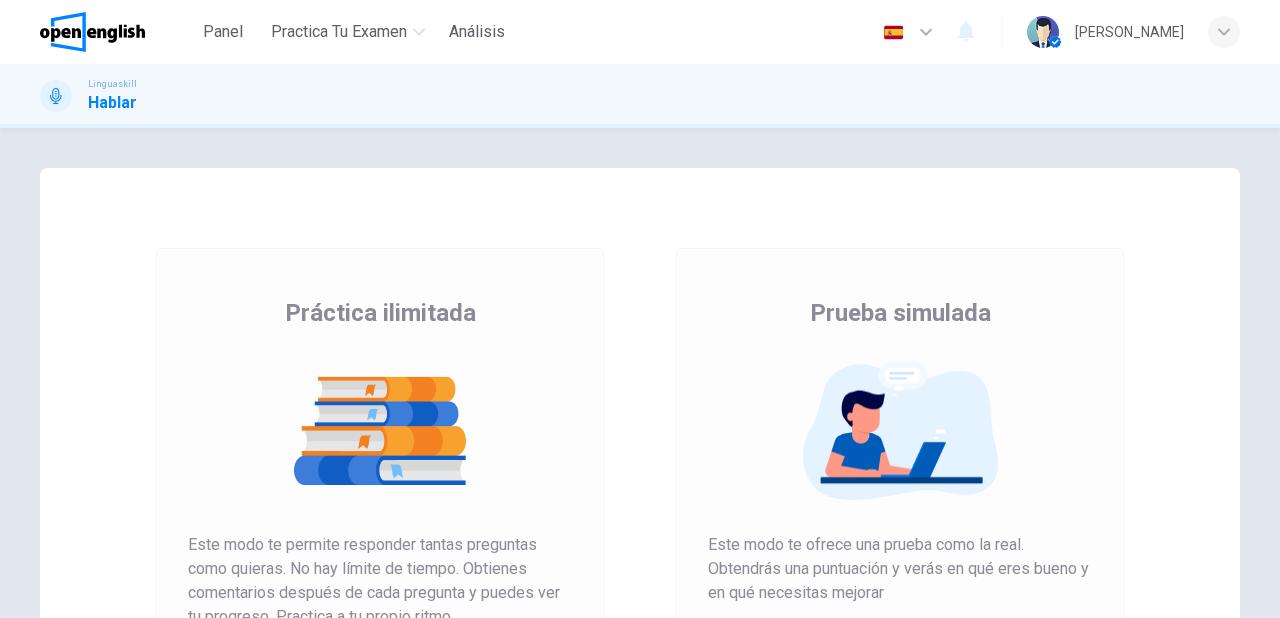 scroll, scrollTop: 0, scrollLeft: 0, axis: both 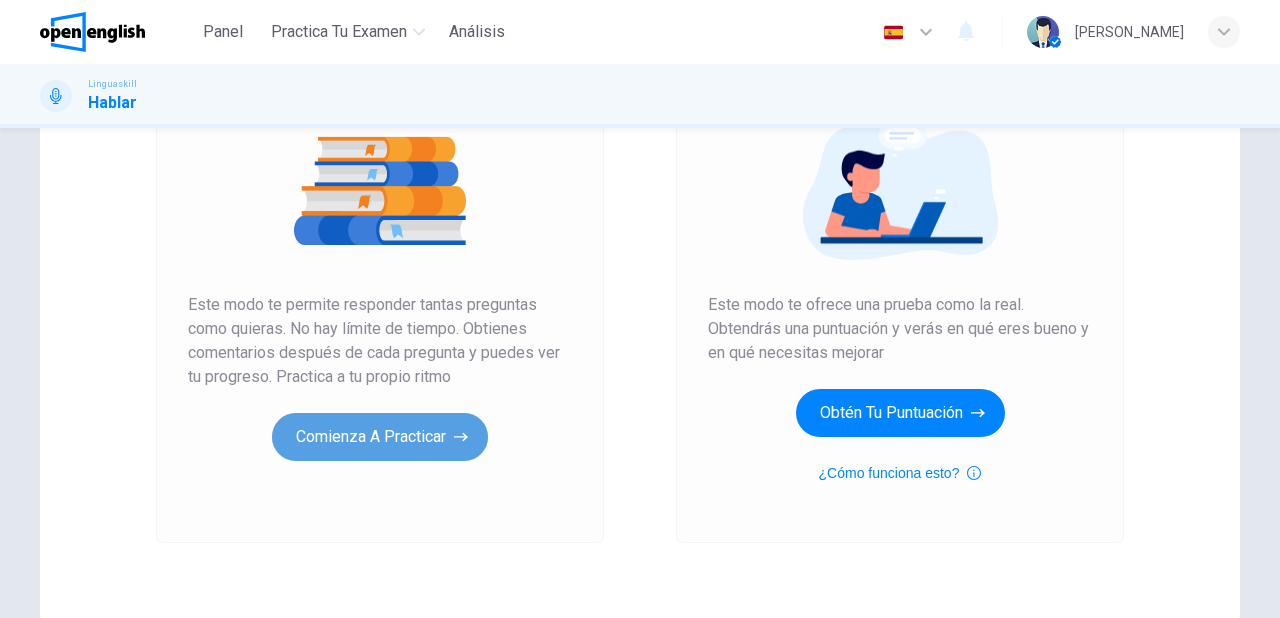 click on "Comienza a practicar" at bounding box center [380, 437] 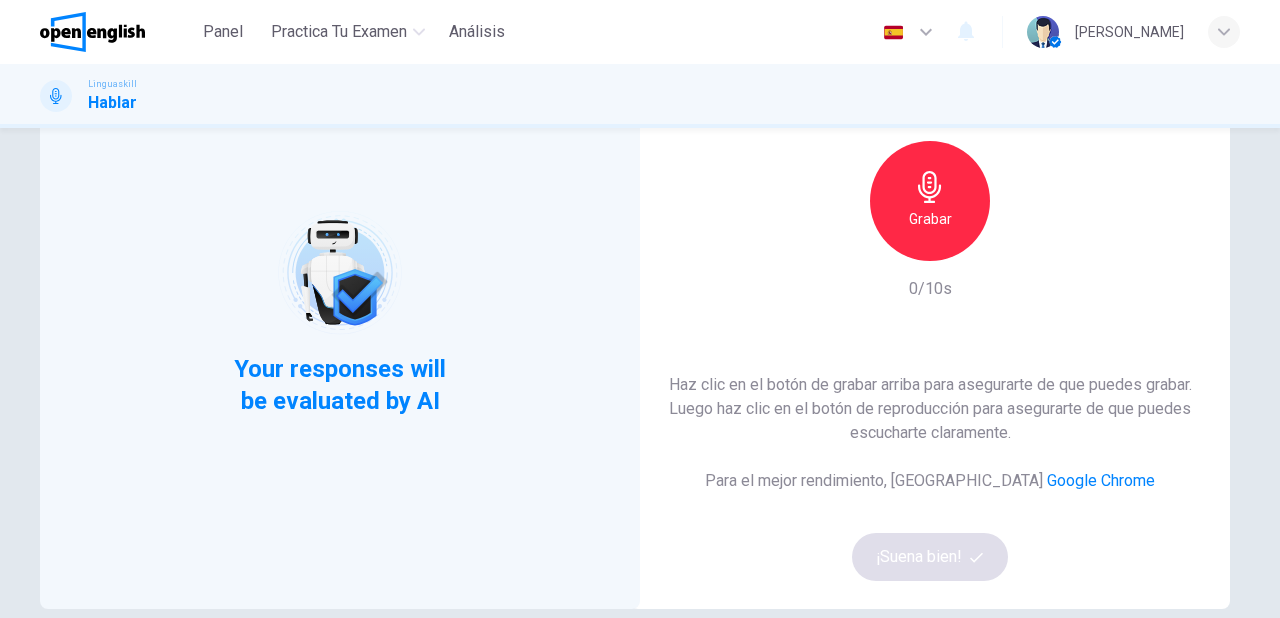 scroll, scrollTop: 160, scrollLeft: 0, axis: vertical 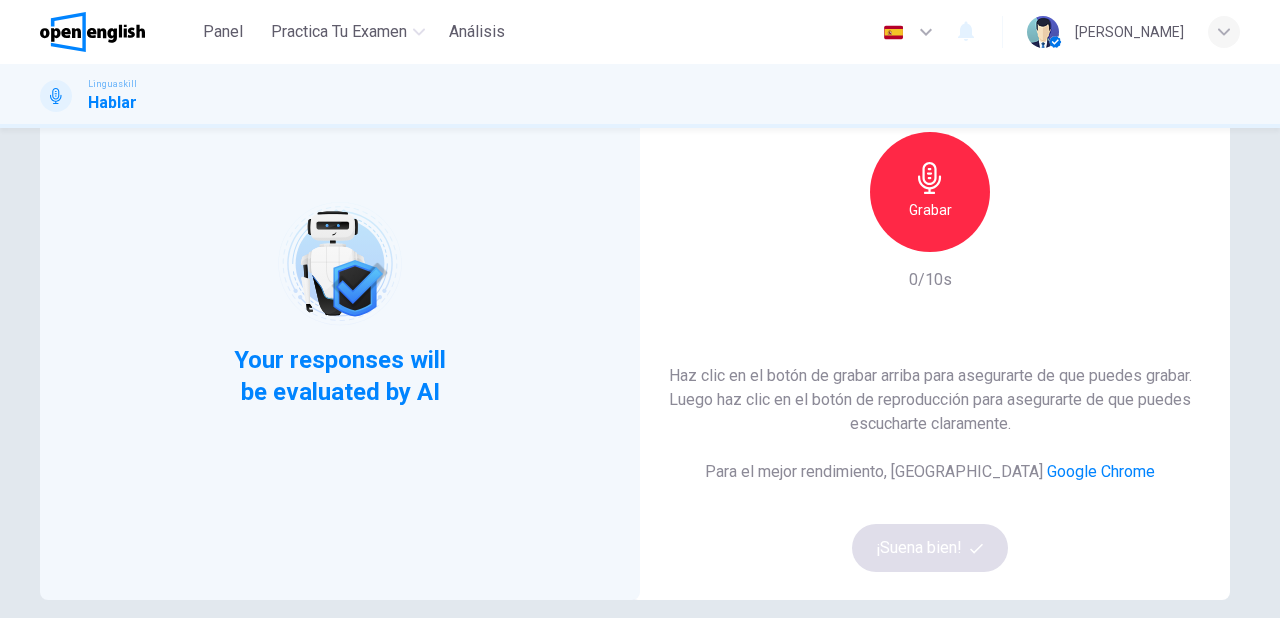 click on "Grabar" at bounding box center (930, 192) 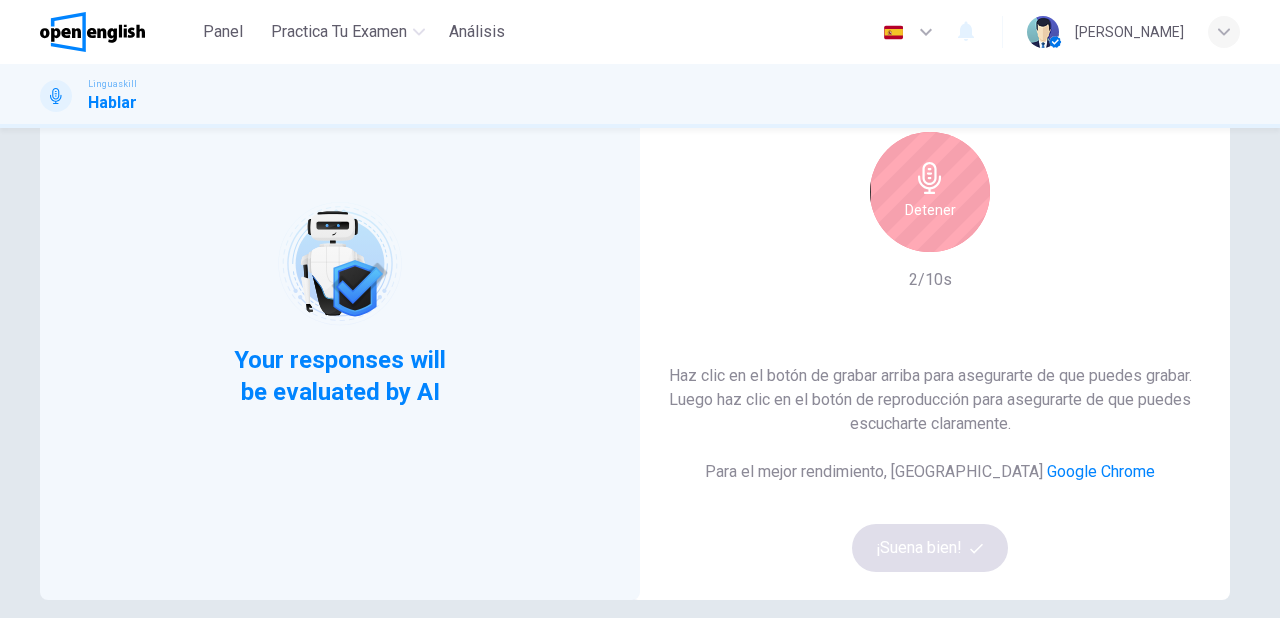 click on "Detener" at bounding box center [930, 192] 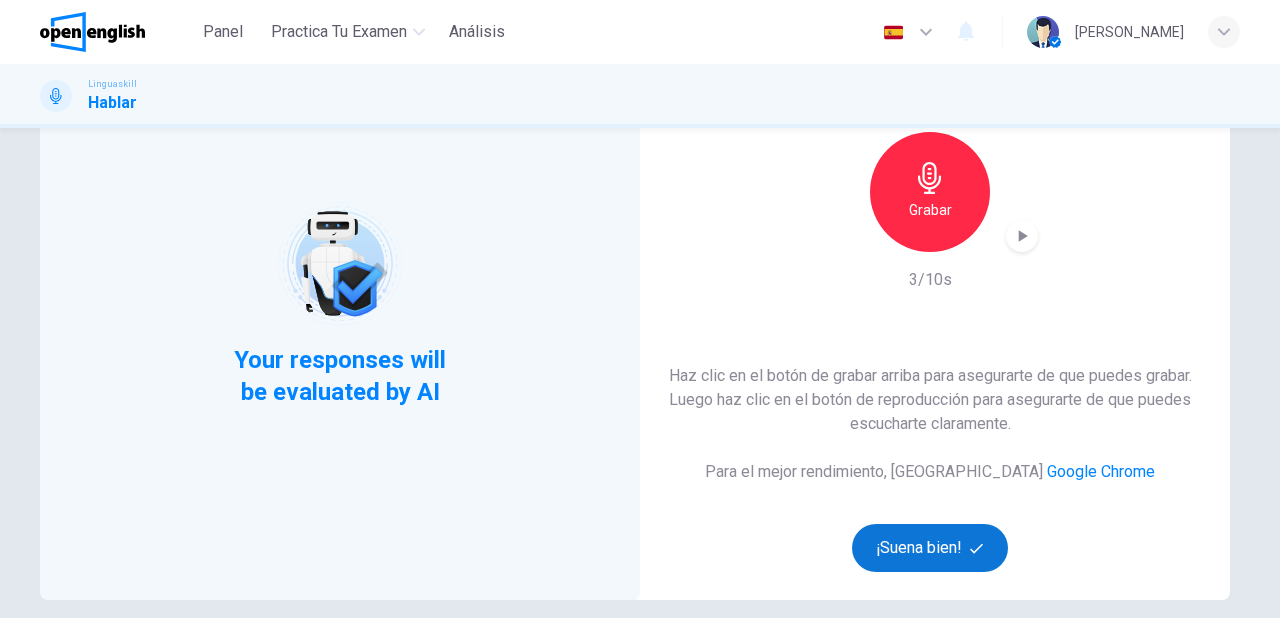 click on "¡Suena bien!" at bounding box center [930, 548] 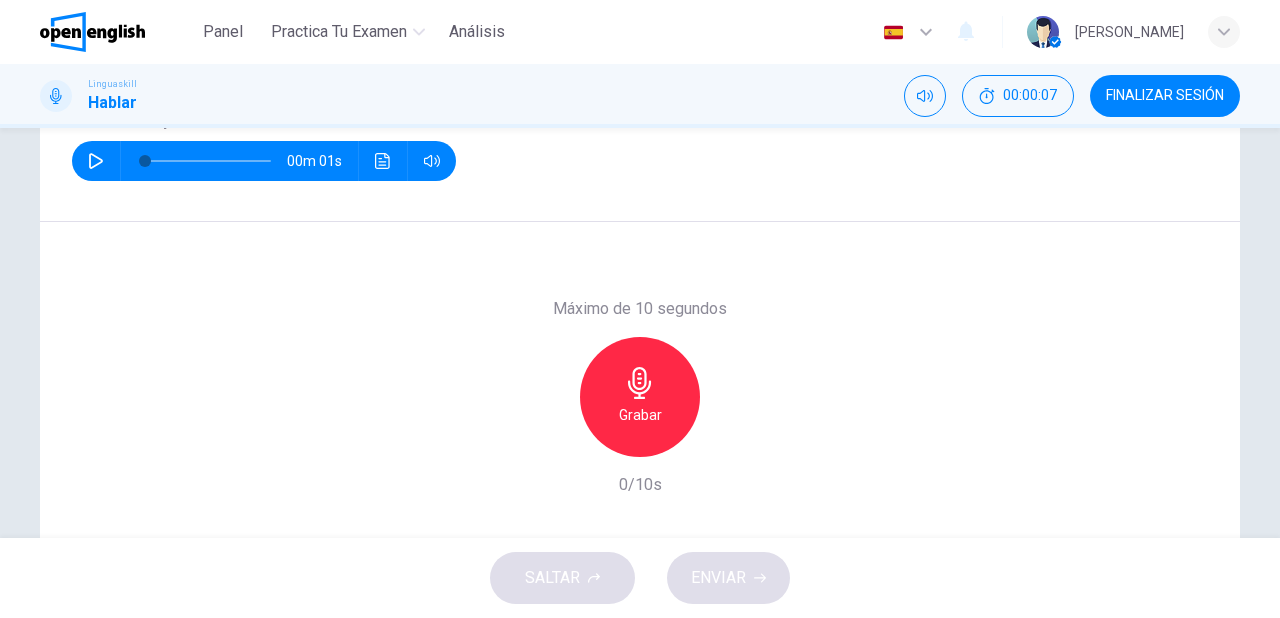 scroll, scrollTop: 320, scrollLeft: 0, axis: vertical 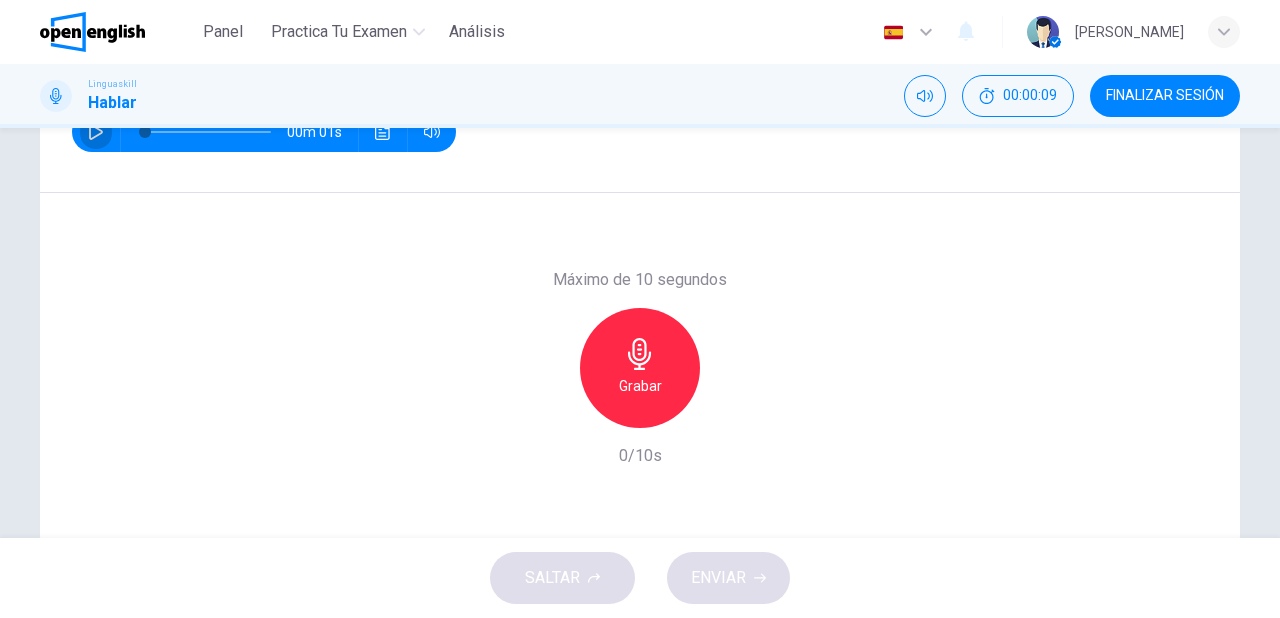 click 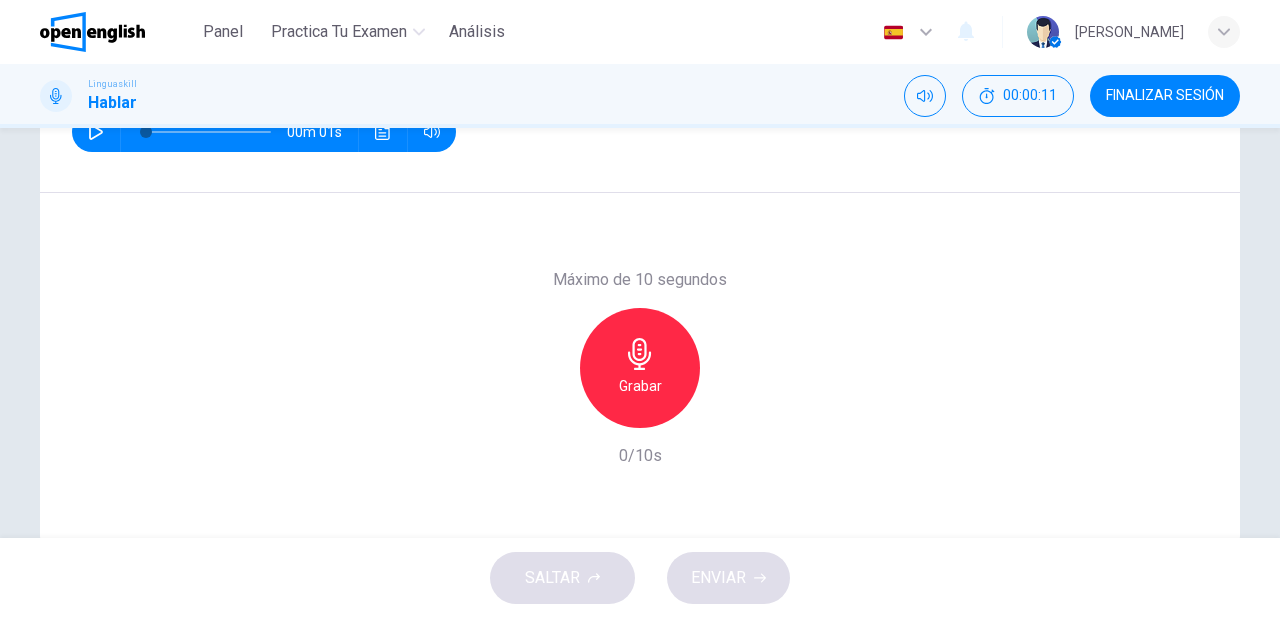 click 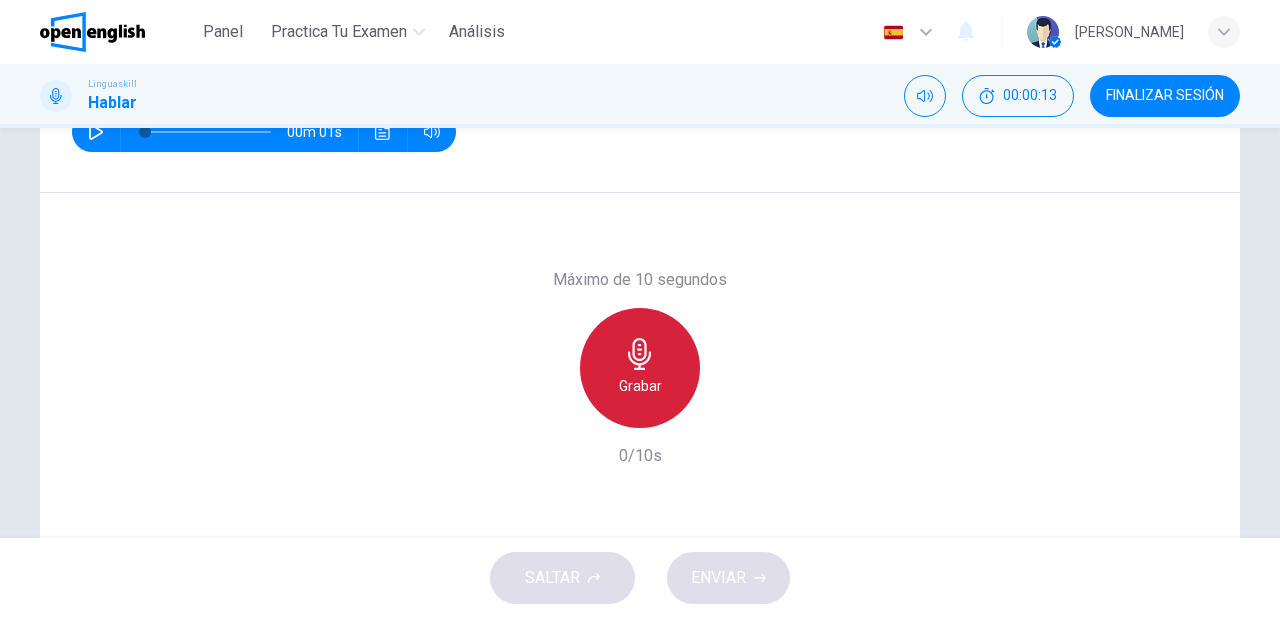 click on "Grabar" at bounding box center (640, 386) 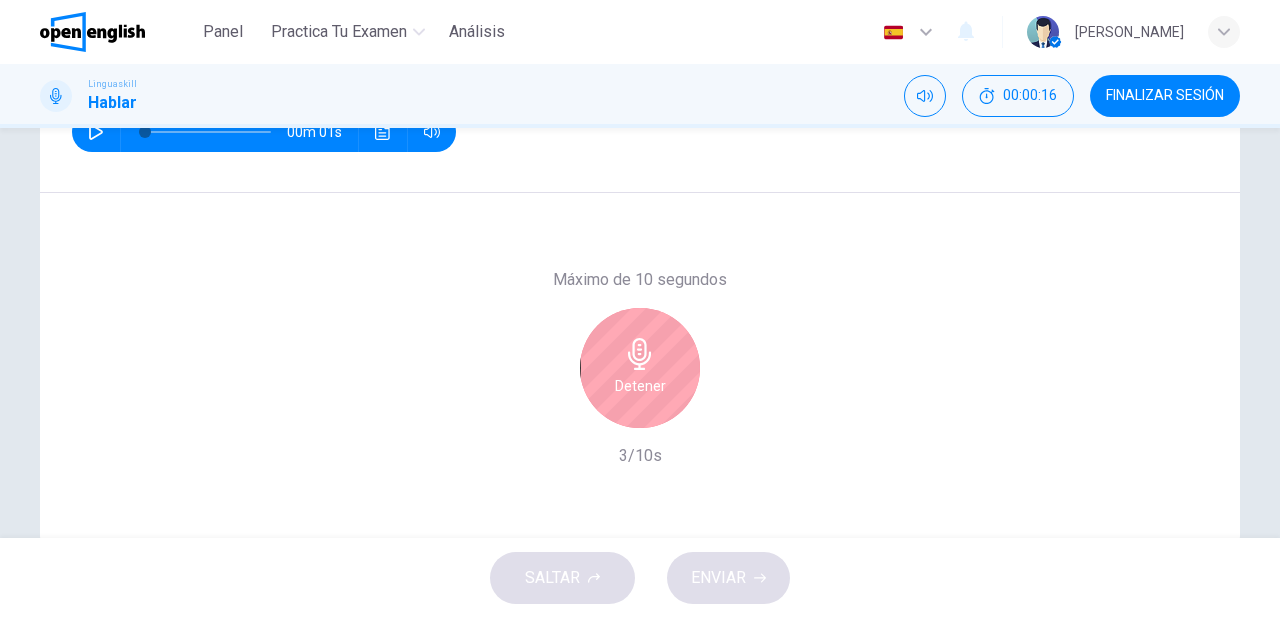 click on "Detener" at bounding box center (640, 386) 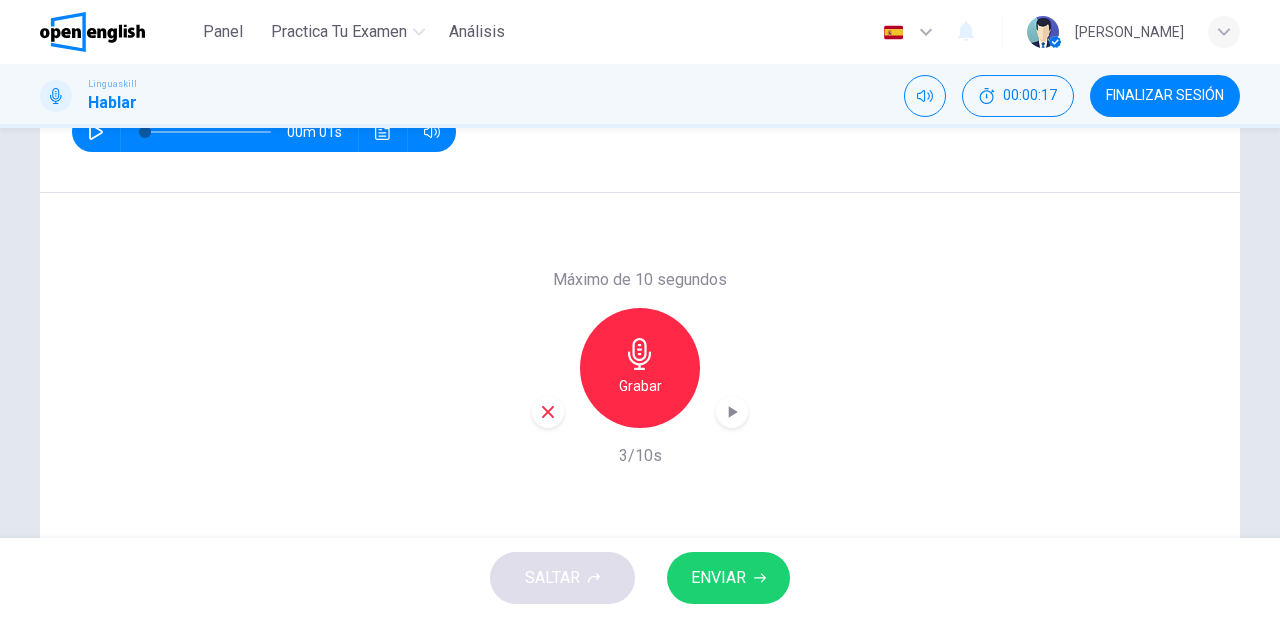 click on "ENVIAR" at bounding box center (718, 578) 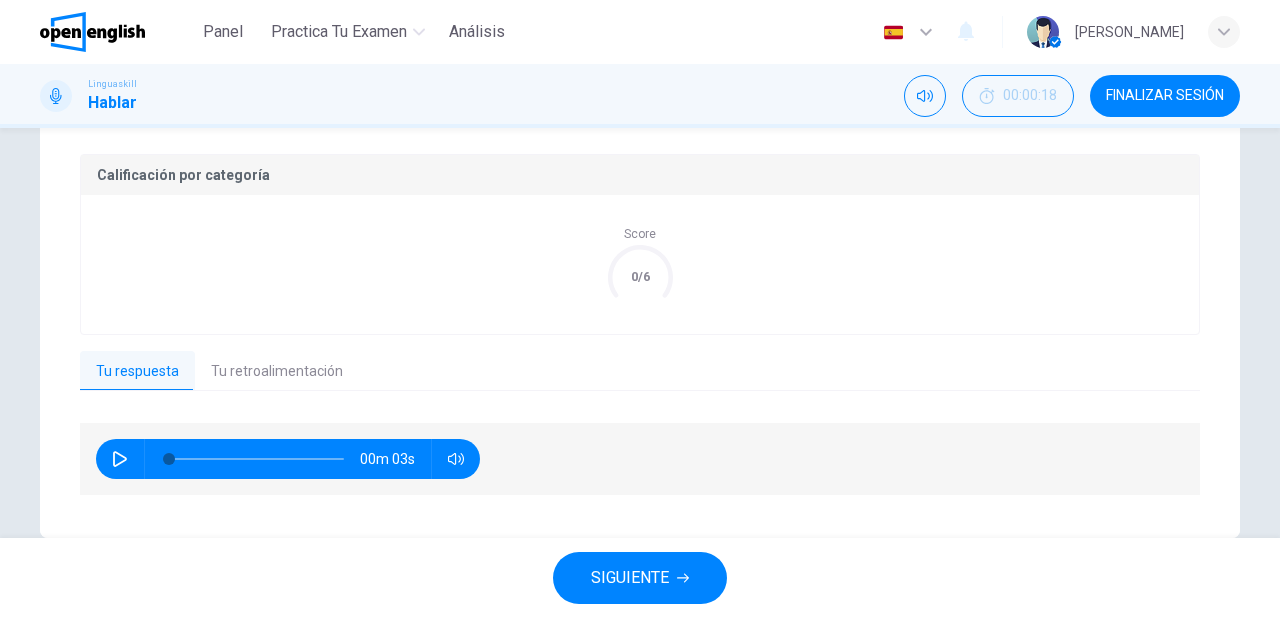 scroll, scrollTop: 436, scrollLeft: 0, axis: vertical 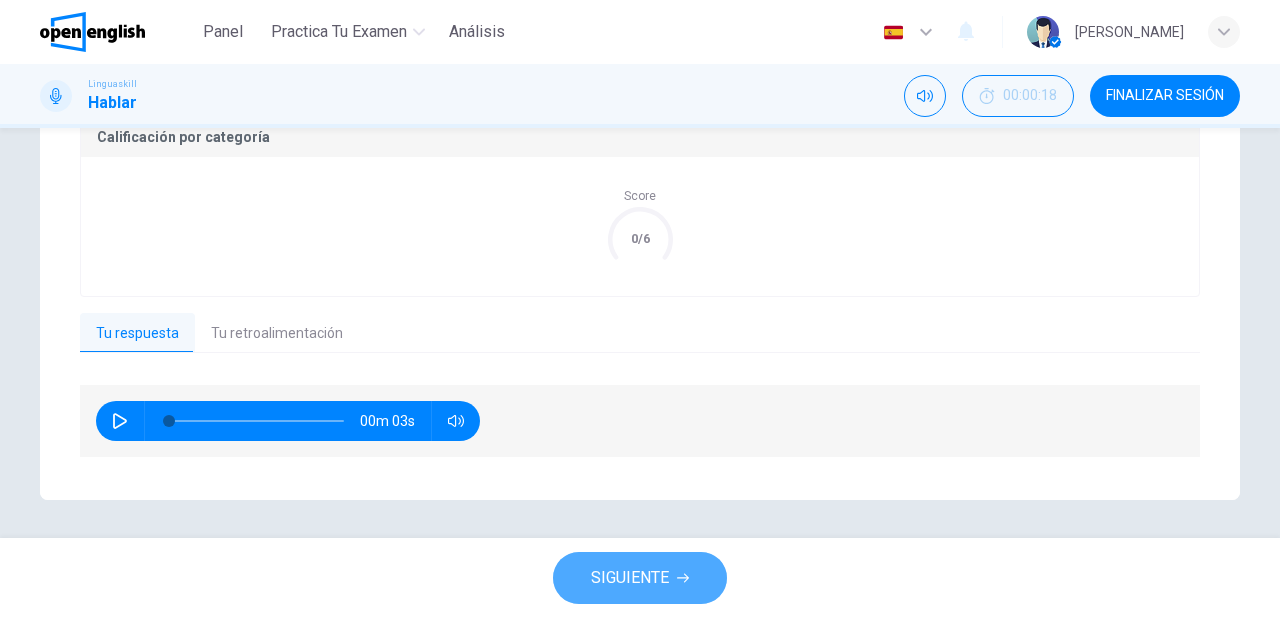 click on "SIGUIENTE" at bounding box center (630, 578) 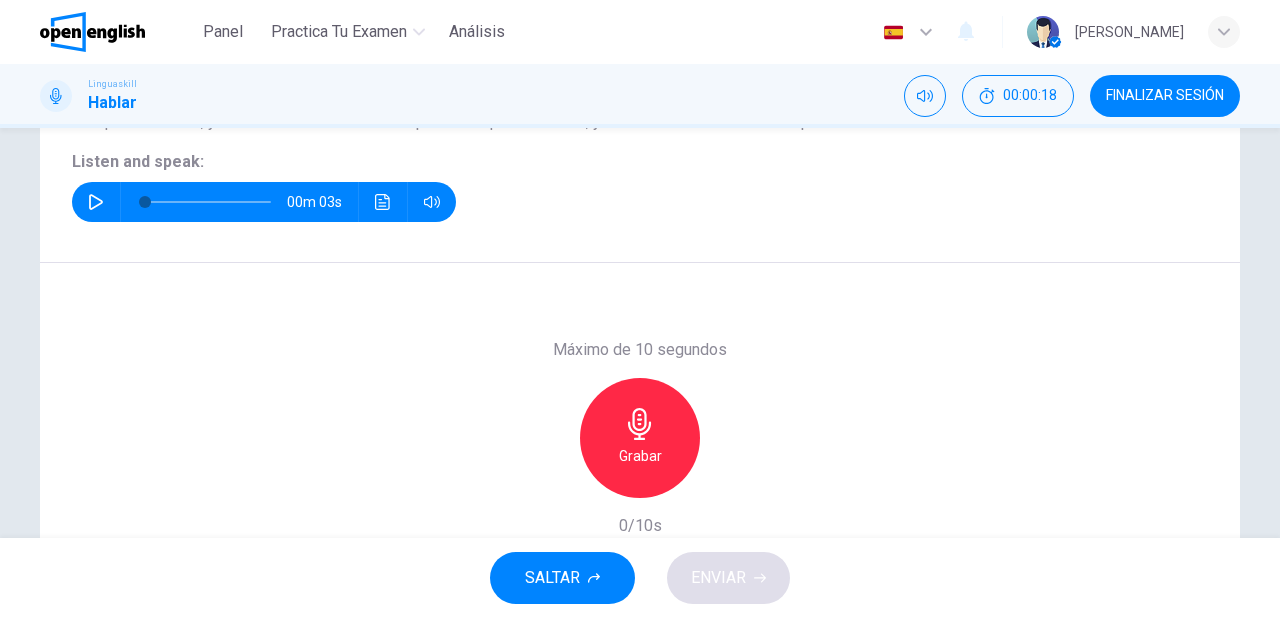 scroll, scrollTop: 204, scrollLeft: 0, axis: vertical 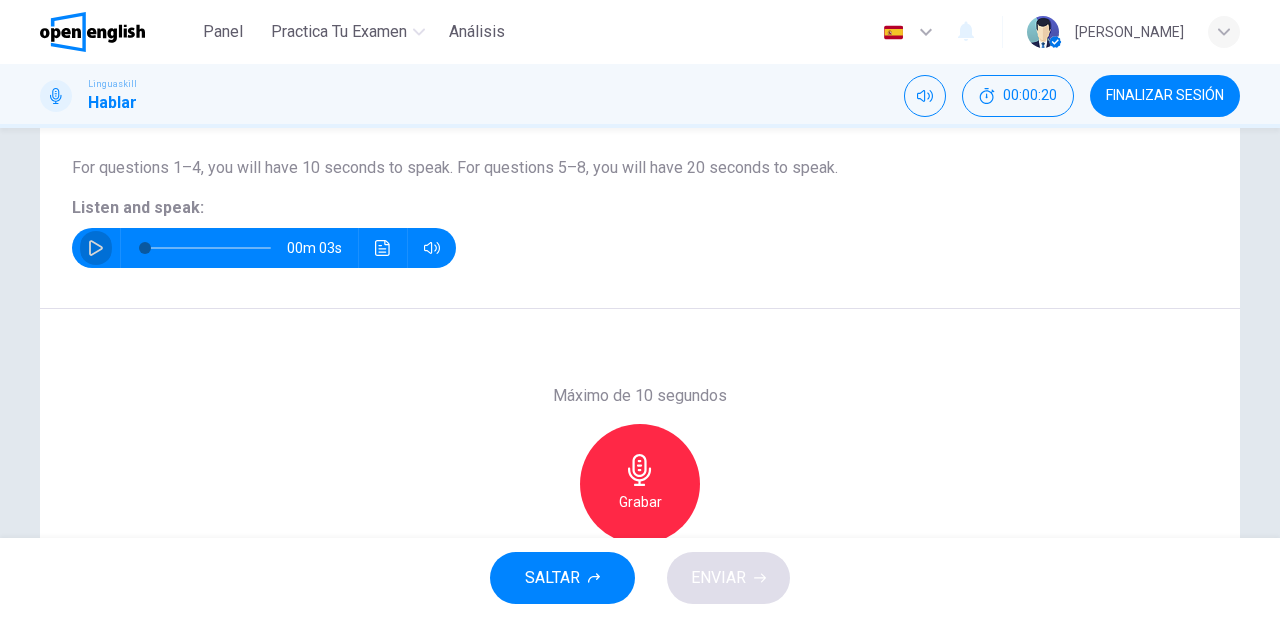 click 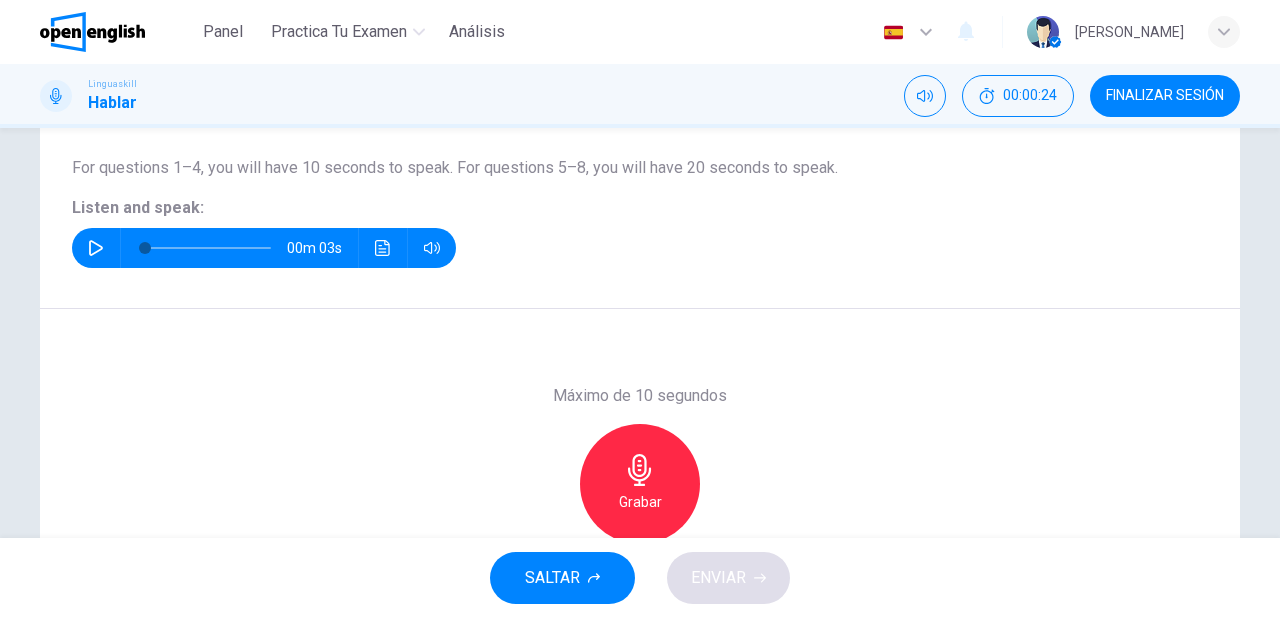 click on "Grabar" at bounding box center (640, 502) 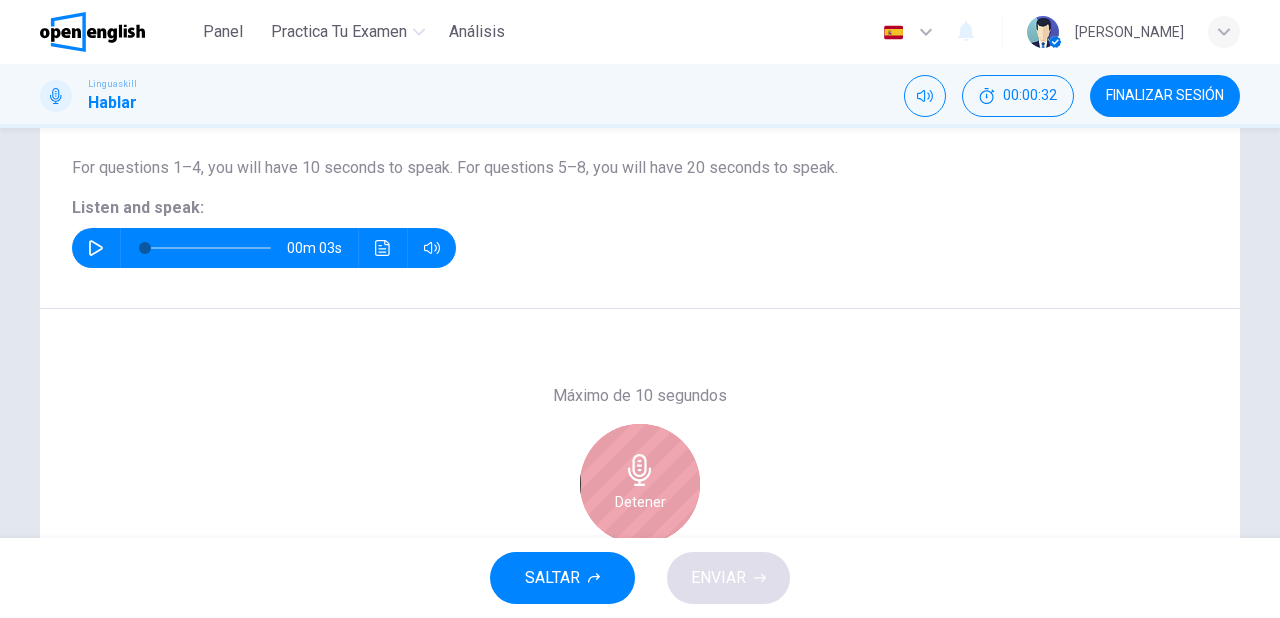 click on "Detener" at bounding box center (640, 502) 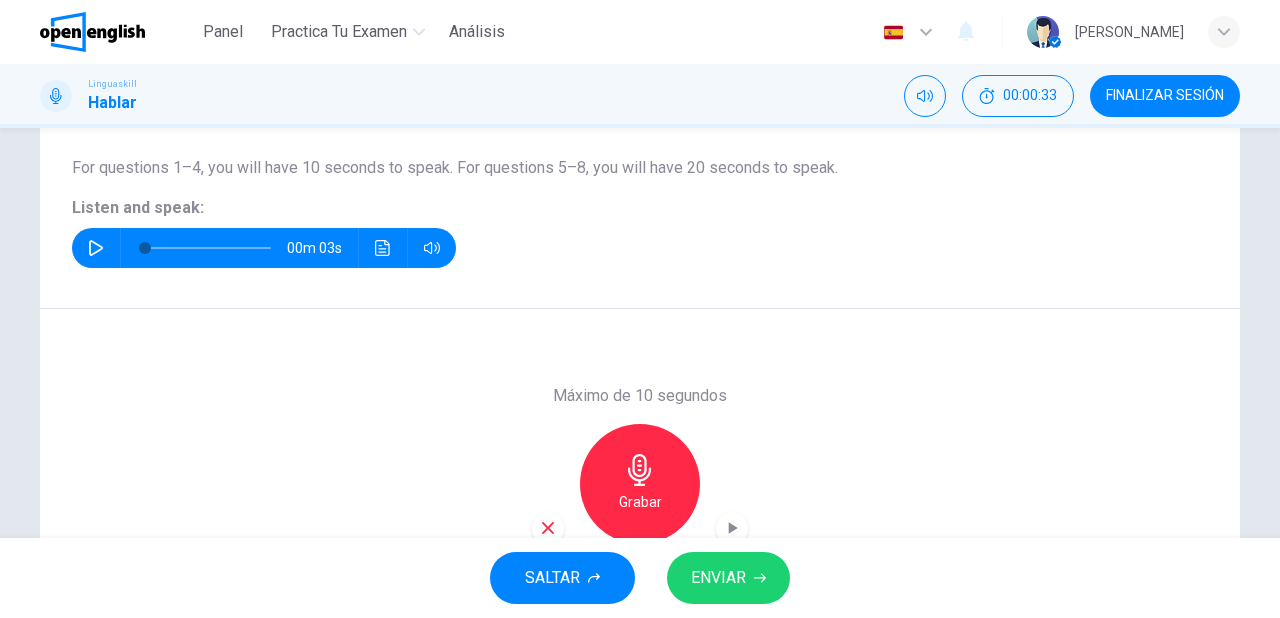 click on "ENVIAR" at bounding box center [718, 578] 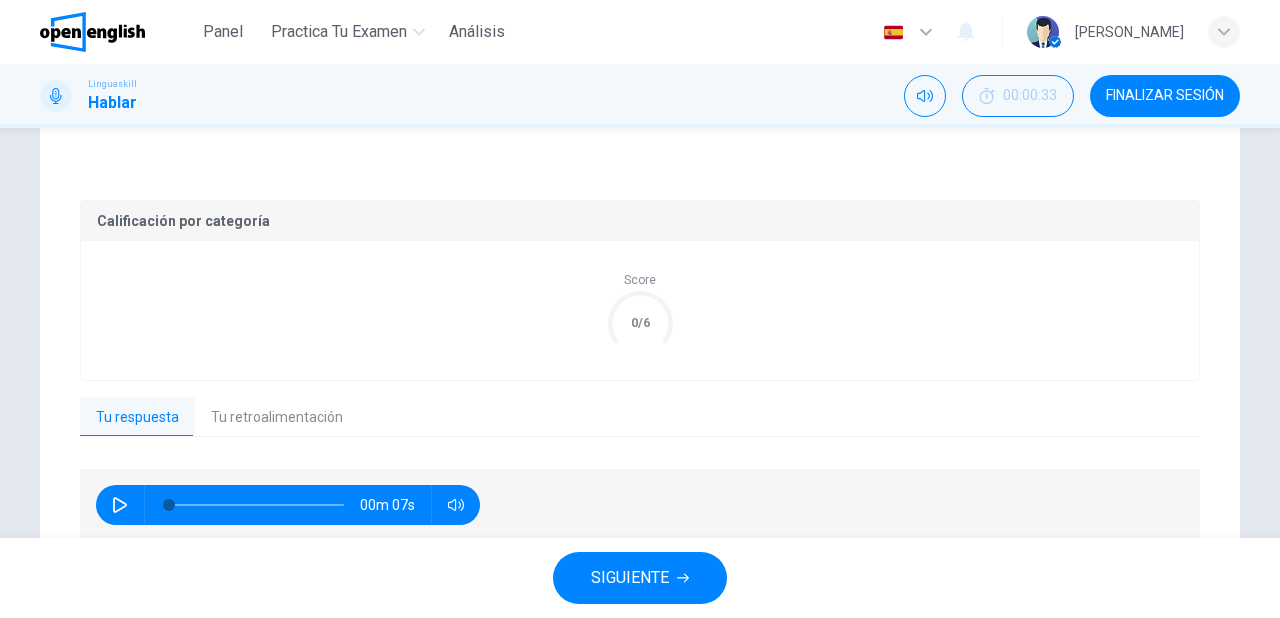 scroll, scrollTop: 356, scrollLeft: 0, axis: vertical 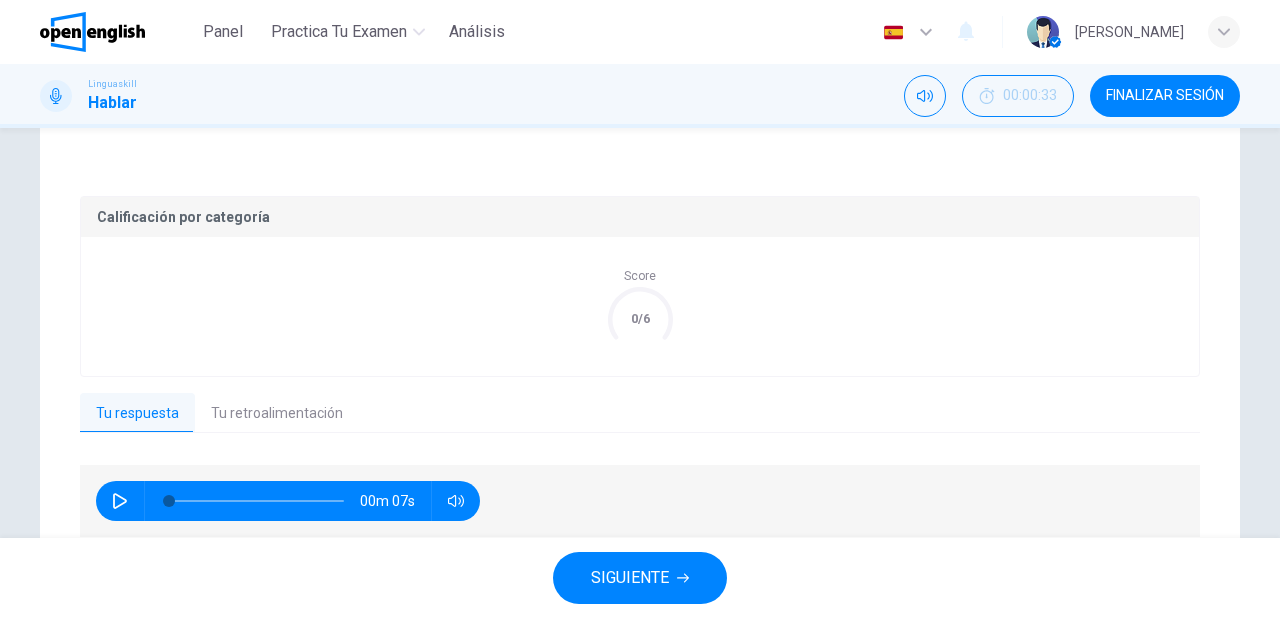 click on "0/6" 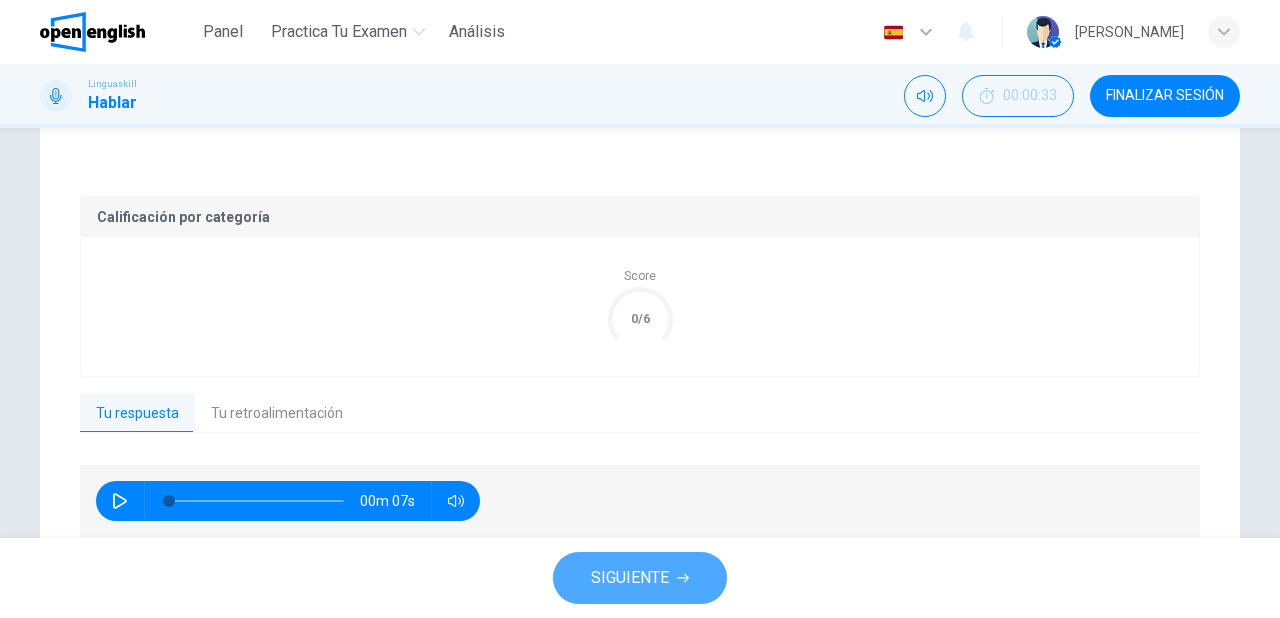 click on "SIGUIENTE" at bounding box center (630, 578) 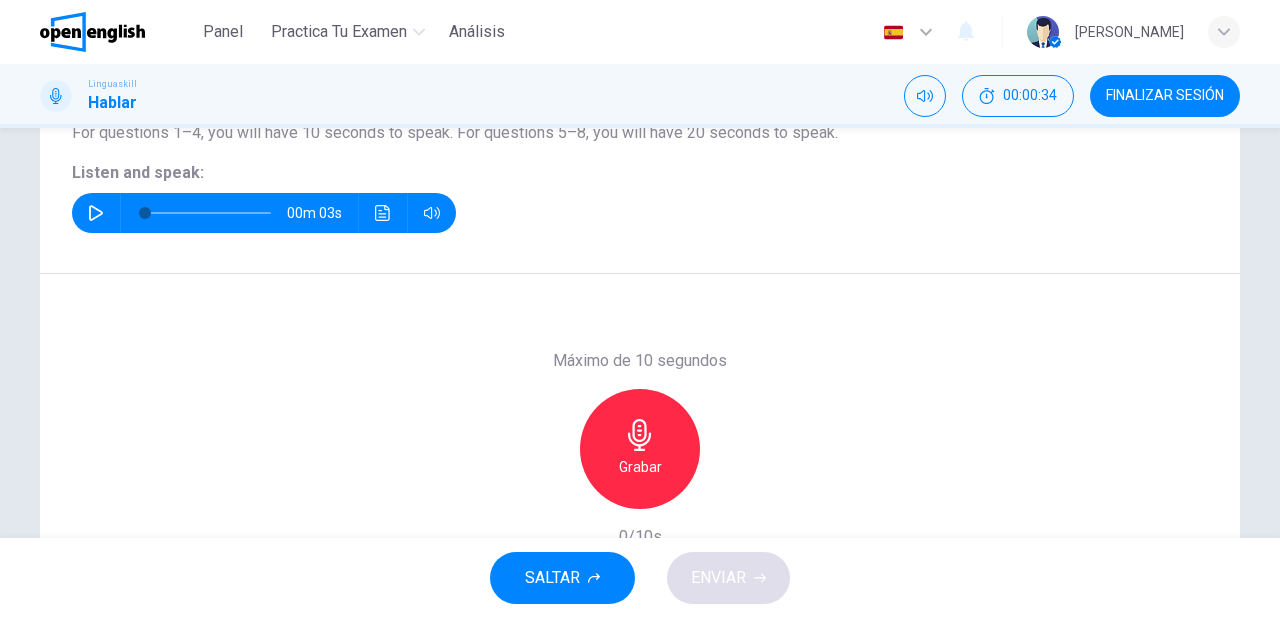 scroll, scrollTop: 196, scrollLeft: 0, axis: vertical 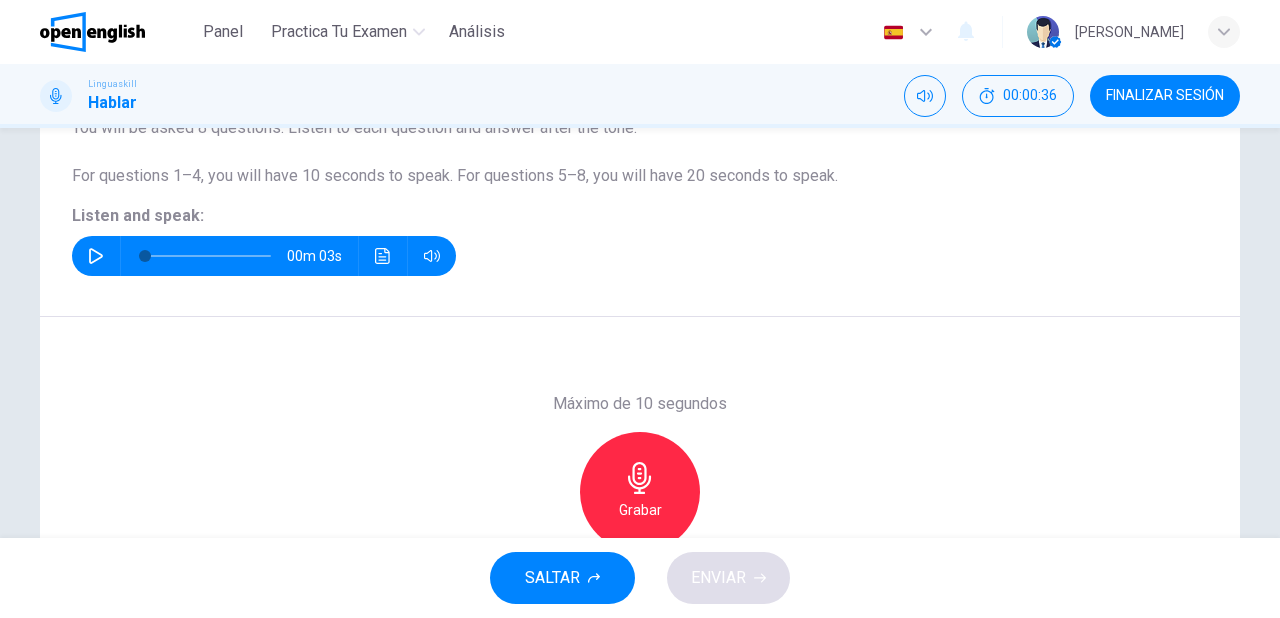 click 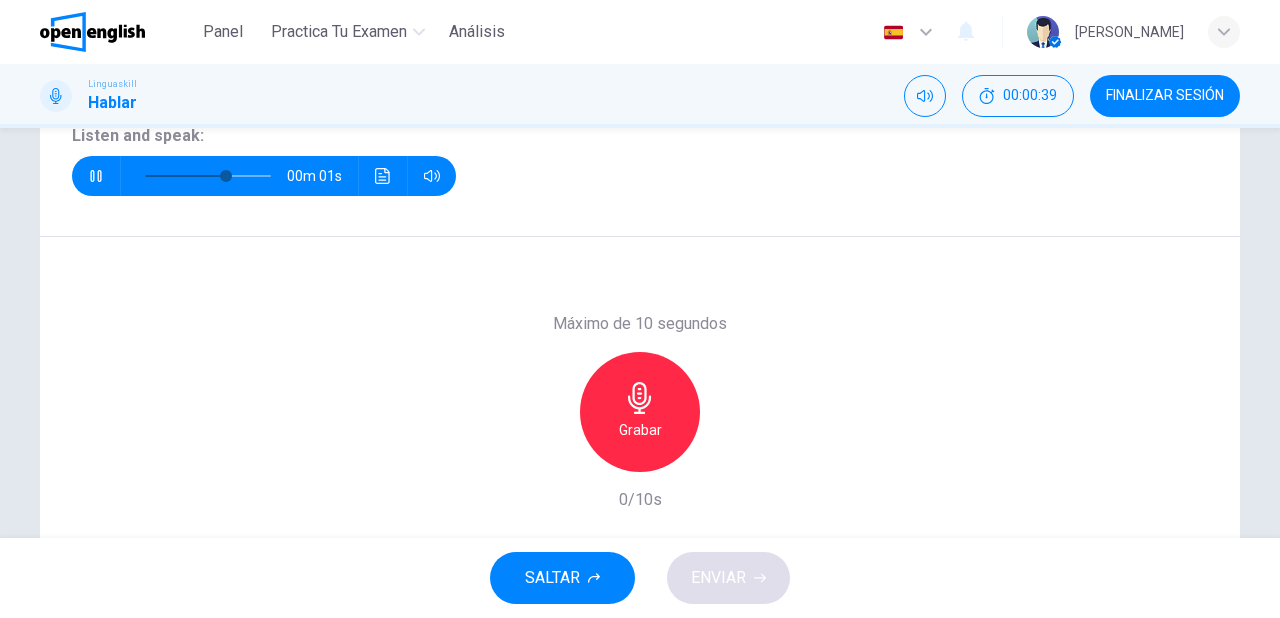 scroll, scrollTop: 276, scrollLeft: 0, axis: vertical 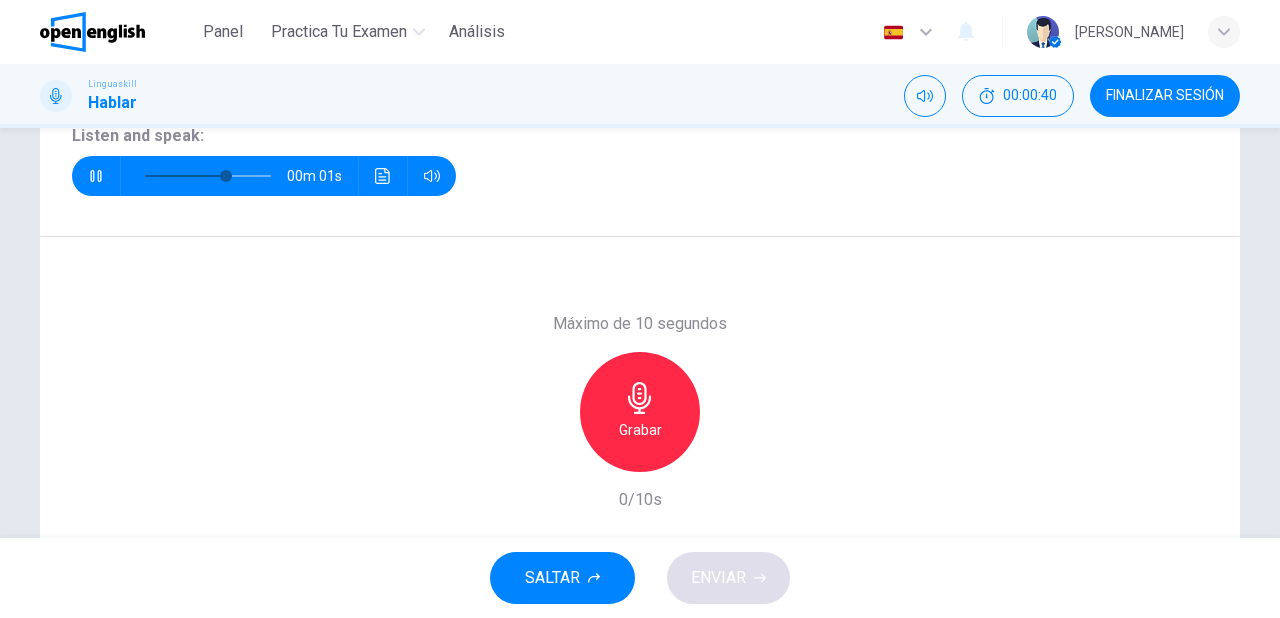 type on "*" 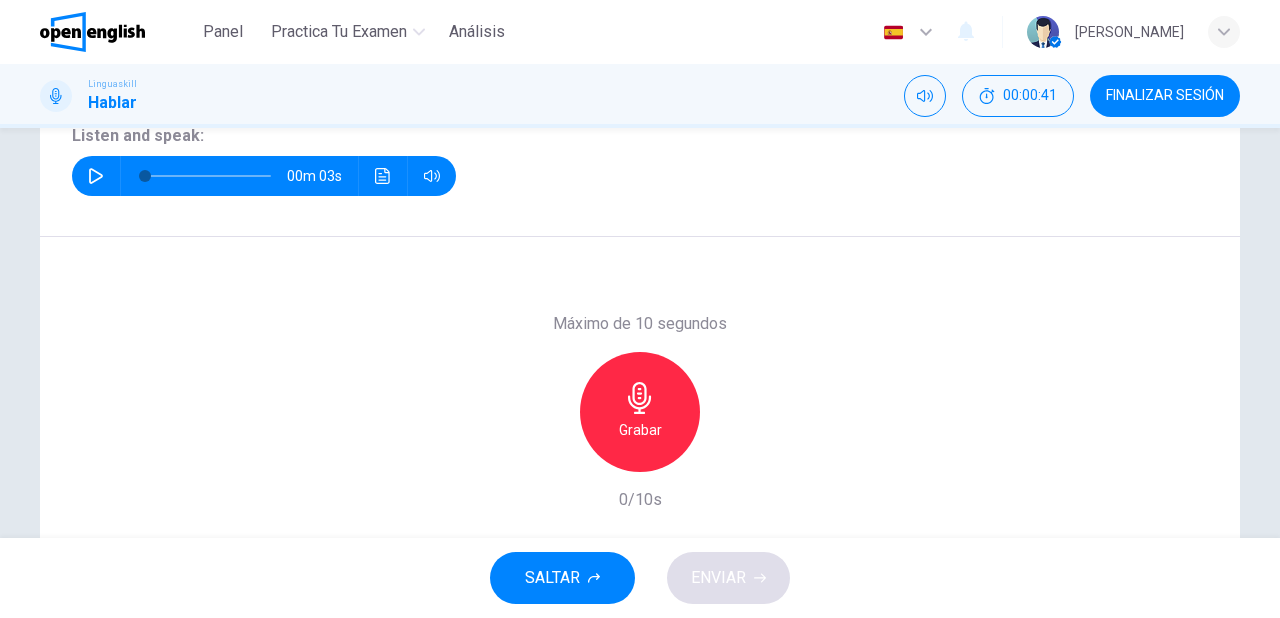 click on "Grabar" at bounding box center [640, 430] 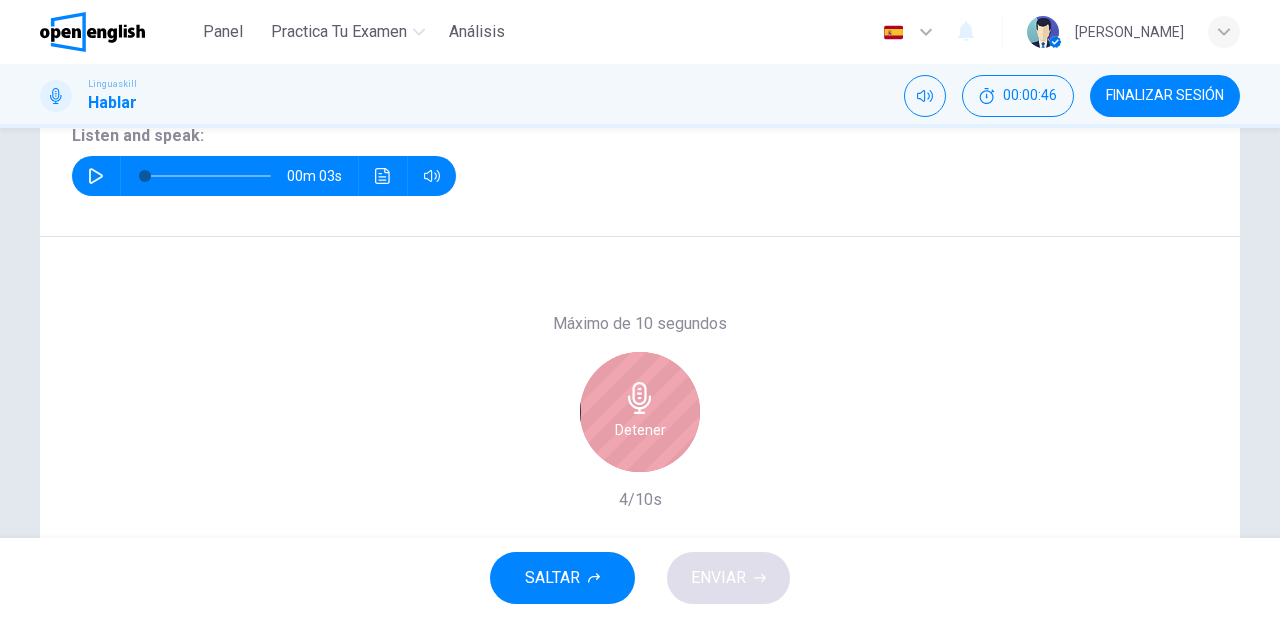 click on "Detener" at bounding box center (640, 430) 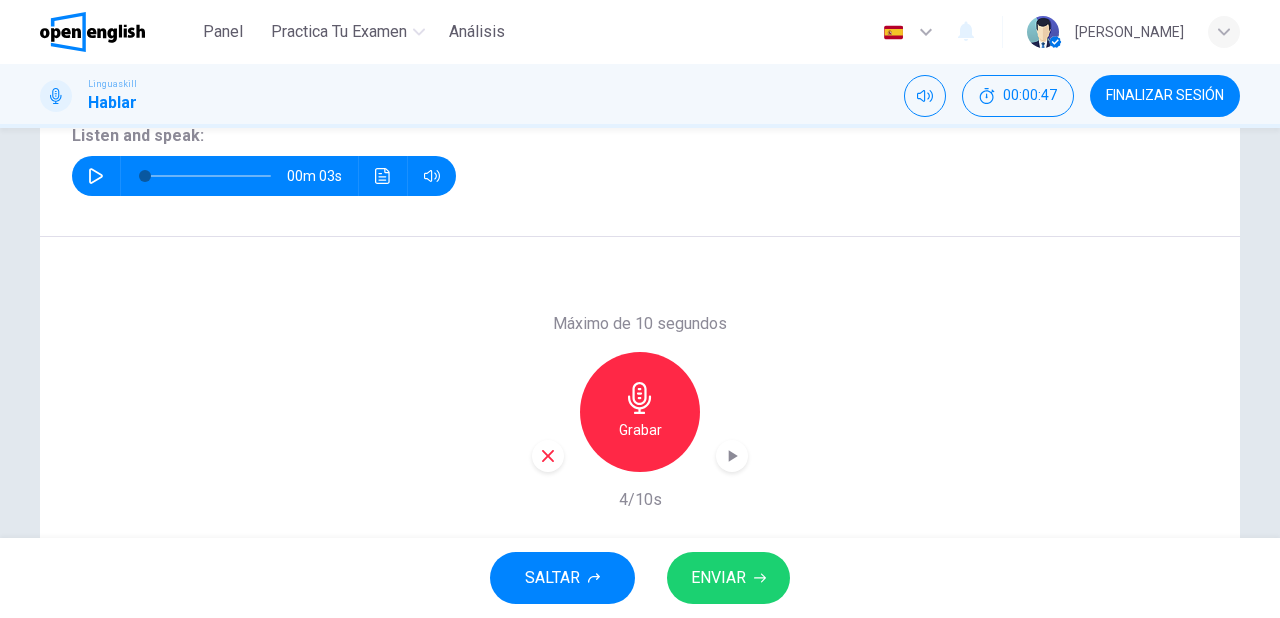 scroll, scrollTop: 364, scrollLeft: 0, axis: vertical 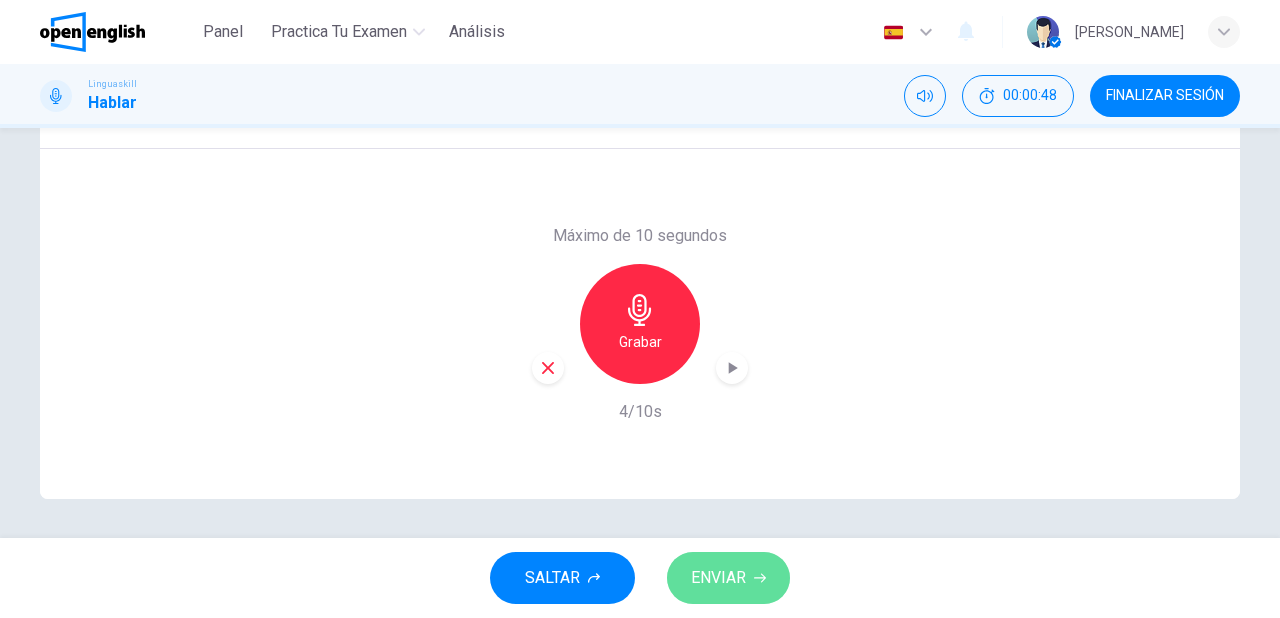 click on "ENVIAR" at bounding box center (718, 578) 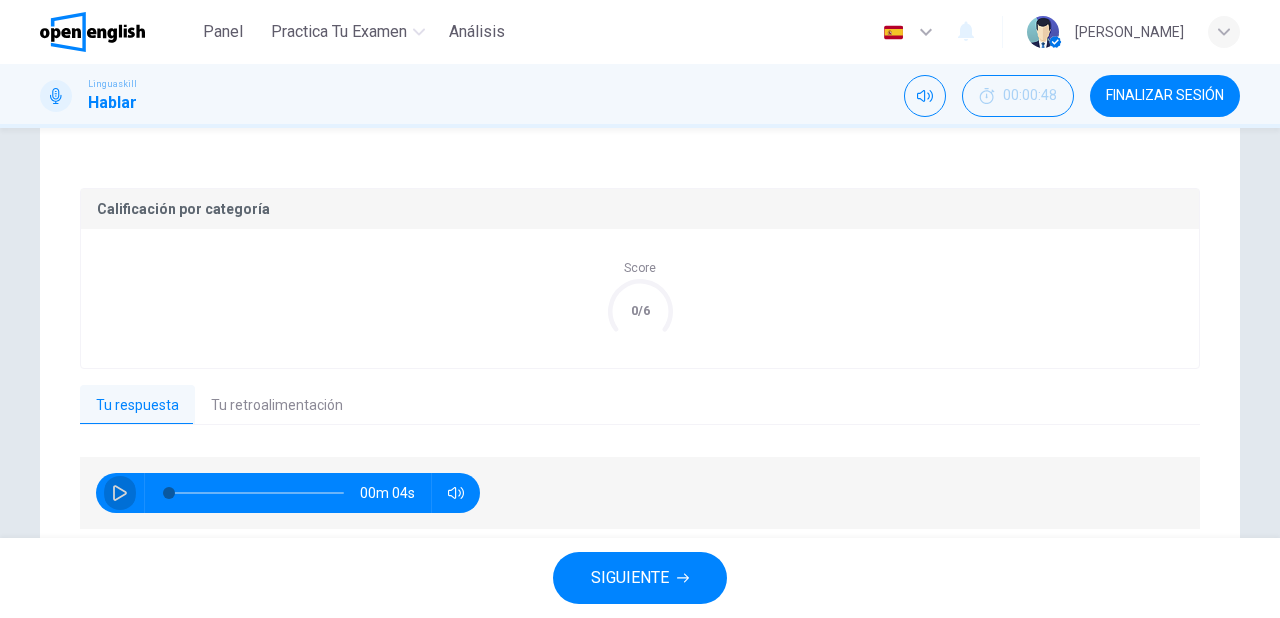 click 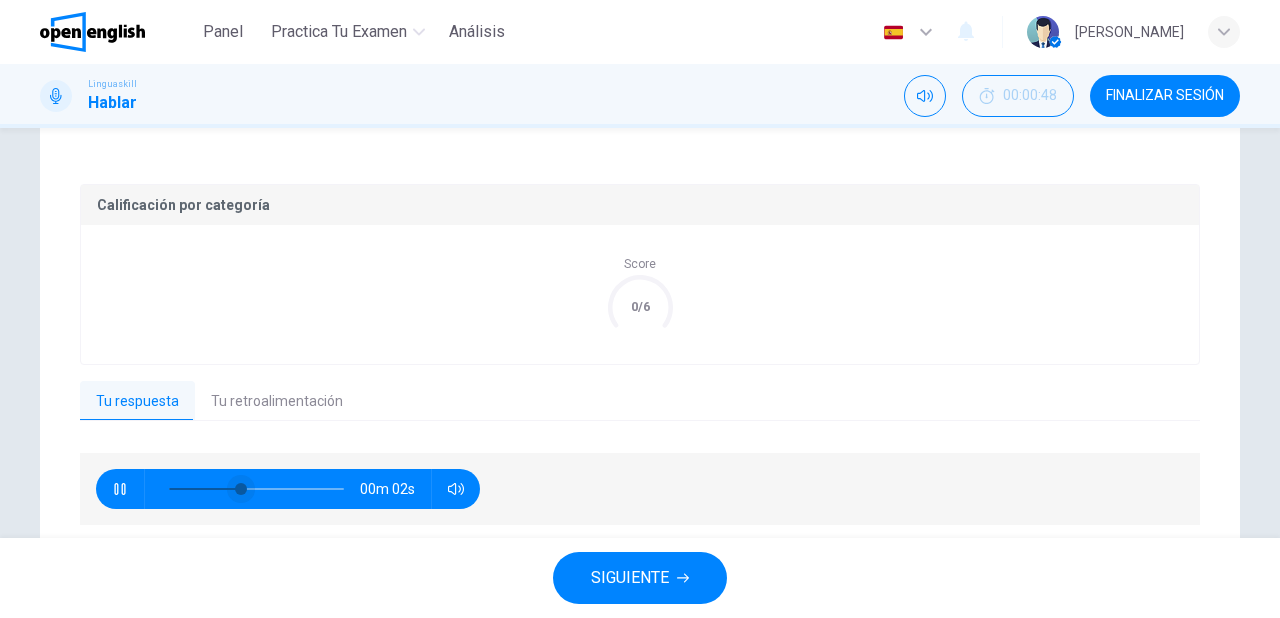 scroll, scrollTop: 436, scrollLeft: 0, axis: vertical 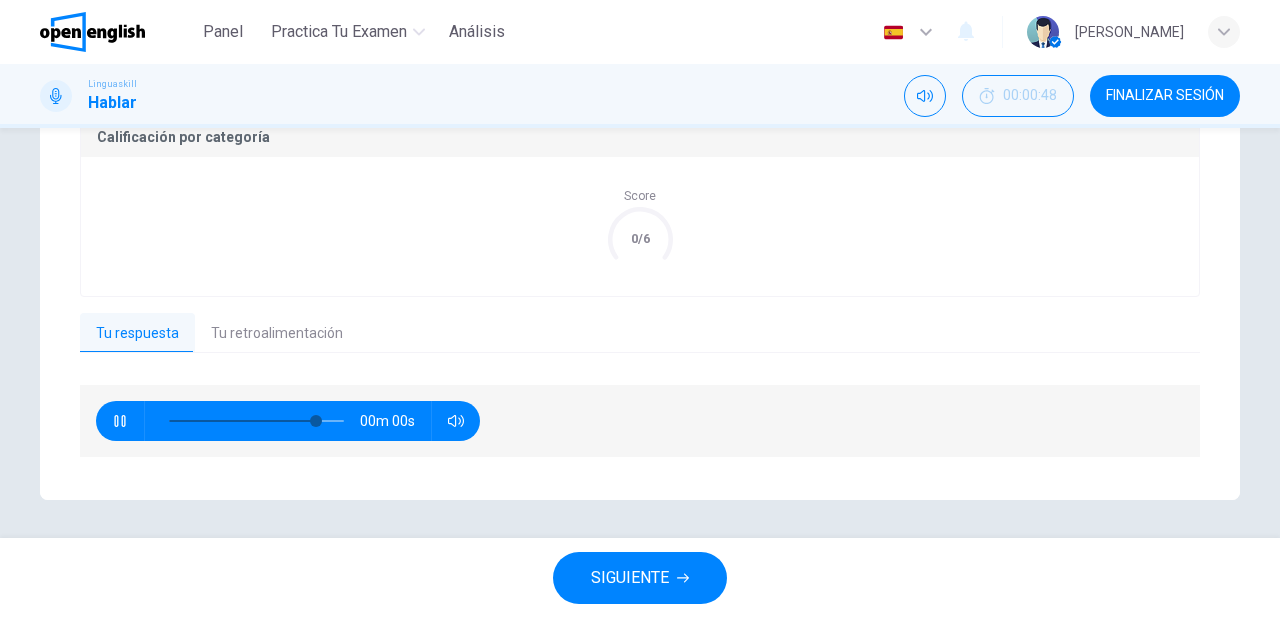 type on "*" 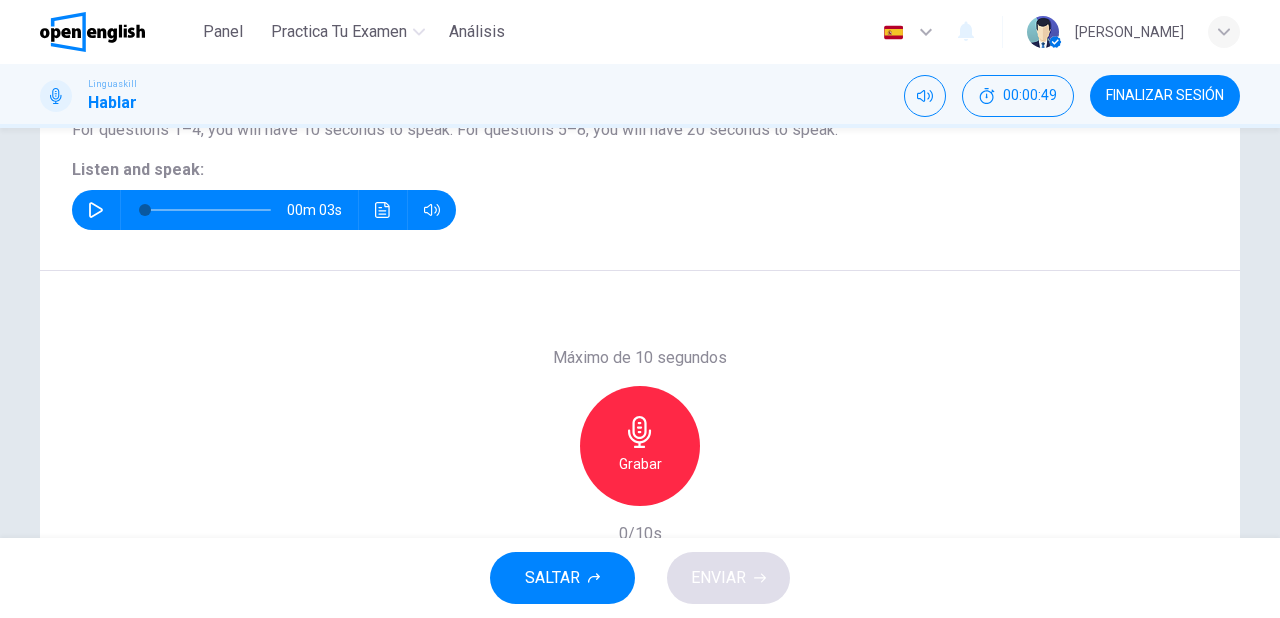 scroll, scrollTop: 204, scrollLeft: 0, axis: vertical 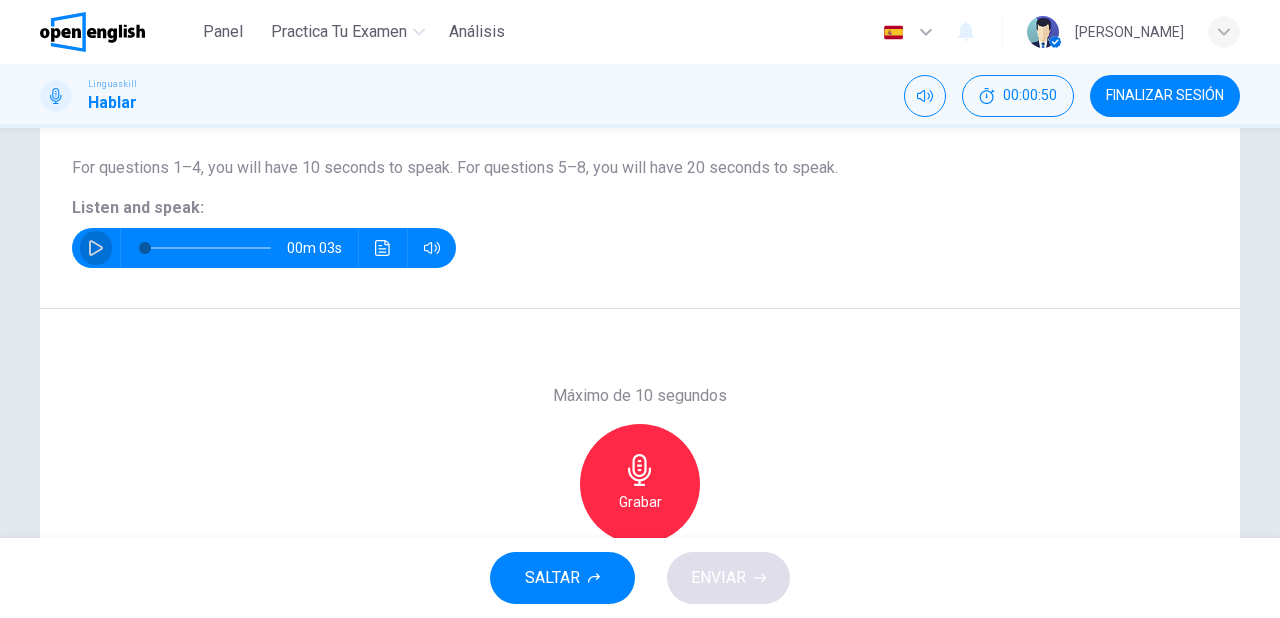 click 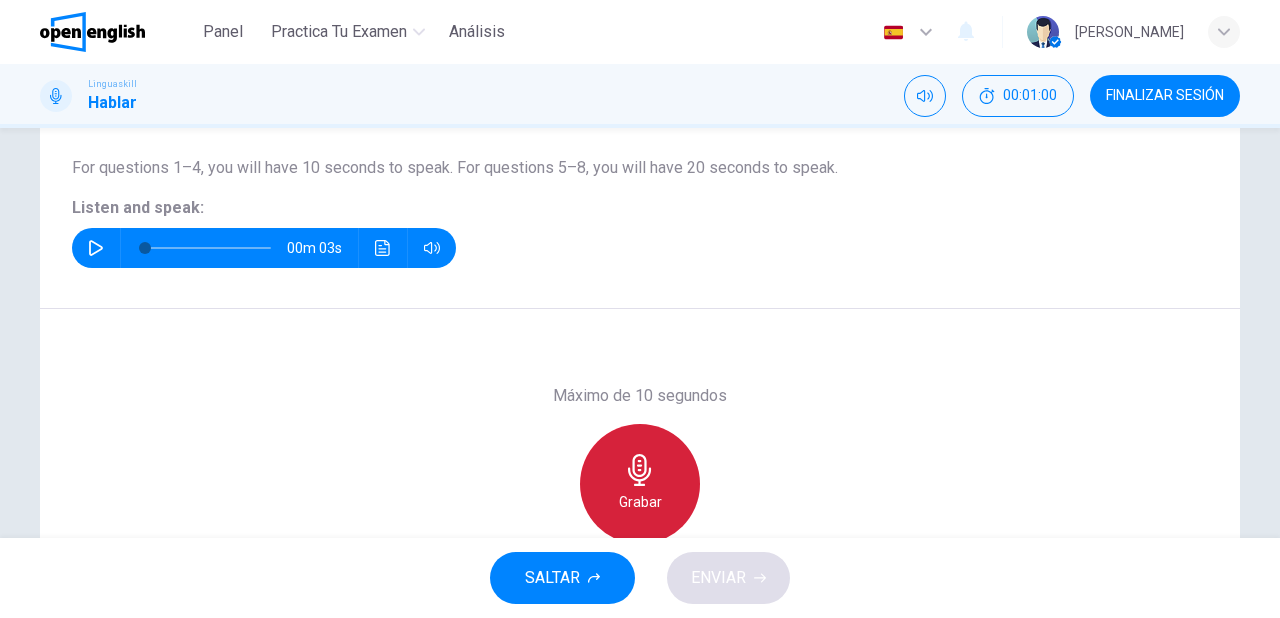 click on "Grabar" at bounding box center [640, 502] 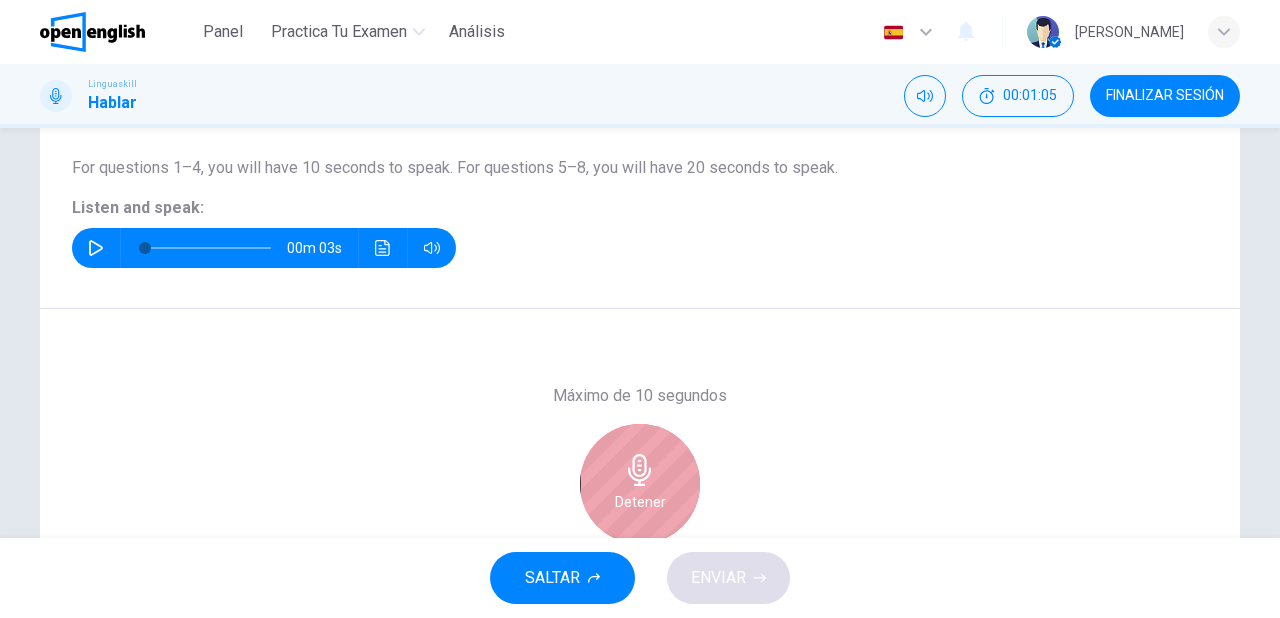 click on "Detener" at bounding box center [640, 502] 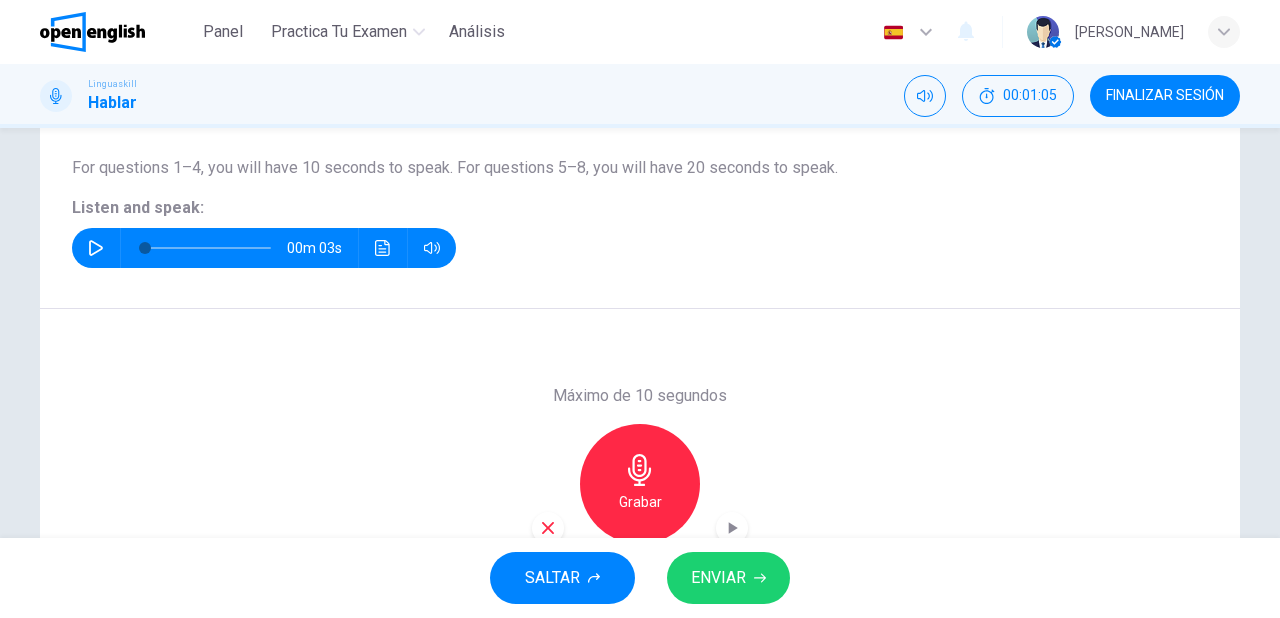 click on "ENVIAR" at bounding box center [728, 578] 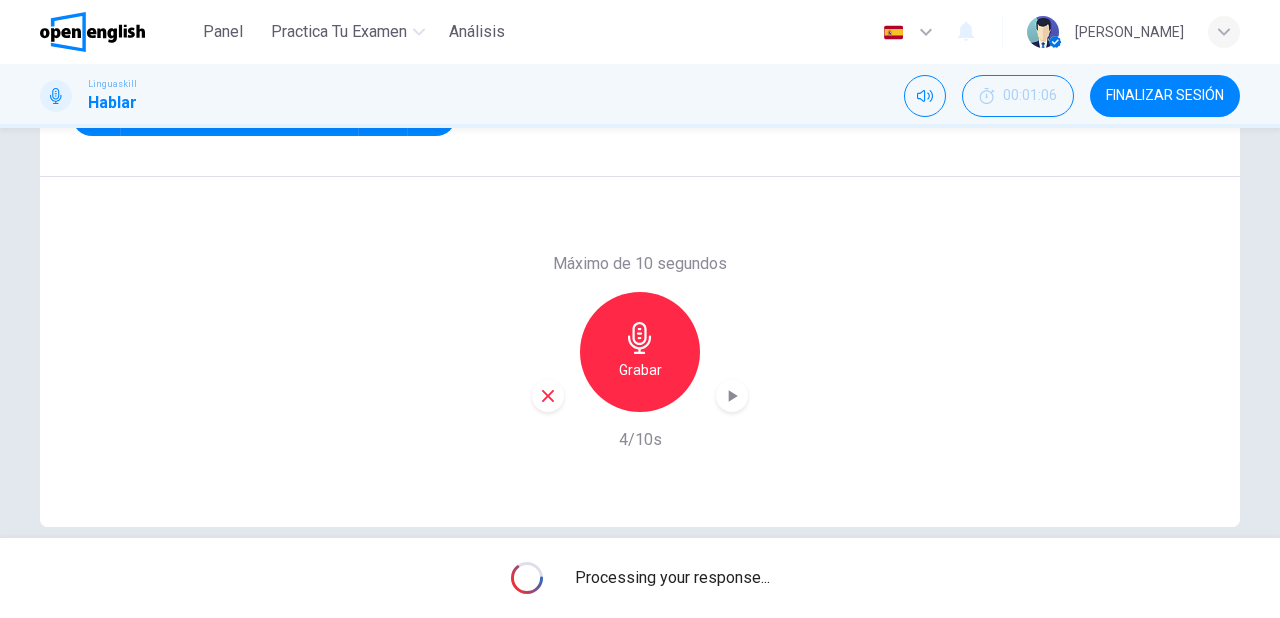 scroll, scrollTop: 364, scrollLeft: 0, axis: vertical 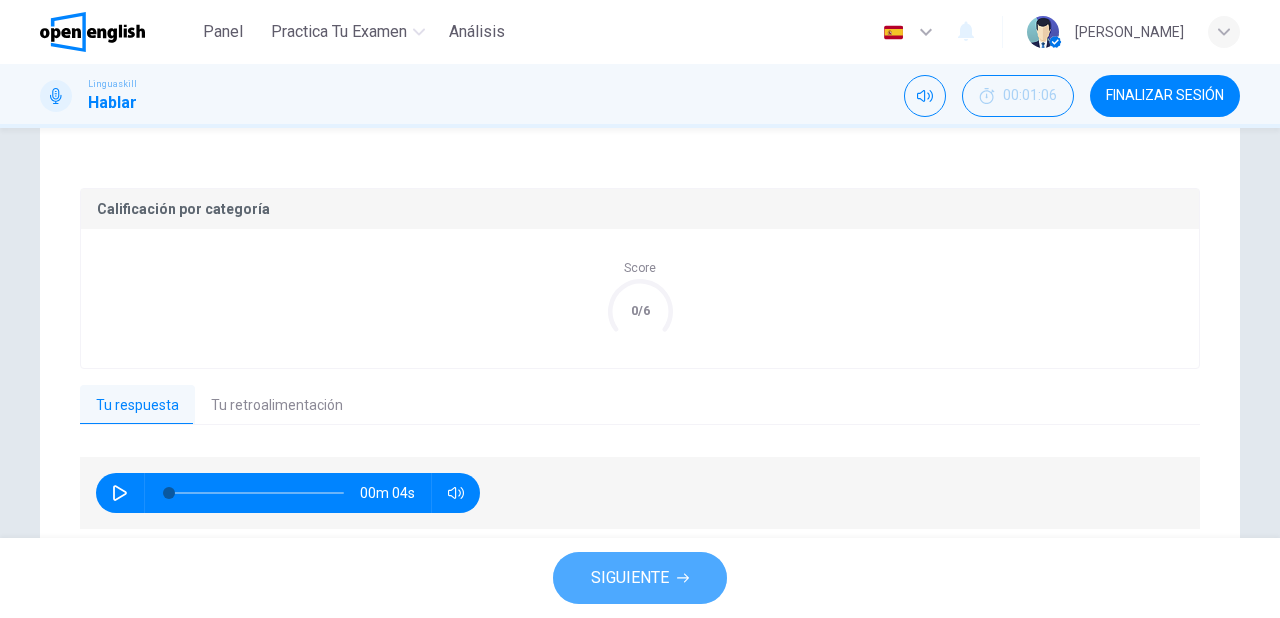 click on "SIGUIENTE" at bounding box center (630, 578) 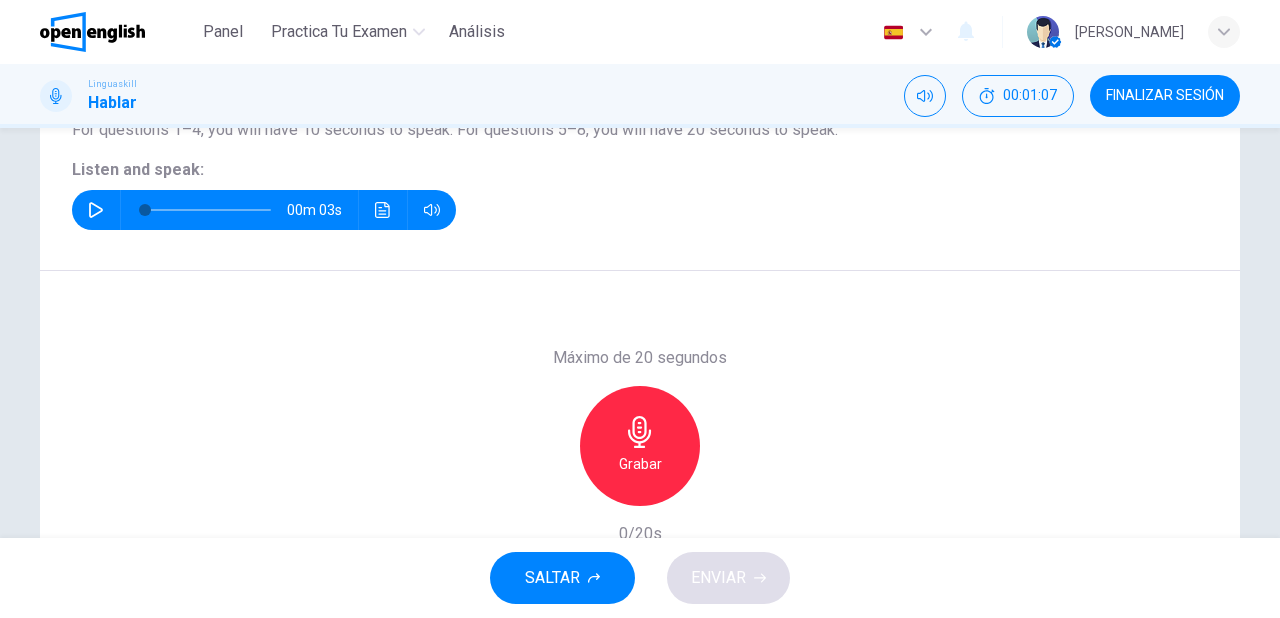 scroll, scrollTop: 204, scrollLeft: 0, axis: vertical 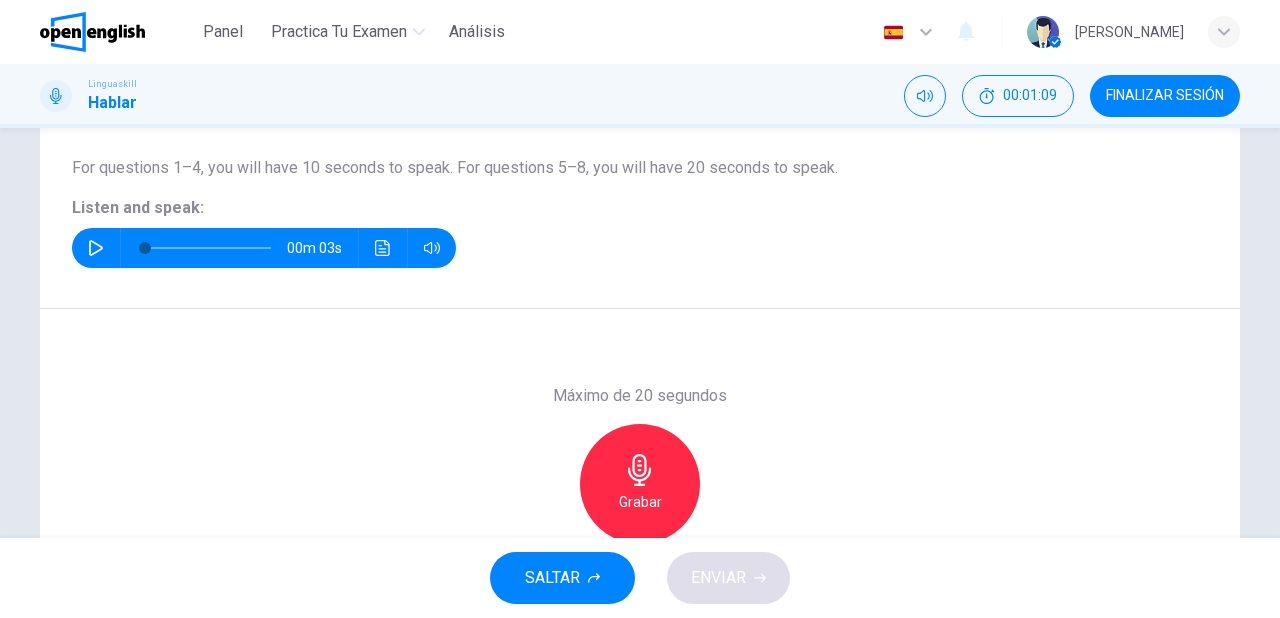 click 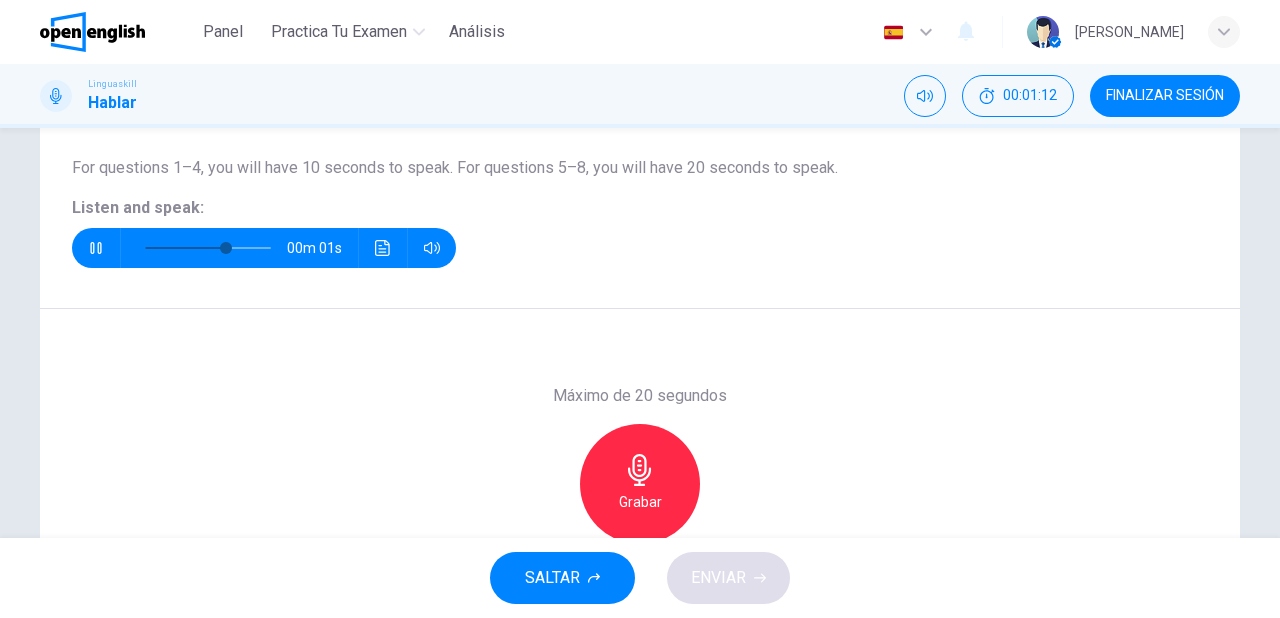 type on "*" 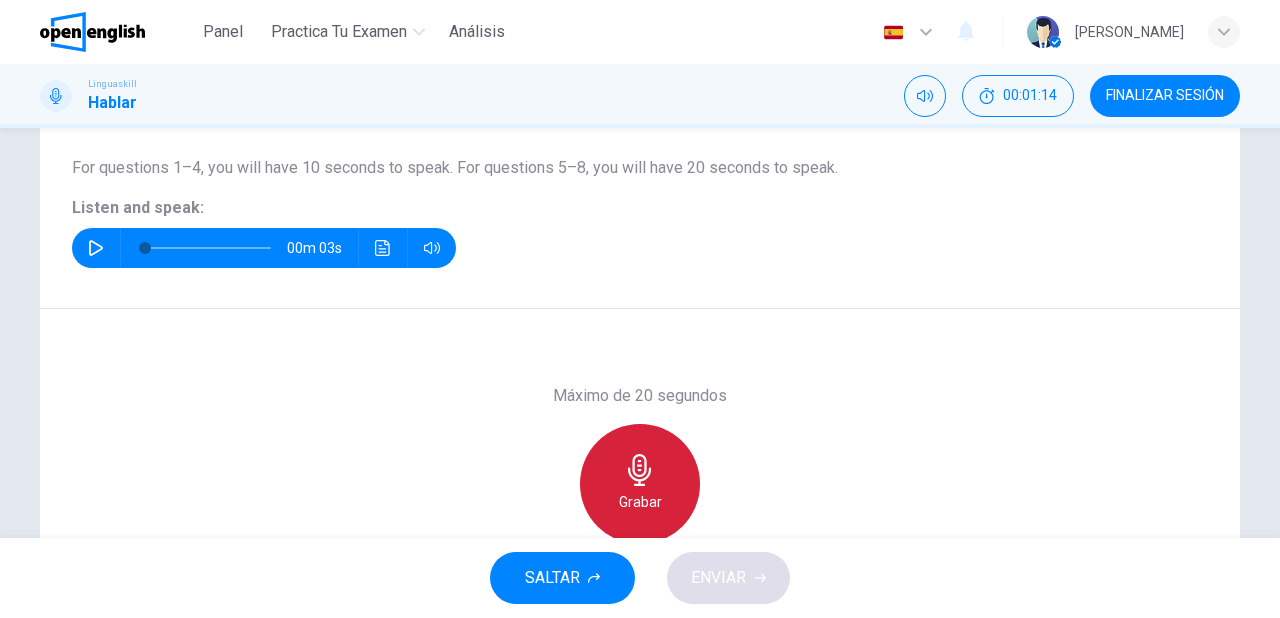 click on "Grabar" at bounding box center [640, 502] 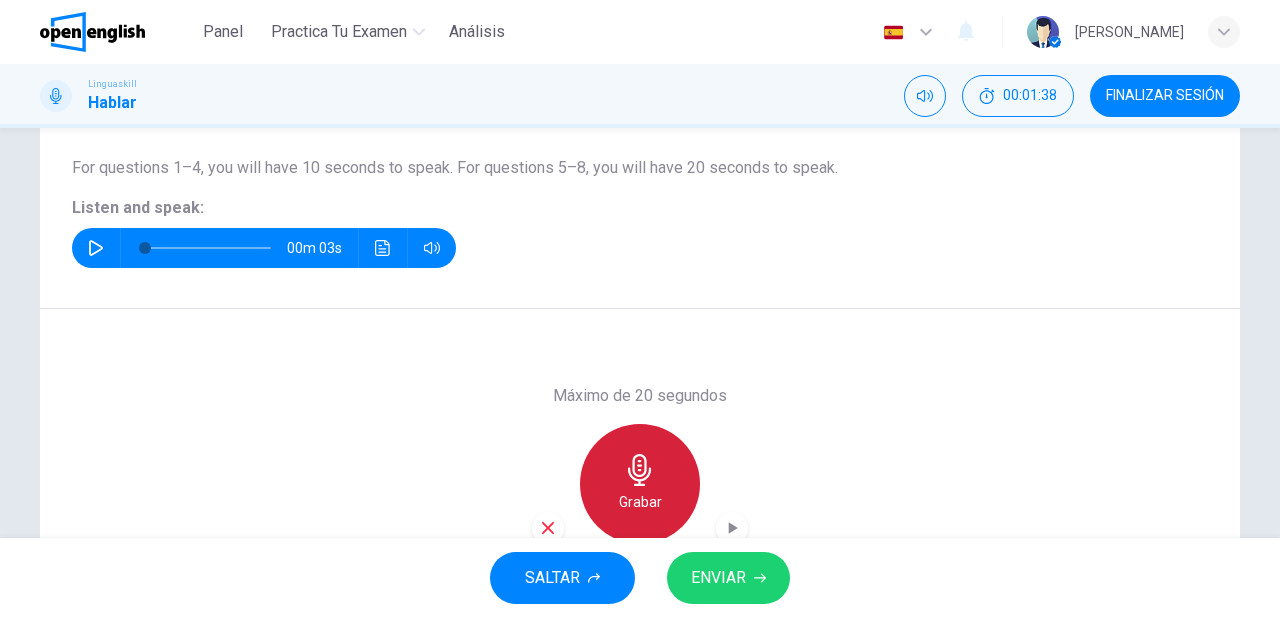 click on "Grabar" at bounding box center [640, 484] 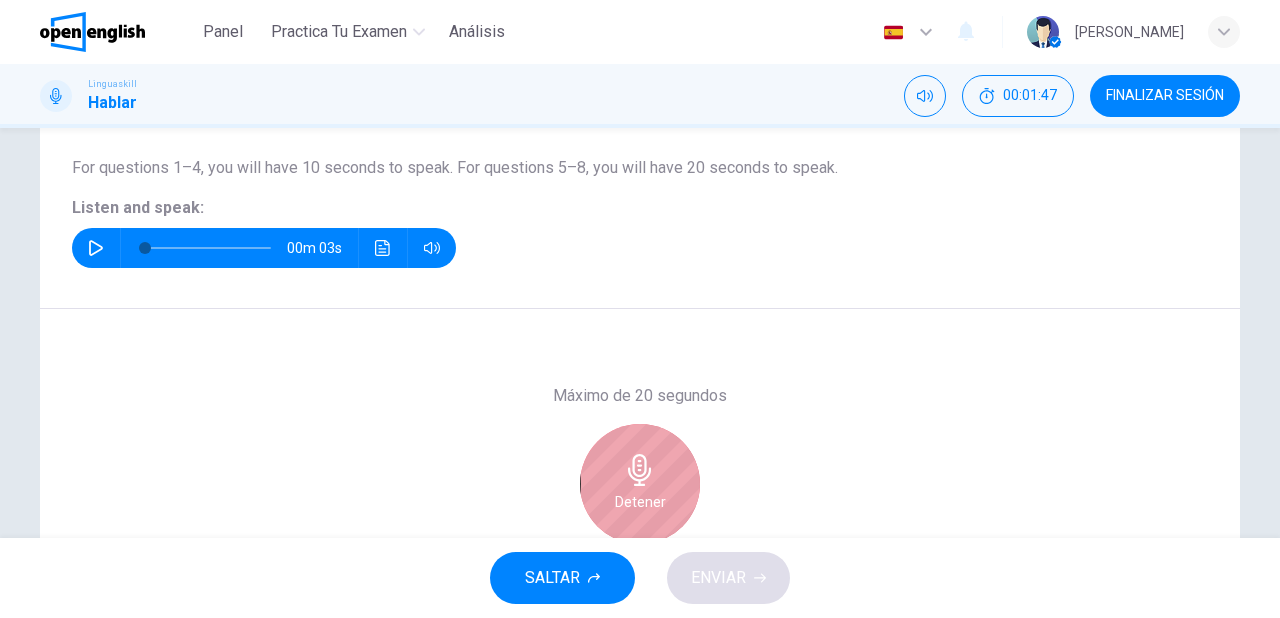 click on "Detener" at bounding box center (640, 502) 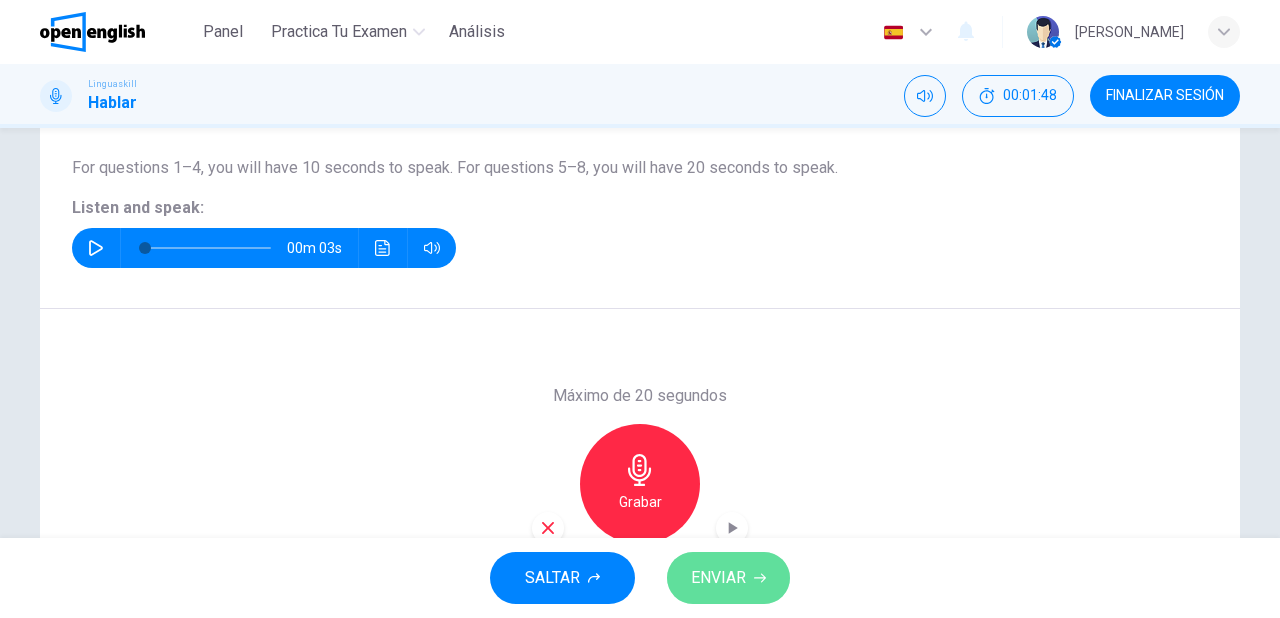 click on "ENVIAR" at bounding box center [718, 578] 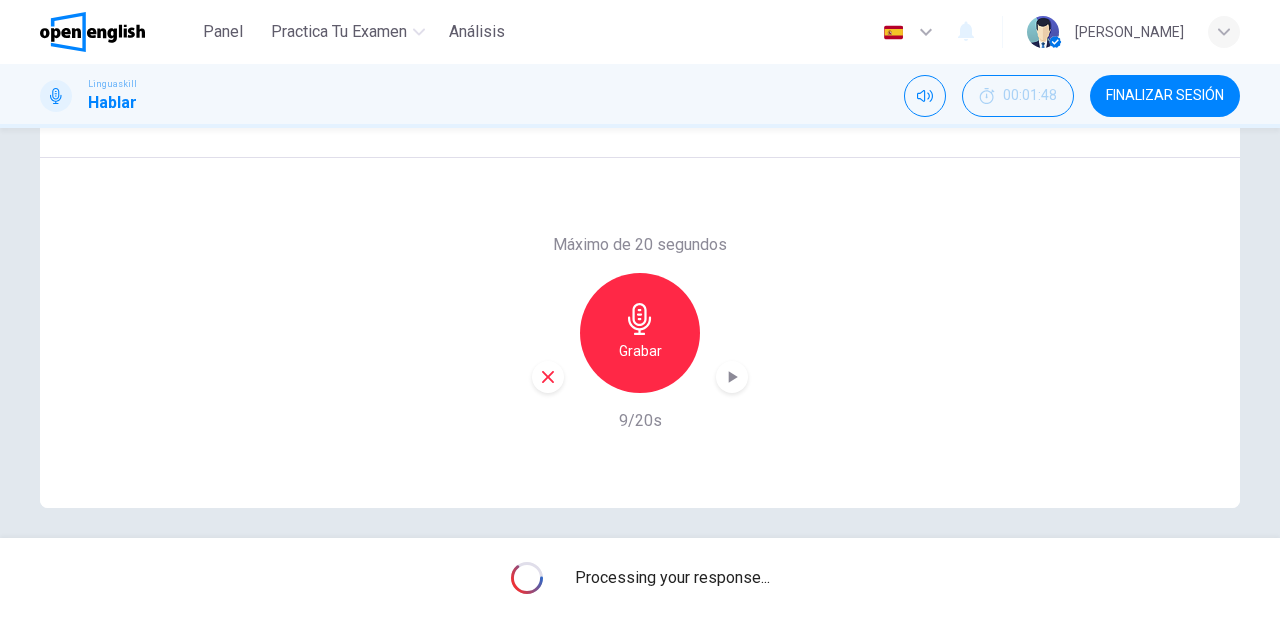 scroll, scrollTop: 364, scrollLeft: 0, axis: vertical 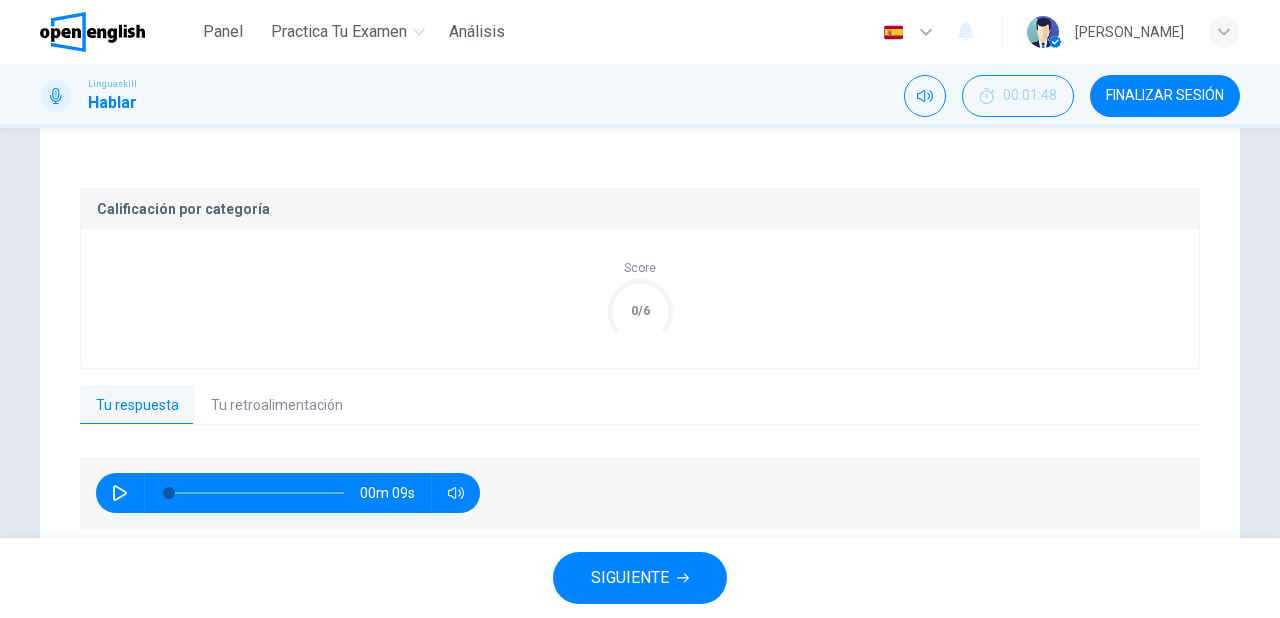 click 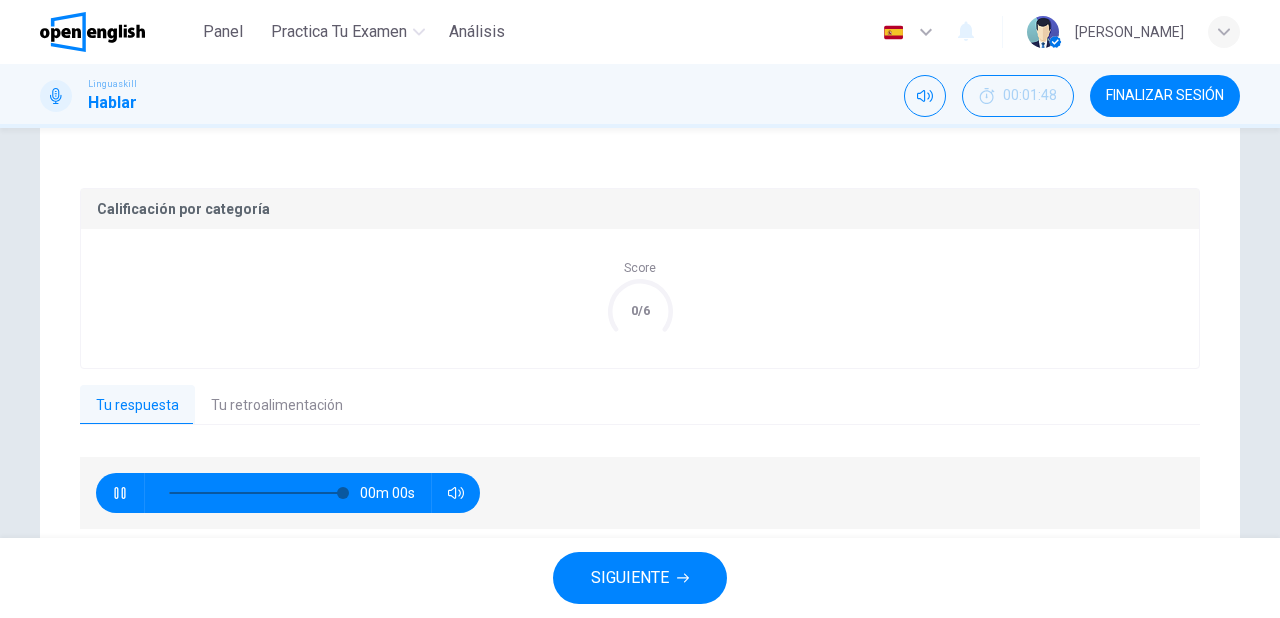 type on "*" 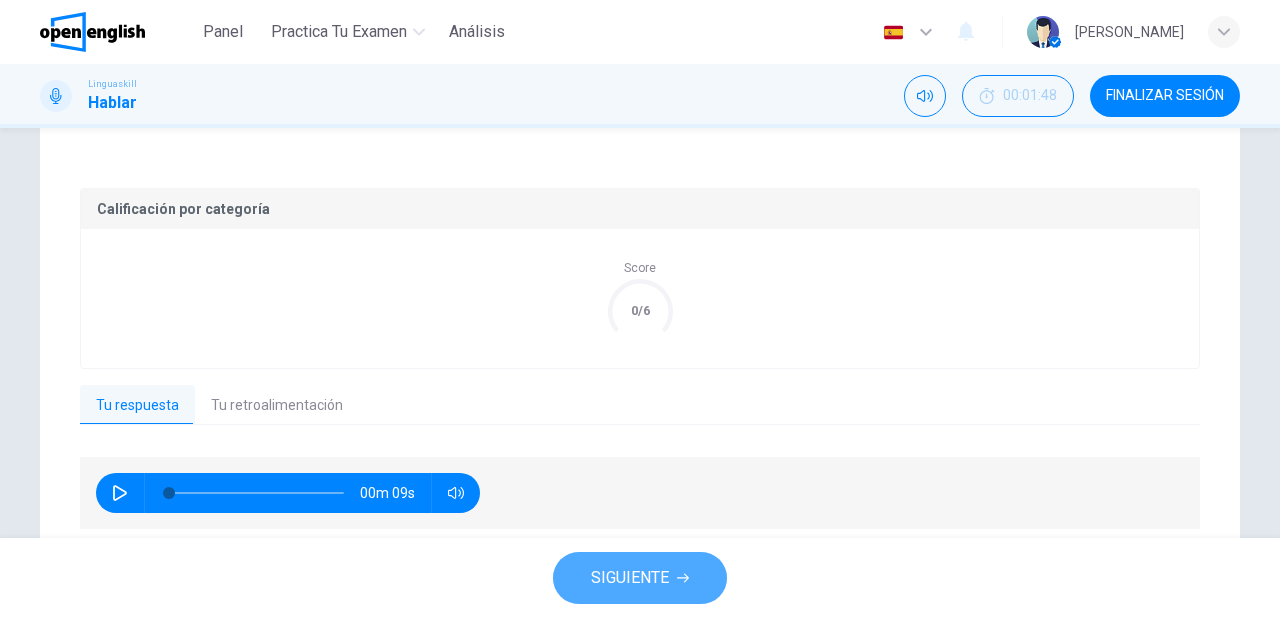 click on "SIGUIENTE" at bounding box center [630, 578] 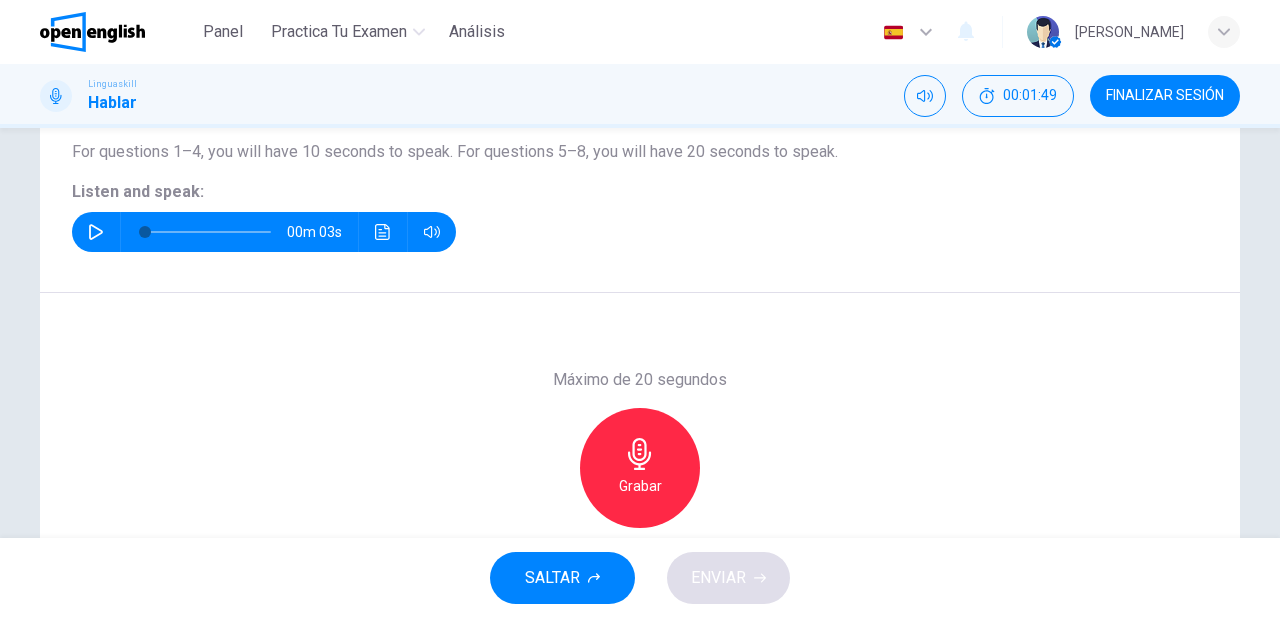 scroll, scrollTop: 204, scrollLeft: 0, axis: vertical 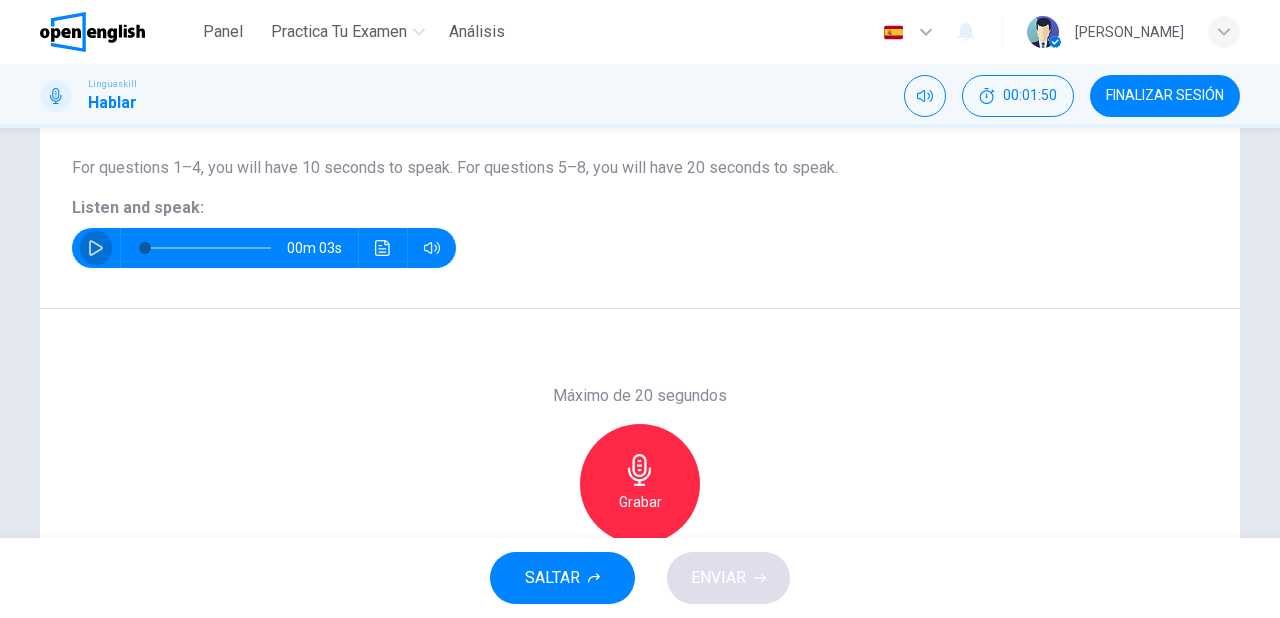 click 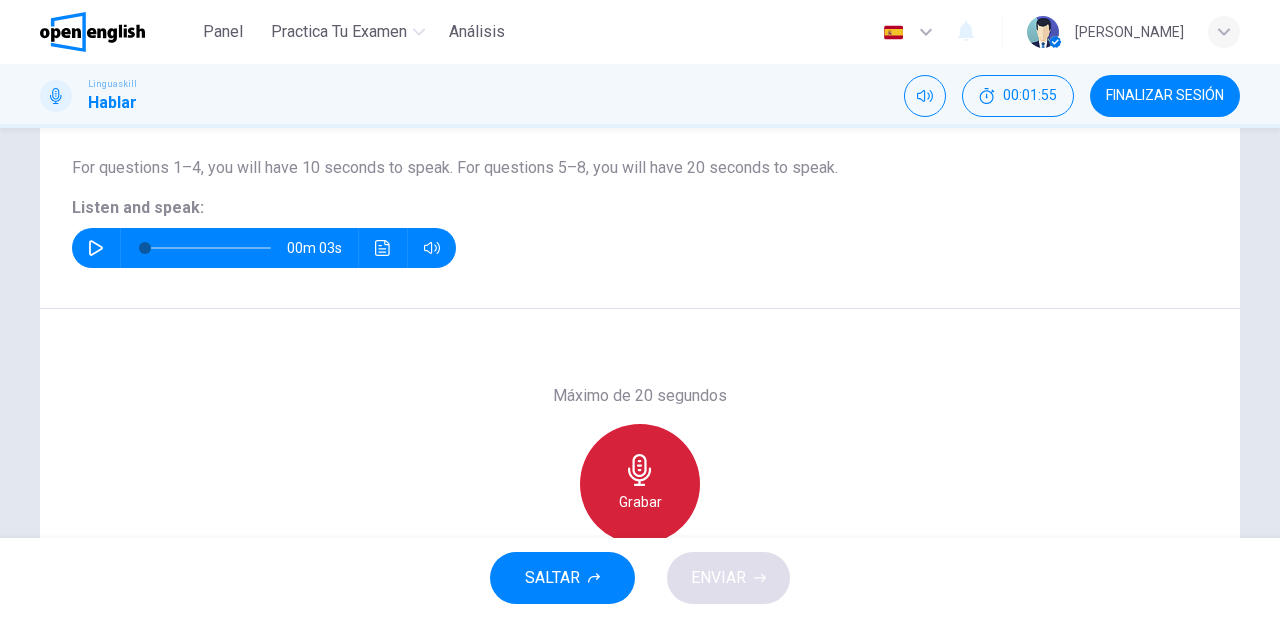 click 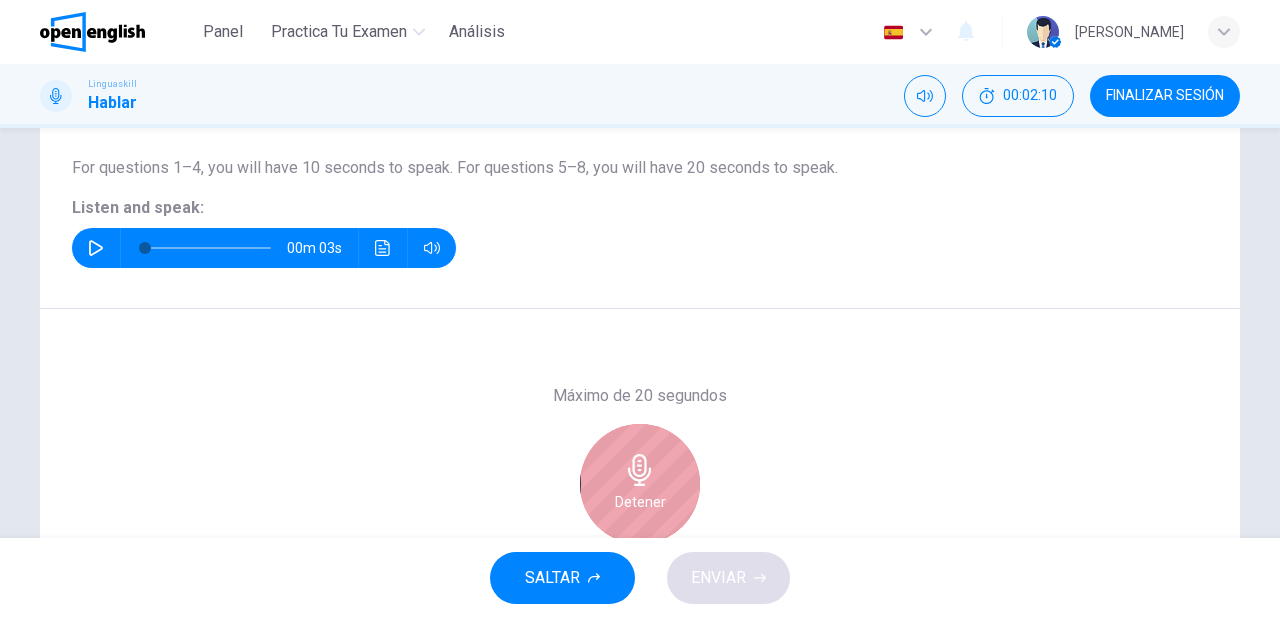 click on "Detener" at bounding box center [640, 502] 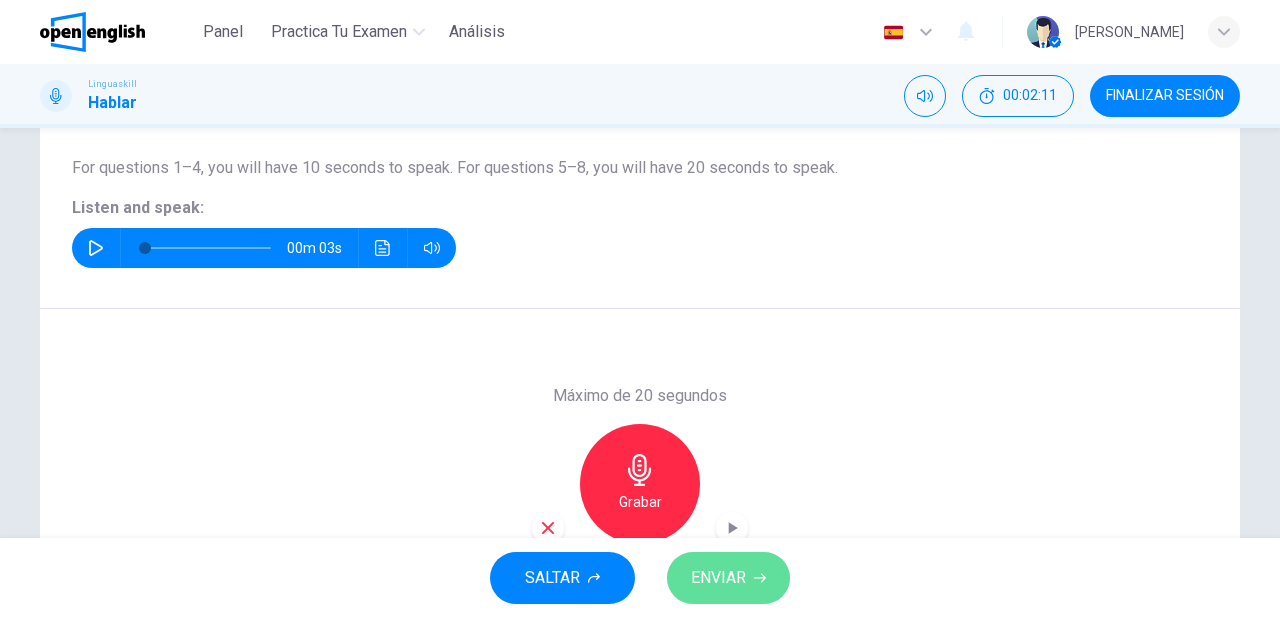 click on "ENVIAR" at bounding box center [718, 578] 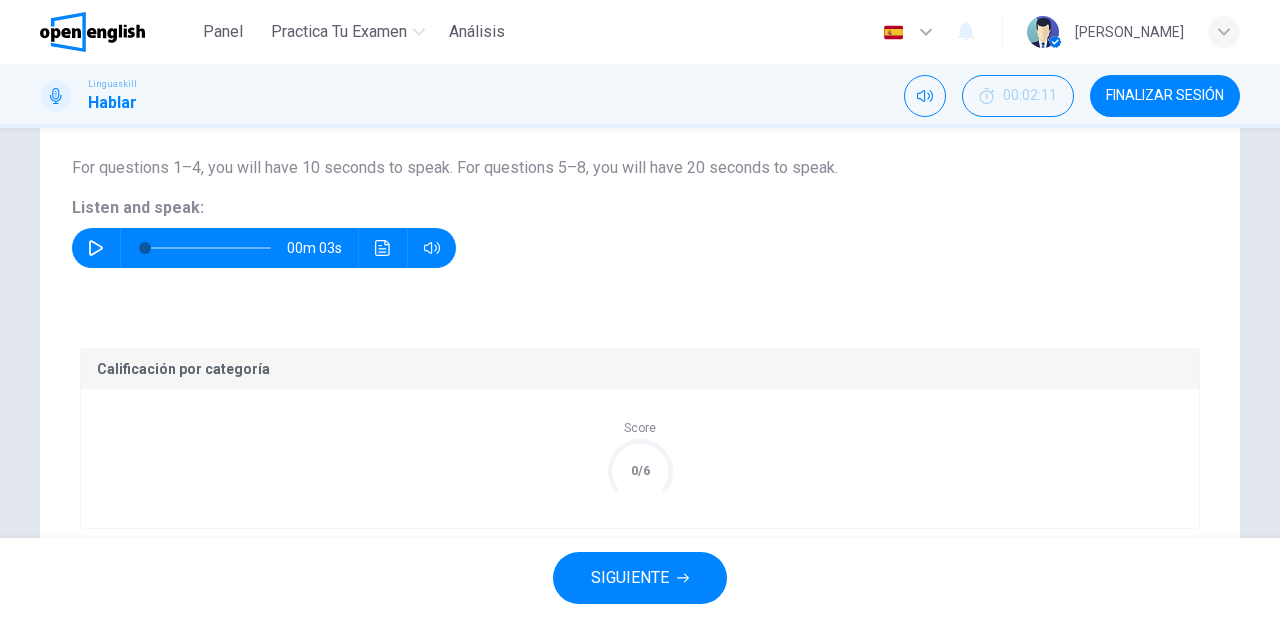 click 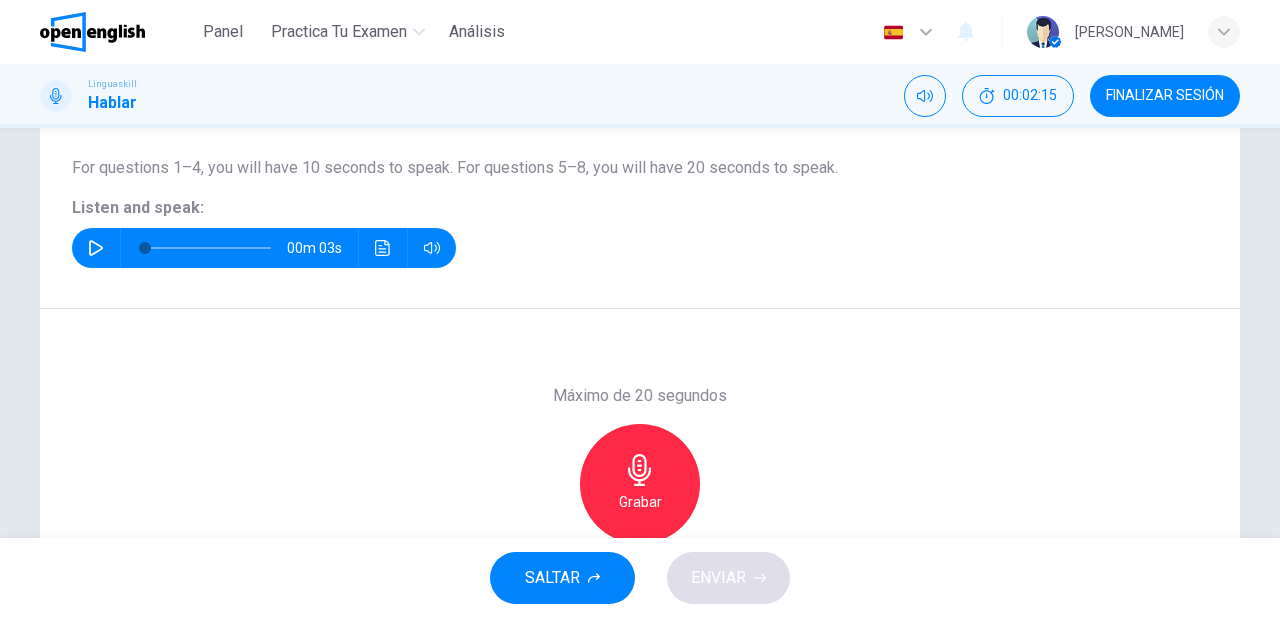click at bounding box center [96, 248] 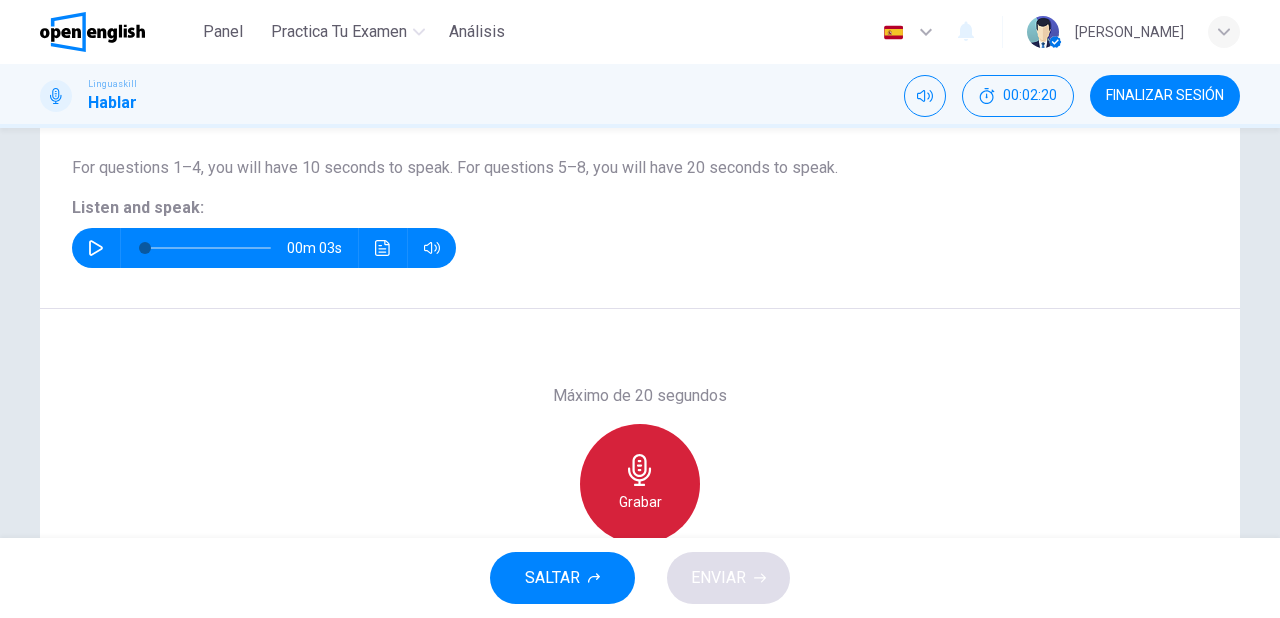 drag, startPoint x: 627, startPoint y: 491, endPoint x: 632, endPoint y: 480, distance: 12.083046 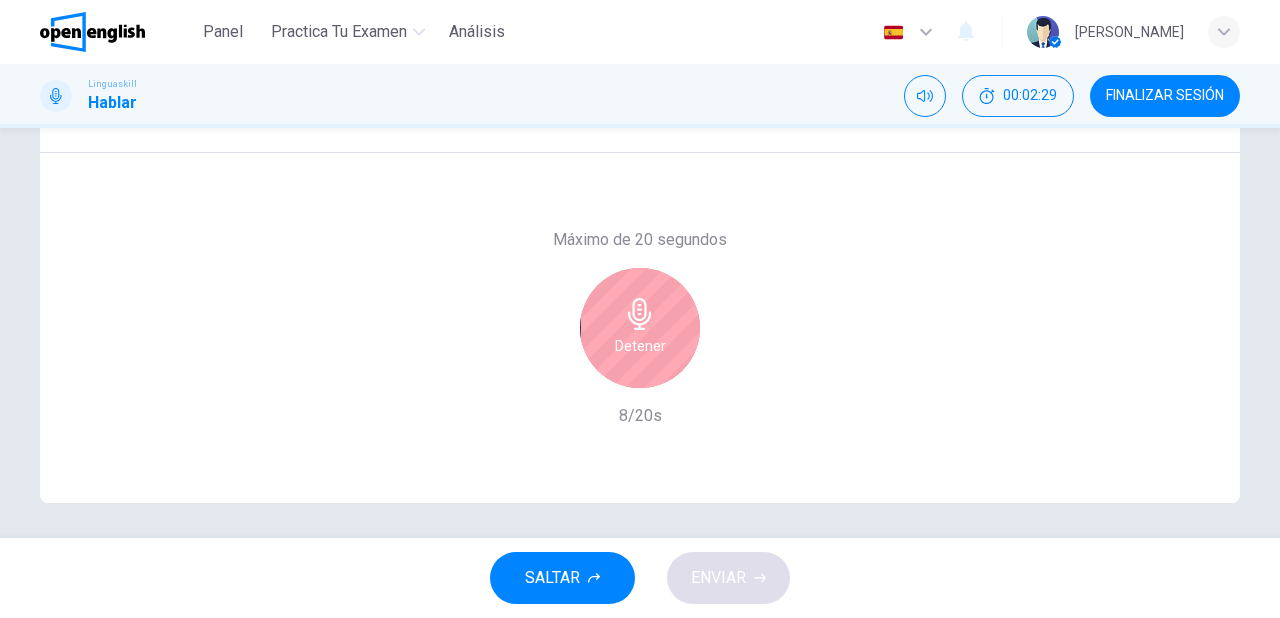 scroll, scrollTop: 364, scrollLeft: 0, axis: vertical 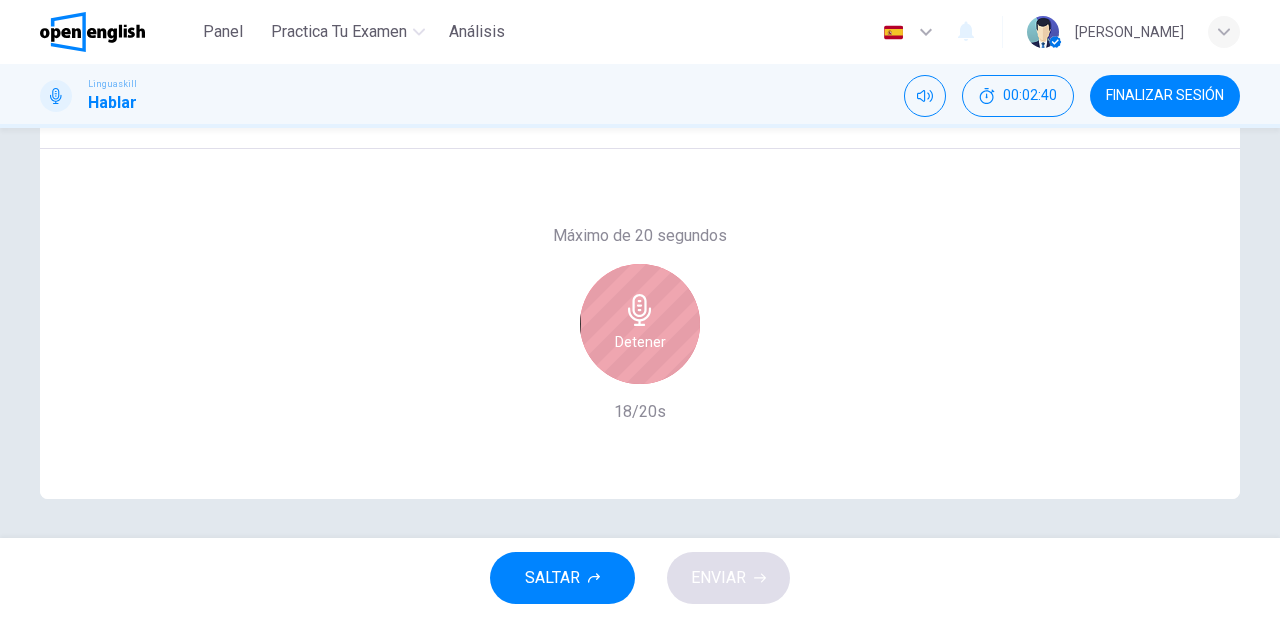 click on "Detener" at bounding box center [640, 324] 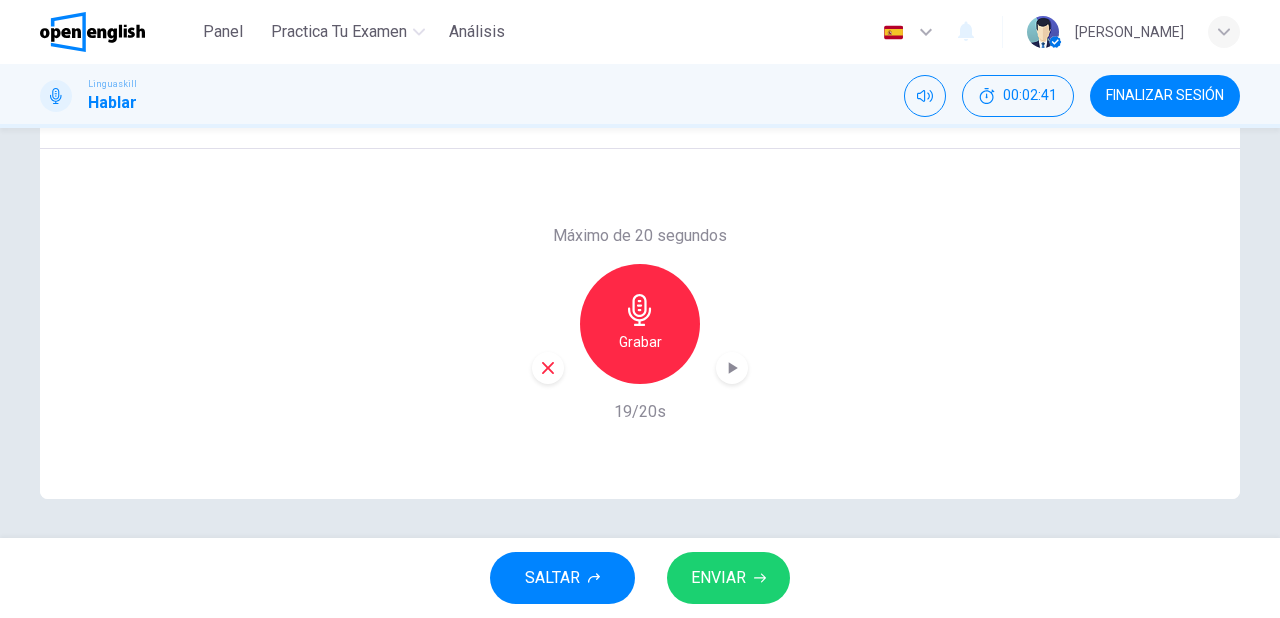 click on "ENVIAR" at bounding box center [718, 578] 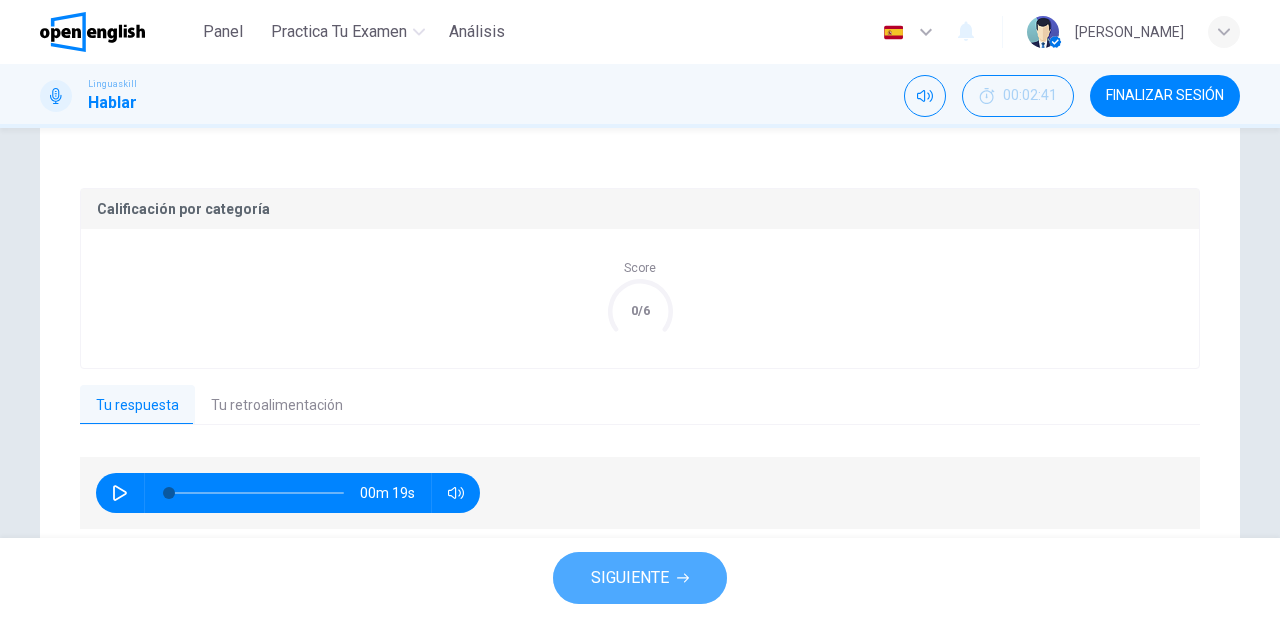 click on "SIGUIENTE" at bounding box center [630, 578] 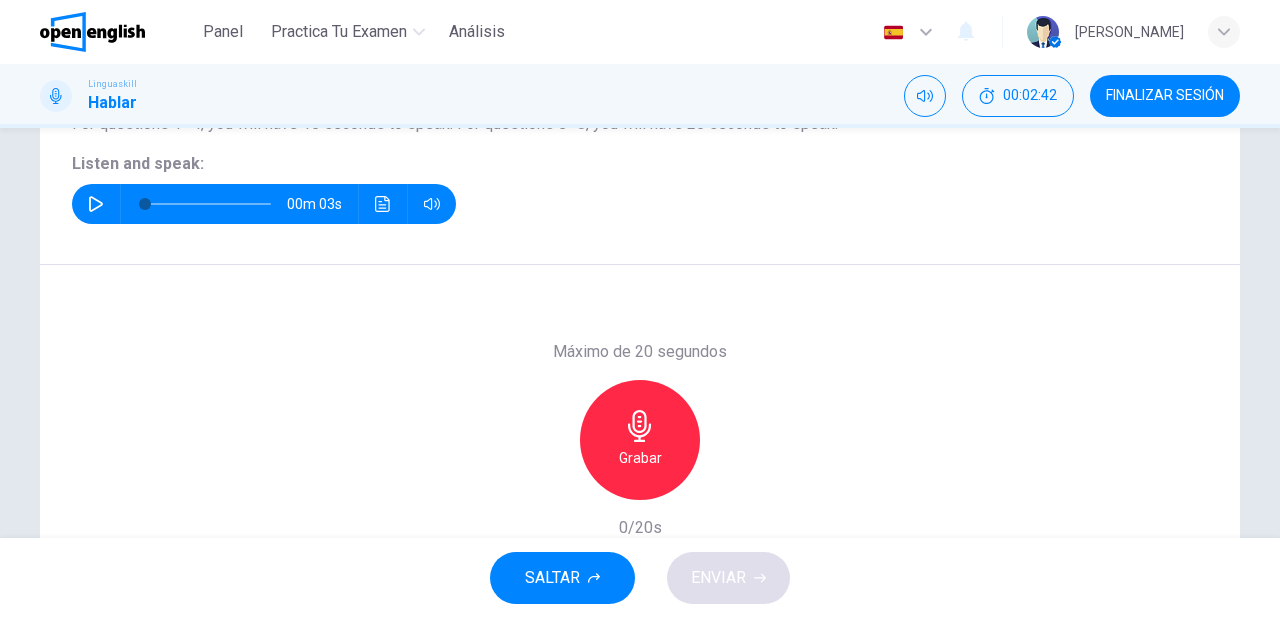 scroll, scrollTop: 204, scrollLeft: 0, axis: vertical 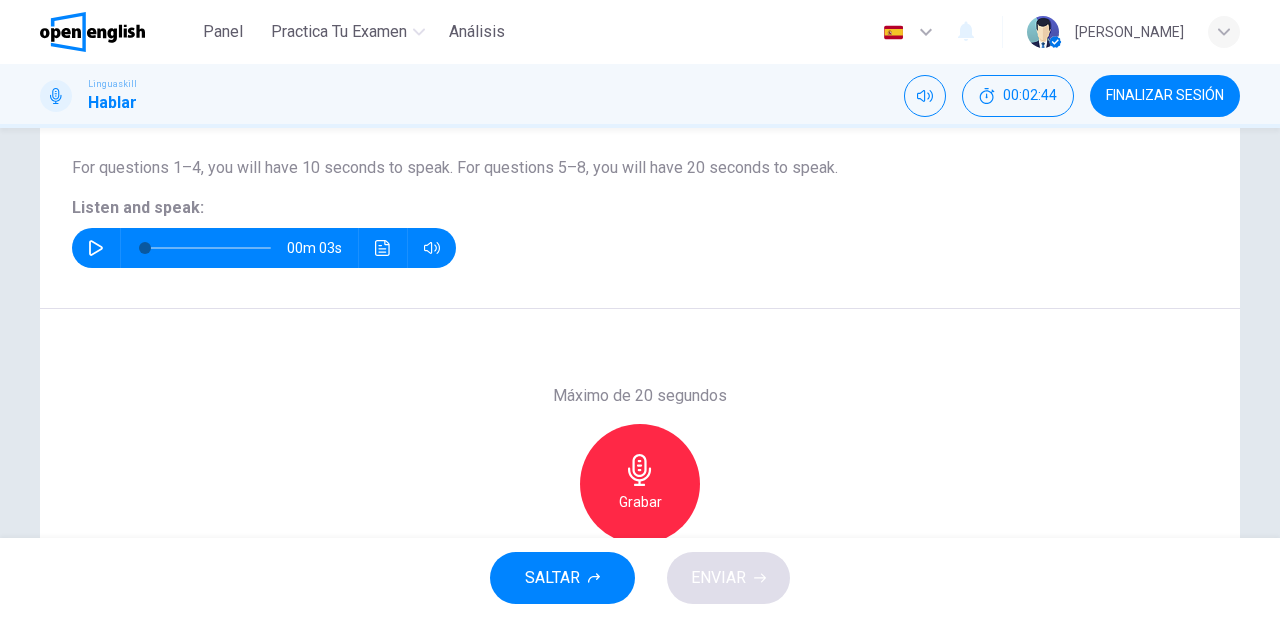 click 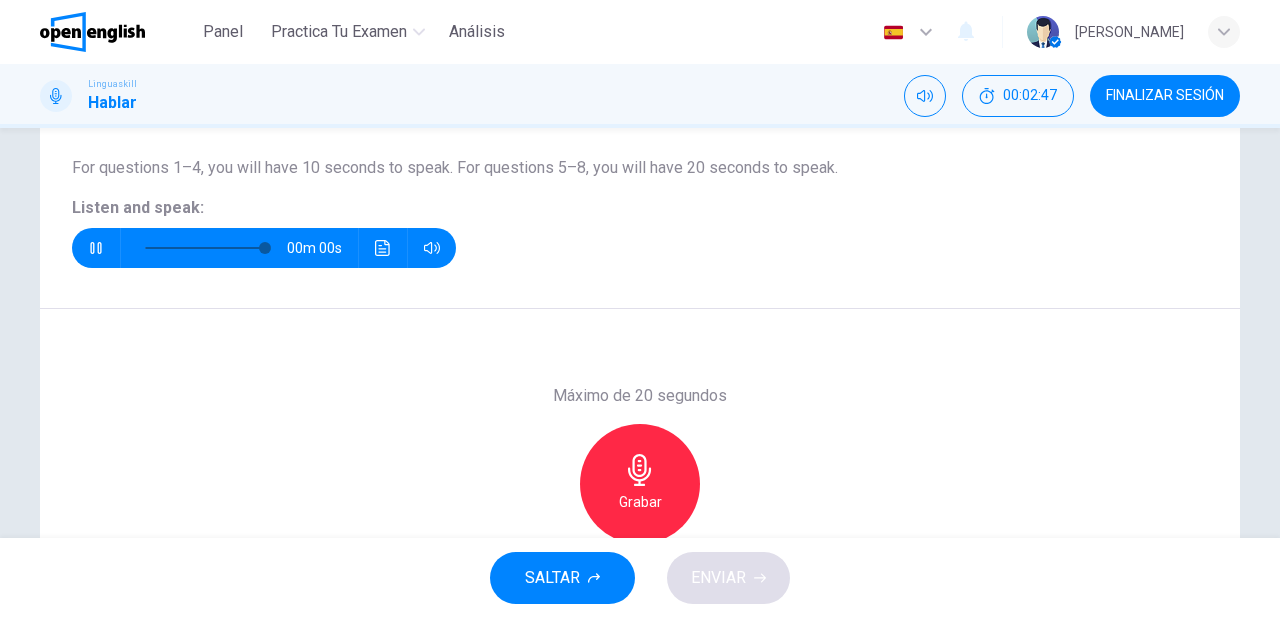 type on "*" 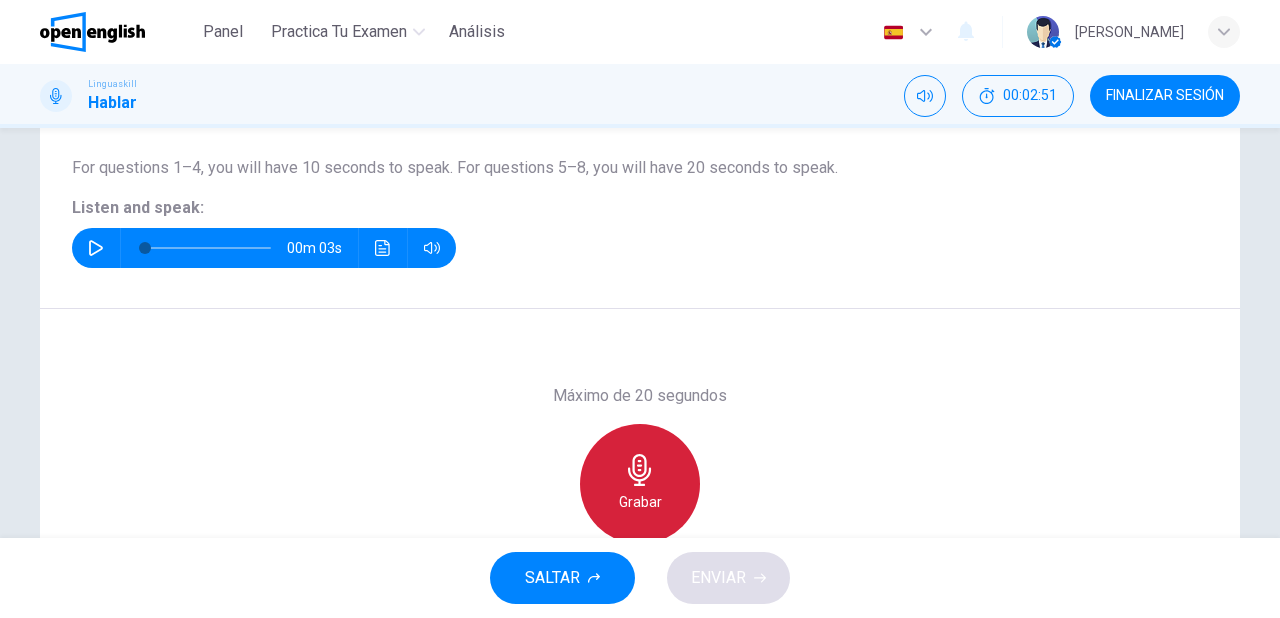 click on "Grabar" at bounding box center [640, 502] 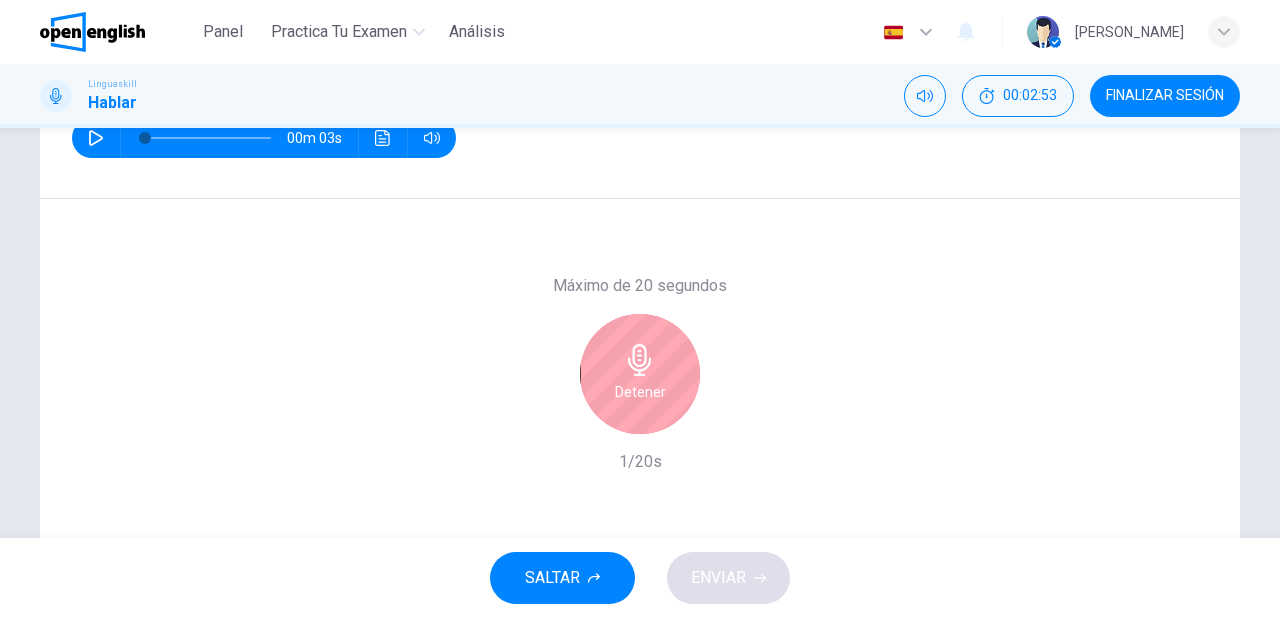 scroll, scrollTop: 364, scrollLeft: 0, axis: vertical 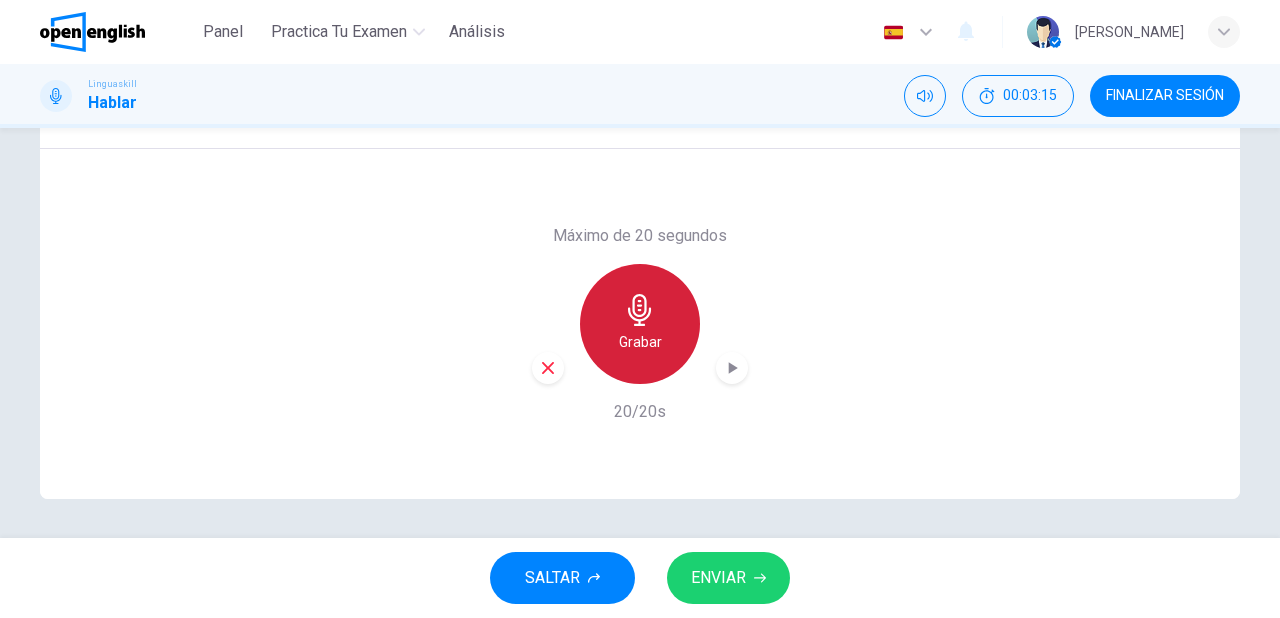 click on "Grabar" at bounding box center [640, 342] 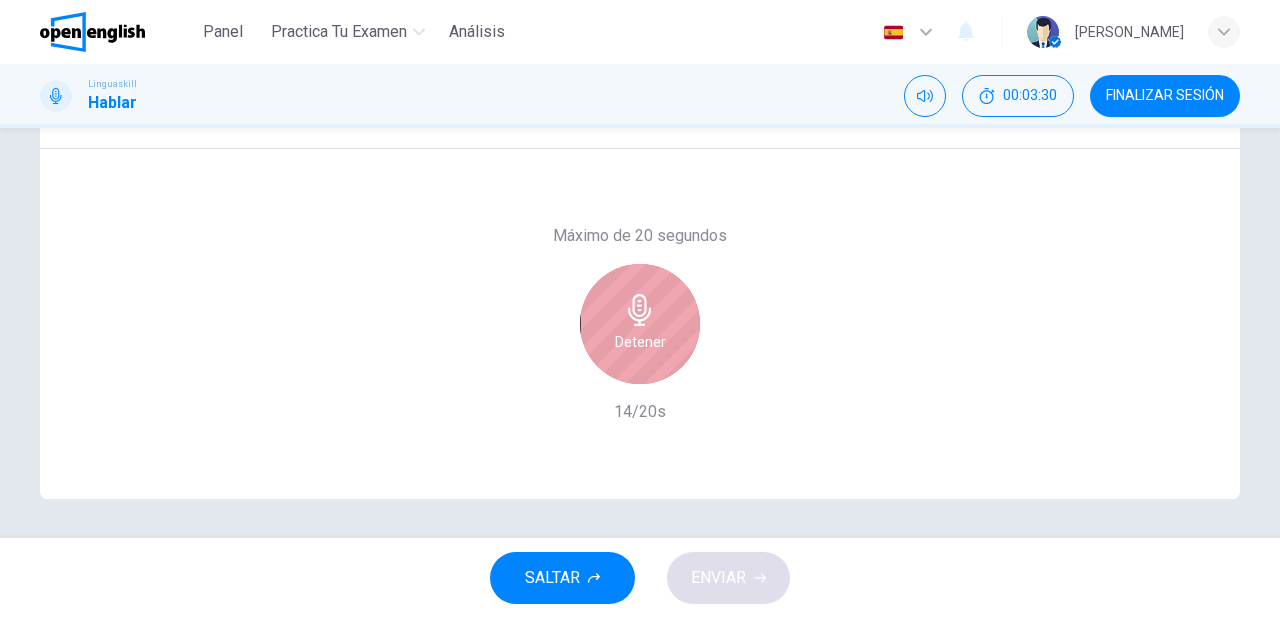 click on "Detener" at bounding box center [640, 342] 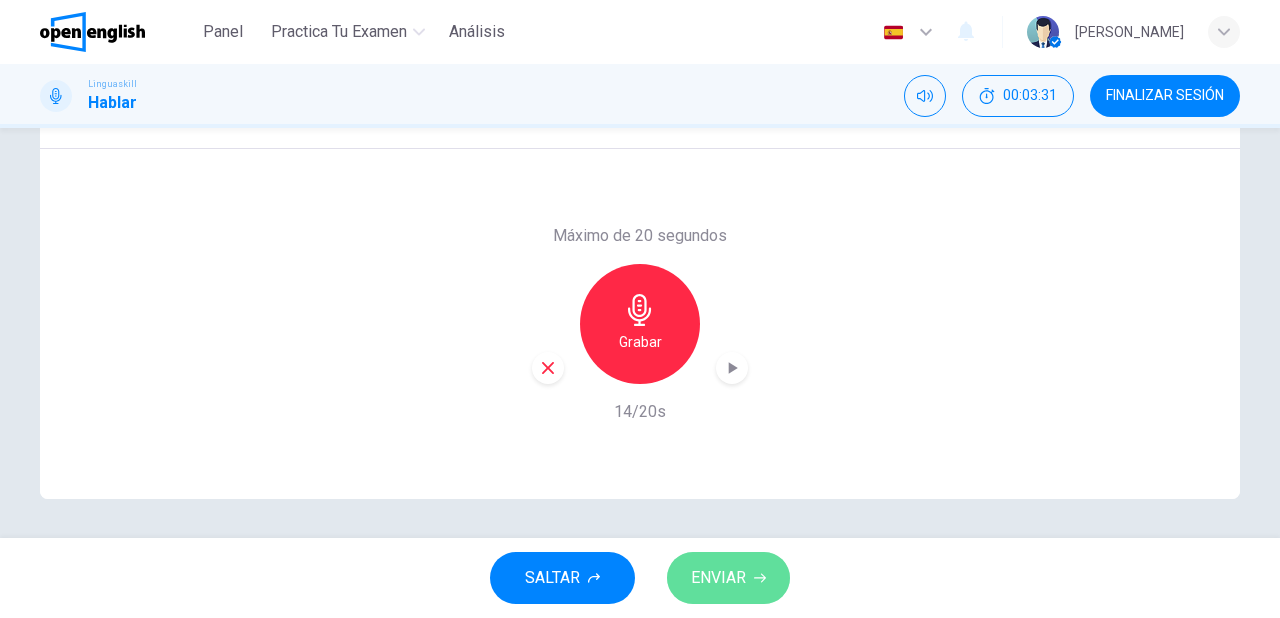 click 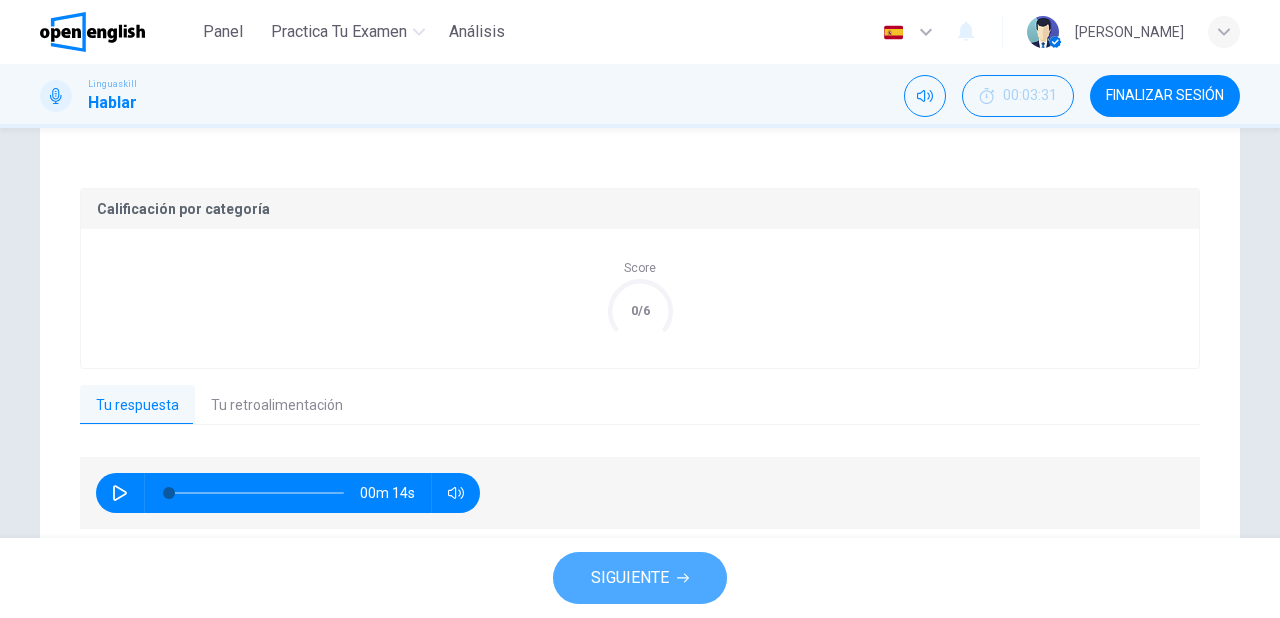 click on "SIGUIENTE" at bounding box center (630, 578) 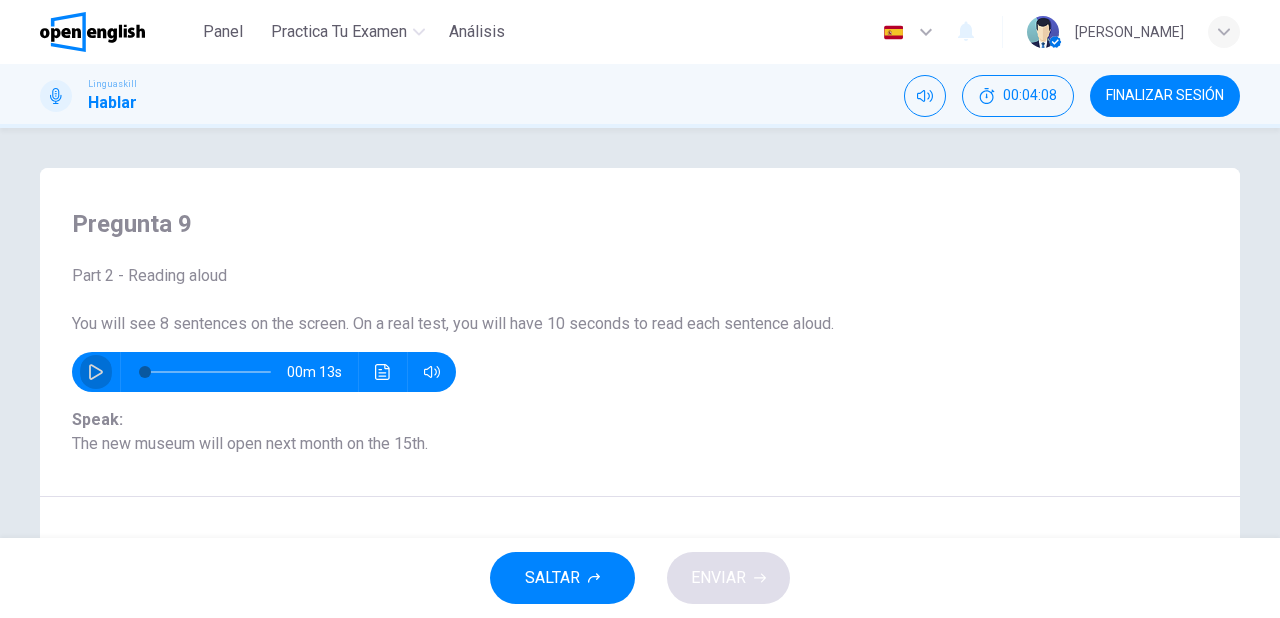 click 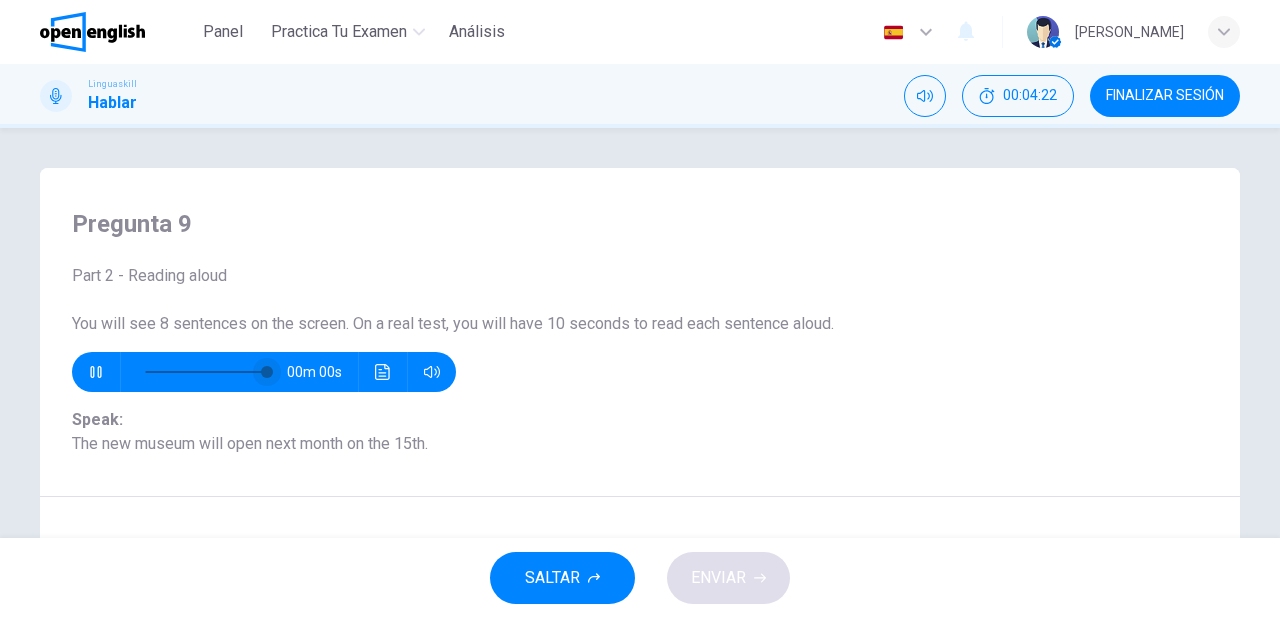 type on "*" 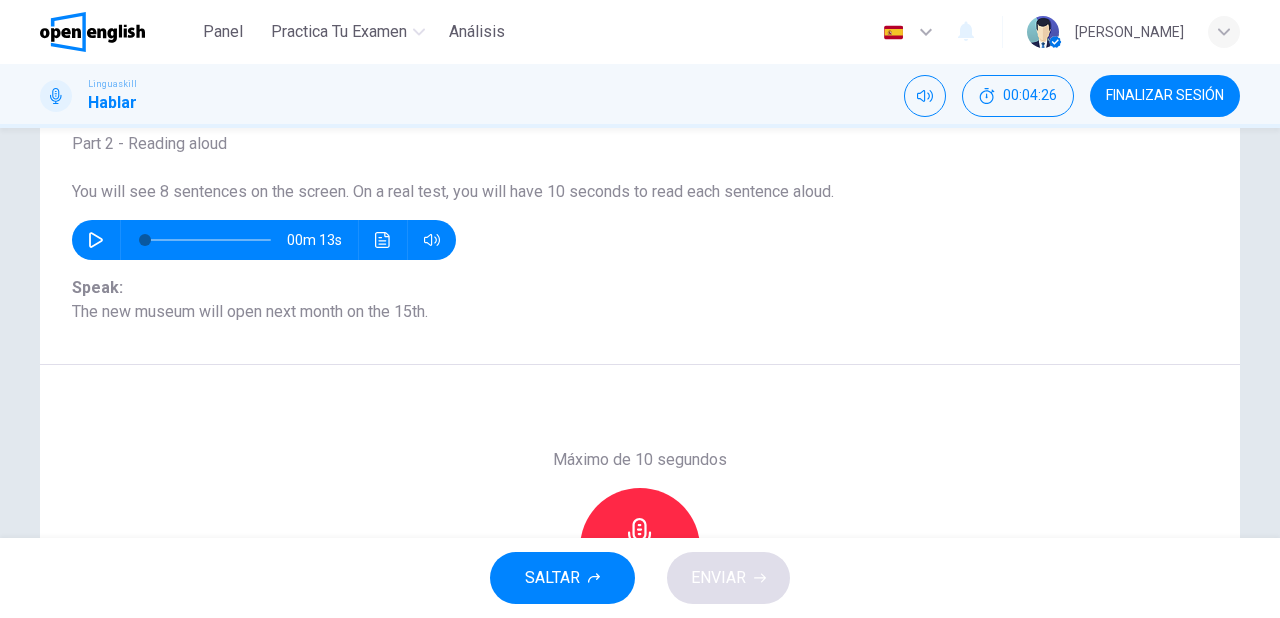 scroll, scrollTop: 160, scrollLeft: 0, axis: vertical 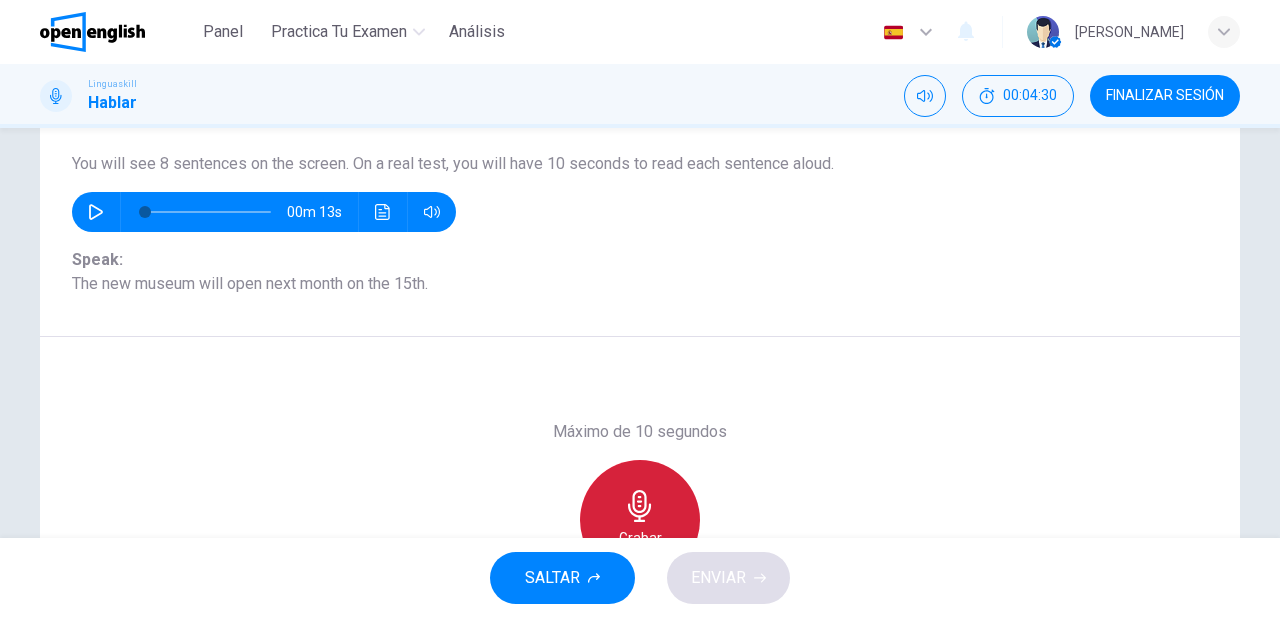 click on "Grabar" at bounding box center [640, 520] 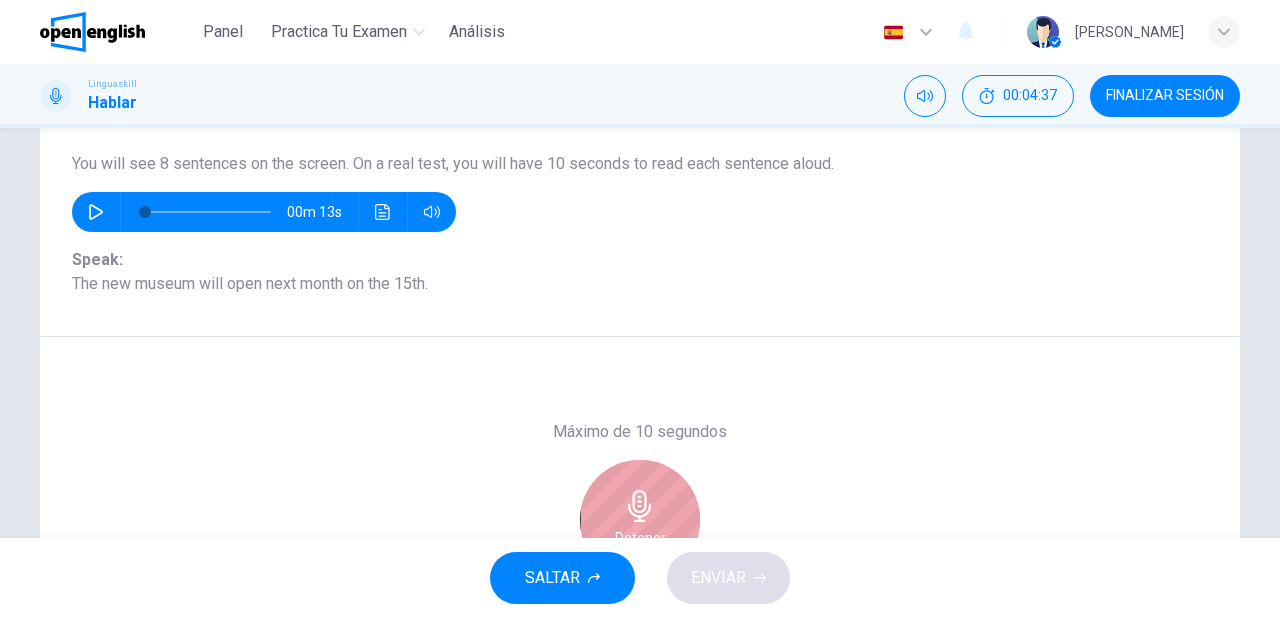 click on "Detener" at bounding box center (640, 520) 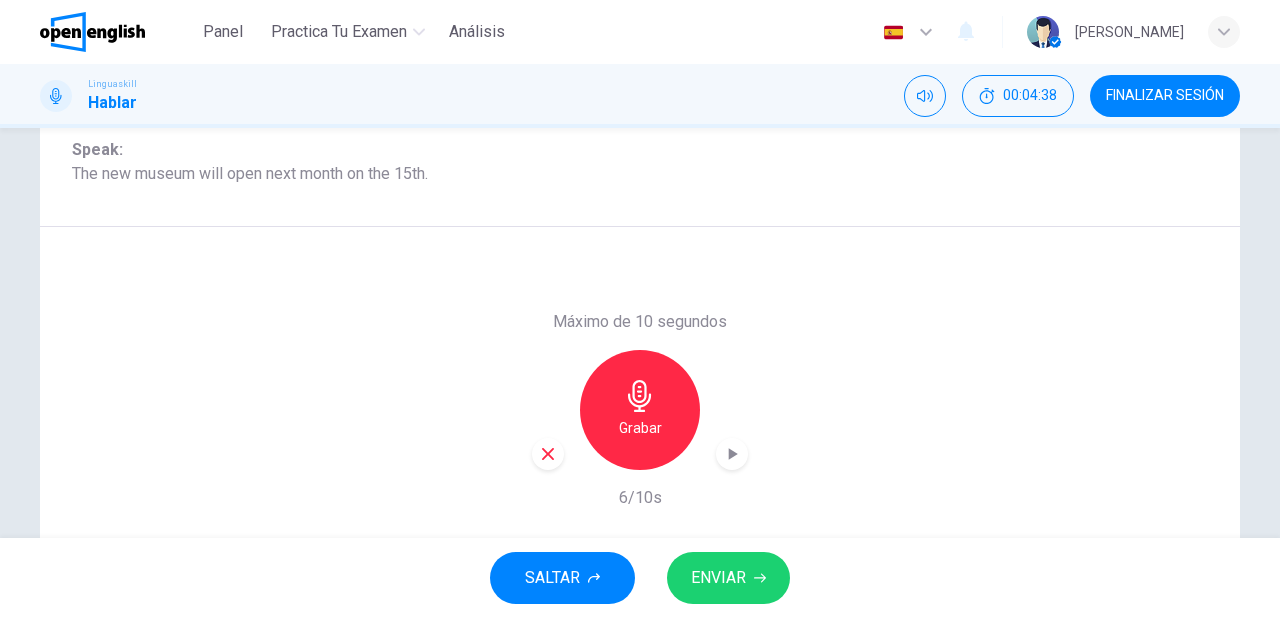 scroll, scrollTop: 320, scrollLeft: 0, axis: vertical 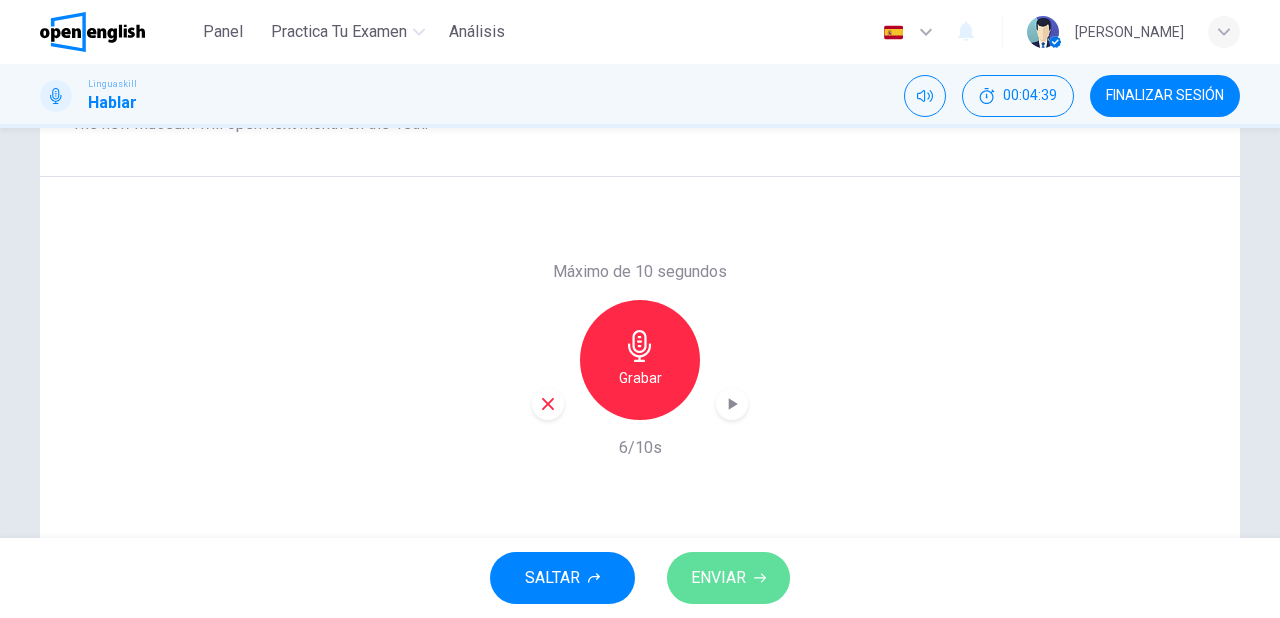 click on "ENVIAR" at bounding box center [718, 578] 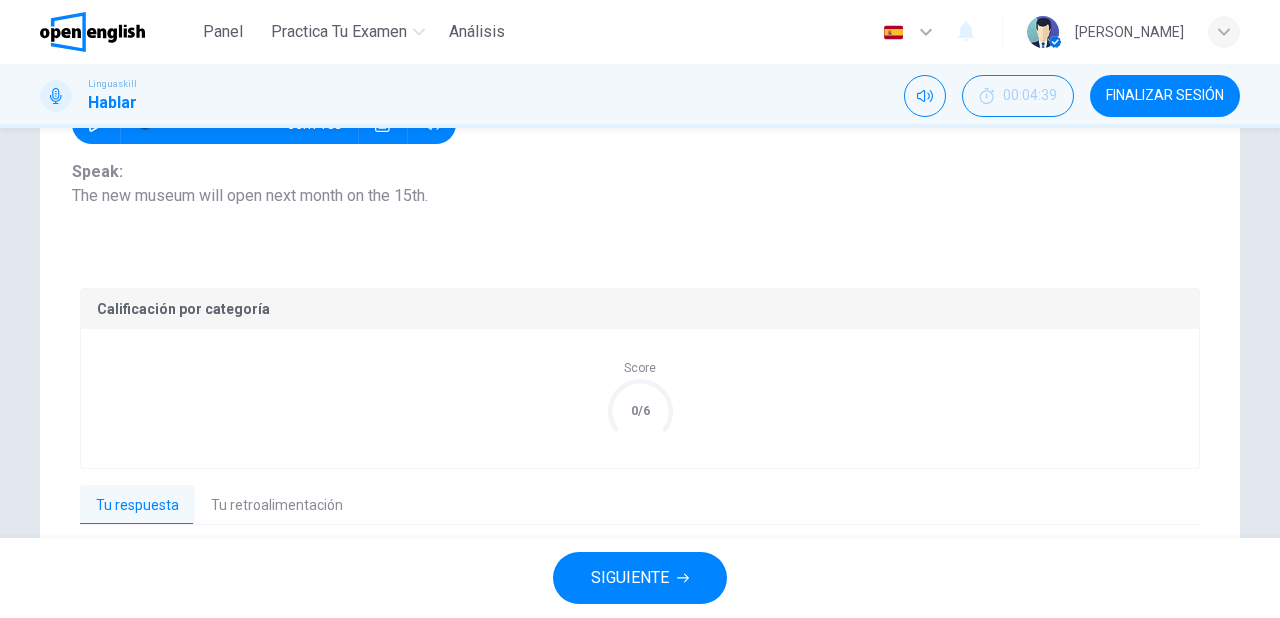 scroll, scrollTop: 284, scrollLeft: 0, axis: vertical 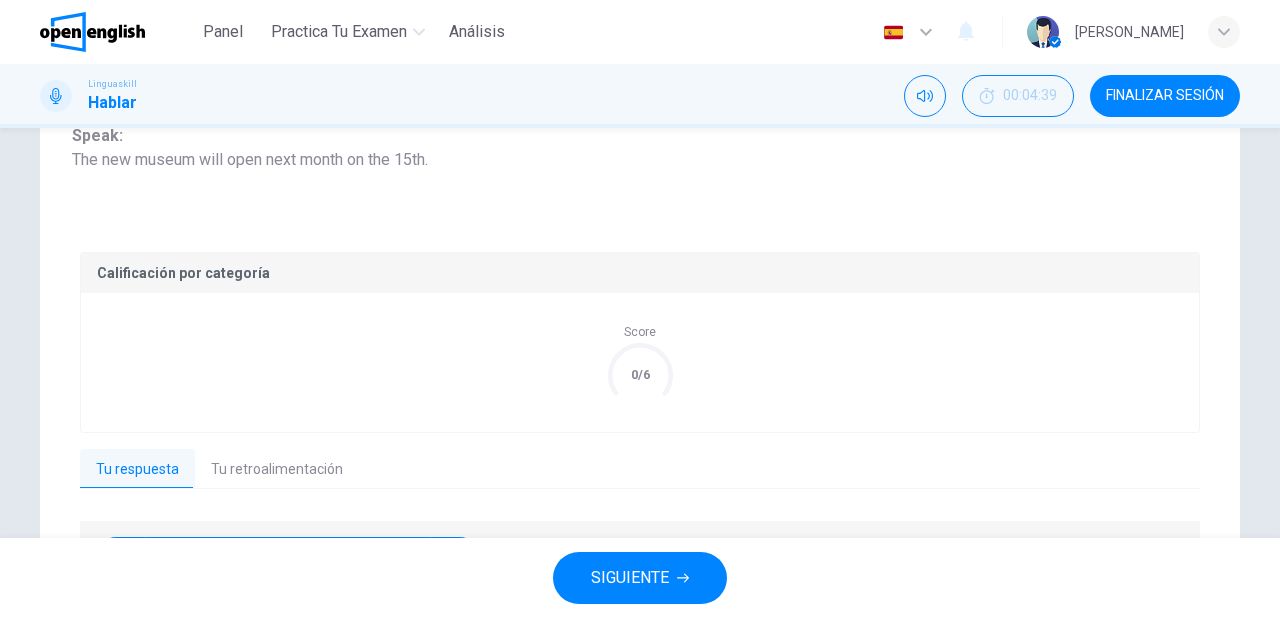 click on "SIGUIENTE" at bounding box center (630, 578) 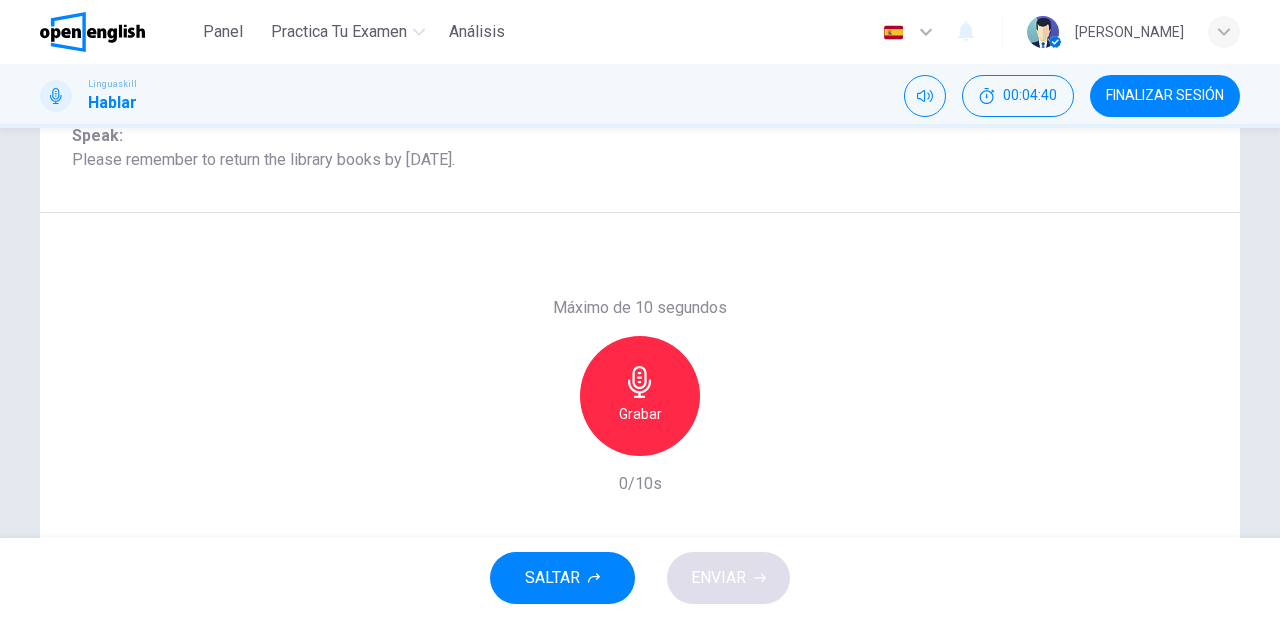 scroll, scrollTop: 204, scrollLeft: 0, axis: vertical 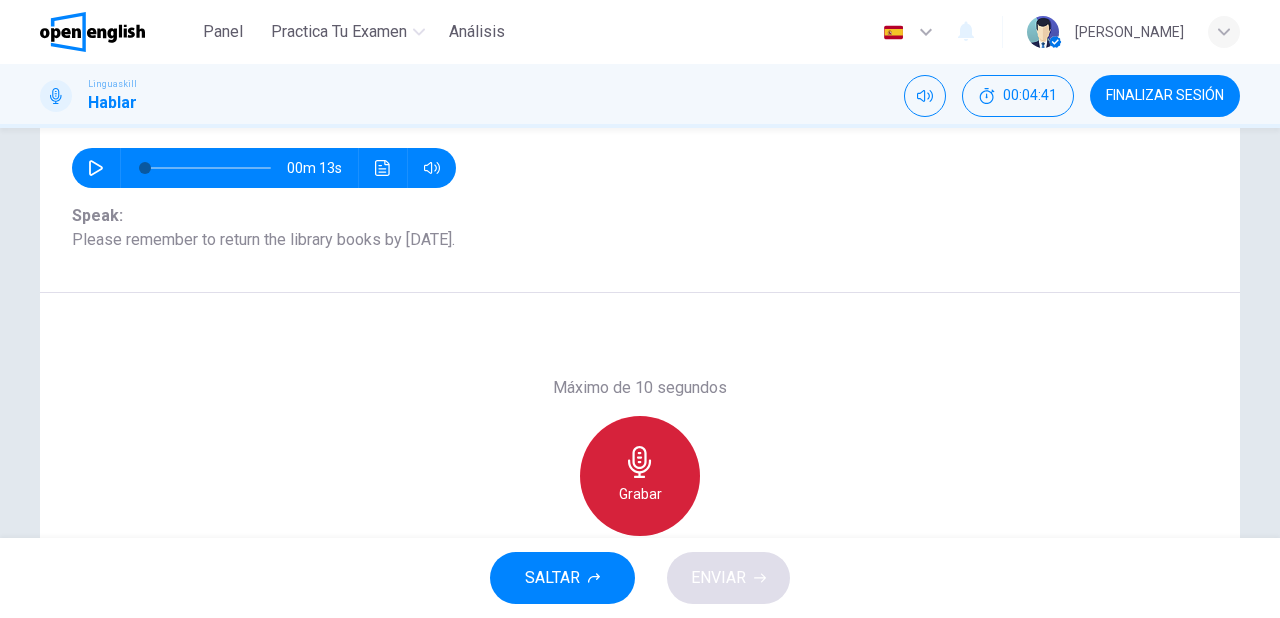 click 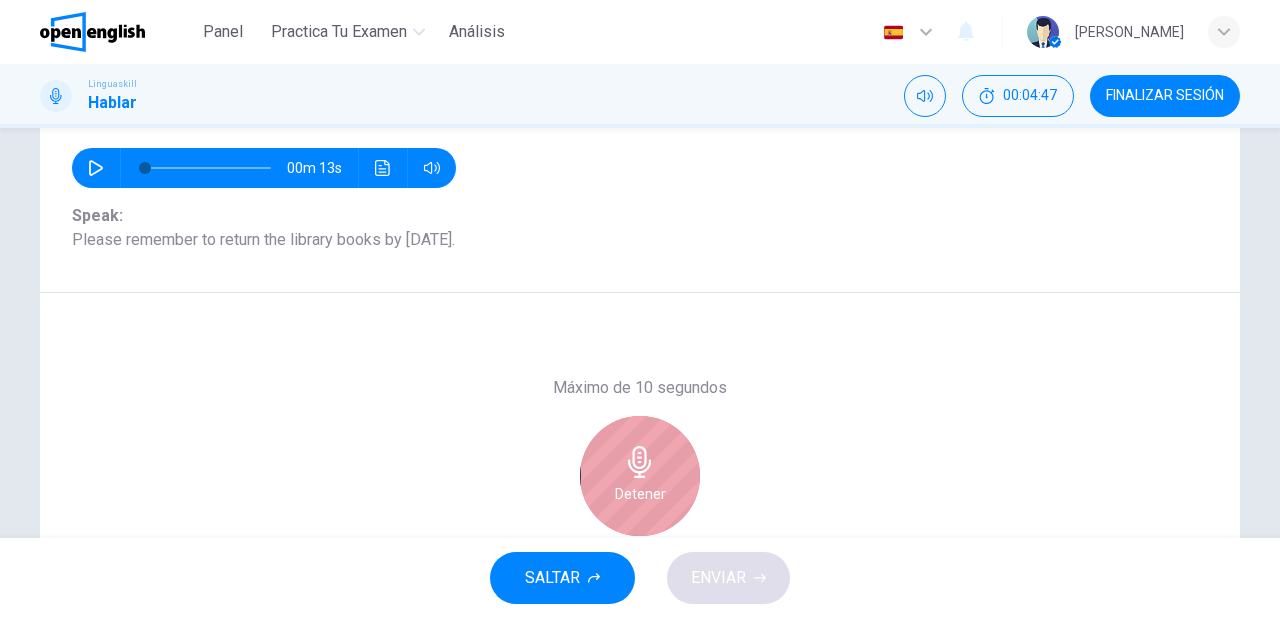 click 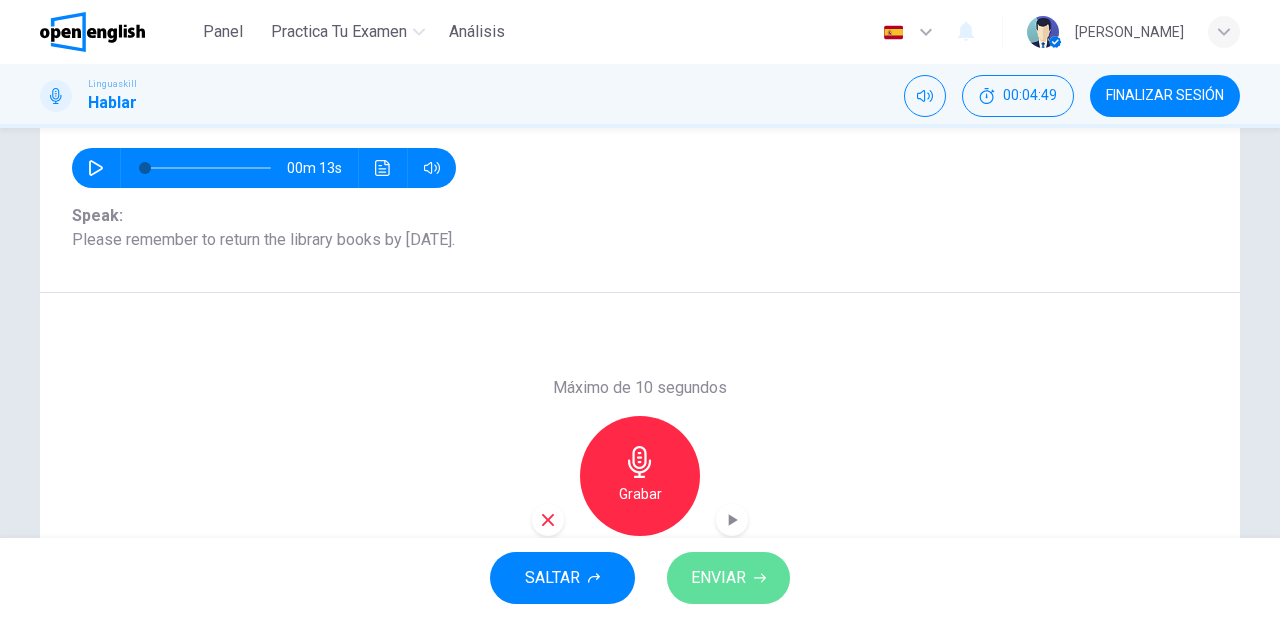 click on "ENVIAR" at bounding box center (718, 578) 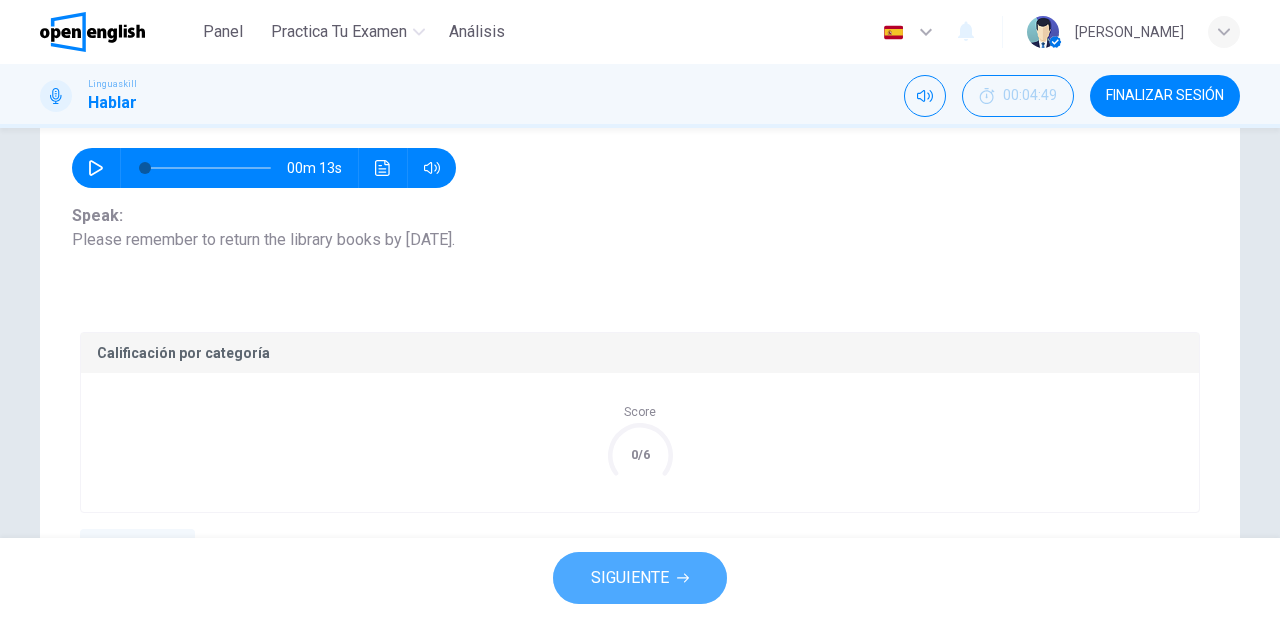 click on "SIGUIENTE" at bounding box center (630, 578) 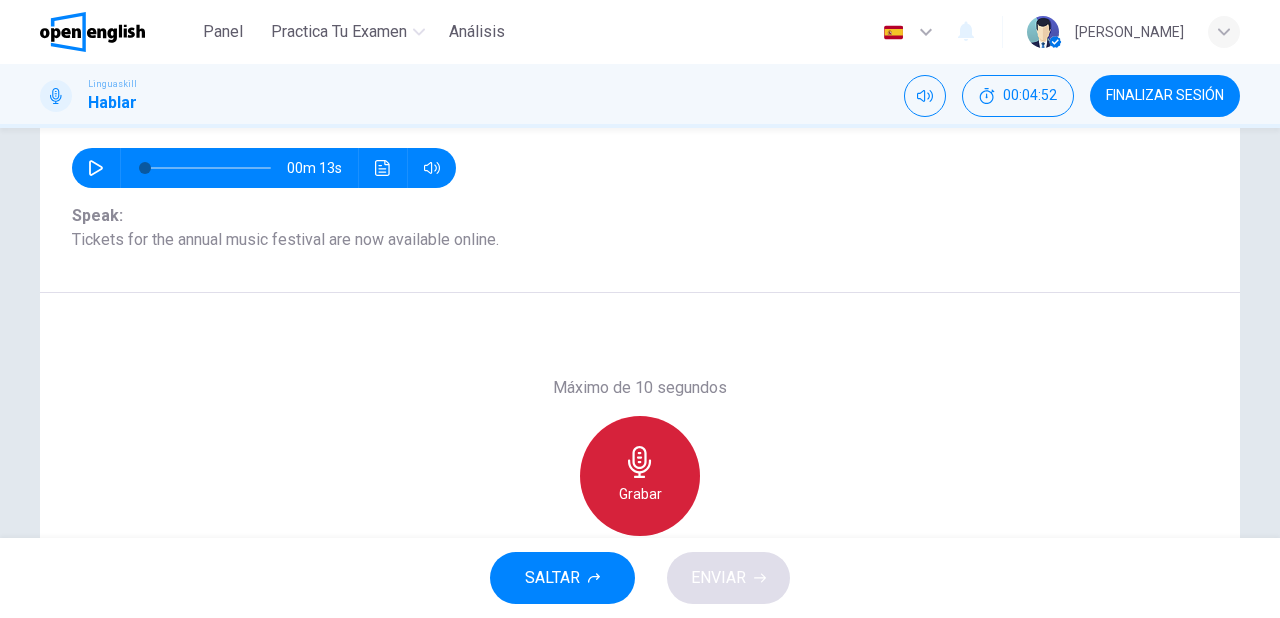 click 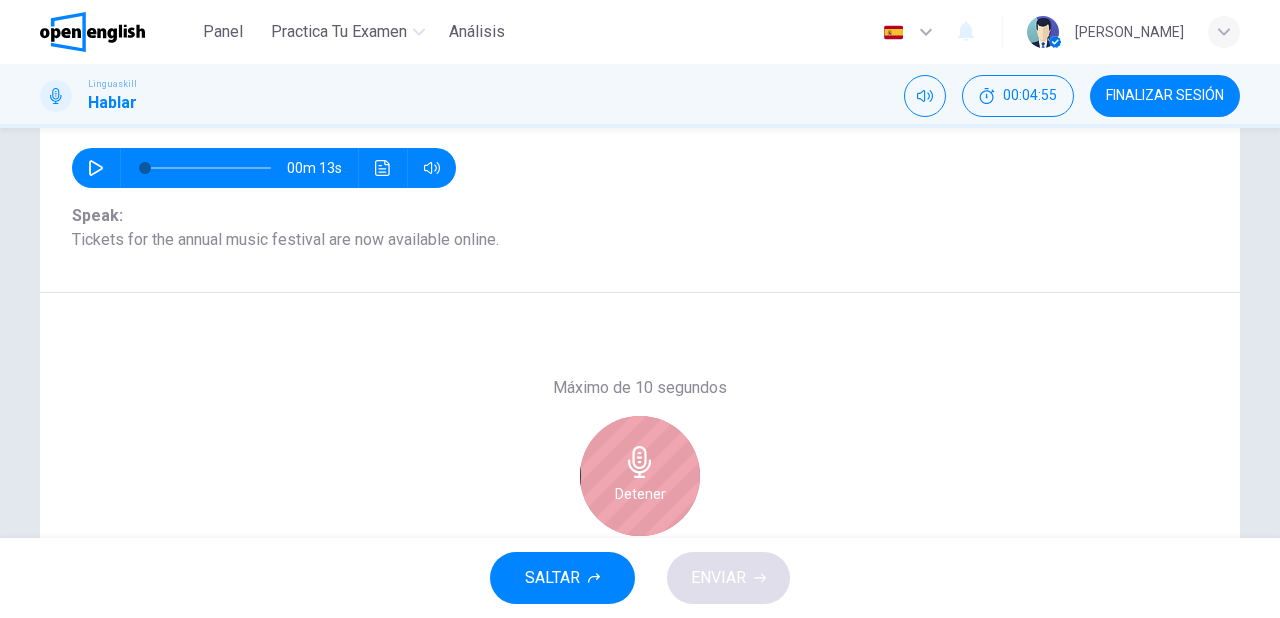 click on "Detener" at bounding box center [640, 494] 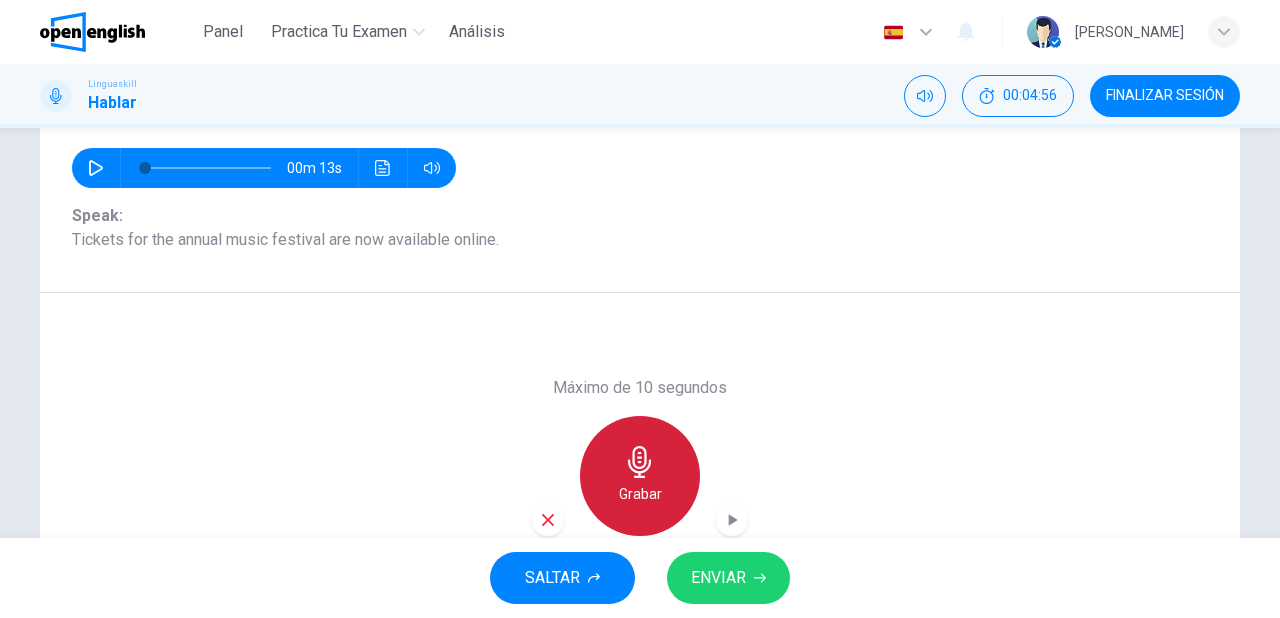 click 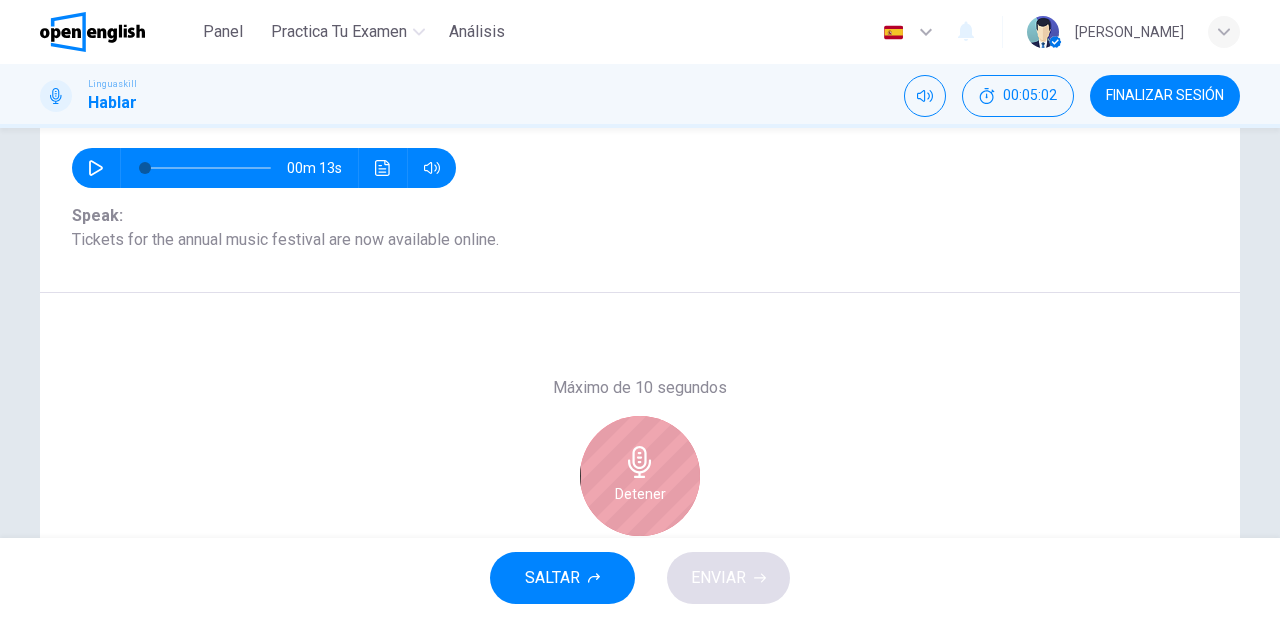 click 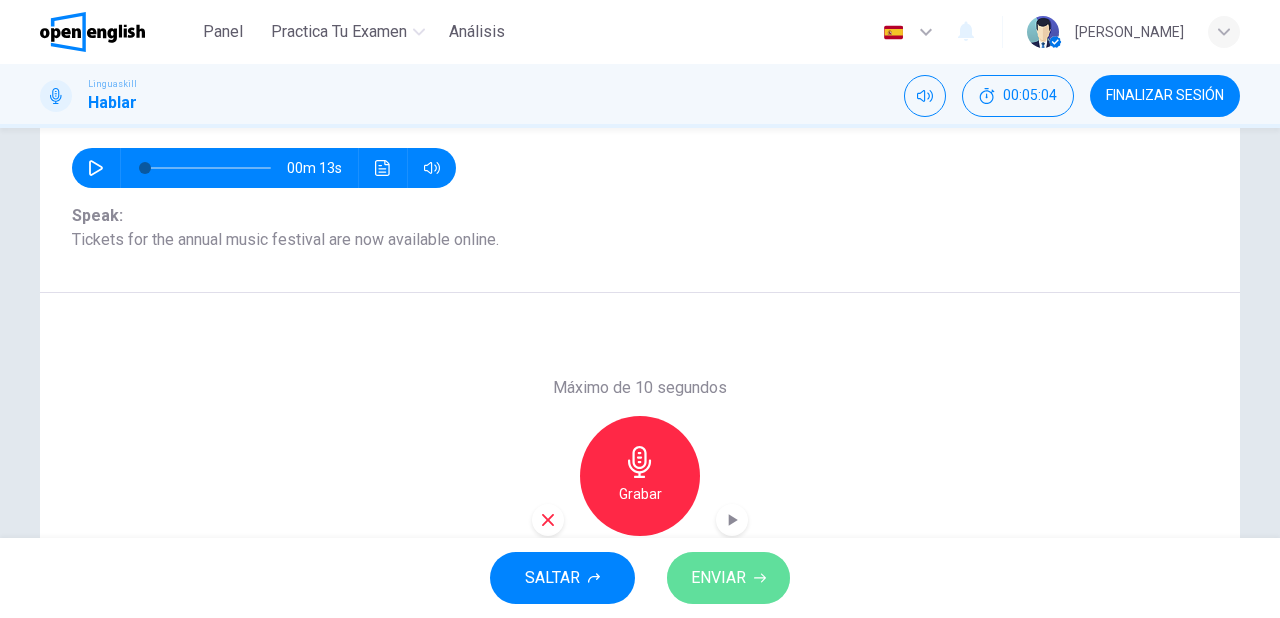 click on "ENVIAR" at bounding box center (718, 578) 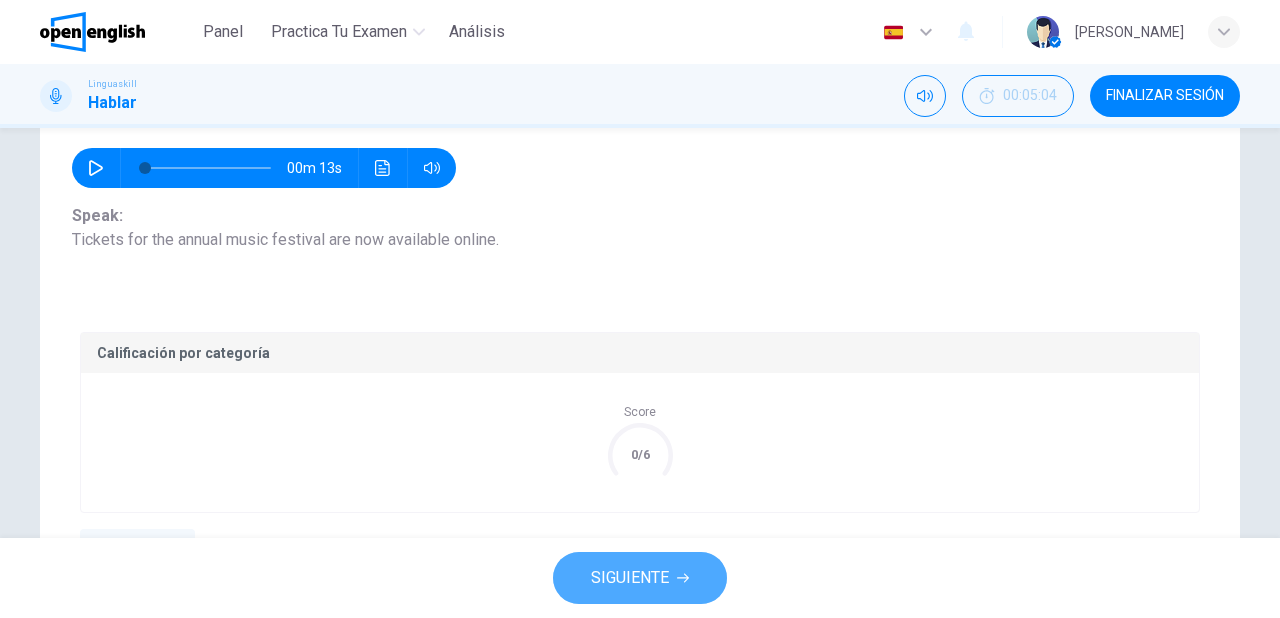 click on "SIGUIENTE" at bounding box center (640, 578) 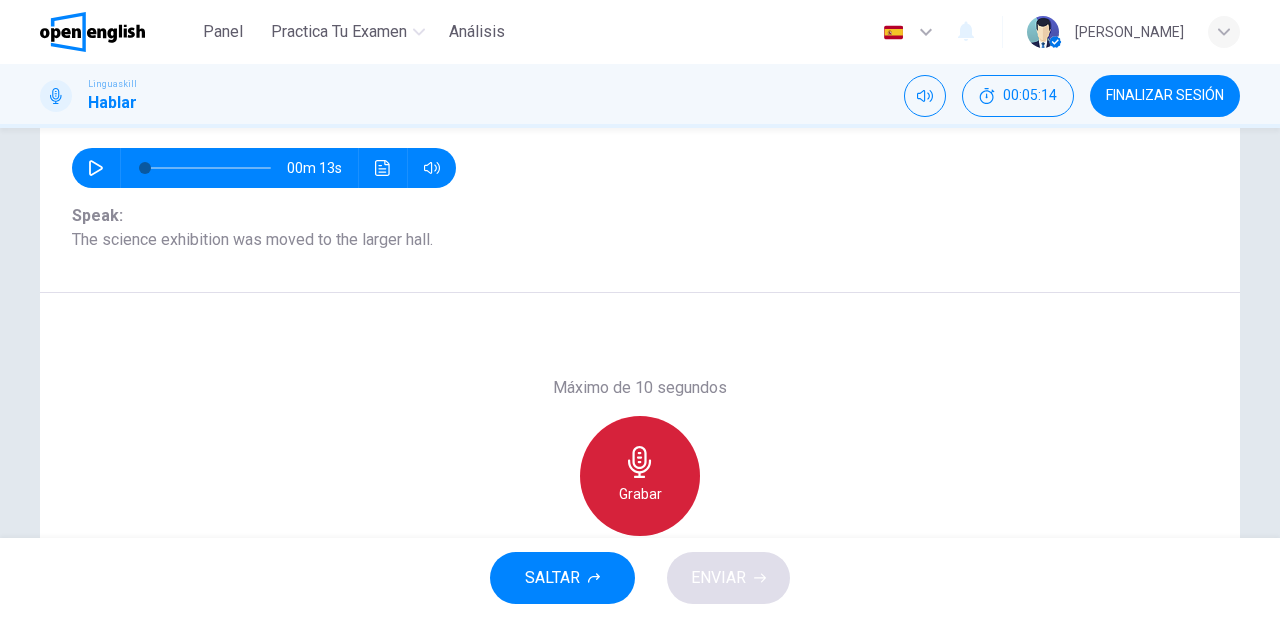 click on "Grabar" at bounding box center [640, 494] 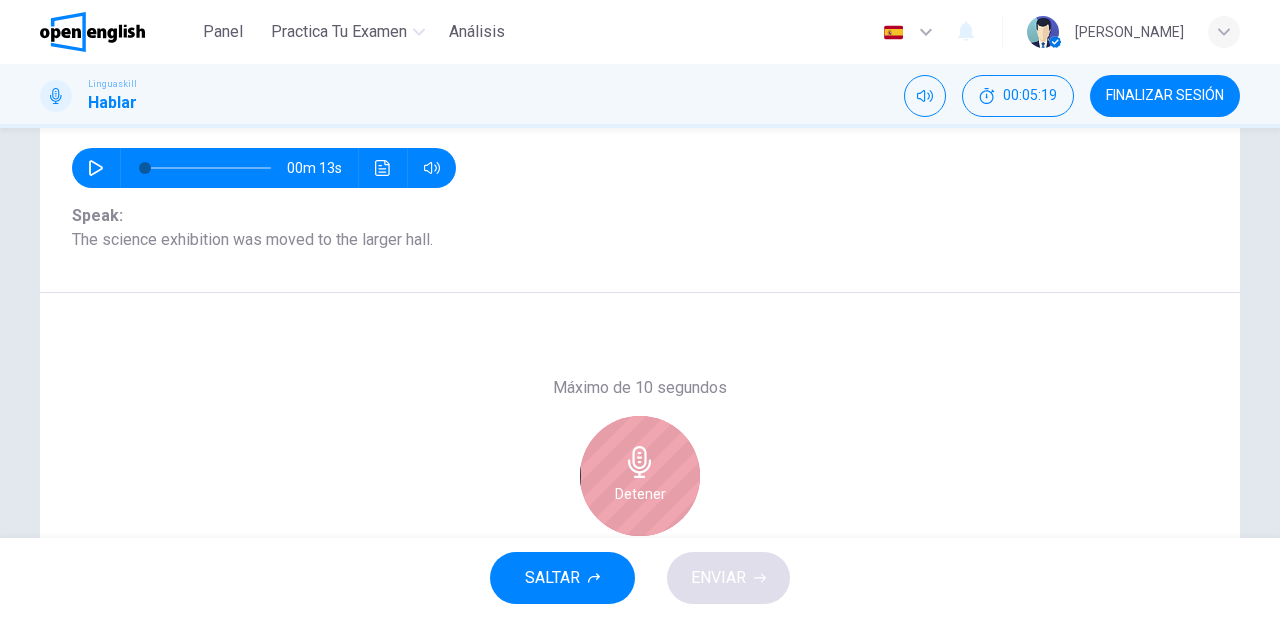 click on "Detener" at bounding box center [640, 494] 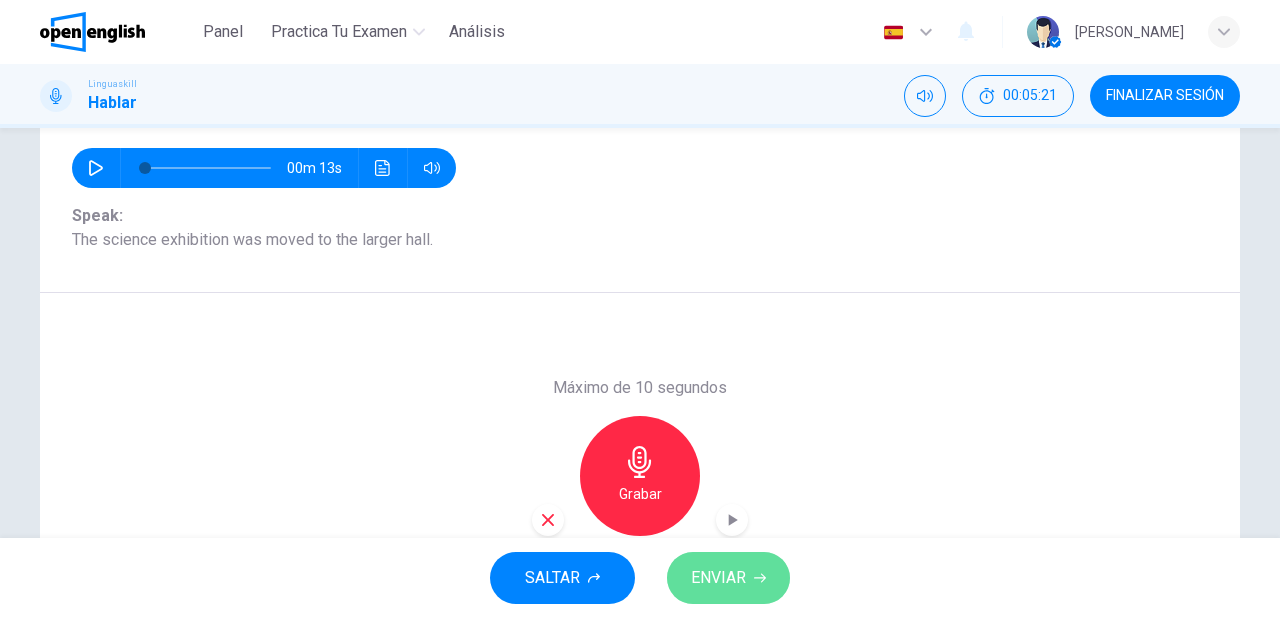 click on "ENVIAR" at bounding box center (718, 578) 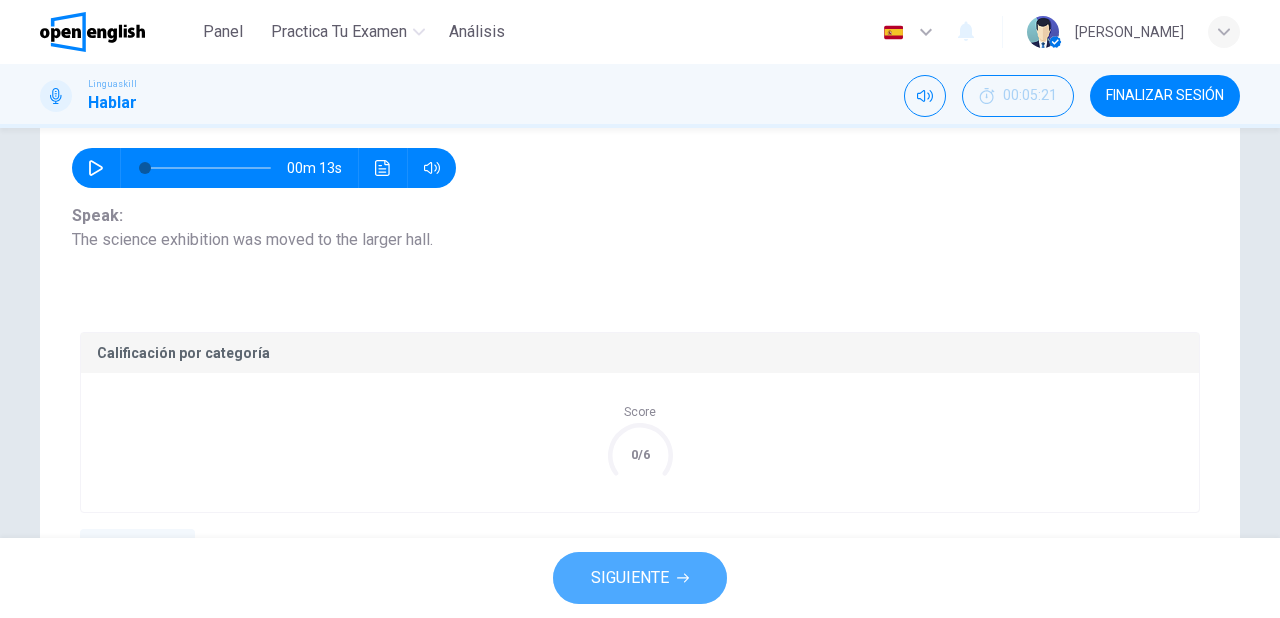 click on "SIGUIENTE" at bounding box center (630, 578) 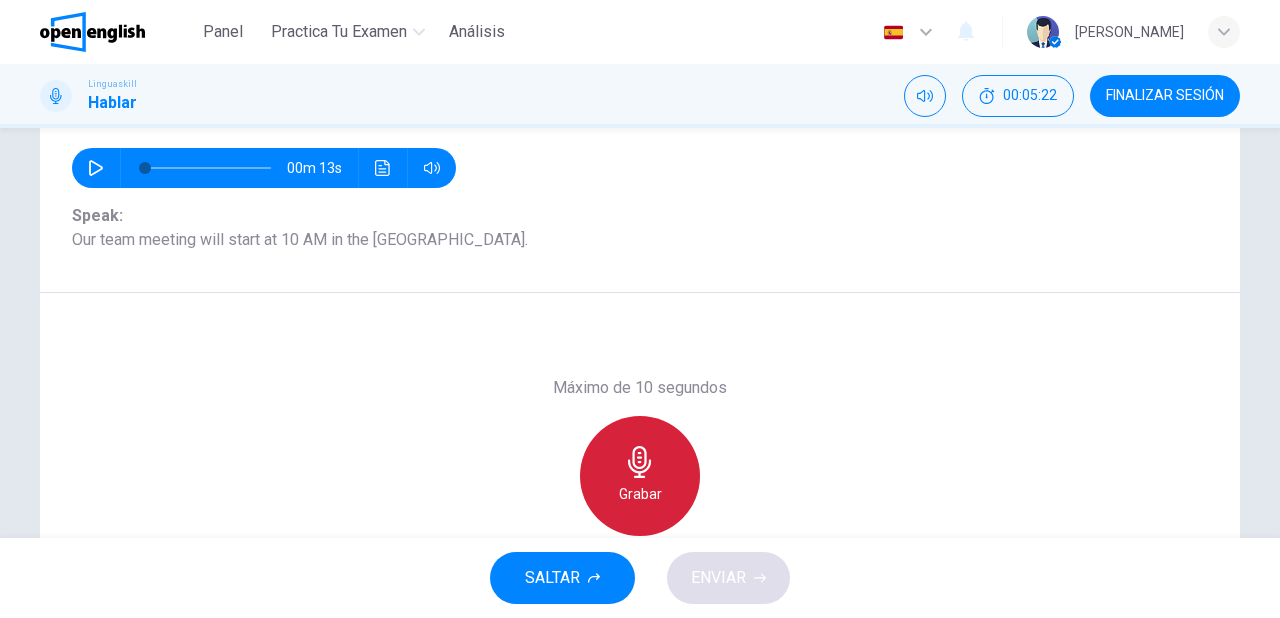 click on "Grabar" at bounding box center [640, 494] 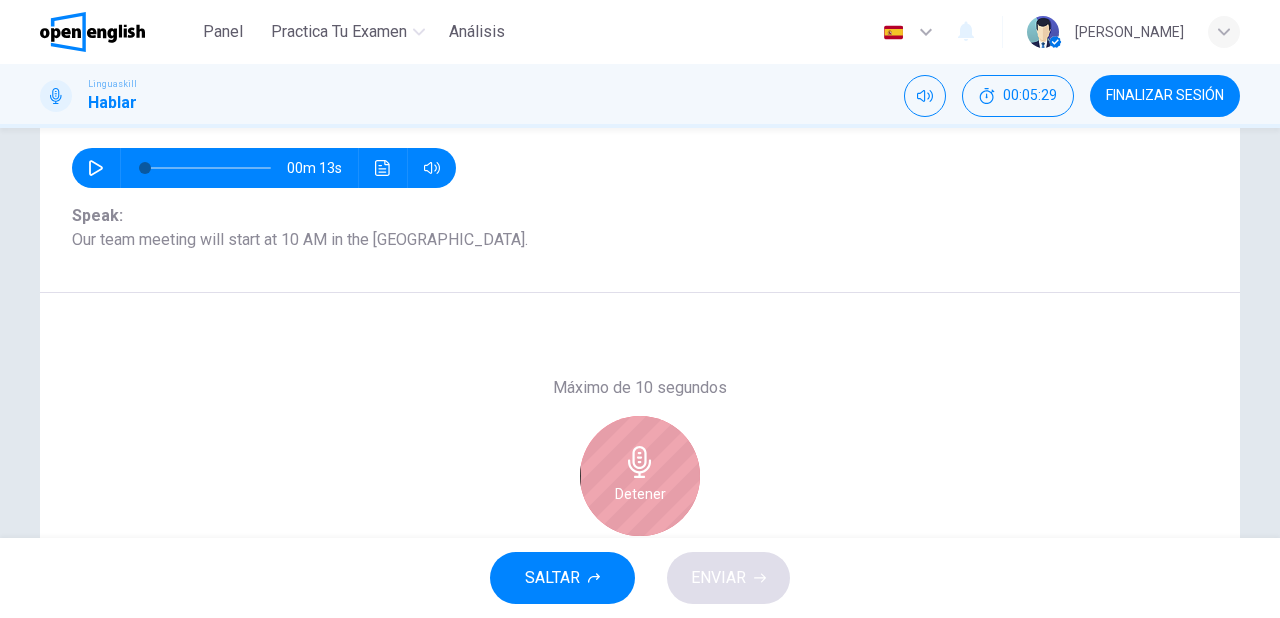 click on "Detener" at bounding box center [640, 494] 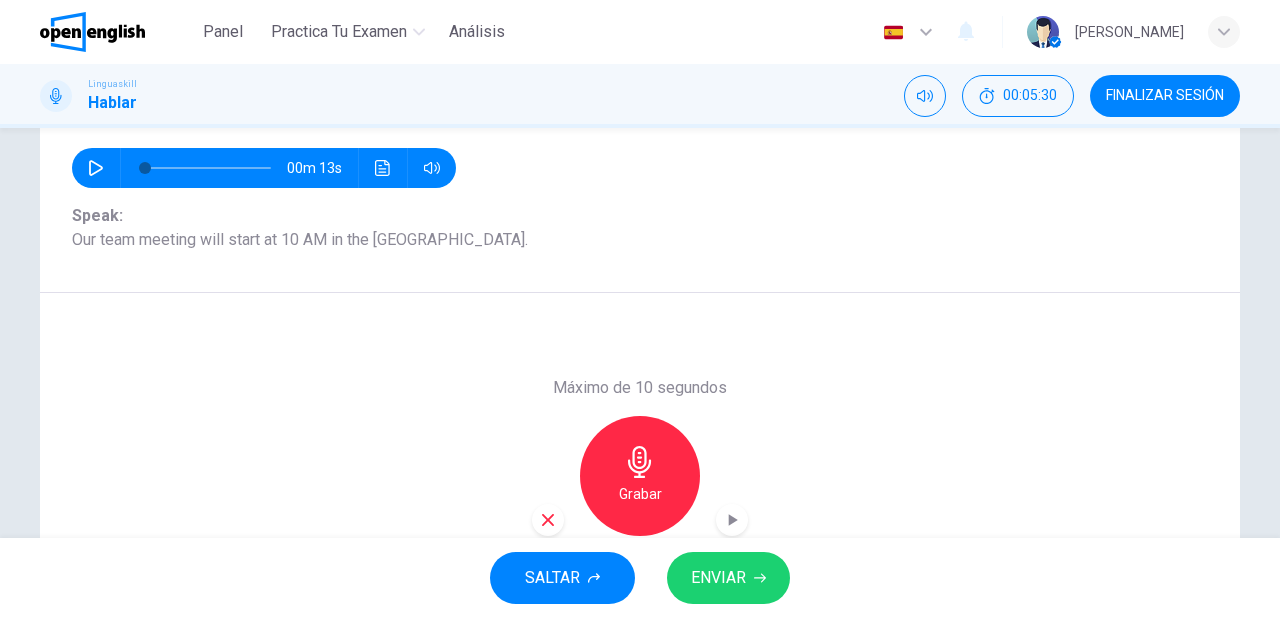 click on "ENVIAR" at bounding box center [718, 578] 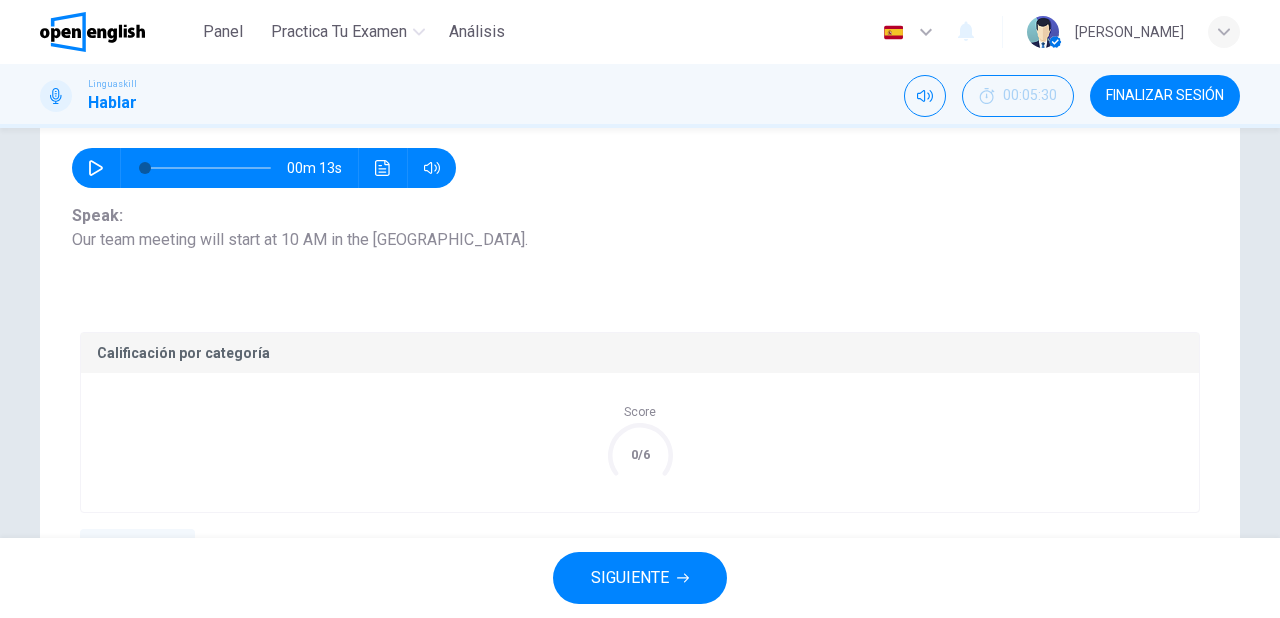 click on "SIGUIENTE" at bounding box center [630, 578] 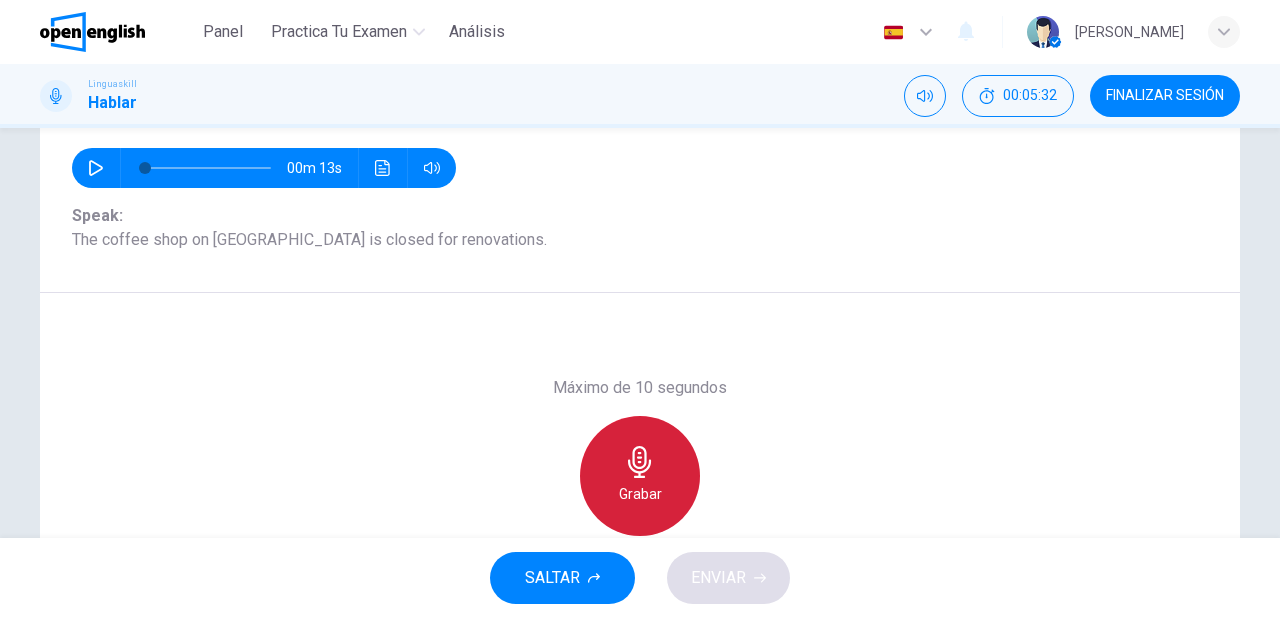 click on "Grabar" at bounding box center (640, 476) 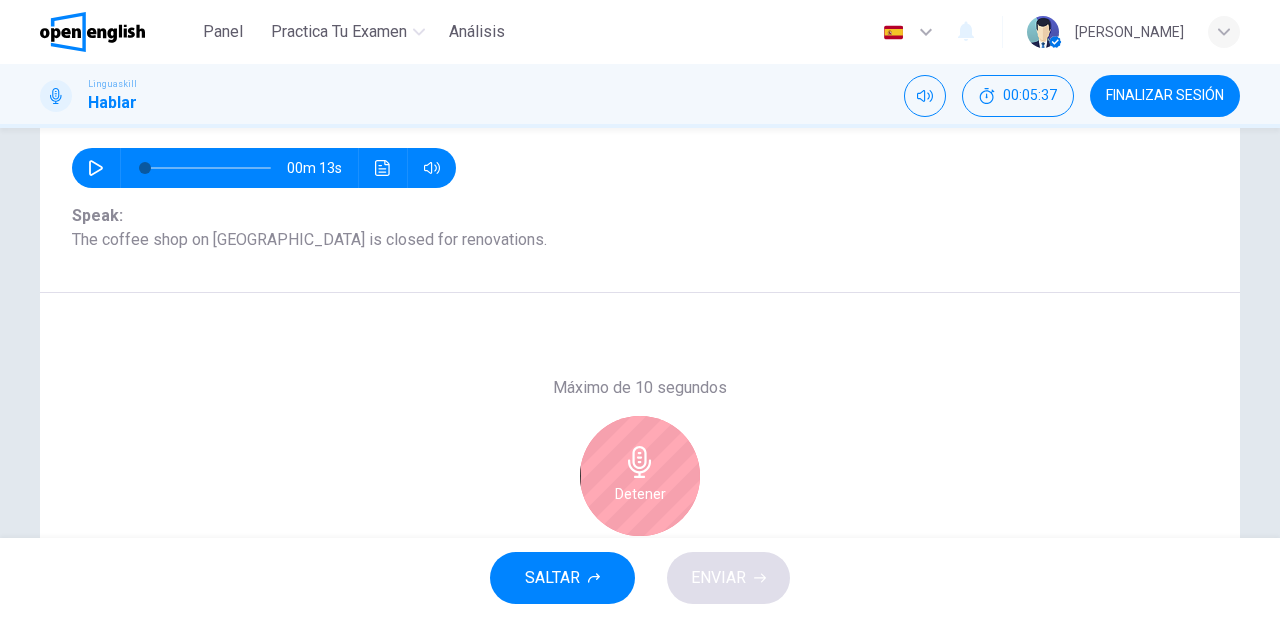 click on "Detener" at bounding box center [640, 476] 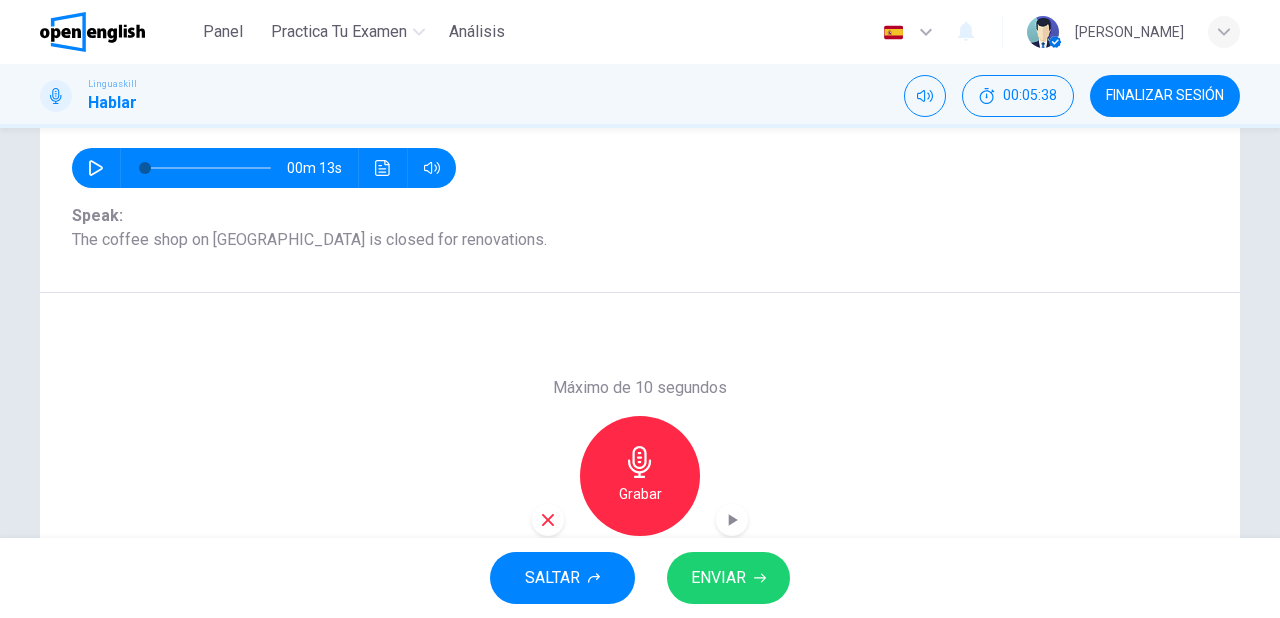 click on "ENVIAR" at bounding box center (718, 578) 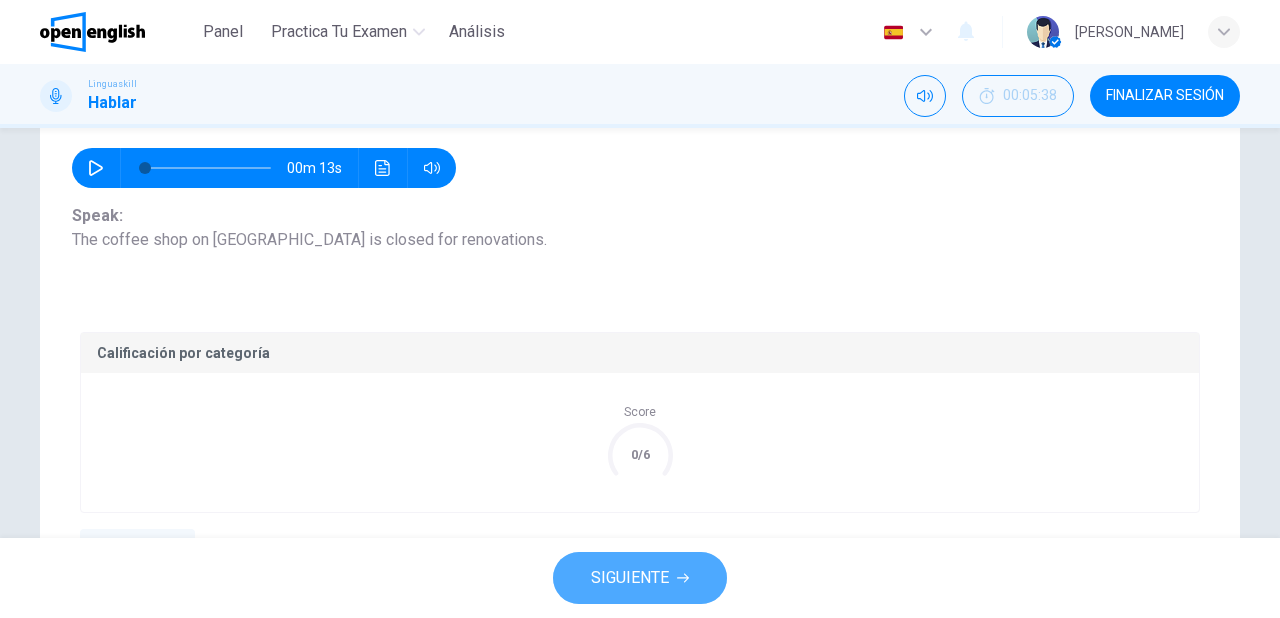 click on "SIGUIENTE" at bounding box center [640, 578] 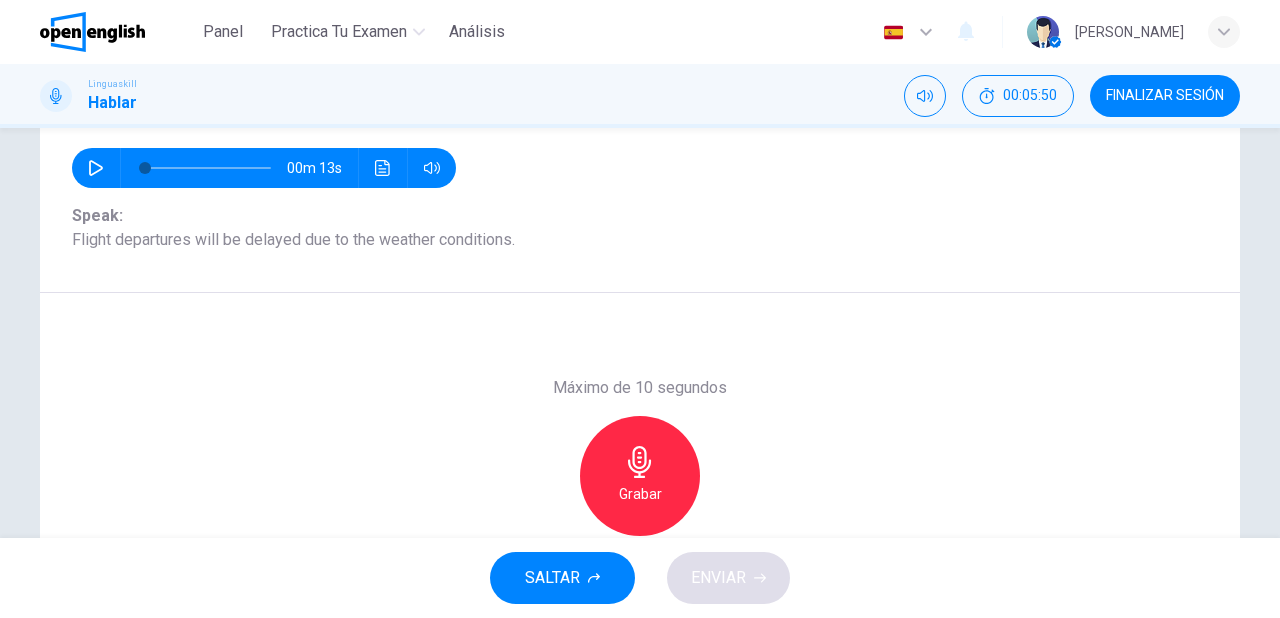 click on "Grabar" at bounding box center (640, 494) 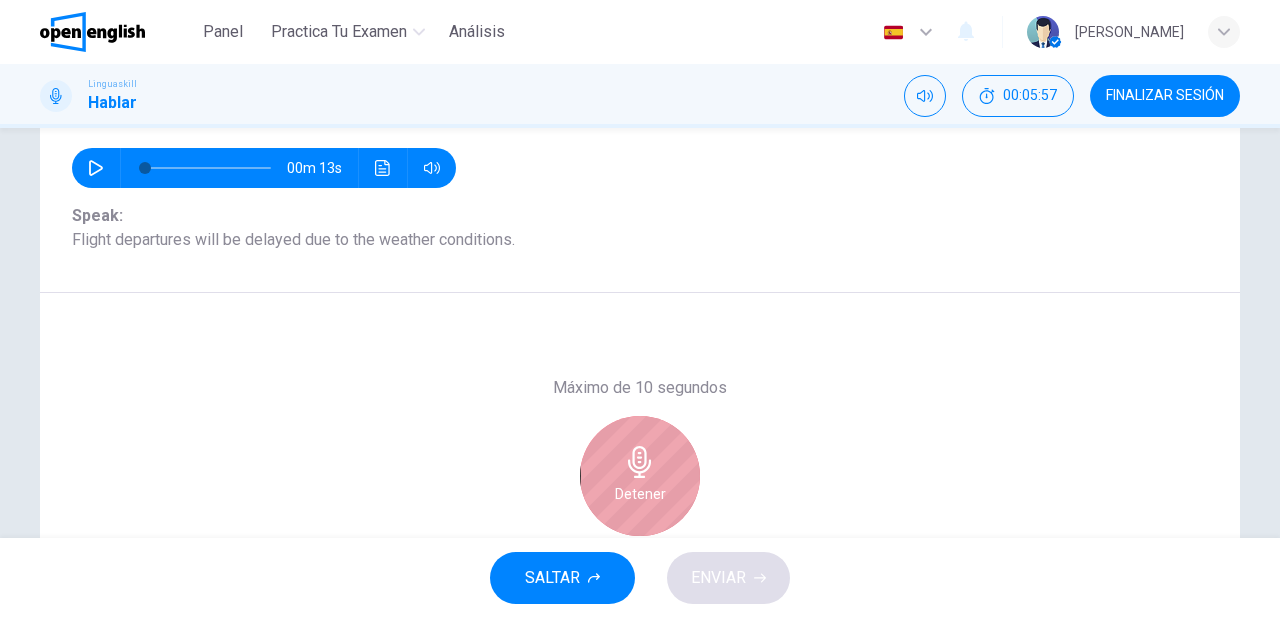 click on "Detener" at bounding box center [640, 476] 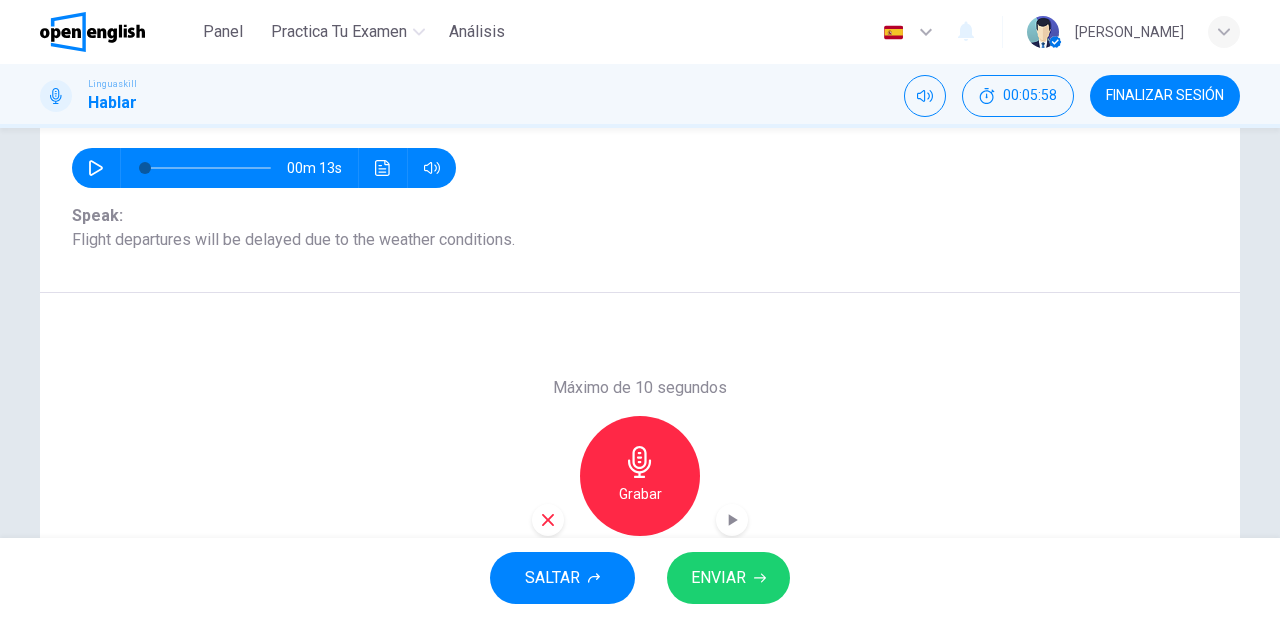 click on "ENVIAR" at bounding box center [718, 578] 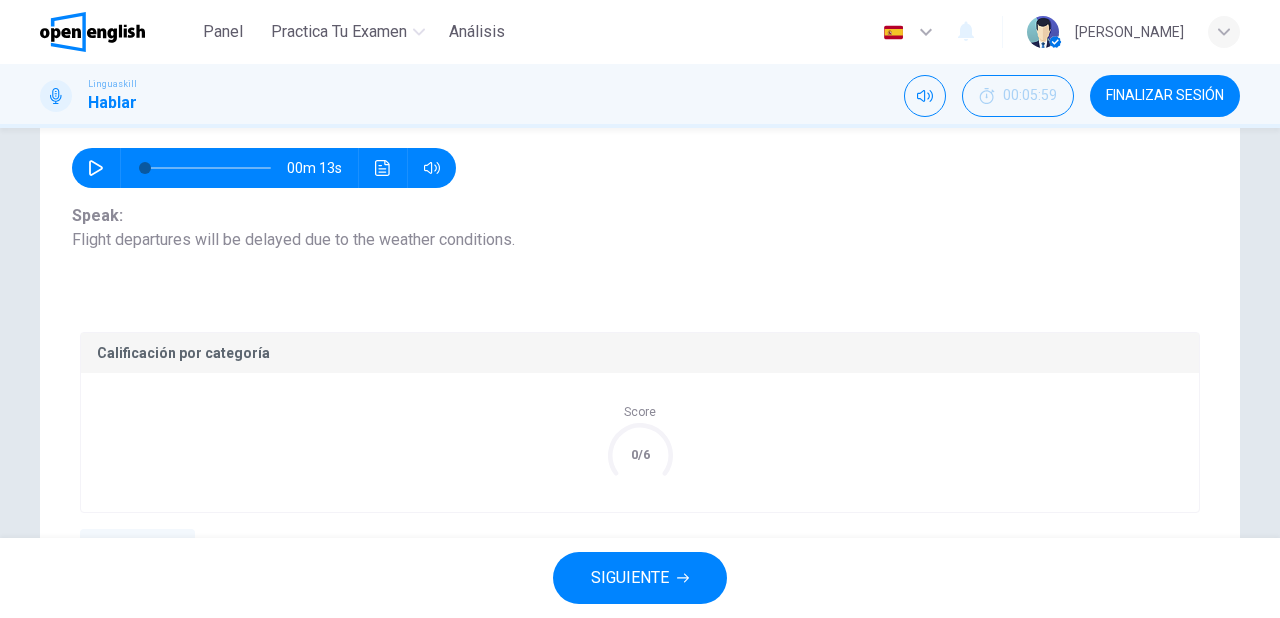 click on "SIGUIENTE" at bounding box center (640, 578) 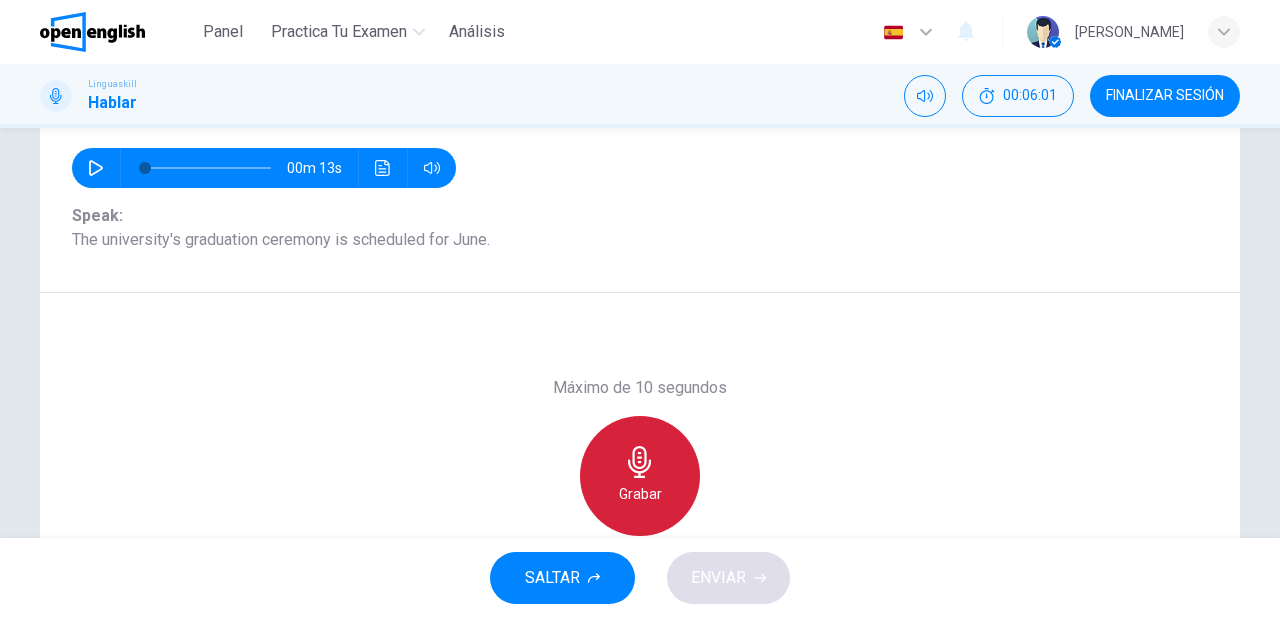 click on "Grabar" at bounding box center (640, 494) 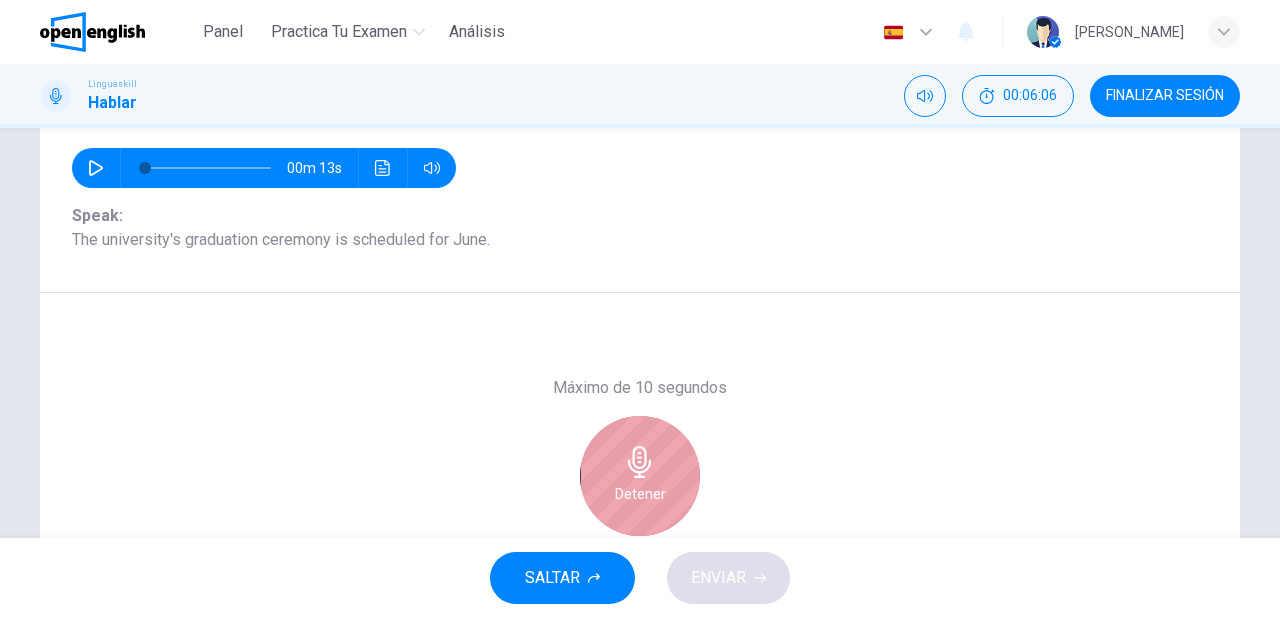 click on "Detener" at bounding box center [640, 494] 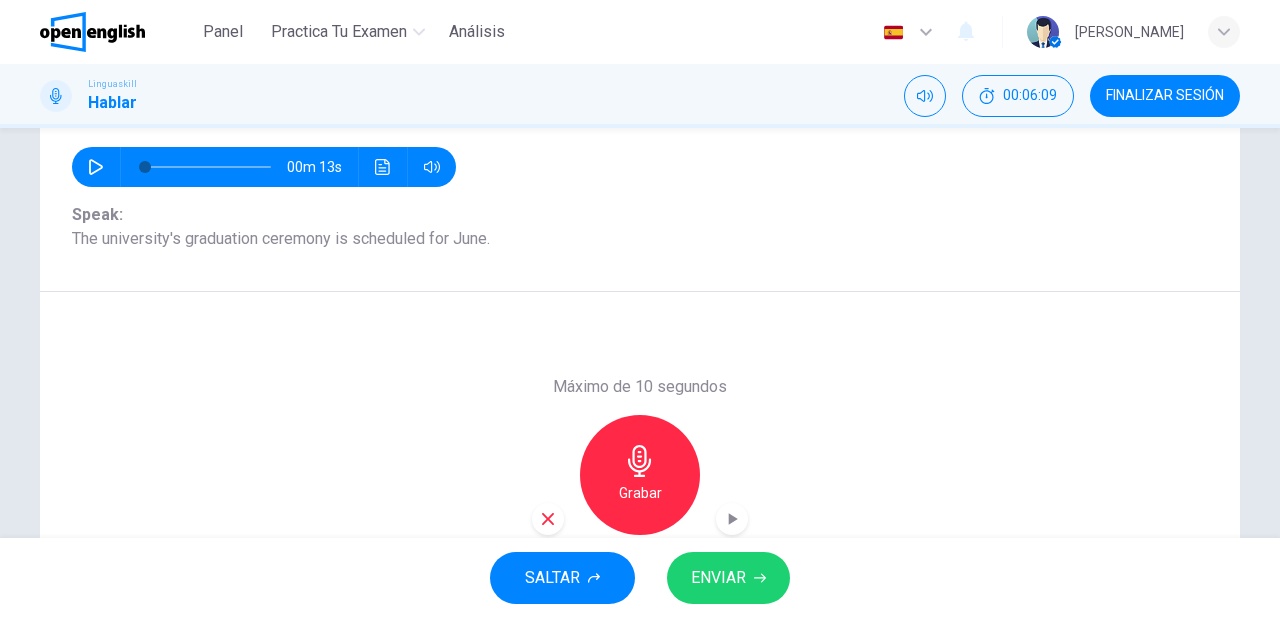 scroll, scrollTop: 204, scrollLeft: 0, axis: vertical 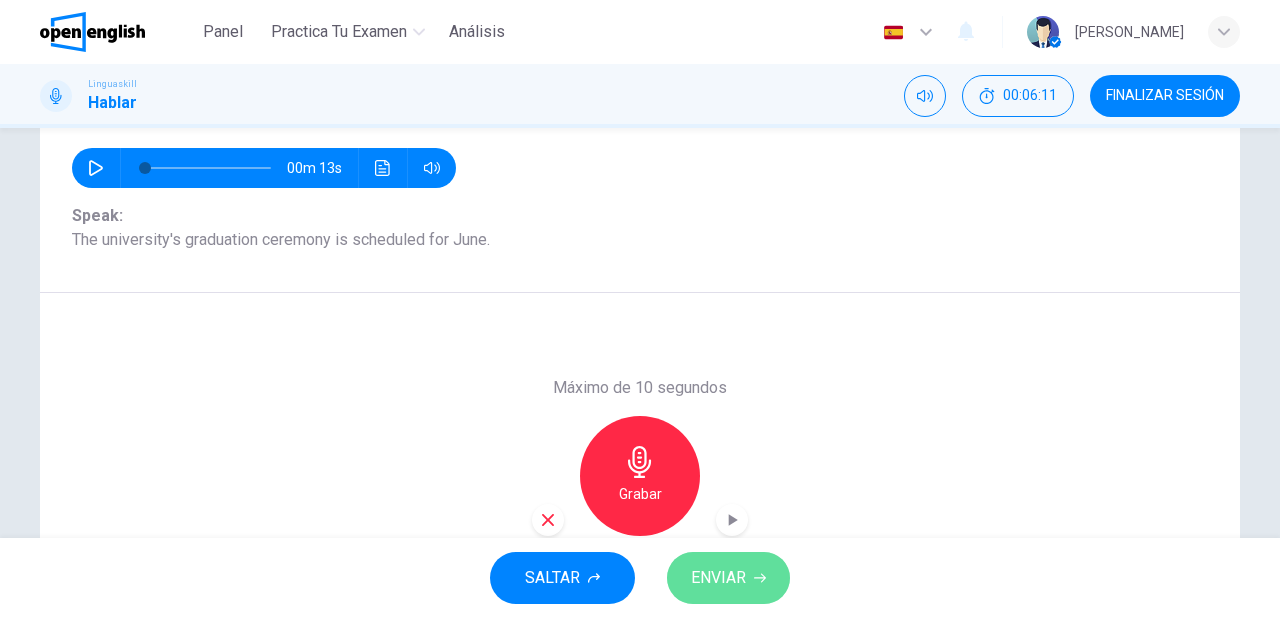click on "ENVIAR" at bounding box center (718, 578) 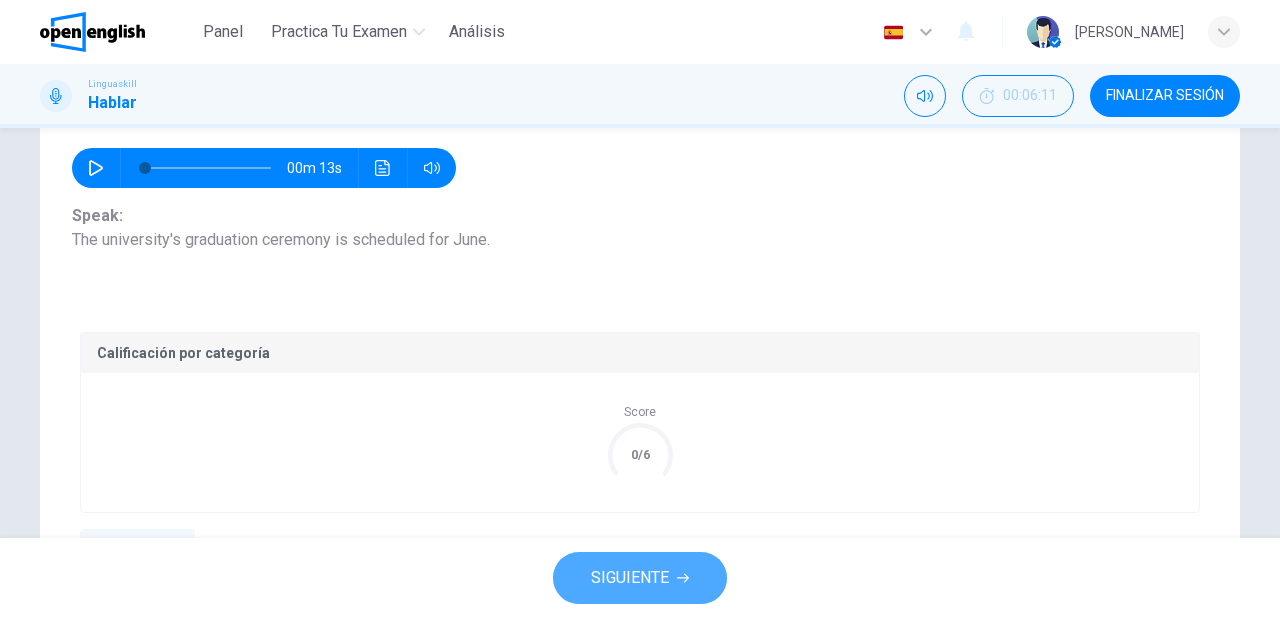 click on "SIGUIENTE" at bounding box center [640, 578] 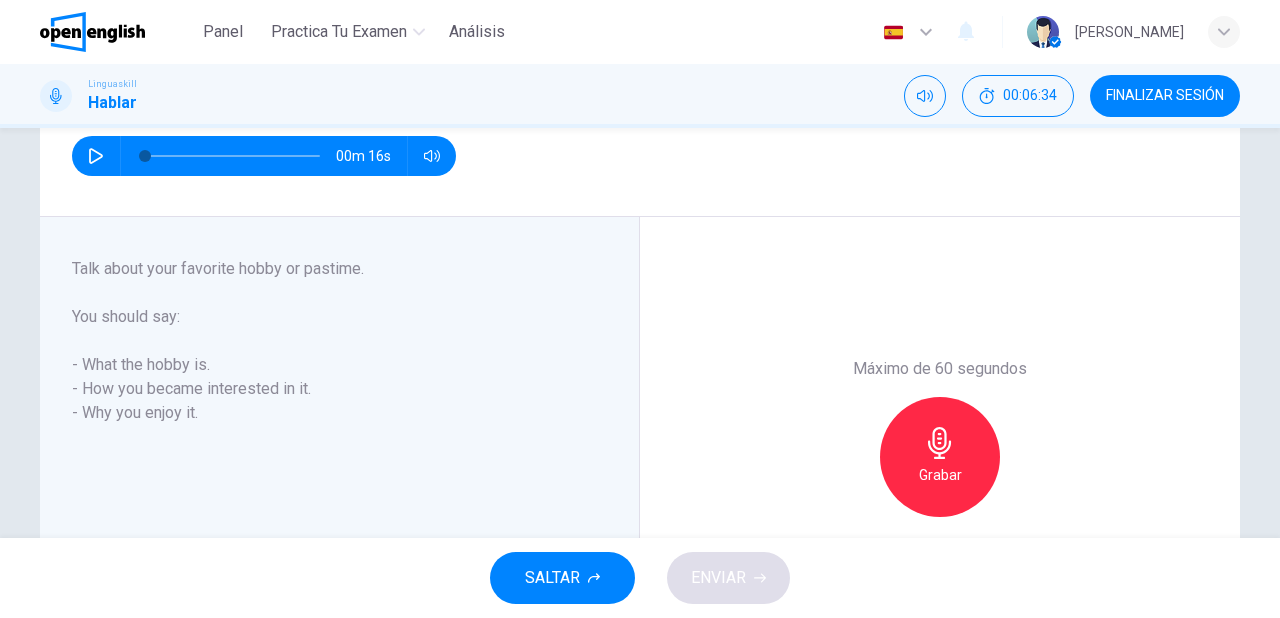 scroll, scrollTop: 320, scrollLeft: 0, axis: vertical 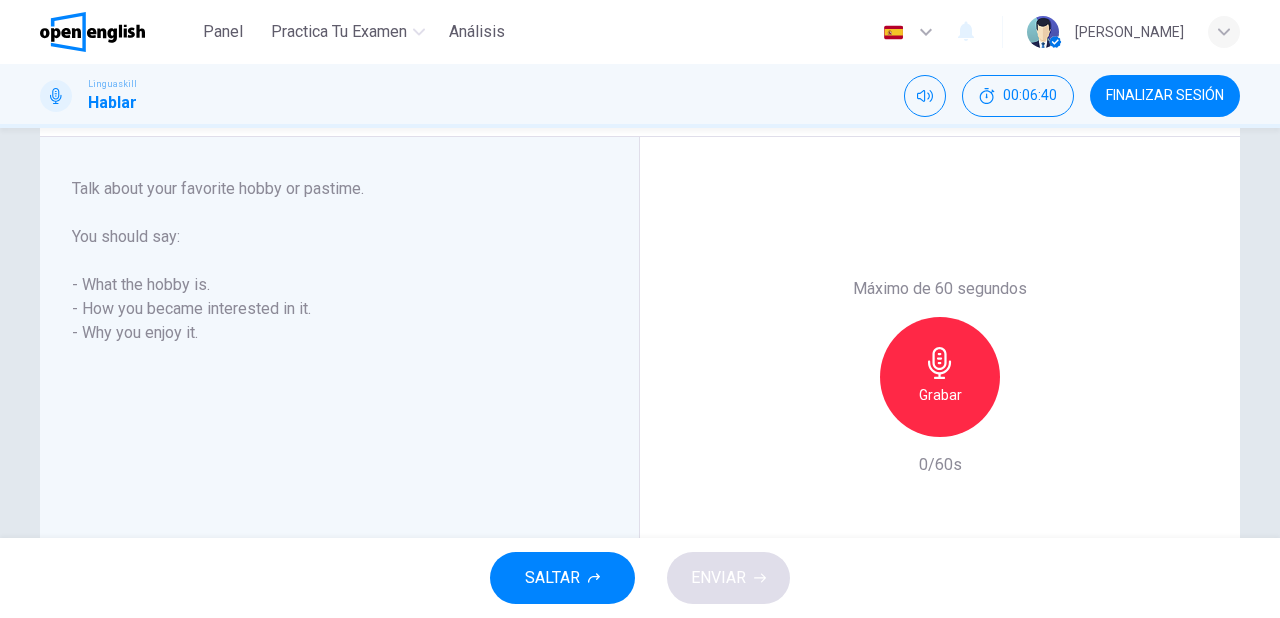 click on "Grabar" at bounding box center [940, 377] 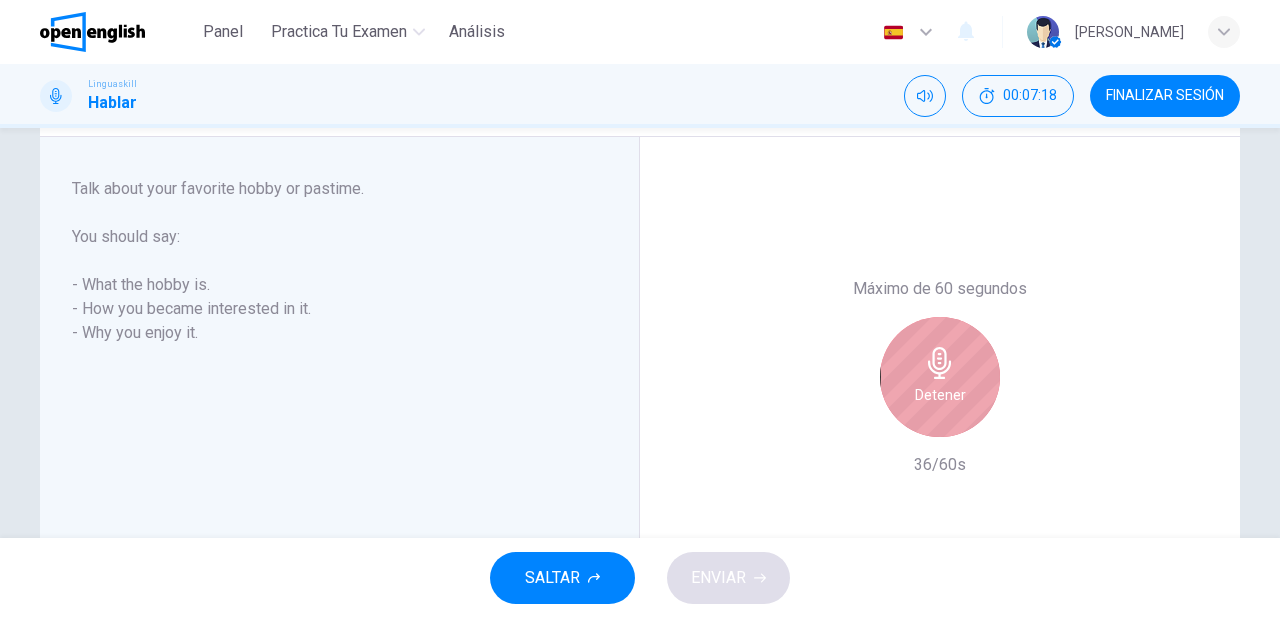 click on "Detener" at bounding box center [940, 377] 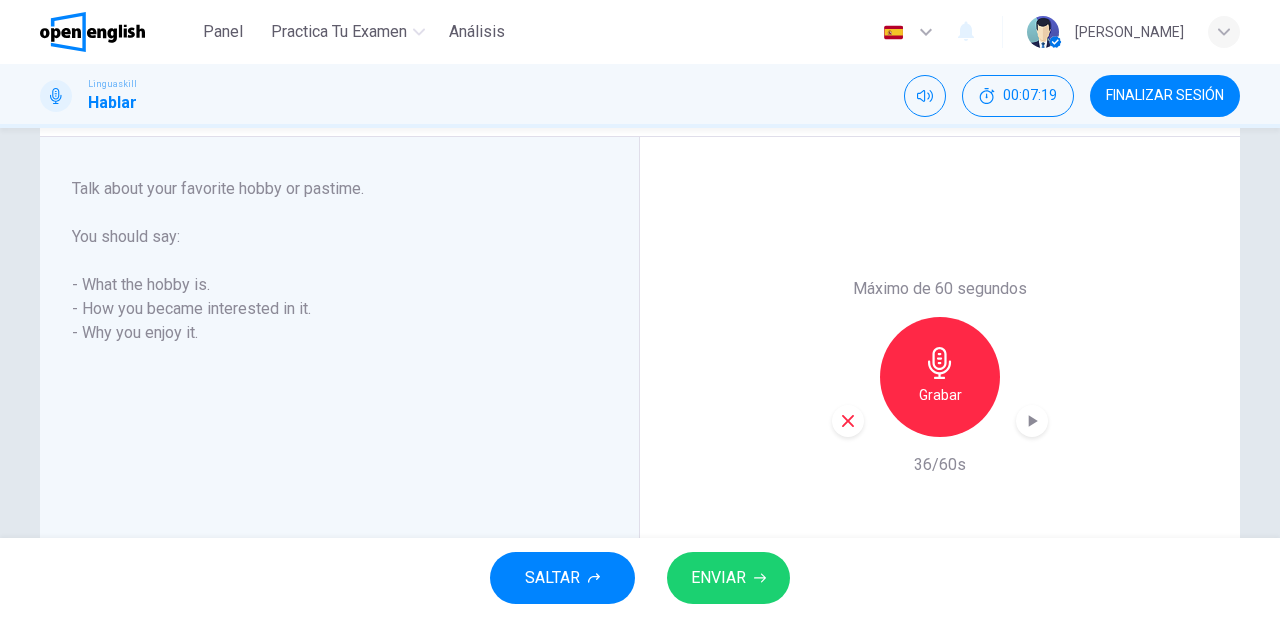 click on "ENVIAR" at bounding box center [728, 578] 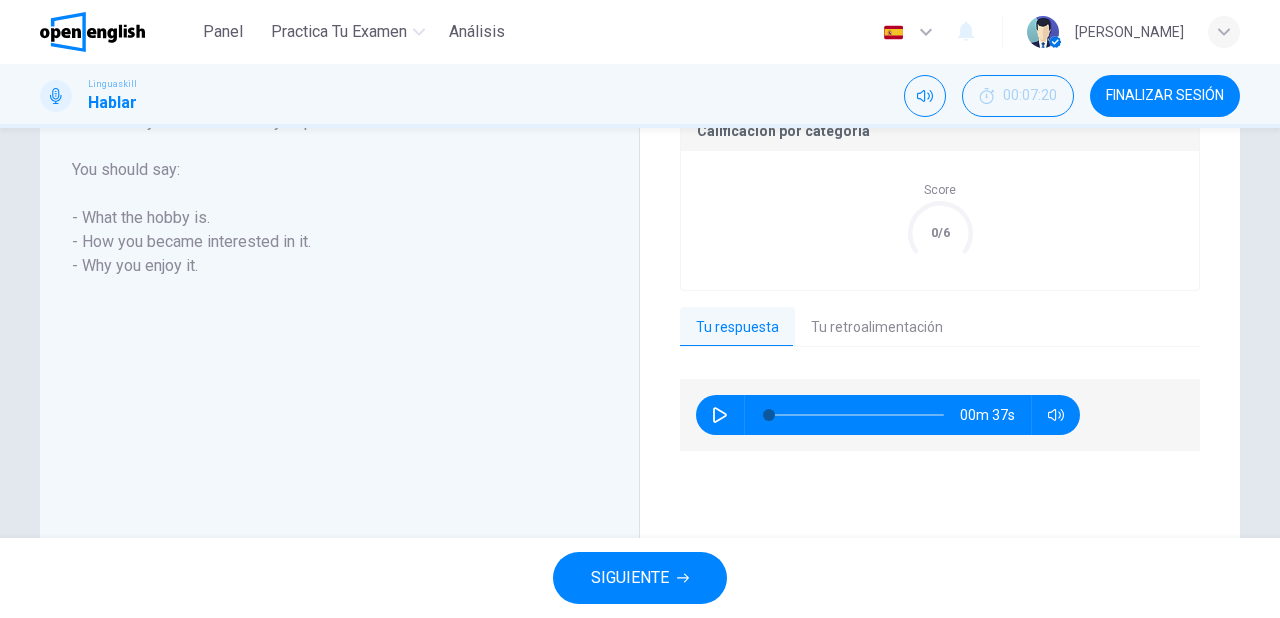 scroll, scrollTop: 398, scrollLeft: 0, axis: vertical 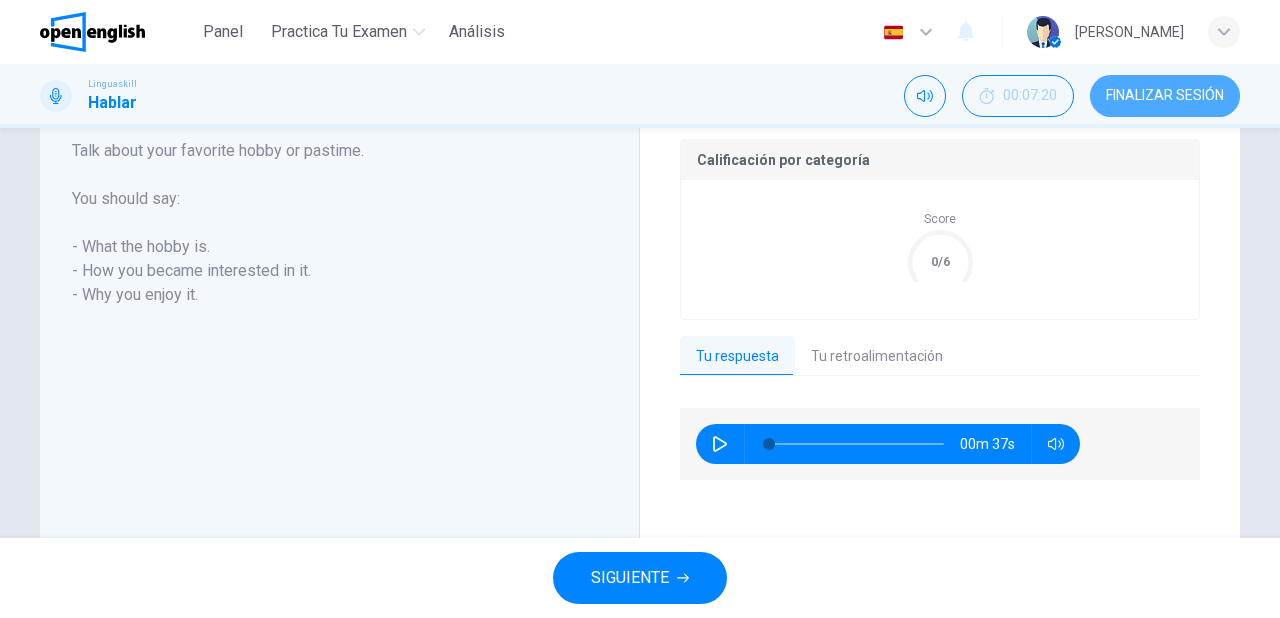 click on "FINALIZAR SESIÓN" at bounding box center (1165, 96) 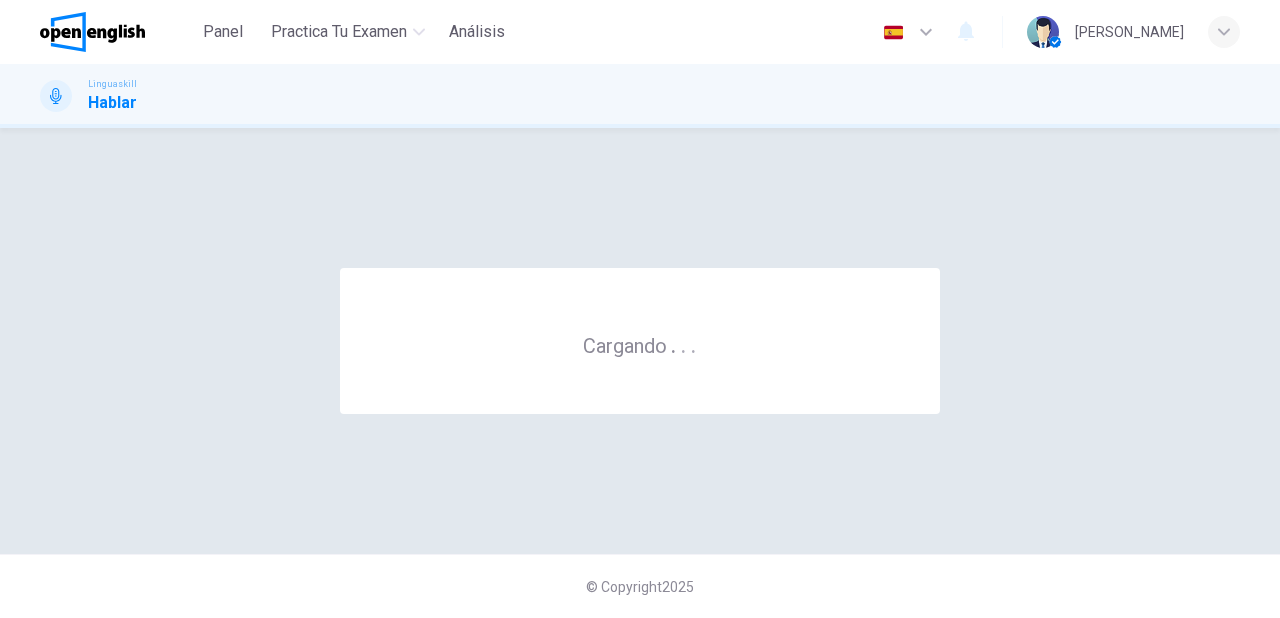 scroll, scrollTop: 0, scrollLeft: 0, axis: both 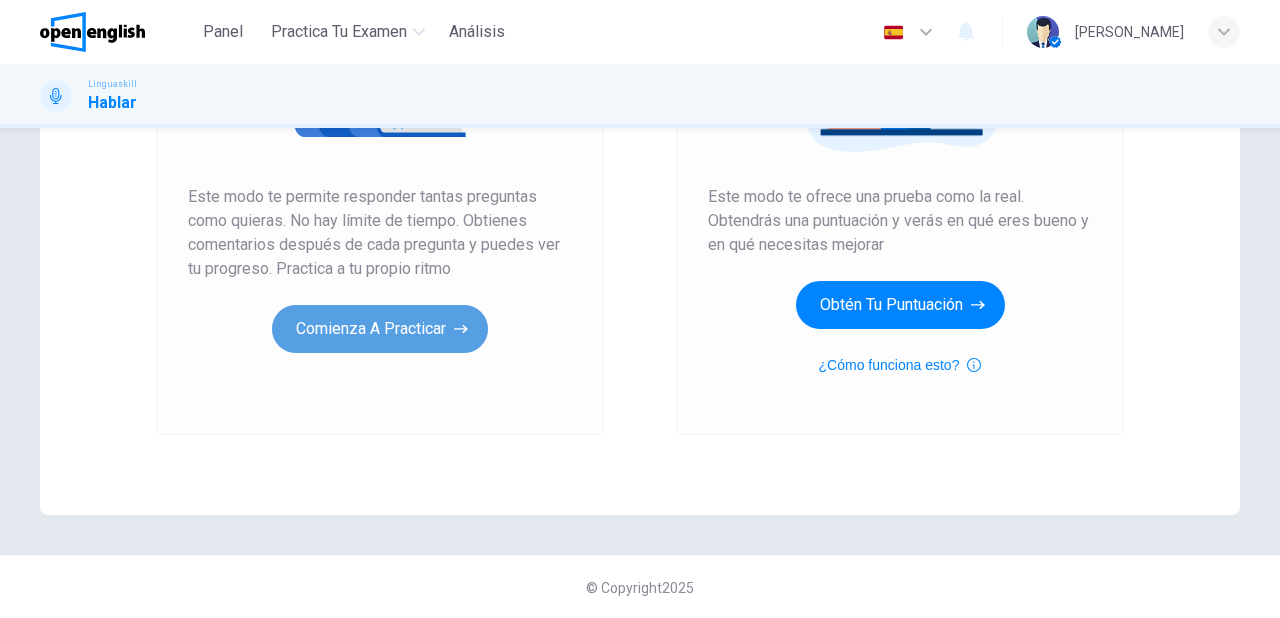 click on "Comienza a practicar" at bounding box center [380, 329] 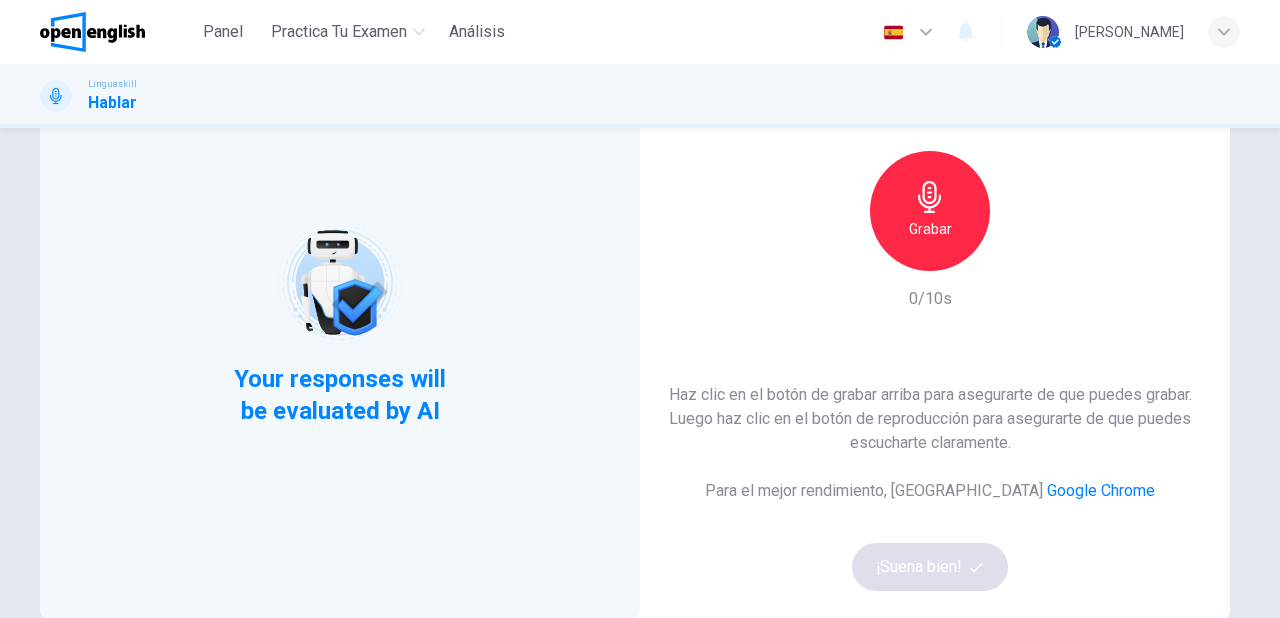 scroll, scrollTop: 160, scrollLeft: 0, axis: vertical 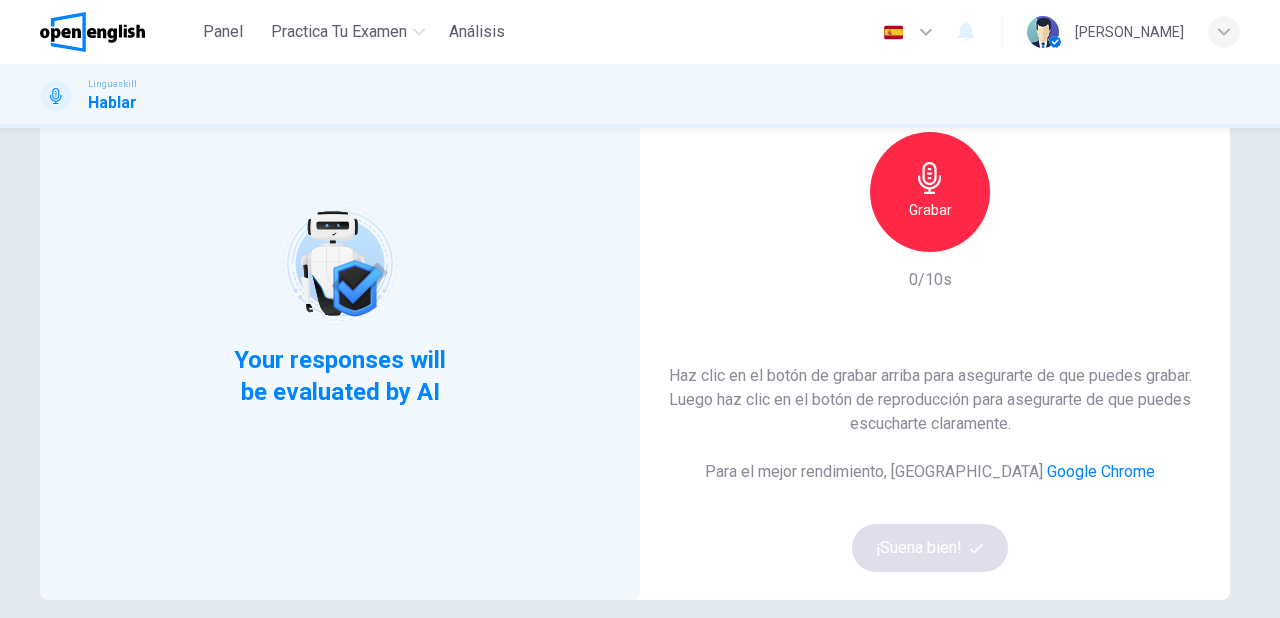 click on "Grabar" at bounding box center [930, 192] 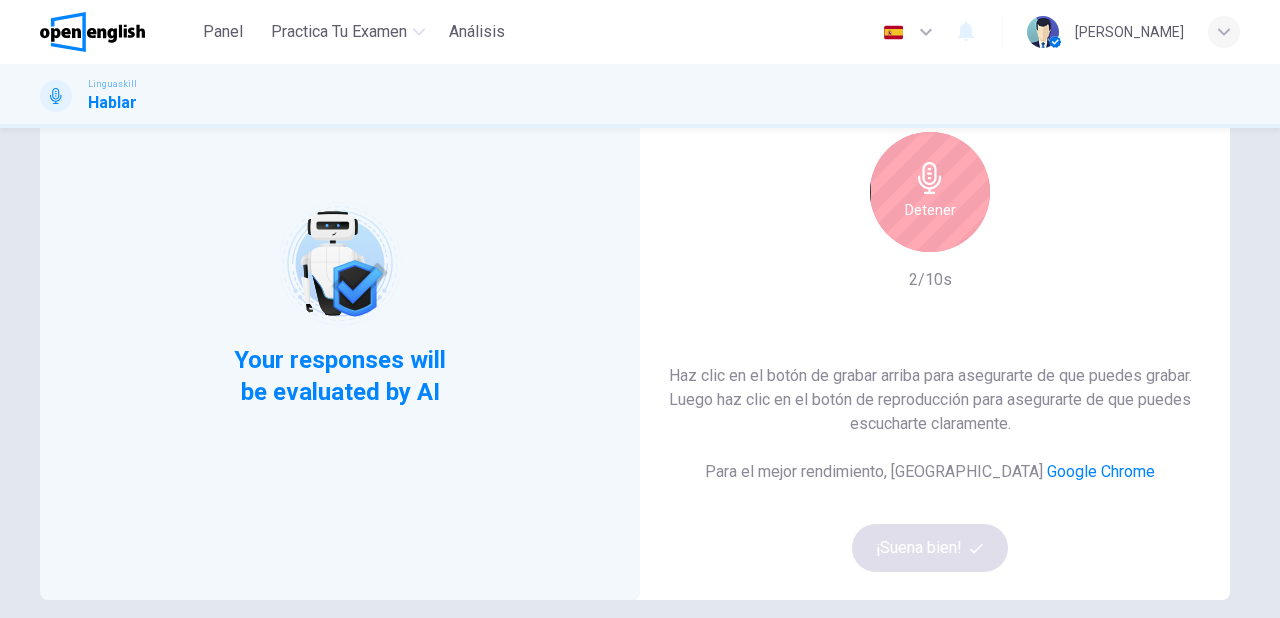 click on "Detener" at bounding box center (930, 192) 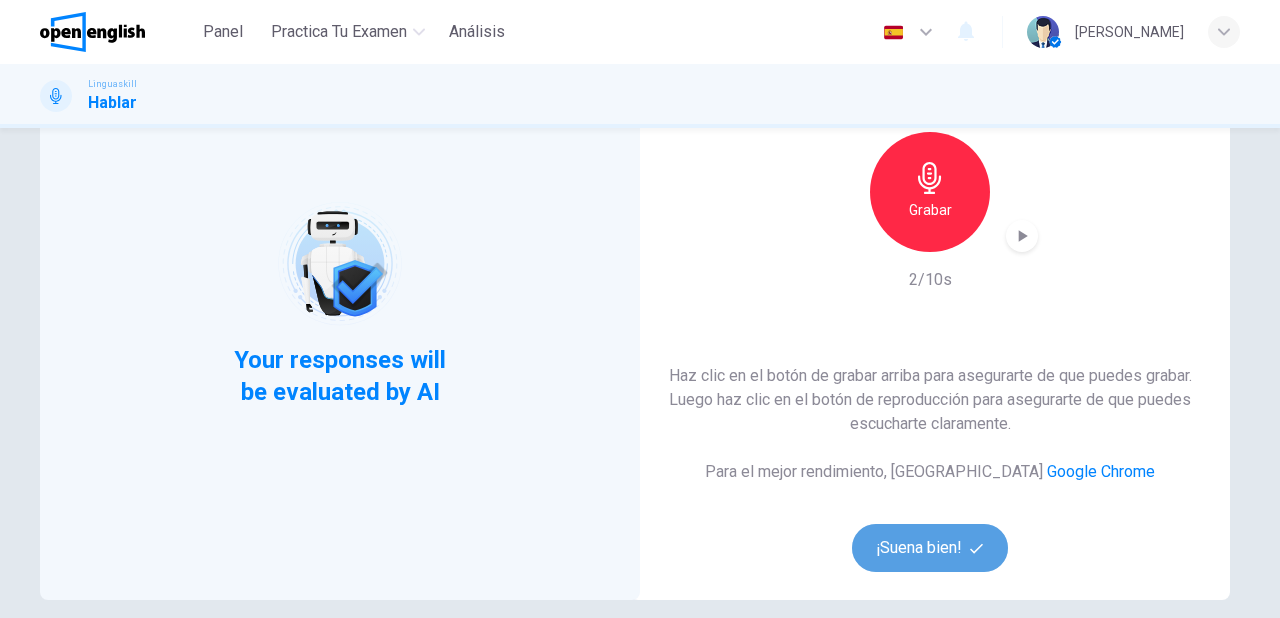 click on "¡Suena bien!" at bounding box center (930, 548) 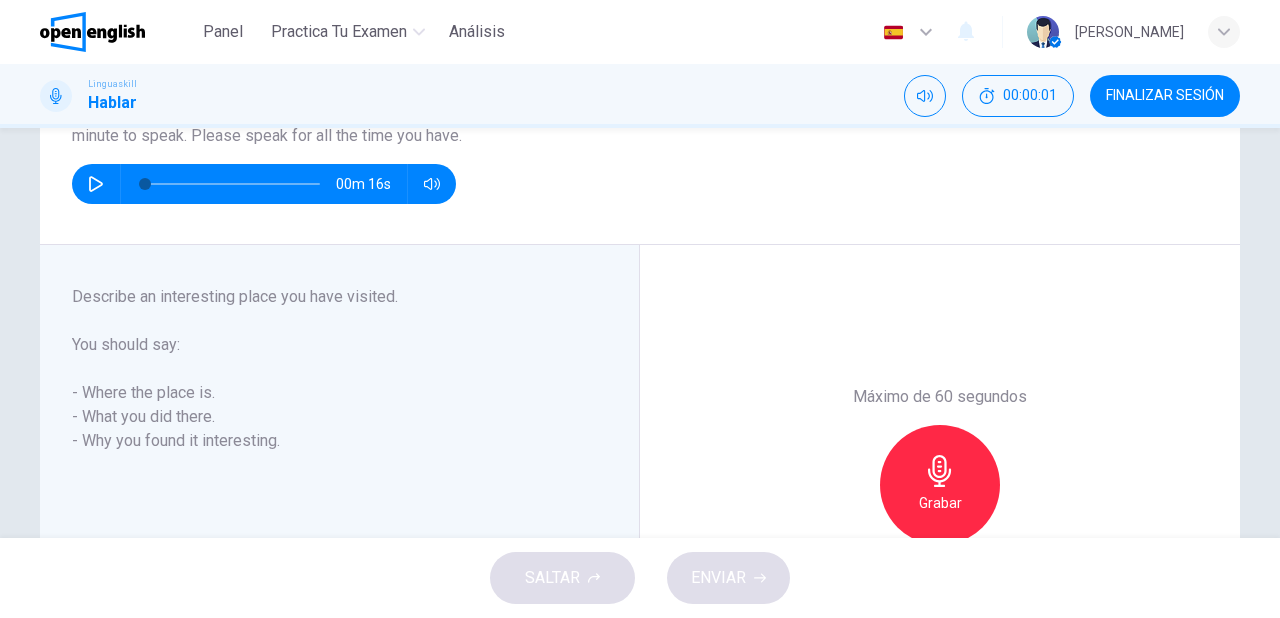 scroll, scrollTop: 240, scrollLeft: 0, axis: vertical 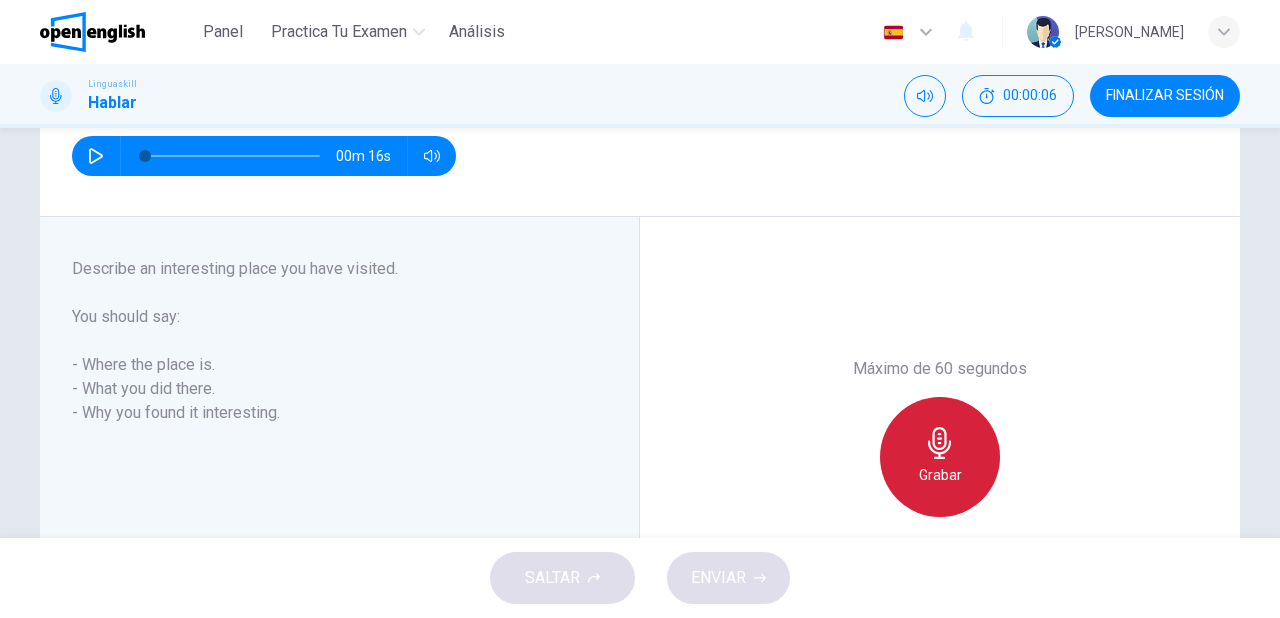 click on "Grabar" at bounding box center (940, 475) 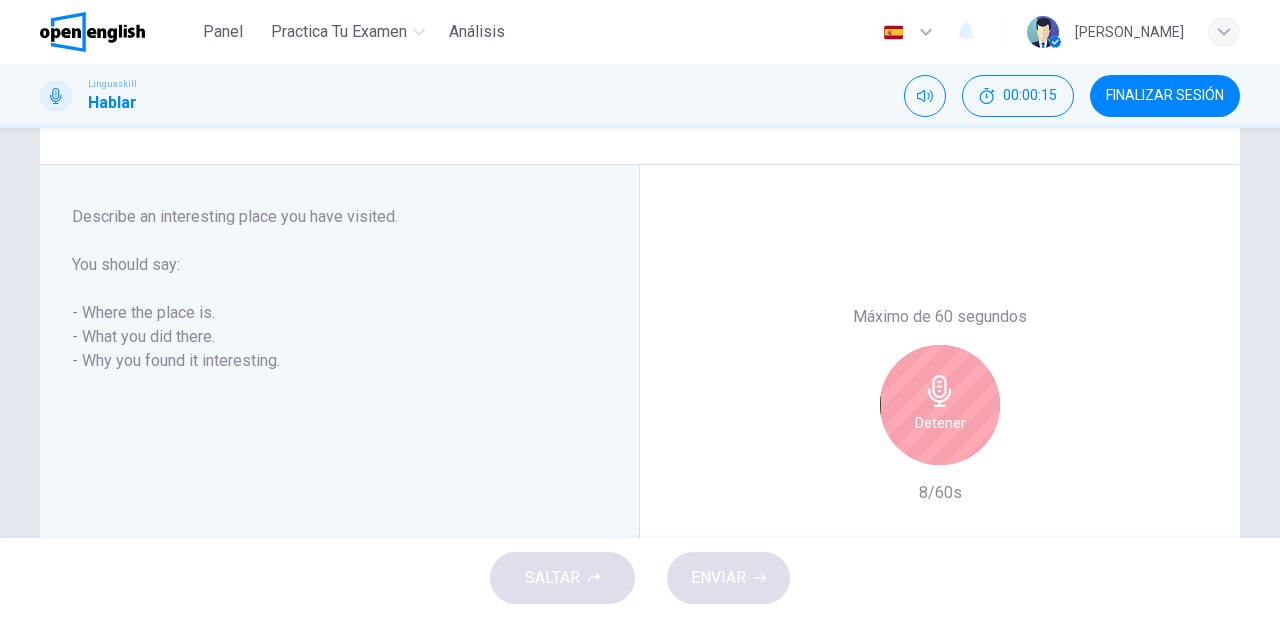 scroll, scrollTop: 320, scrollLeft: 0, axis: vertical 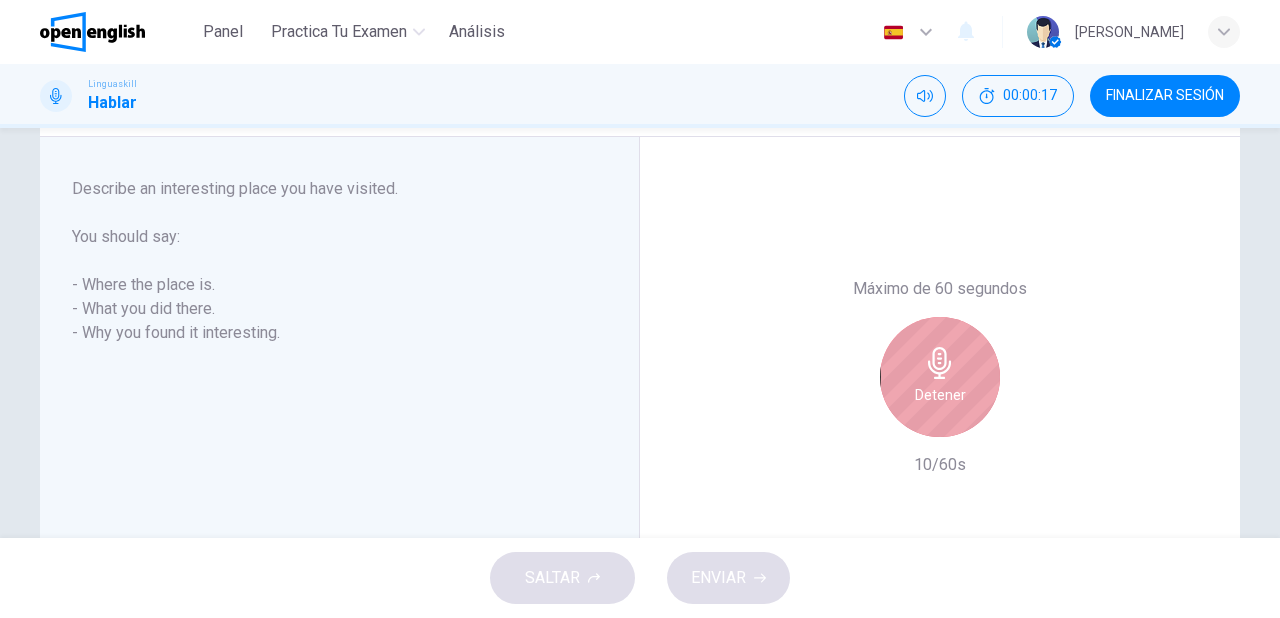 click on "Detener" at bounding box center [940, 395] 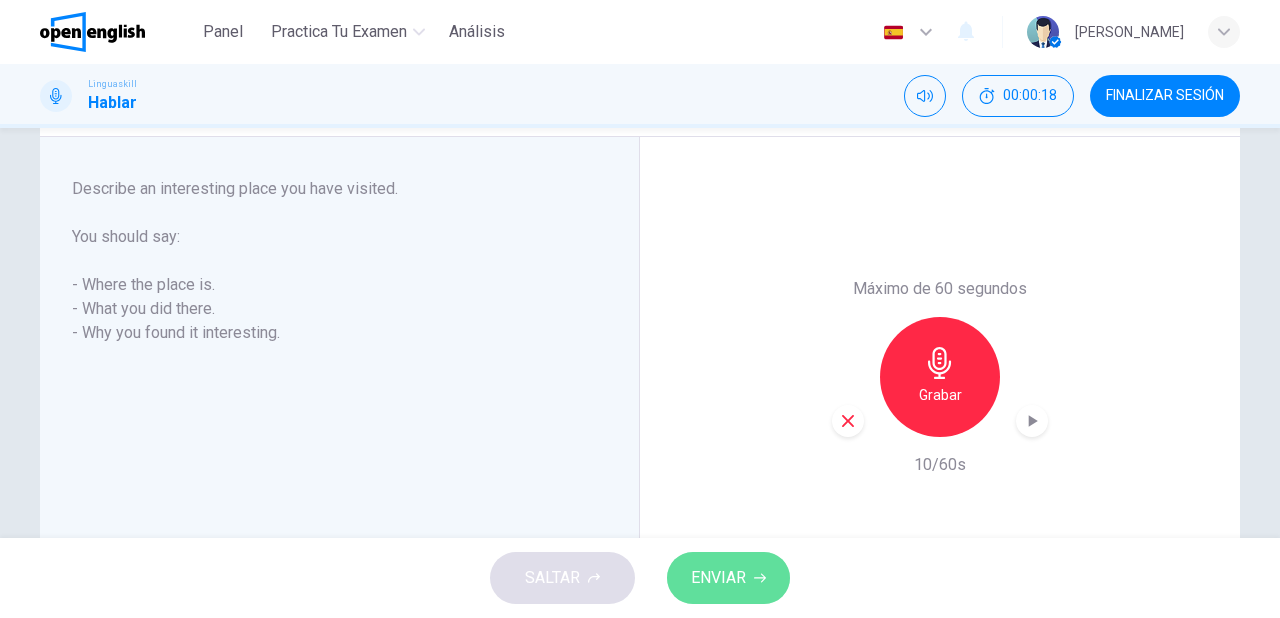 click on "ENVIAR" at bounding box center [728, 578] 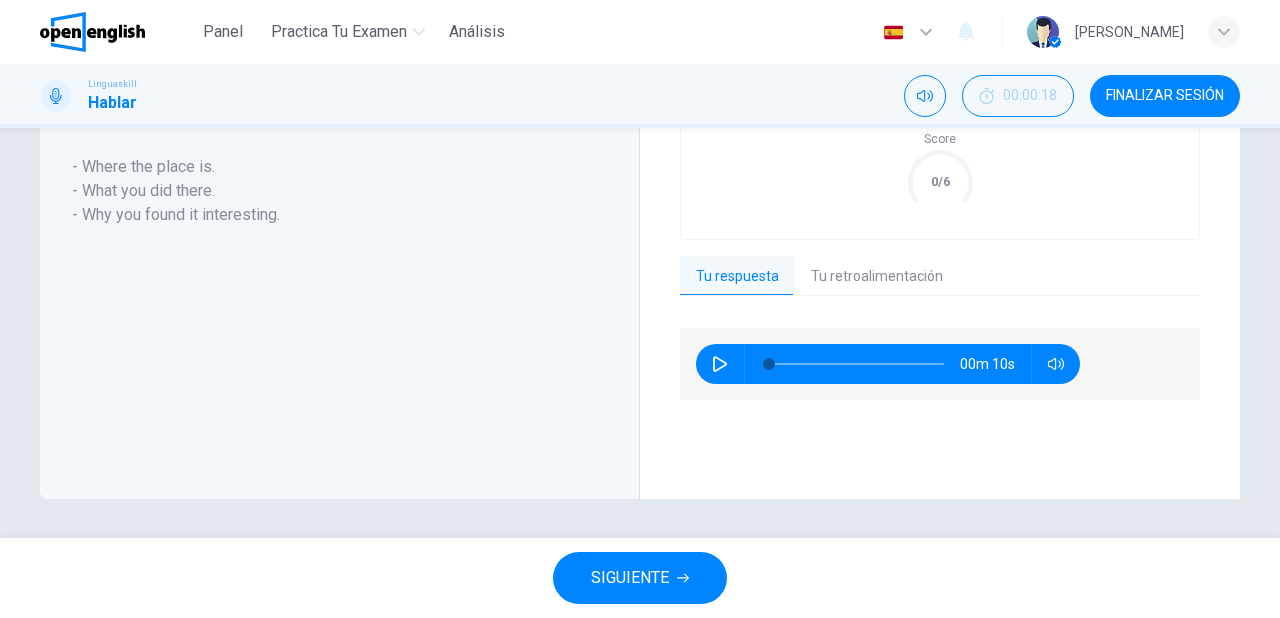 scroll, scrollTop: 398, scrollLeft: 0, axis: vertical 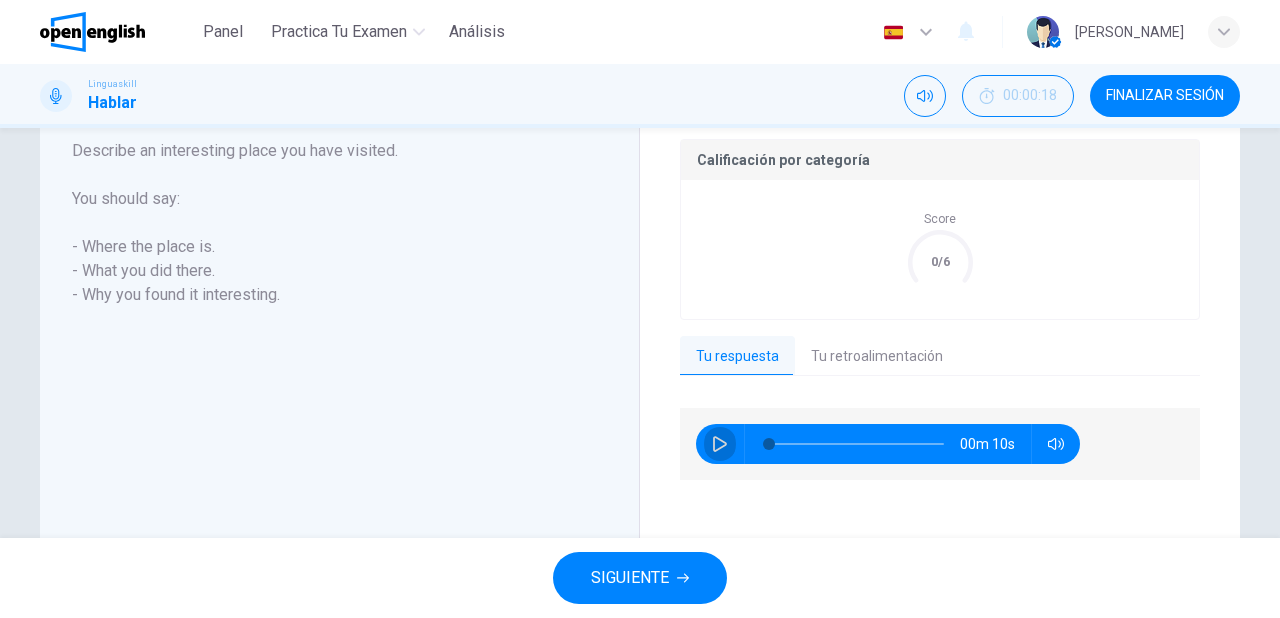 click 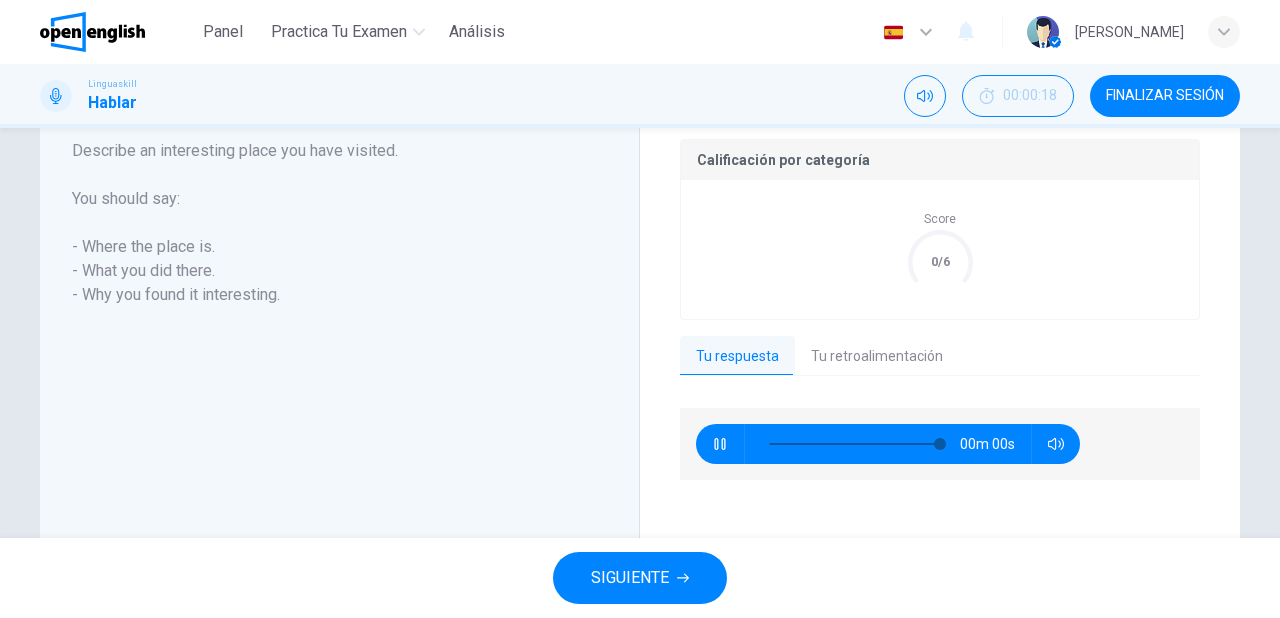 type on "*" 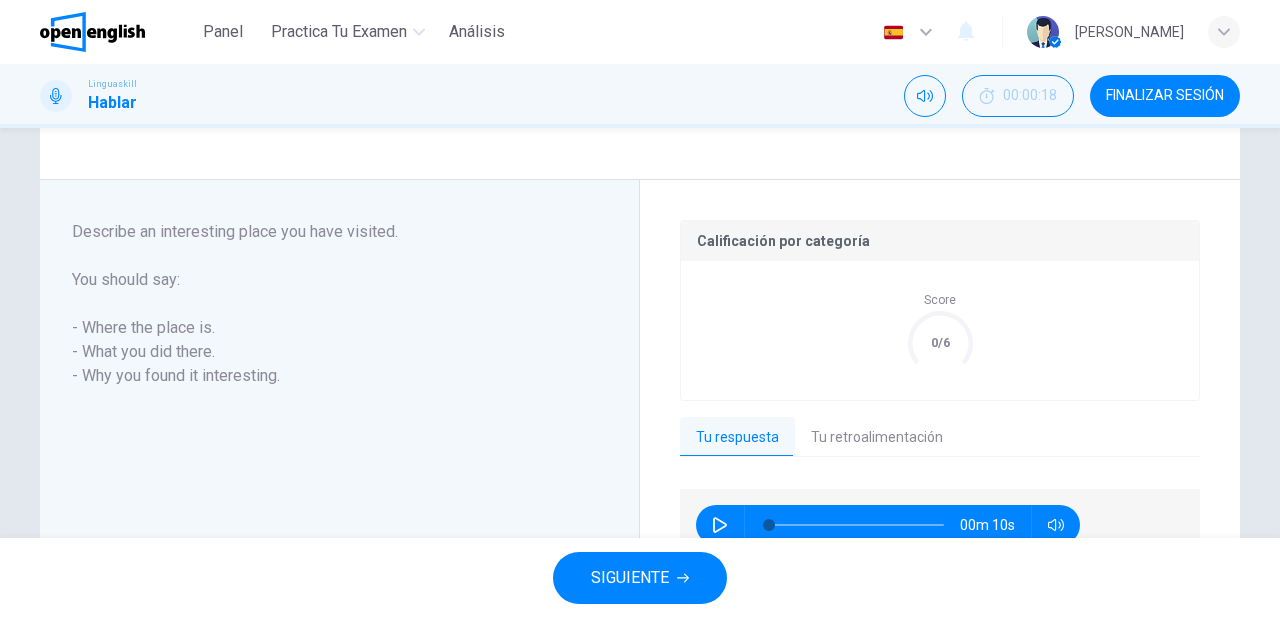 scroll, scrollTop: 318, scrollLeft: 0, axis: vertical 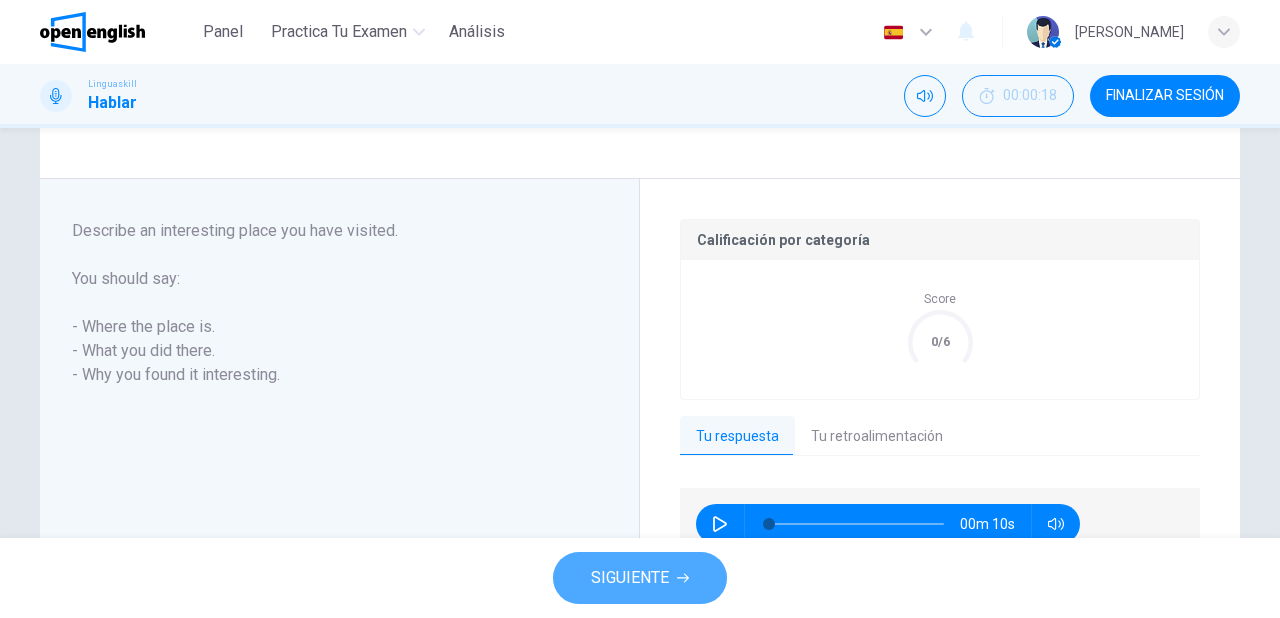 click on "SIGUIENTE" at bounding box center [640, 578] 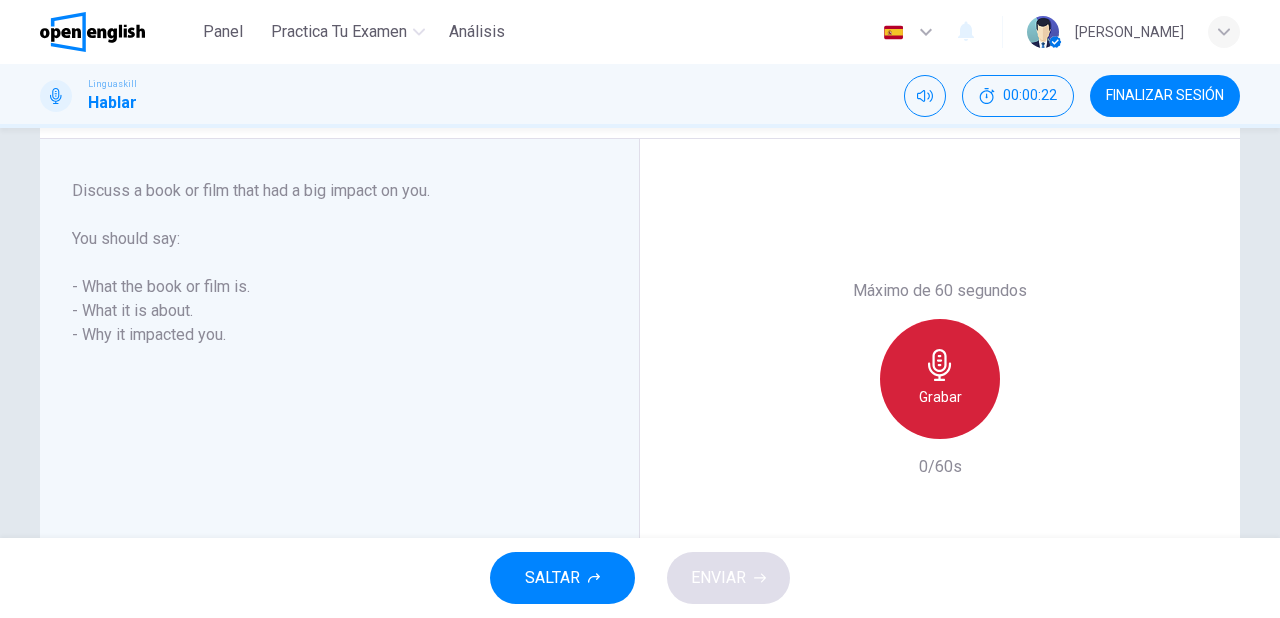 click on "Grabar" at bounding box center (940, 397) 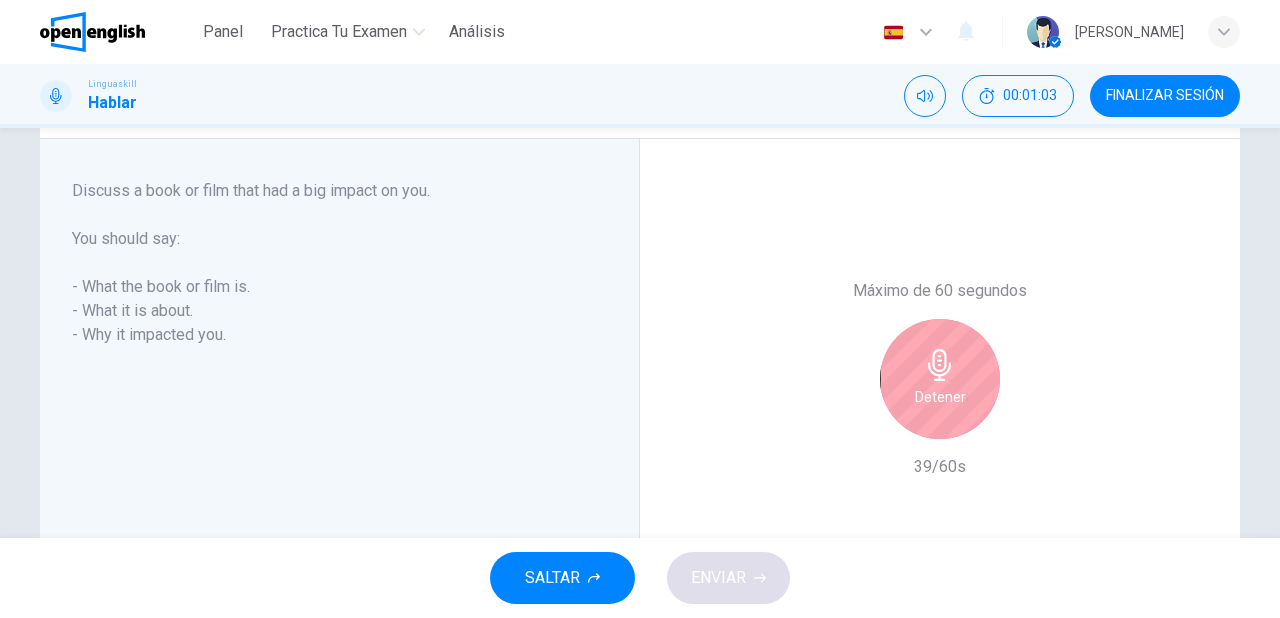 click on "Detener" at bounding box center [940, 379] 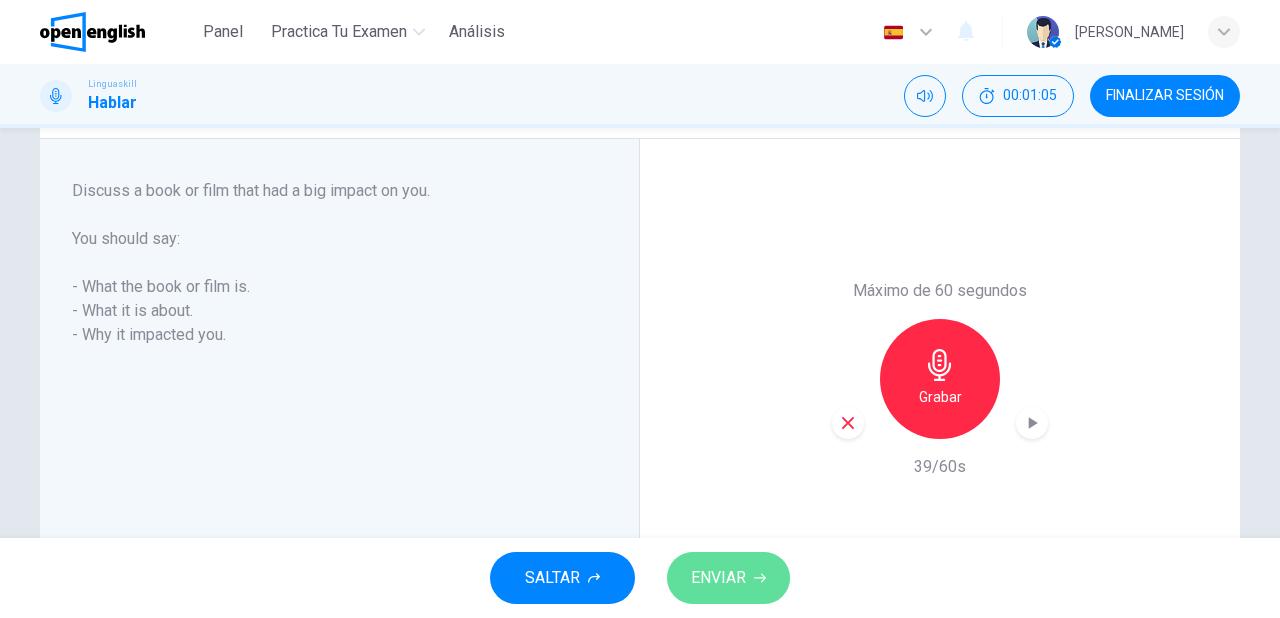 click on "ENVIAR" at bounding box center (728, 578) 